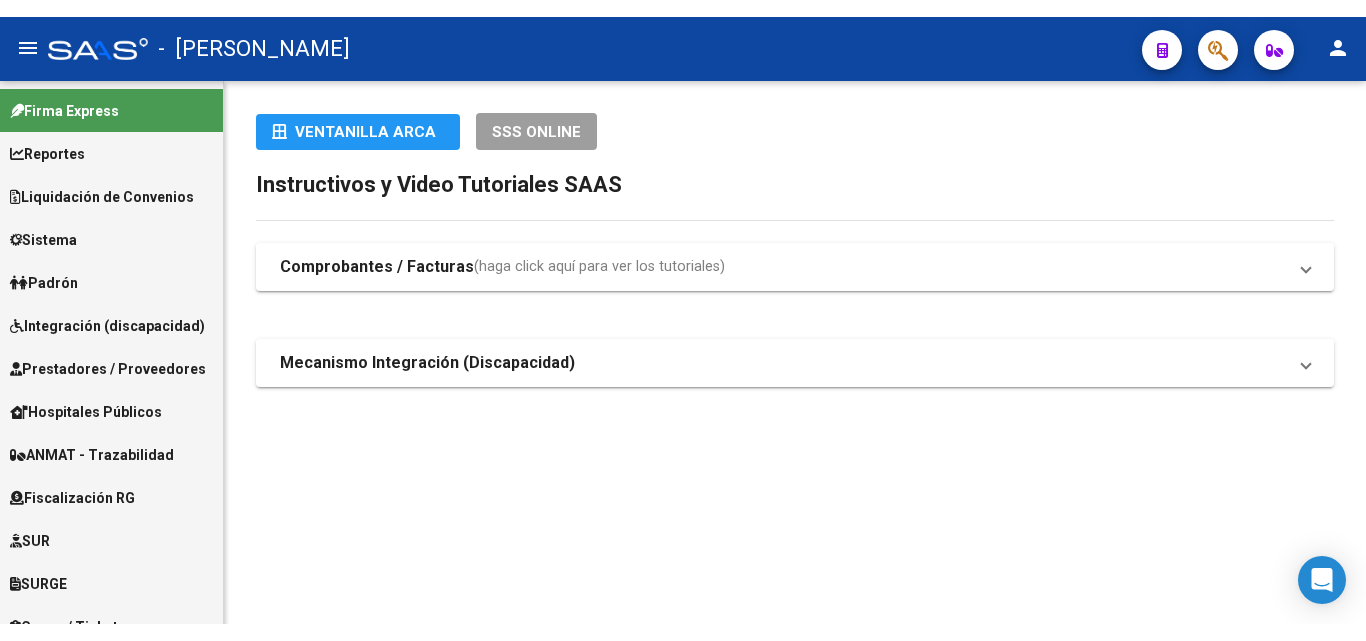 scroll, scrollTop: 0, scrollLeft: 0, axis: both 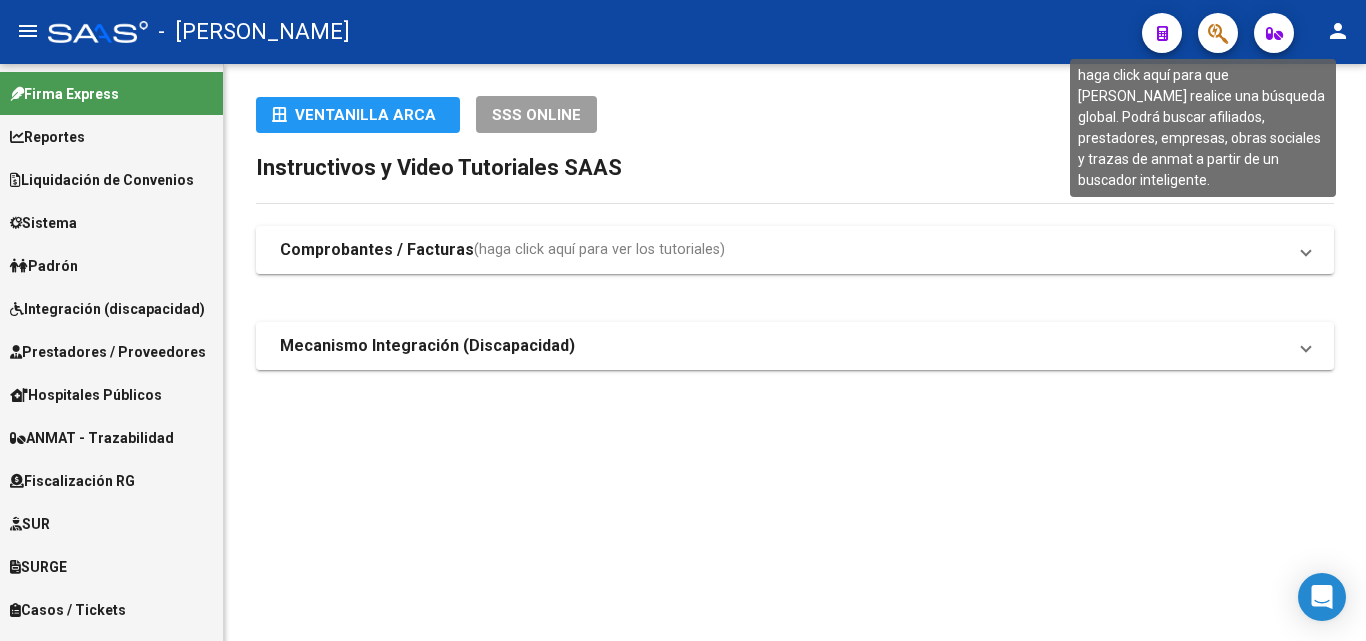 click 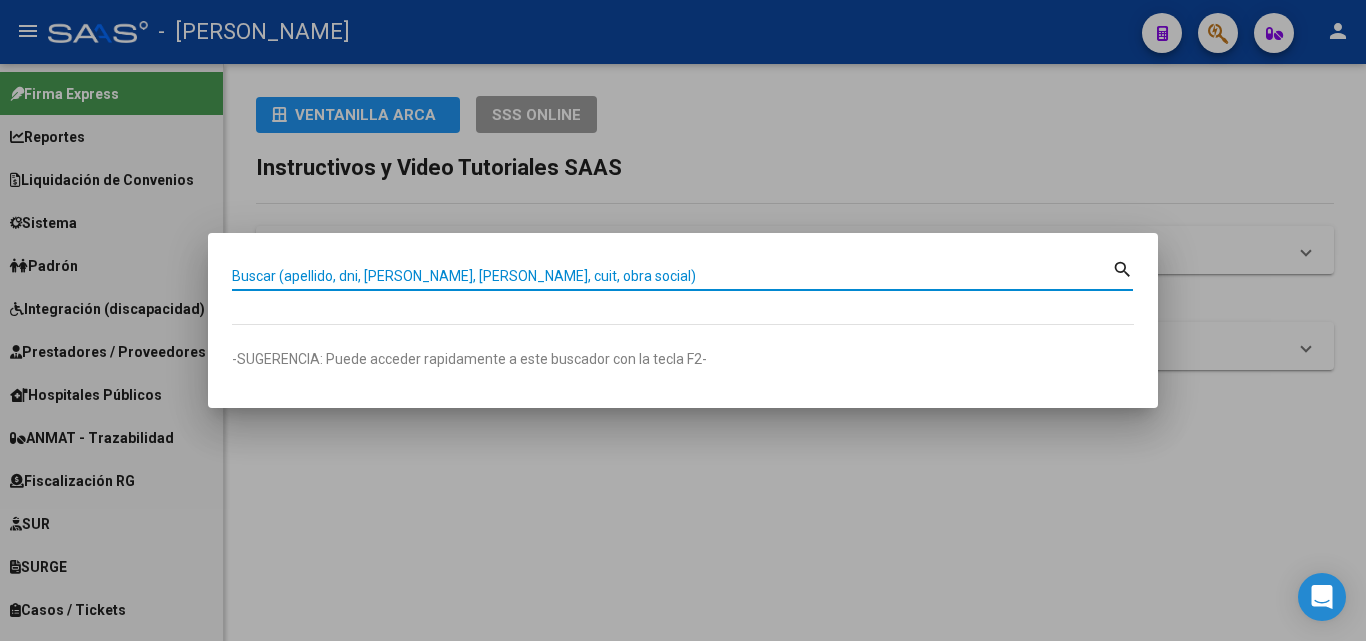 paste on "20329305210" 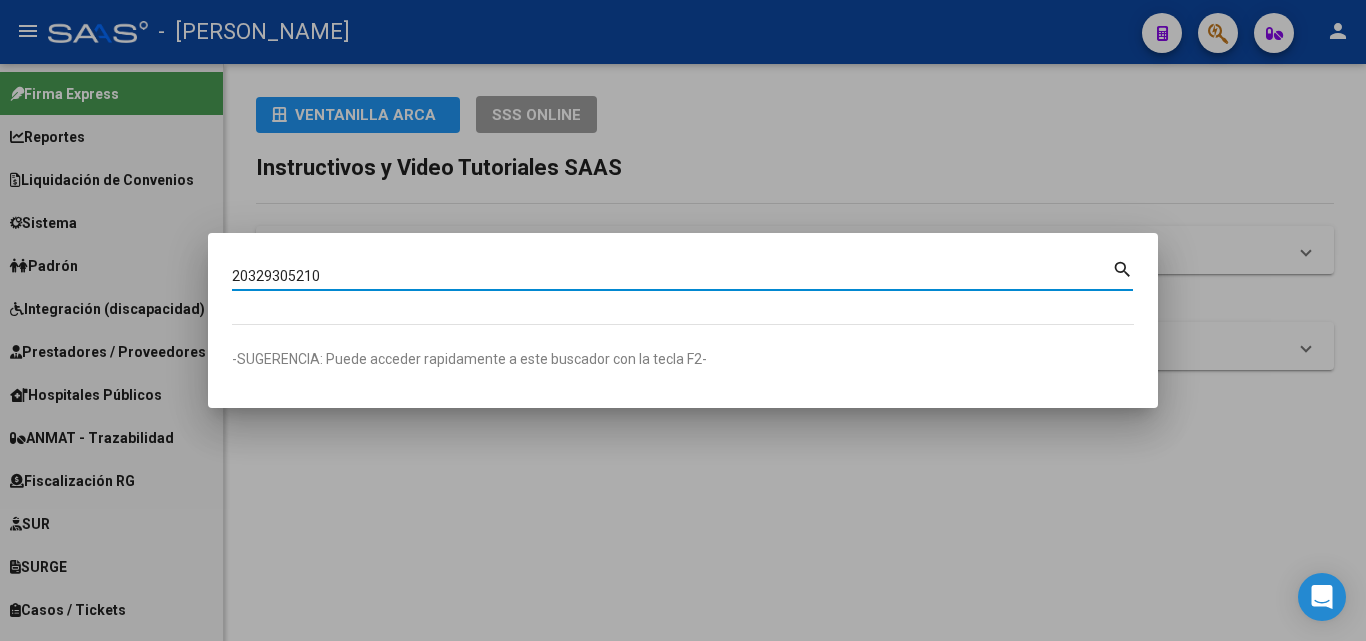 type on "20329305210" 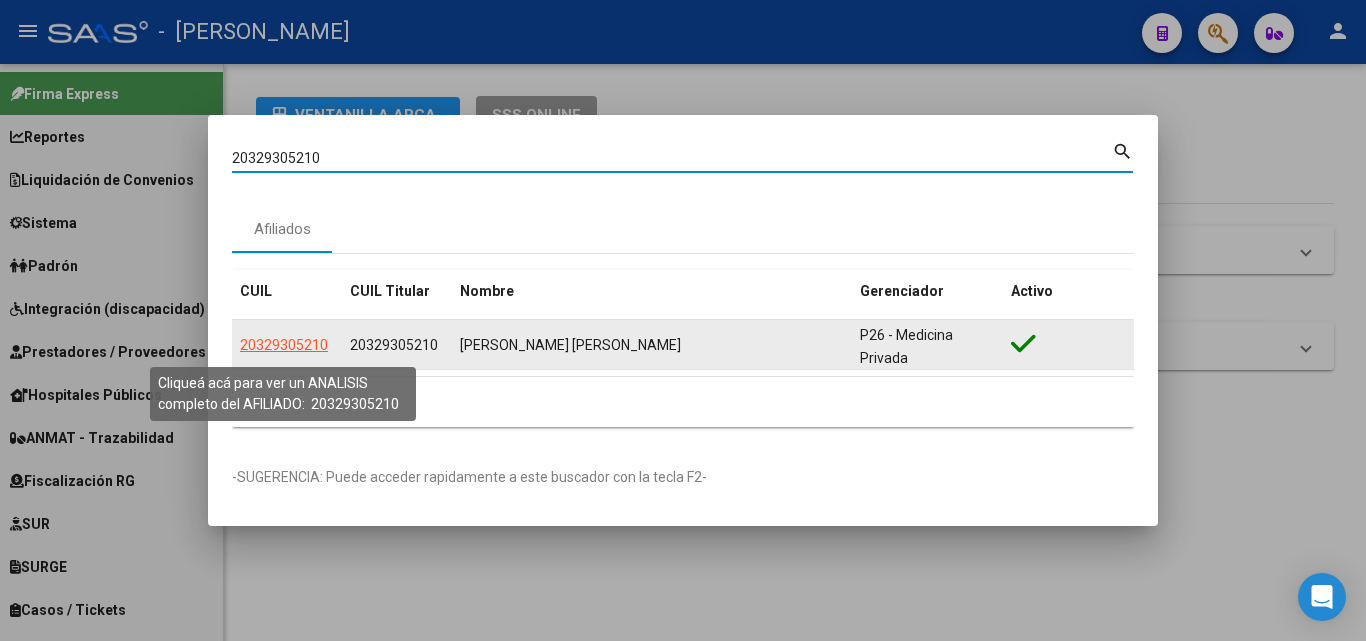 click on "20329305210" 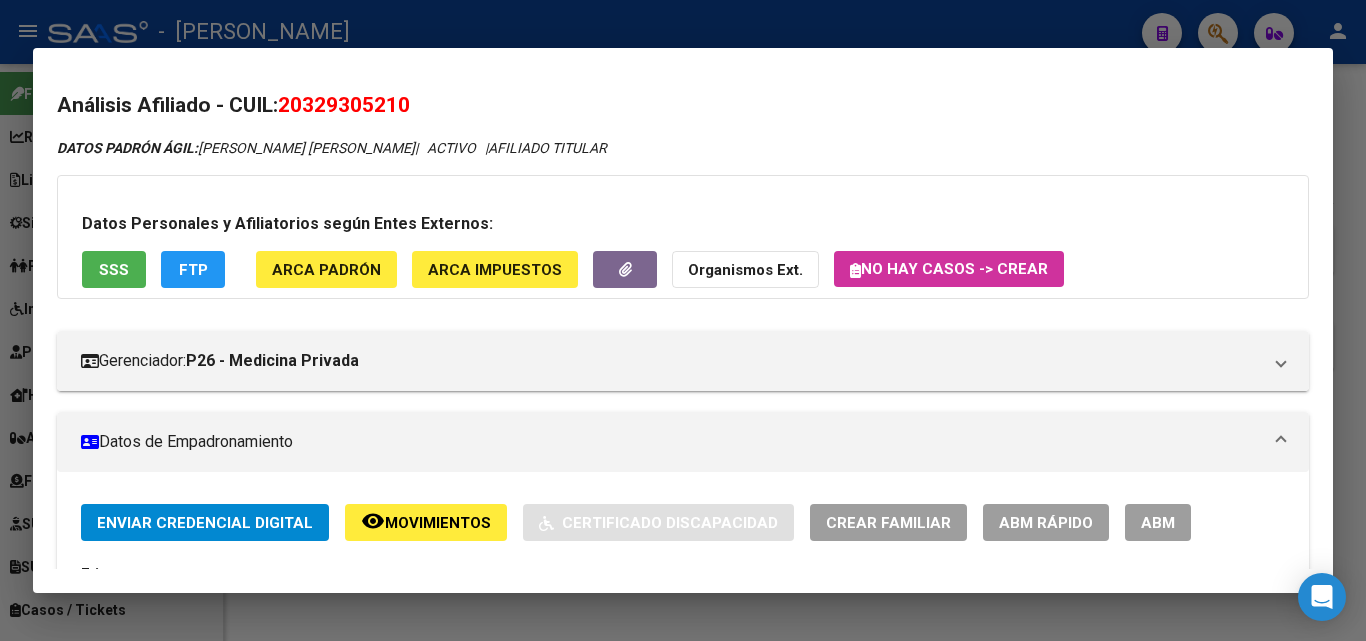 drag, startPoint x: 454, startPoint y: 301, endPoint x: 365, endPoint y: 233, distance: 112.00446 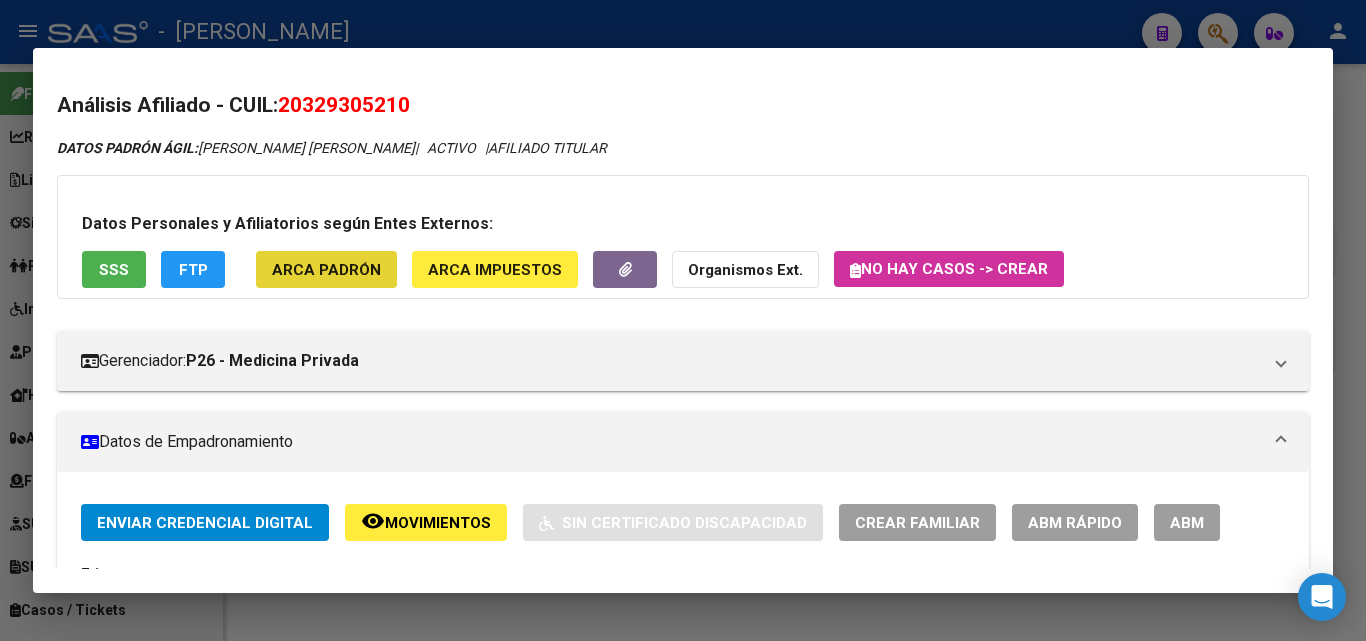 click on "ARCA Padrón" 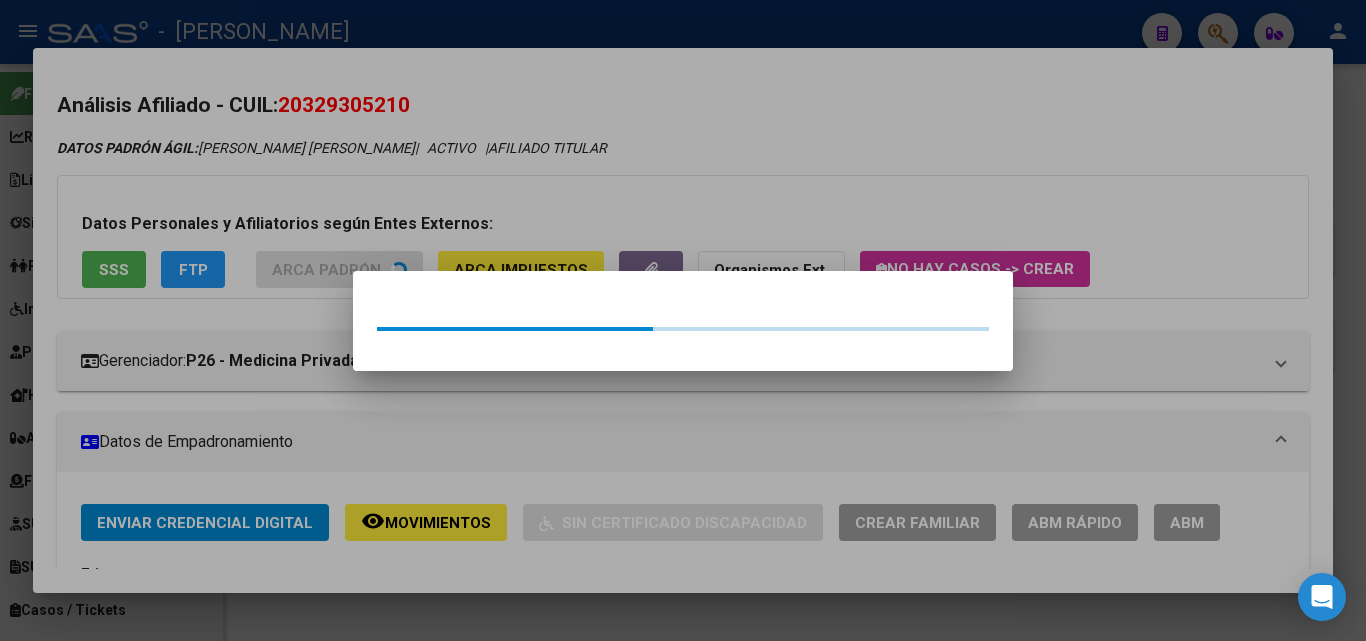 click at bounding box center [683, 320] 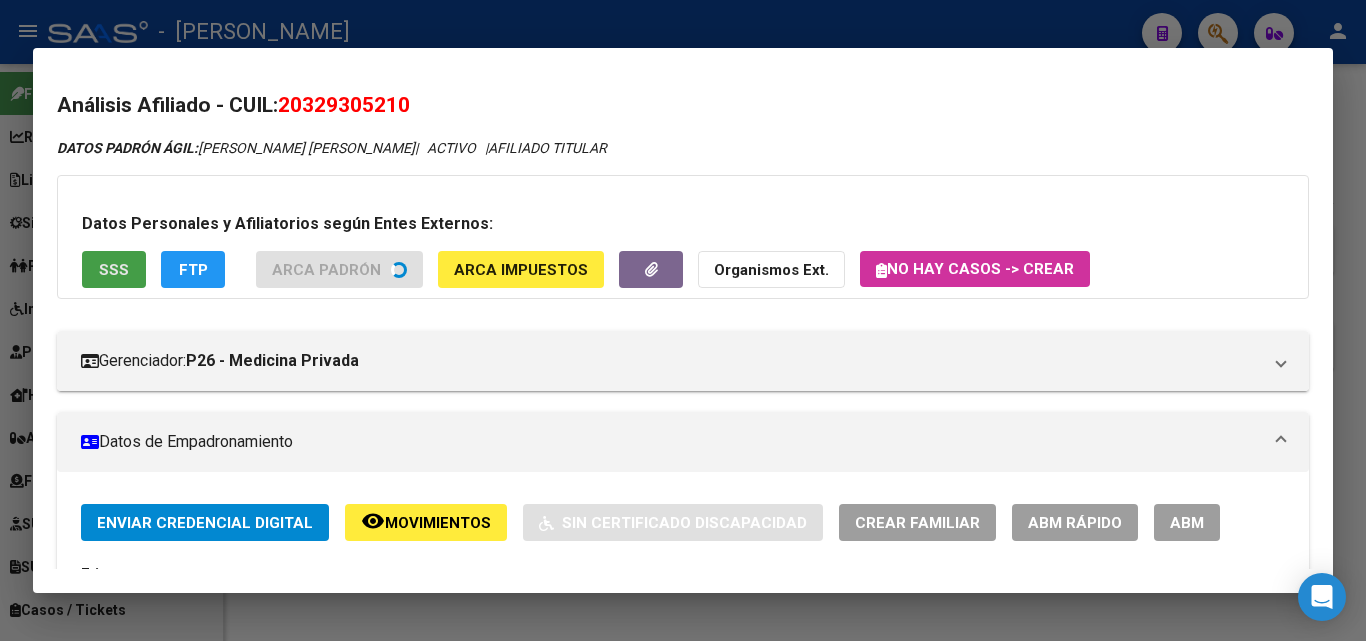 click on "SSS" at bounding box center (114, 269) 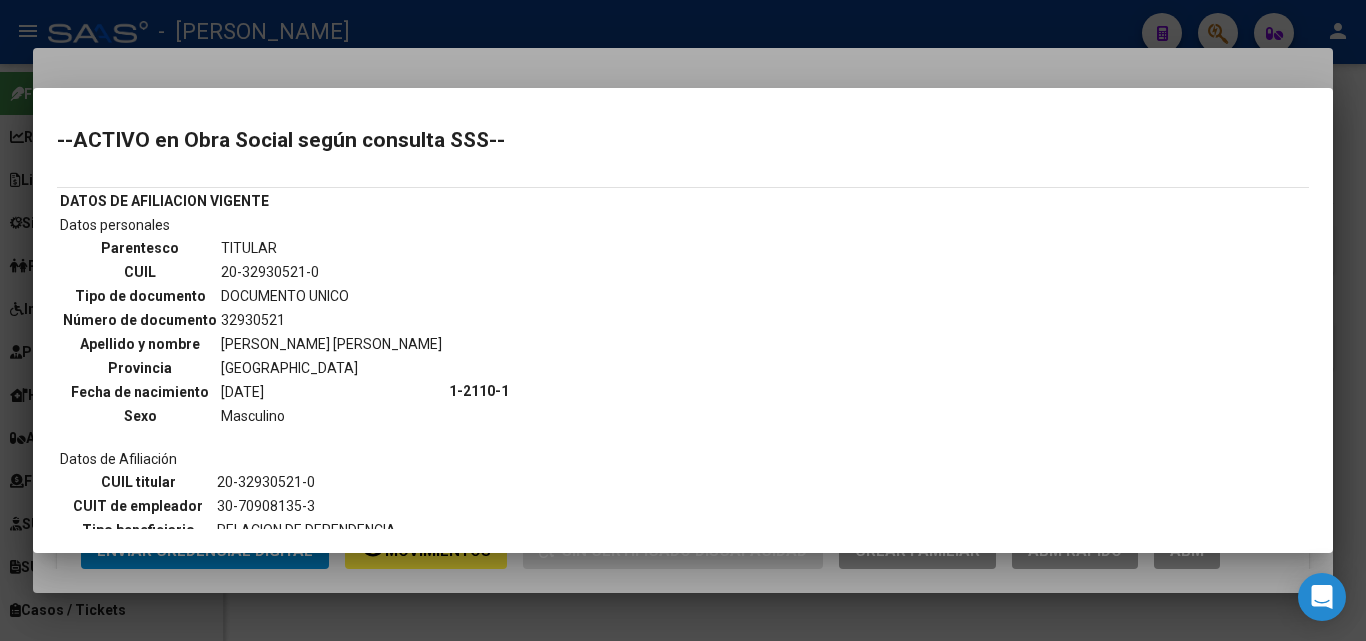 click on "--ACTIVO en Obra Social según consulta SSS--
DATOS DE AFILIACION VIGENTE
Datos personales
Parentesco
TITULAR
CUIL
20-32930521-0
Tipo de documento
DOCUMENTO UNICO
Número de documento
32930521
Apellido y nombre
[PERSON_NAME] [PERSON_NAME]
Provincia
[GEOGRAPHIC_DATA]
Fecha de nacimiento
[DEMOGRAPHIC_DATA]
Sexo
Masculino
Datos de Afiliación
CUIL titular
20-32930521-0
CUIT de empleador
30-70908135-3
Tipo beneficiario
RELACION DE DEPENDENCIA
Código de Obra Social
1-2110-1
Denominación Obra Social
Fecha Alta Obra Social
[DATE]
Tipo Beneficiario Declarado
RELACION DE DEPENDENCIA (DDJJ SIJP)
Ultimo Período Declarado
05-2025
CUIT DDJJ" at bounding box center [683, 320] 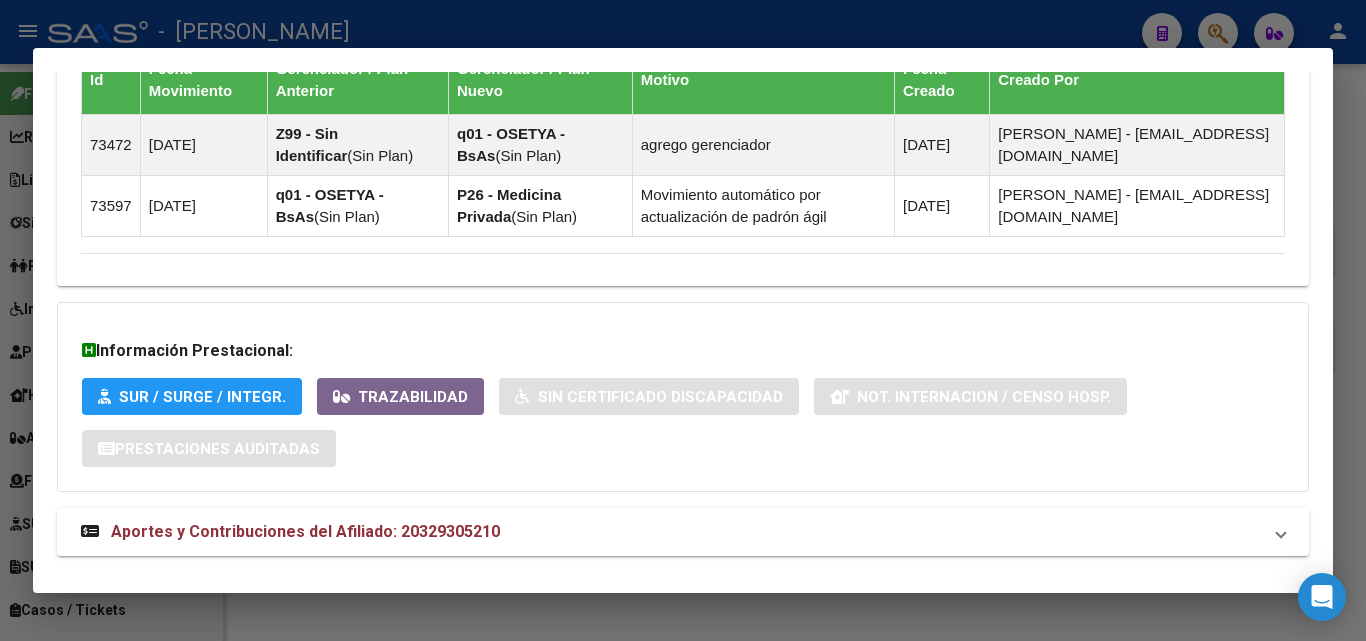 scroll, scrollTop: 1343, scrollLeft: 0, axis: vertical 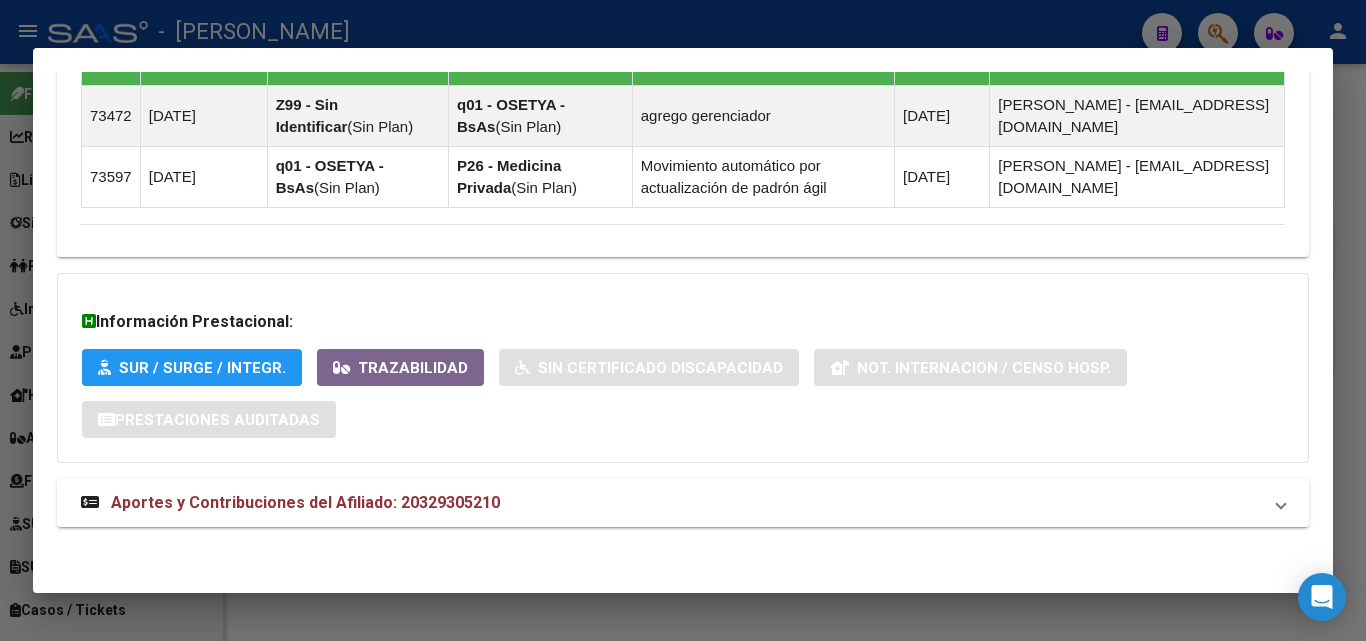click on "Aportes y Contribuciones del Afiliado: 20329305210" at bounding box center [671, 503] 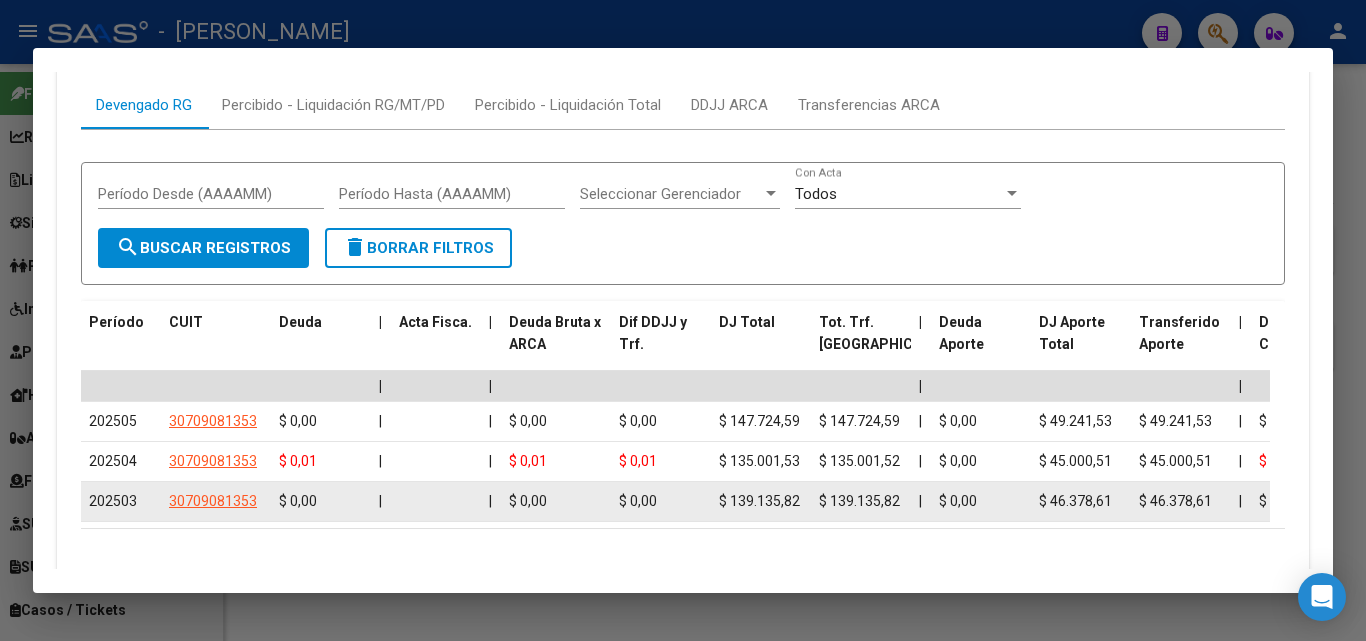 scroll, scrollTop: 1860, scrollLeft: 0, axis: vertical 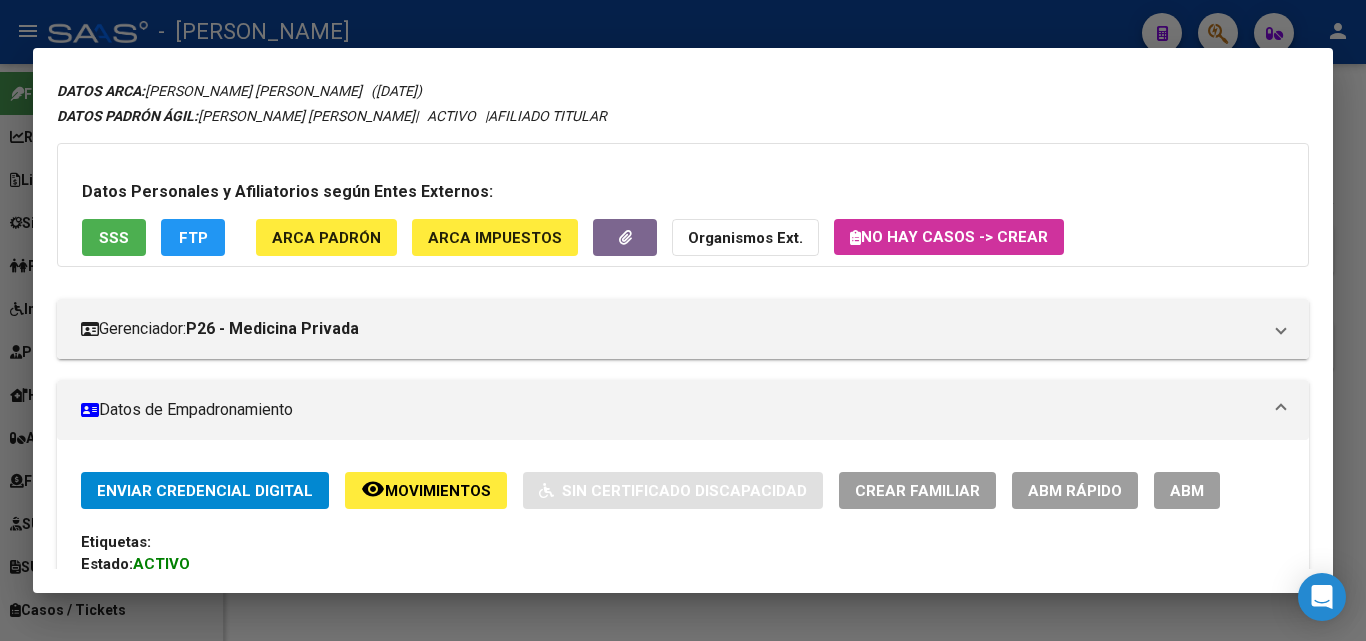 click on "ARCA Padrón" 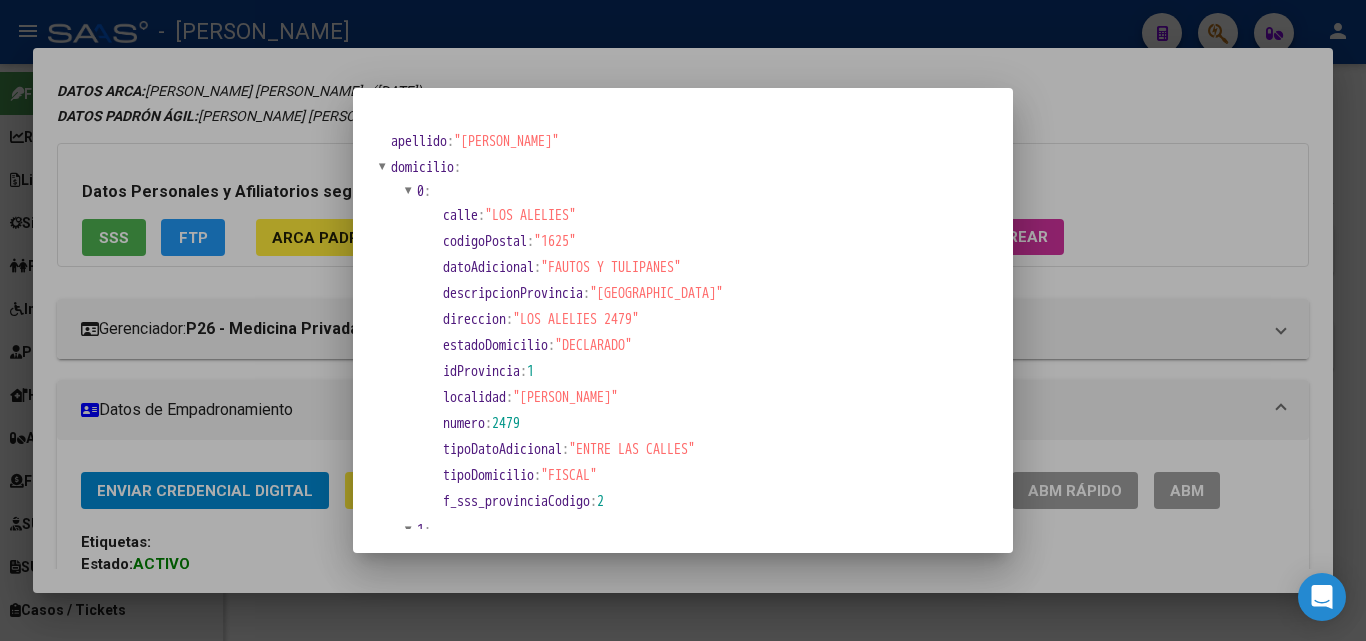 click at bounding box center [683, 320] 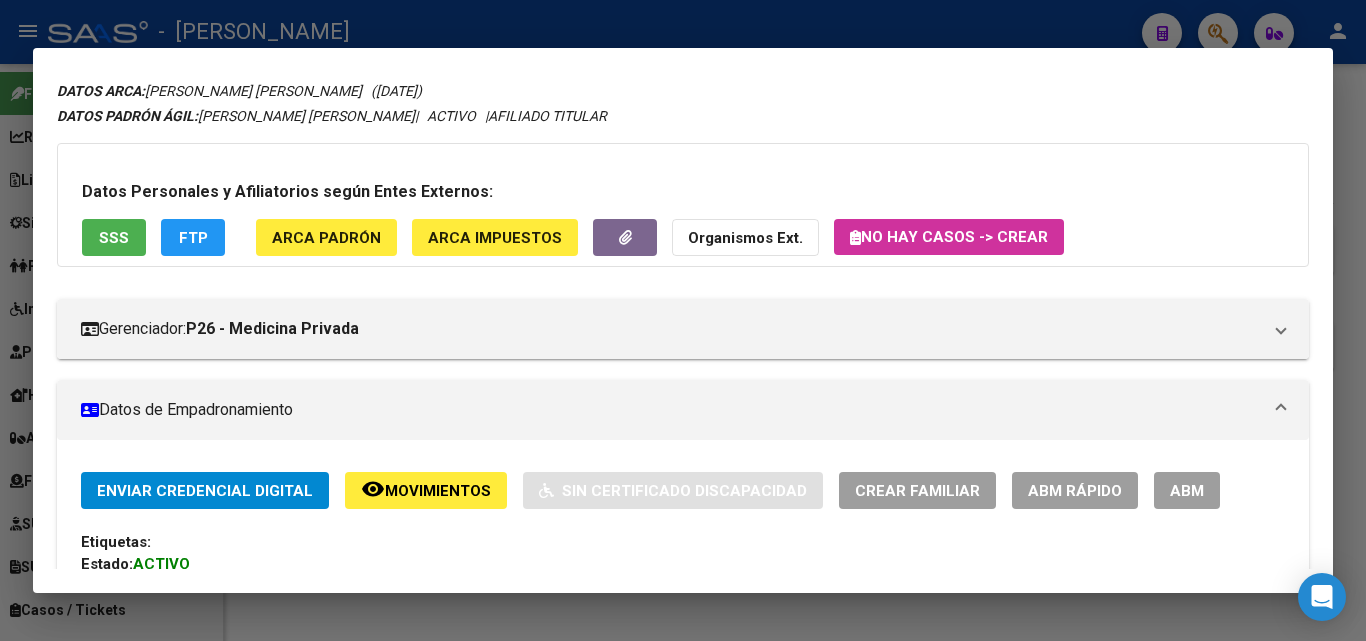 scroll, scrollTop: 0, scrollLeft: 0, axis: both 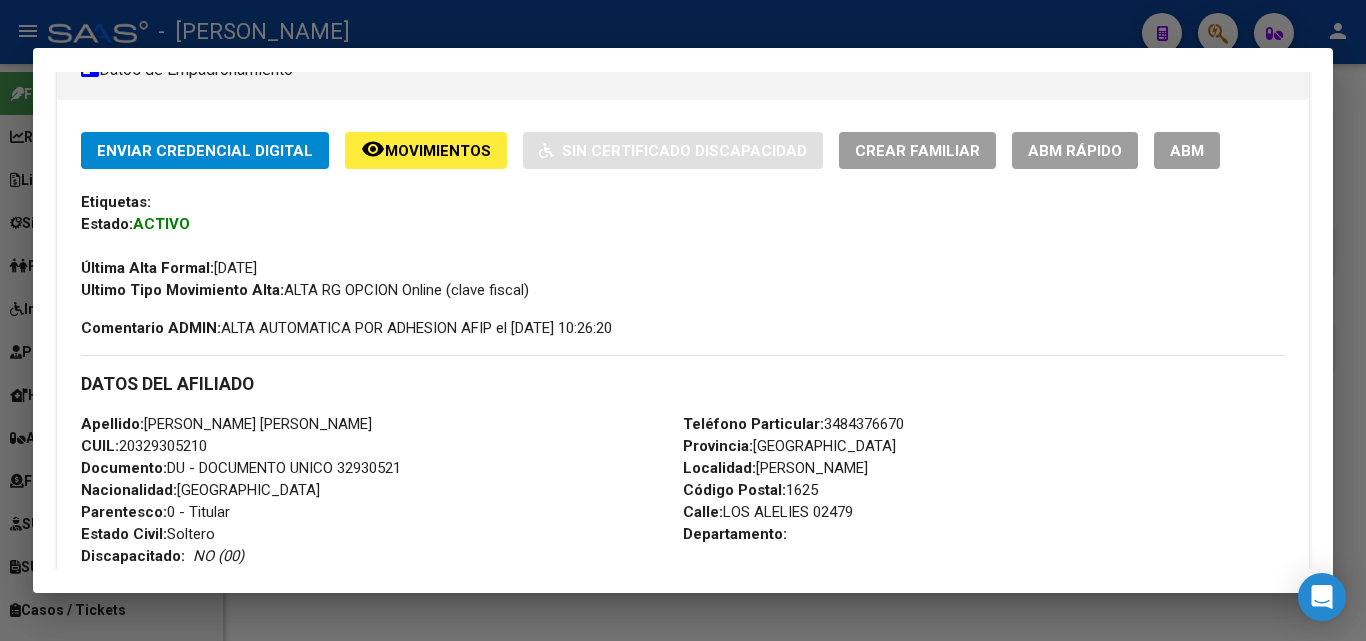 click on "Documento:  DU - DOCUMENTO UNICO 32930521" at bounding box center (241, 468) 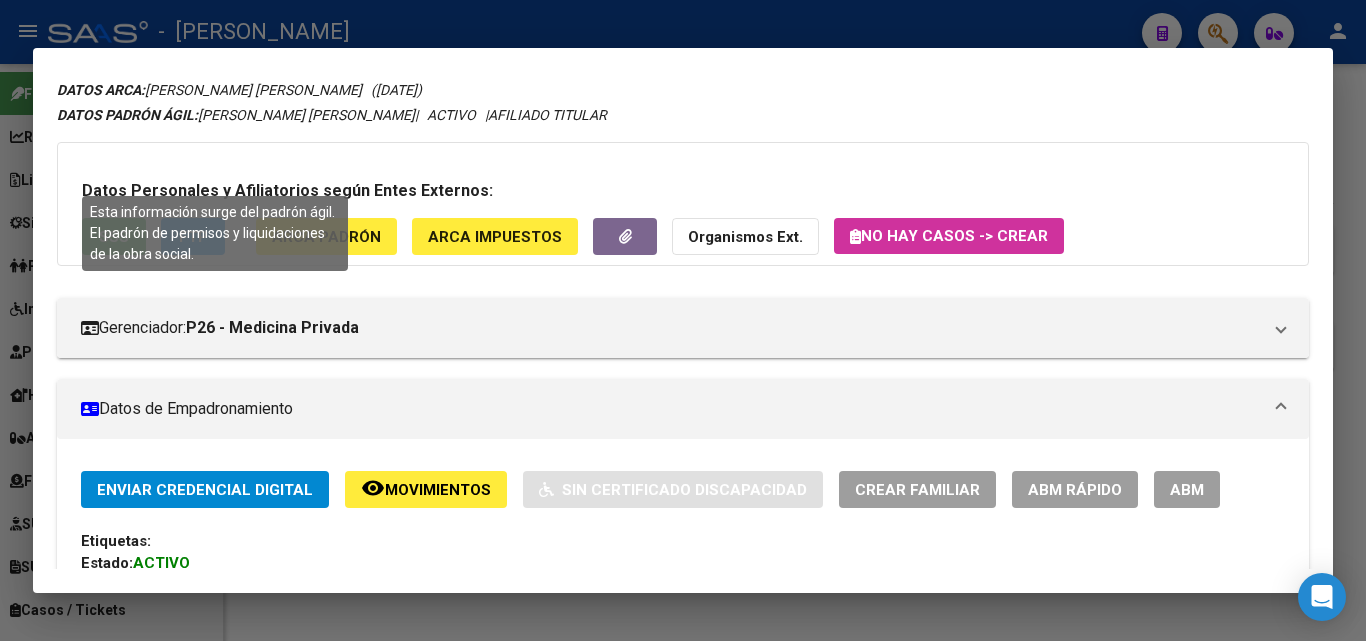 scroll, scrollTop: 0, scrollLeft: 0, axis: both 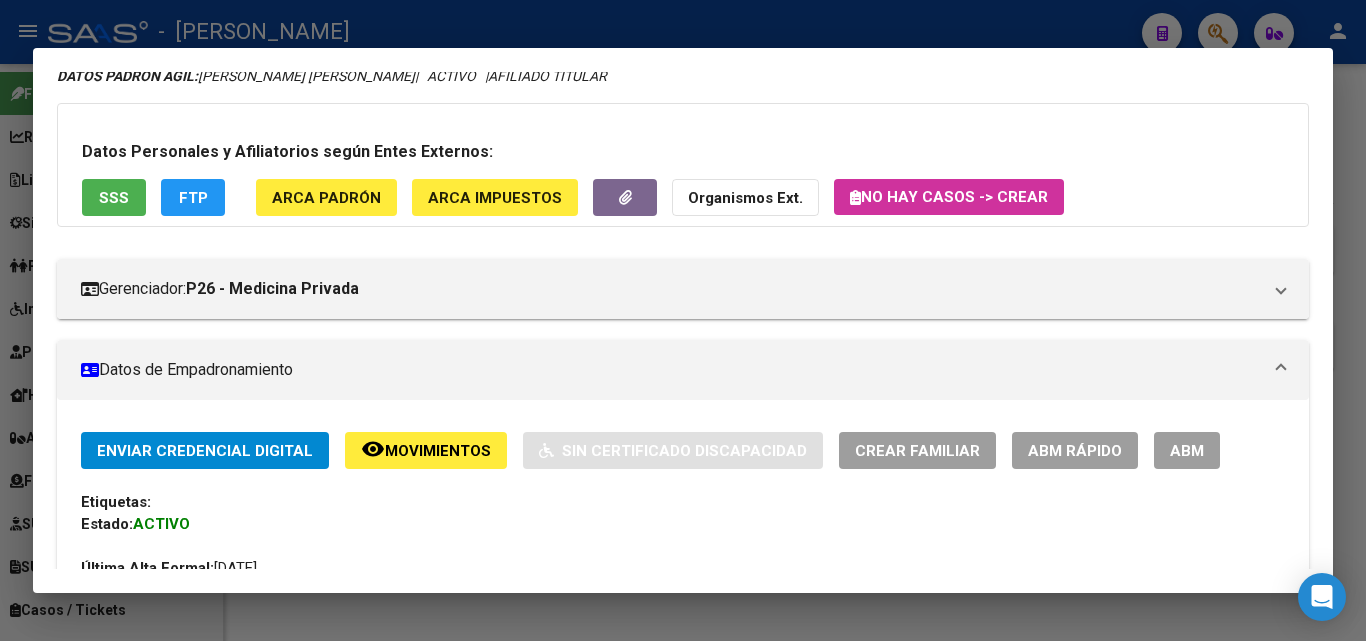 click on "ARCA Padrón" 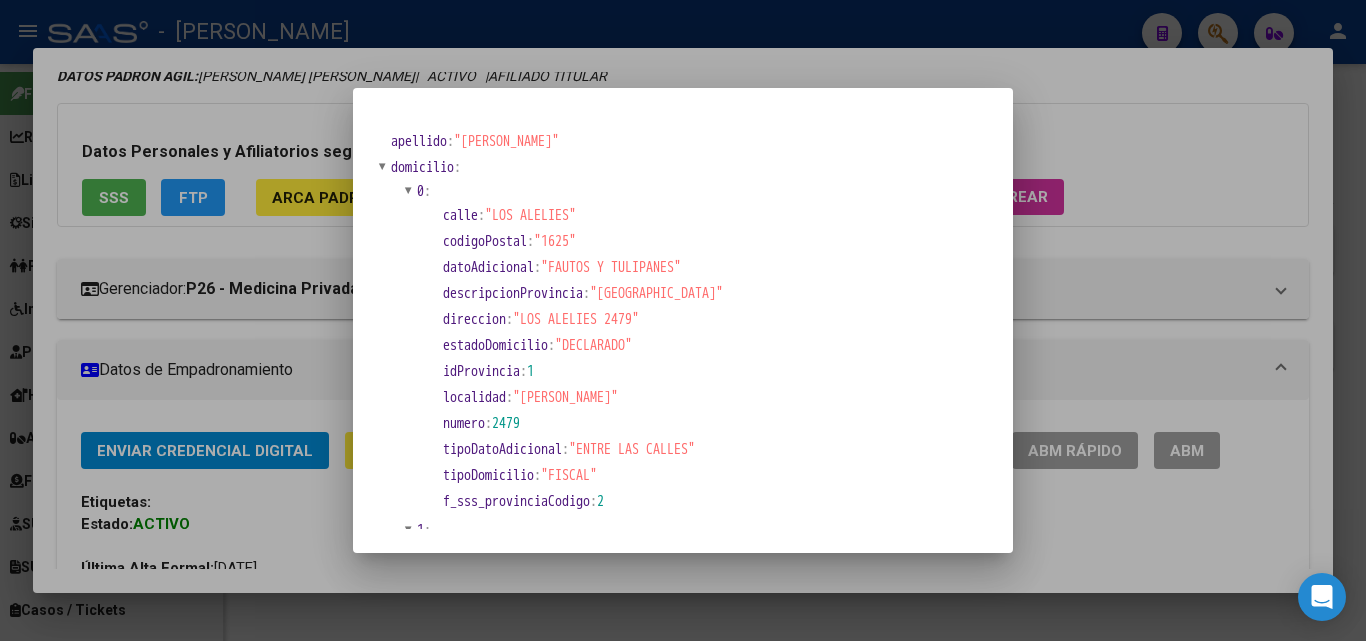 click at bounding box center (683, 320) 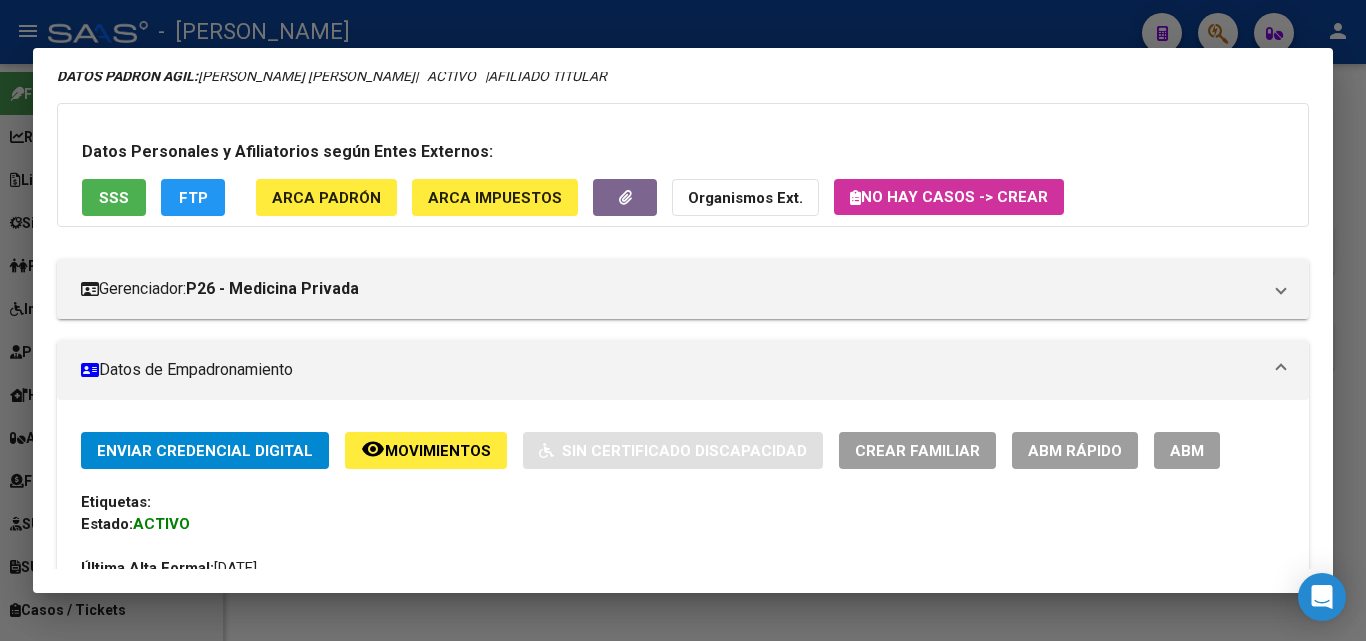 scroll, scrollTop: 500, scrollLeft: 0, axis: vertical 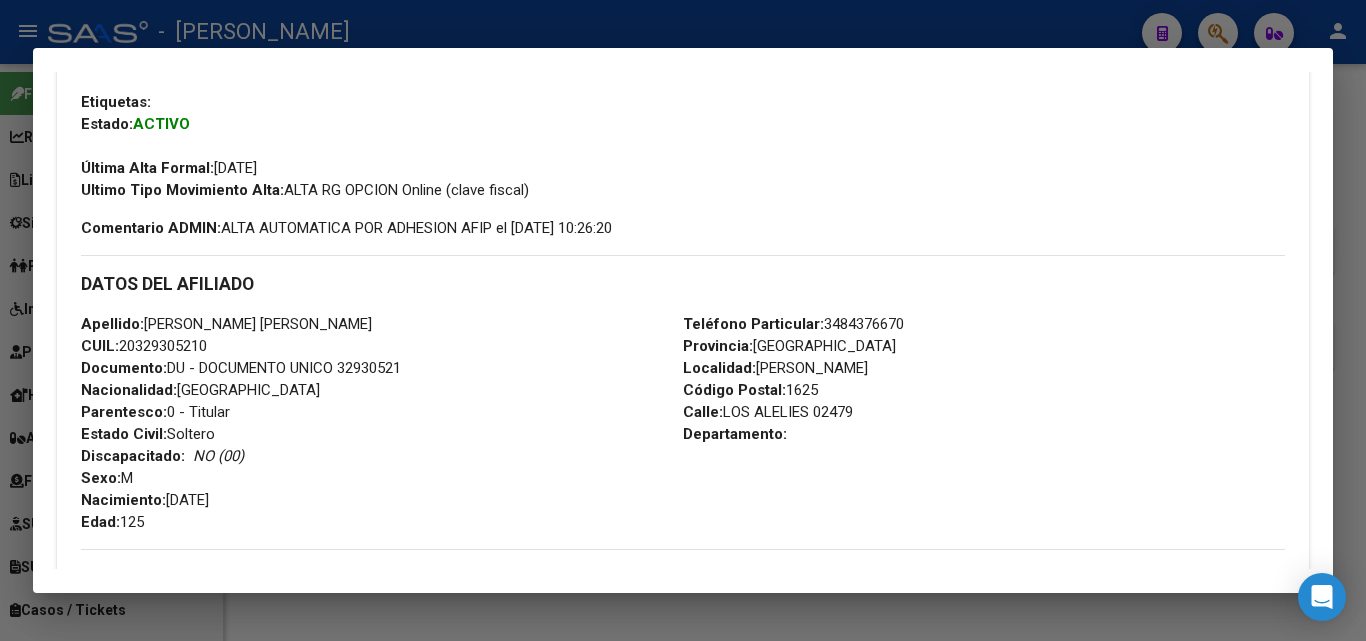 click on "Teléfono Particular:  [PHONE_NUMBER]" at bounding box center [793, 324] 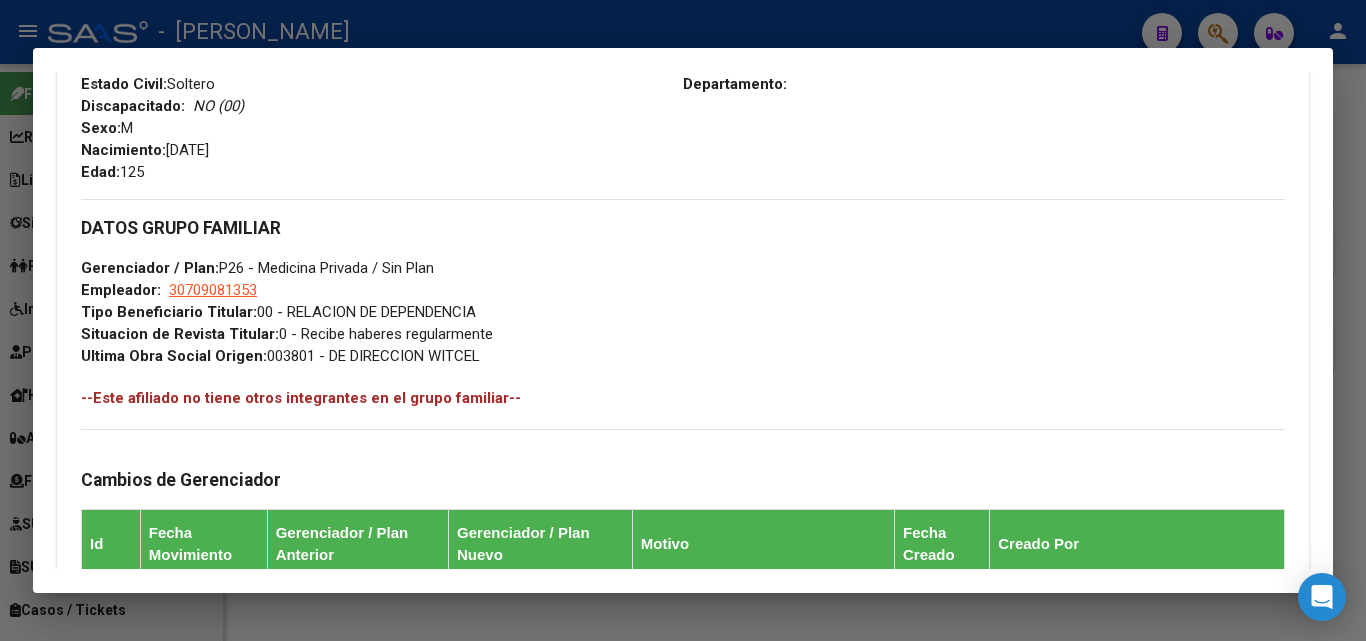 scroll, scrollTop: 900, scrollLeft: 0, axis: vertical 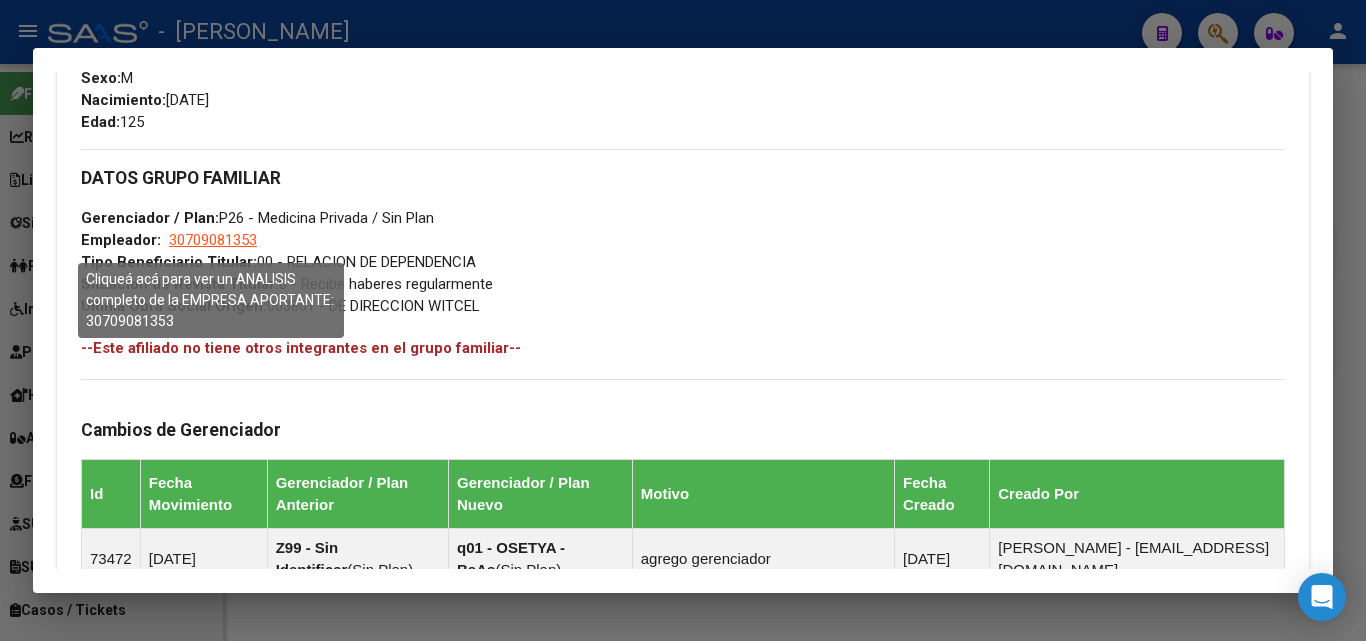 click on "30709081353" at bounding box center [213, 240] 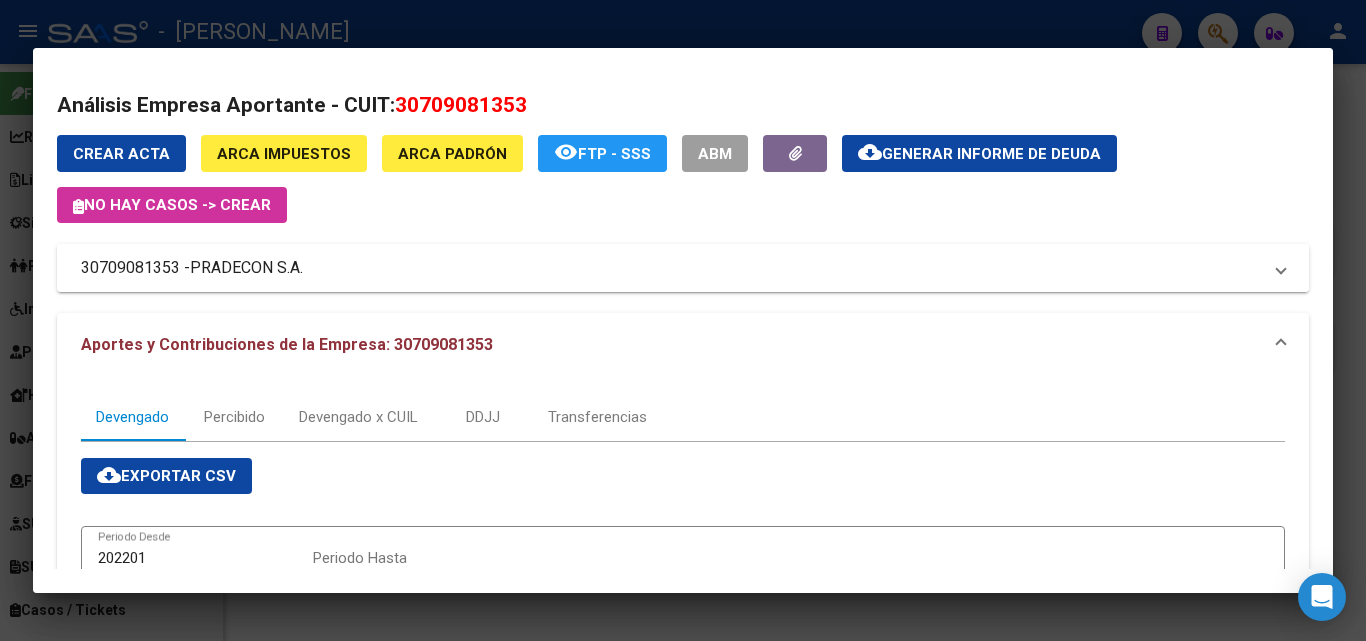 click on "PRADECON S.A." at bounding box center [246, 268] 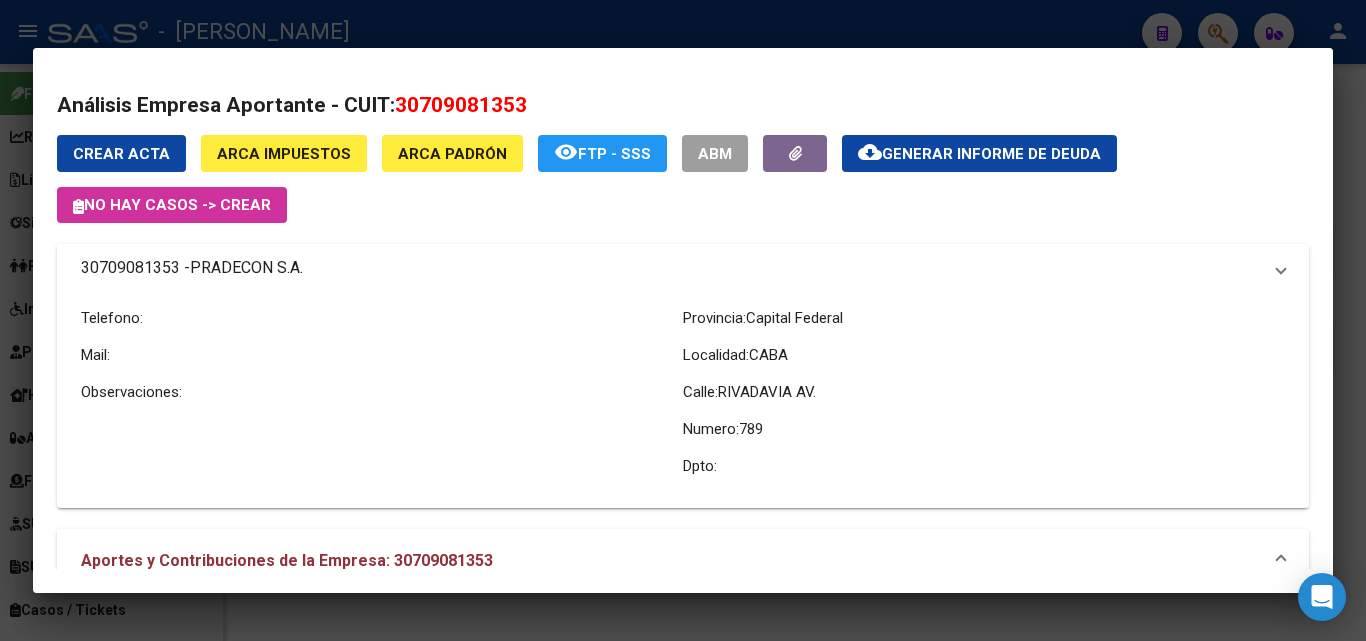 click on "PRADECON S.A." at bounding box center [246, 268] 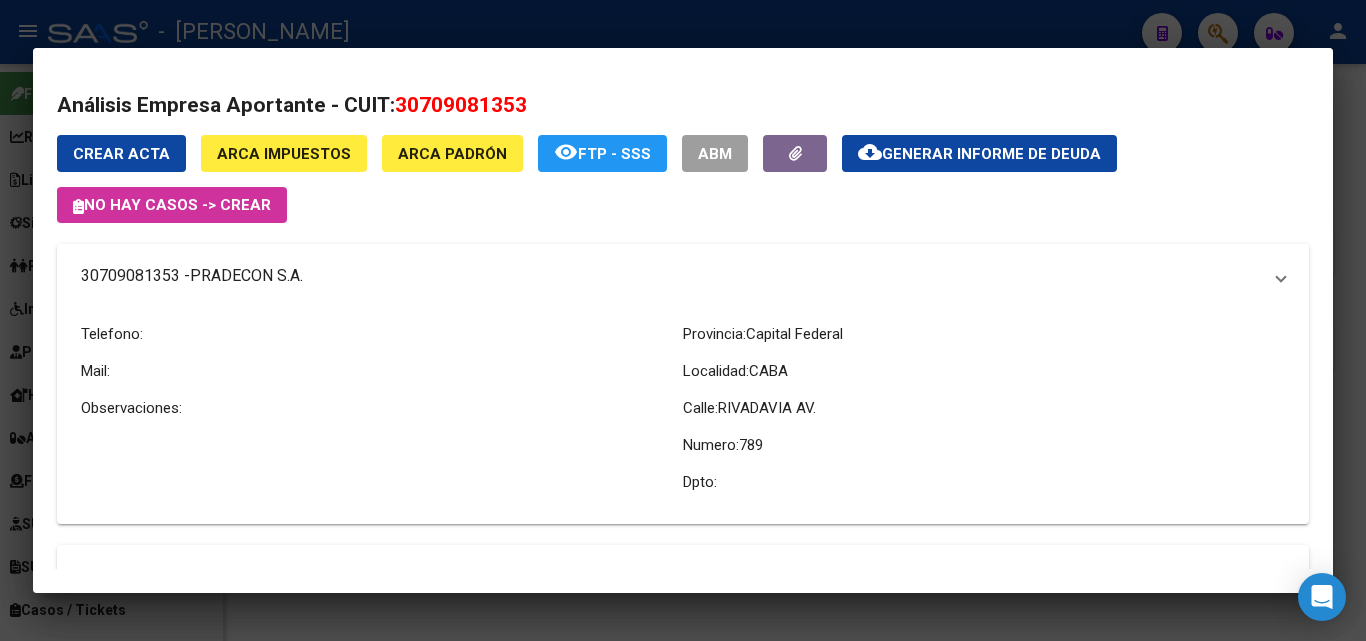 copy on "PRADECON S.A." 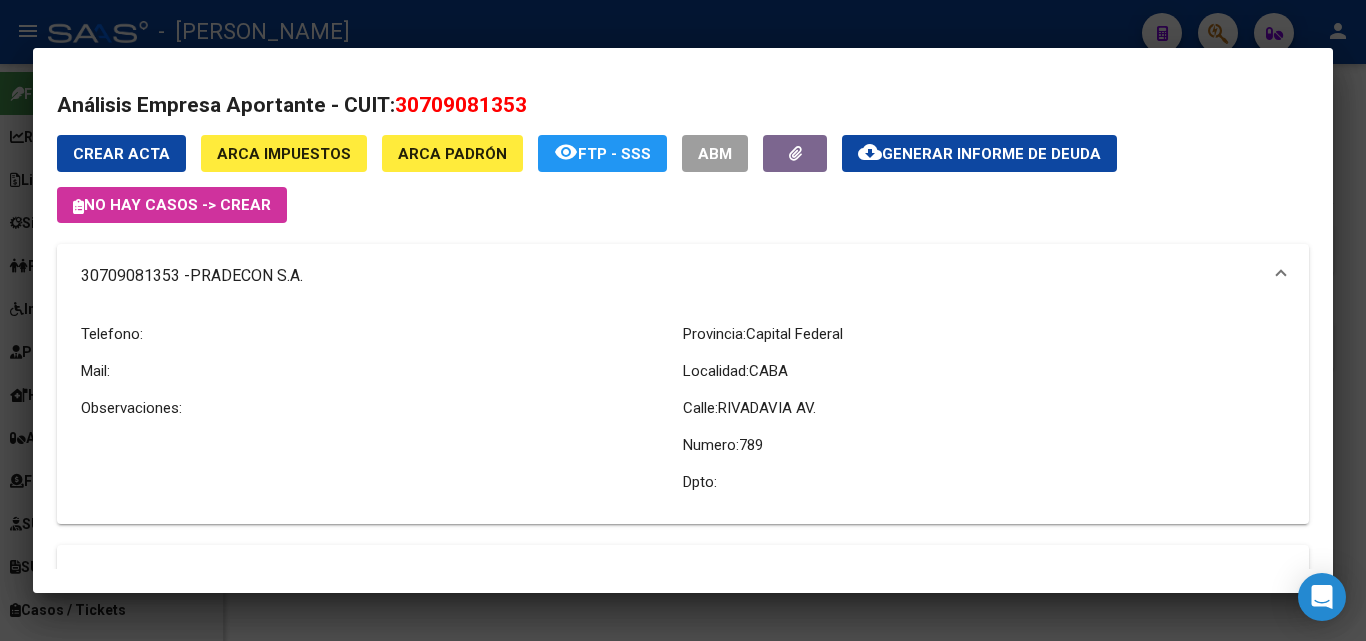 click at bounding box center (683, 320) 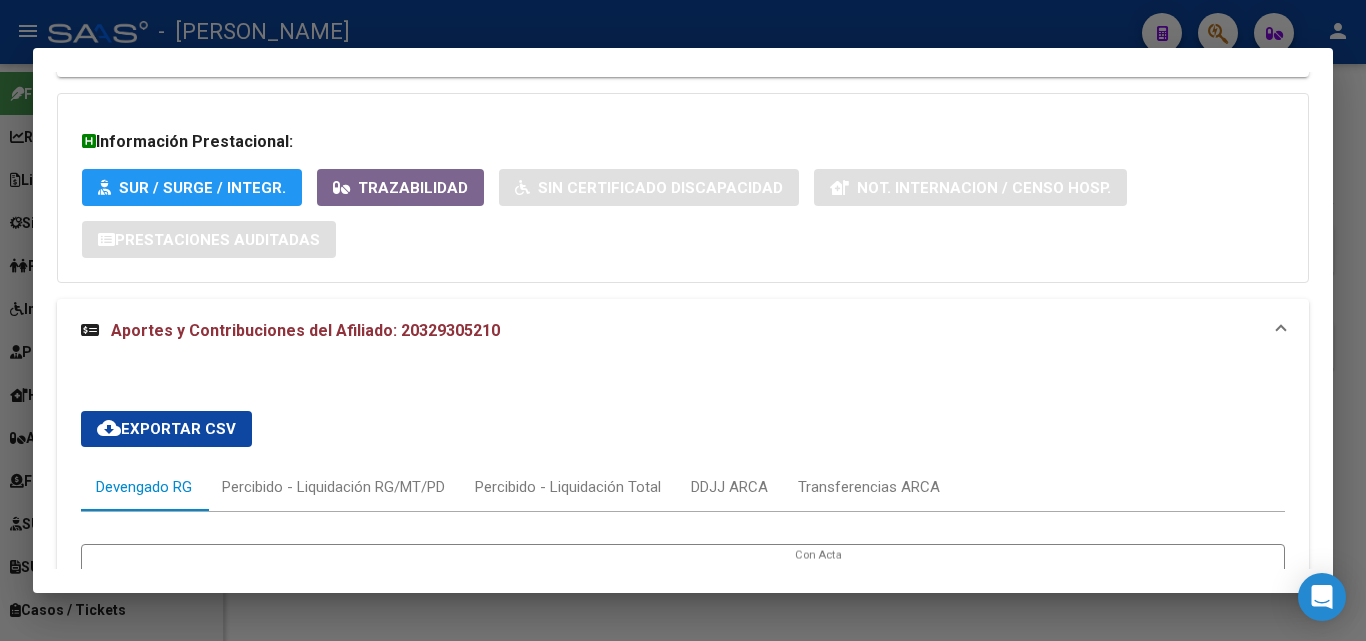 scroll, scrollTop: 2023, scrollLeft: 0, axis: vertical 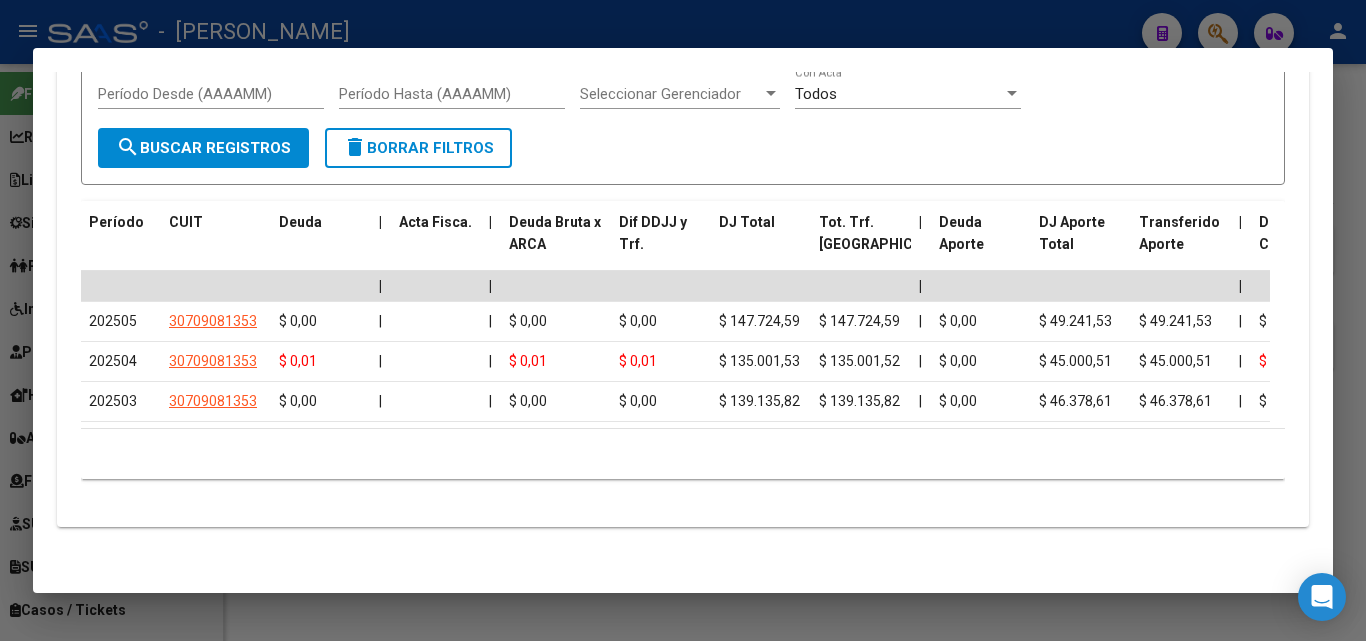 click at bounding box center (683, 320) 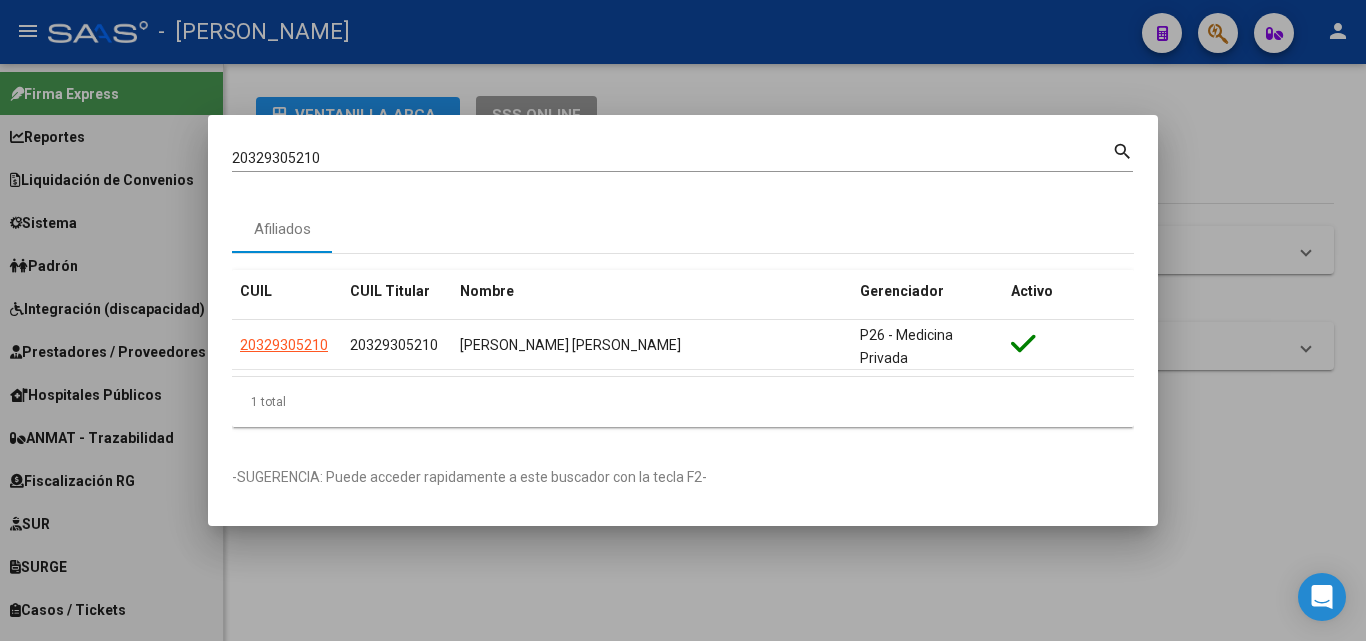 click on "20329305210 Buscar (apellido, dni, [PERSON_NAME], [PERSON_NAME], cuit, obra social)" at bounding box center (672, 158) 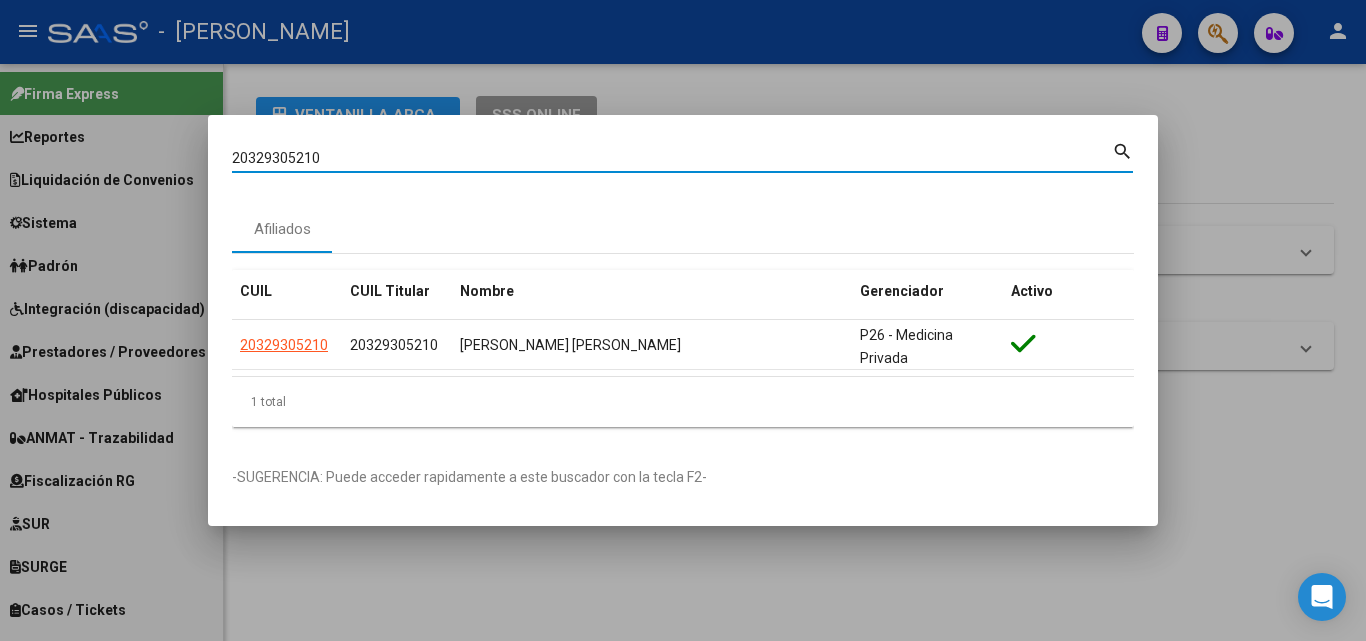 click on "20329305210" at bounding box center [672, 158] 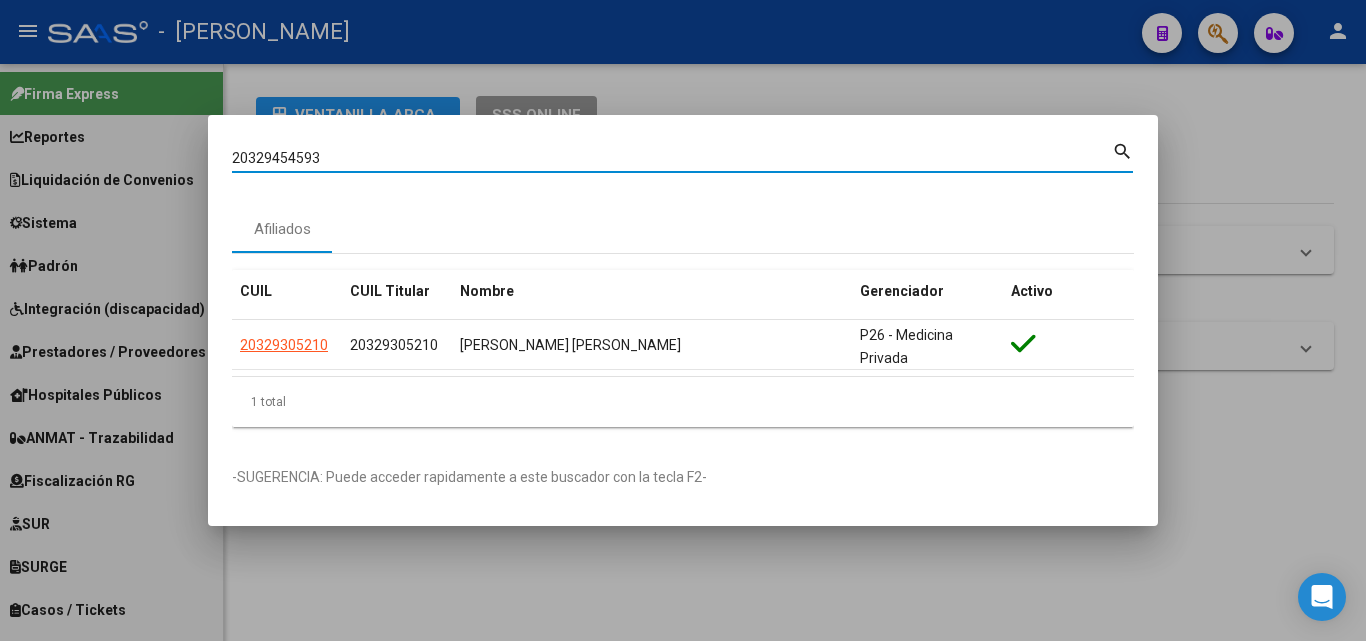 type on "20329454593" 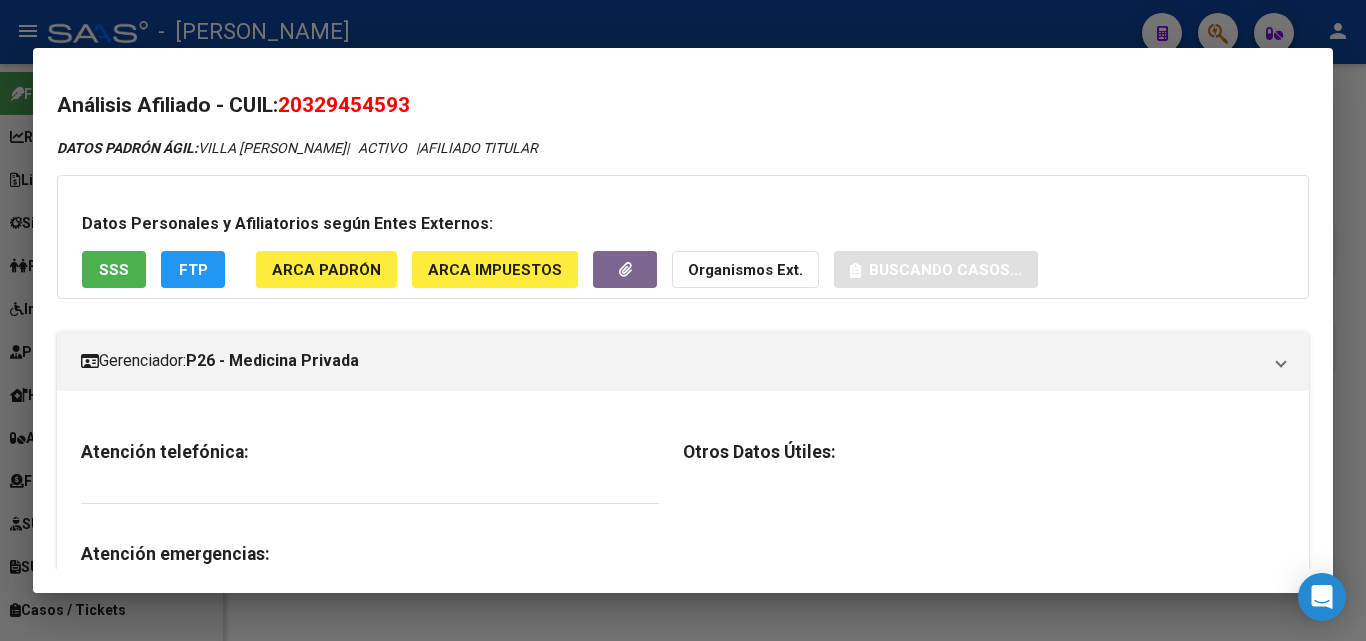 click on "ARCA Padrón" 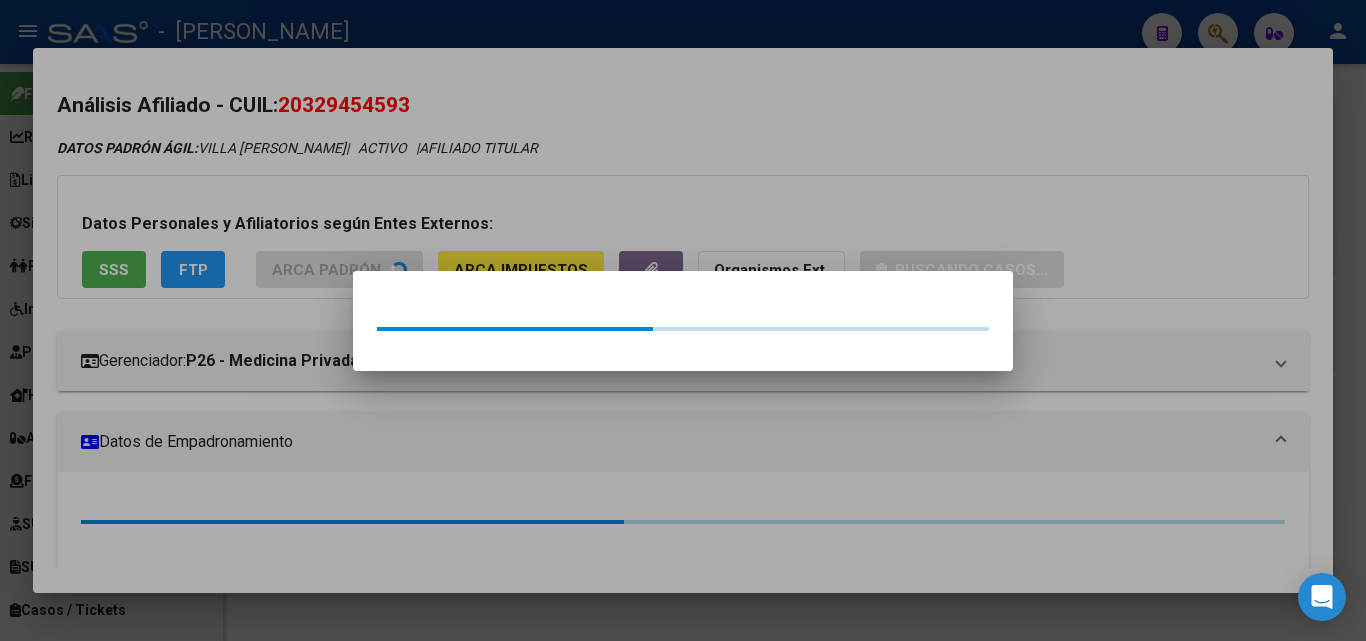 click at bounding box center (683, 320) 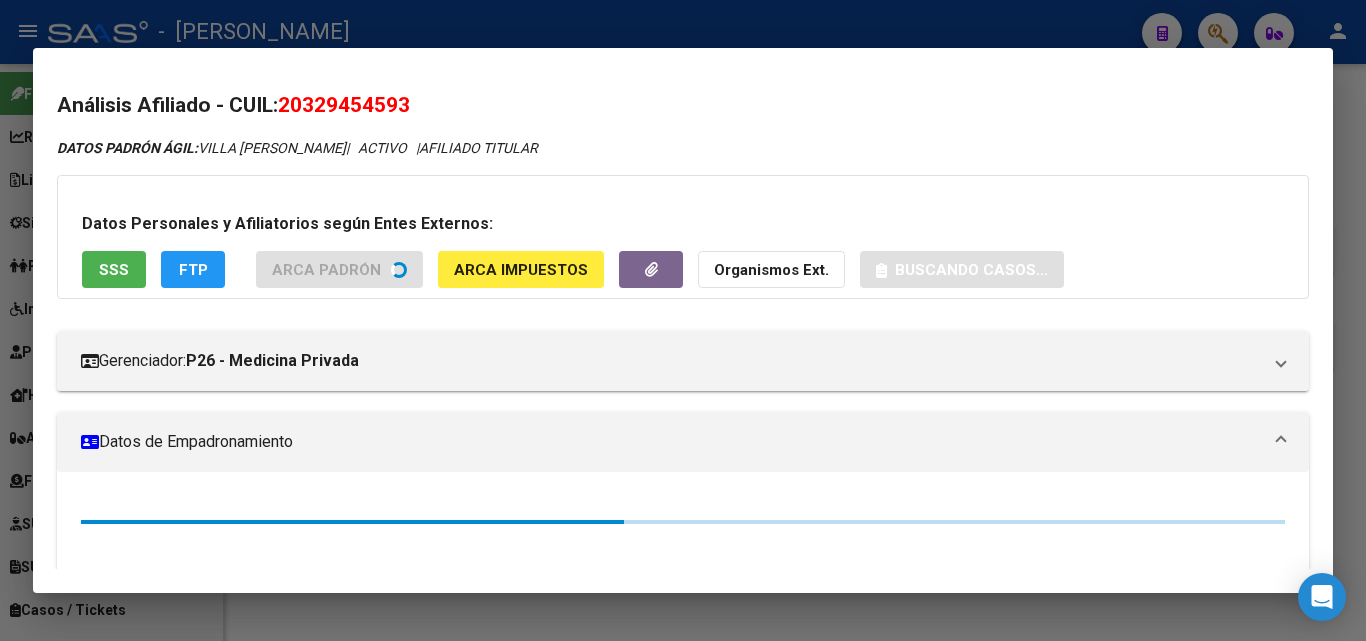 click on "SSS" at bounding box center (114, 269) 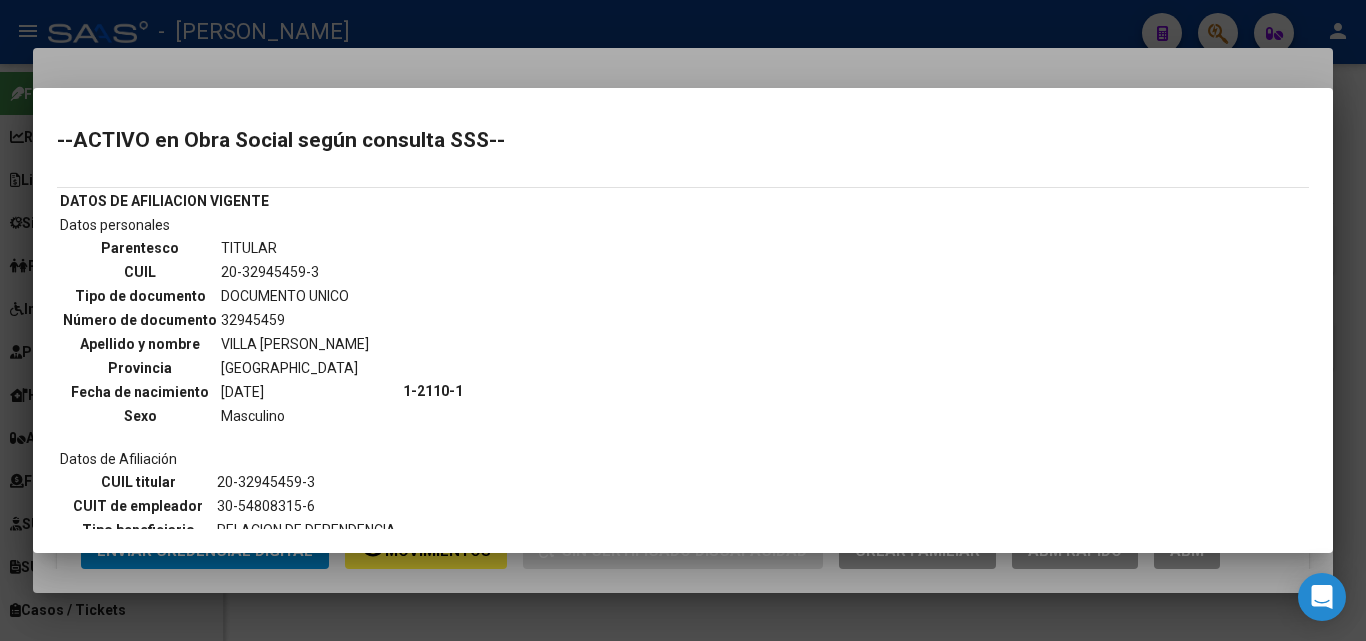 click at bounding box center (683, 320) 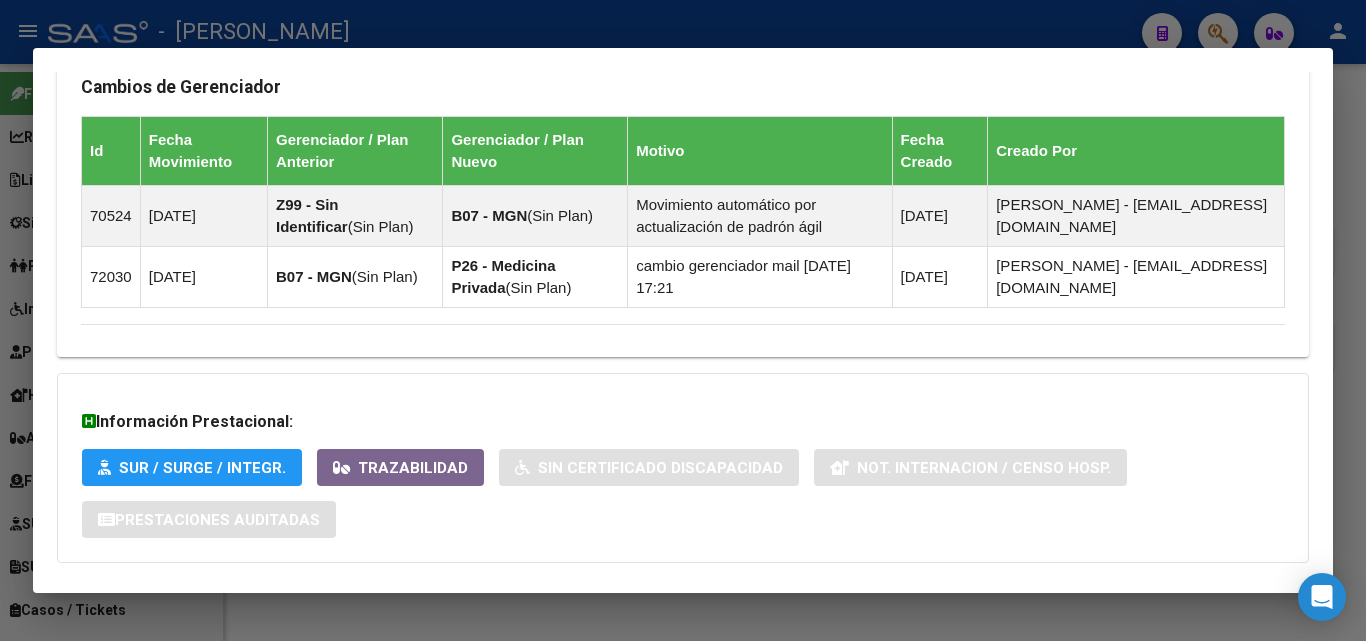 click on "Información Prestacional:       SUR / SURGE / INTEGR.    Trazabilidad    Sin Certificado Discapacidad    Not. Internacion / Censo Hosp.  Prestaciones Auditadas" at bounding box center (683, 468) 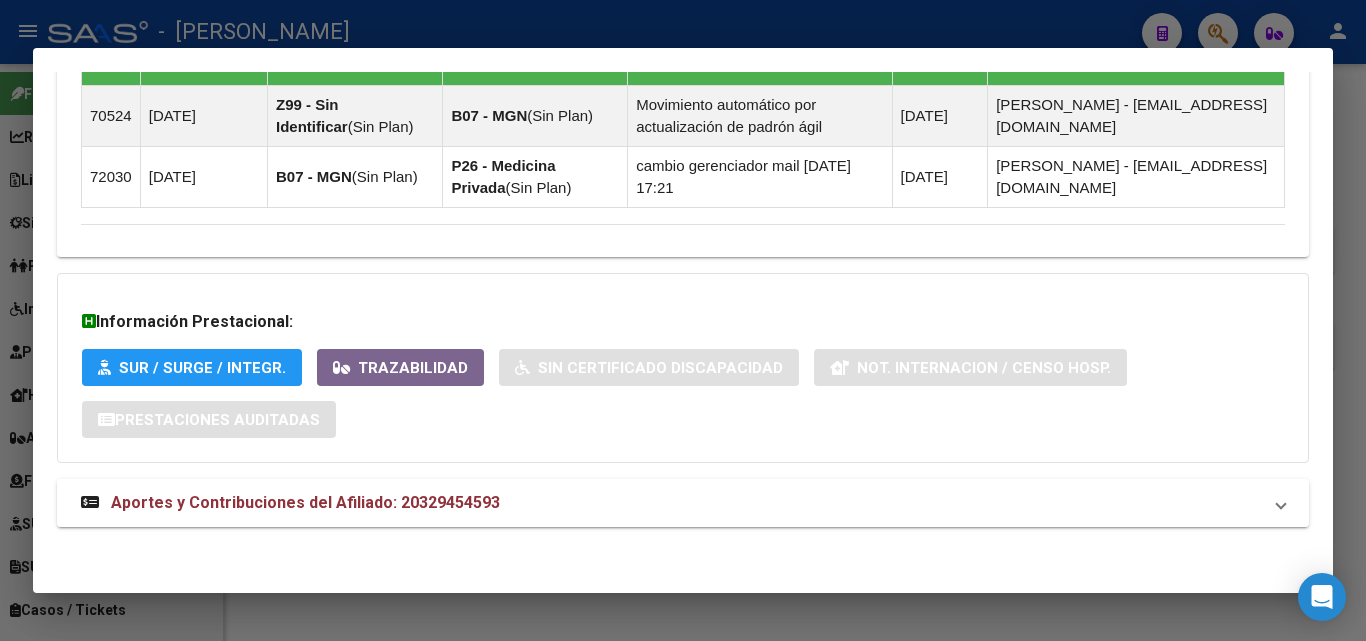click on "Aportes y Contribuciones del Afiliado: 20329454593" at bounding box center [305, 502] 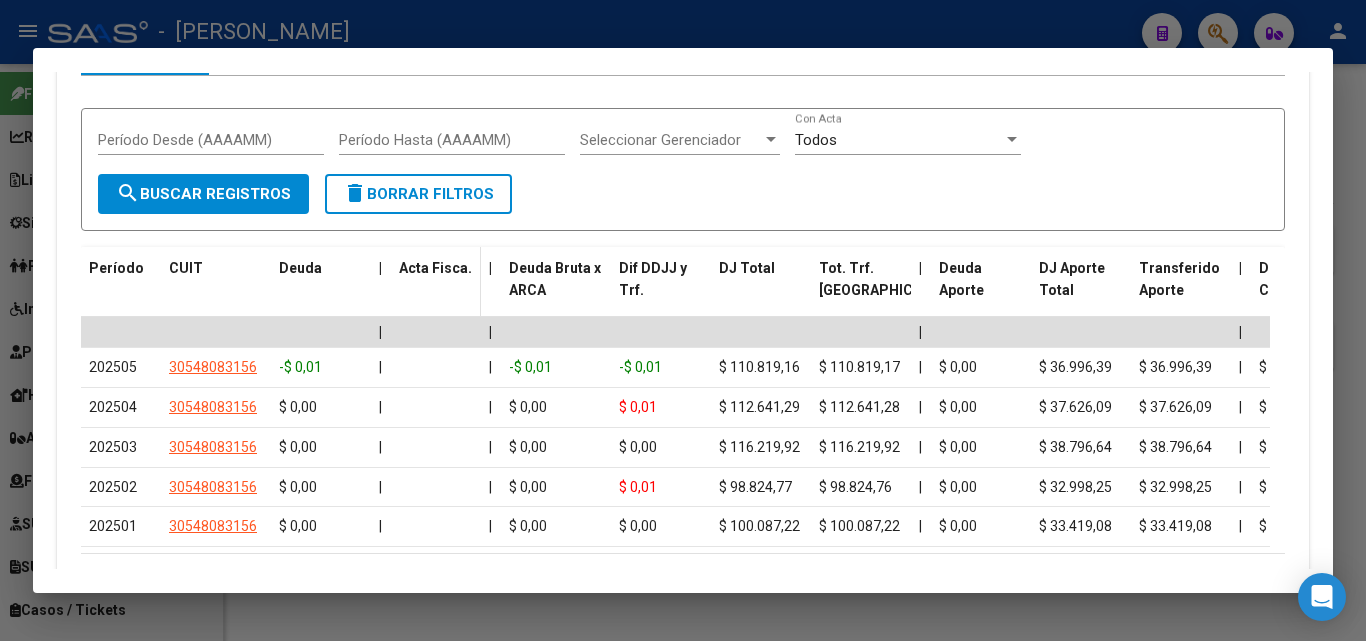 scroll, scrollTop: 2024, scrollLeft: 0, axis: vertical 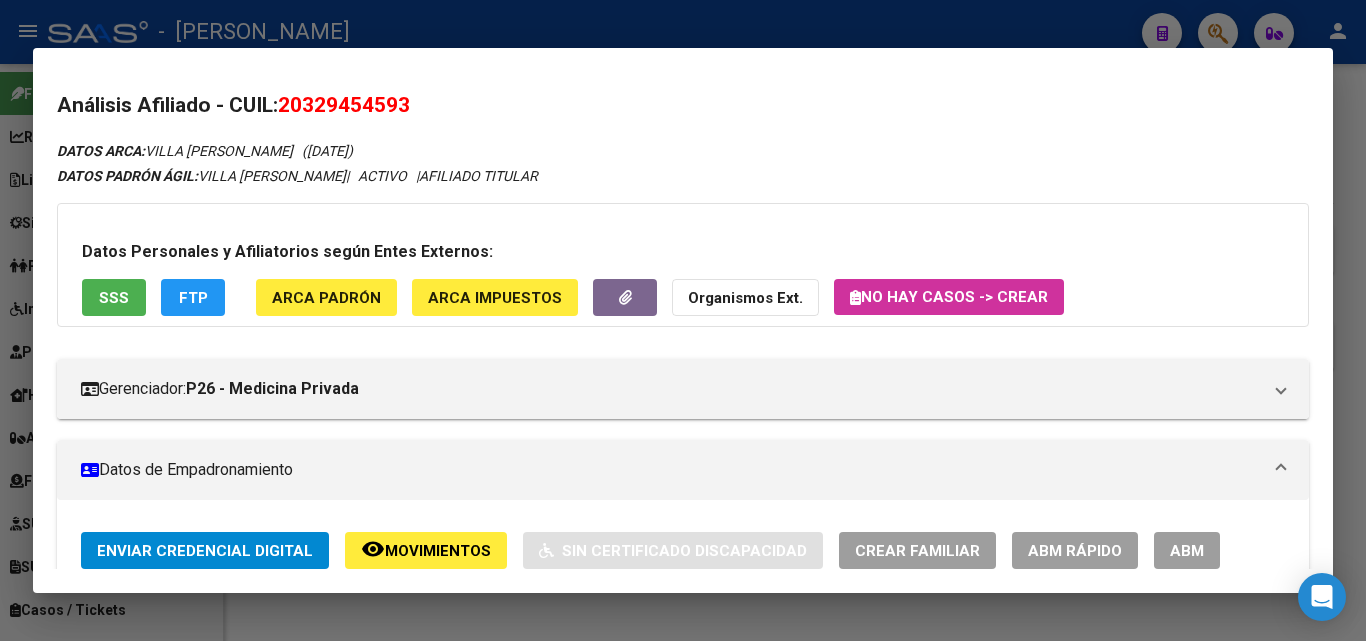 click on "ARCA Padrón" 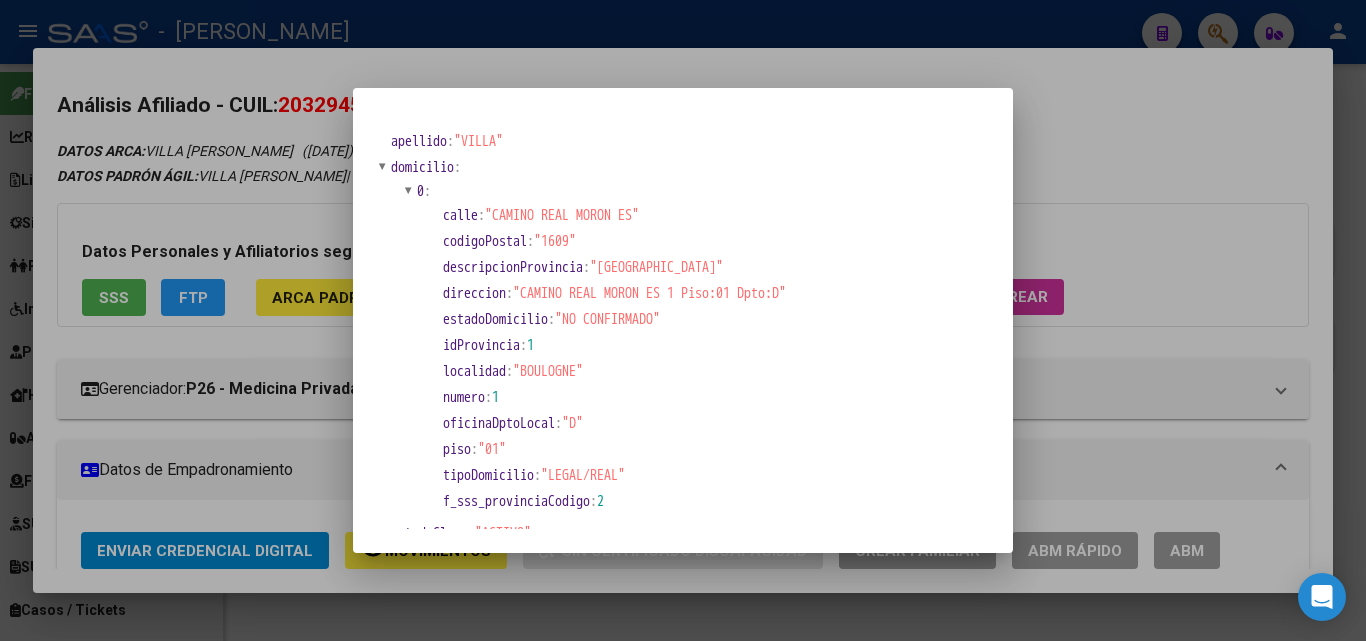 click at bounding box center (683, 320) 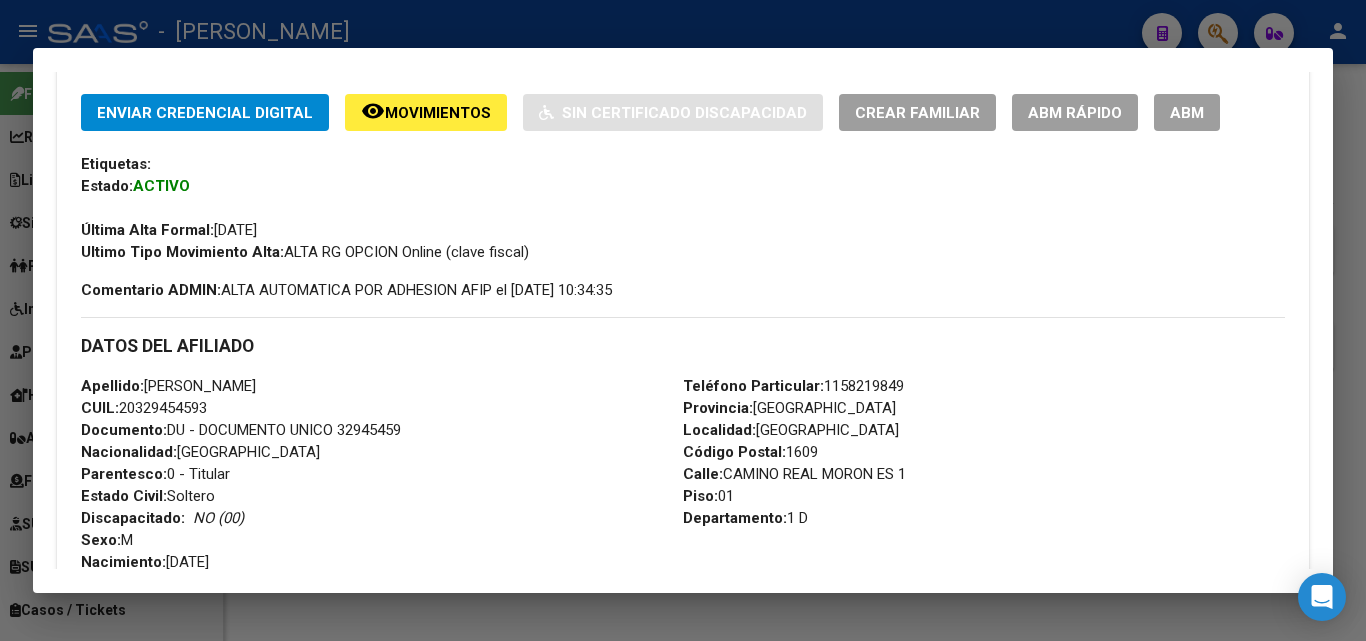 scroll, scrollTop: 500, scrollLeft: 0, axis: vertical 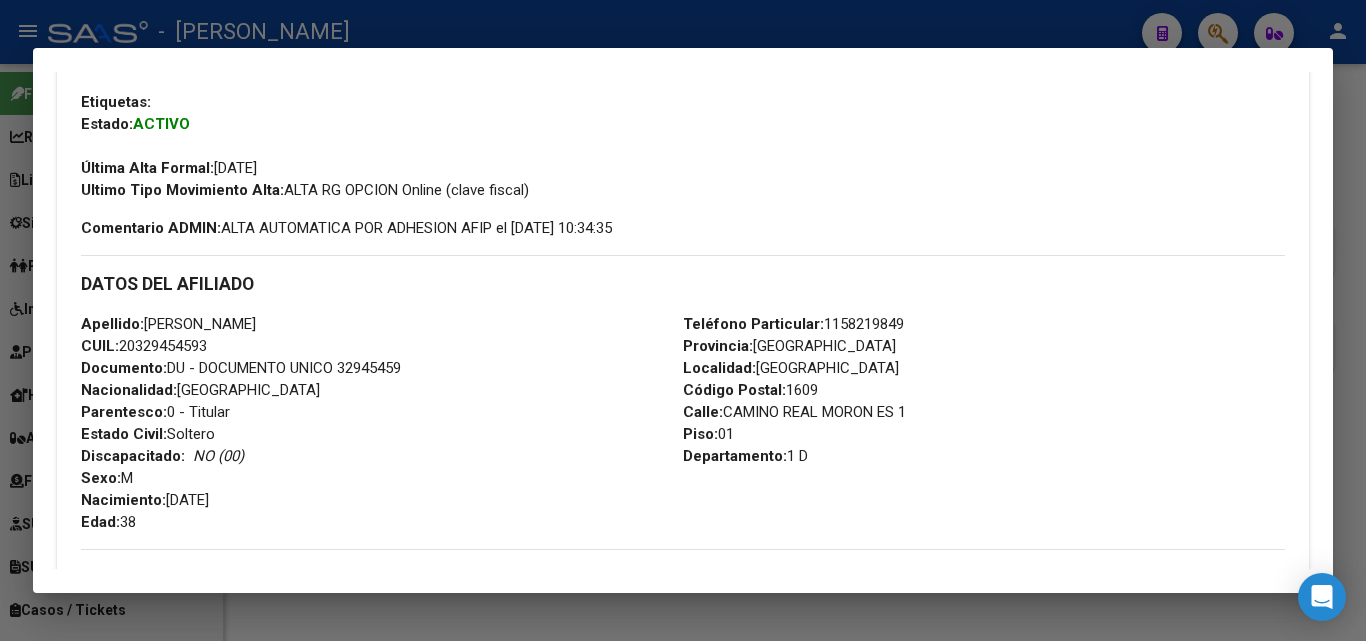 click on "Documento:  DU - DOCUMENTO UNICO 32945459" at bounding box center [241, 368] 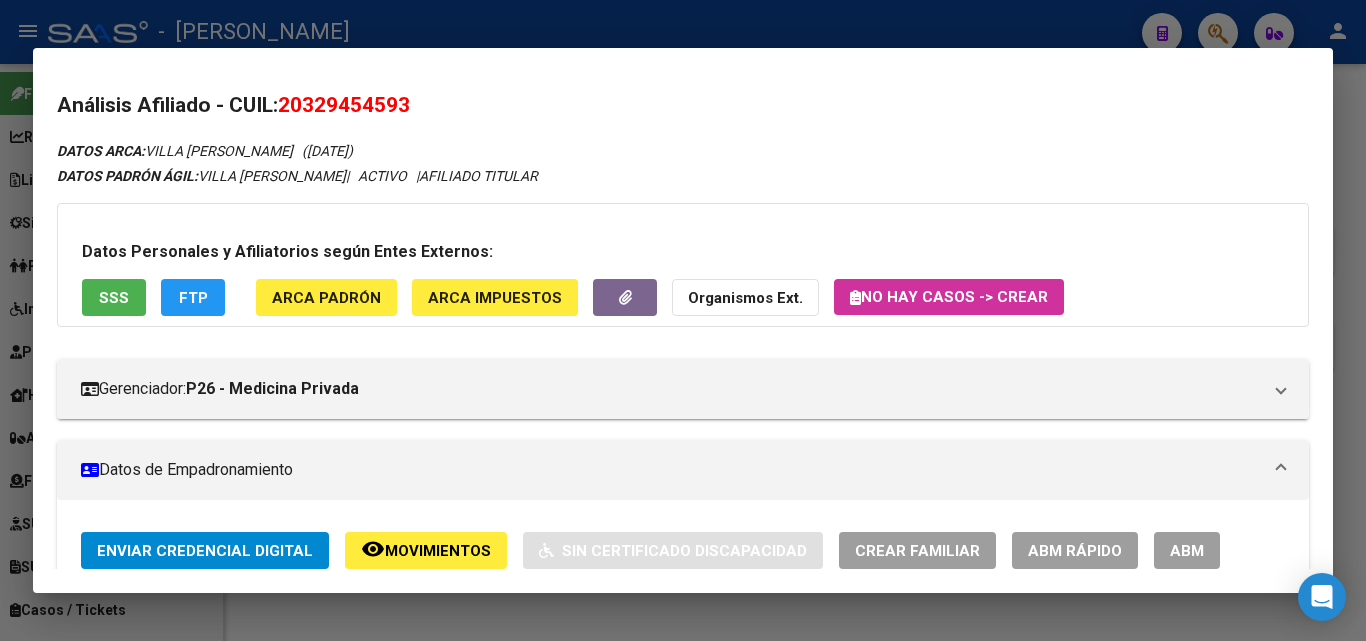 click on "ARCA Padrón" 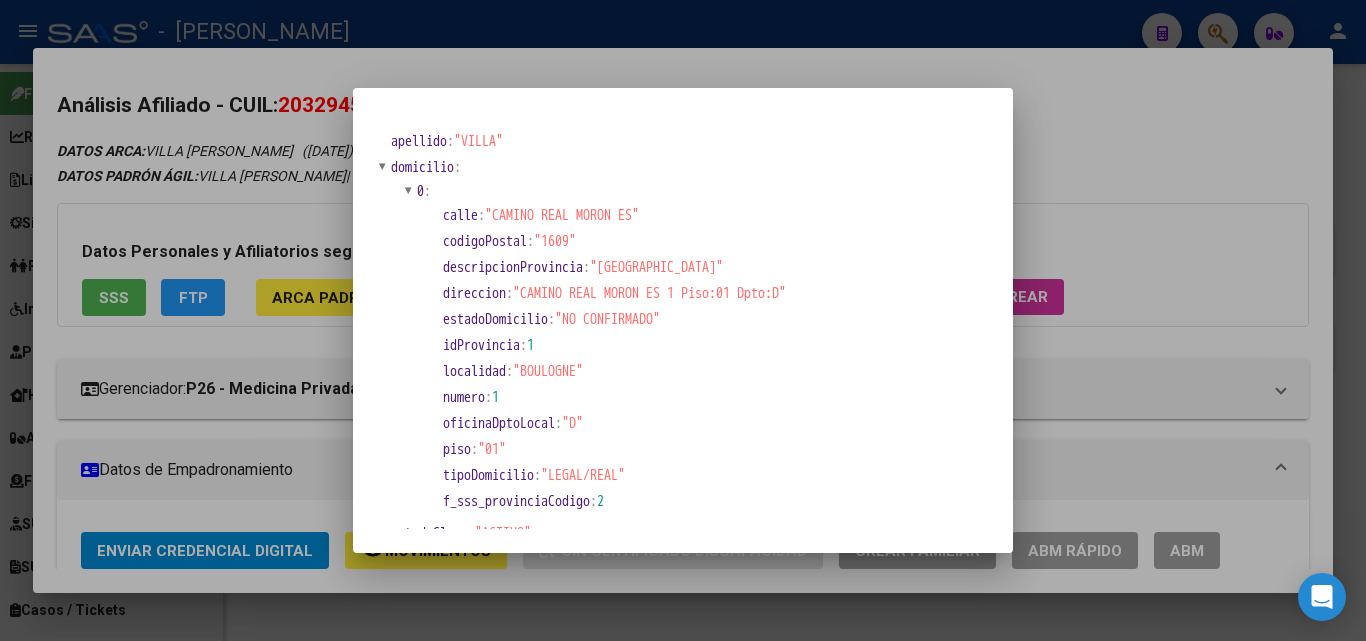 click at bounding box center (683, 320) 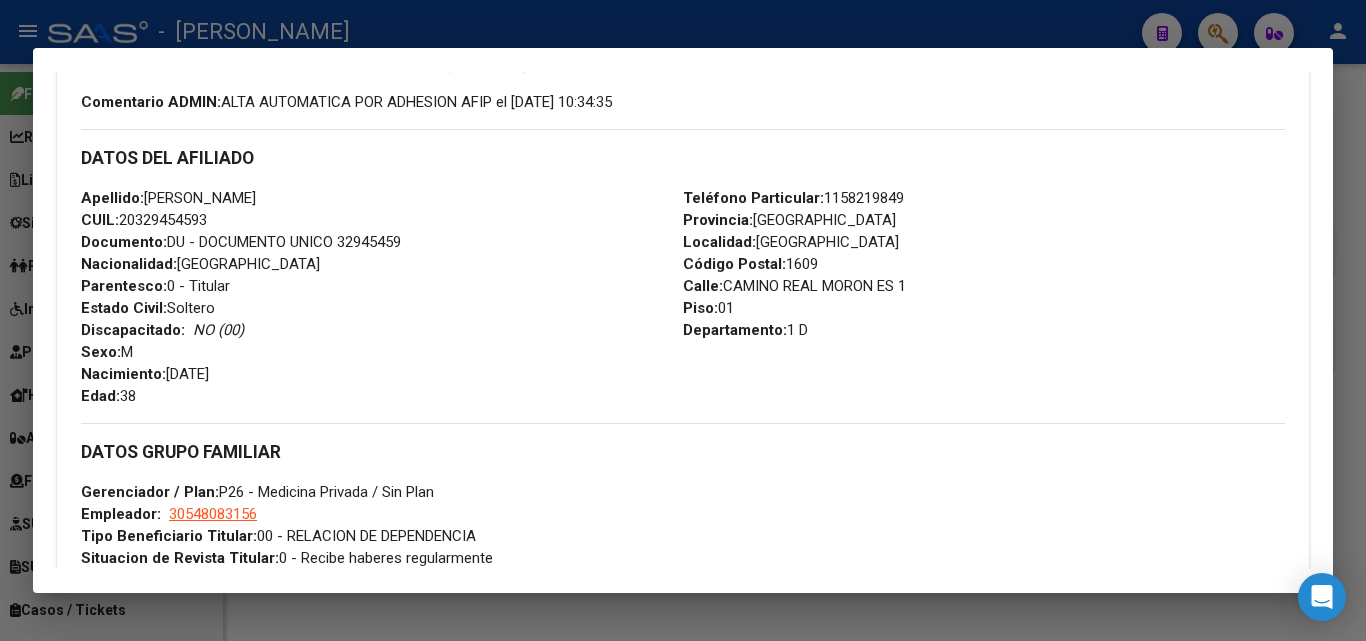 scroll, scrollTop: 700, scrollLeft: 0, axis: vertical 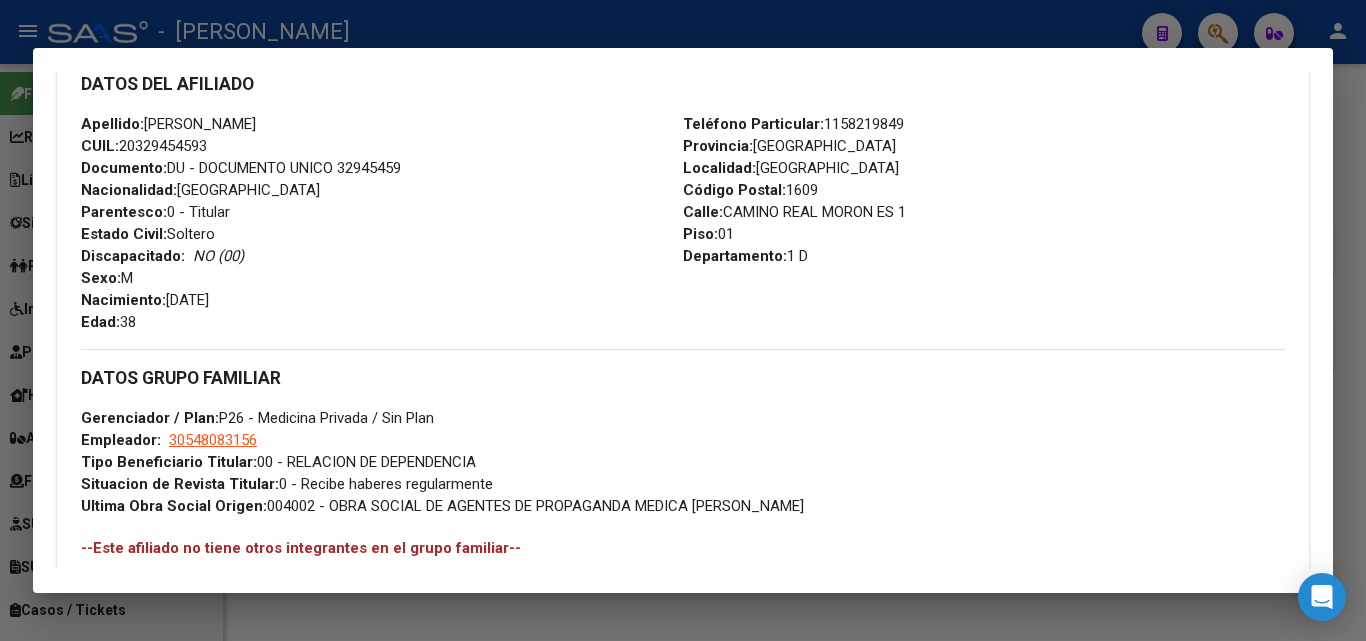 drag, startPoint x: 720, startPoint y: 210, endPoint x: 890, endPoint y: 216, distance: 170.10585 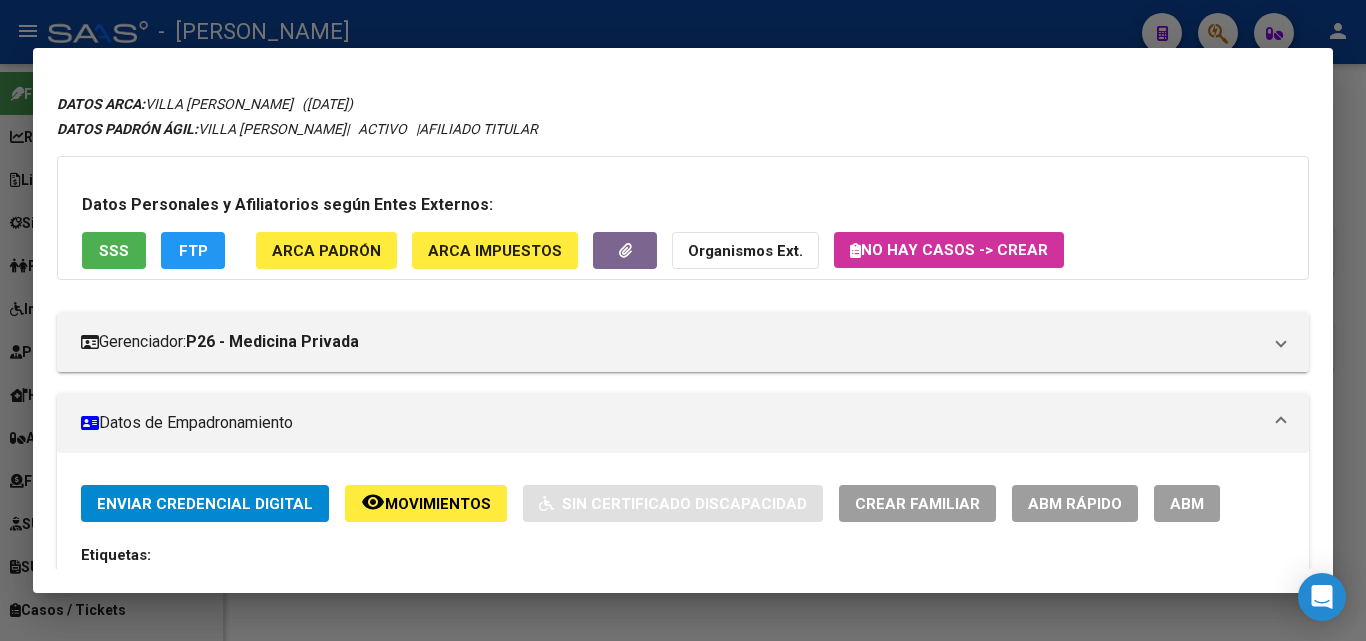 scroll, scrollTop: 0, scrollLeft: 0, axis: both 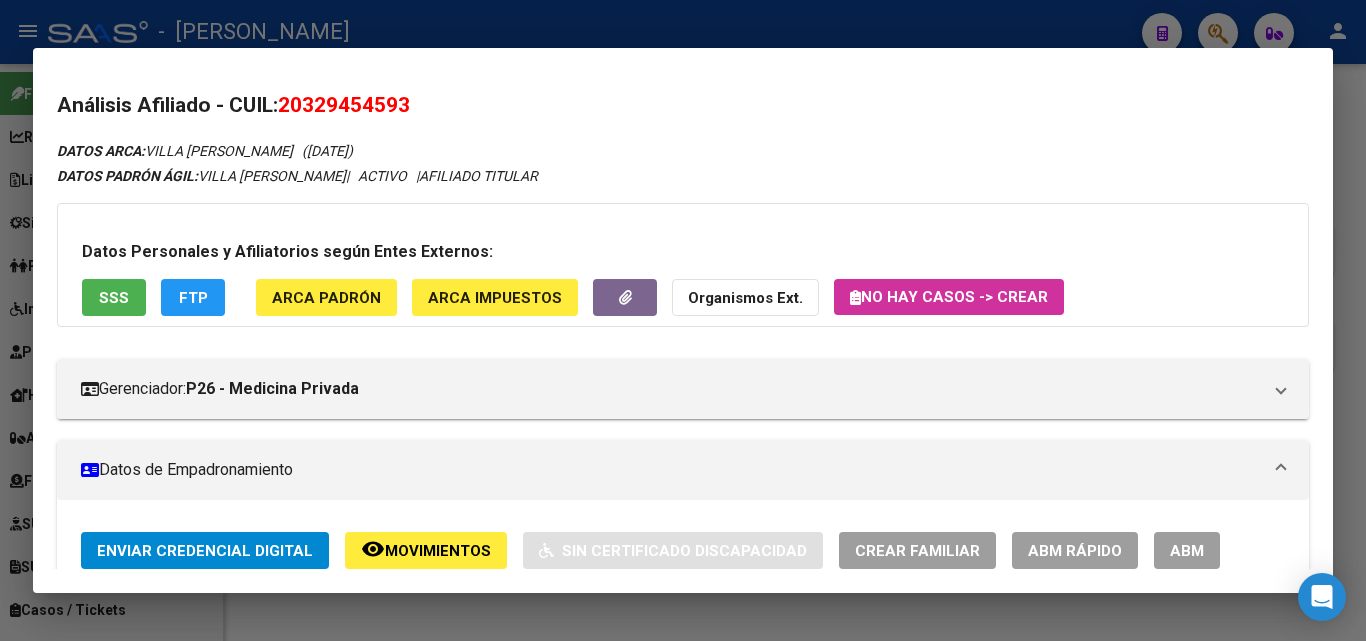 click on "ARCA Padrón" 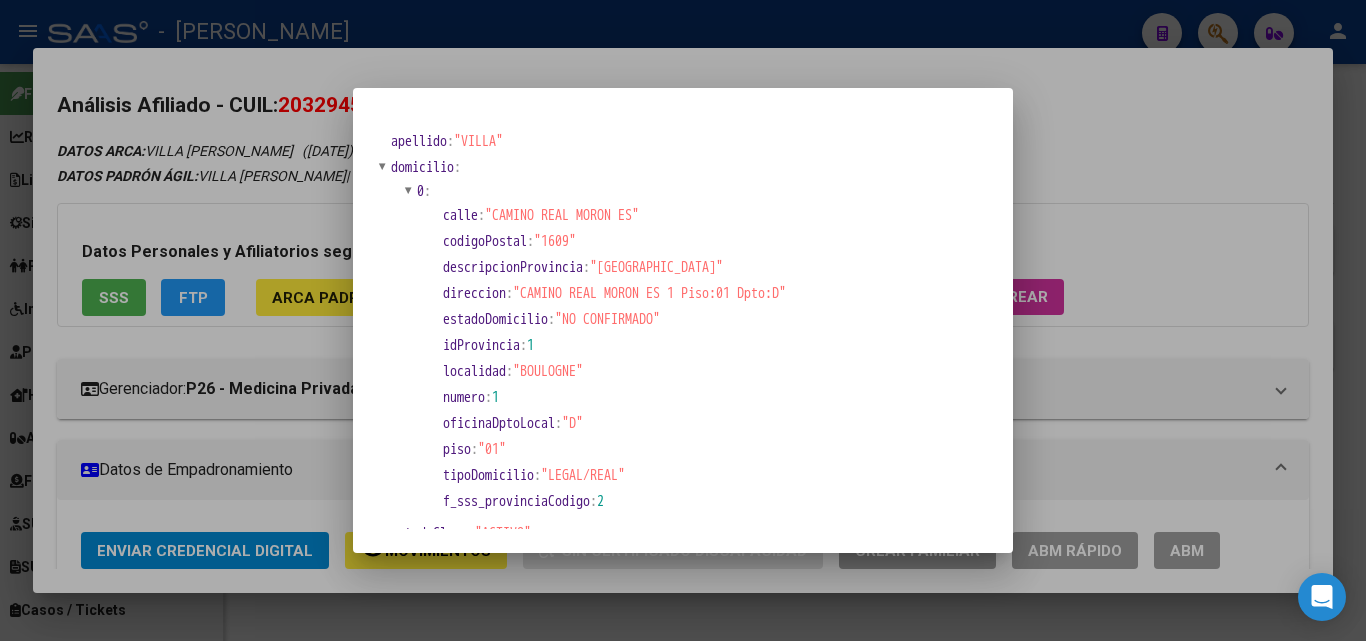click at bounding box center (683, 320) 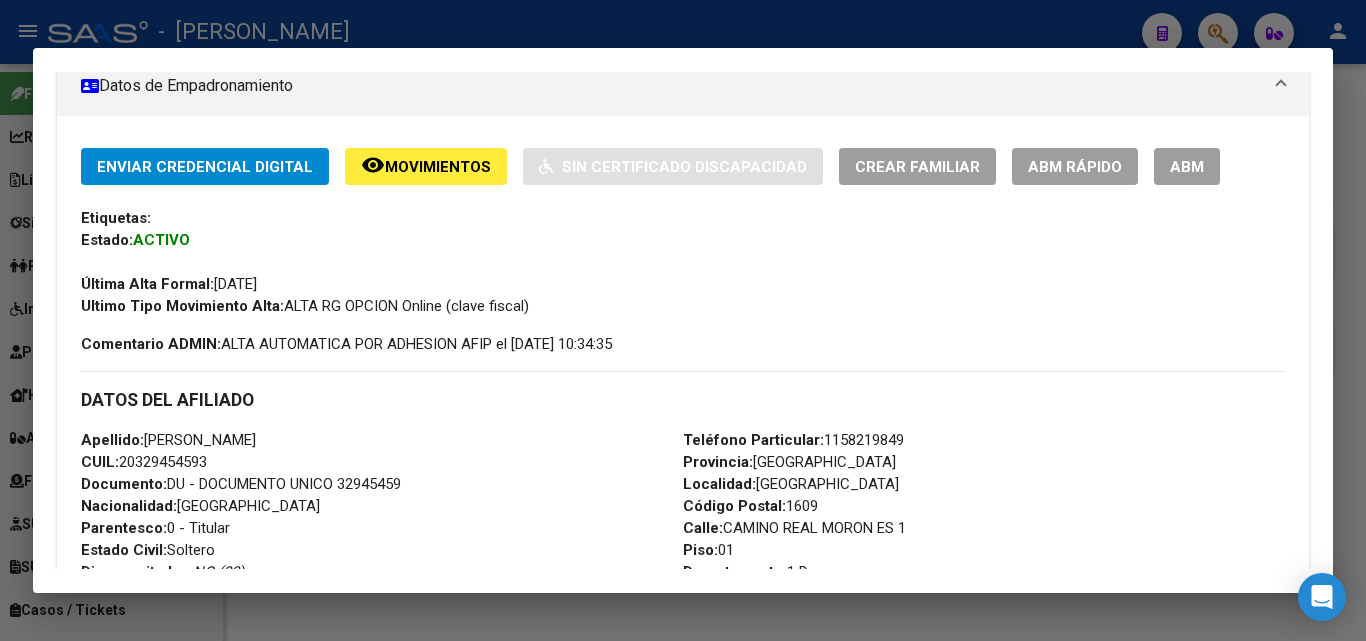scroll, scrollTop: 400, scrollLeft: 0, axis: vertical 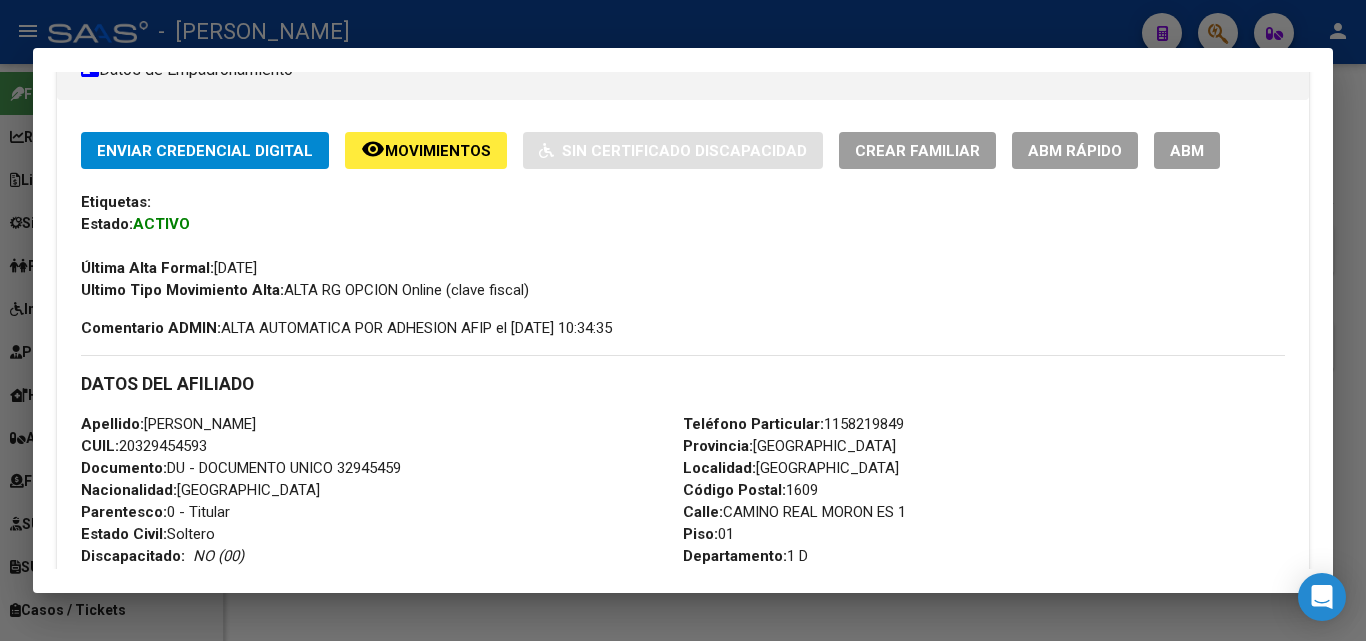 click on "Teléfono Particular:  [PHONE_NUMBER]" at bounding box center (793, 424) 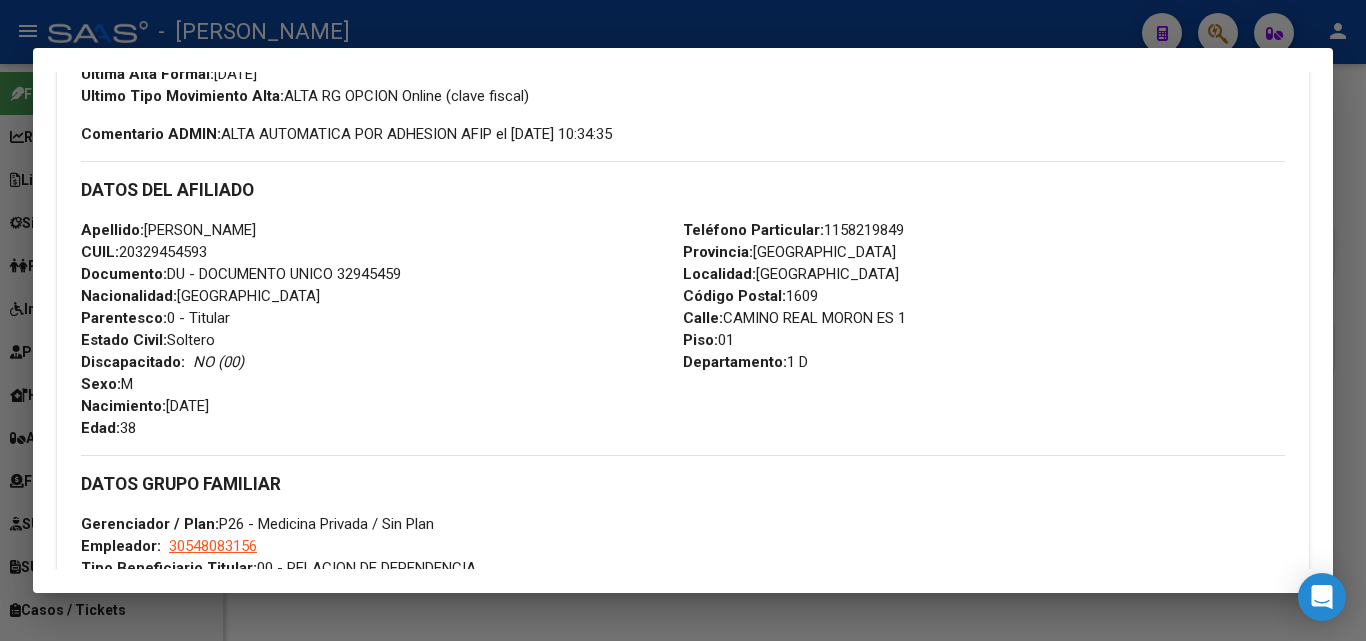 scroll, scrollTop: 700, scrollLeft: 0, axis: vertical 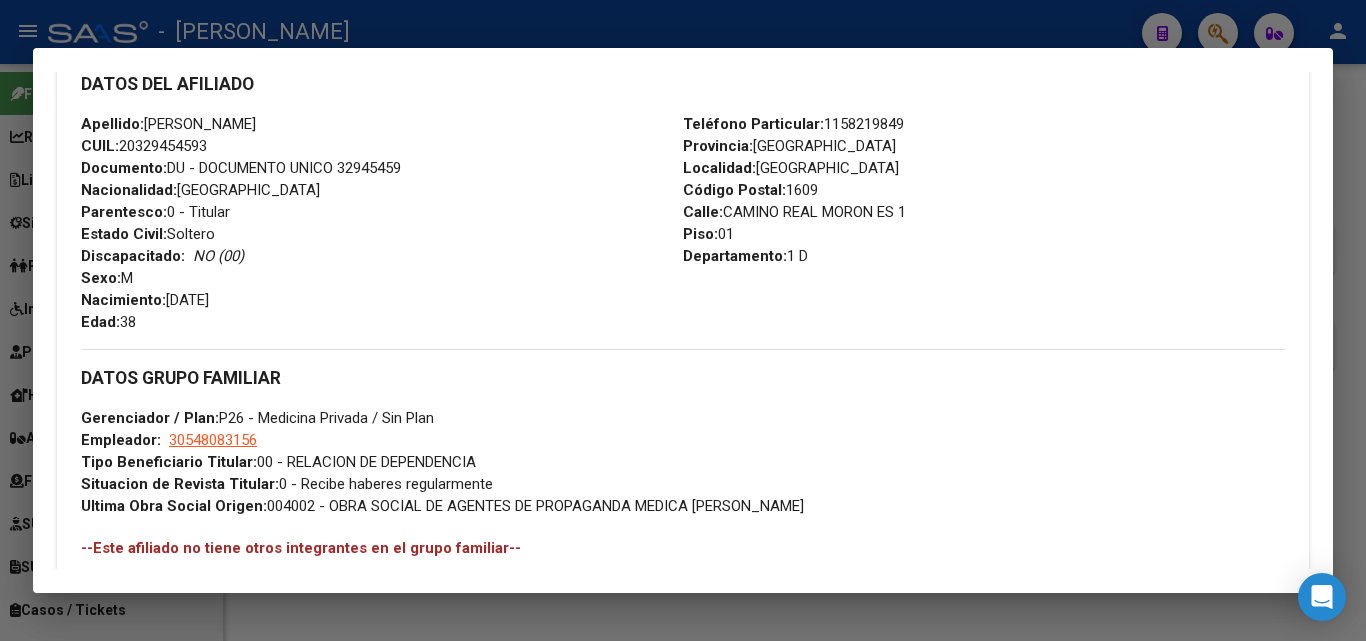 click on "Tipo Beneficiario Titular:" at bounding box center [169, 462] 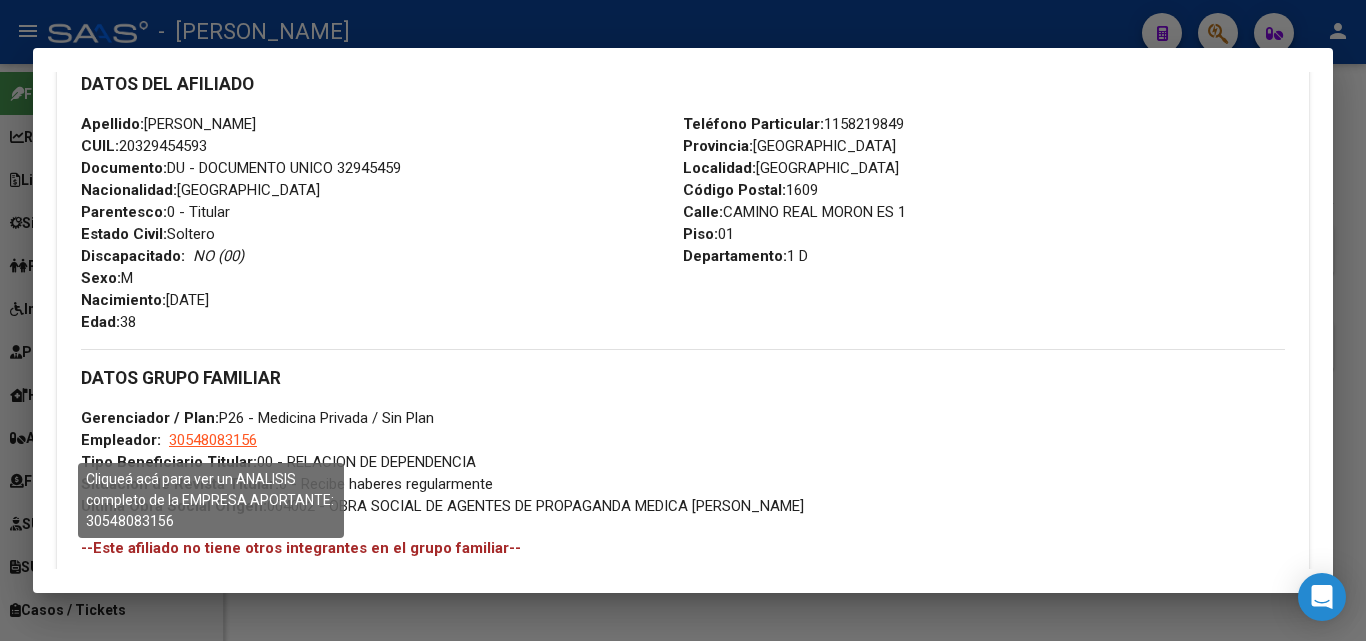 click on "30548083156" at bounding box center [213, 440] 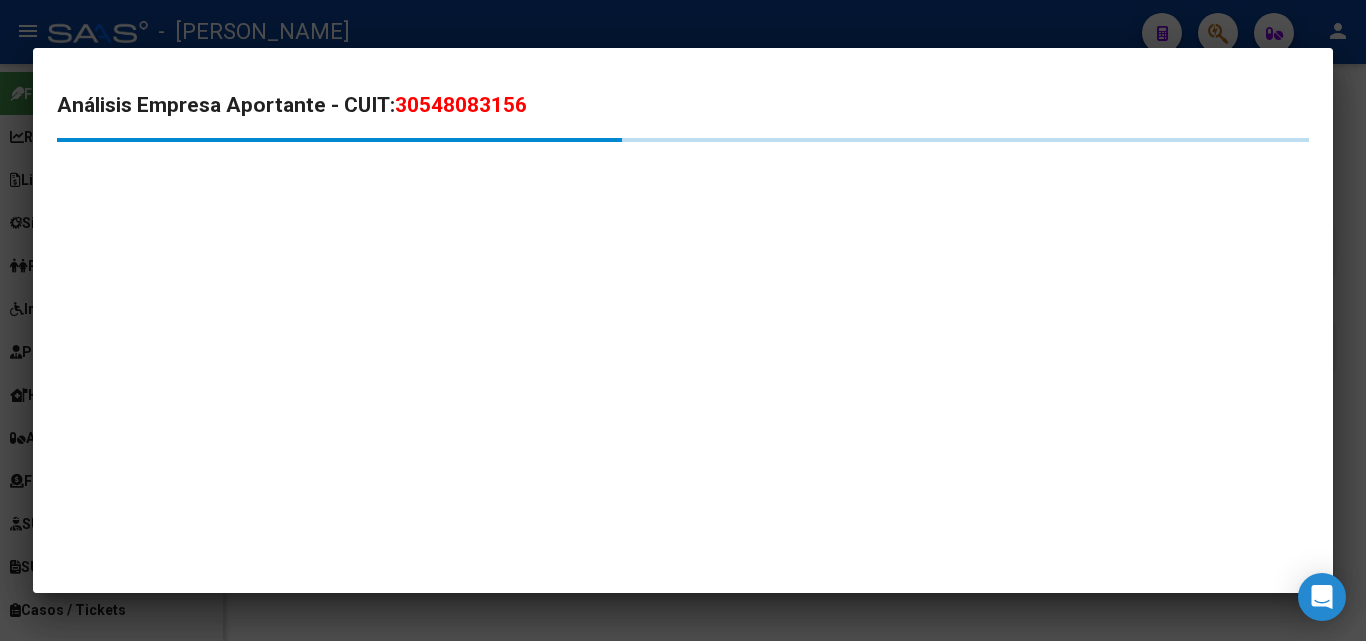 click at bounding box center [683, 320] 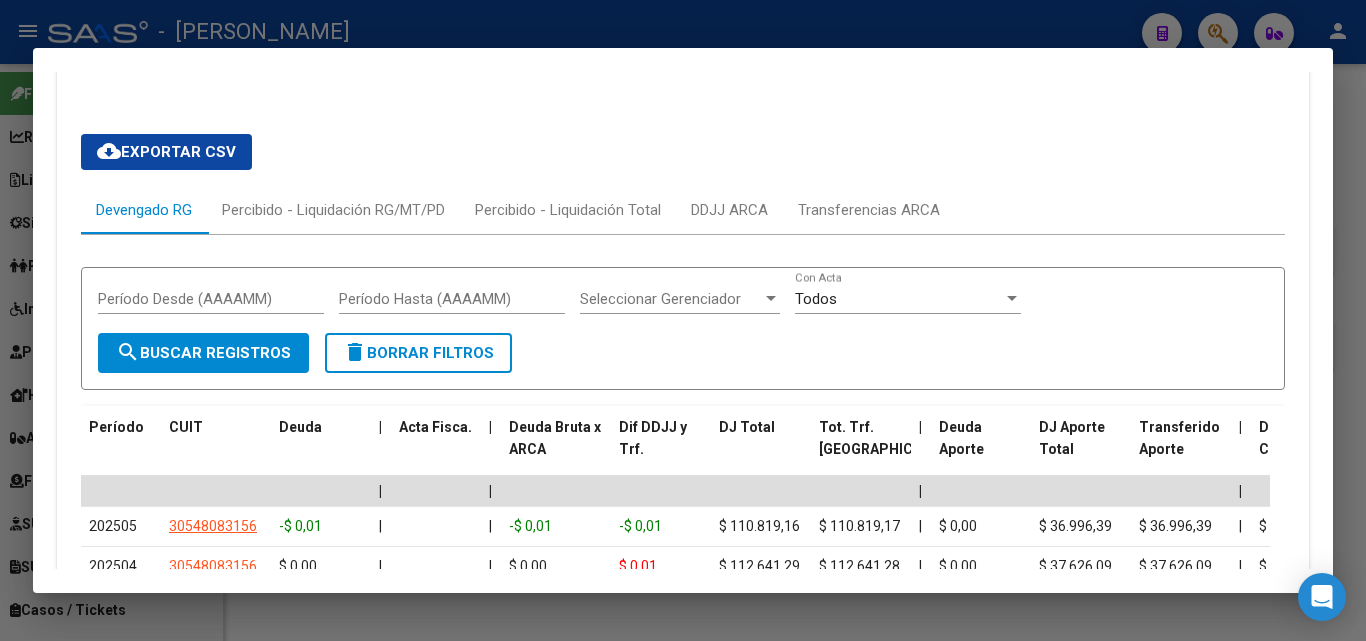 scroll, scrollTop: 2000, scrollLeft: 0, axis: vertical 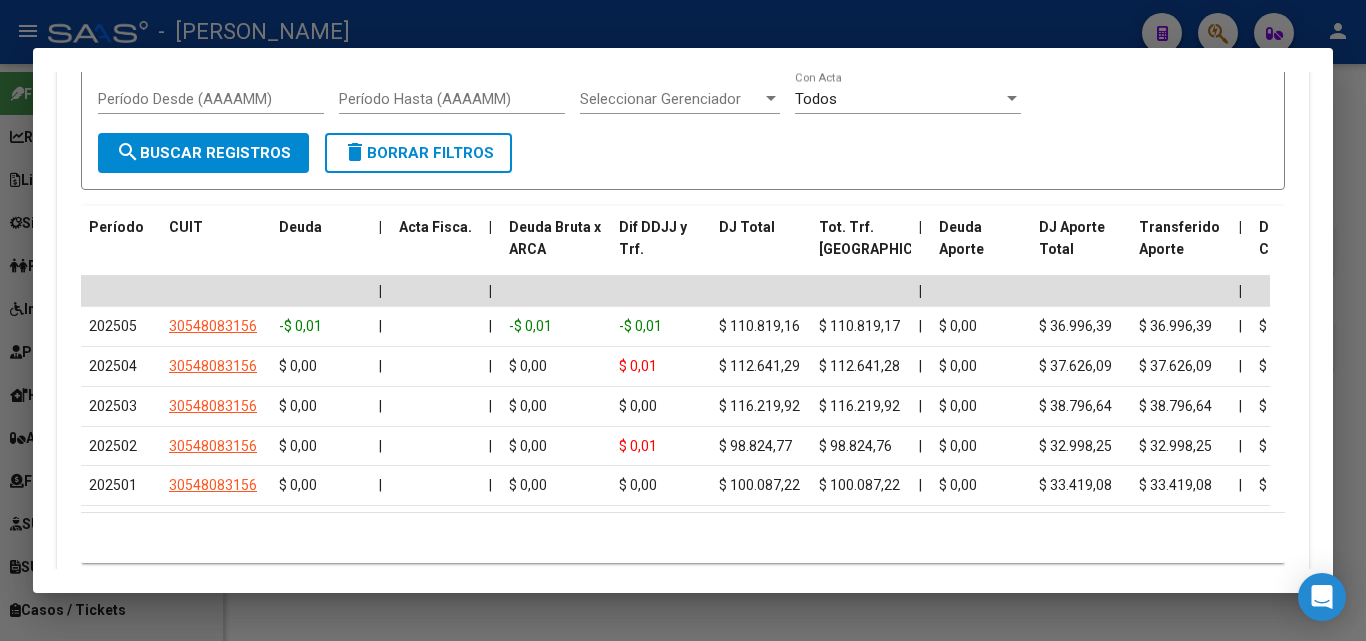 click at bounding box center [683, 320] 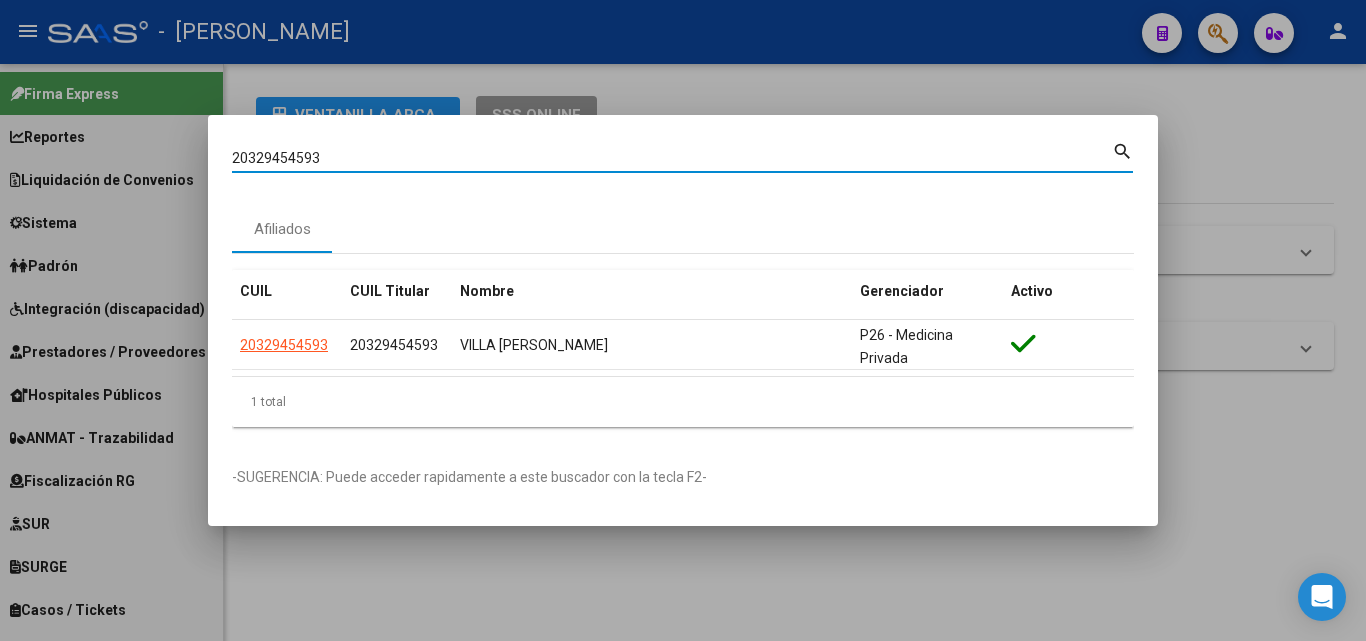 click on "20329454593" at bounding box center [672, 158] 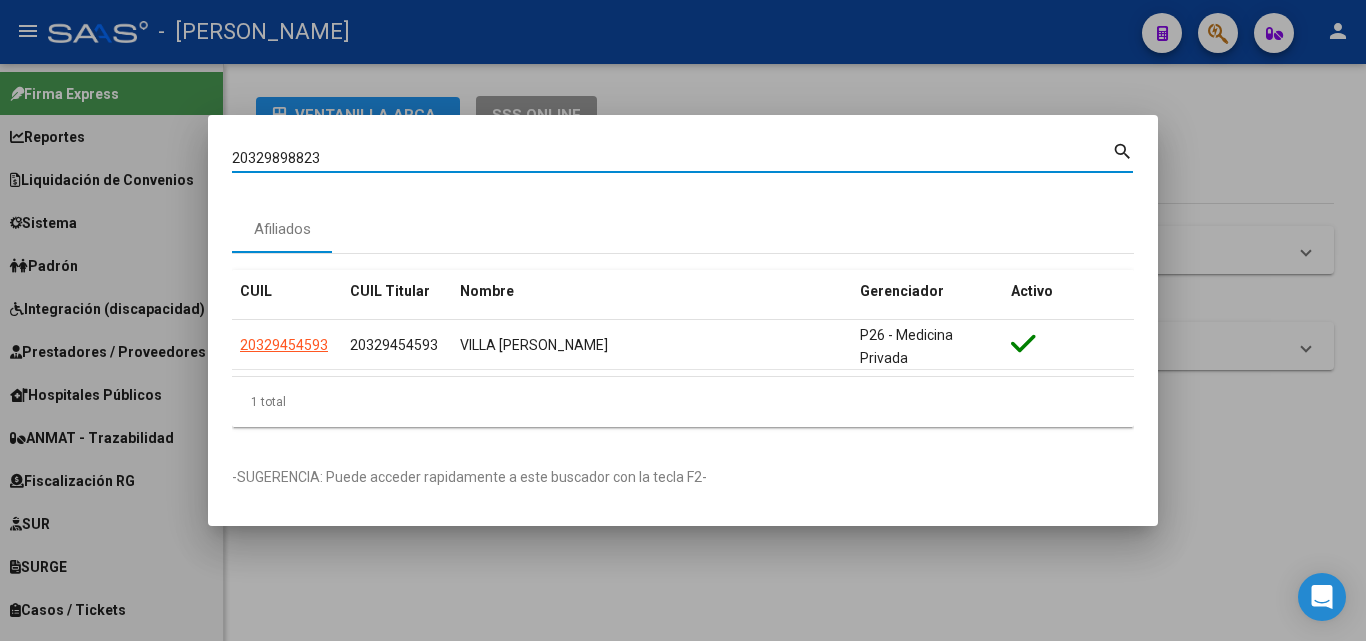 type on "20329898823" 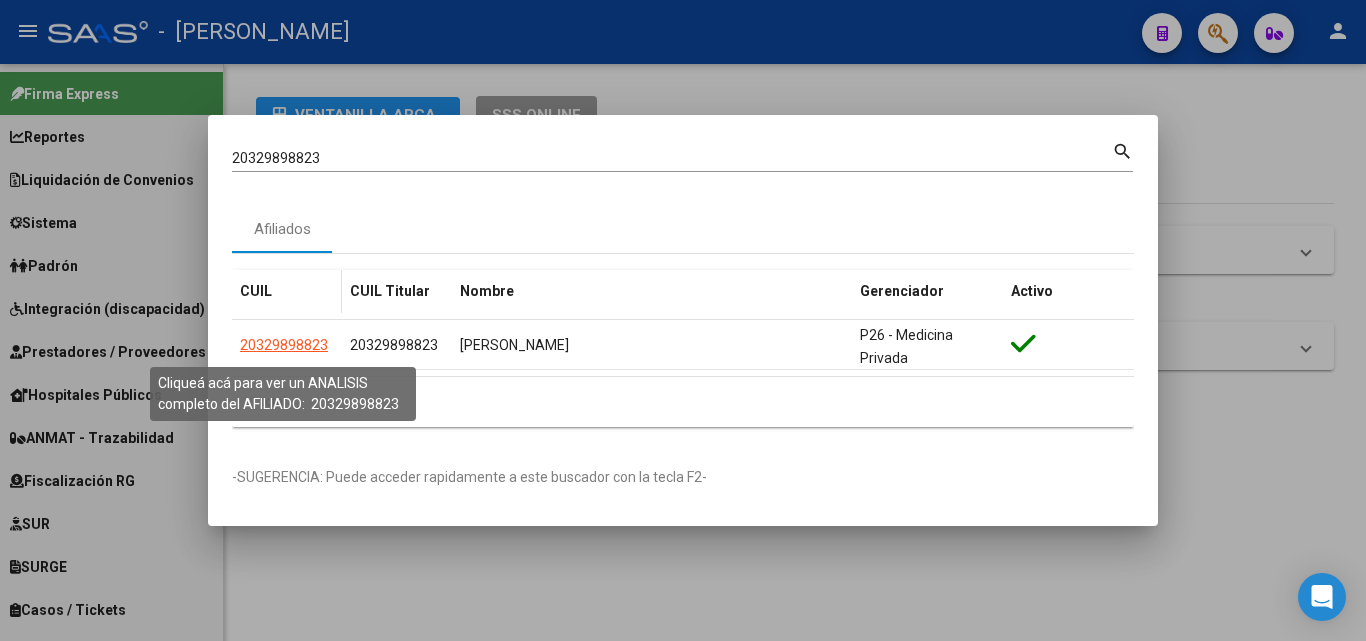 click on "20329898823" 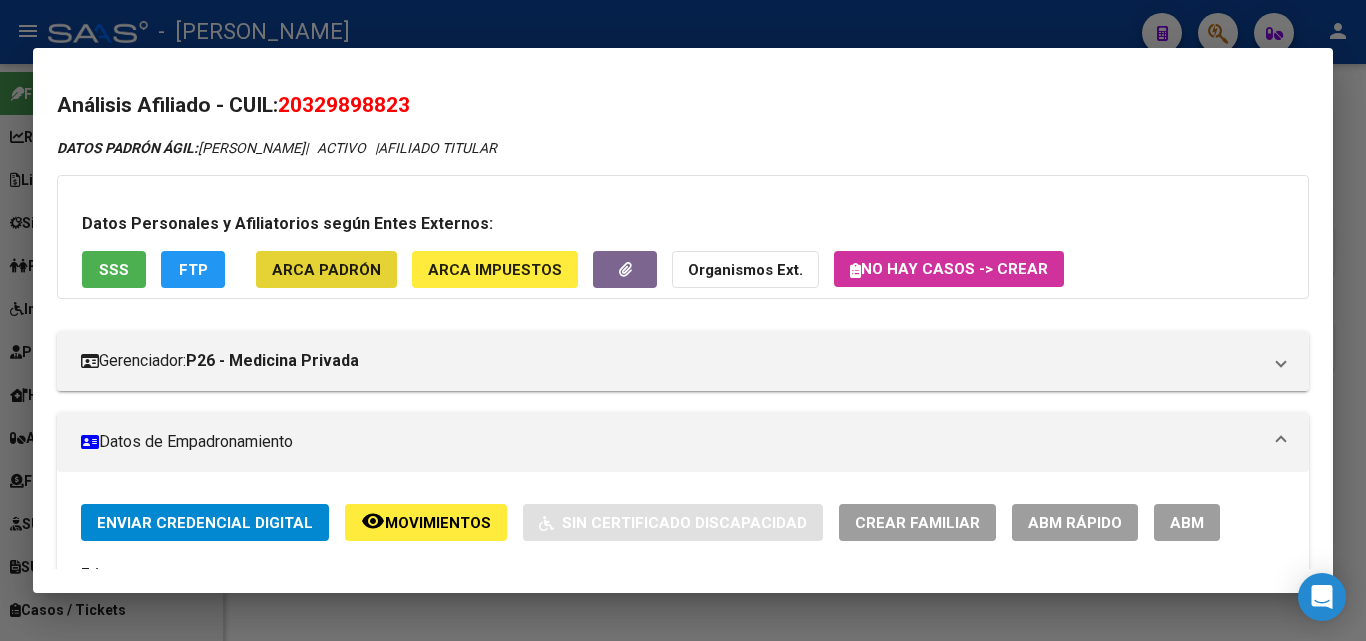 click on "ARCA Padrón" 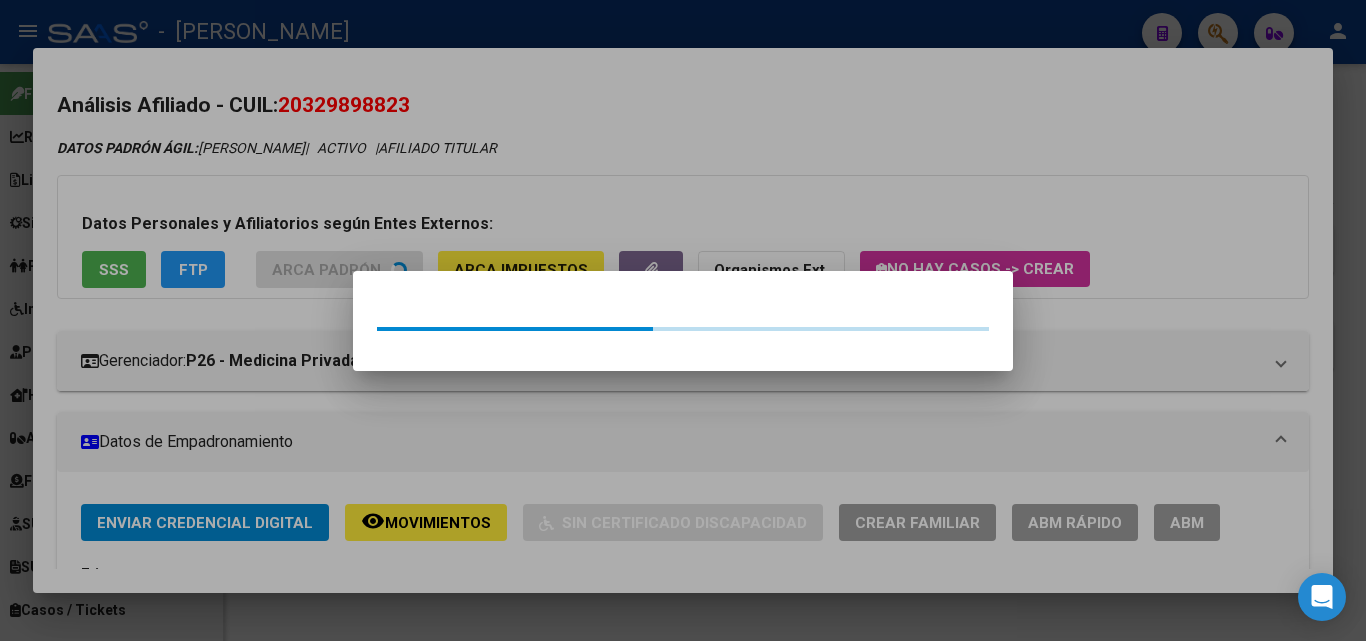 click at bounding box center [683, 320] 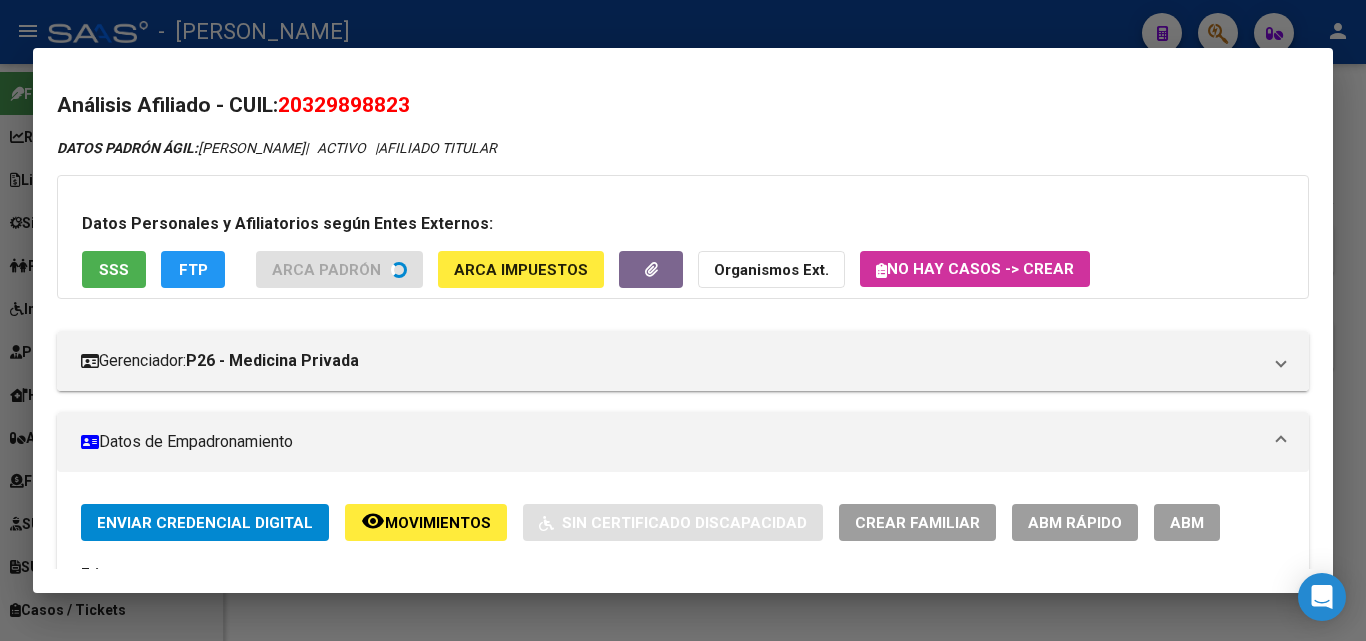 click on "Datos Personales y Afiliatorios según Entes Externos: SSS FTP ARCA Padrón ARCA Impuestos Organismos Ext.   No hay casos -> Crear" at bounding box center [683, 237] 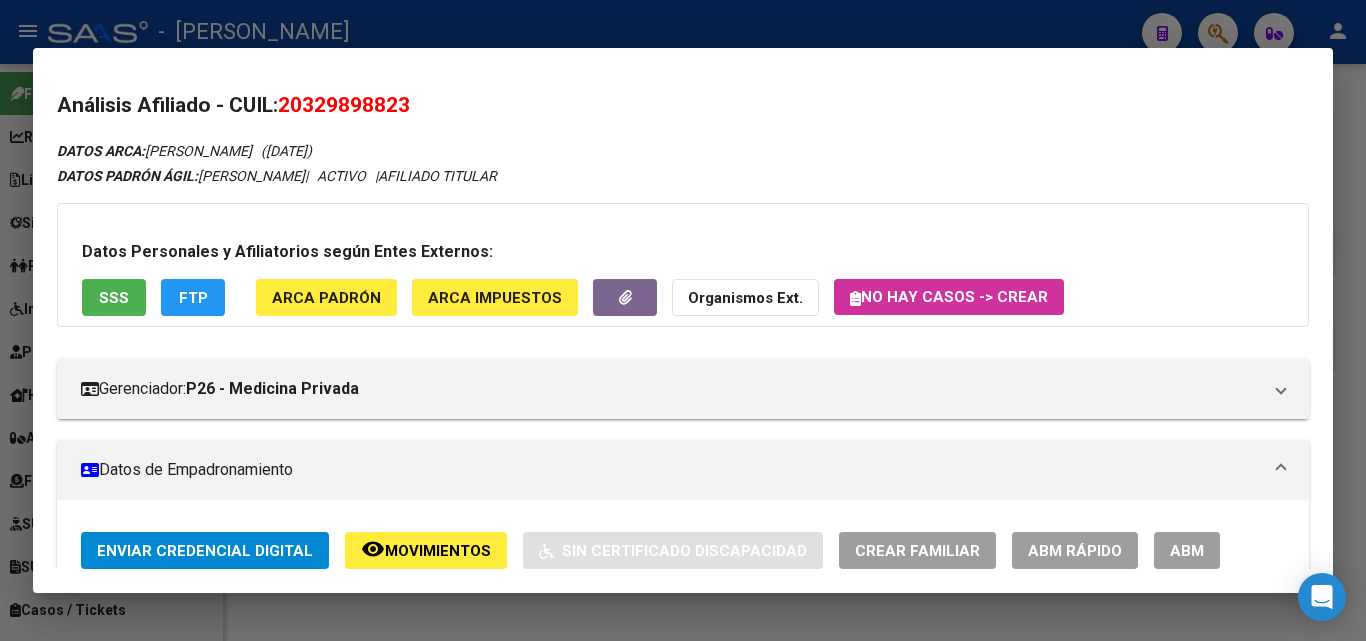 click on "SSS" at bounding box center (114, 297) 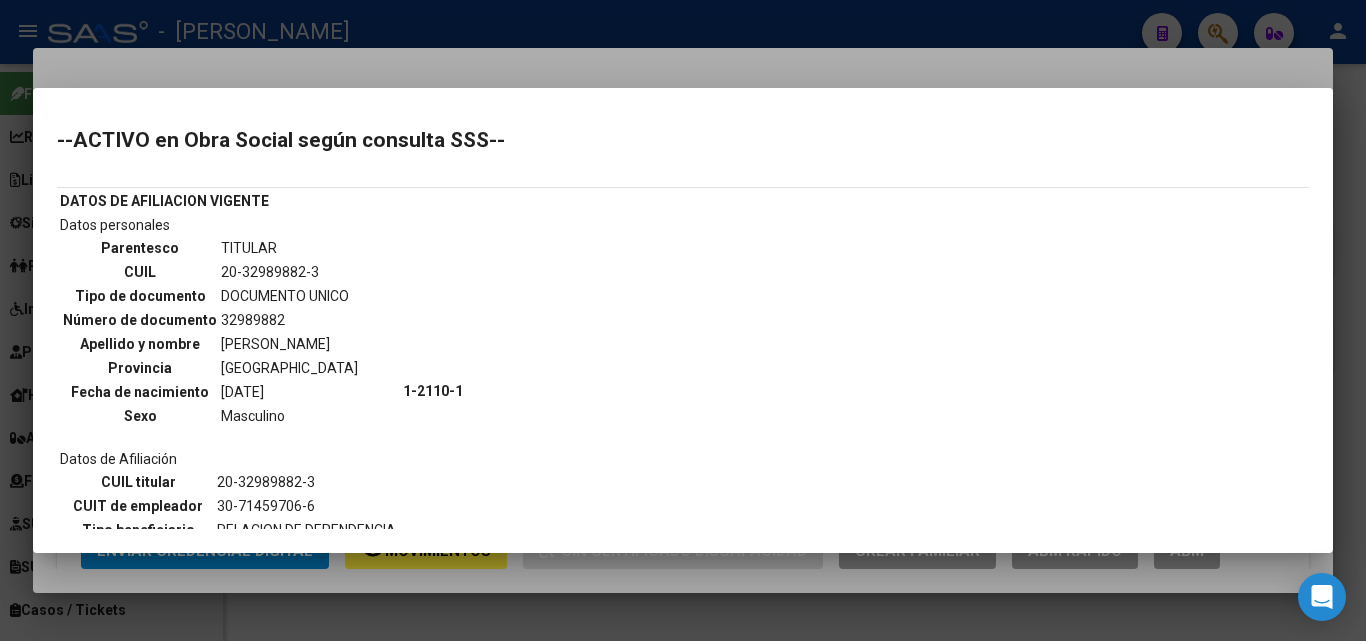 click at bounding box center (683, 320) 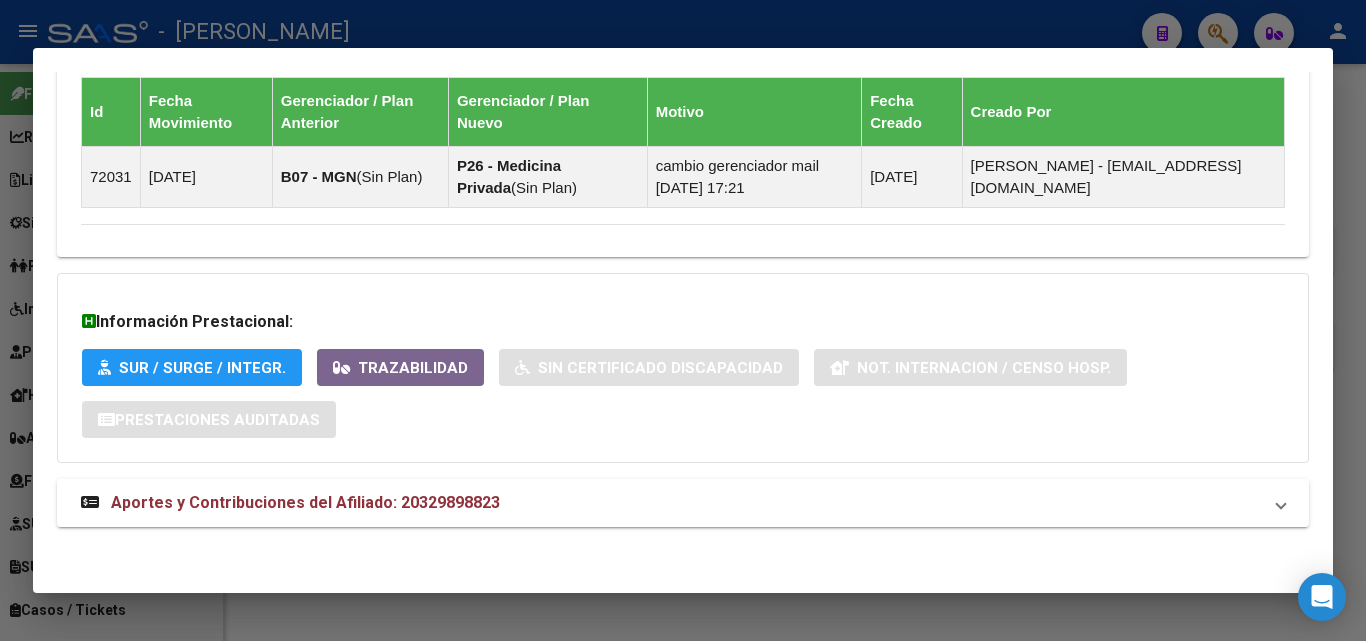 click on "Aportes y Contribuciones del Afiliado: 20329898823" at bounding box center (305, 502) 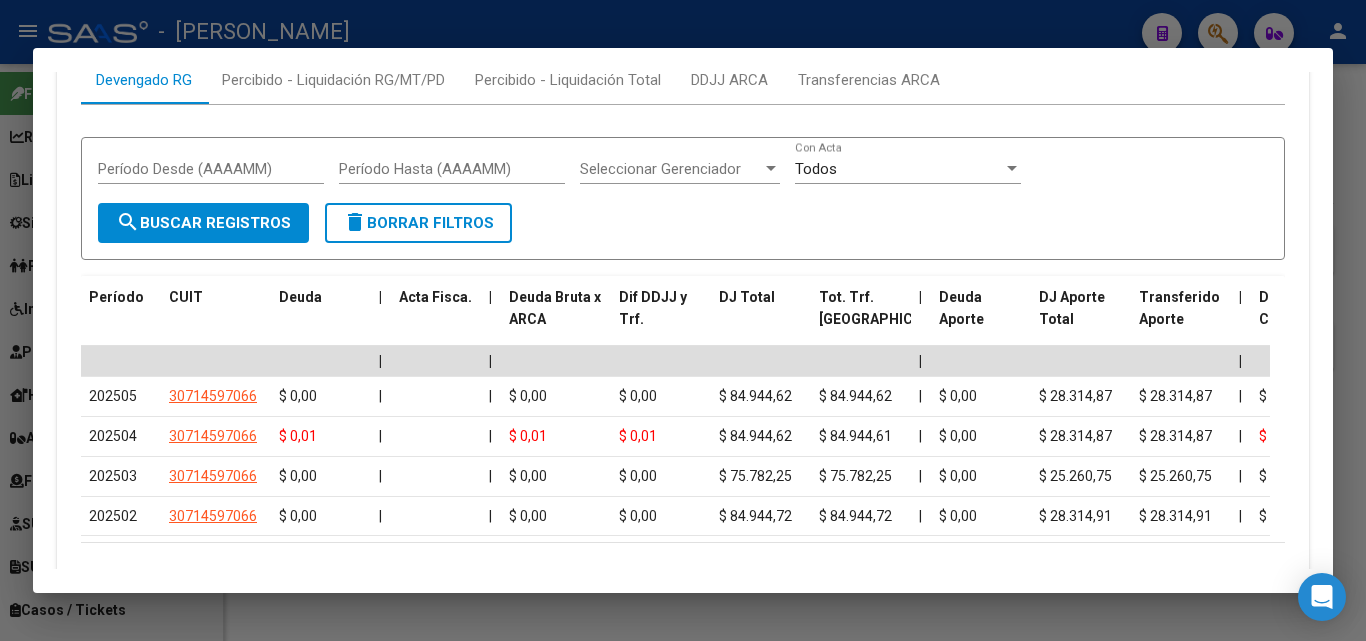 scroll, scrollTop: 1899, scrollLeft: 0, axis: vertical 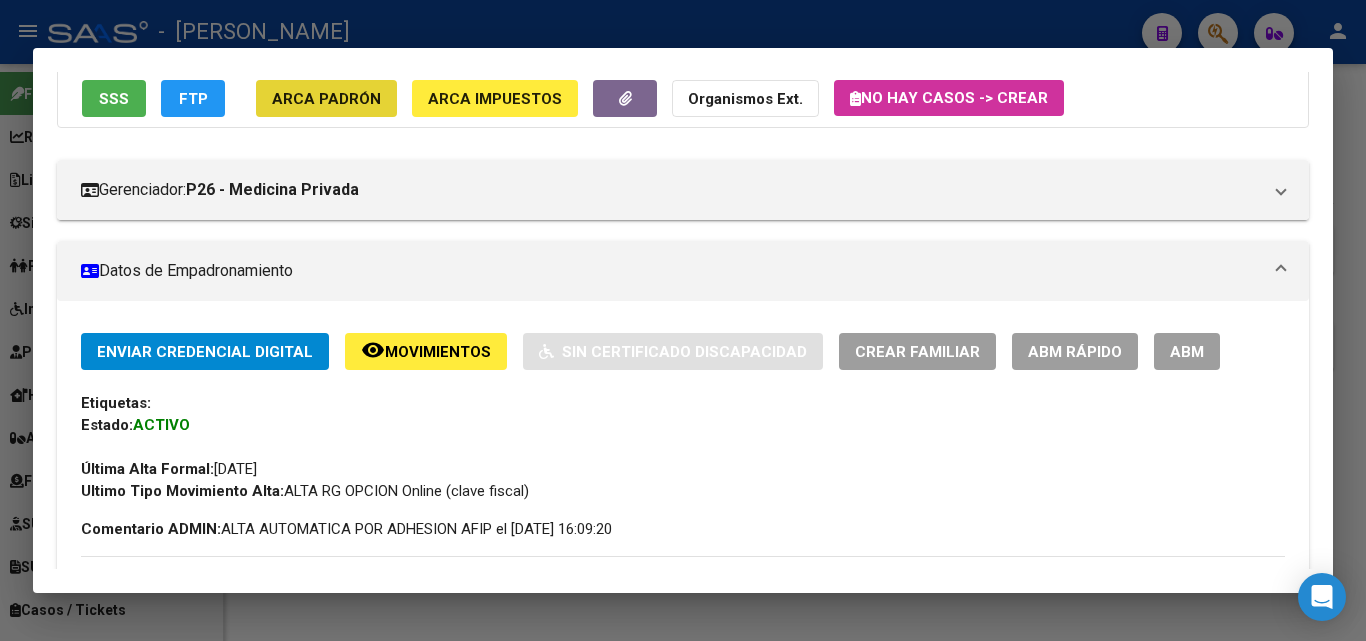 click on "ARCA Padrón" 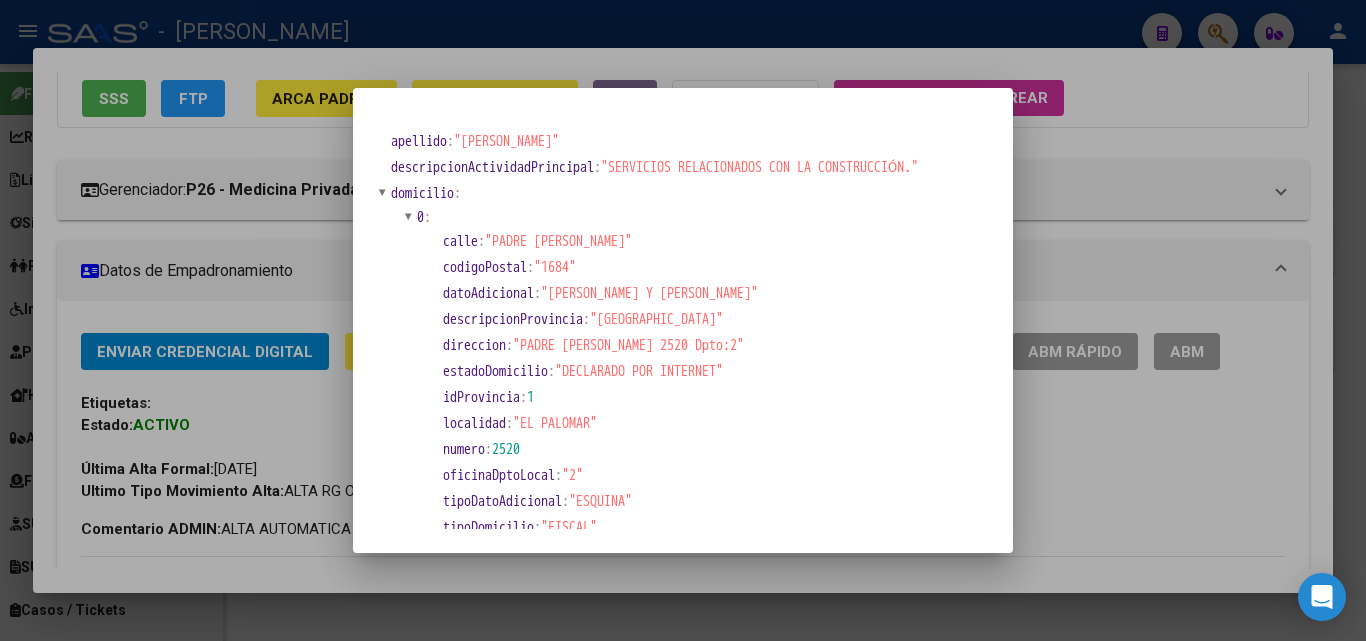 click at bounding box center (683, 320) 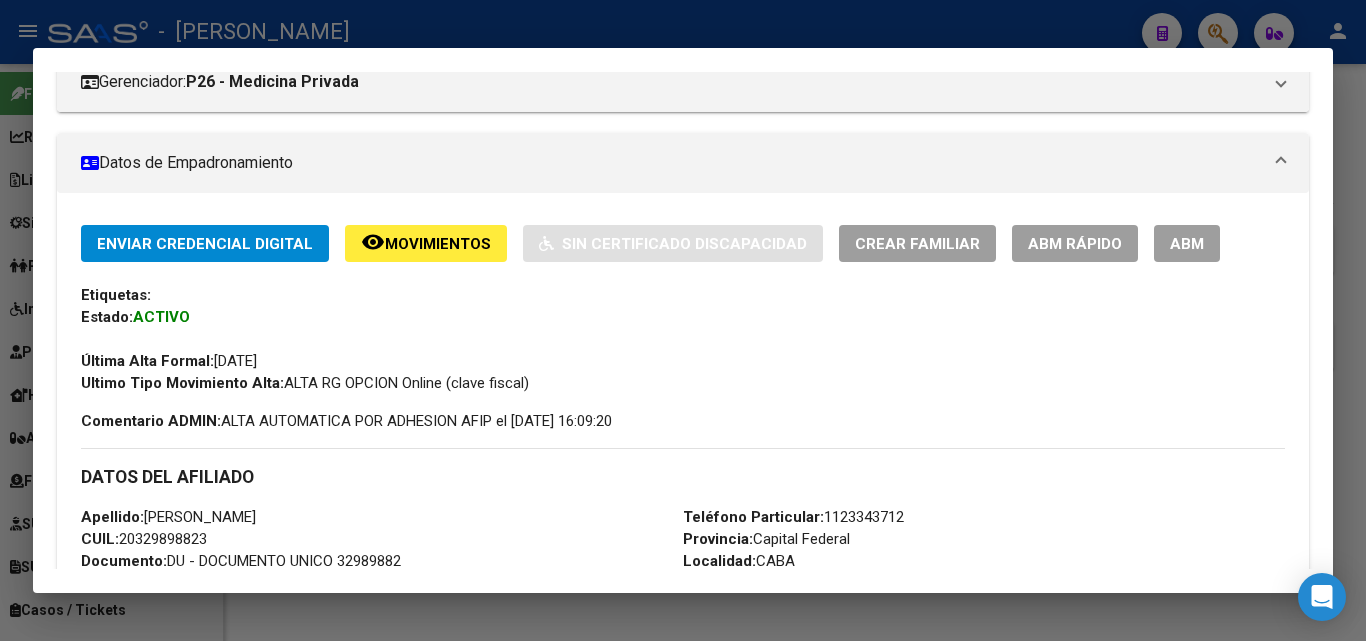 scroll, scrollTop: 407, scrollLeft: 0, axis: vertical 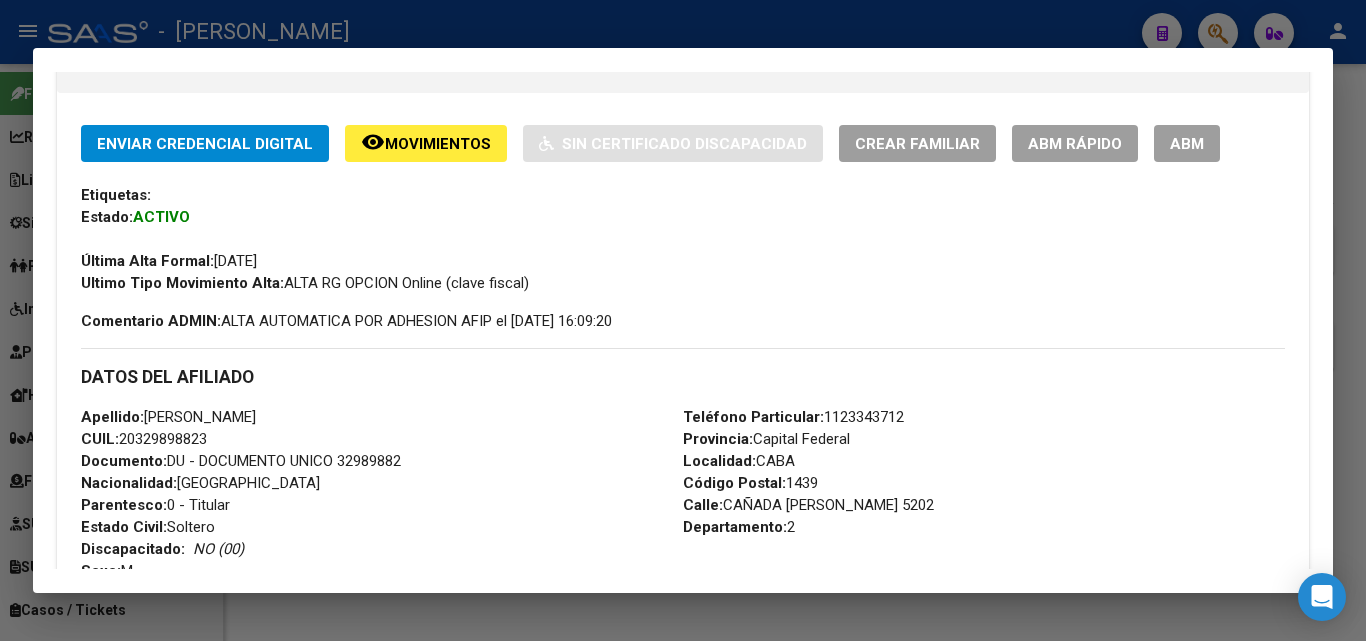 click on "Apellido:  [PERSON_NAME] CUIL:  20329898823 Documento:  DU - DOCUMENTO UNICO 32989882  Nacionalidad:  [DEMOGRAPHIC_DATA] Parentesco:  0 - Titular Estado Civil:  [DEMOGRAPHIC_DATA] Discapacitado:    NO (00) Sexo:  M Nacimiento:  [DEMOGRAPHIC_DATA] Edad:  38" at bounding box center [382, 516] 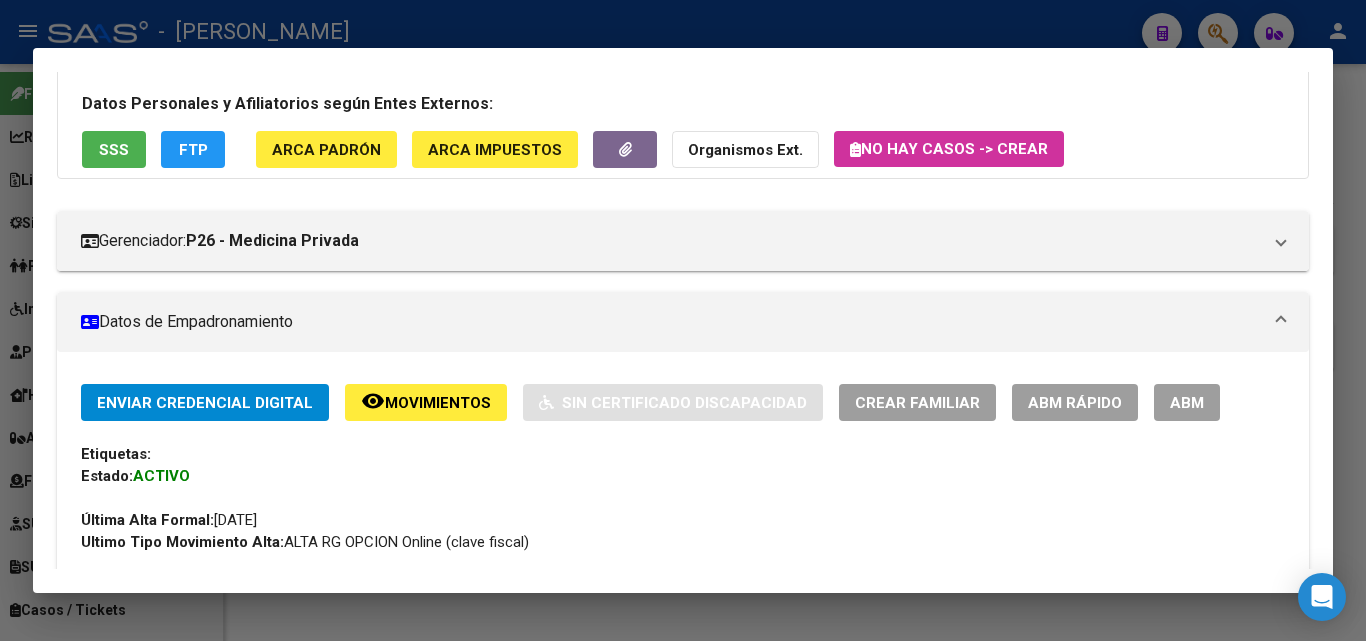 scroll, scrollTop: 7, scrollLeft: 0, axis: vertical 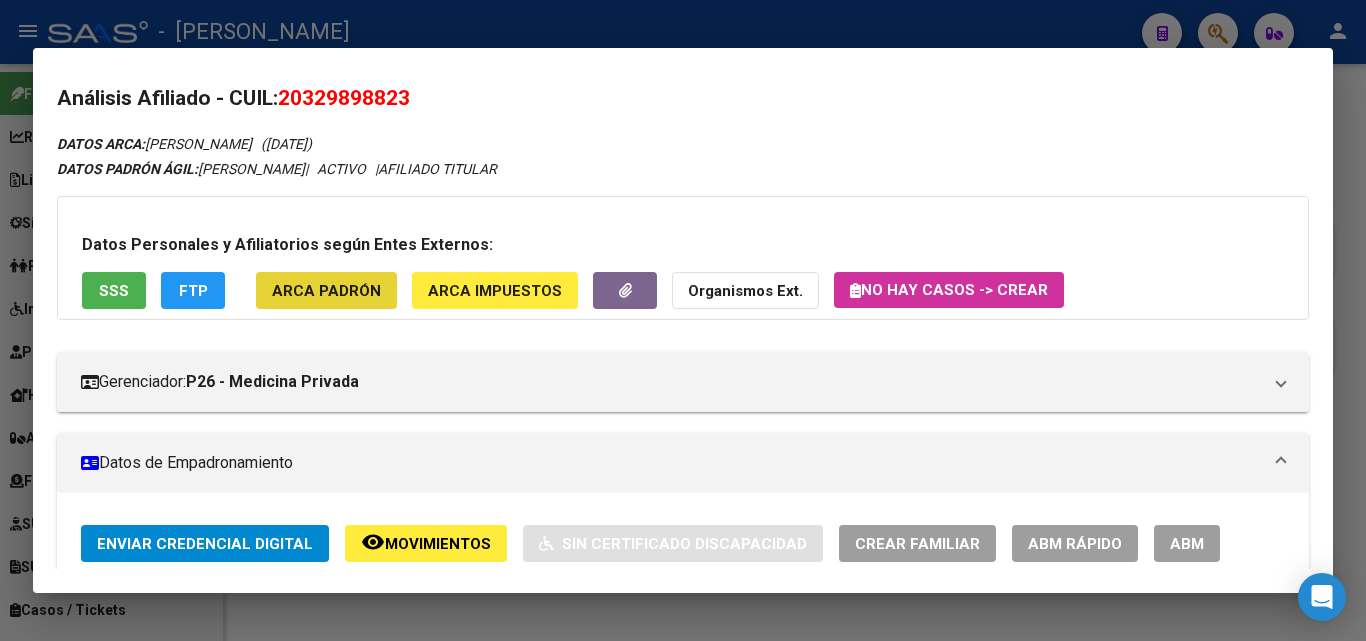 click on "ARCA Padrón" 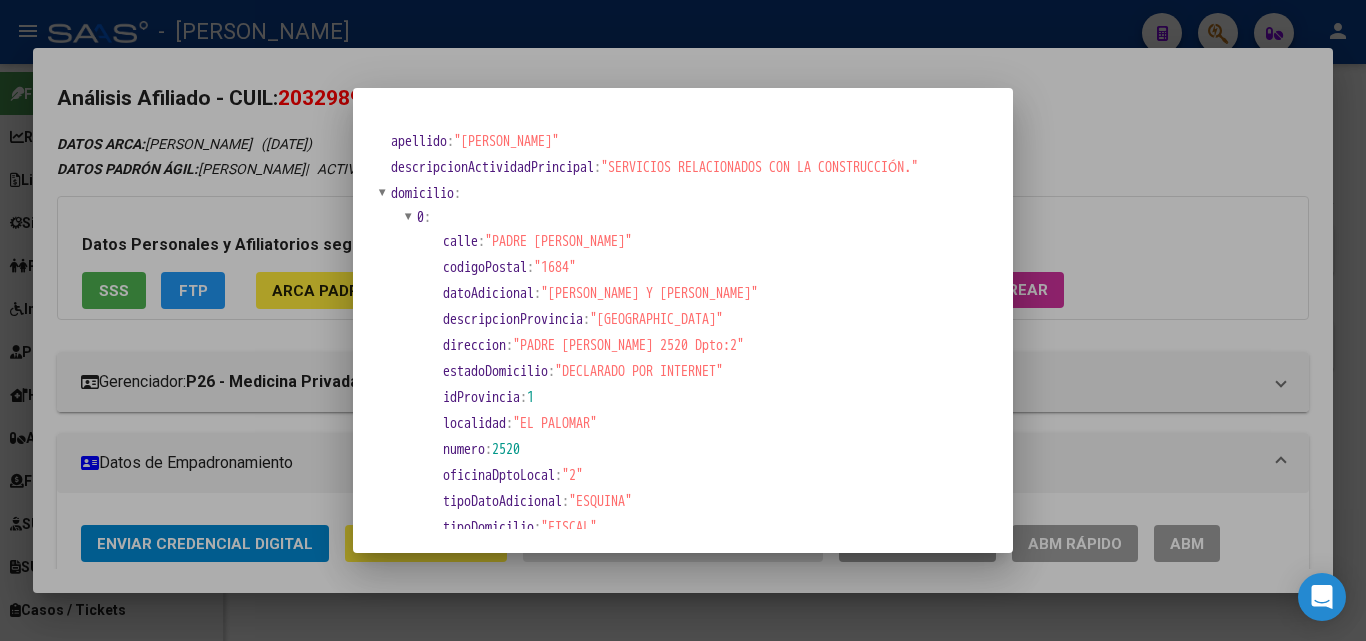 click at bounding box center [683, 320] 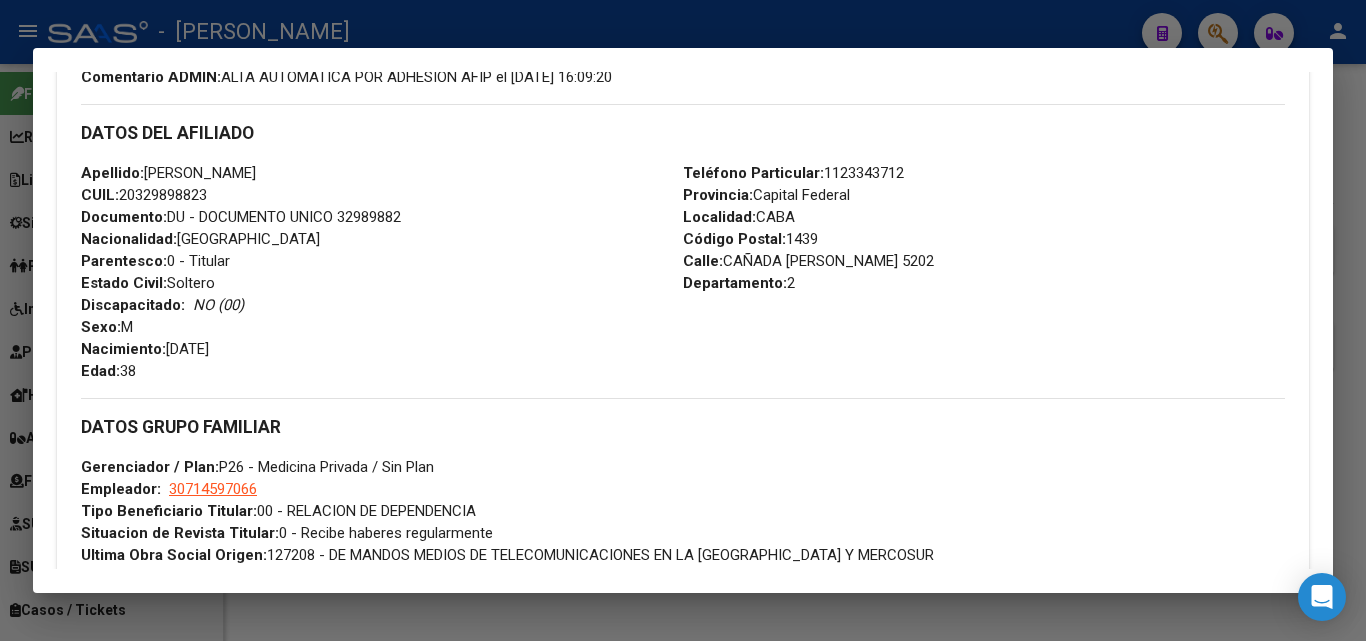 scroll, scrollTop: 707, scrollLeft: 0, axis: vertical 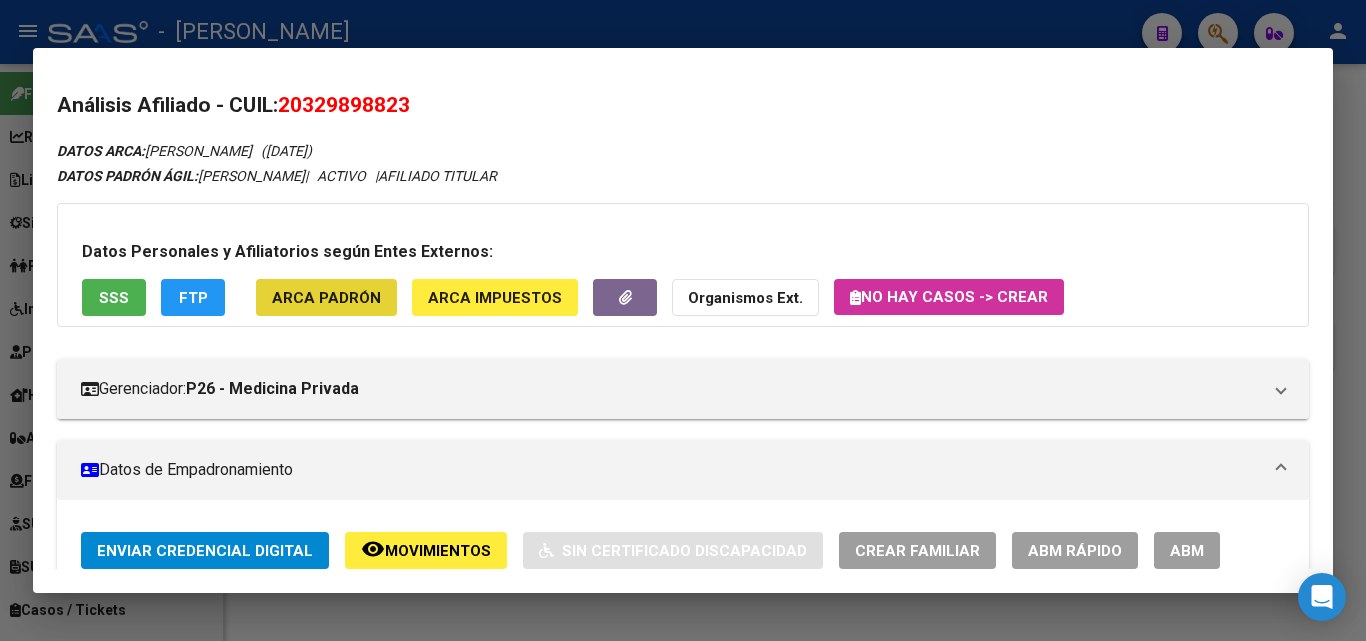 click on "ARCA Padrón" 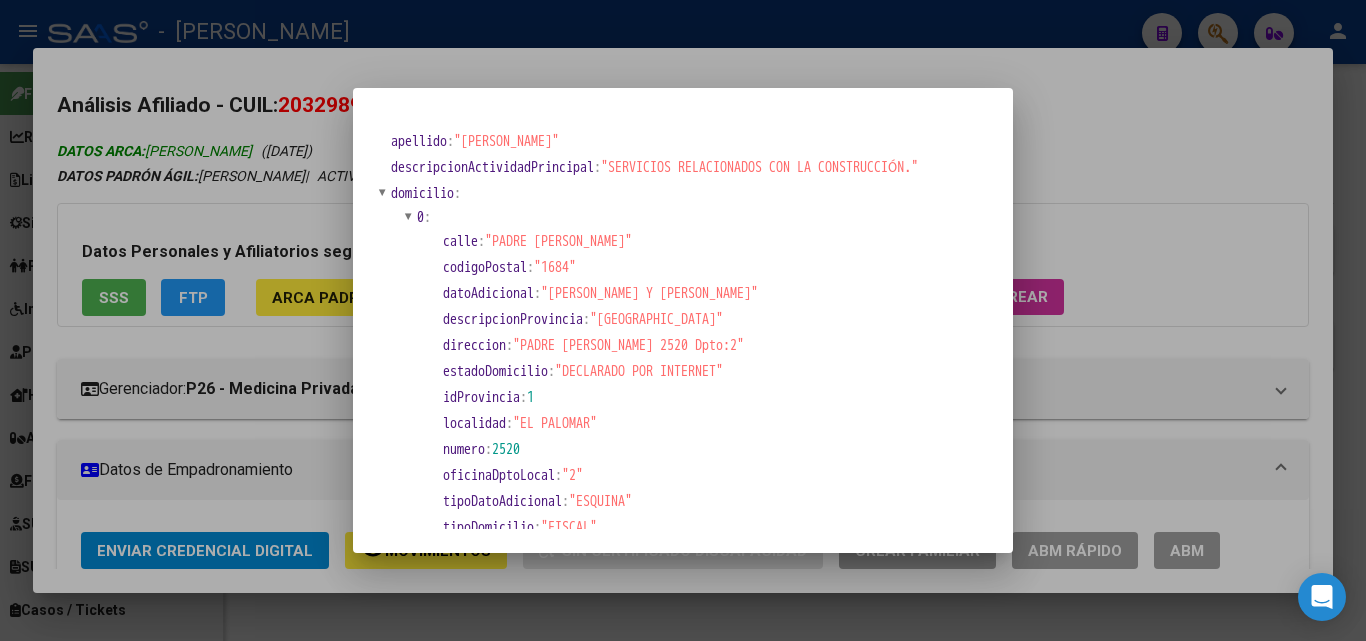 click at bounding box center (683, 320) 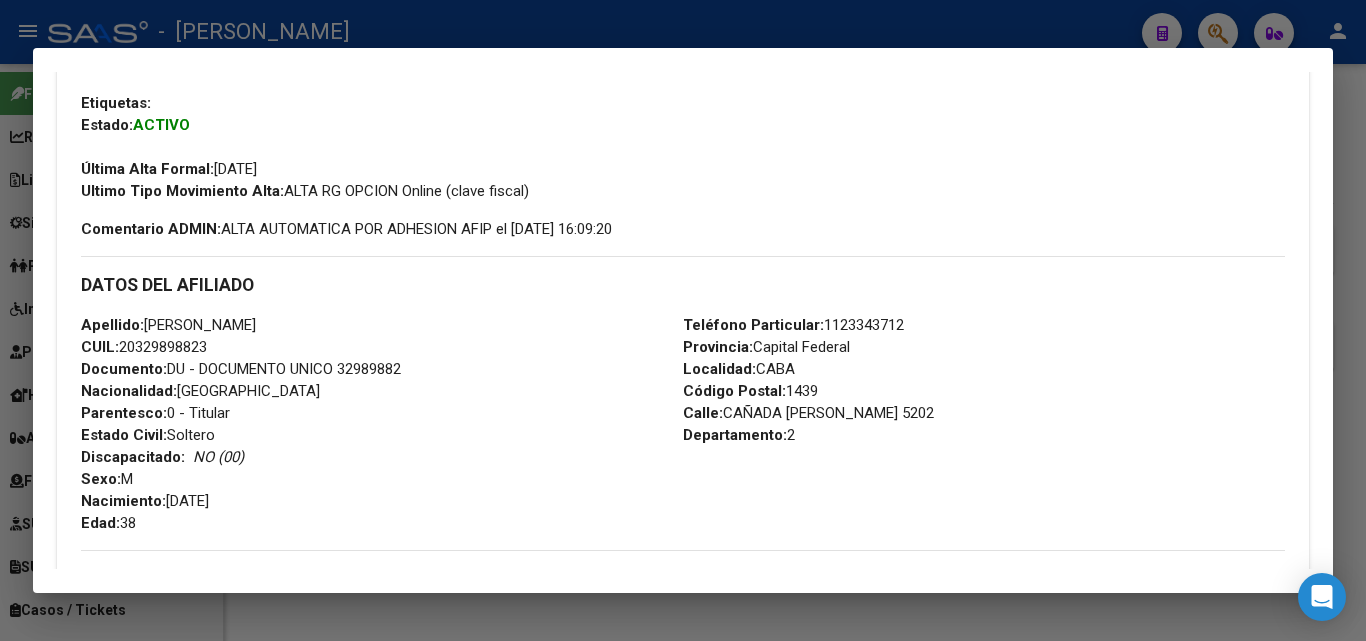 scroll, scrollTop: 500, scrollLeft: 0, axis: vertical 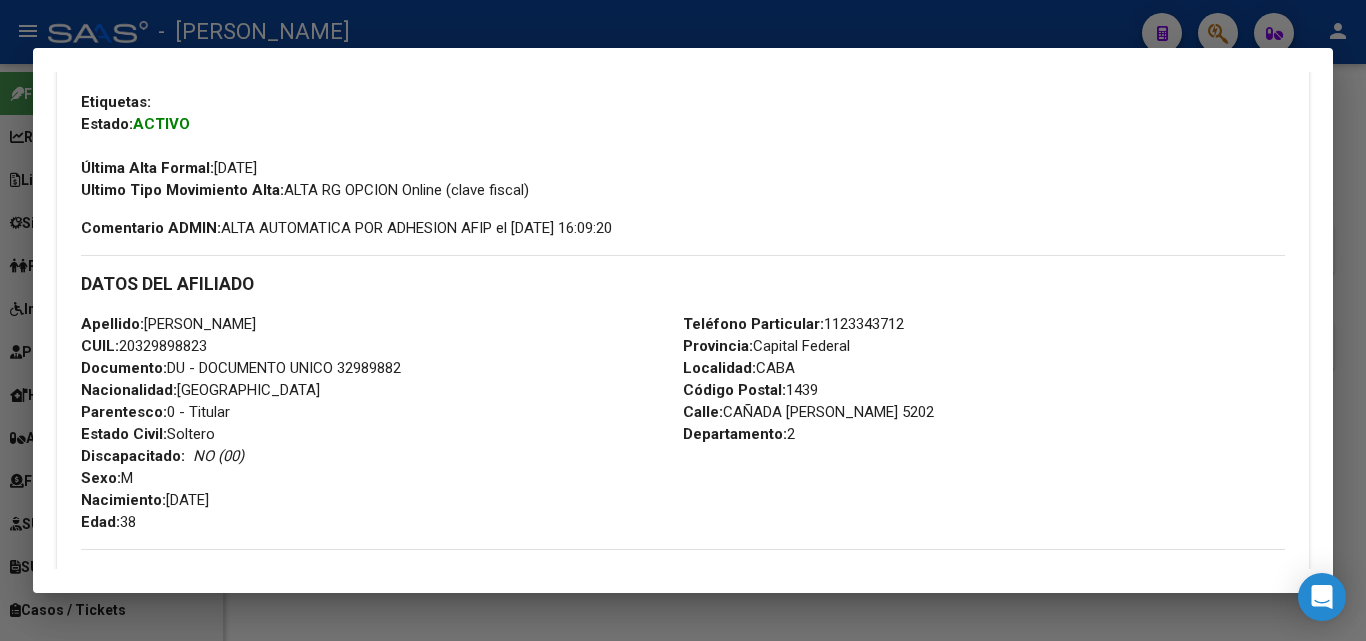 click on "Teléfono Particular:  [PHONE_NUMBER]" at bounding box center [793, 324] 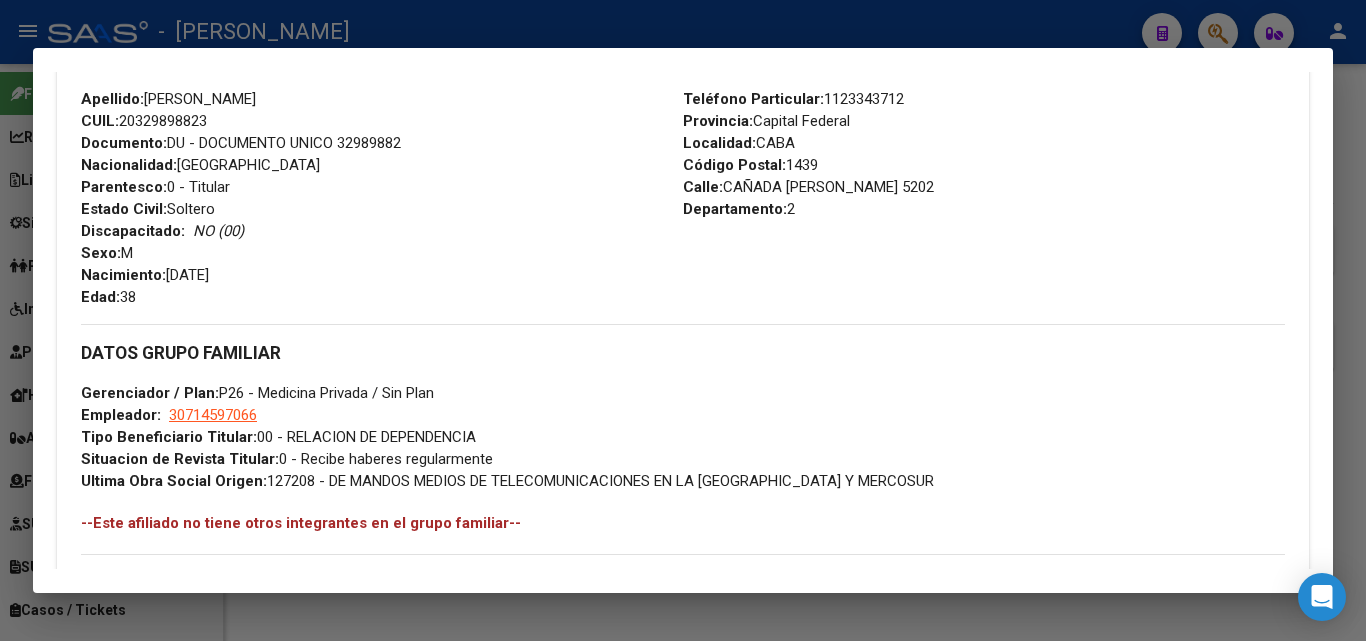 scroll, scrollTop: 800, scrollLeft: 0, axis: vertical 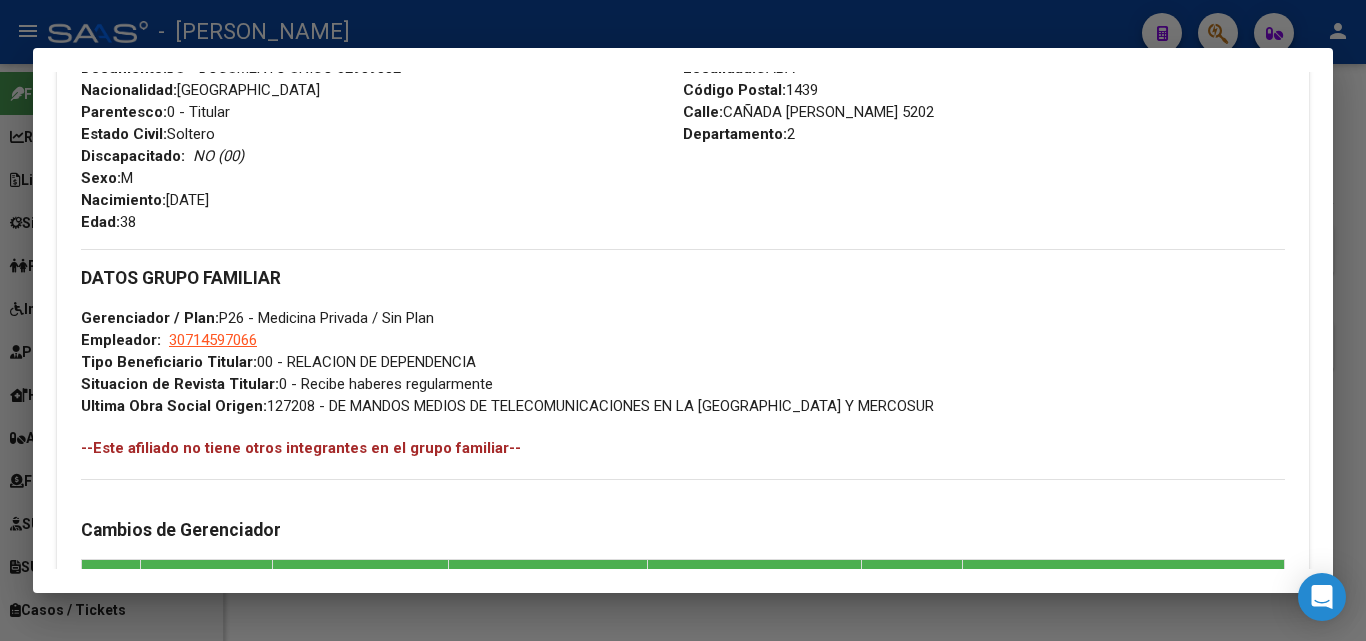 click on "DATOS GRUPO FAMILIAR Gerenciador / Plan:  P26 - Medicina Privada / Sin Plan Empleador:    30714597066 Tipo Beneficiario Titular:   00 - RELACION DE DEPENDENCIA  Situacion de Revista Titular:  0 - Recibe haberes regularmente  Ultima Obra Social Origen:   127208 - DE MANDOS MEDIOS DE TELECOMUNICACIONES EN LA [GEOGRAPHIC_DATA] Y MERCOSUR" at bounding box center (683, 333) 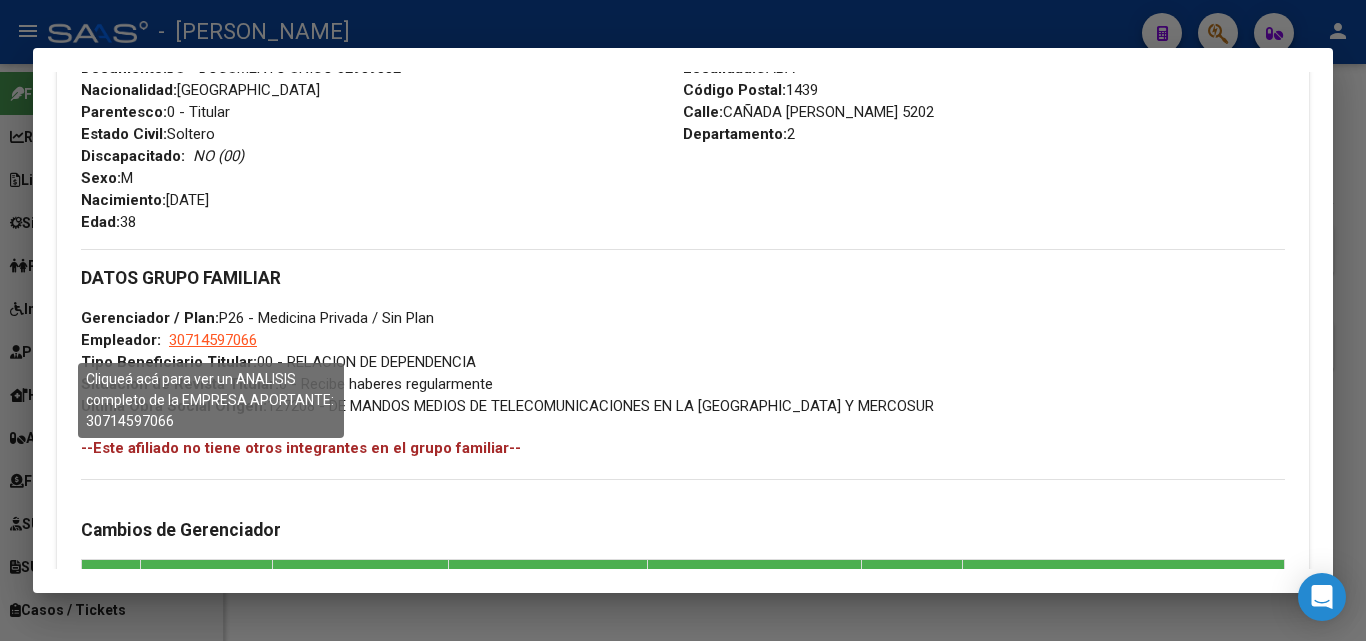 click on "30714597066" at bounding box center (213, 340) 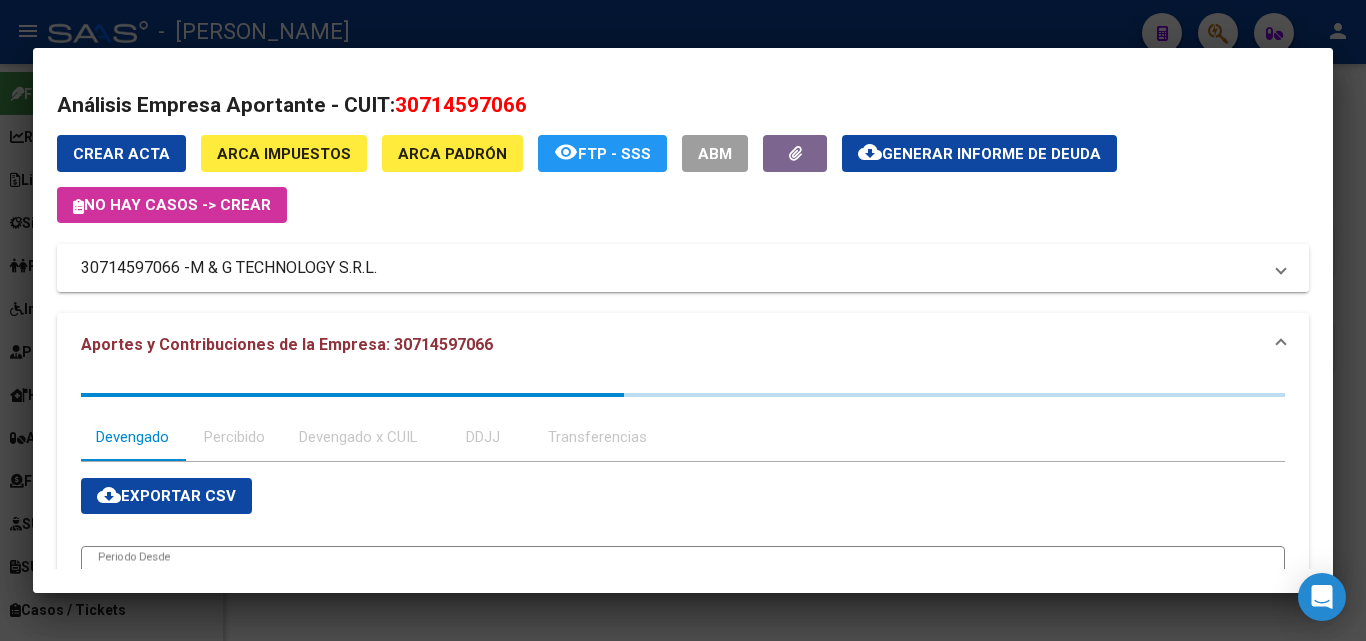 click on "M & G TECHNOLOGY S.R.L." at bounding box center [283, 268] 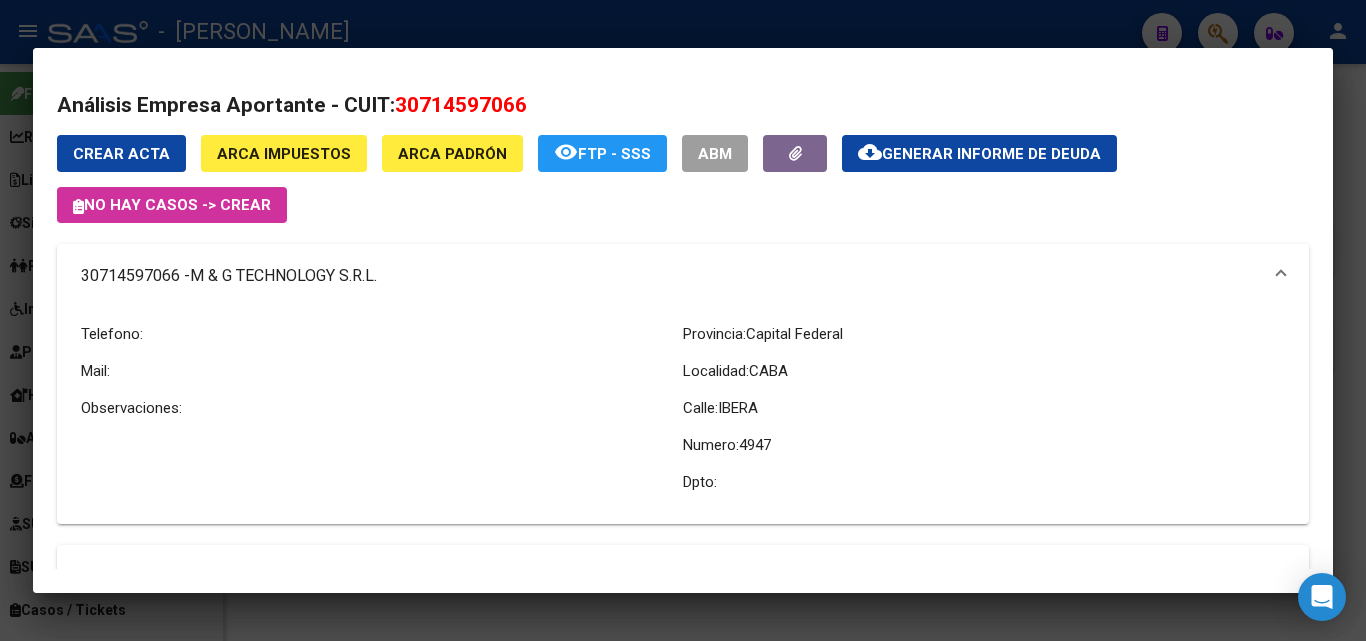 click at bounding box center [683, 320] 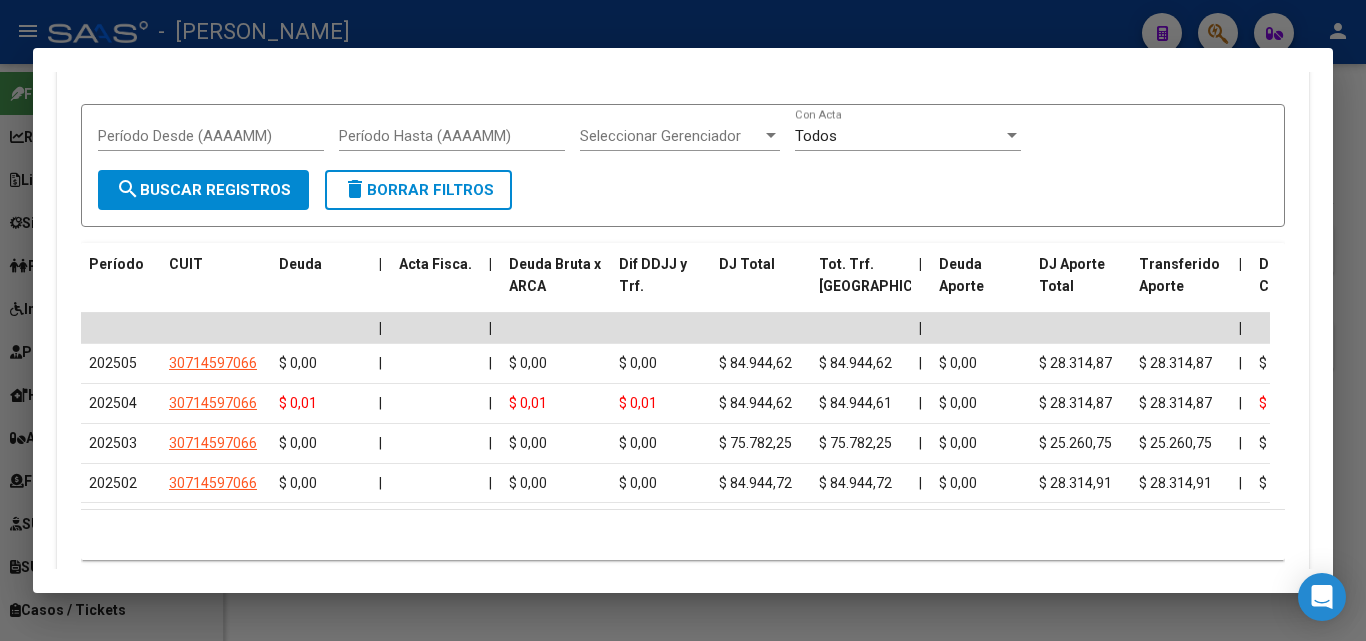 scroll, scrollTop: 2002, scrollLeft: 0, axis: vertical 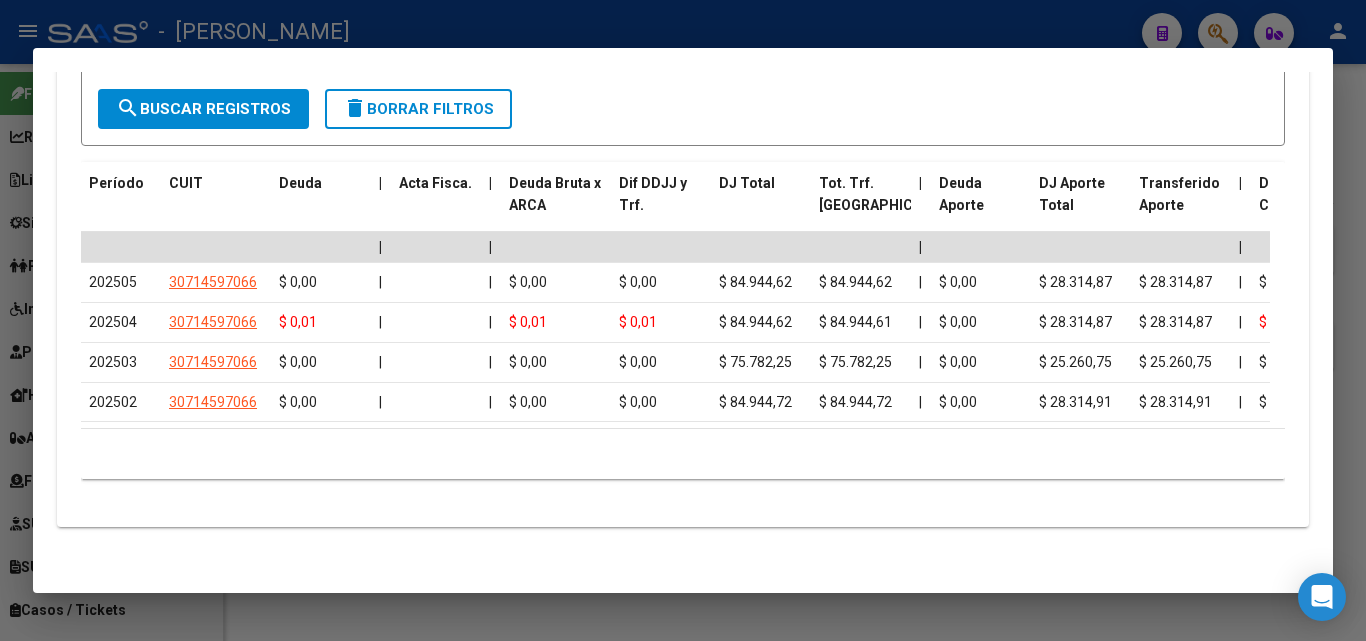 click at bounding box center [683, 320] 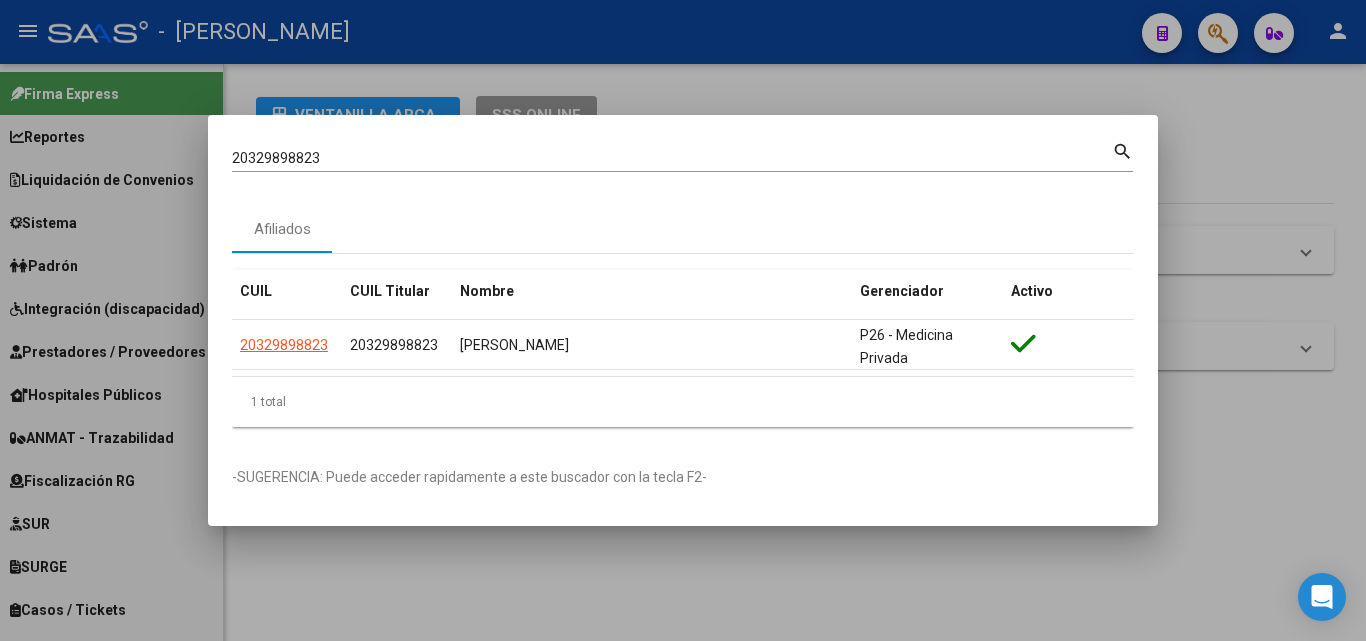 click on "20329898823" at bounding box center (672, 158) 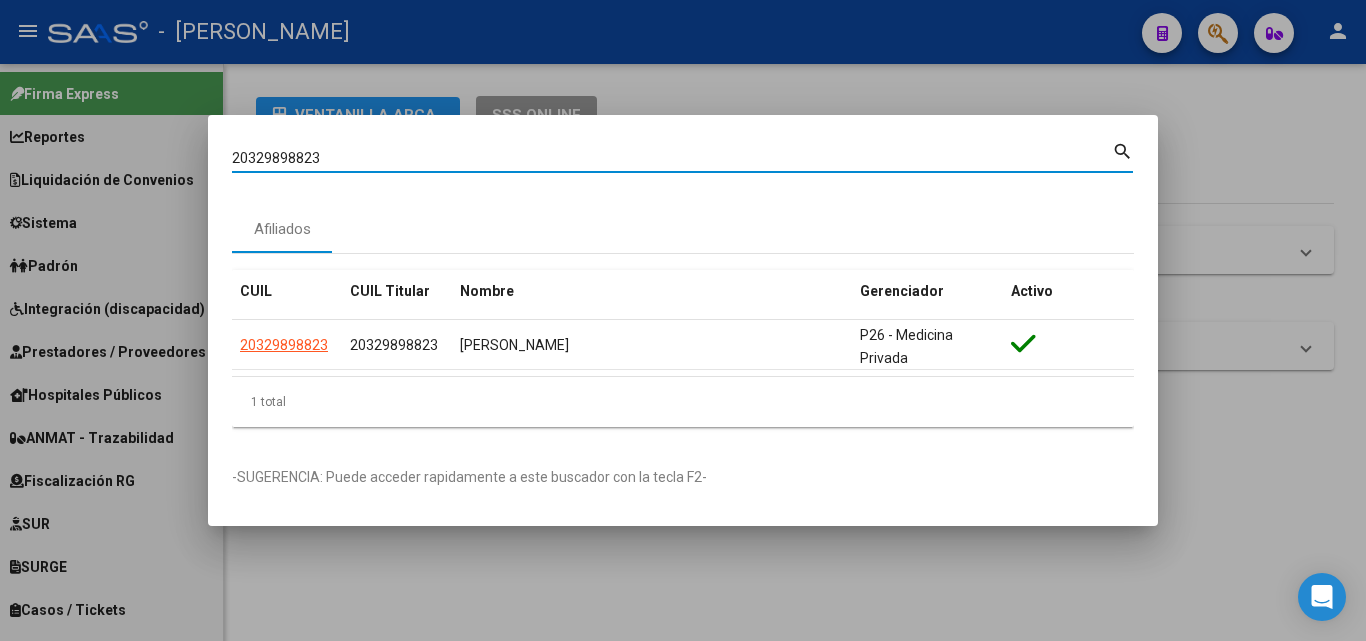 click on "20329898823" at bounding box center [672, 158] 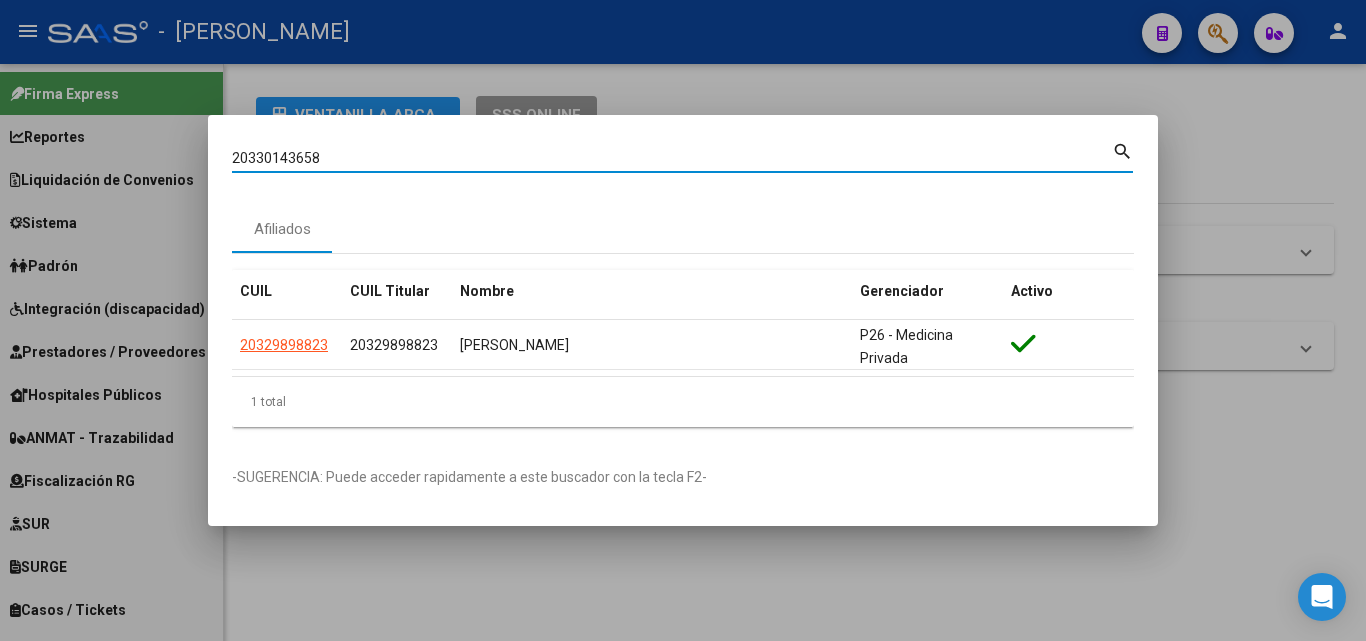 type on "20330143658" 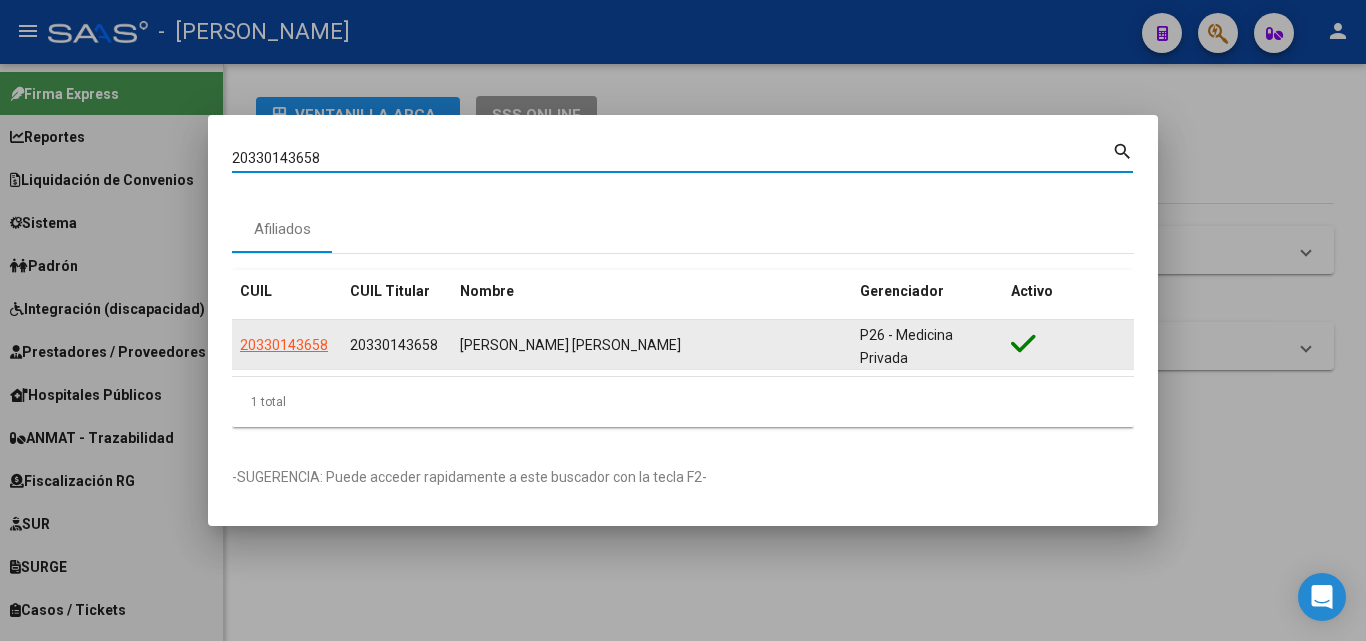click on "20330143658" 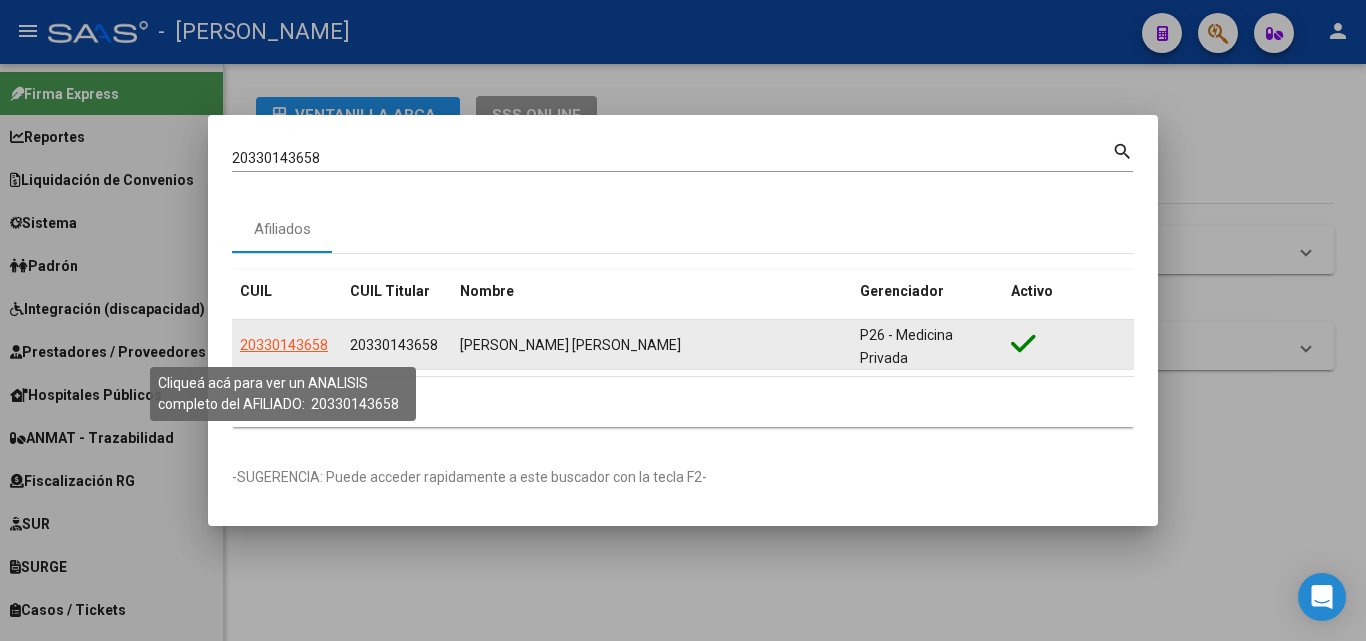 click on "20330143658" 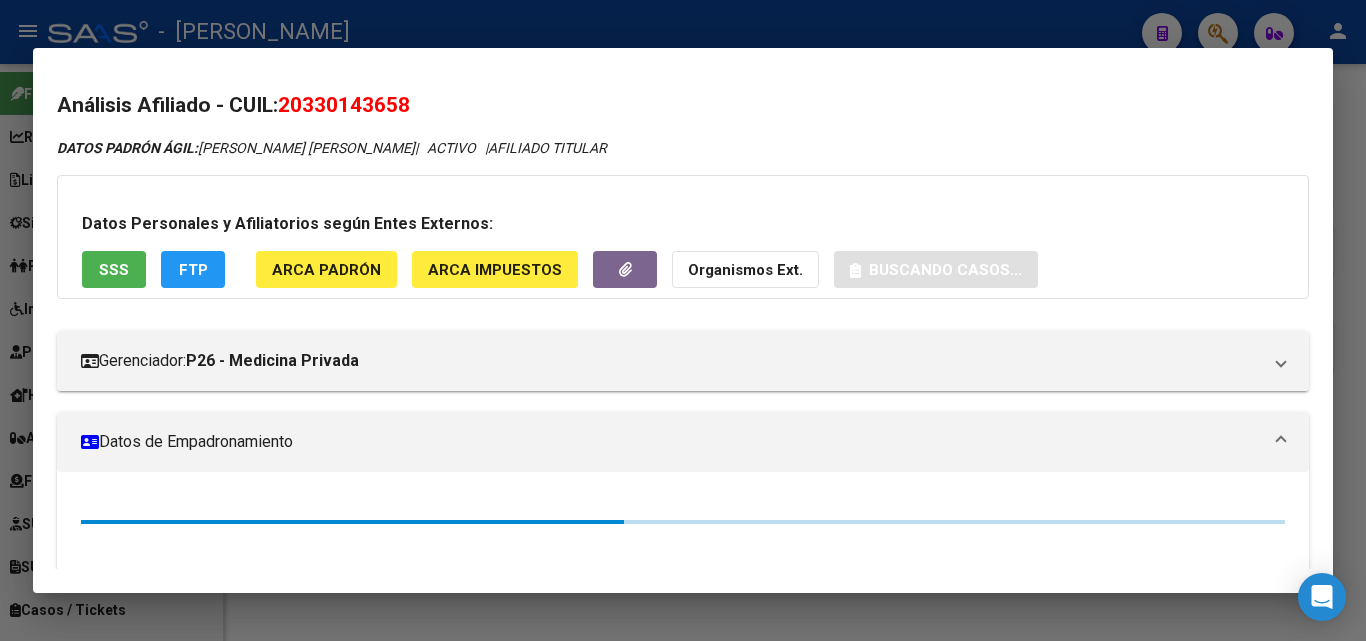click on "ARCA Padrón" 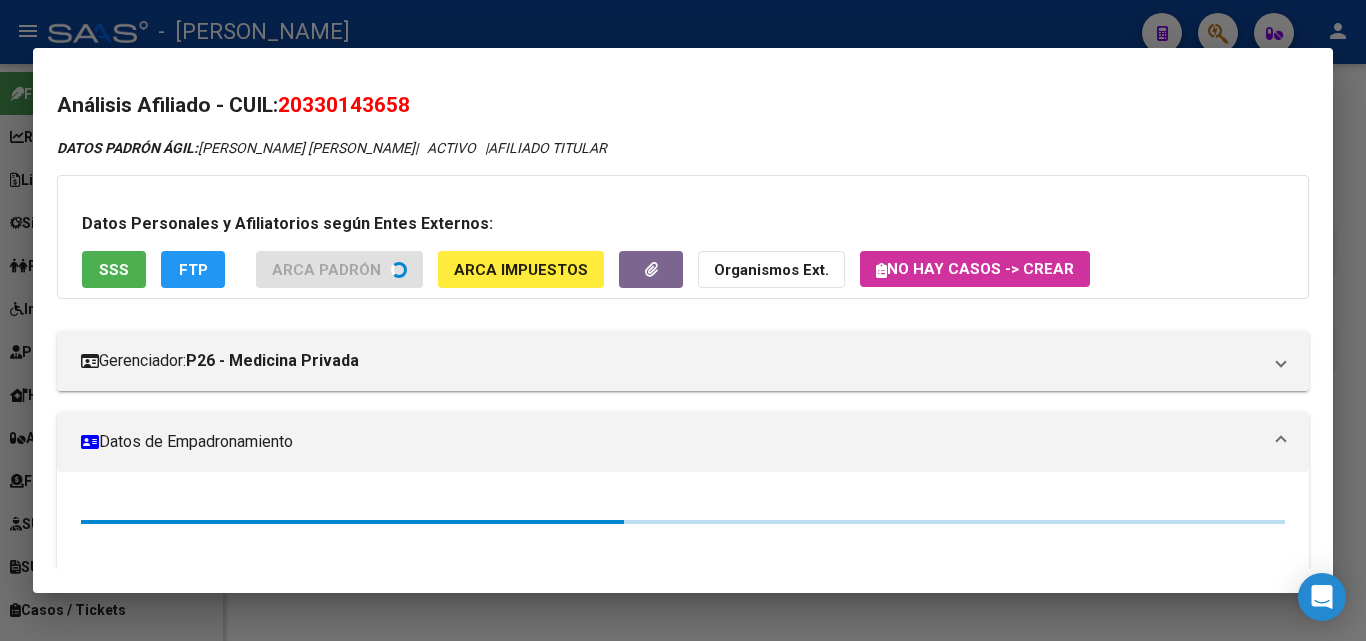 click on "Datos Personales y Afiliatorios según Entes Externos: SSS FTP ARCA Padrón ARCA Impuestos Organismos Ext.   No hay casos -> Crear" at bounding box center (683, 237) 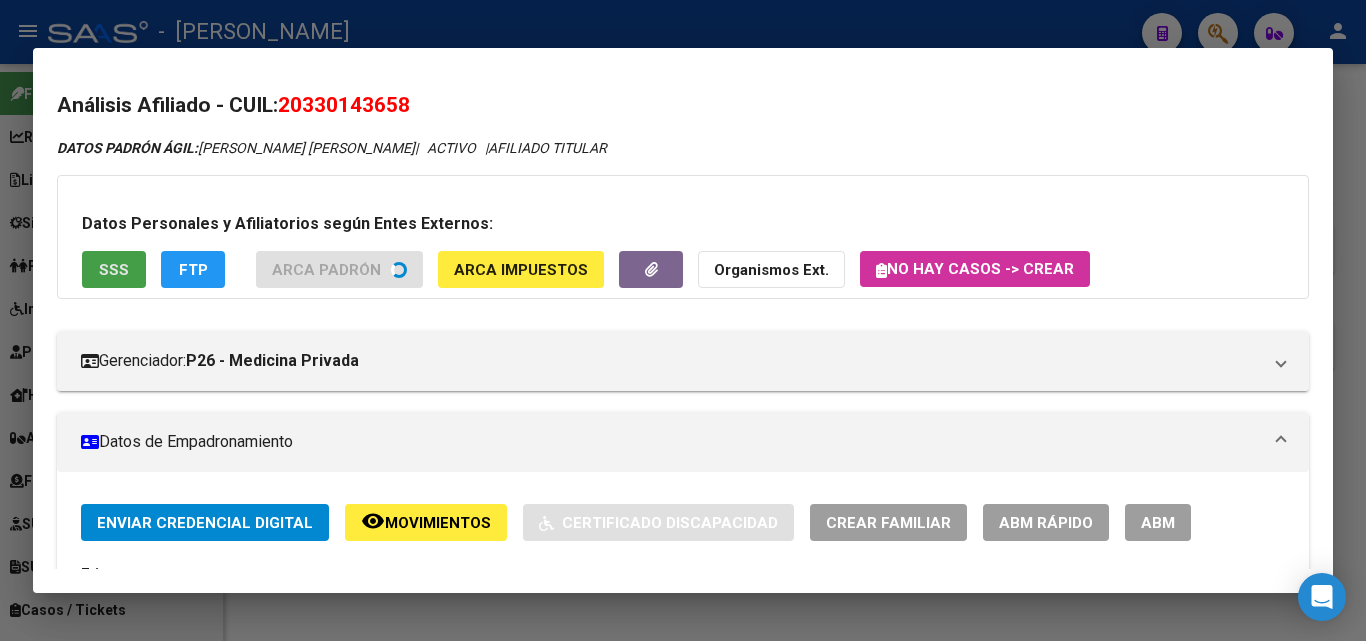 click on "Datos Personales y Afiliatorios según Entes Externos: SSS FTP ARCA Padrón ARCA Impuestos Organismos Ext.   No hay casos -> Crear" at bounding box center [683, 237] 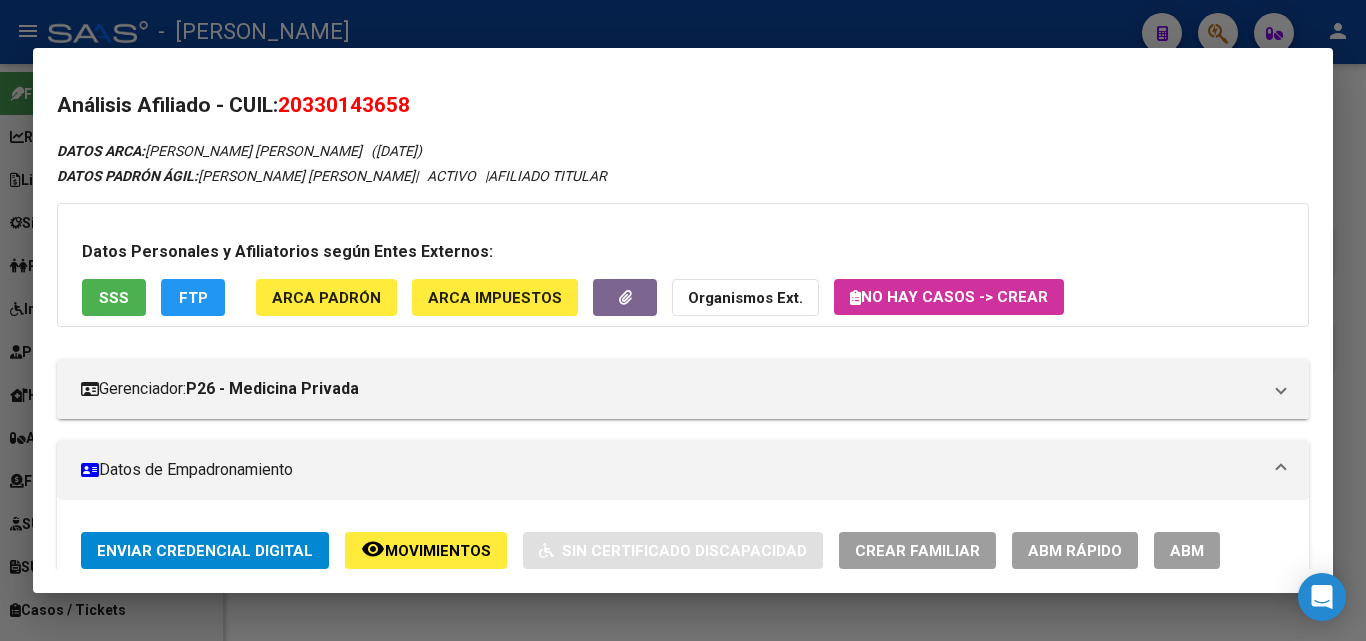 click on "SSS" at bounding box center (114, 297) 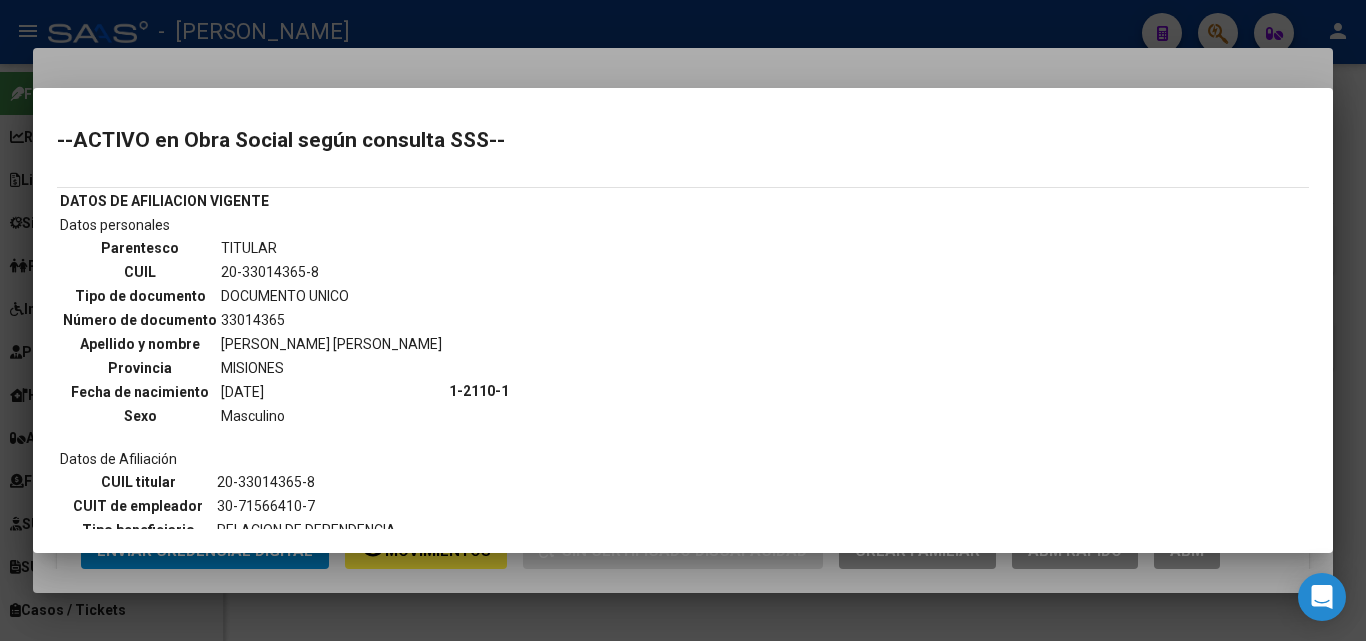click at bounding box center (683, 320) 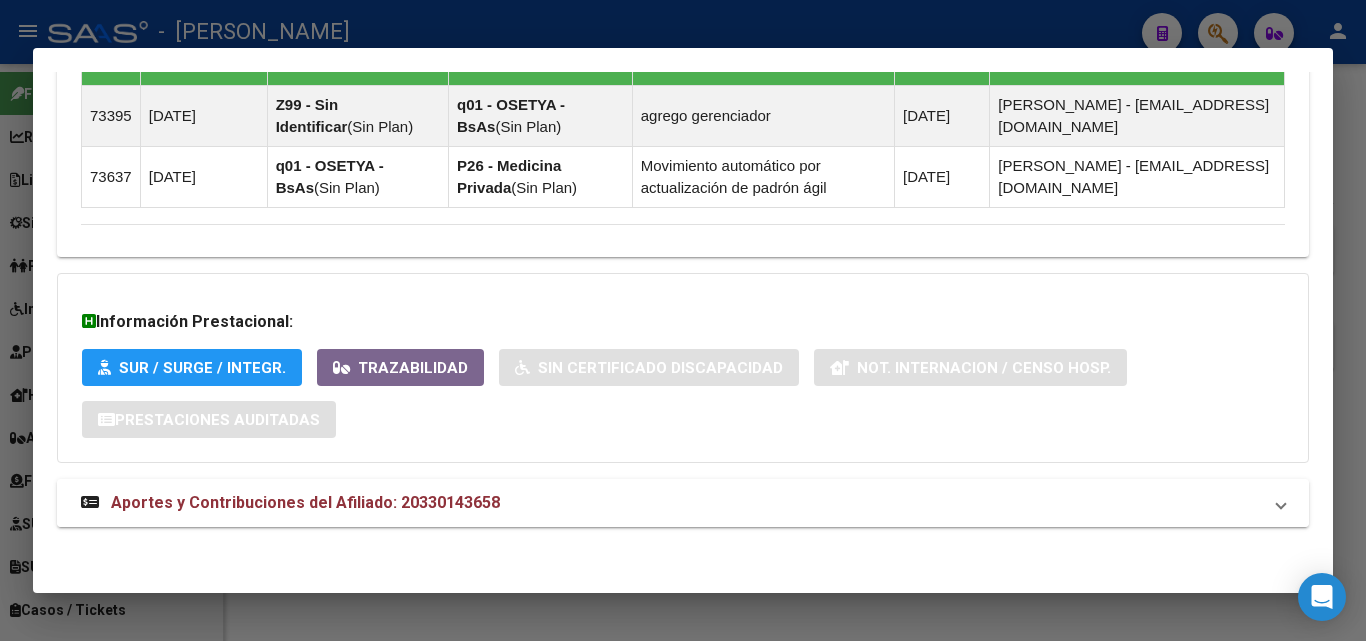 click on "Aportes y Contribuciones del Afiliado: 20330143658" at bounding box center (671, 503) 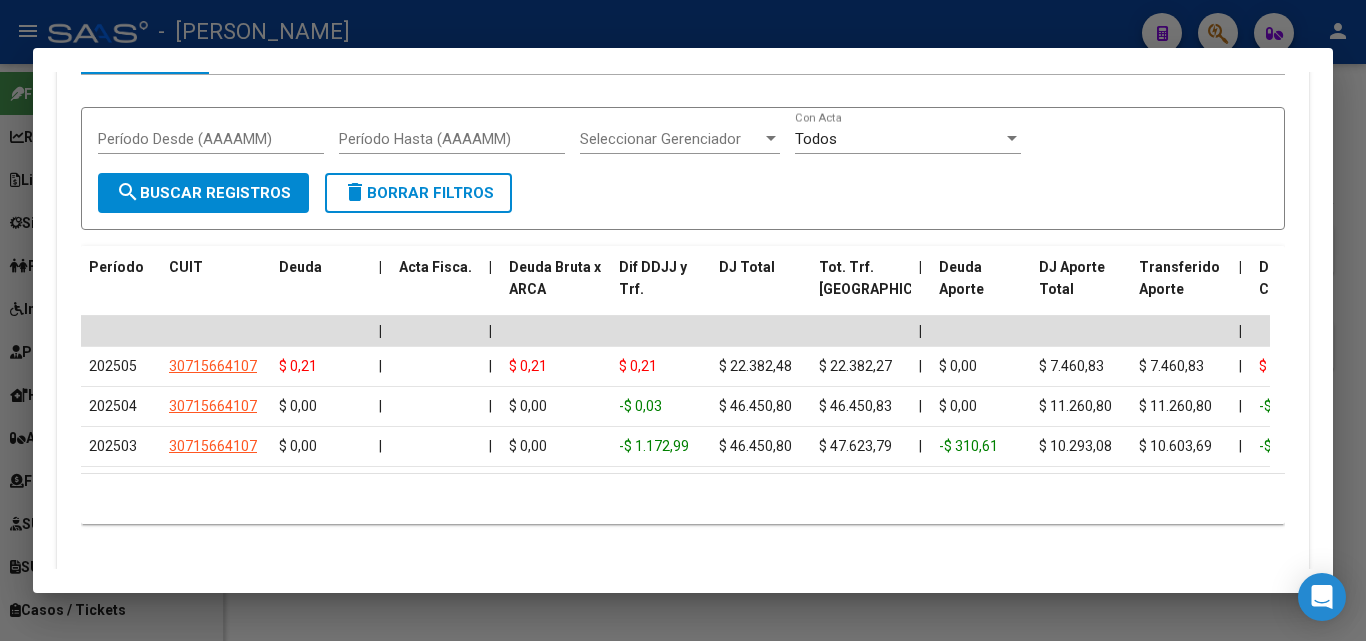 scroll, scrollTop: 1860, scrollLeft: 0, axis: vertical 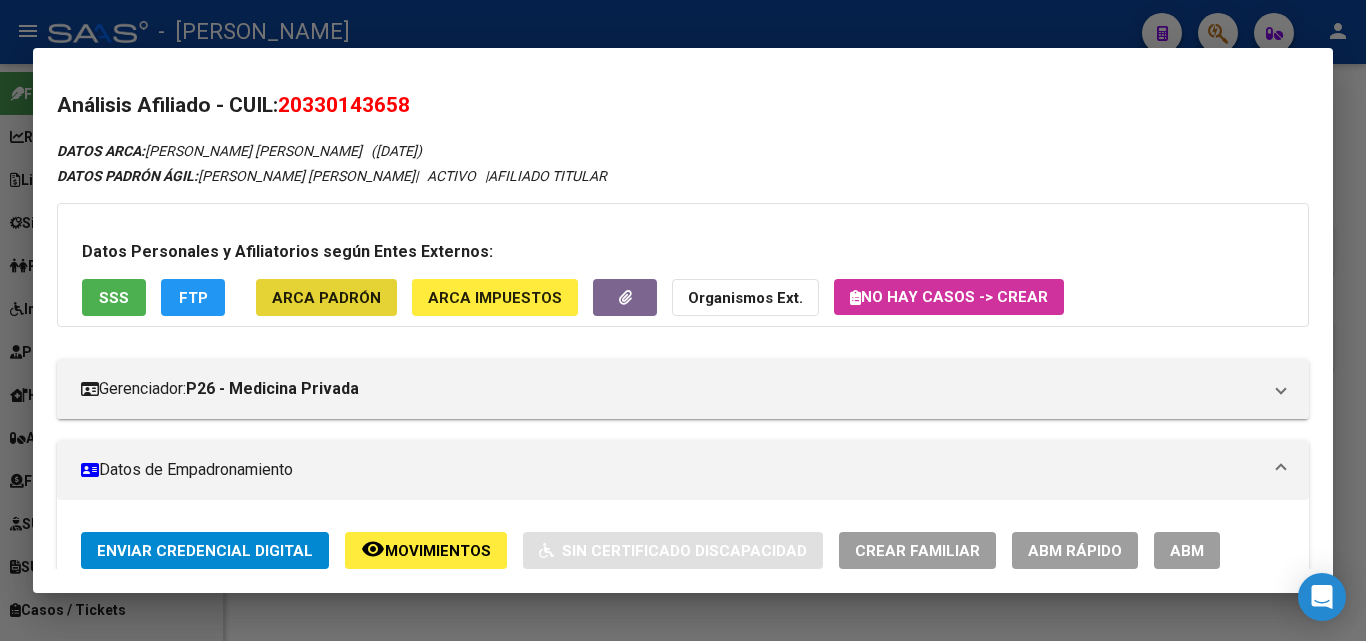click on "ARCA Padrón" 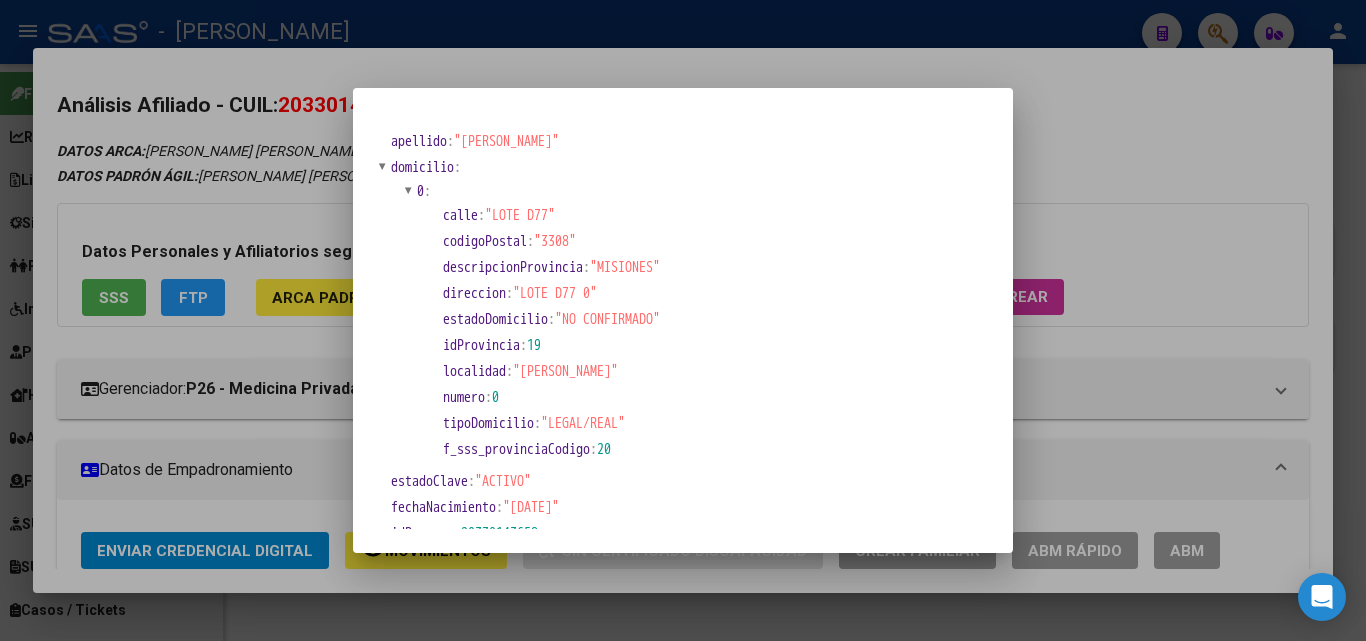 click at bounding box center [683, 320] 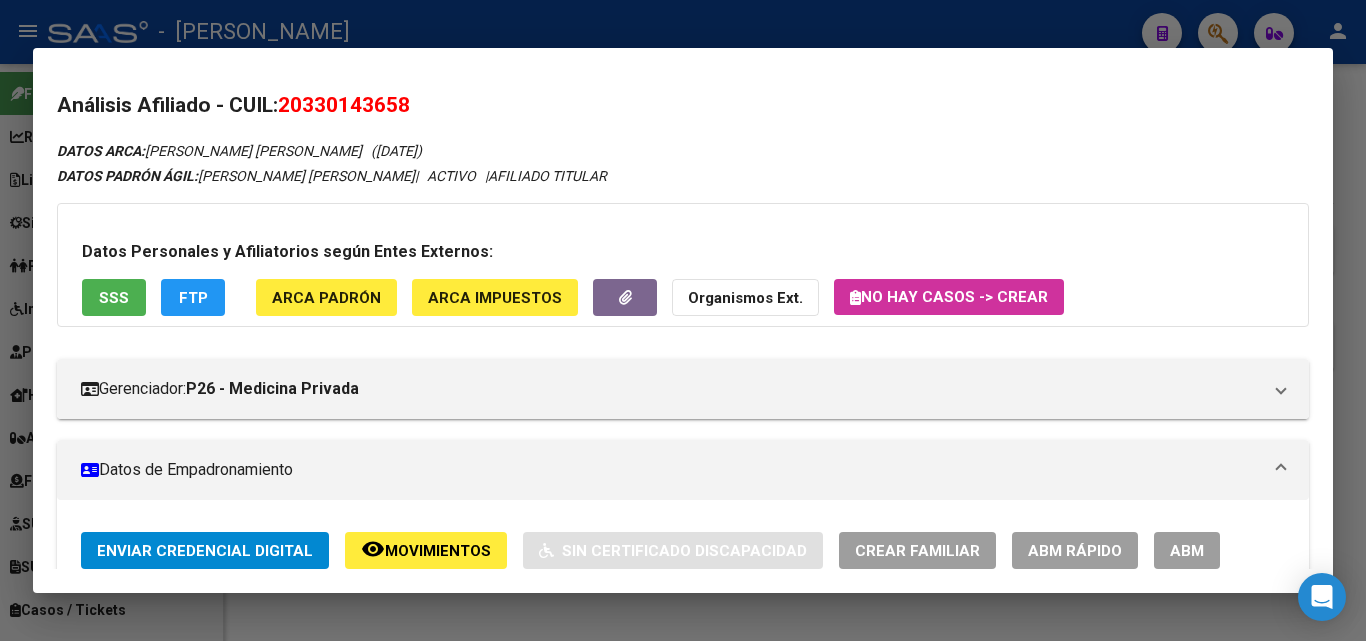 scroll, scrollTop: 400, scrollLeft: 0, axis: vertical 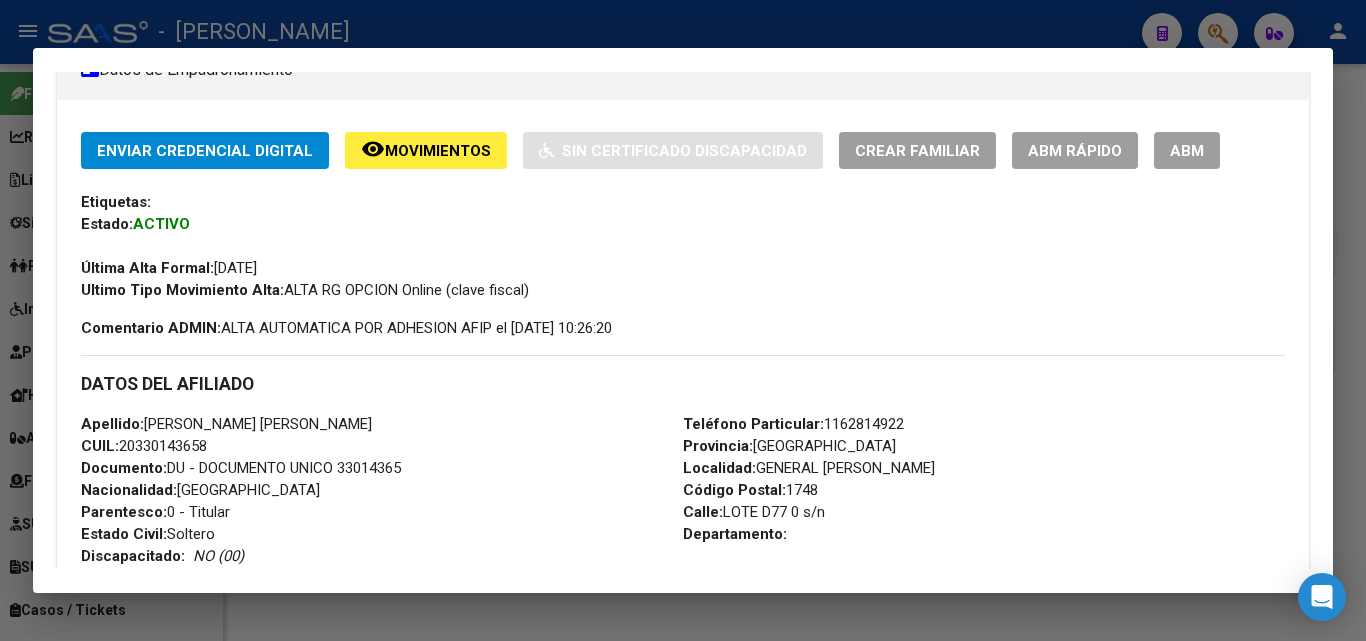 click on "Documento:  DU - DOCUMENTO UNICO 33014365" at bounding box center (241, 468) 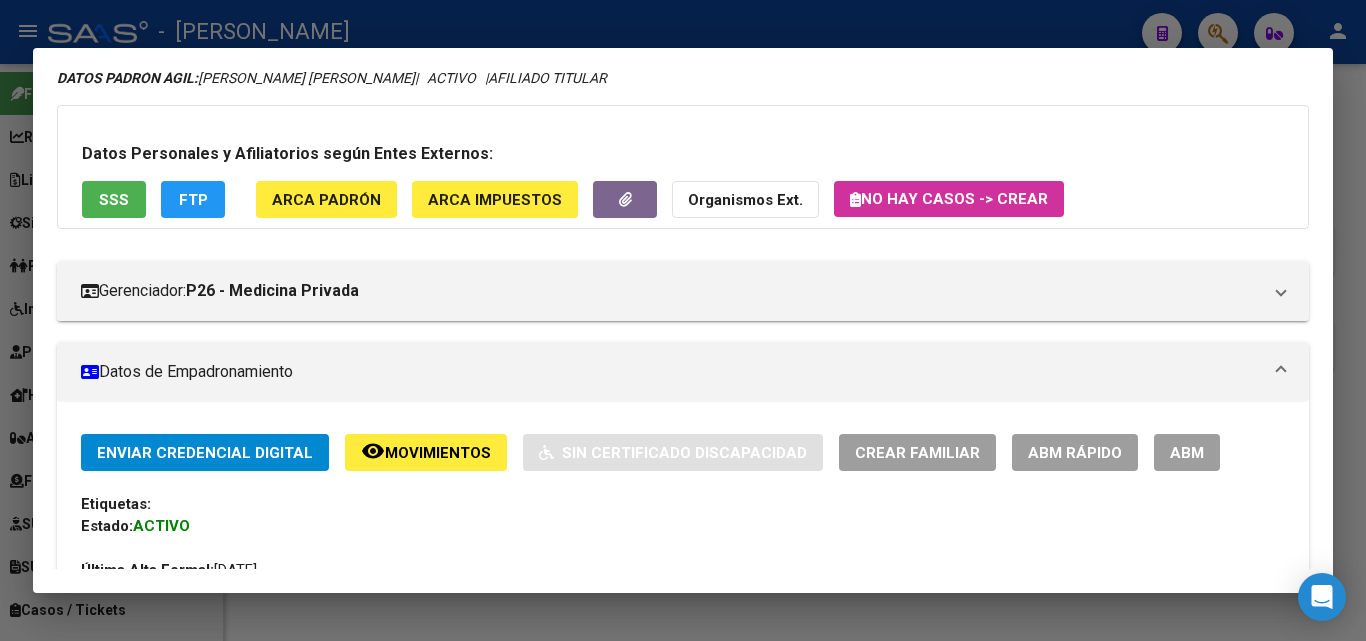 scroll, scrollTop: 0, scrollLeft: 0, axis: both 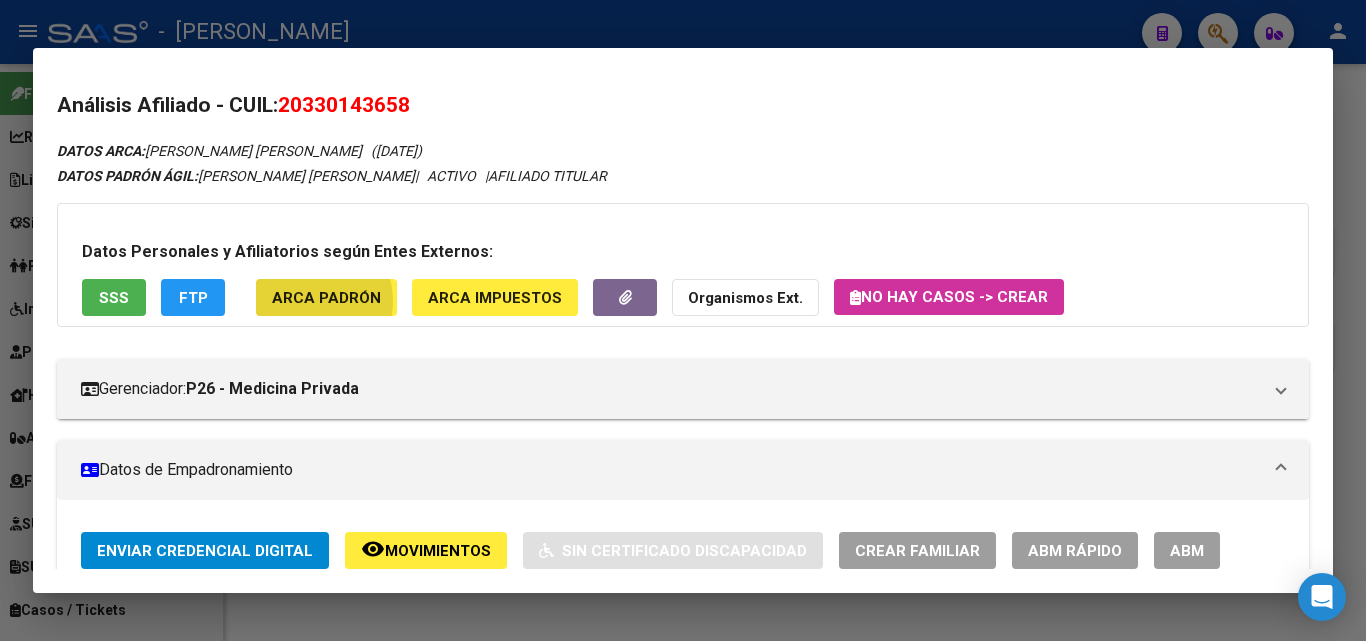 click on "ARCA Padrón" 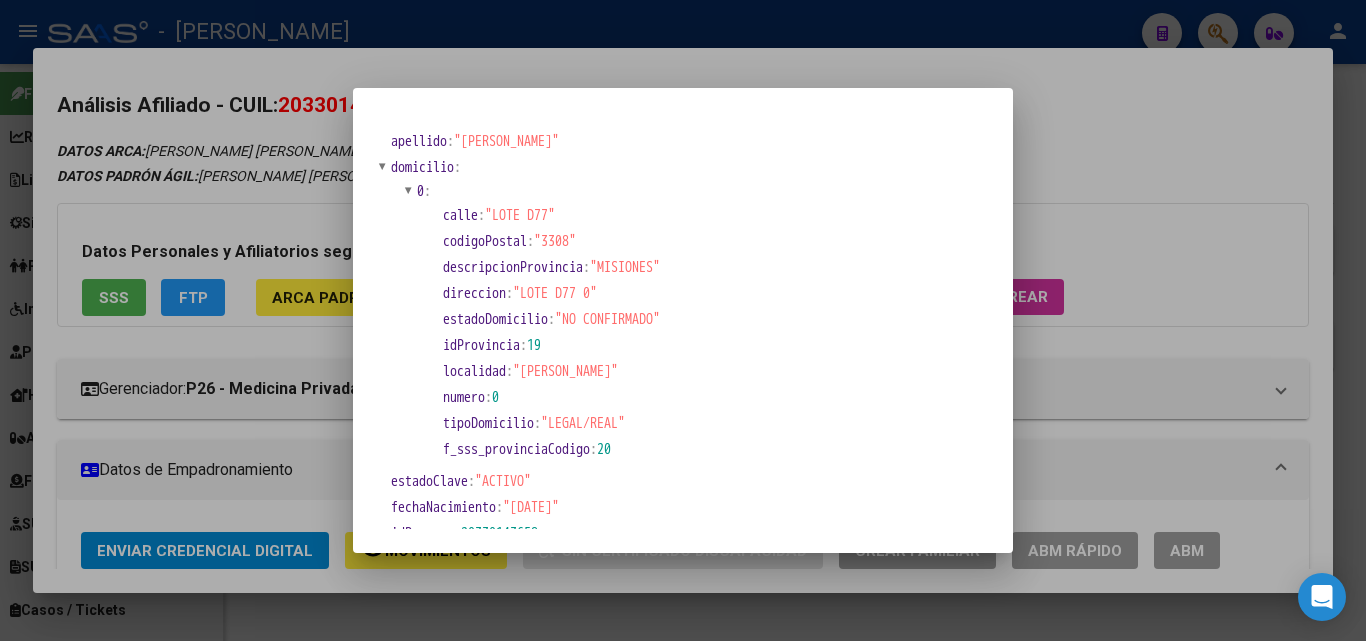 click at bounding box center (683, 320) 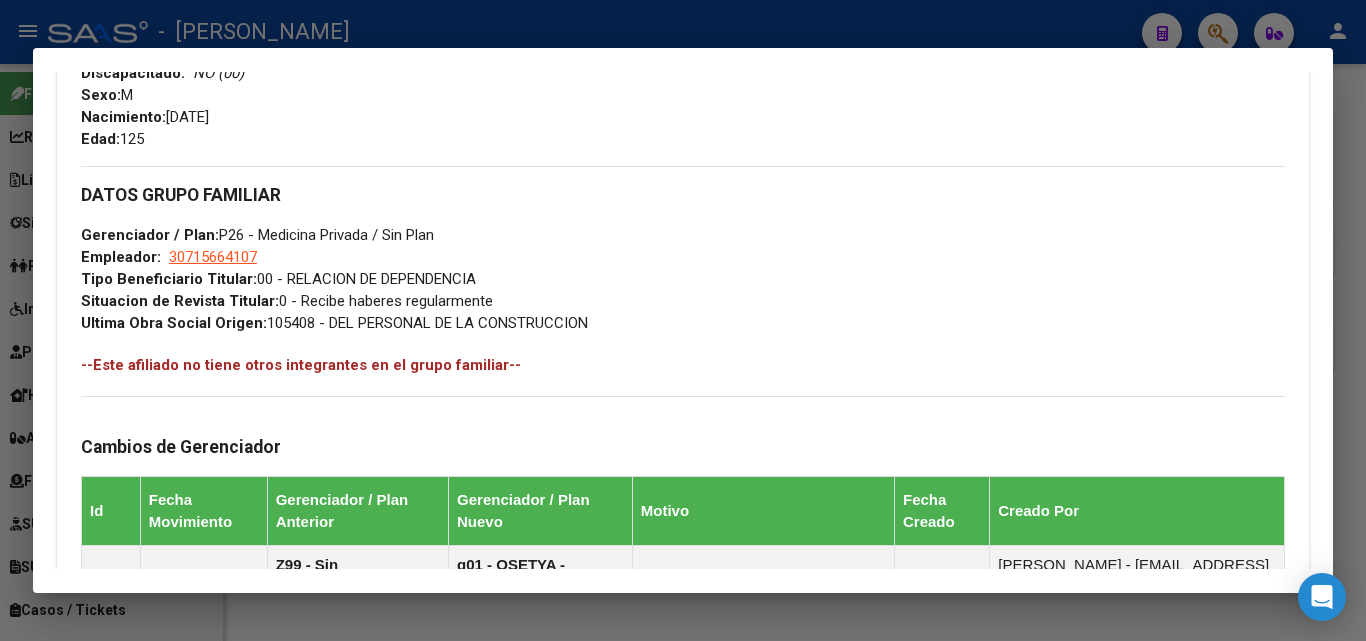 scroll, scrollTop: 700, scrollLeft: 0, axis: vertical 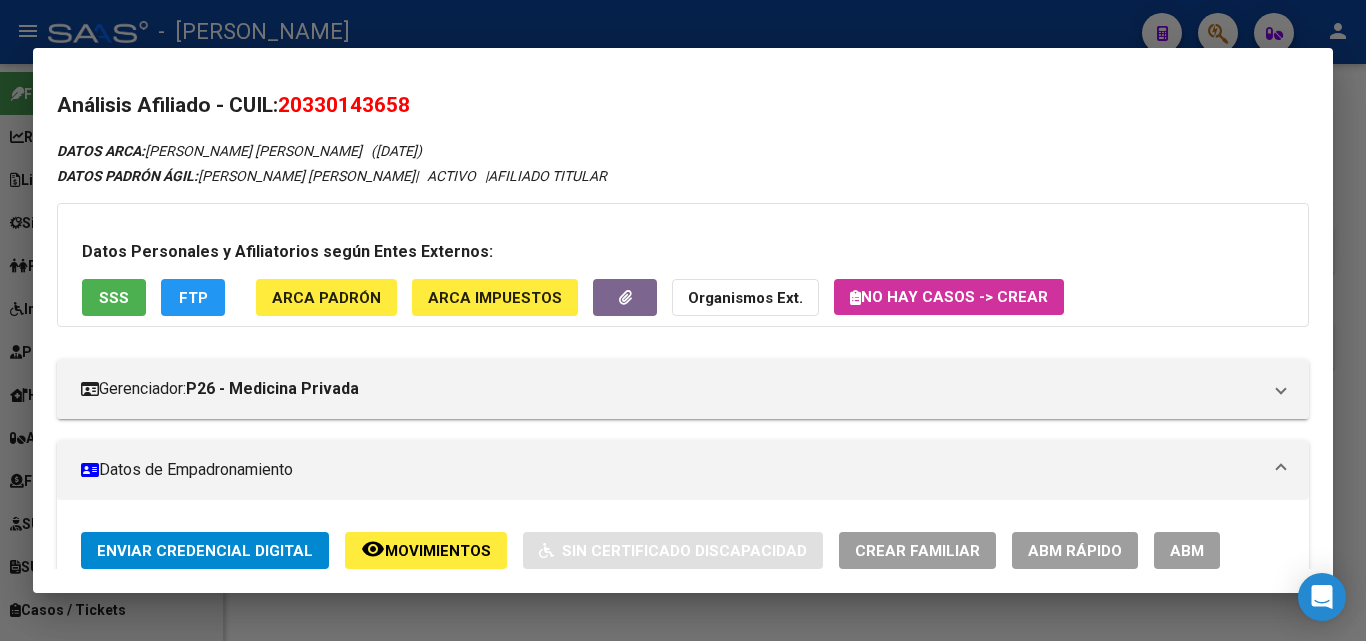 click on "ARCA Padrón" 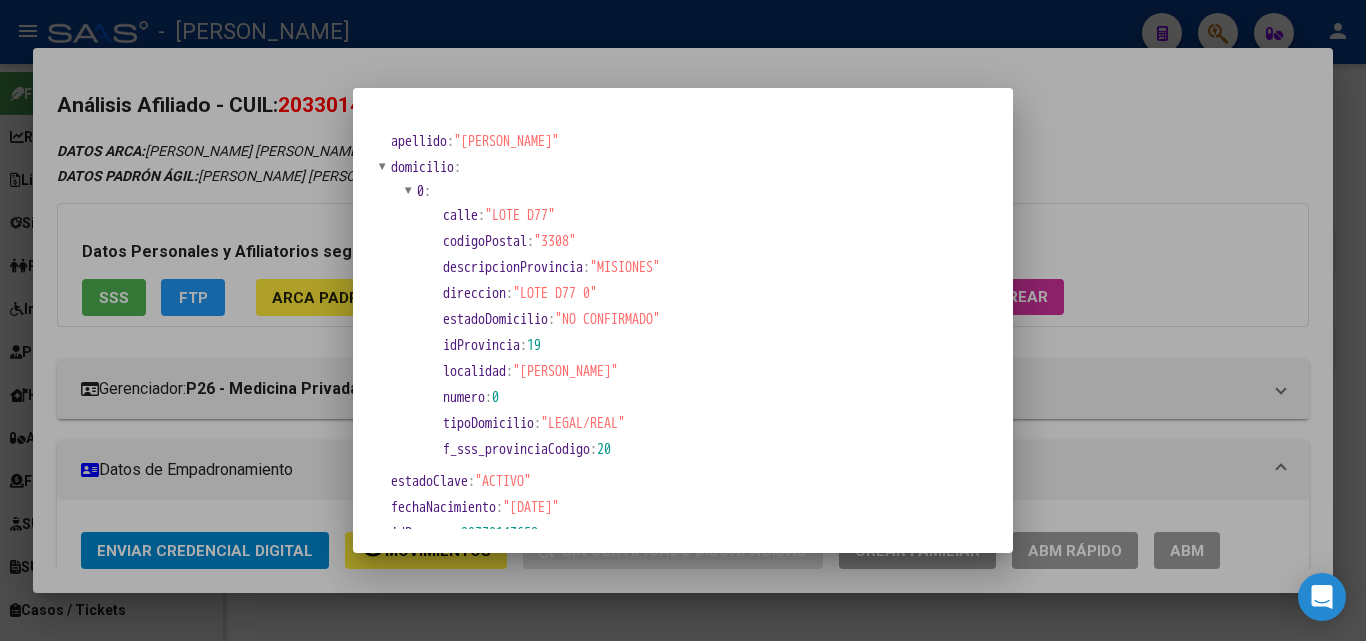 click at bounding box center [683, 320] 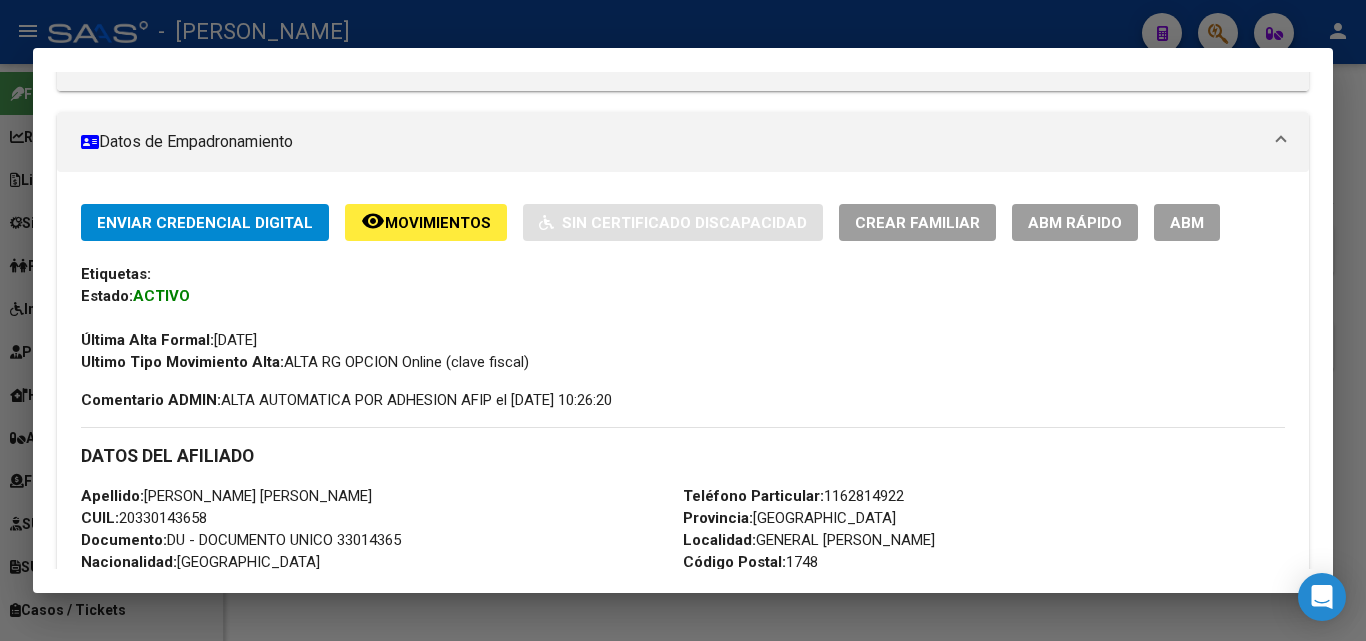 scroll, scrollTop: 400, scrollLeft: 0, axis: vertical 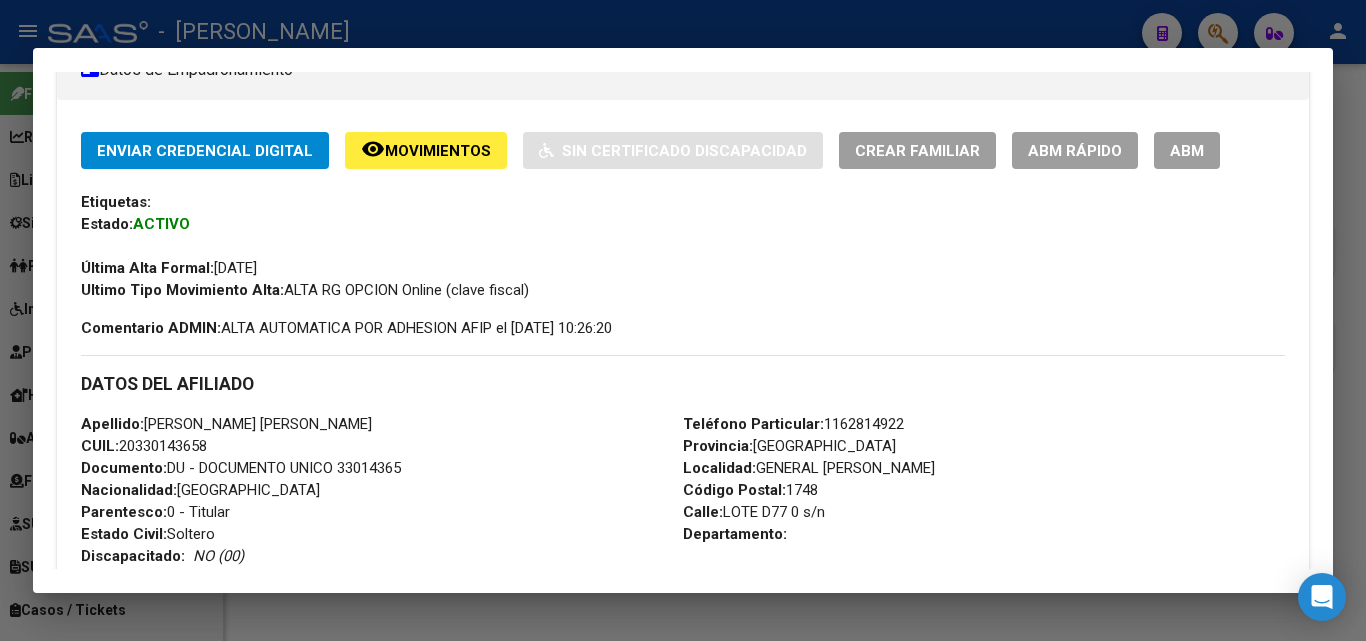 click on "Teléfono Particular:  [PHONE_NUMBER]" at bounding box center [793, 424] 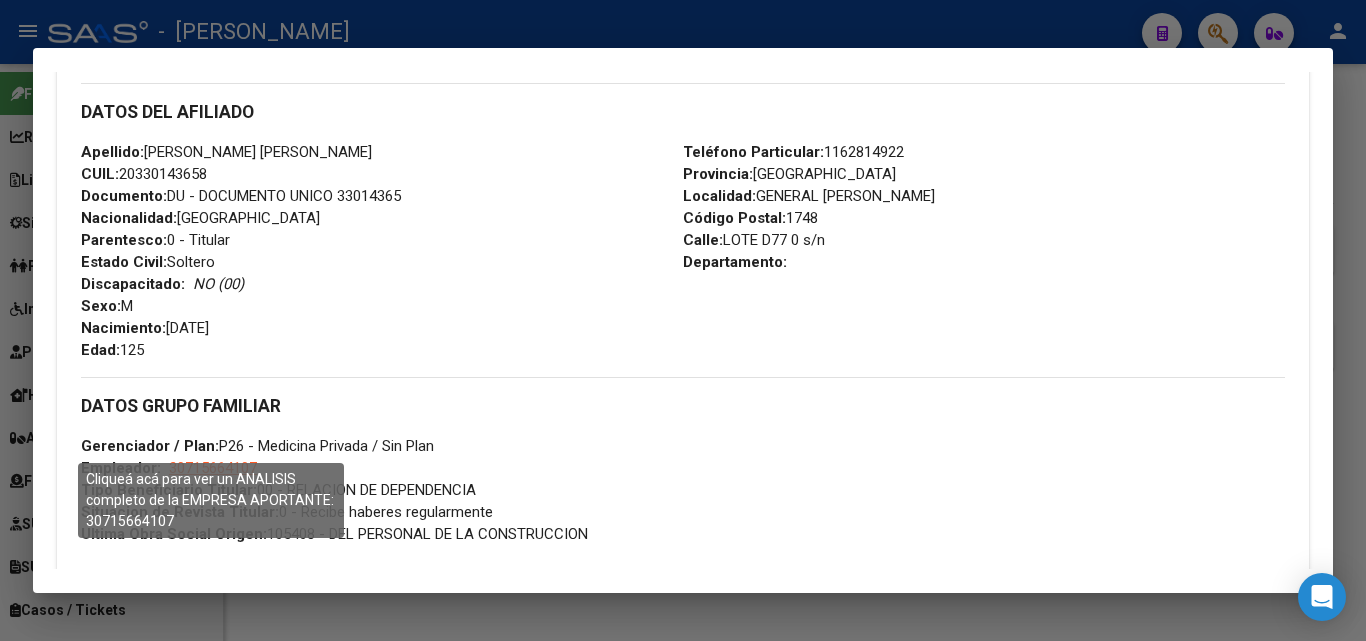 scroll, scrollTop: 700, scrollLeft: 0, axis: vertical 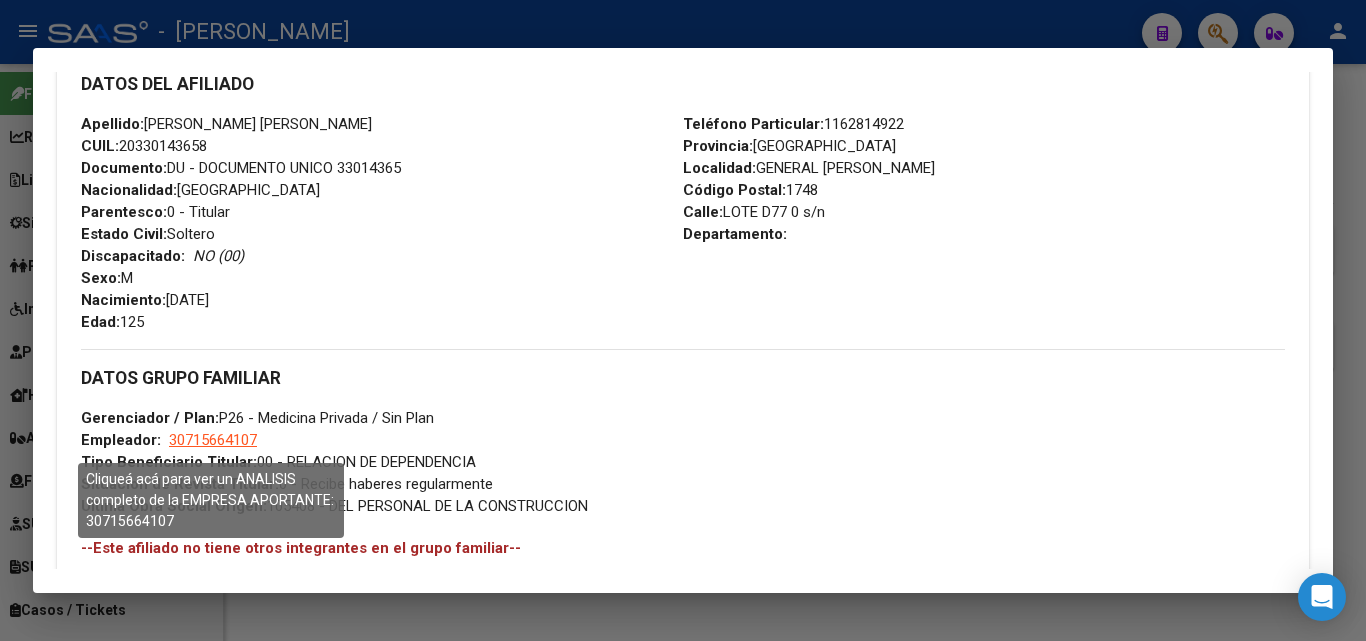 click on "30715664107" at bounding box center (213, 440) 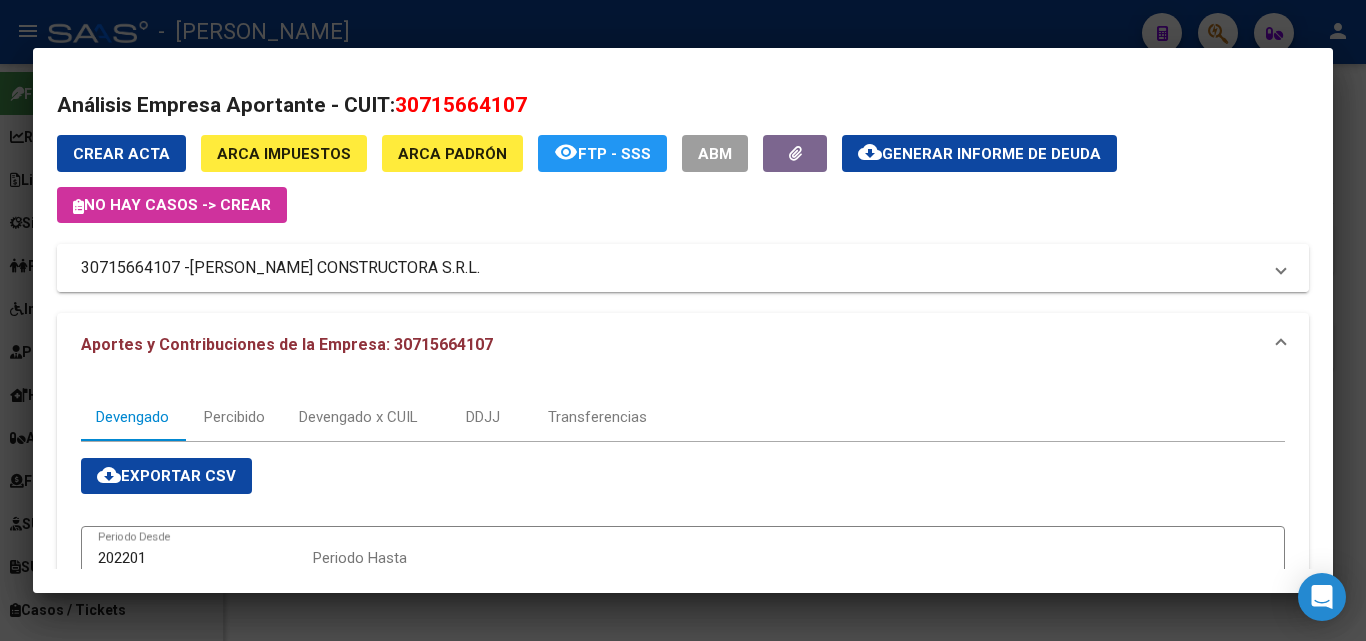 click on "[PERSON_NAME] CONSTRUCTORA S.R.L." at bounding box center (335, 268) 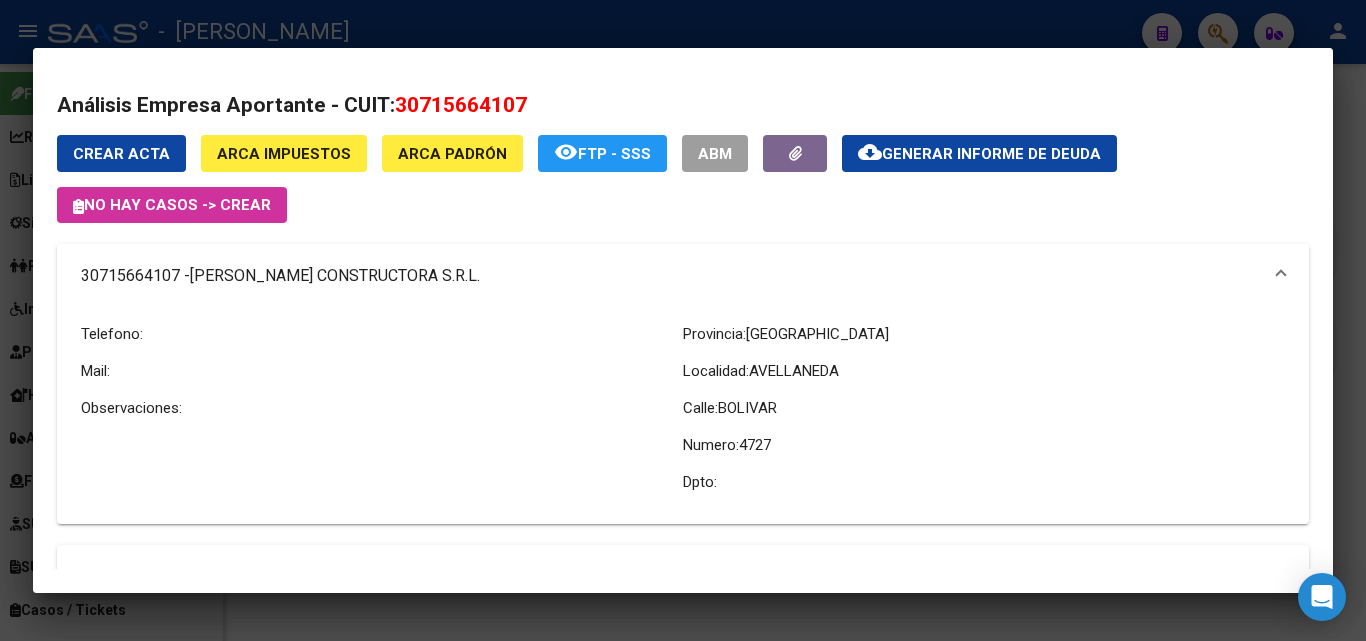 click at bounding box center (683, 320) 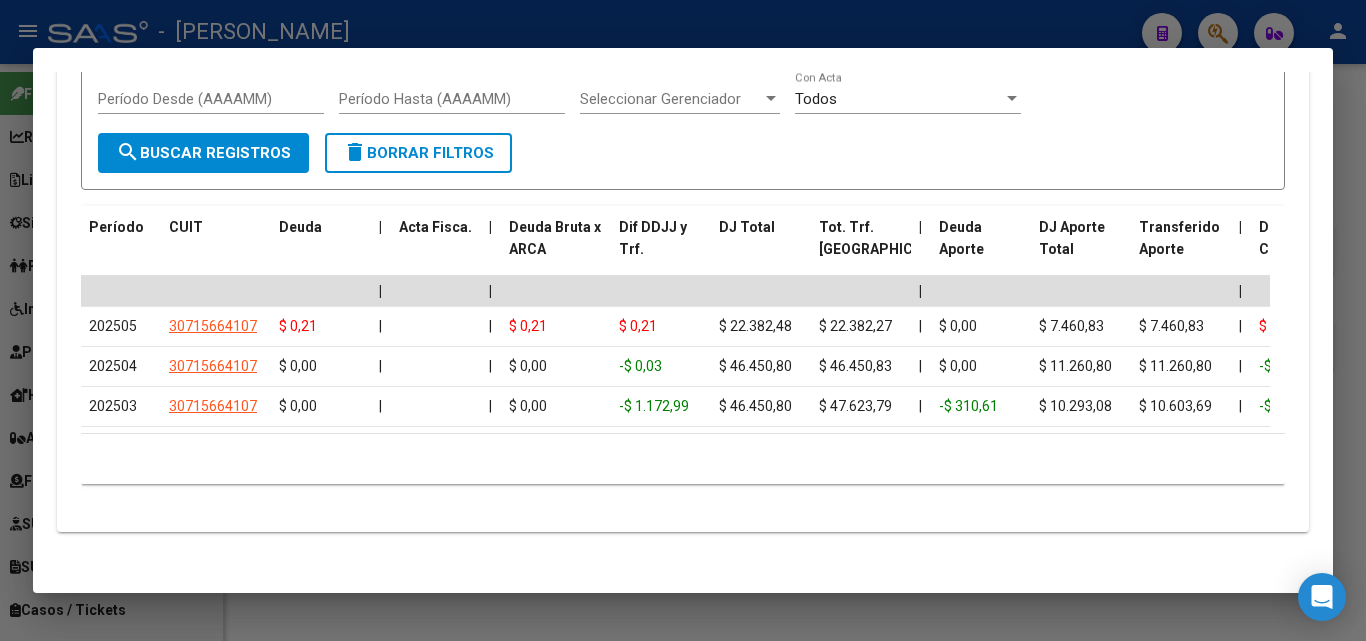 scroll, scrollTop: 1900, scrollLeft: 0, axis: vertical 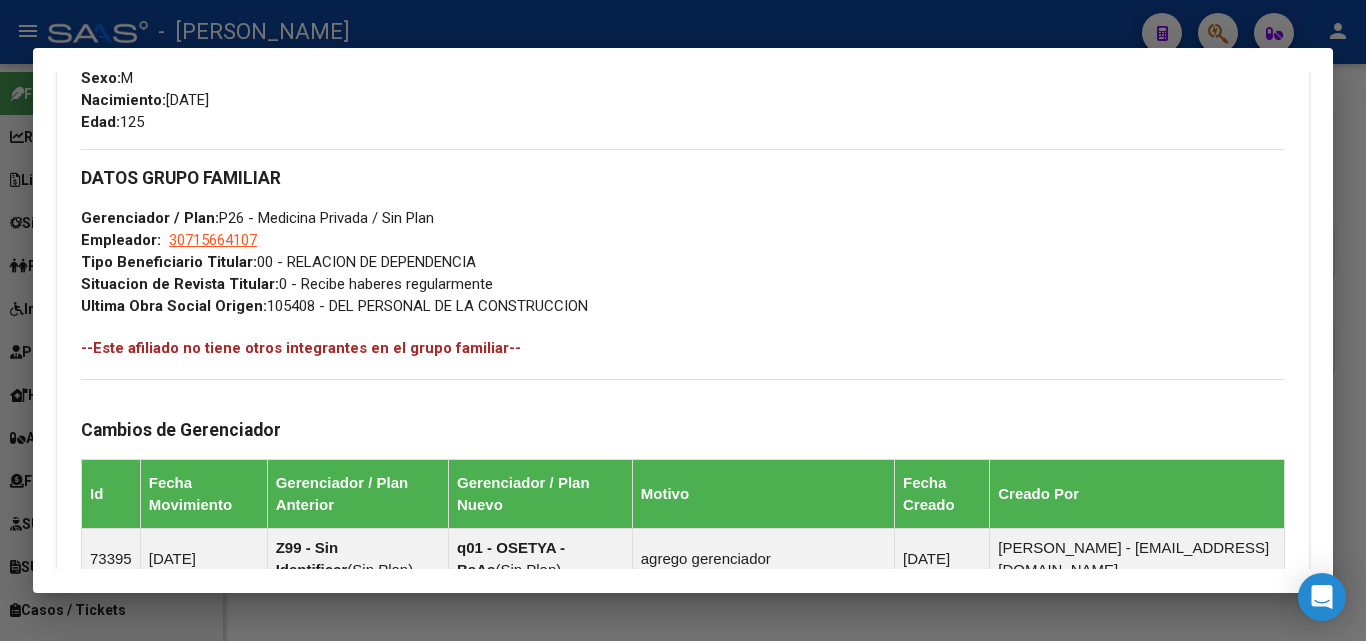 click at bounding box center [683, 320] 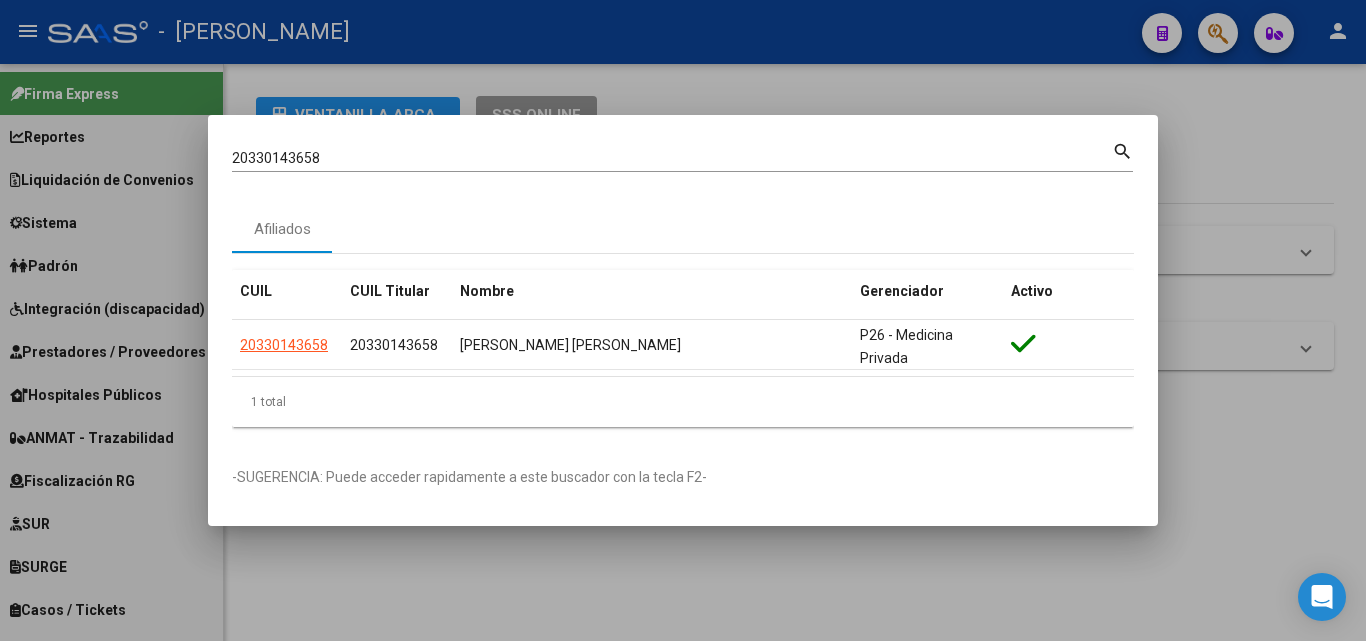 click on "20330143658" at bounding box center (672, 158) 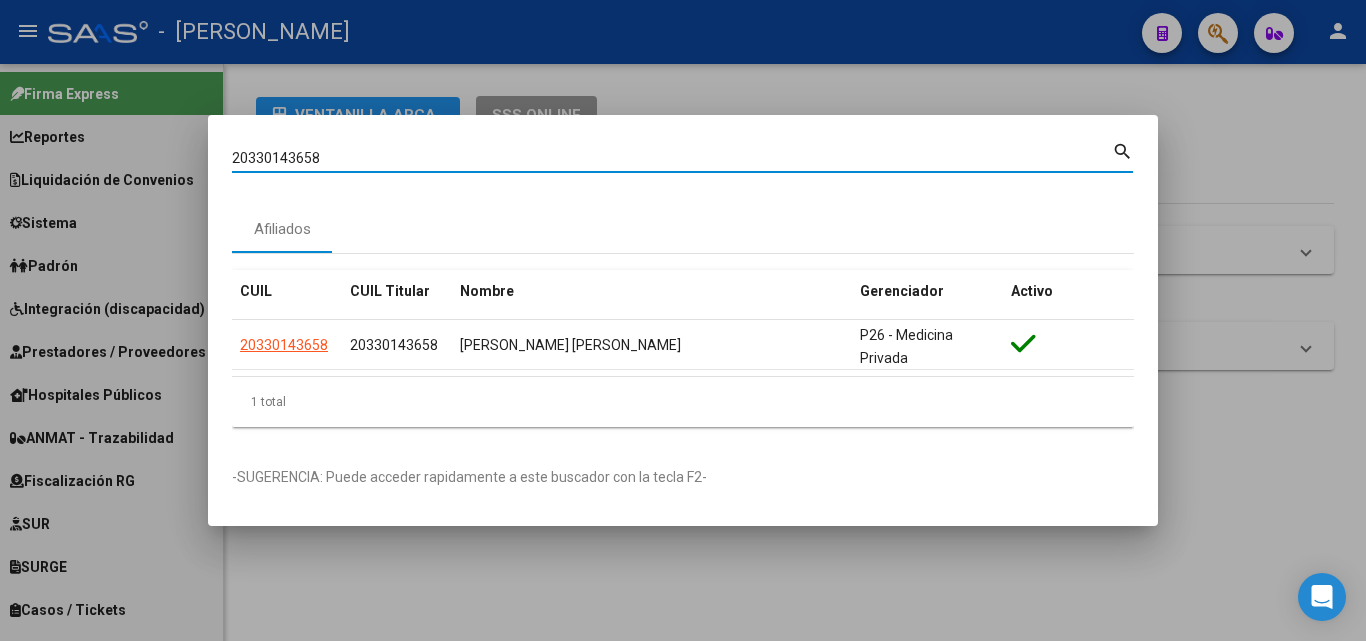 click on "20330143658" at bounding box center [672, 158] 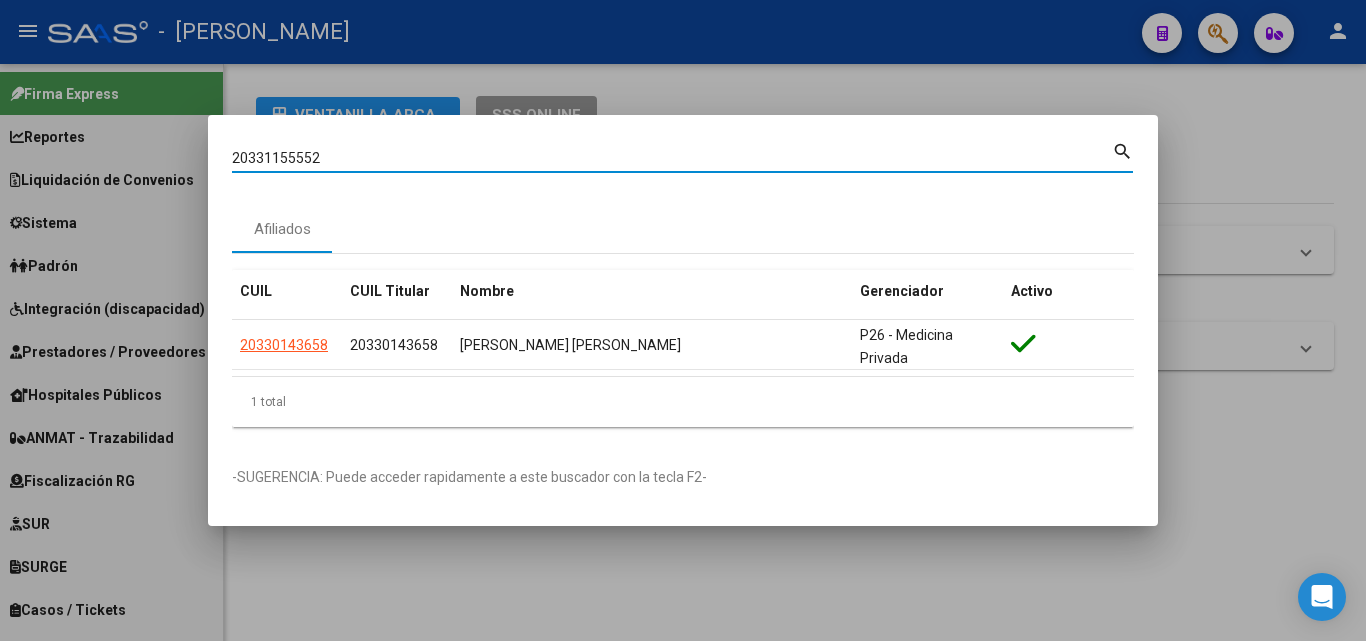 type on "20331155552" 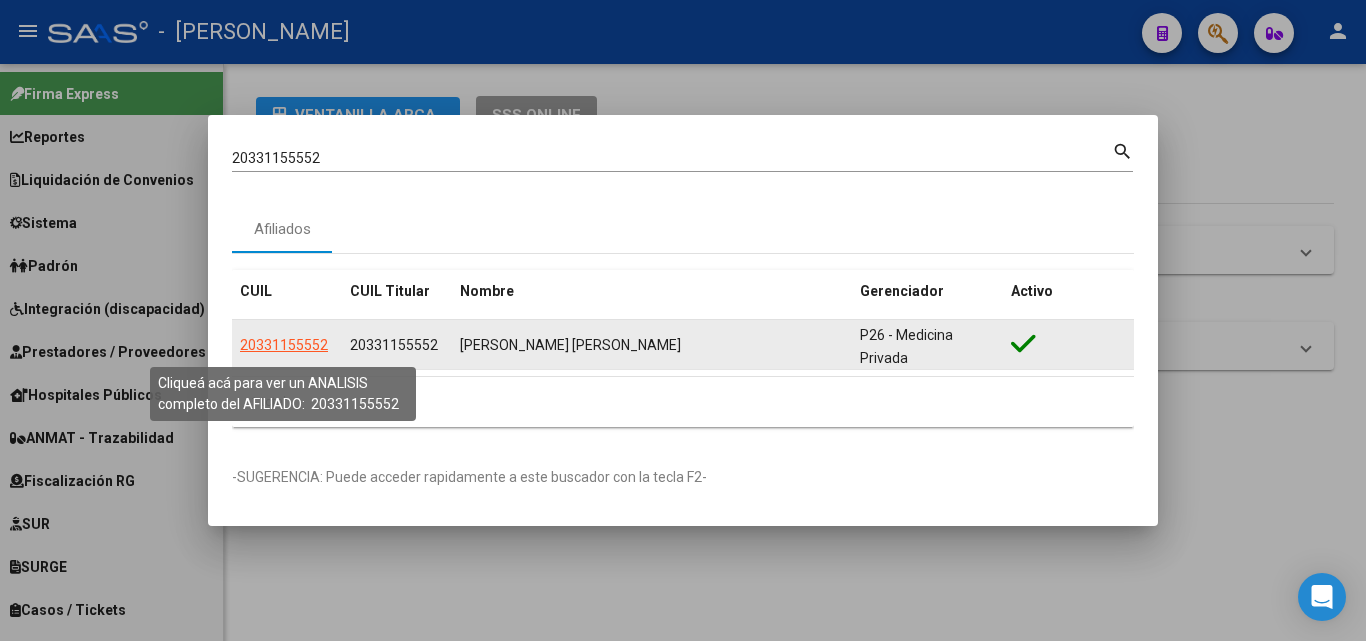 click on "20331155552" 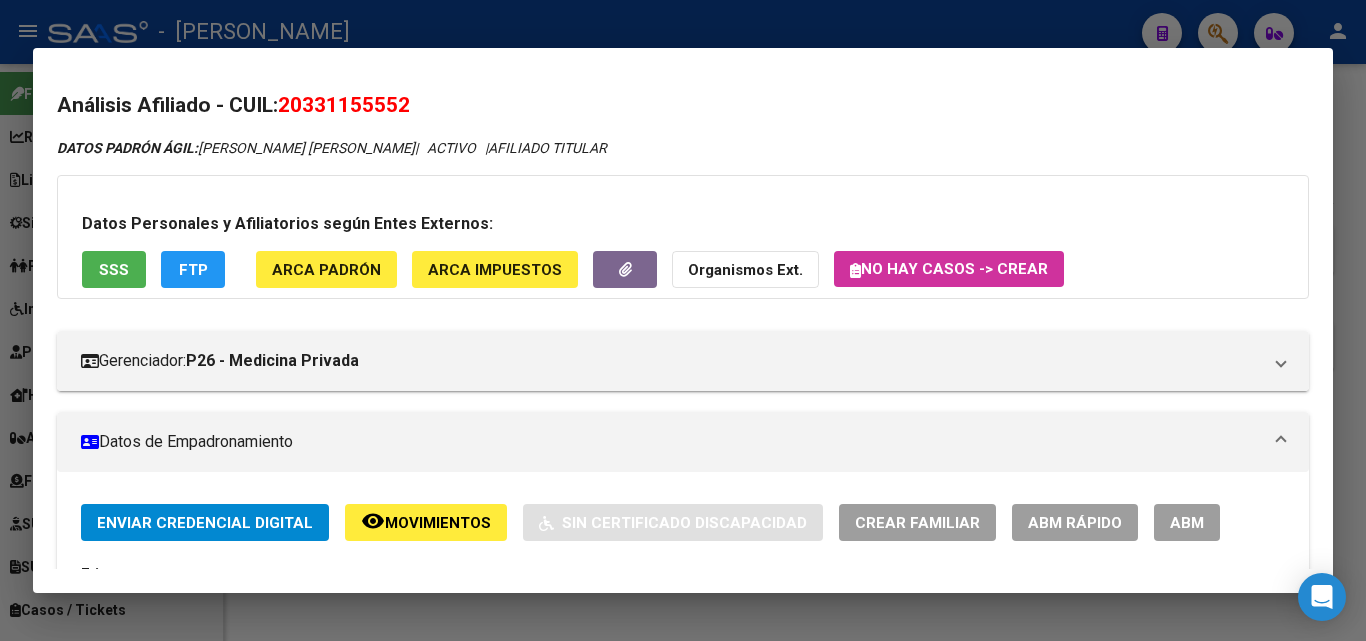 click on "Datos Personales y Afiliatorios según Entes Externos: SSS FTP ARCA Padrón ARCA Impuestos Organismos Ext.   No hay casos -> Crear" at bounding box center (683, 237) 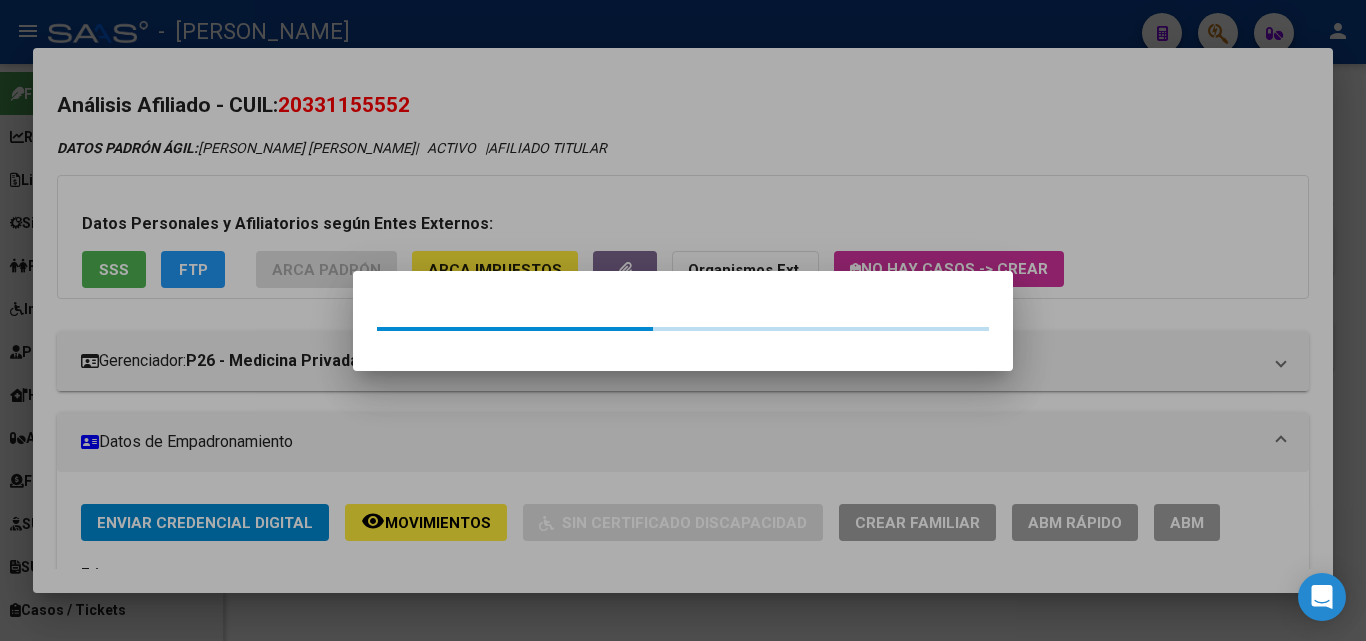 click at bounding box center (683, 320) 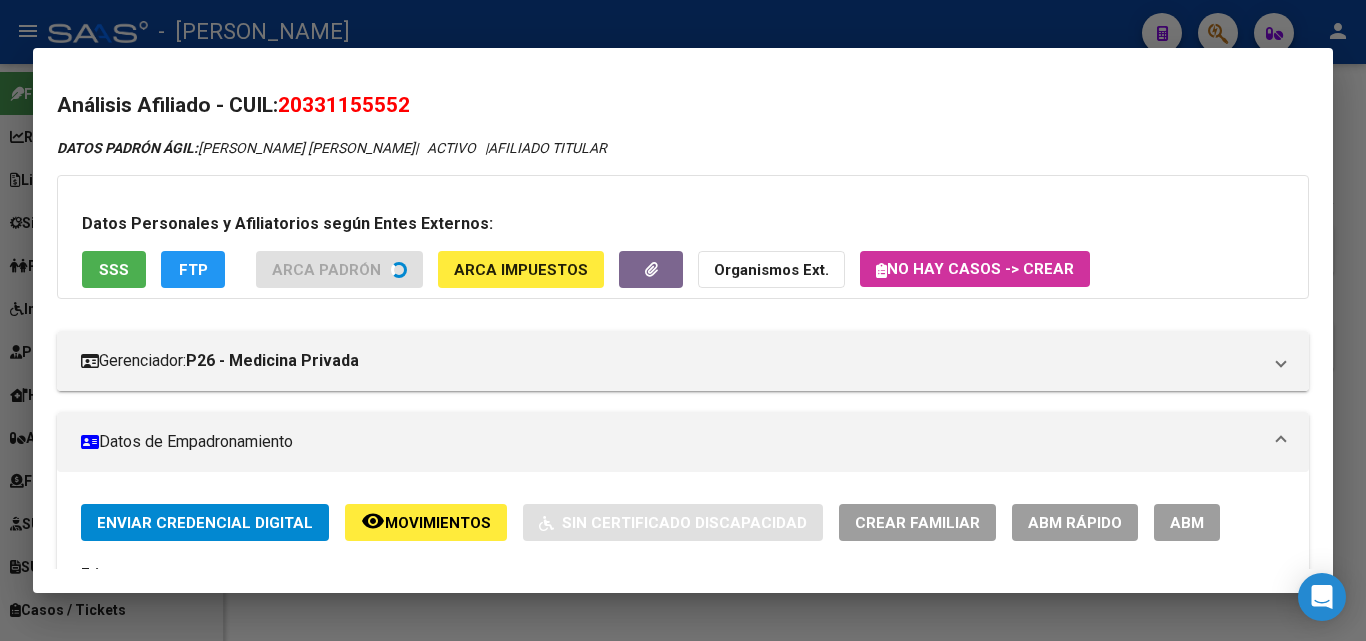 click on "SSS" at bounding box center [114, 269] 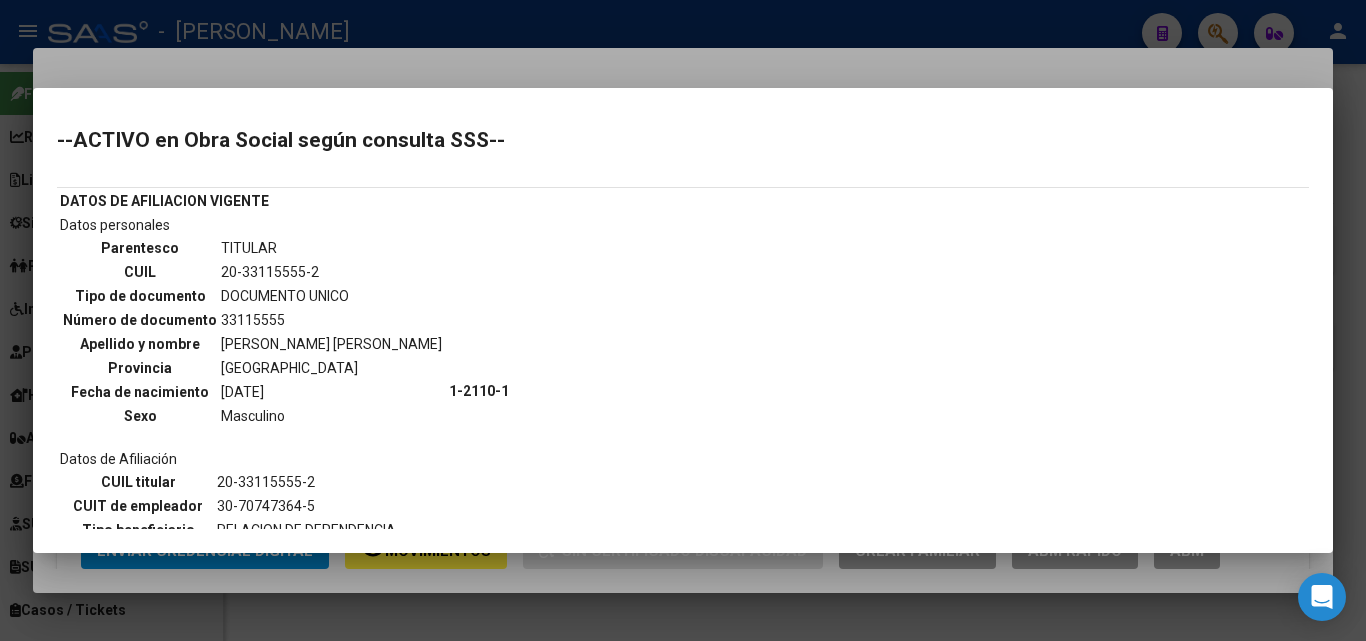 click at bounding box center [683, 320] 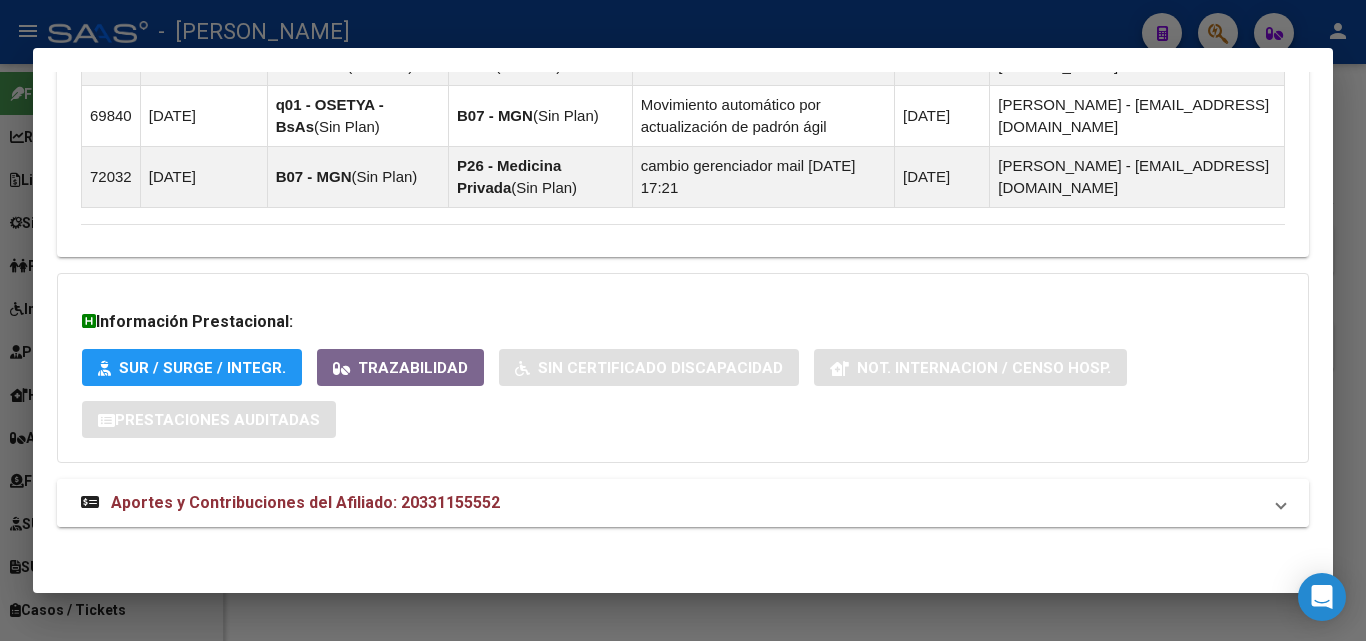 click on "Aportes y Contribuciones del Afiliado: 20331155552" at bounding box center [290, 503] 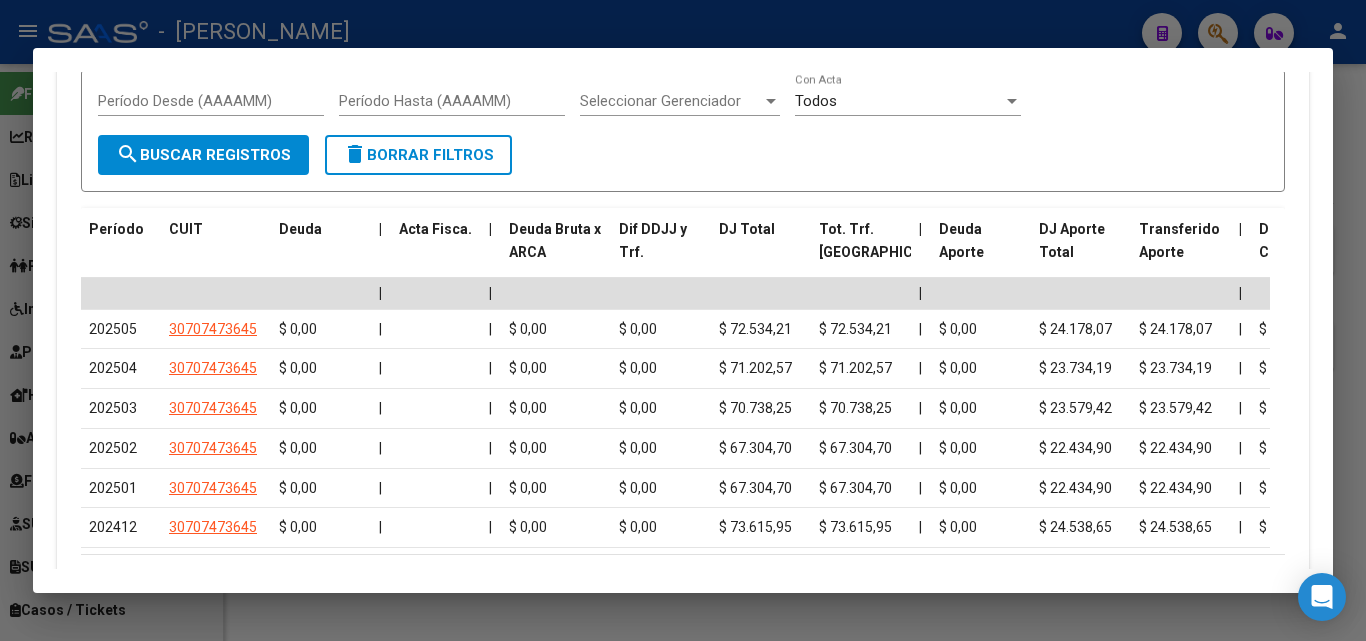 scroll, scrollTop: 2443, scrollLeft: 0, axis: vertical 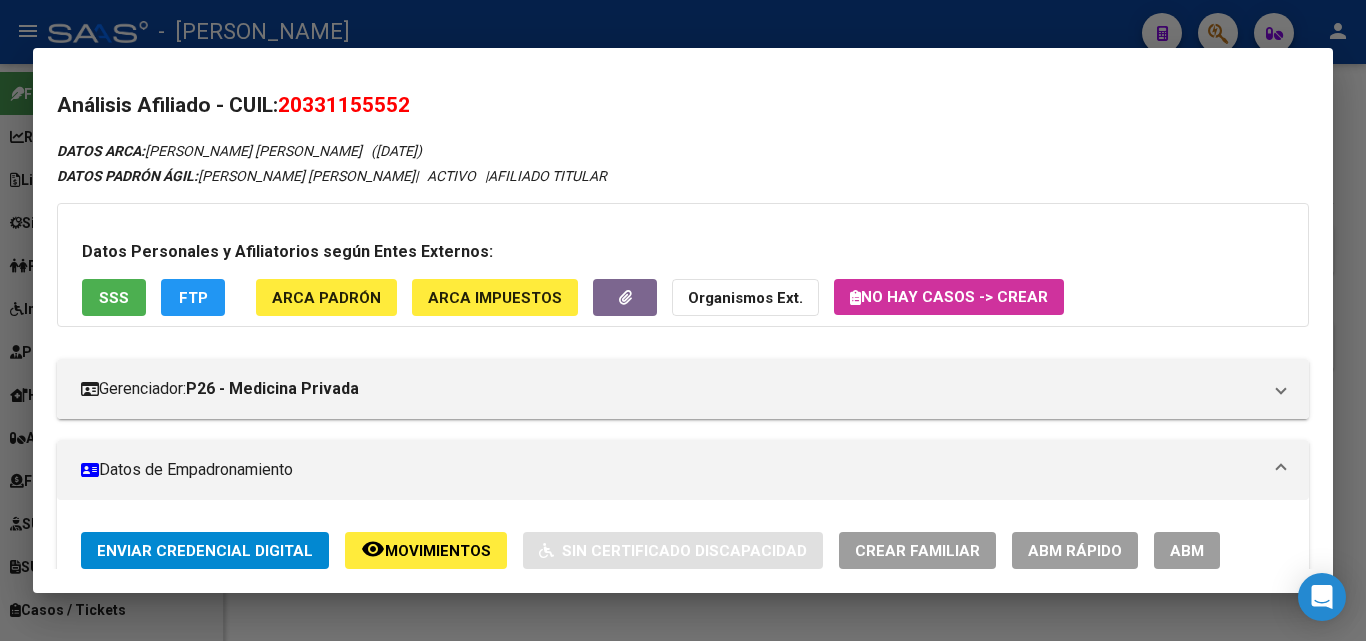 click on "Datos Personales y Afiliatorios según Entes Externos: SSS FTP ARCA Padrón ARCA Impuestos Organismos Ext.   No hay casos -> Crear" at bounding box center (683, 265) 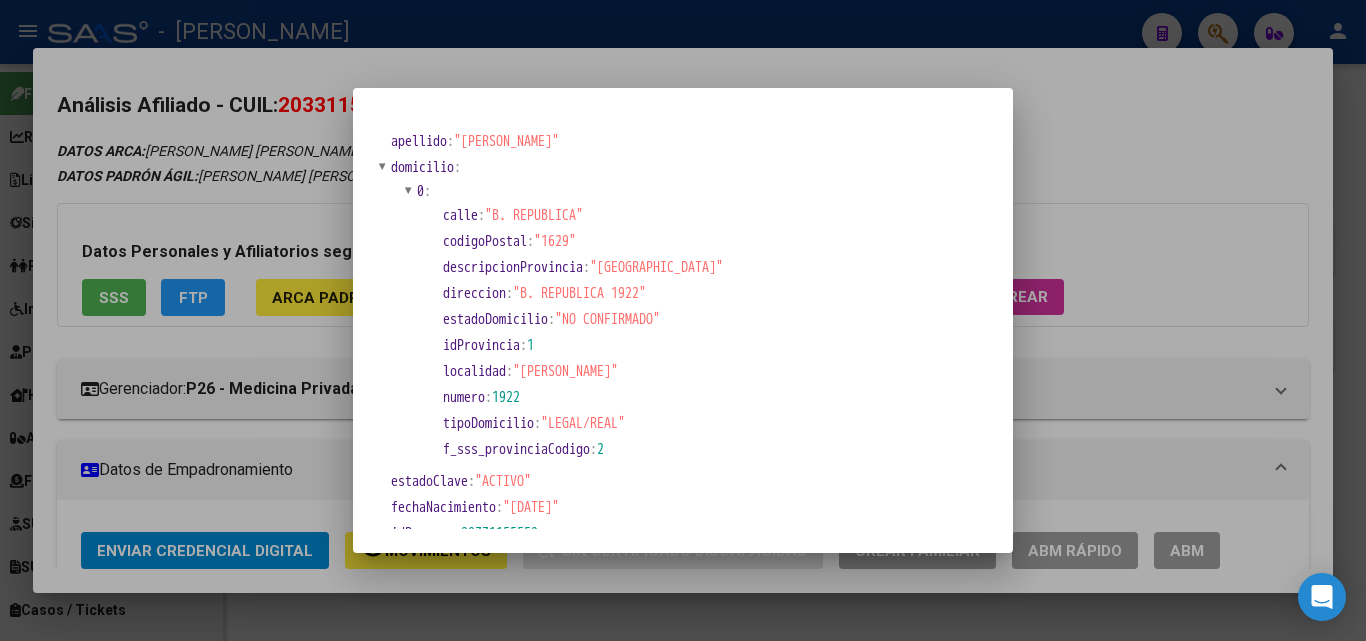 click at bounding box center [683, 320] 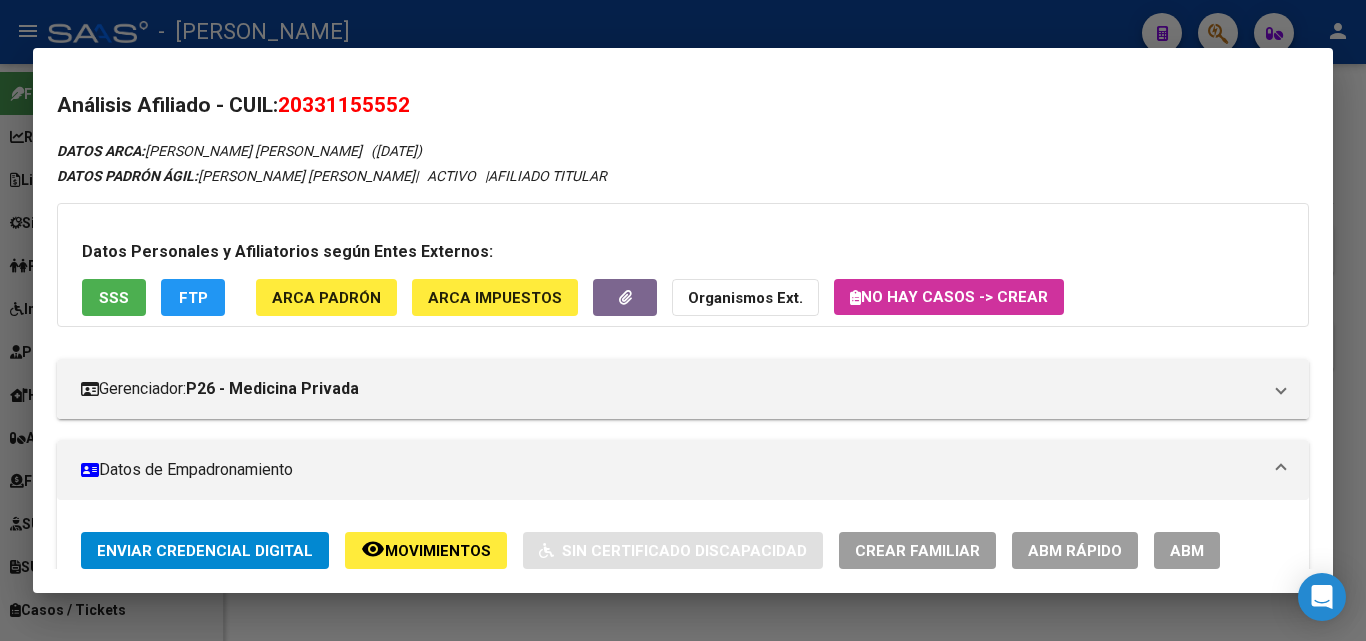 scroll, scrollTop: 400, scrollLeft: 0, axis: vertical 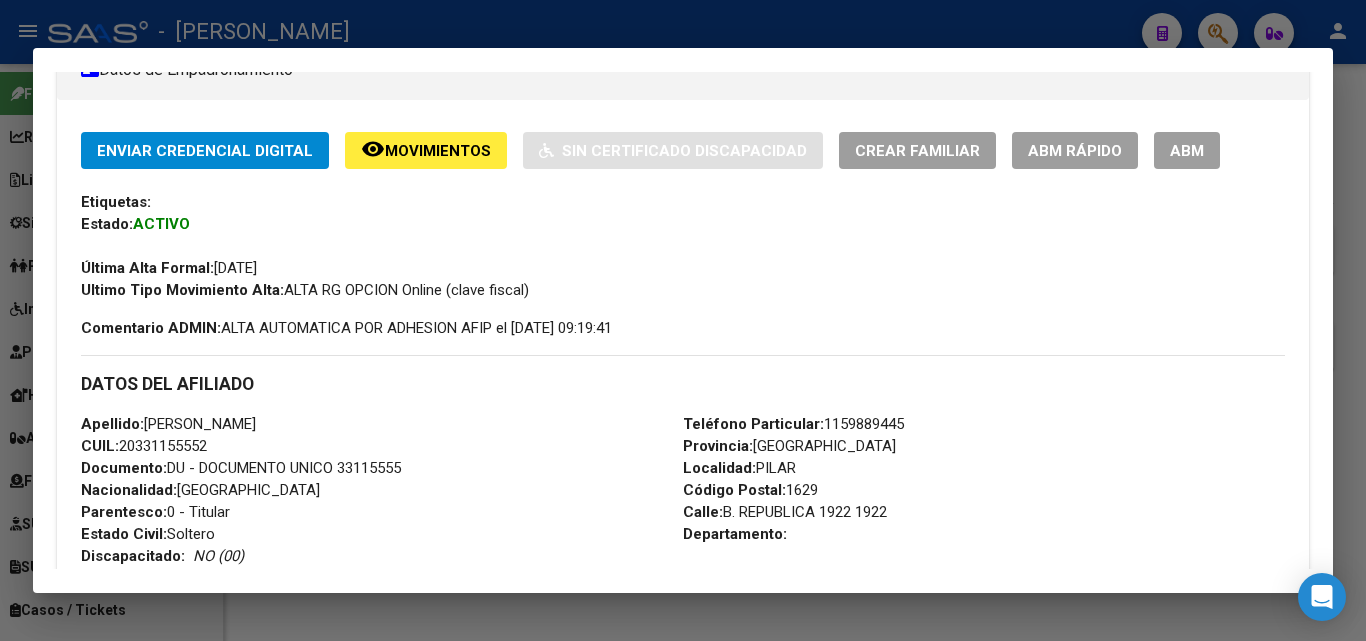 click on "Documento:  DU - DOCUMENTO UNICO 33115555" at bounding box center [241, 468] 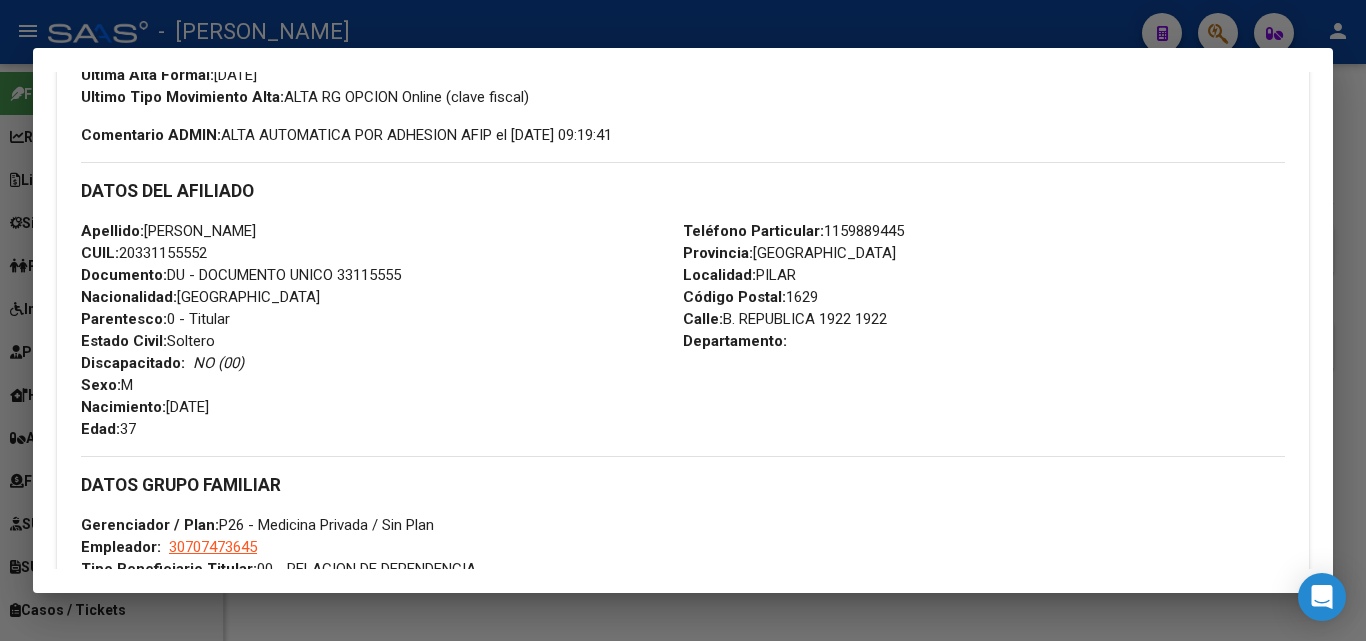 scroll, scrollTop: 600, scrollLeft: 0, axis: vertical 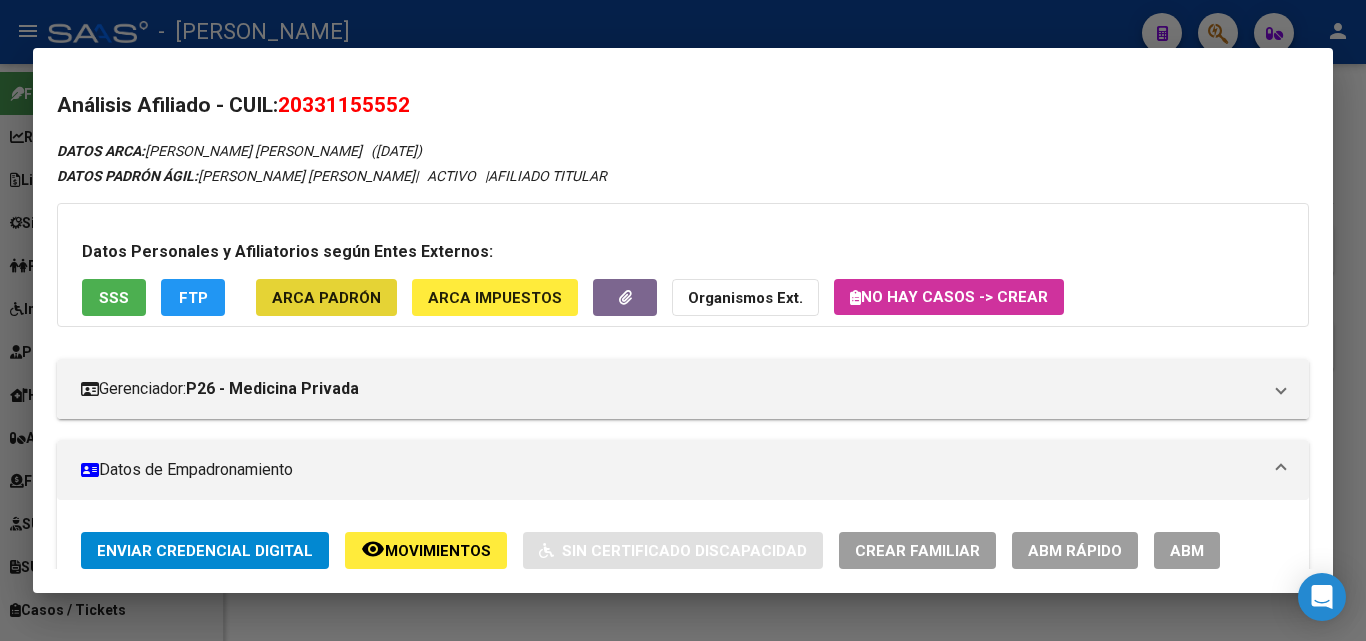 click on "ARCA Padrón" 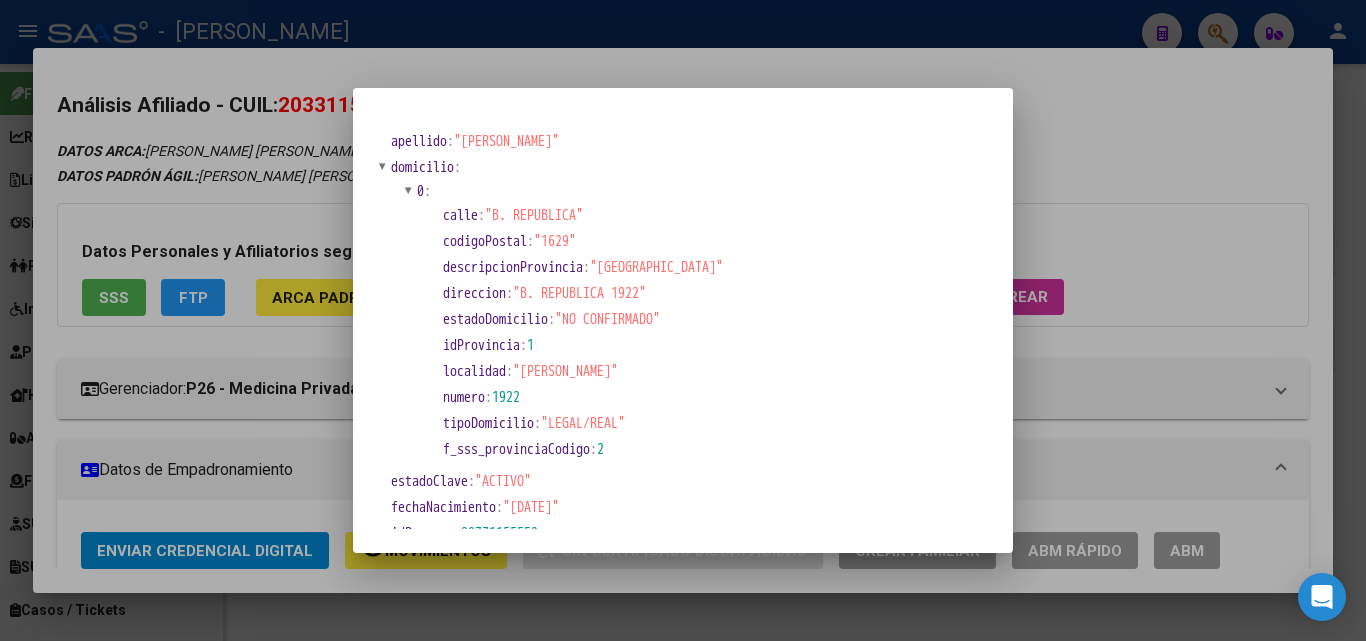 click at bounding box center [683, 320] 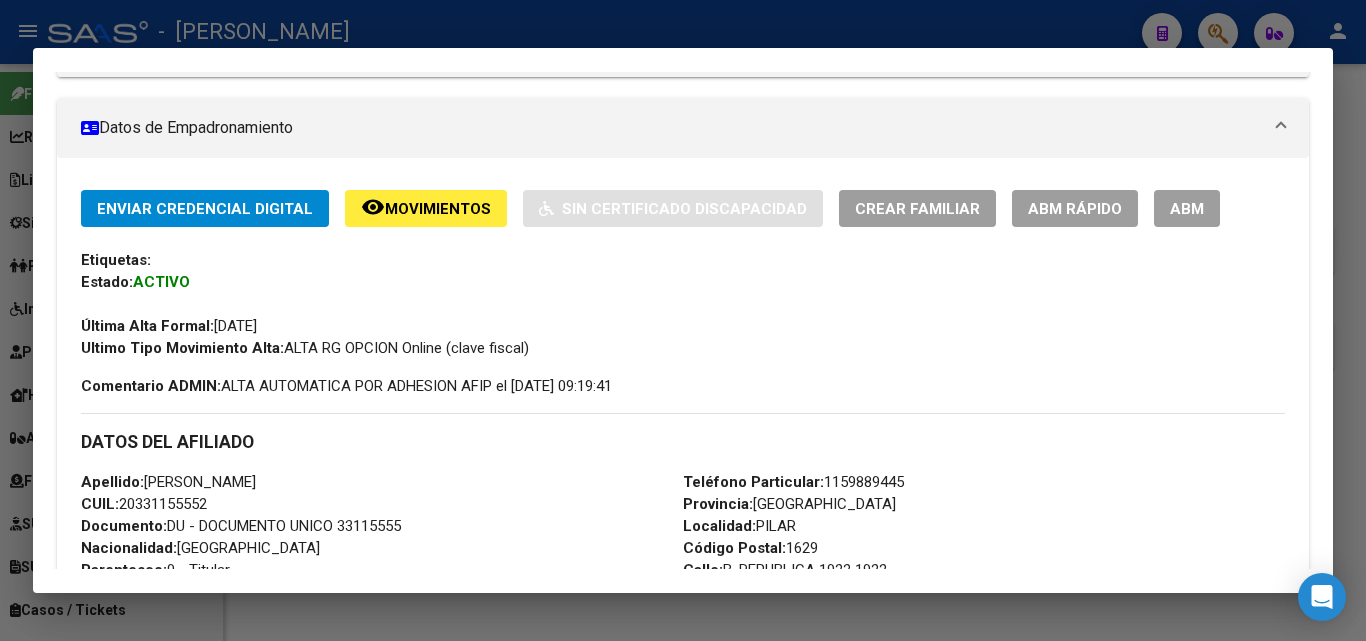 scroll, scrollTop: 400, scrollLeft: 0, axis: vertical 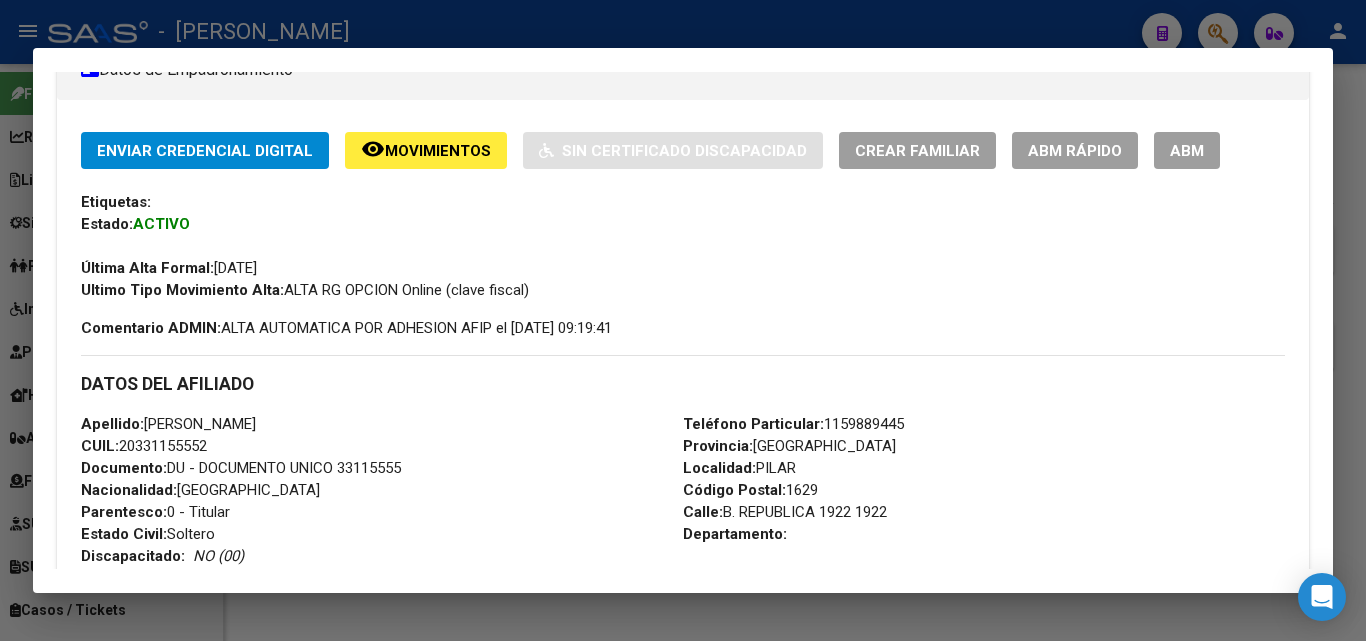 click on "Teléfono Particular:  [PHONE_NUMBER]" at bounding box center [793, 424] 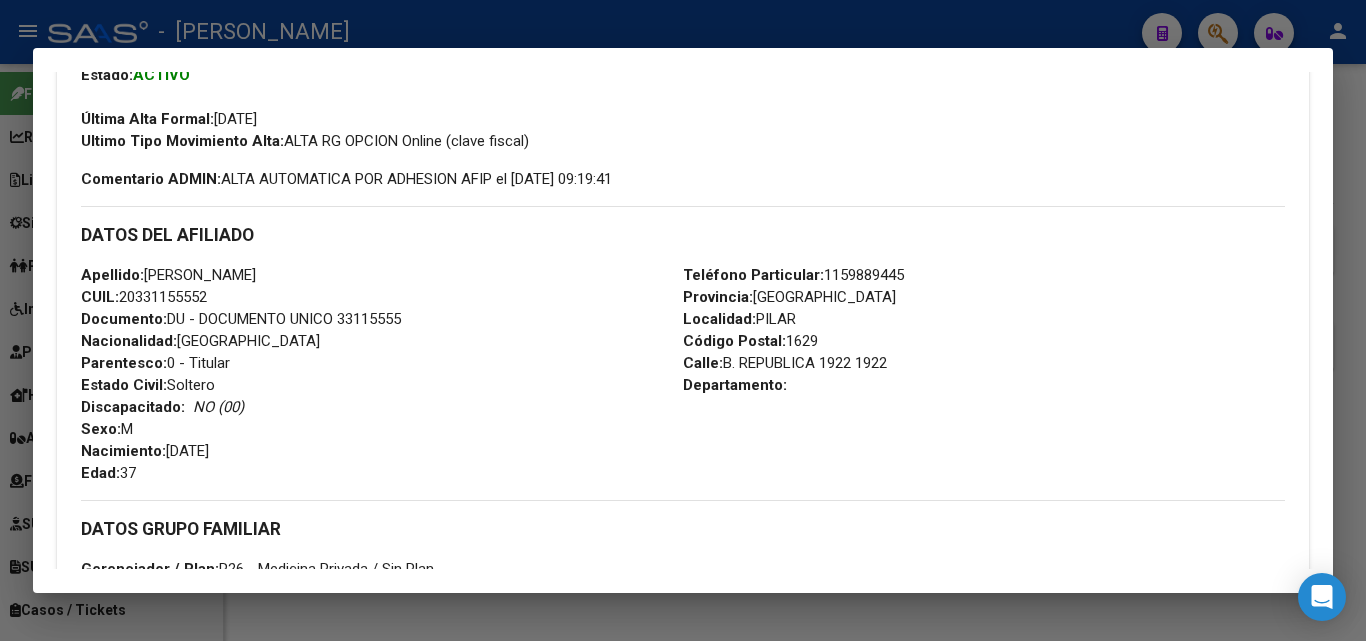 scroll, scrollTop: 600, scrollLeft: 0, axis: vertical 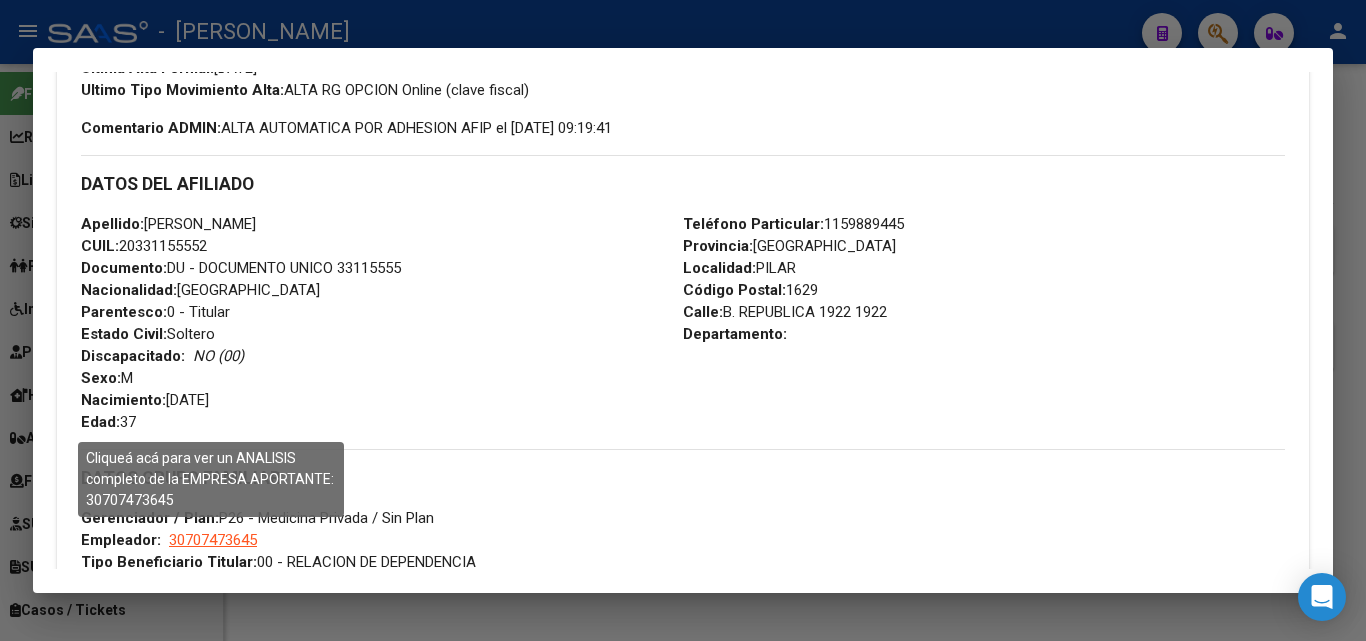 click on "30707473645" at bounding box center (213, 540) 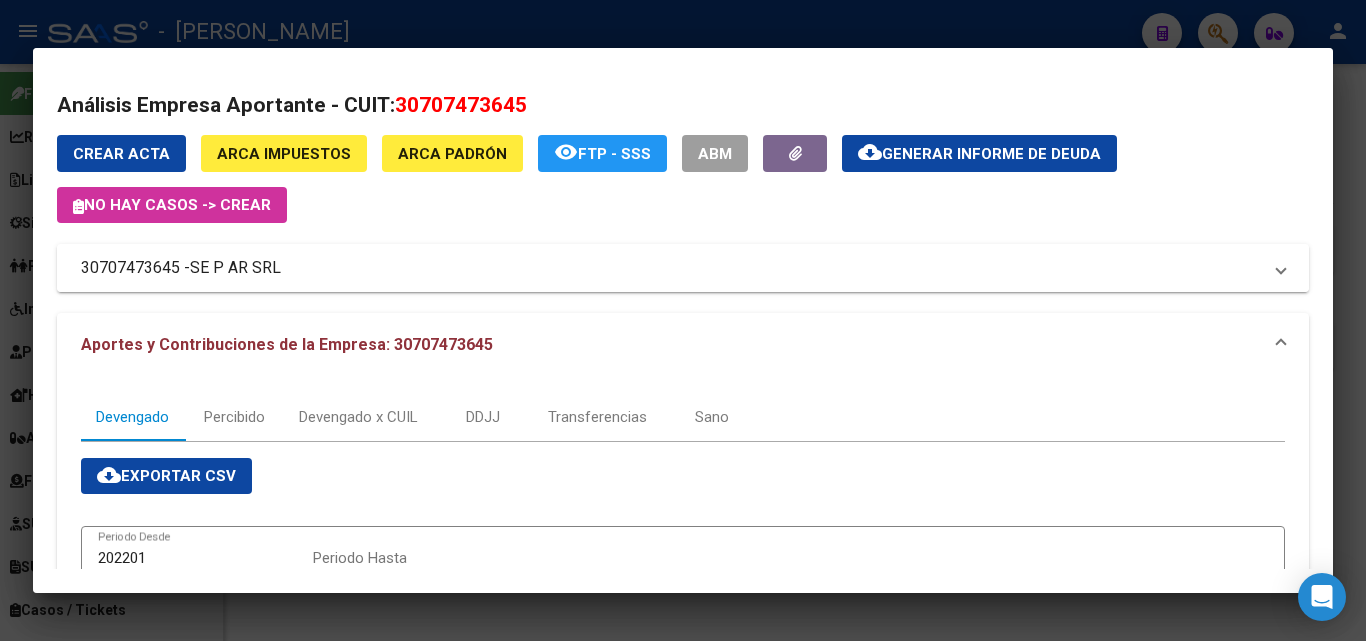 click on "SE P AR SRL" at bounding box center [235, 268] 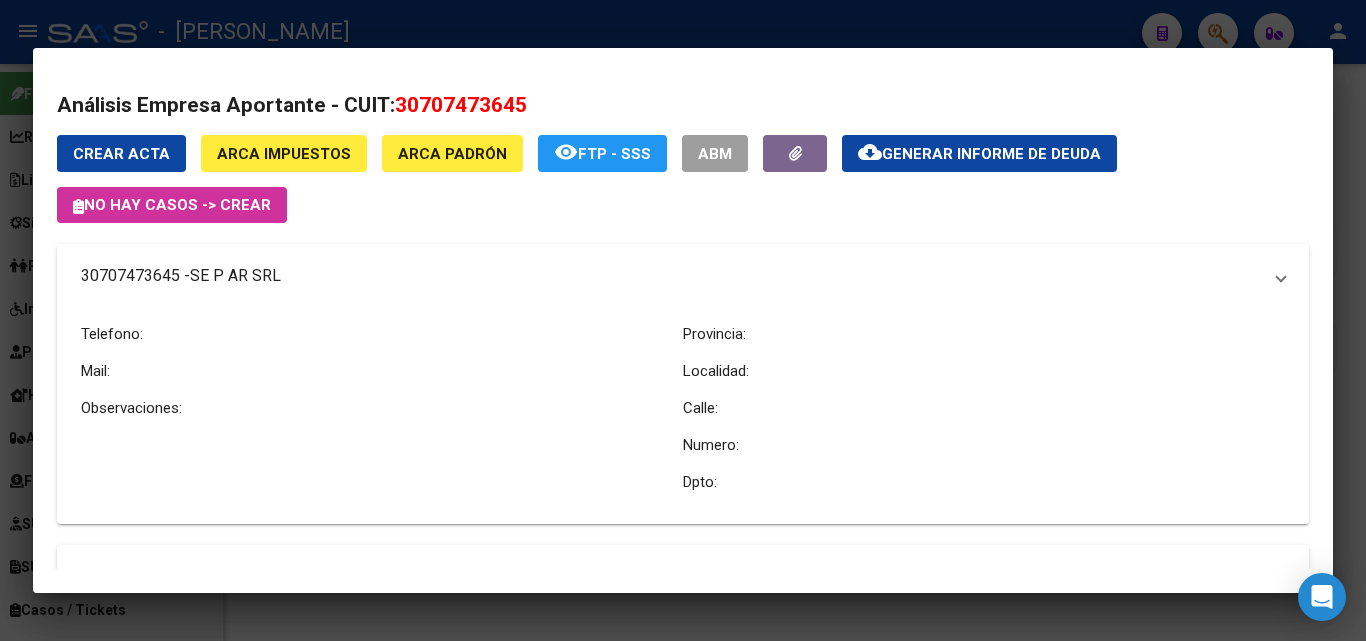 click on "SE P AR SRL" at bounding box center (235, 276) 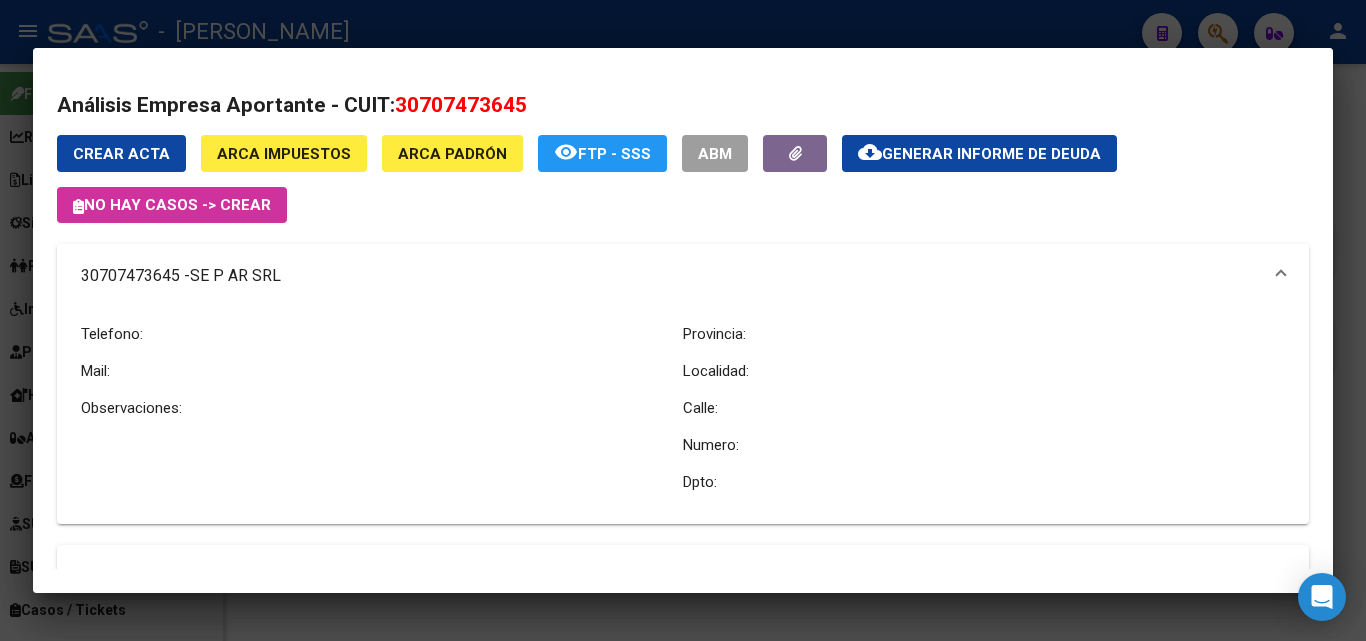 click at bounding box center (683, 320) 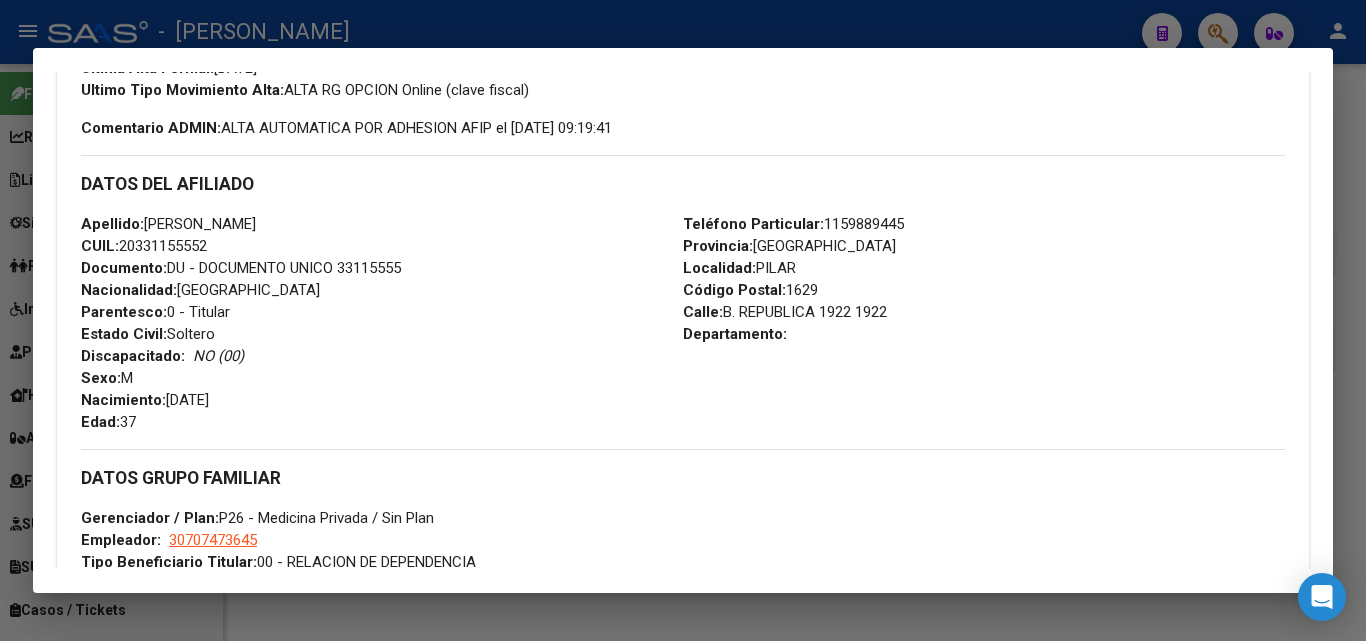 click at bounding box center [683, 320] 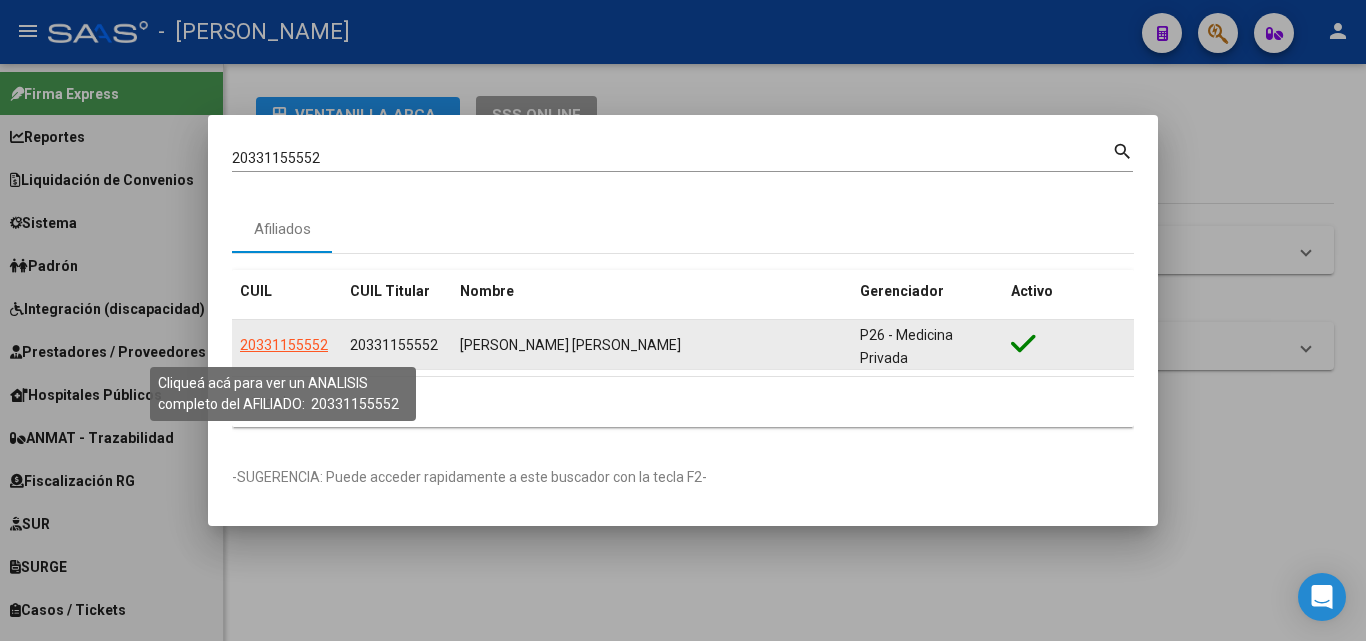 click on "20331155552" 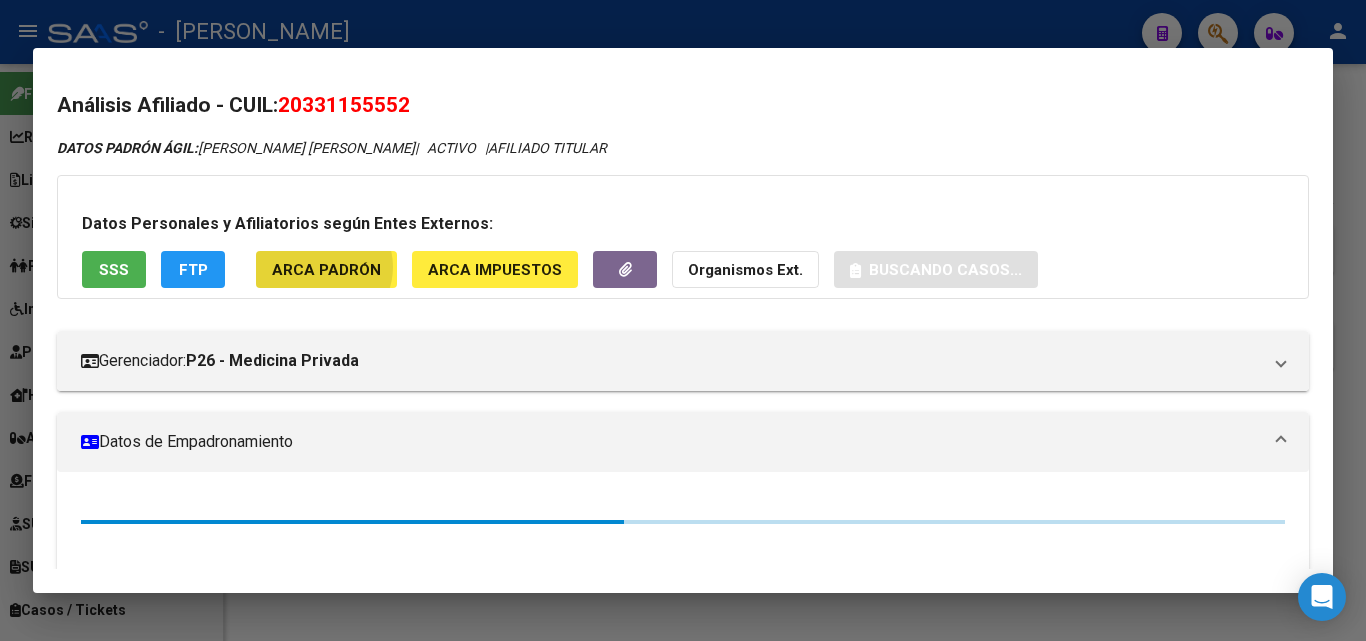 click on "ARCA Padrón" 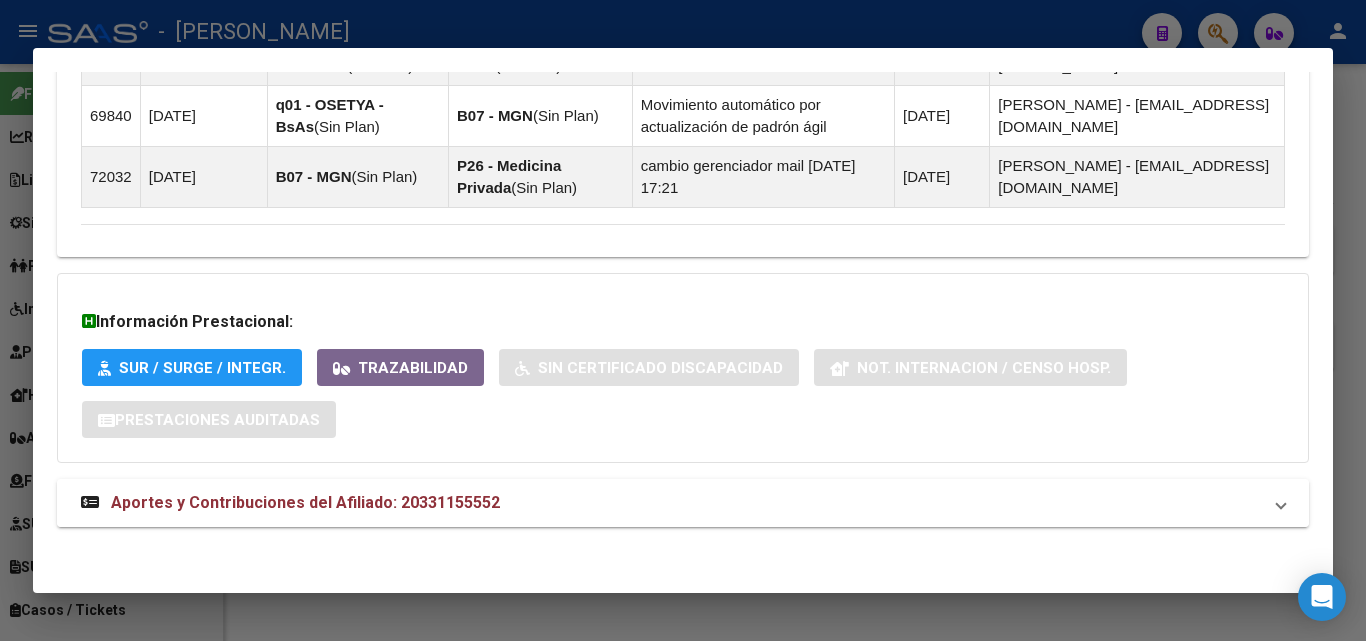 click on "Aportes y Contribuciones del Afiliado: 20331155552" at bounding box center (305, 502) 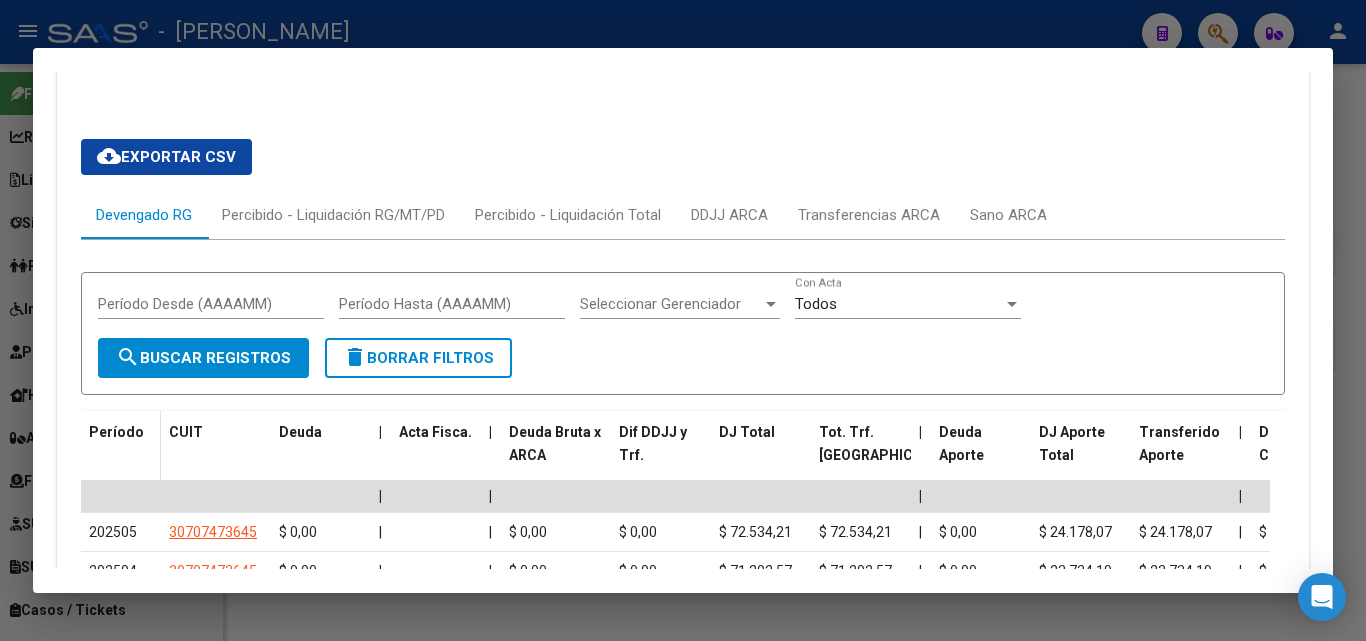 scroll, scrollTop: 2140, scrollLeft: 0, axis: vertical 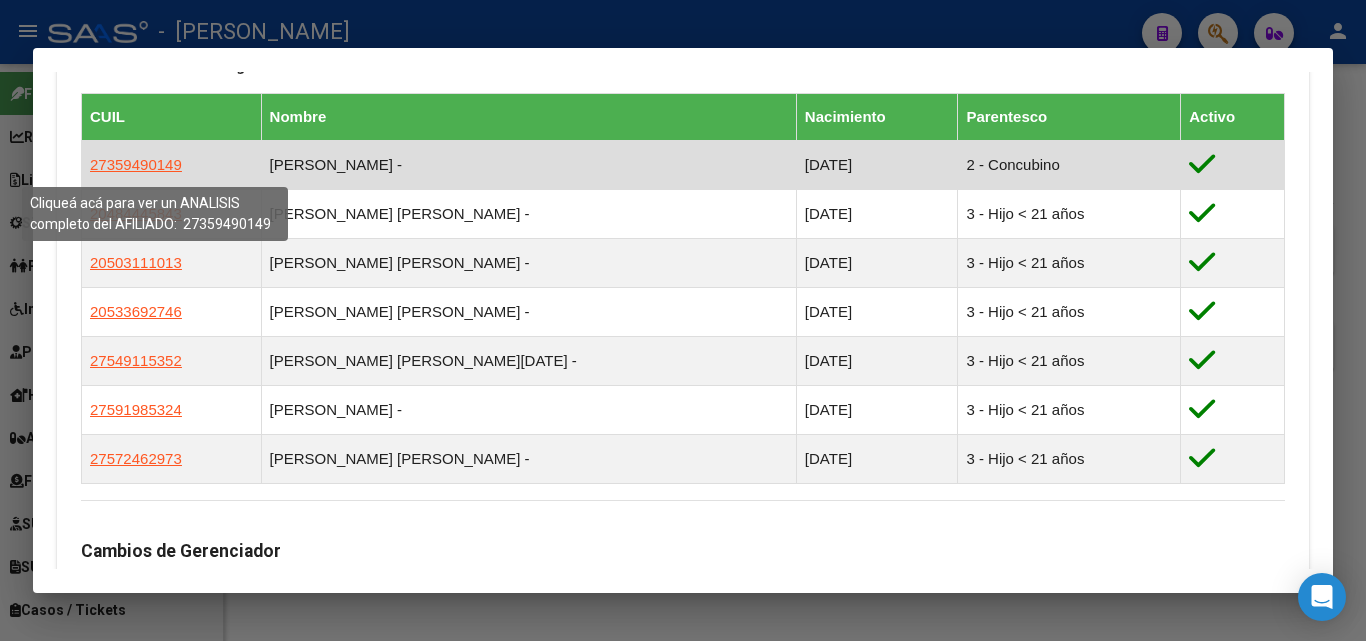 click on "27359490149" at bounding box center [136, 164] 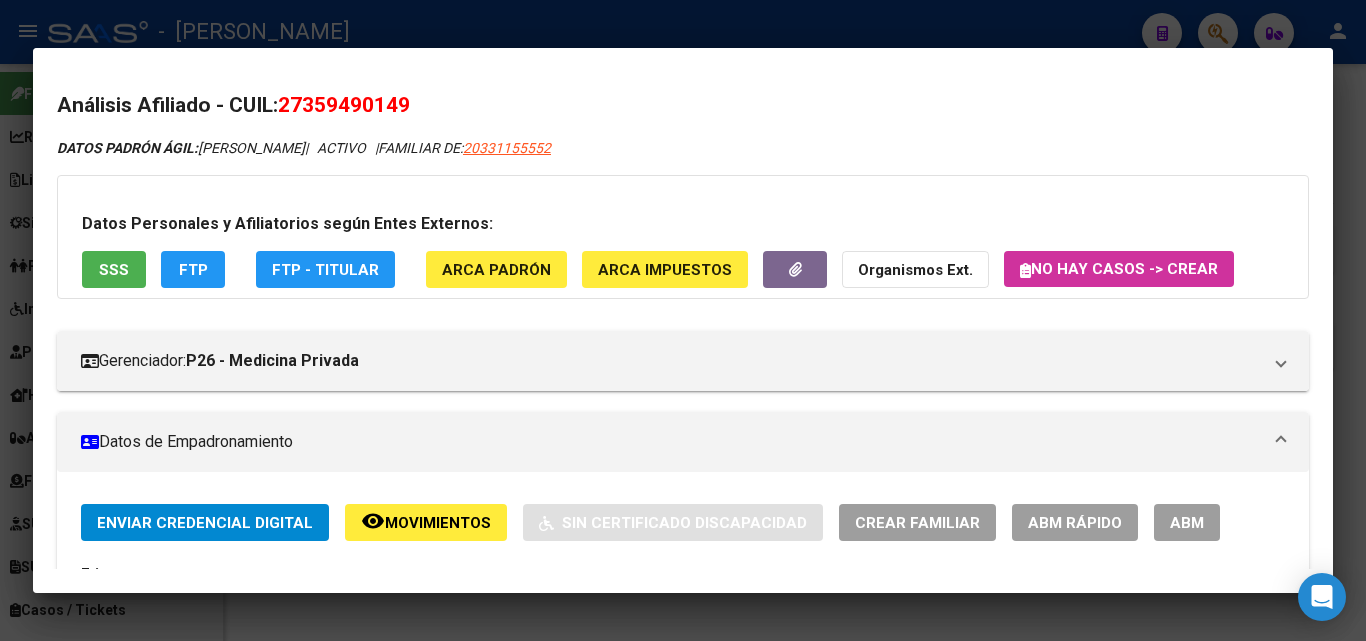 click on "ARCA Padrón" 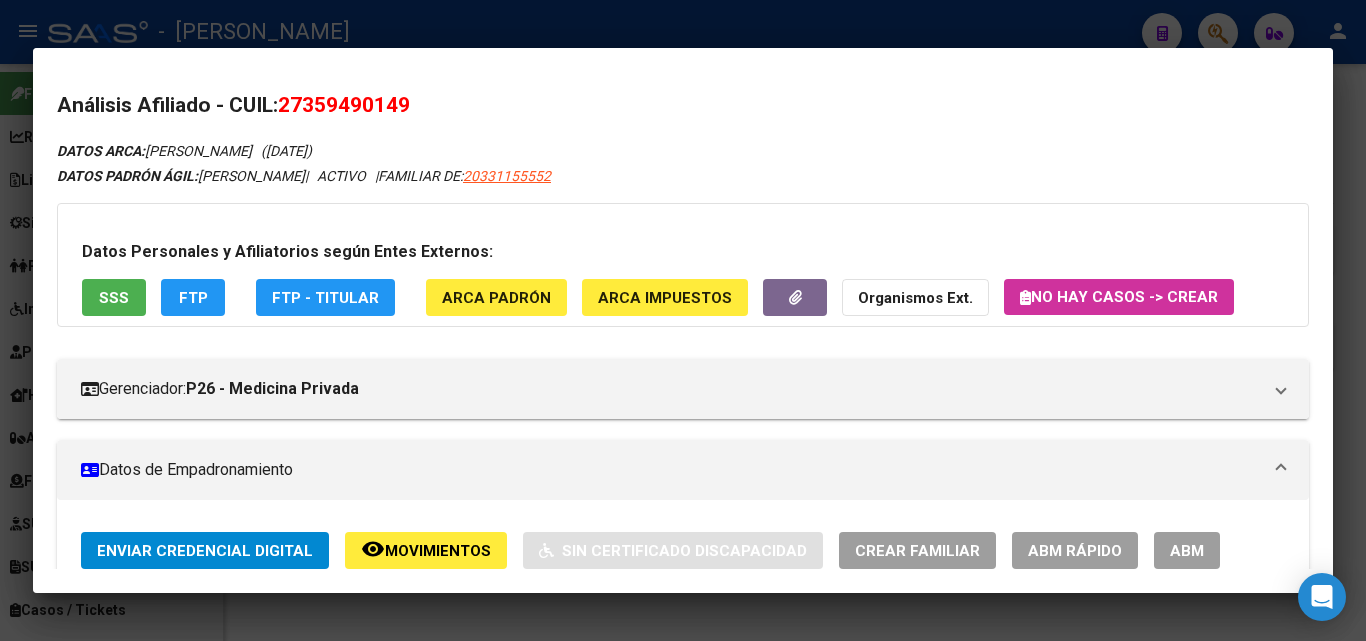drag, startPoint x: 311, startPoint y: 98, endPoint x: 405, endPoint y: 109, distance: 94.641426 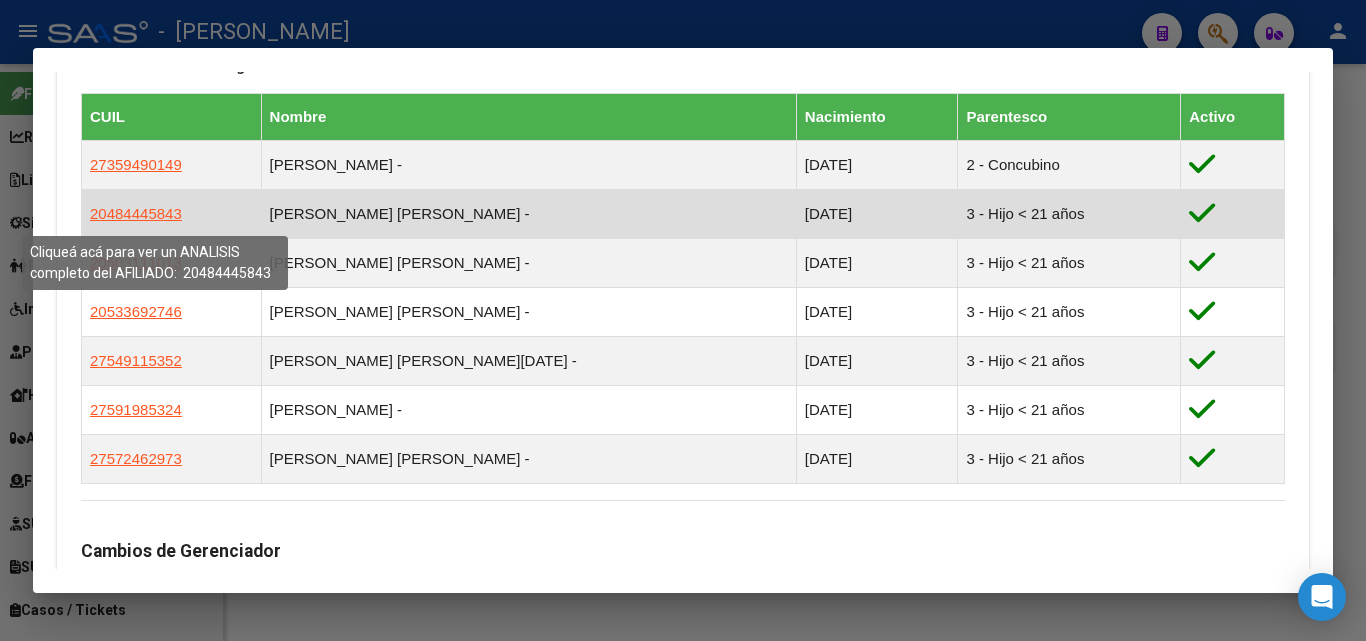 click on "20484445843" at bounding box center (136, 213) 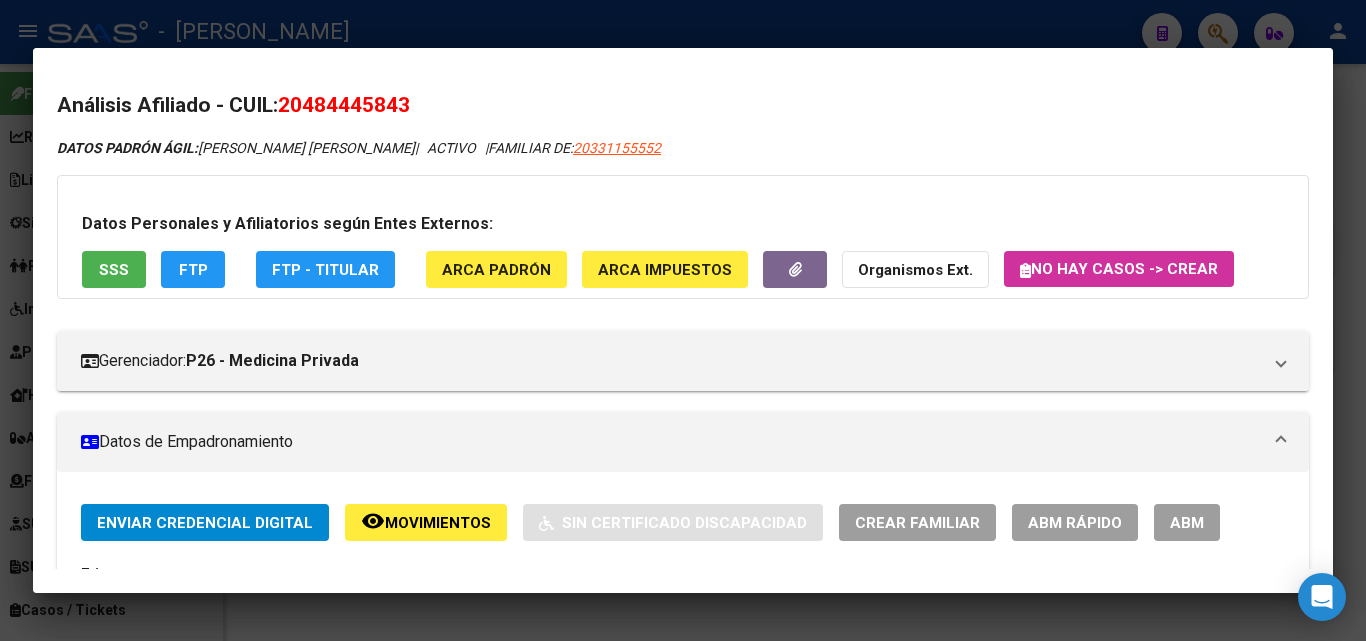 click on "ARCA Padrón" 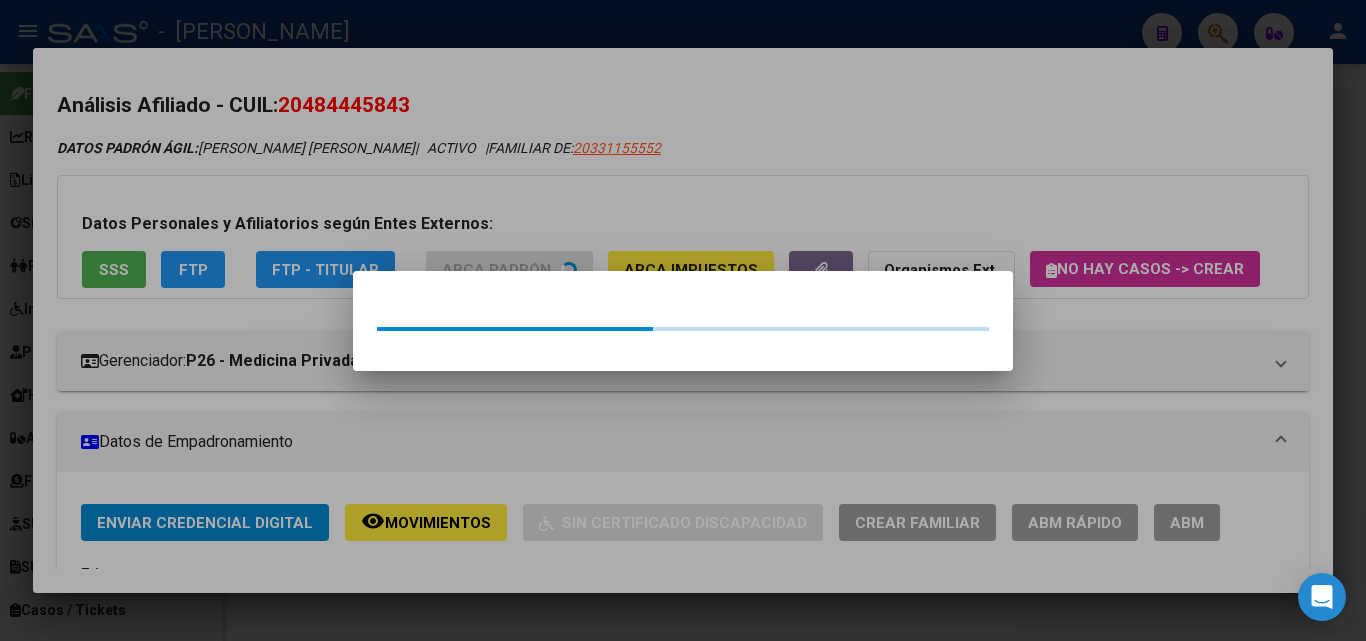 click at bounding box center (683, 320) 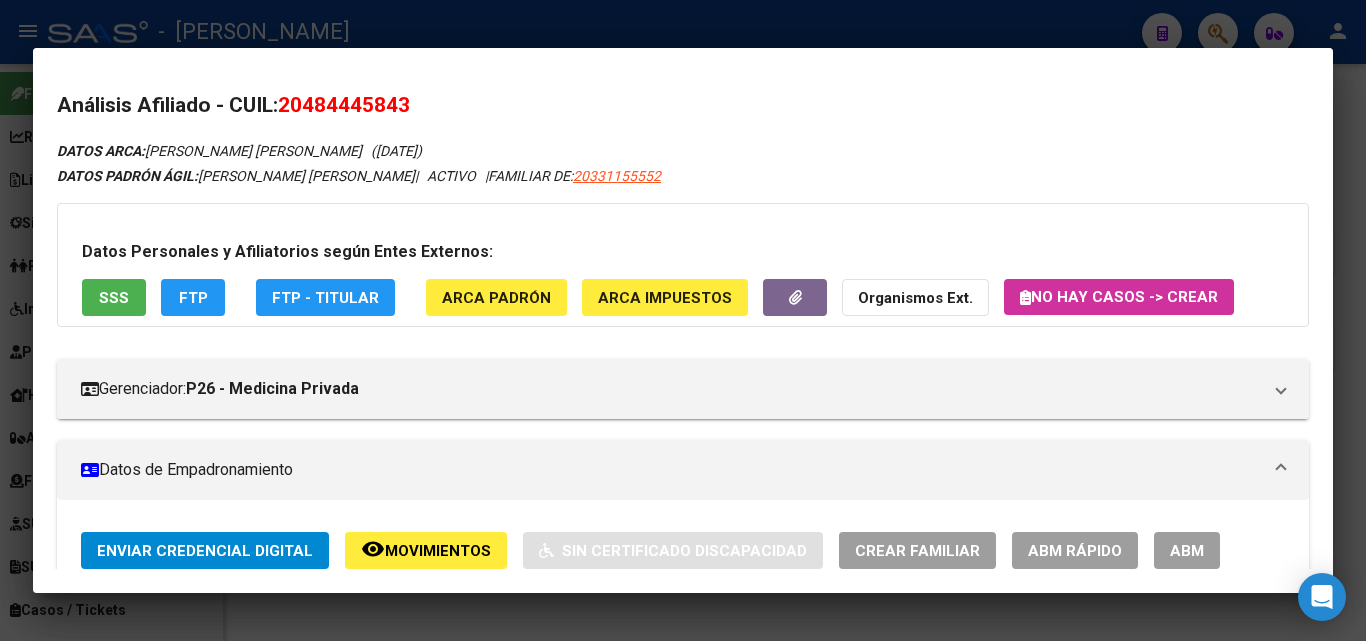 drag, startPoint x: 313, startPoint y: 112, endPoint x: 403, endPoint y: 105, distance: 90.27181 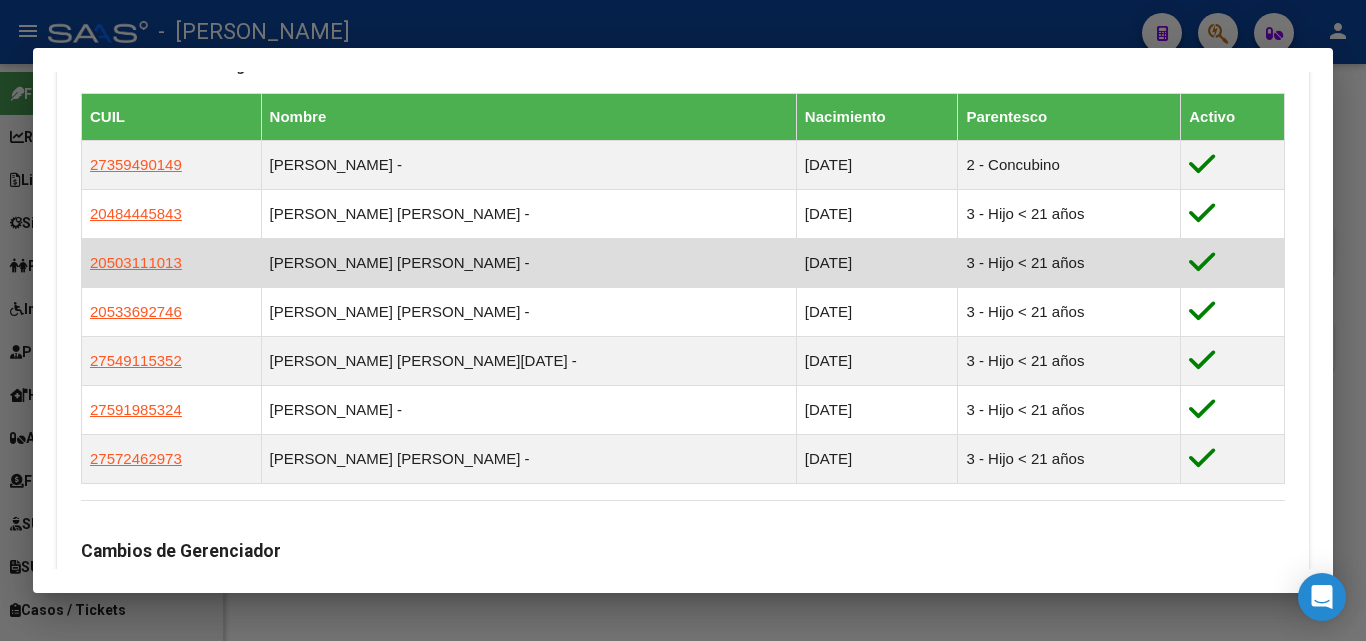 click on "20503111013" at bounding box center (136, 262) 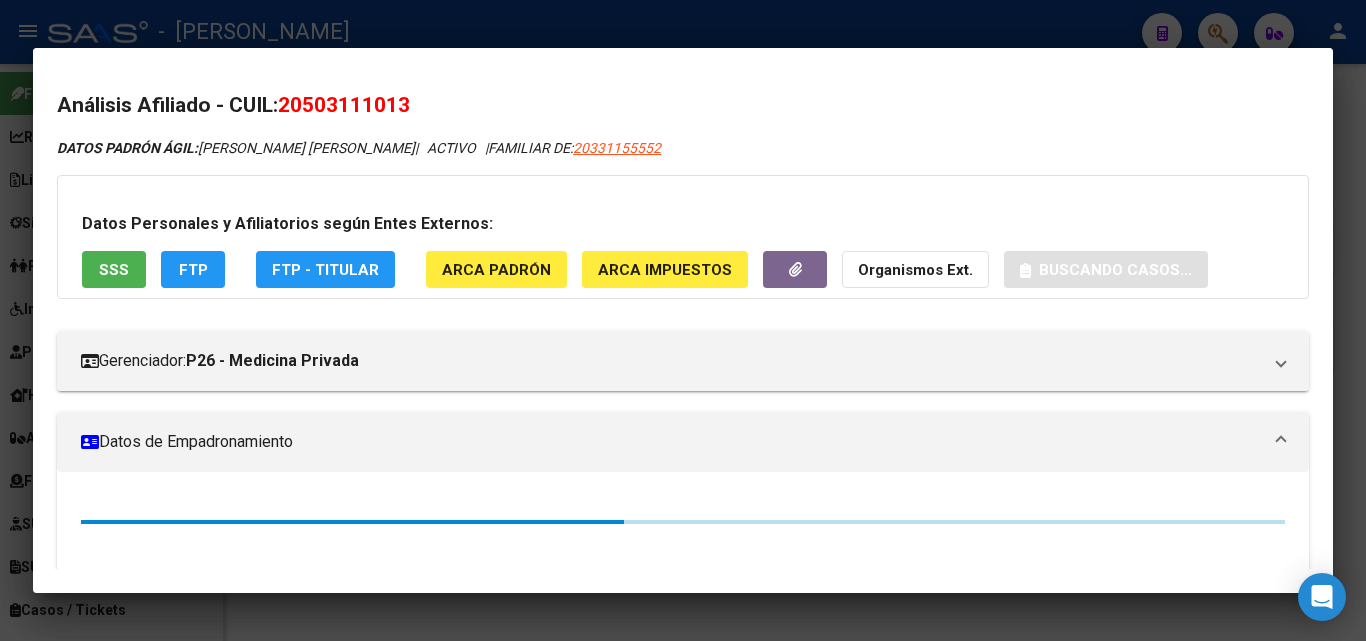 click on "ARCA Padrón" 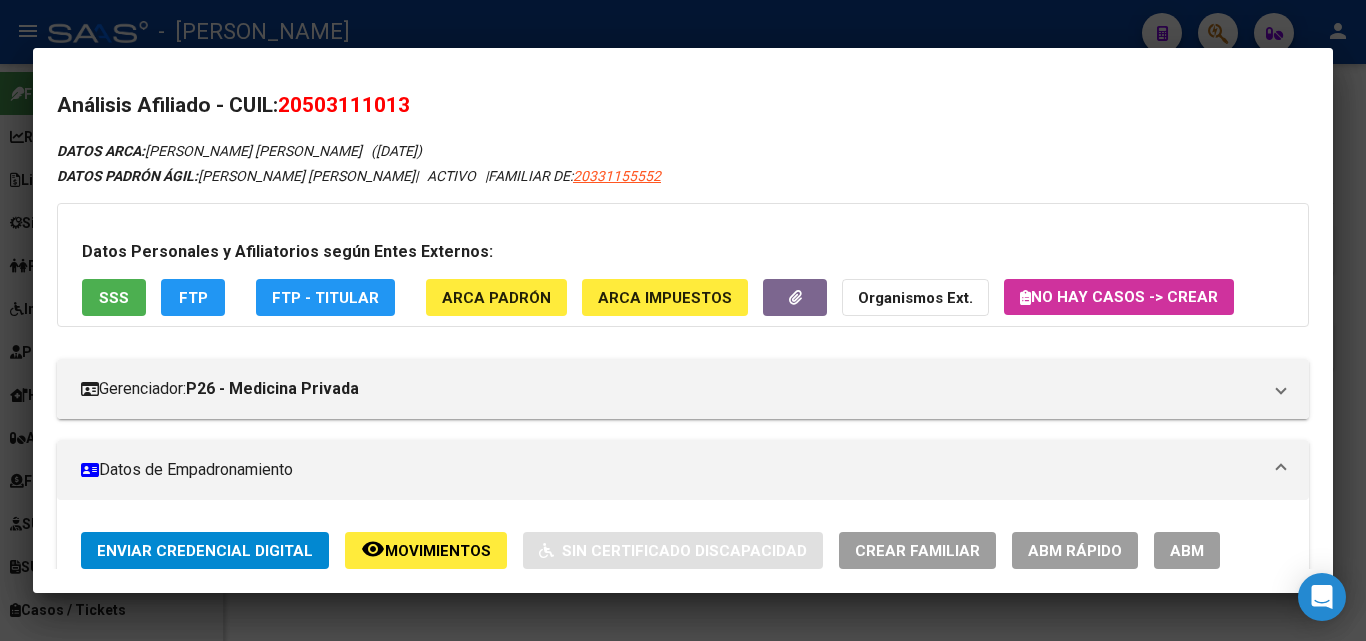 click on "20503111013" at bounding box center (344, 105) 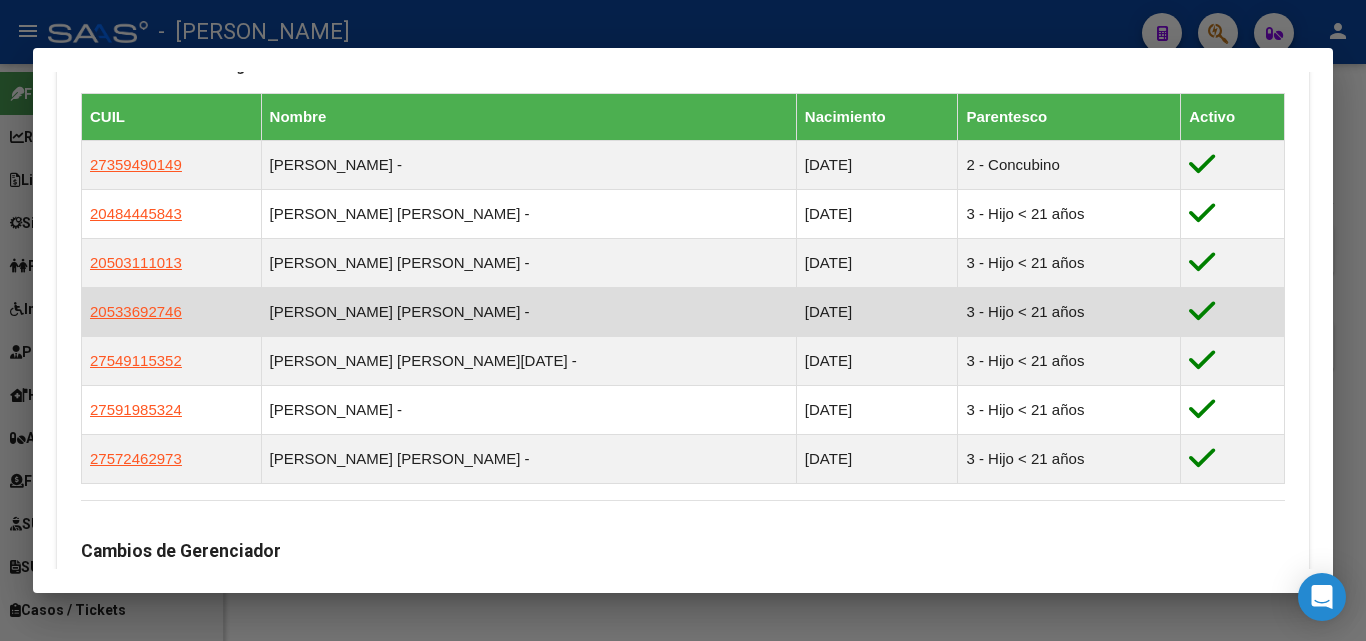 click on "20533692746" at bounding box center [172, 311] 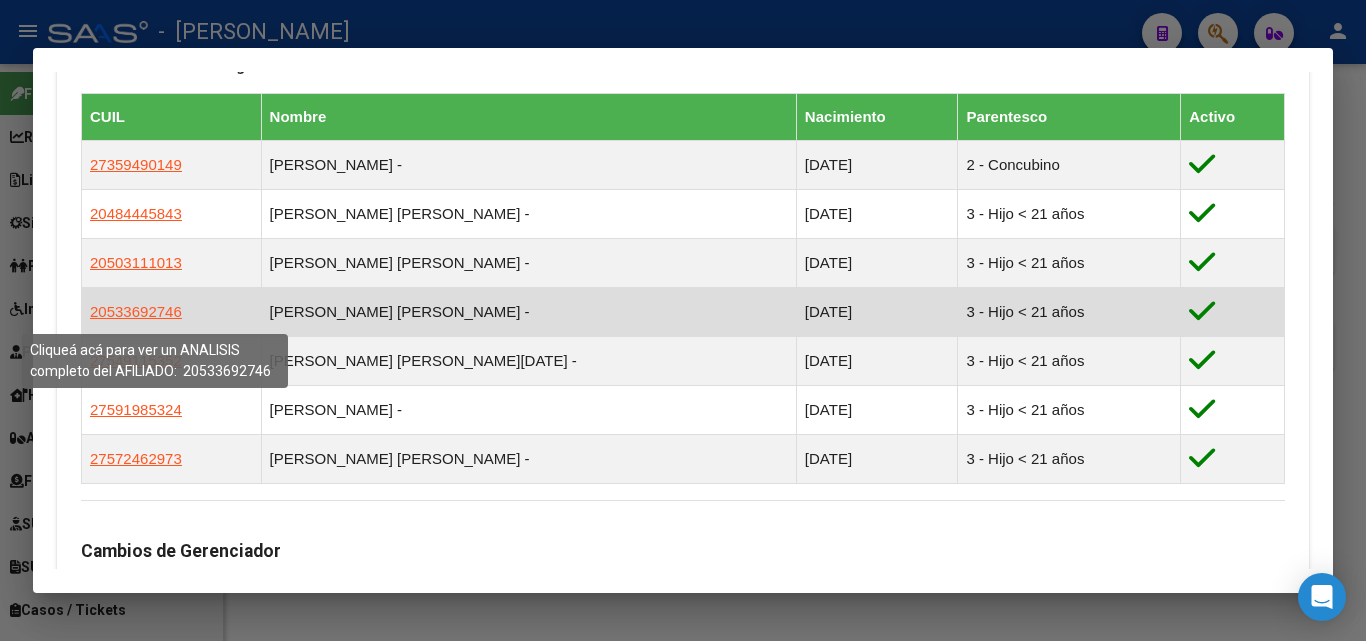 click on "20533692746" at bounding box center [136, 311] 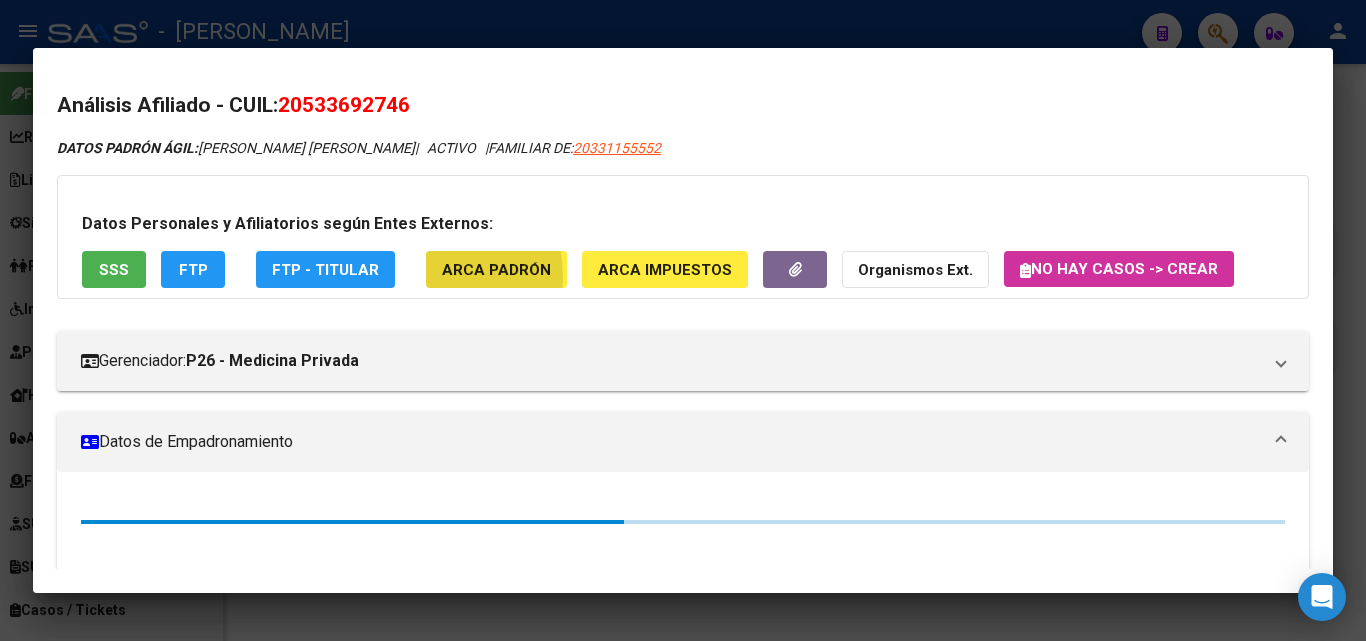 click on "ARCA Padrón" 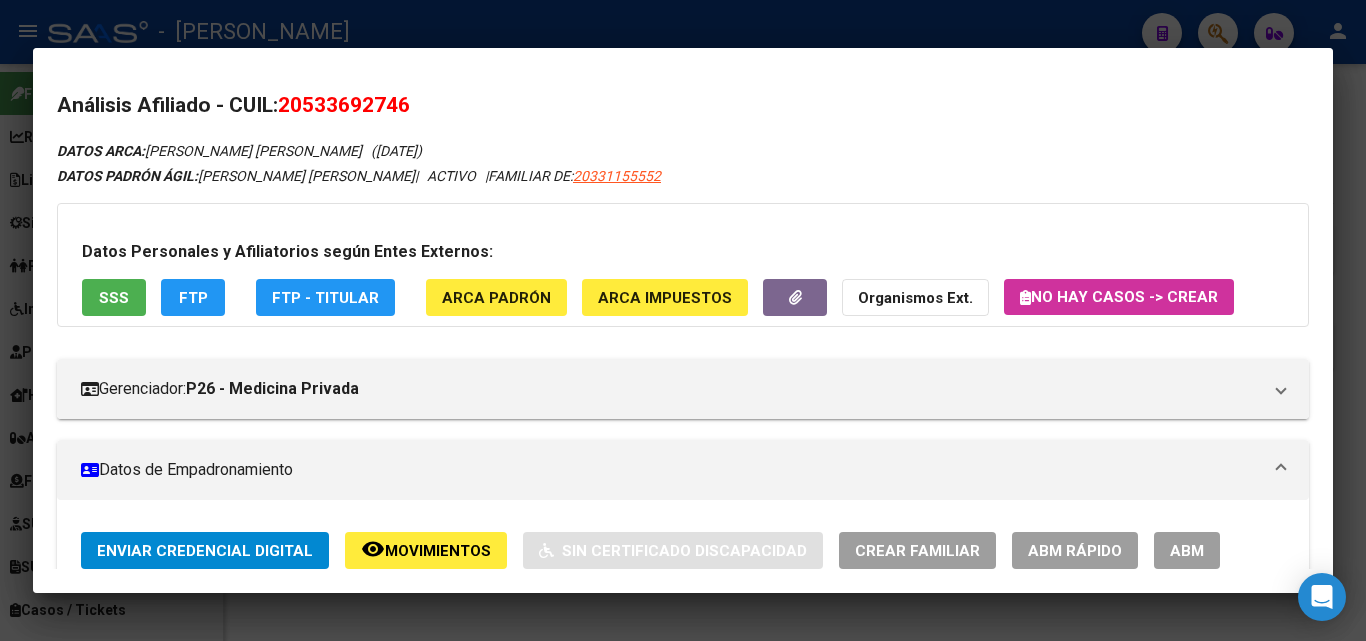 drag, startPoint x: 310, startPoint y: 105, endPoint x: 405, endPoint y: 108, distance: 95.047356 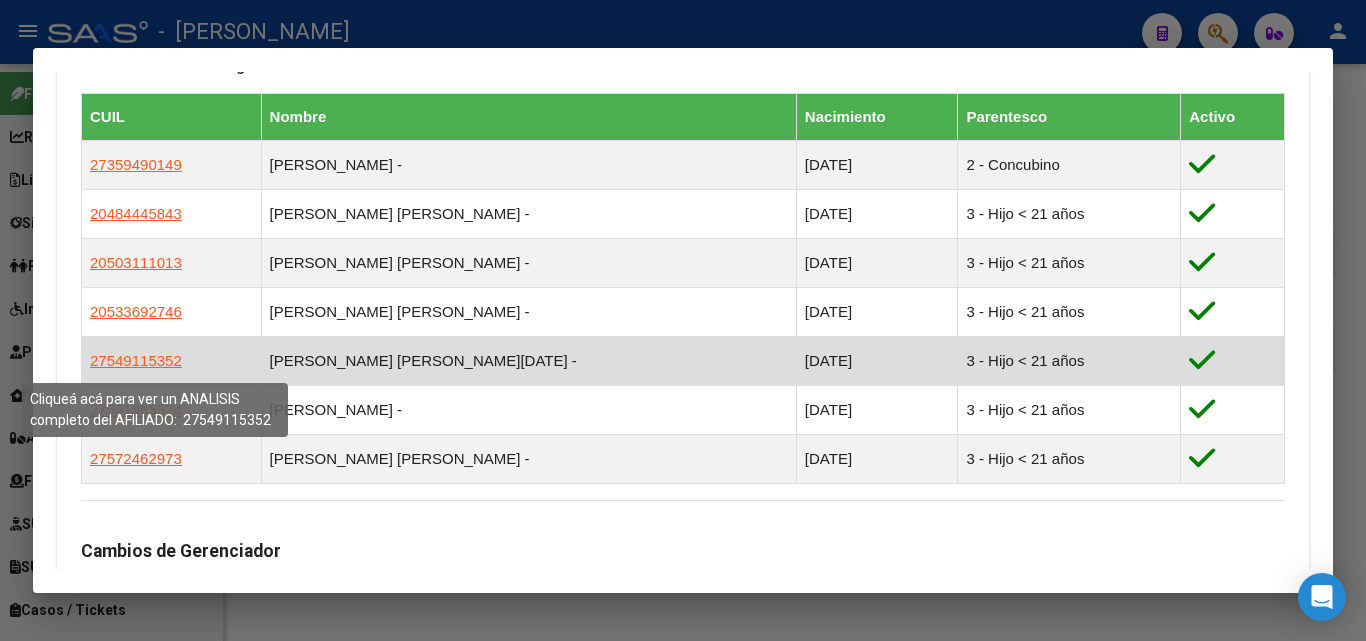 click on "27549115352" at bounding box center [136, 360] 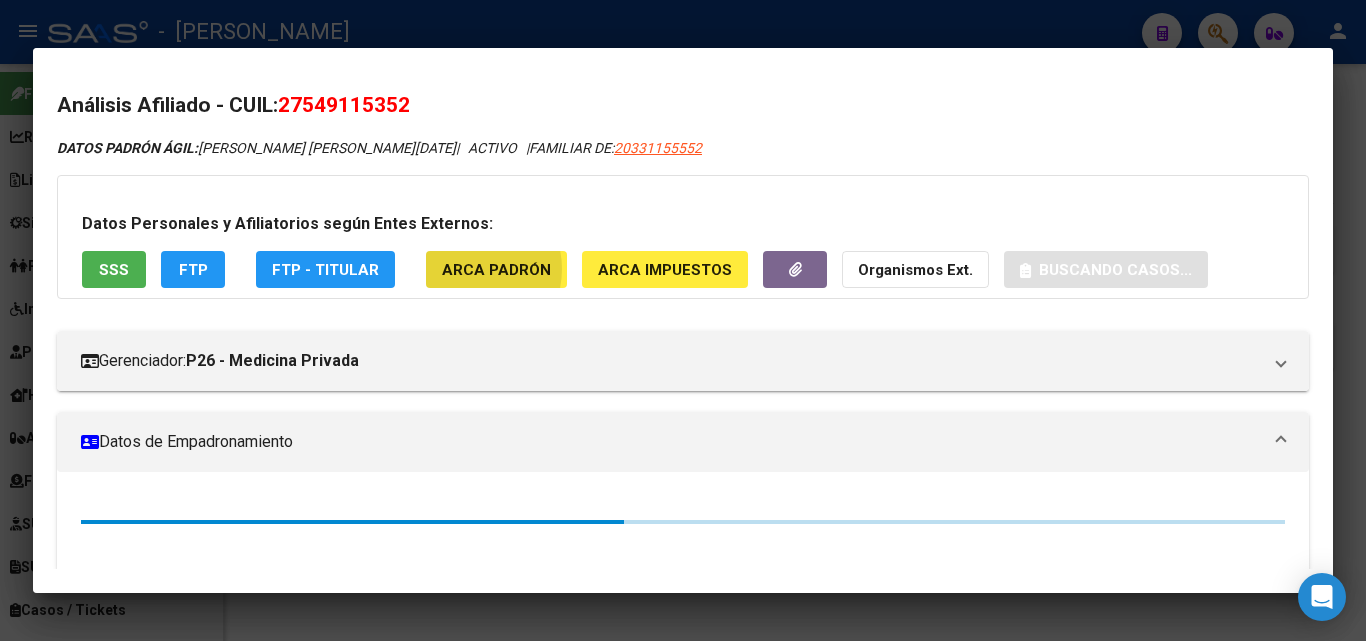 click on "ARCA Padrón" 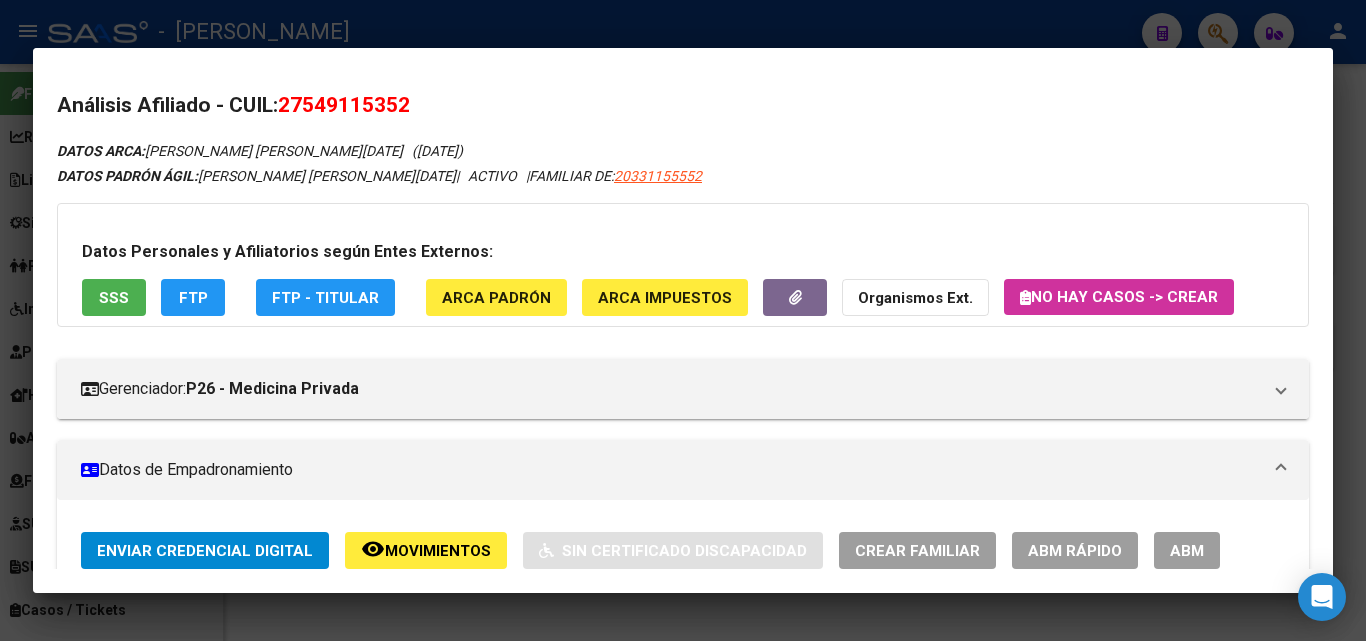drag, startPoint x: 312, startPoint y: 104, endPoint x: 413, endPoint y: 111, distance: 101.24229 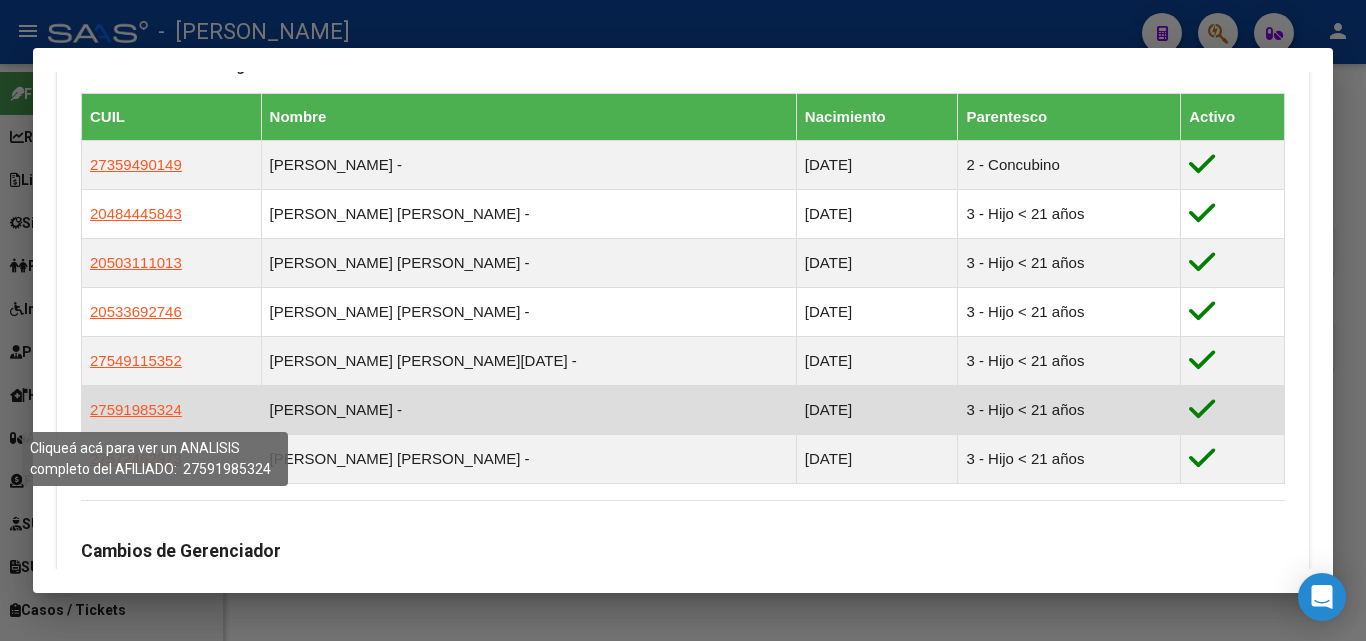 click on "27591985324" at bounding box center (136, 409) 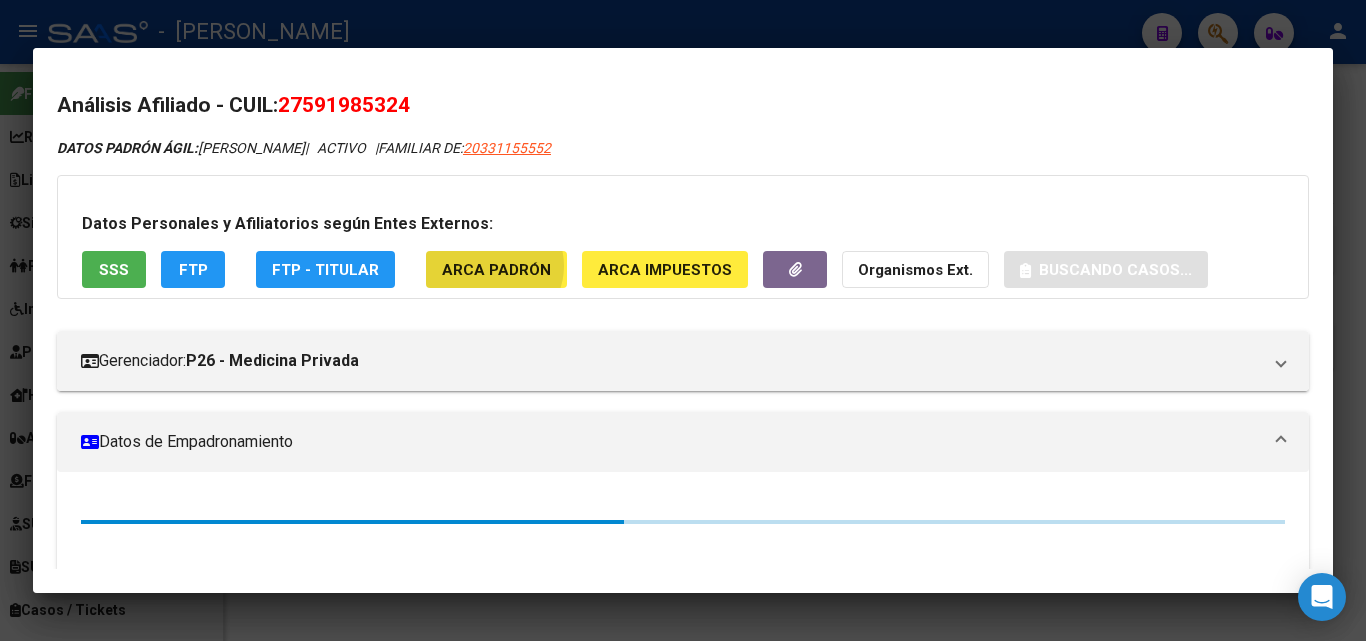 click on "ARCA Padrón" 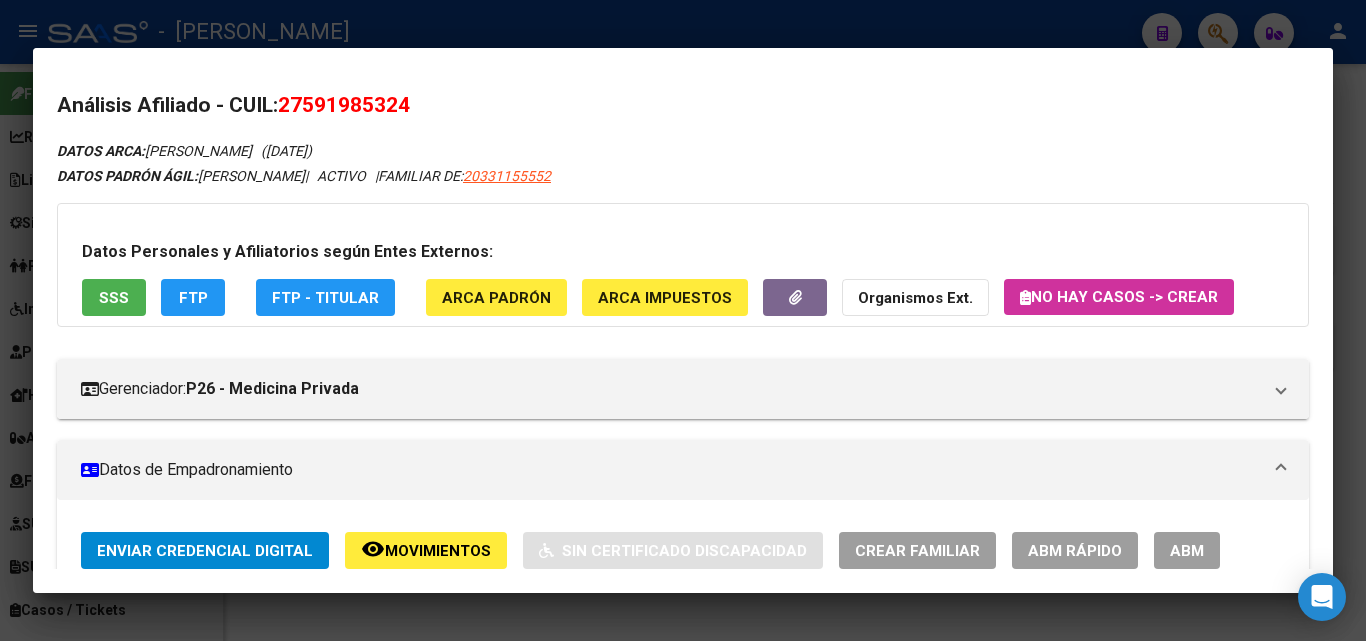 drag, startPoint x: 310, startPoint y: 106, endPoint x: 404, endPoint y: 107, distance: 94.00532 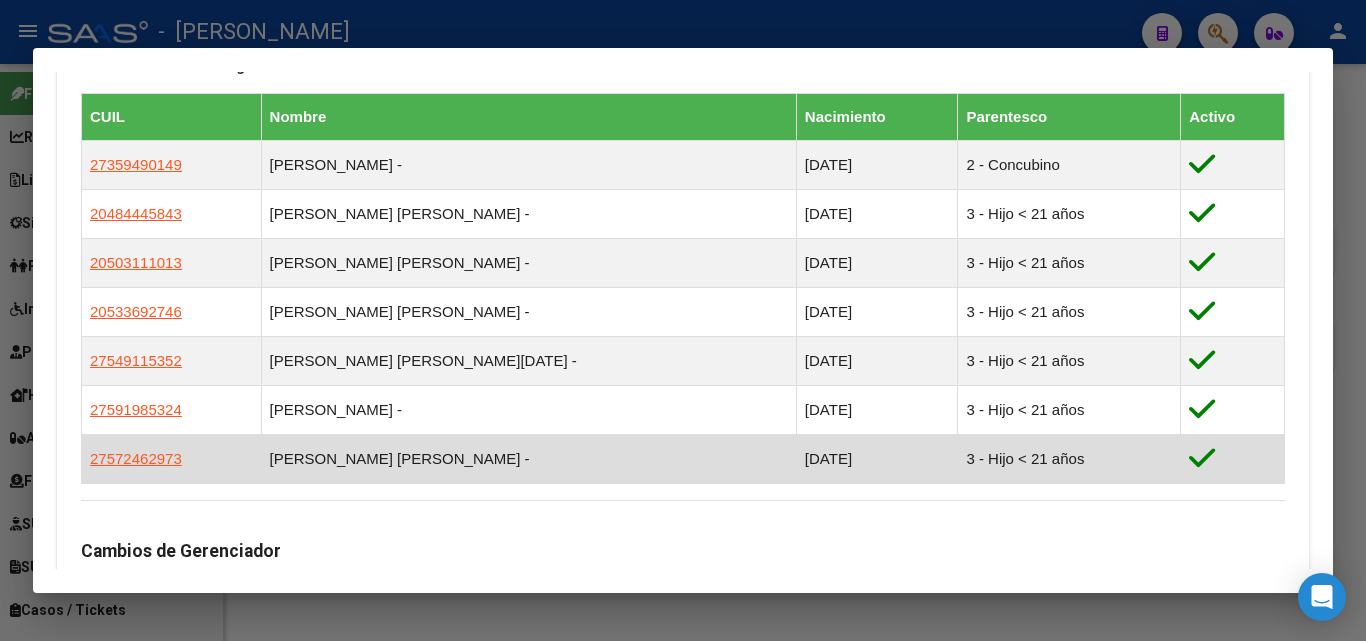 click on "27572462973" at bounding box center (172, 458) 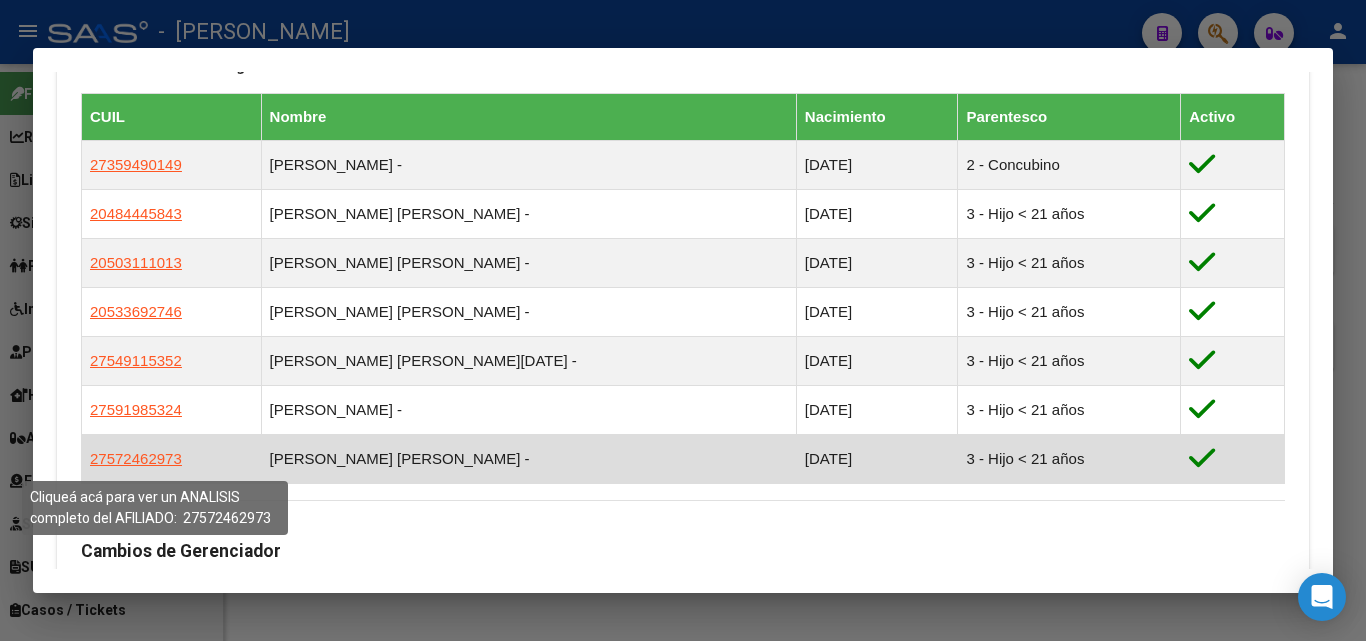 click on "27572462973" at bounding box center (136, 458) 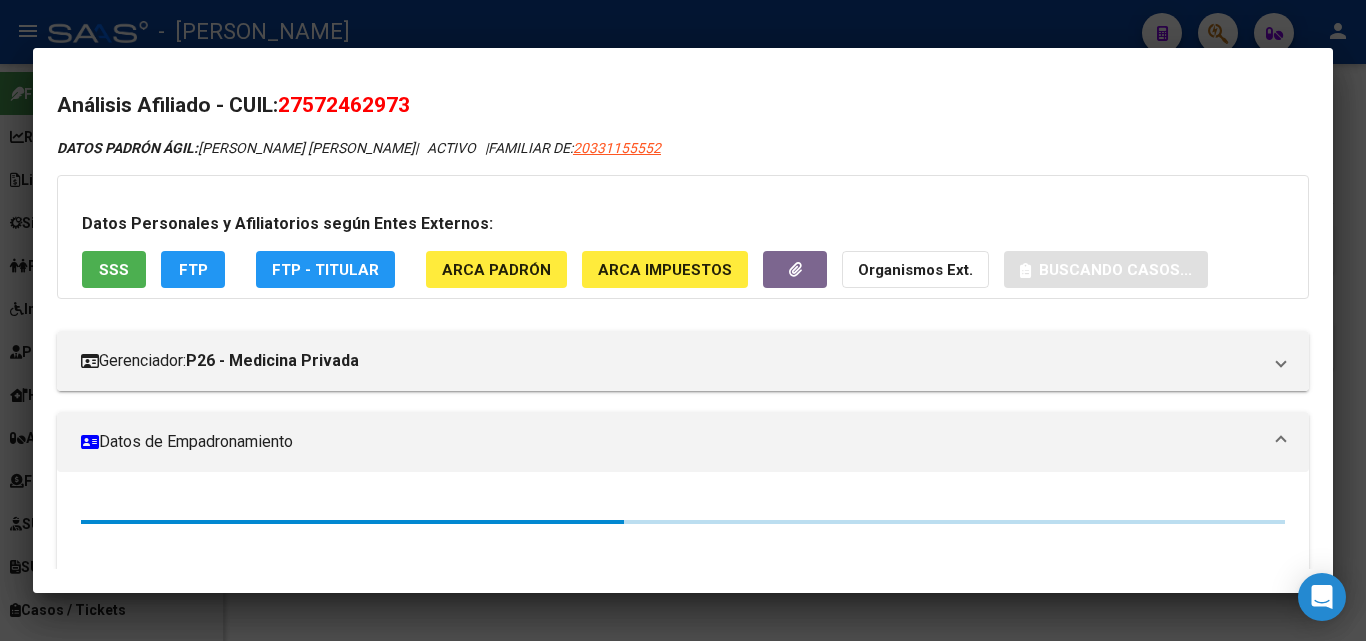 click on "ARCA Padrón" 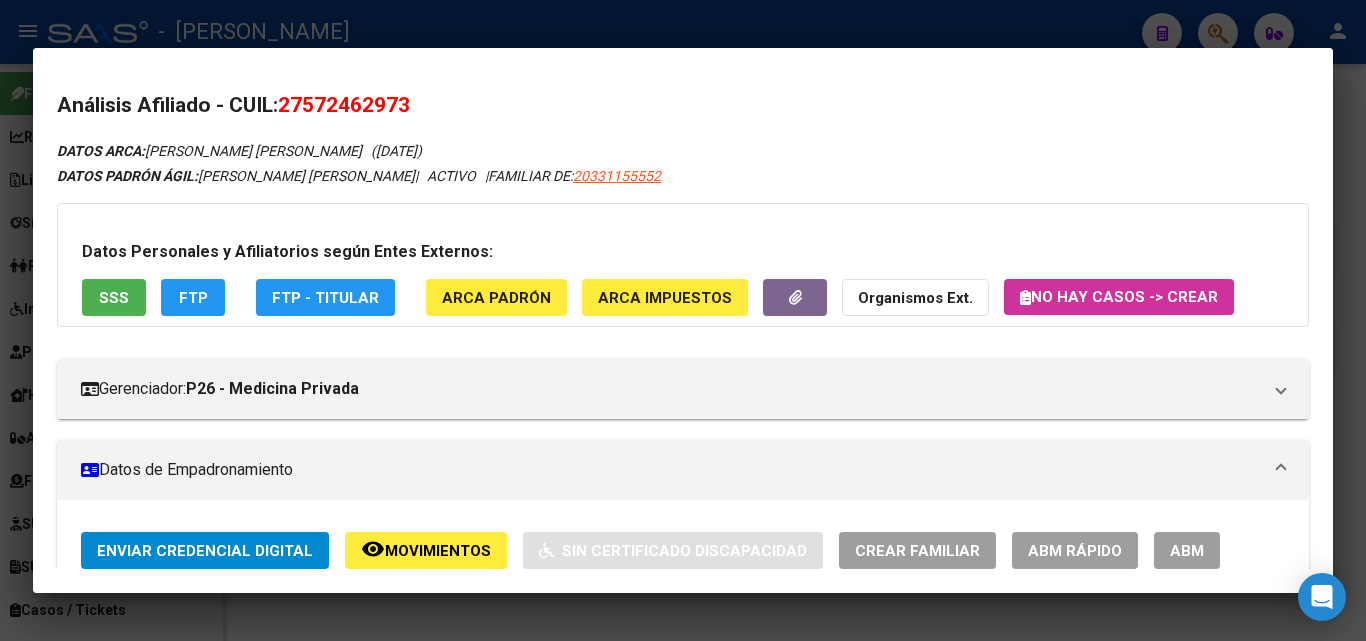 drag, startPoint x: 311, startPoint y: 107, endPoint x: 406, endPoint y: 110, distance: 95.047356 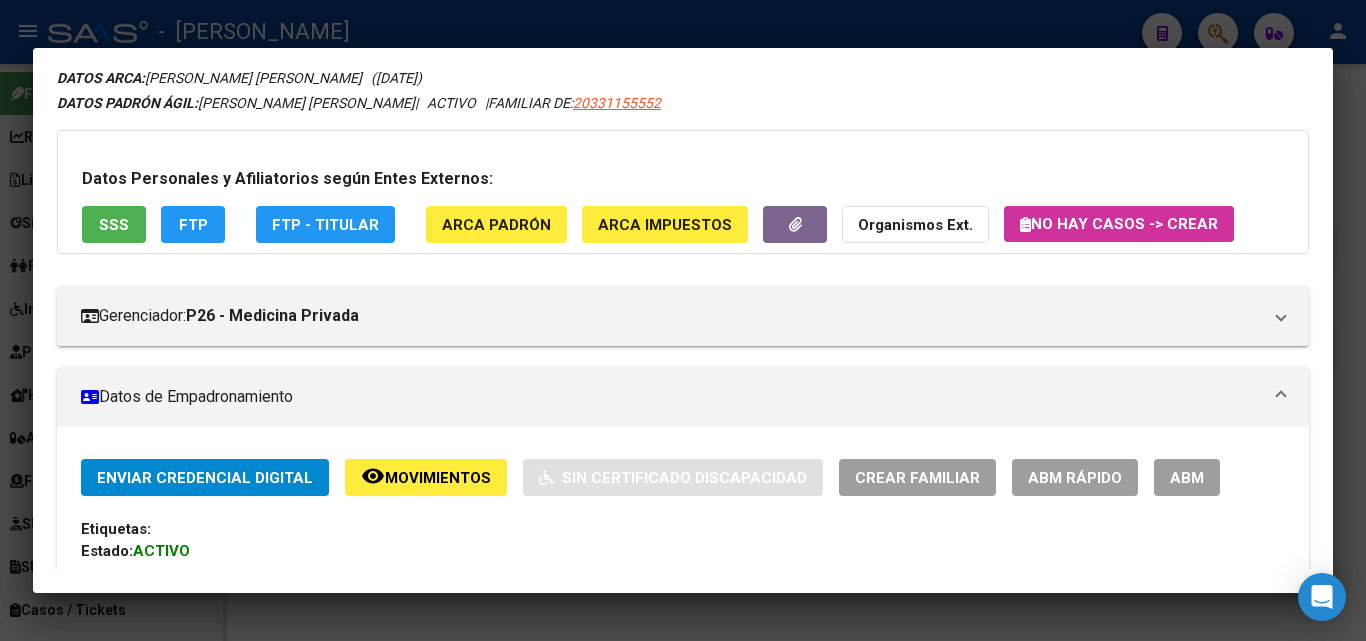 scroll, scrollTop: 100, scrollLeft: 0, axis: vertical 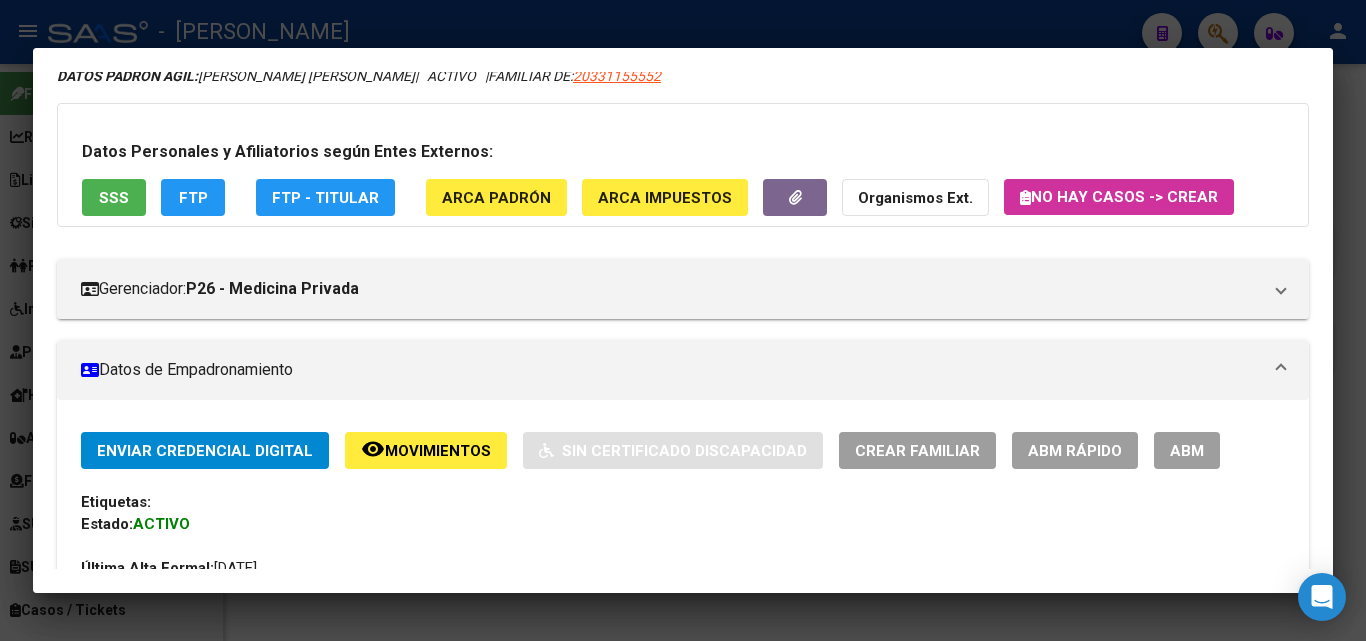 click at bounding box center [683, 320] 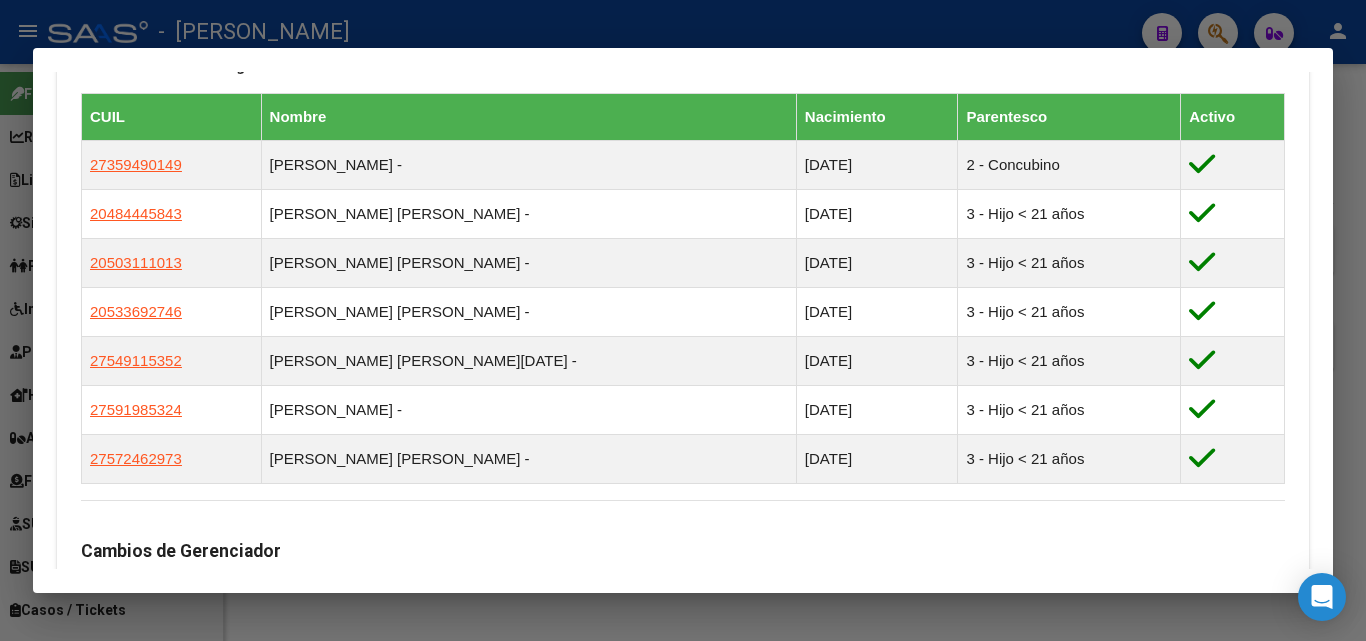 click at bounding box center (683, 320) 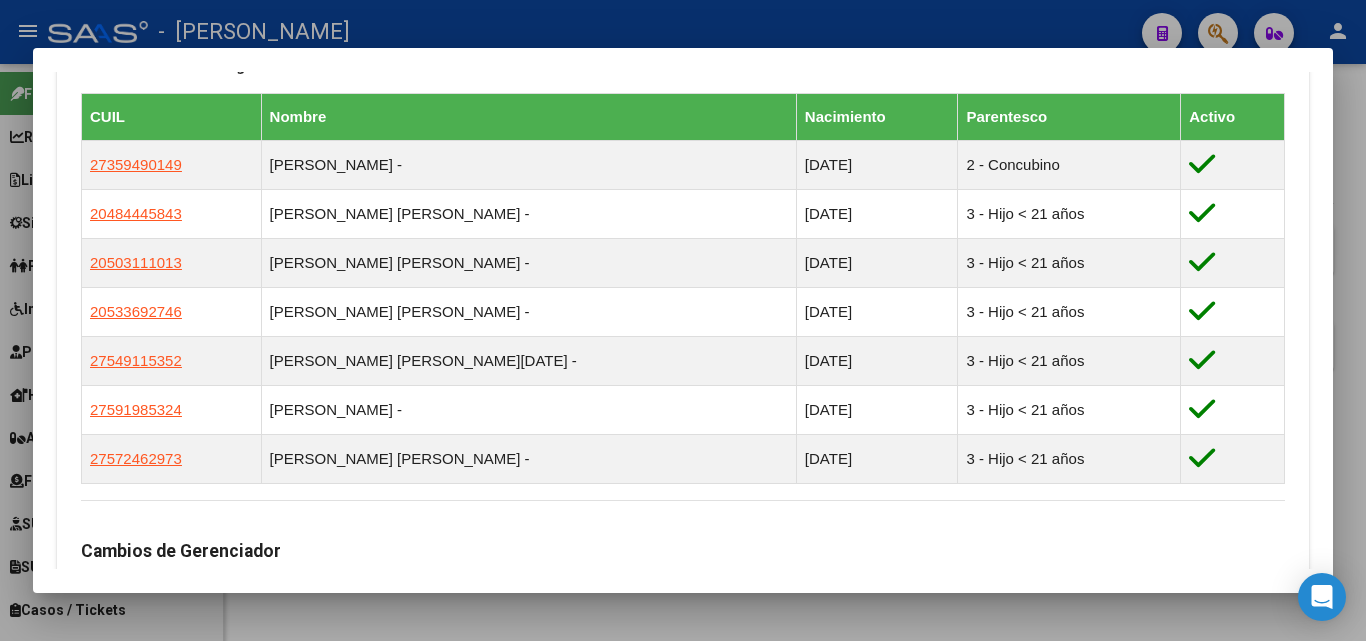 click on "20331155552" at bounding box center [672, 158] 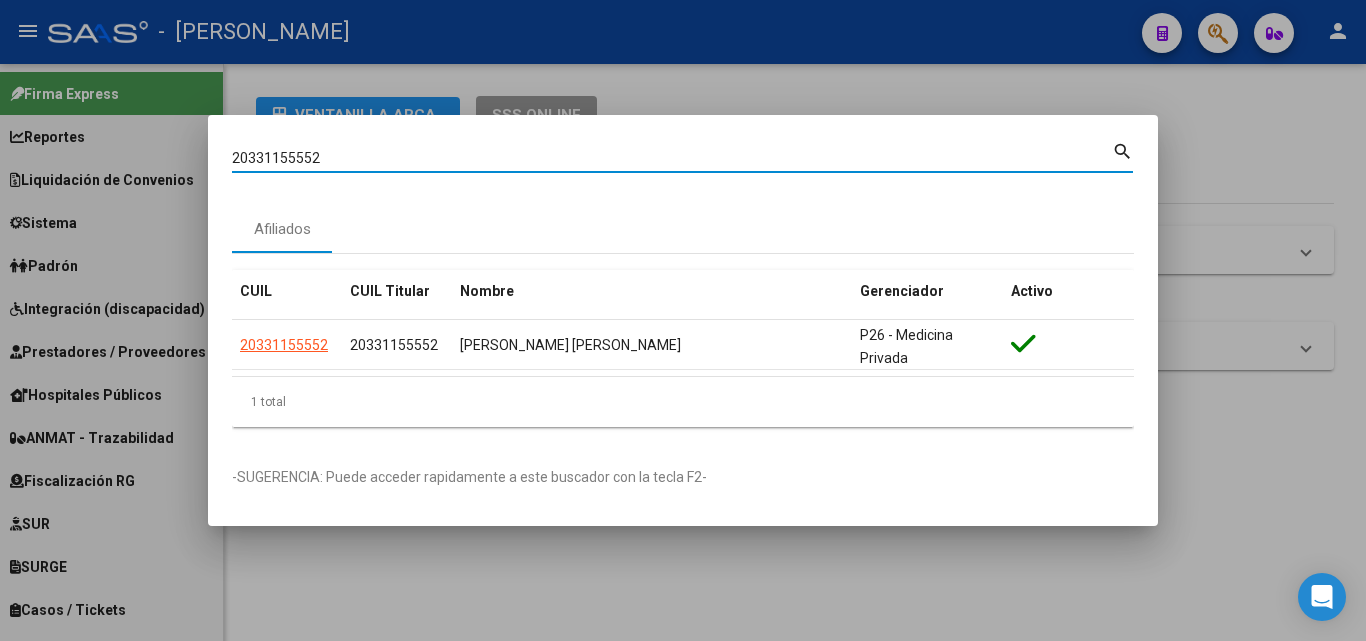 click on "20331155552" at bounding box center [672, 158] 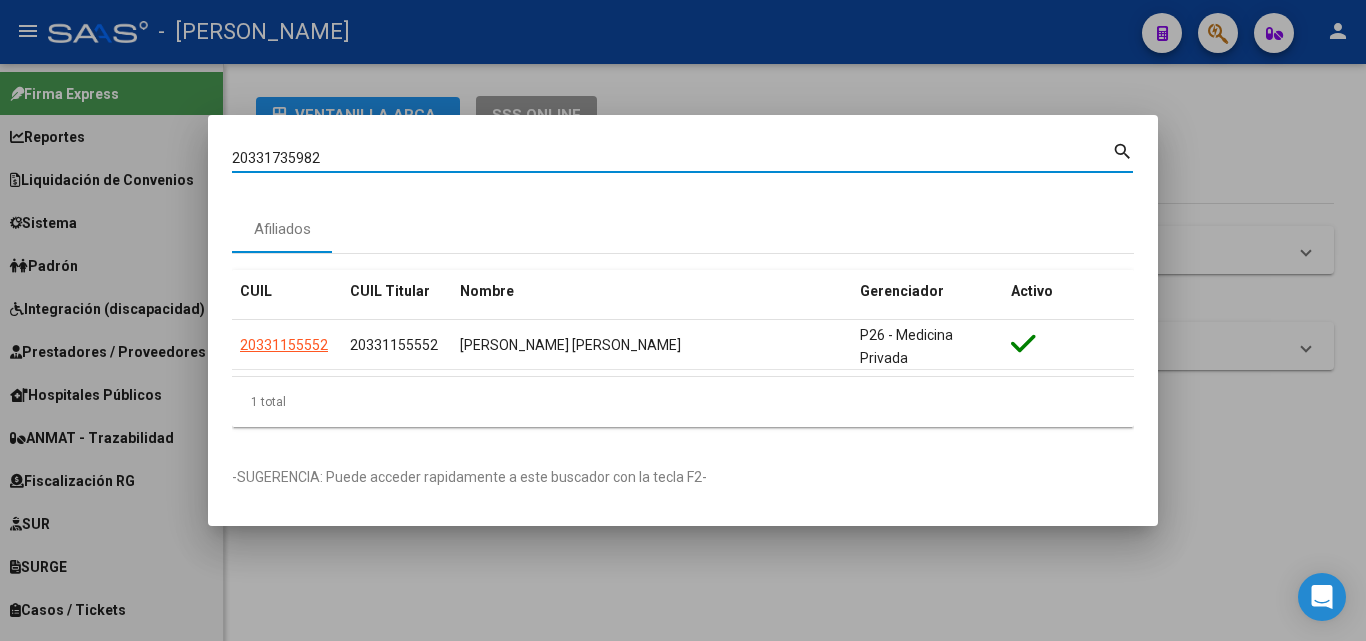 type on "20331735982" 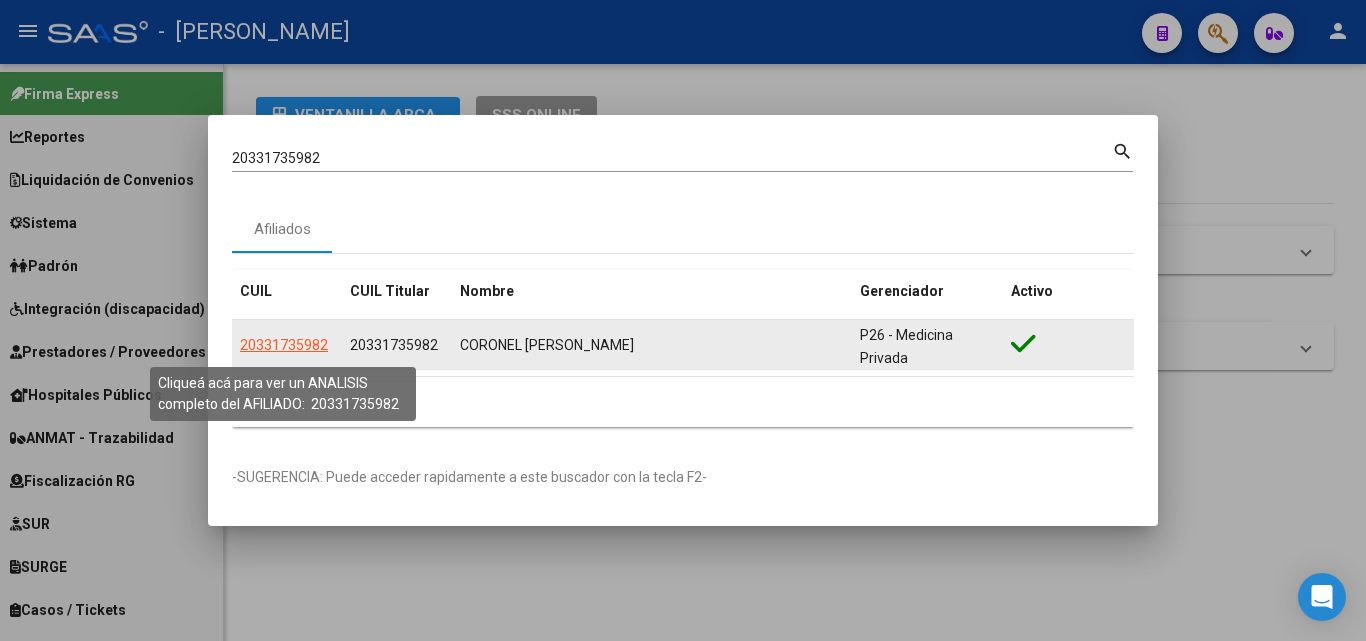 click on "20331735982" 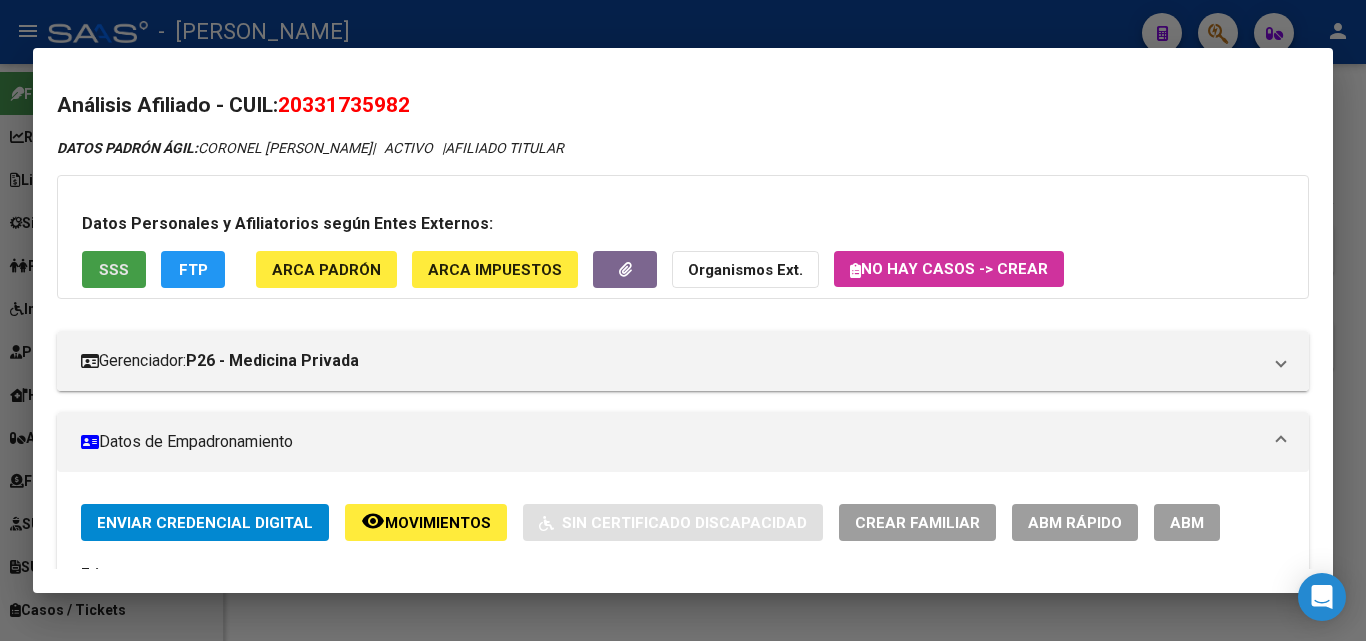click on "SSS" at bounding box center [114, 269] 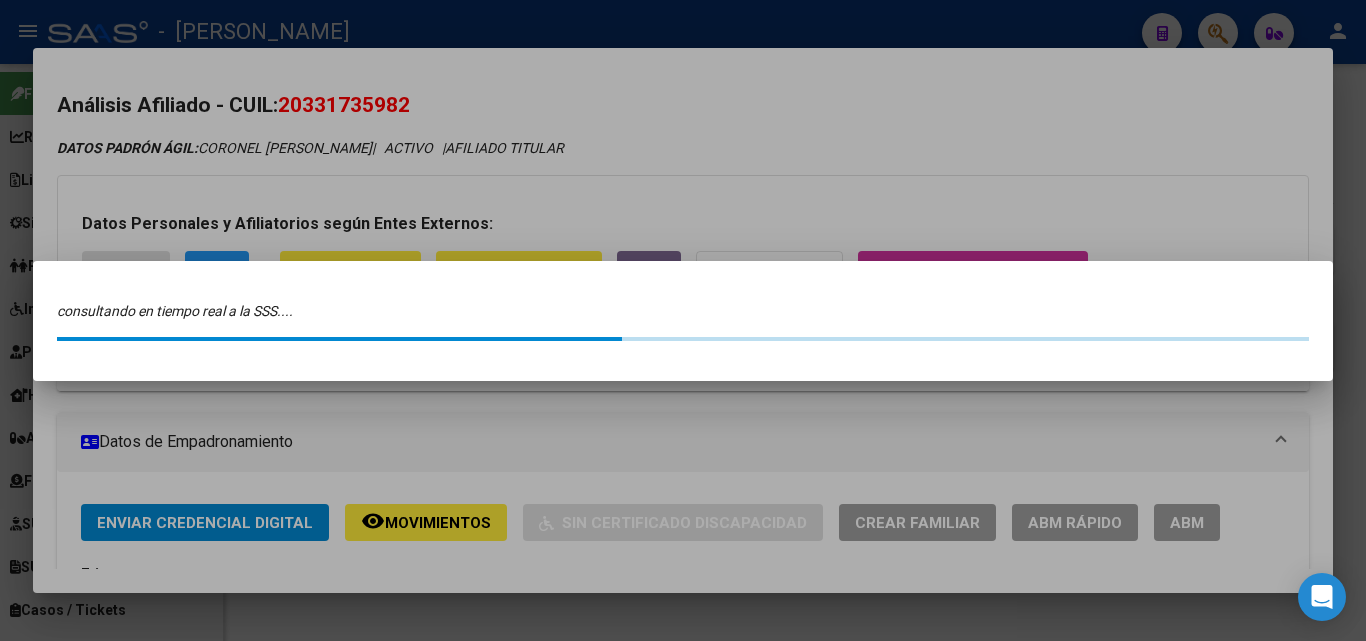click at bounding box center [683, 320] 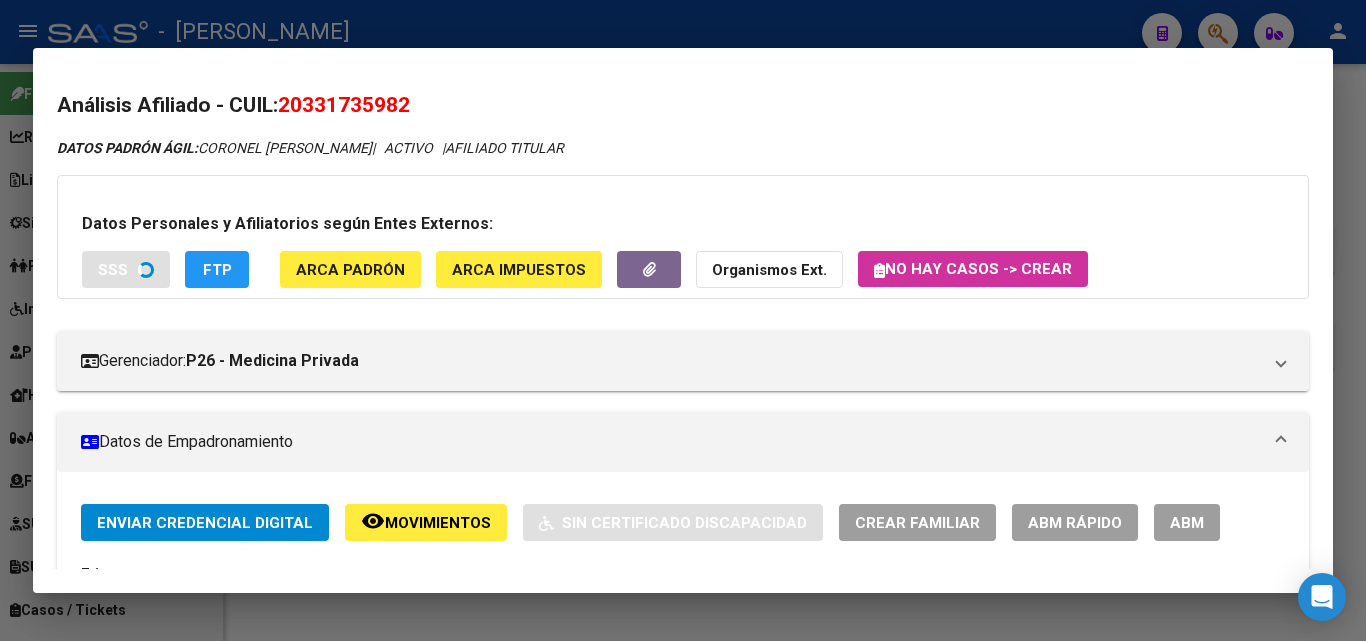 click on "ARCA Padrón" 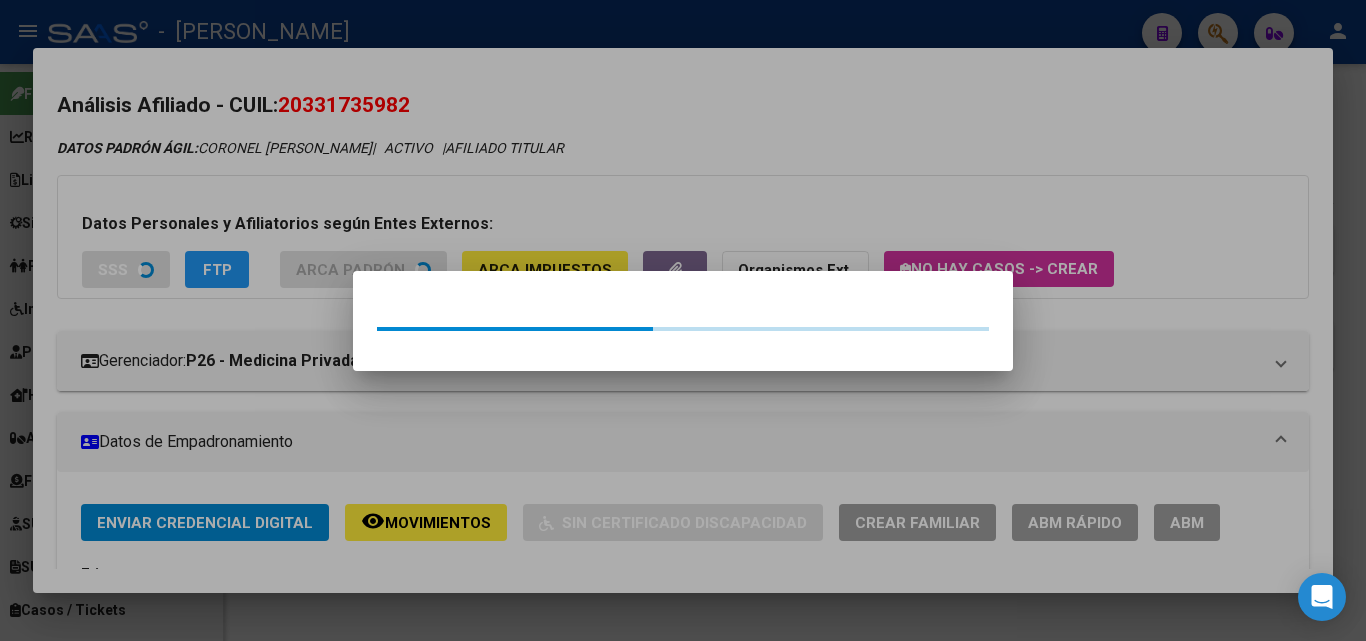 click at bounding box center (683, 320) 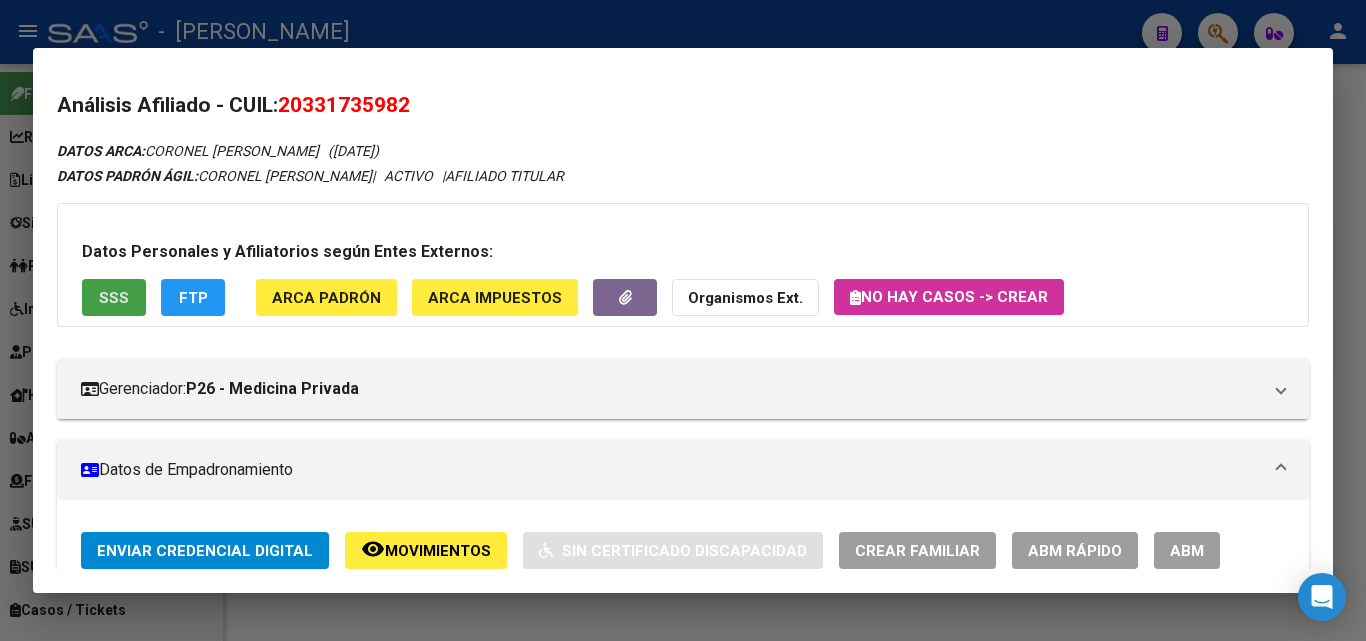 click on "SSS" at bounding box center (114, 297) 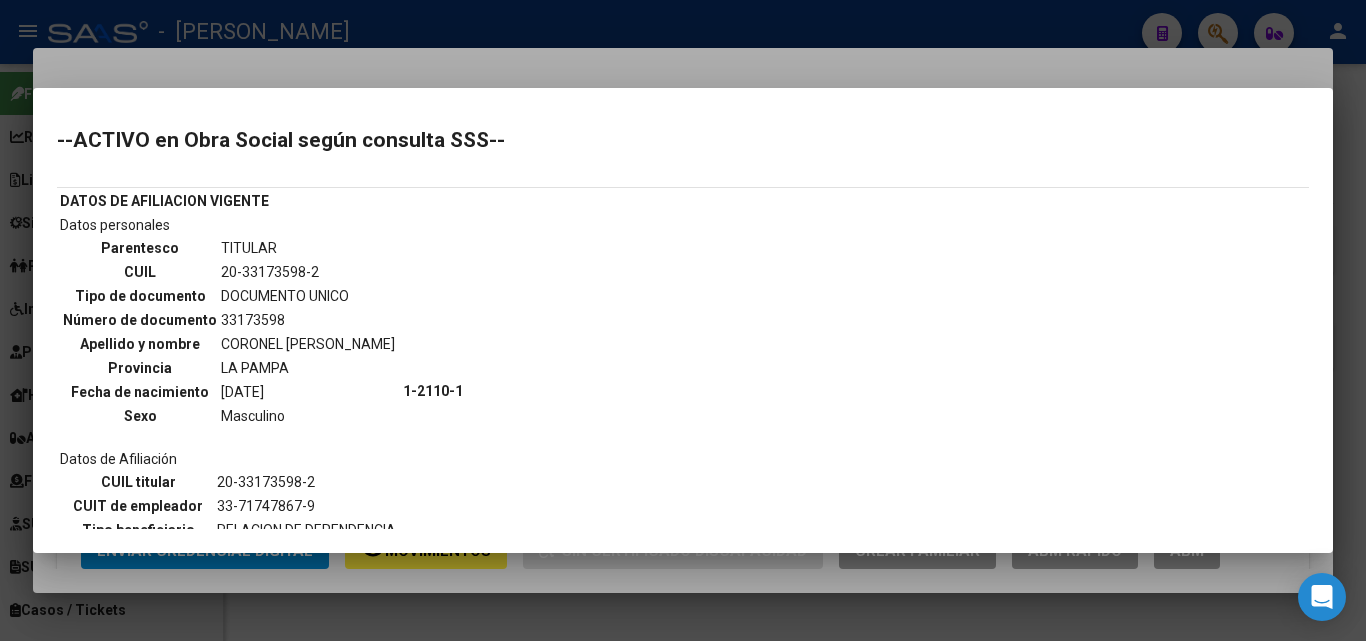 click at bounding box center [683, 320] 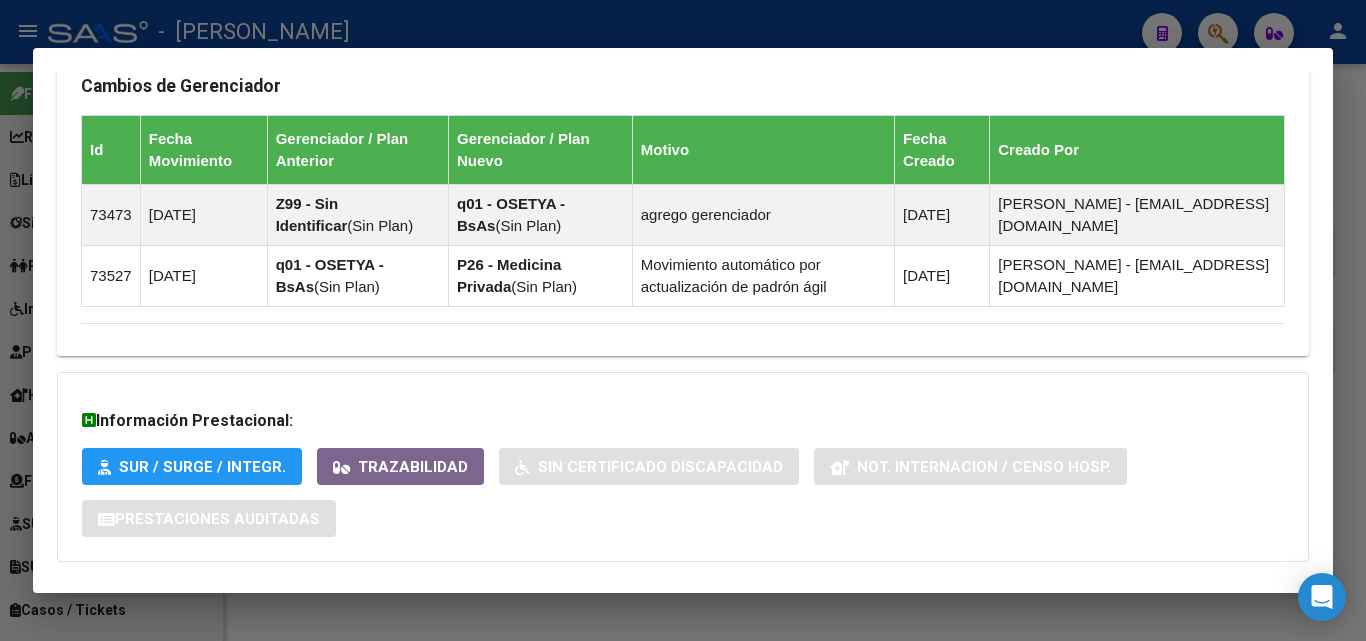 scroll, scrollTop: 1410, scrollLeft: 0, axis: vertical 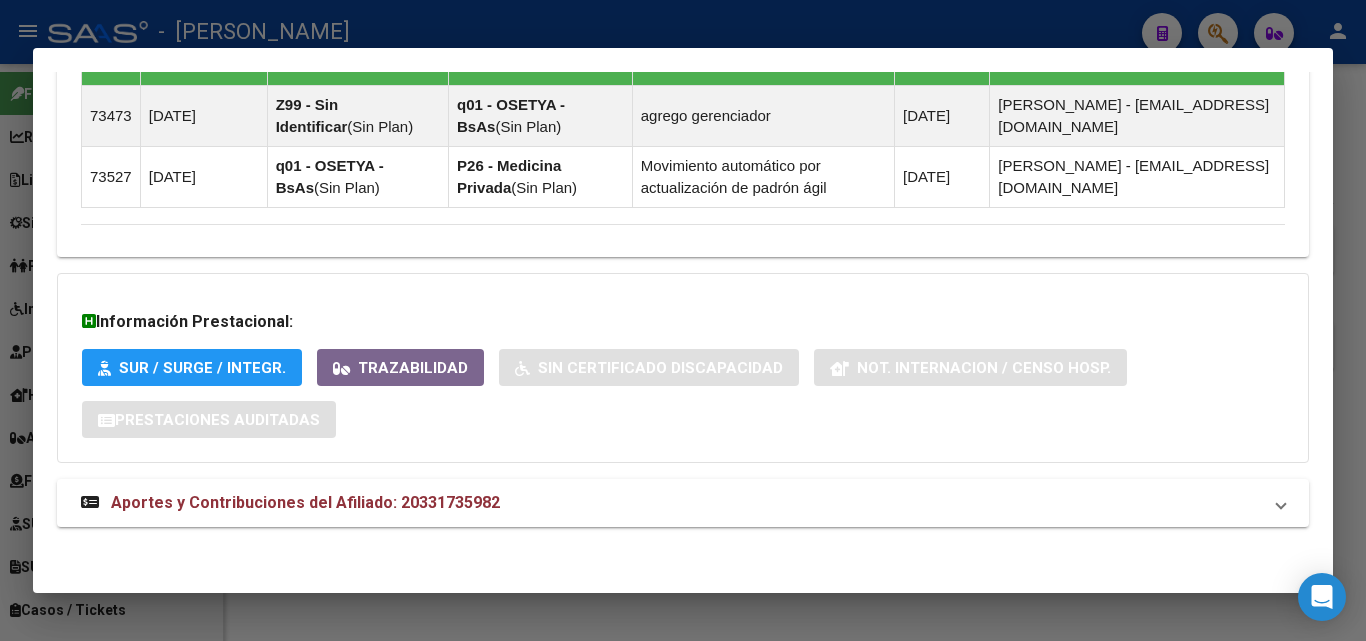 click on "DATOS ARCA:  CORONEL [PERSON_NAME]       ([DATE])  DATOS PADRÓN ÁGIL:  CORONEL [PERSON_NAME]     |   ACTIVO   |     AFILIADO TITULAR  Datos Personales y Afiliatorios según Entes Externos: SSS FTP ARCA Padrón ARCA Impuestos Organismos Ext.   No hay casos -> Crear
Gerenciador:      P26 - Medicina Privada Atención telefónica: Atención emergencias: Otros Datos Útiles:    Datos de Empadronamiento  Enviar Credencial Digital remove_red_eye Movimientos    Sin Certificado Discapacidad Crear Familiar ABM Rápido ABM Etiquetas: Estado: ACTIVO Última Alta Formal:  [DATE] Ultimo Tipo Movimiento Alta:  ALTA RG OPCION Online (clave fiscal) Comentario ADMIN:  ALTA AUTOMATICA POR ADHESION AFIP el [DATE] 10:26:20 DATOS DEL AFILIADO Apellido:   CORONEL [PERSON_NAME]:  20331735982 Documento:  DU - DOCUMENTO UNICO 33173598  Nacionalidad:  [DEMOGRAPHIC_DATA] Parentesco:  0 - Titular Estado Civil:  [DEMOGRAPHIC_DATA] Discapacitado:    NO (00) Sexo:  M Nacimiento:  [DEMOGRAPHIC_DATA] Edad:  125   [DEMOGRAPHIC_DATA]" at bounding box center (683, -362) 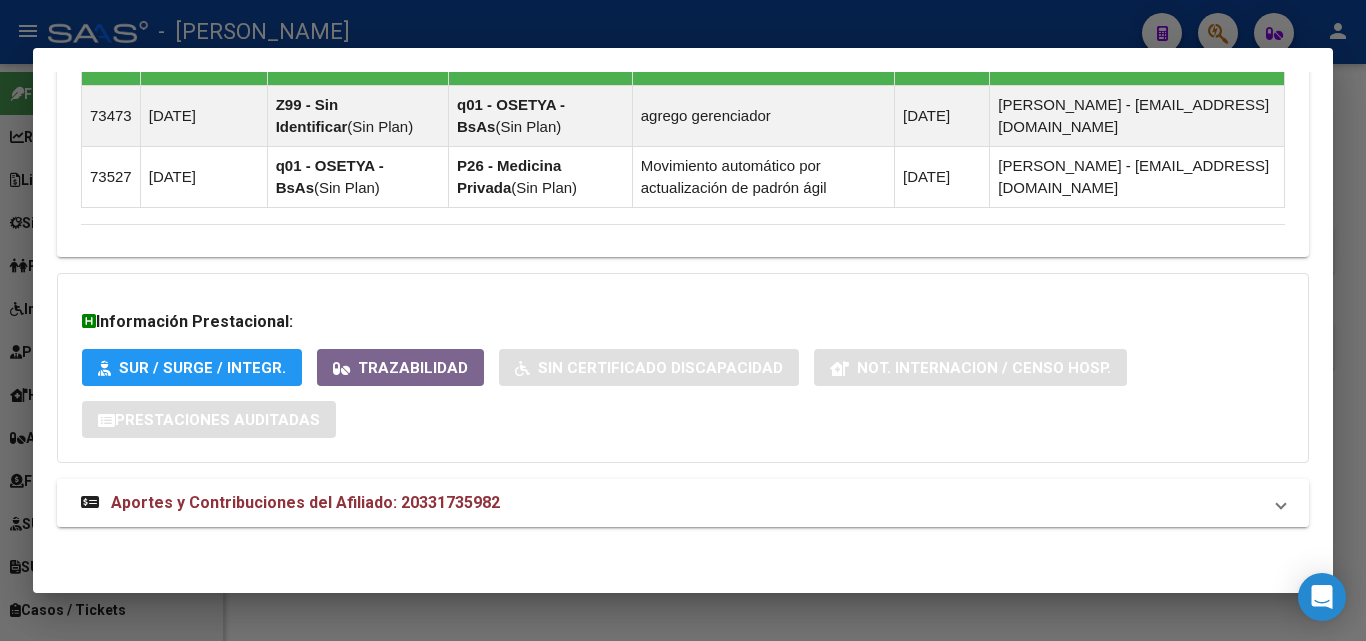 click on "Aportes y Contribuciones del Afiliado: 20331735982" at bounding box center [683, 503] 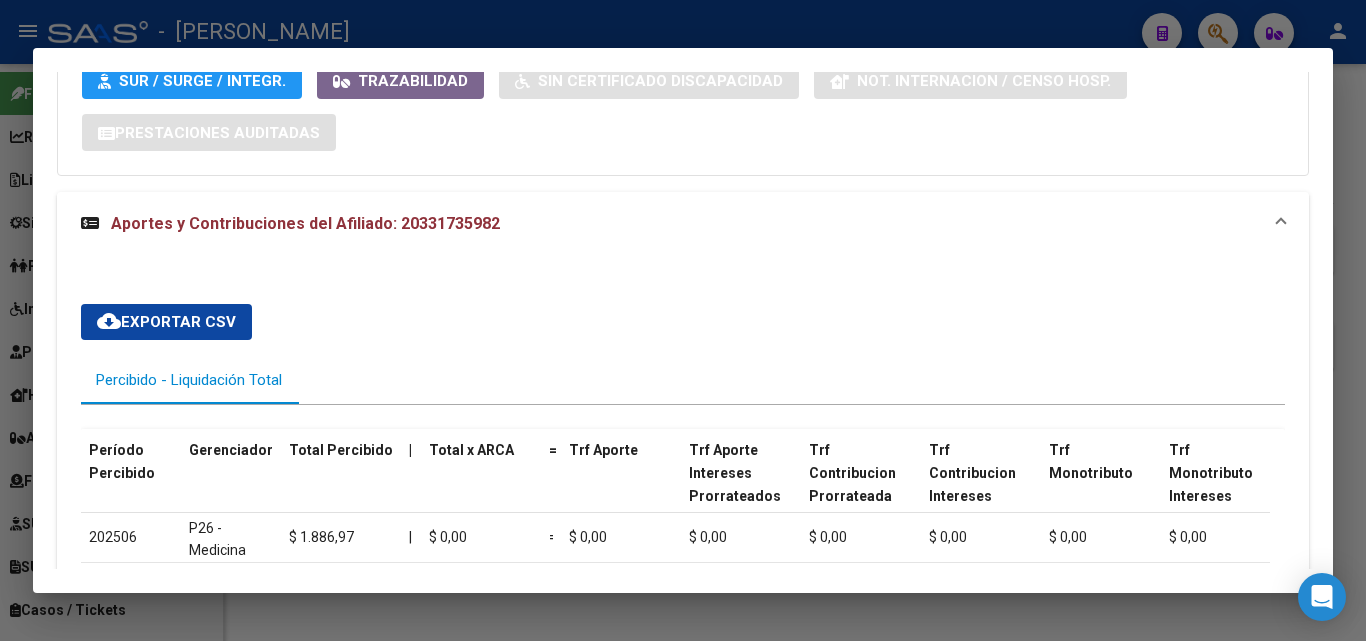 scroll, scrollTop: 1827, scrollLeft: 0, axis: vertical 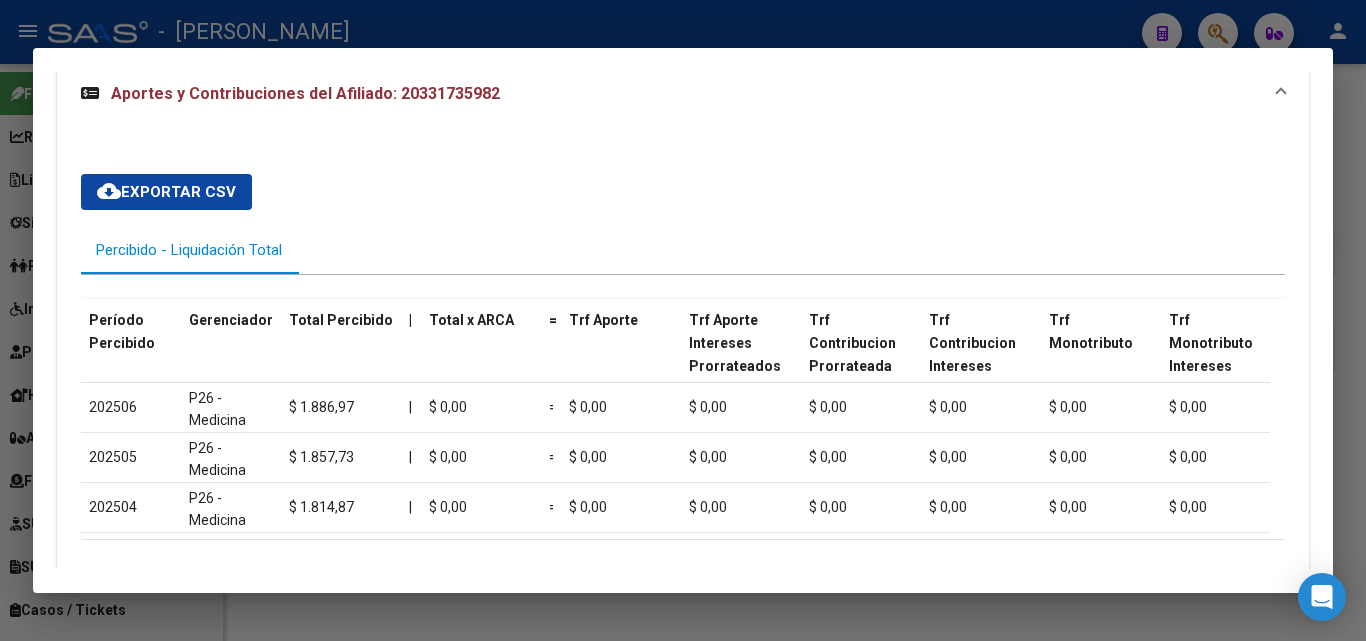 click at bounding box center [683, 320] 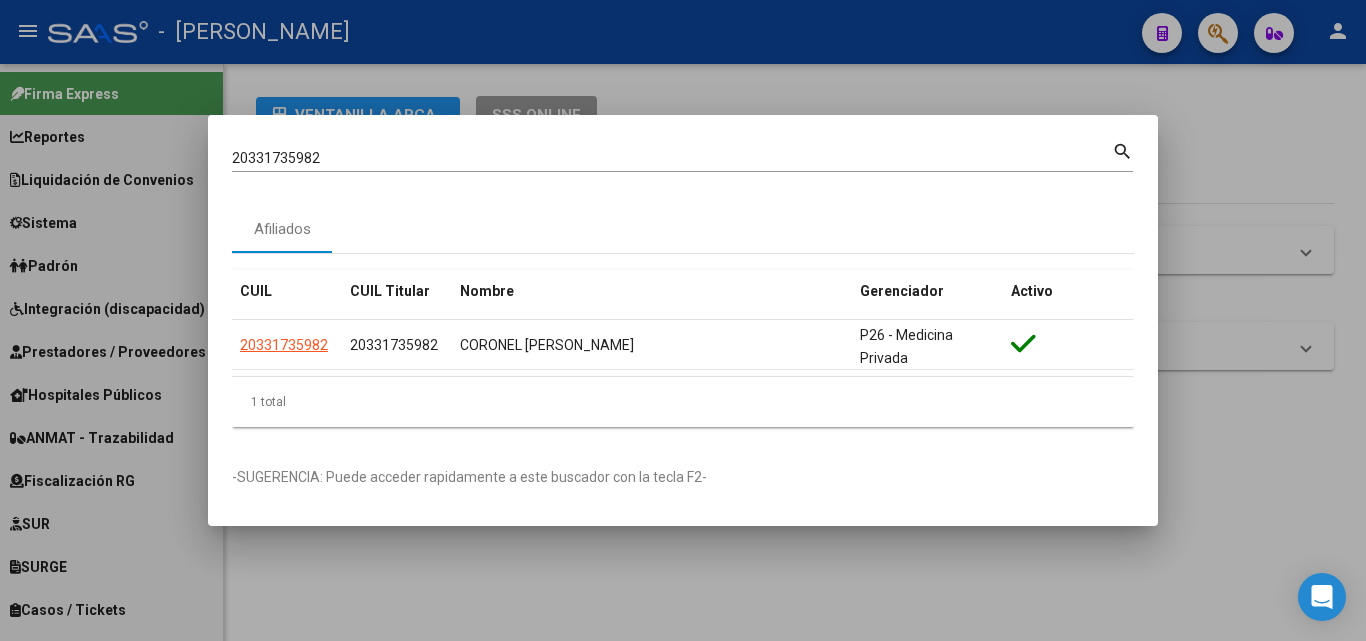 click on "20331735982" at bounding box center [672, 158] 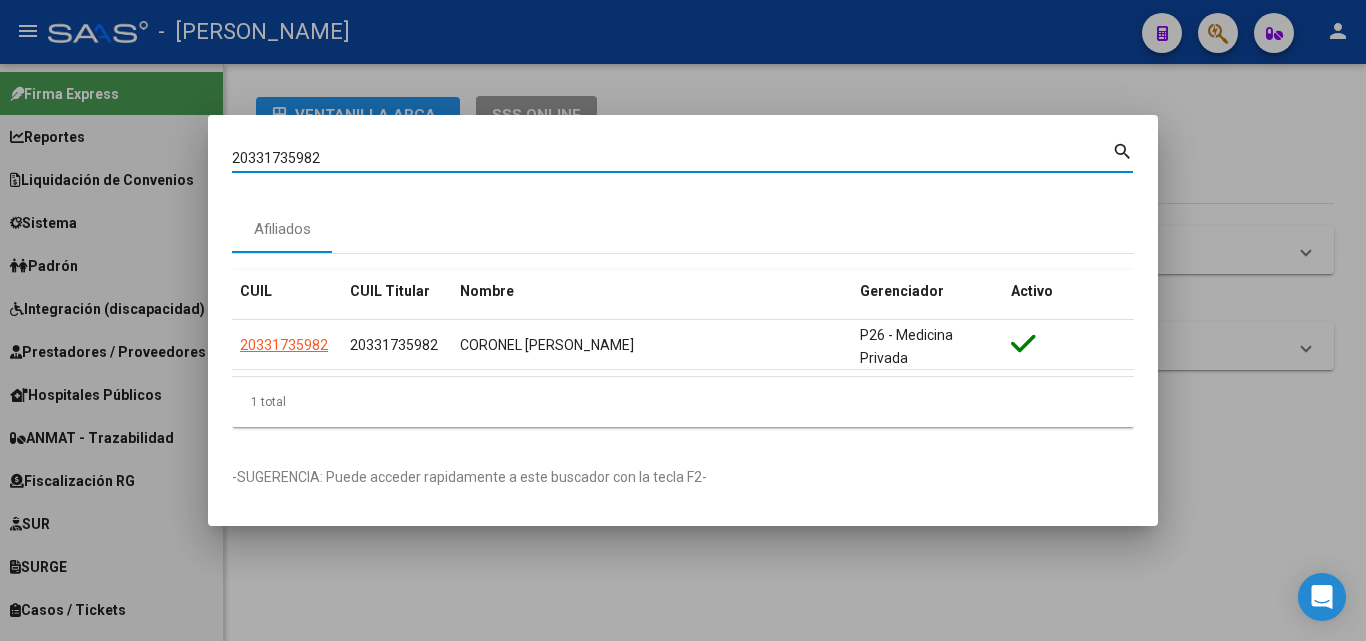 click on "20331735982" at bounding box center (672, 158) 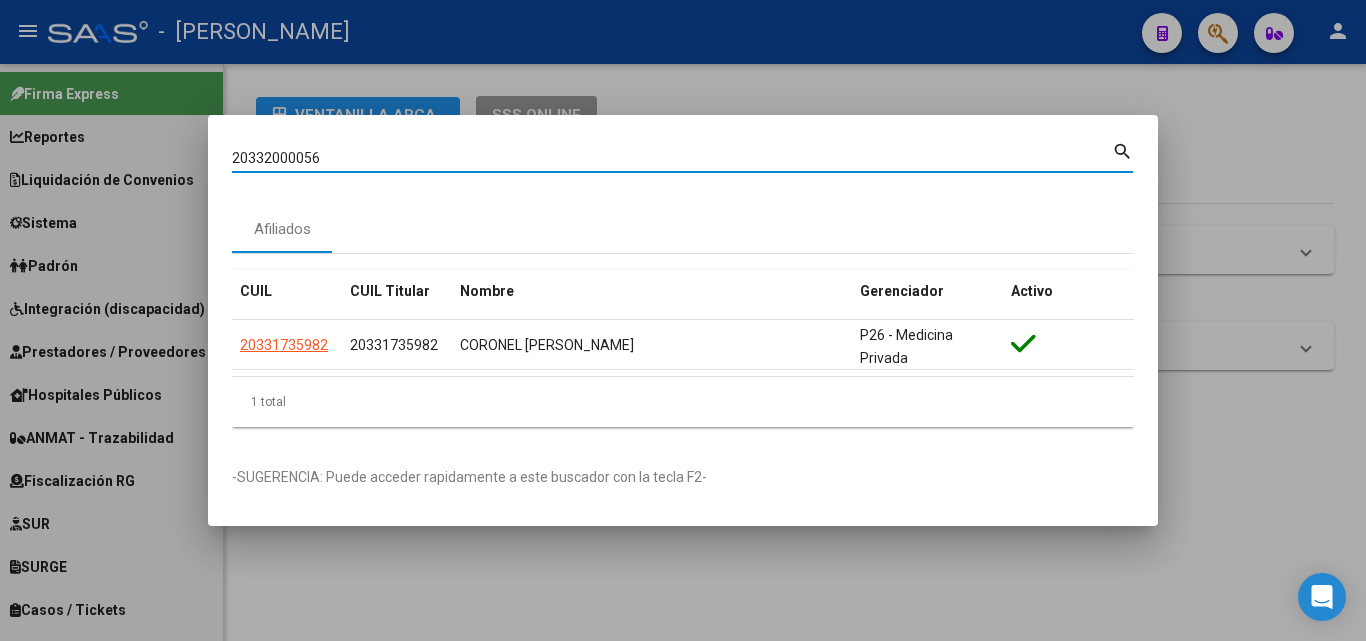 type on "20332000056" 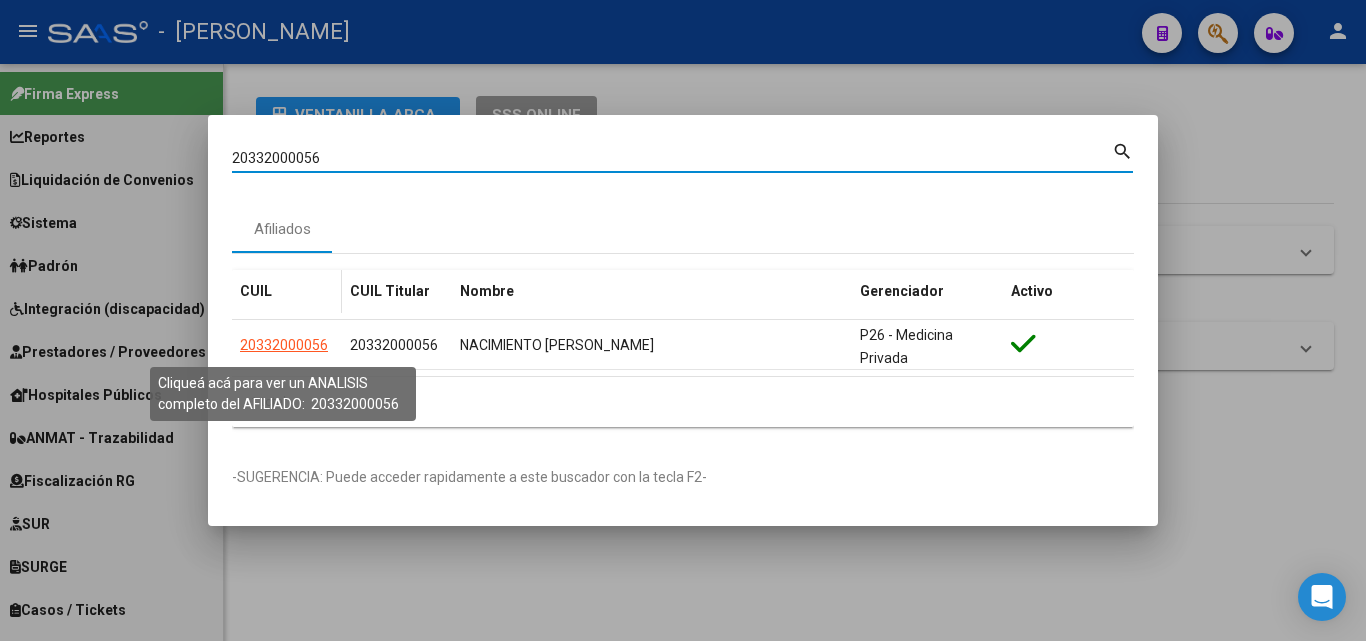 click on "20332000056" 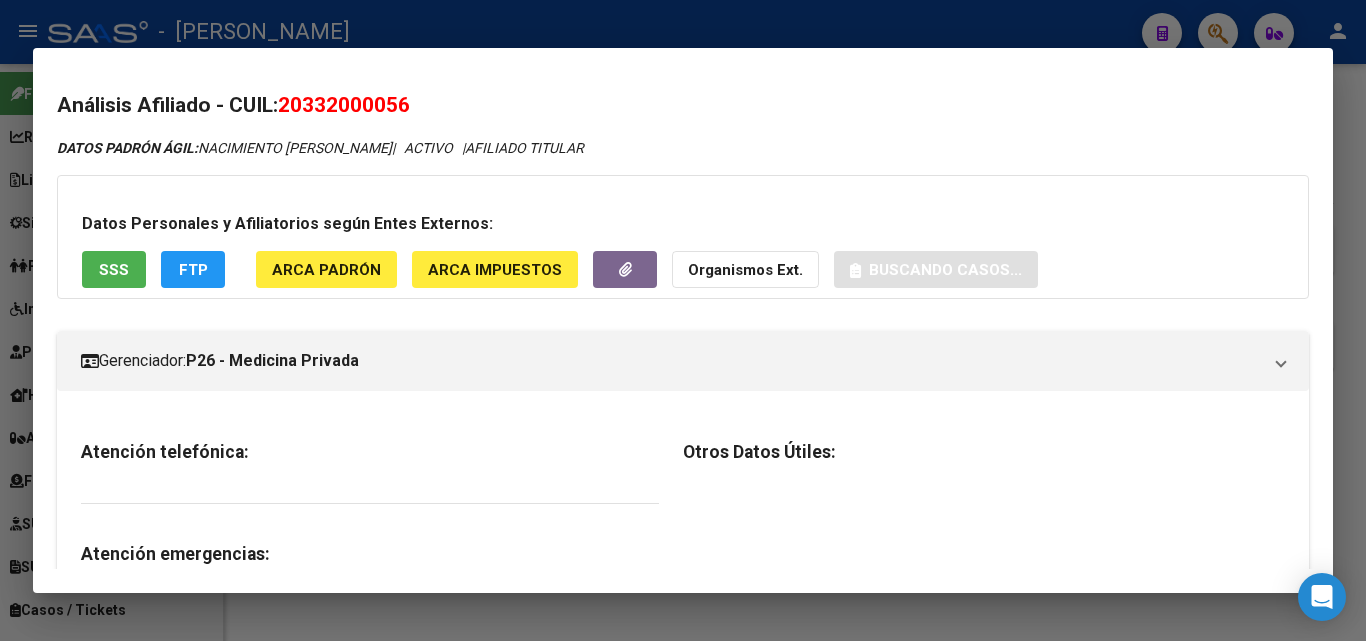 click on "ARCA Padrón" 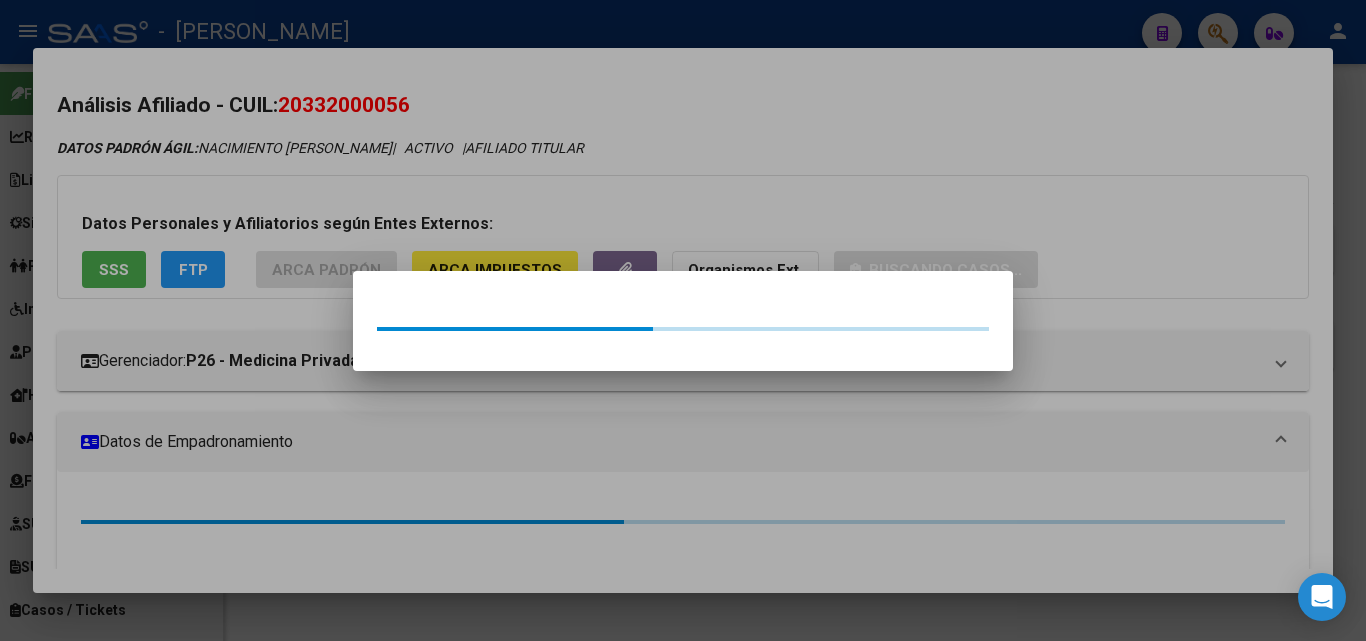 drag, startPoint x: 328, startPoint y: 216, endPoint x: 208, endPoint y: 261, distance: 128.16005 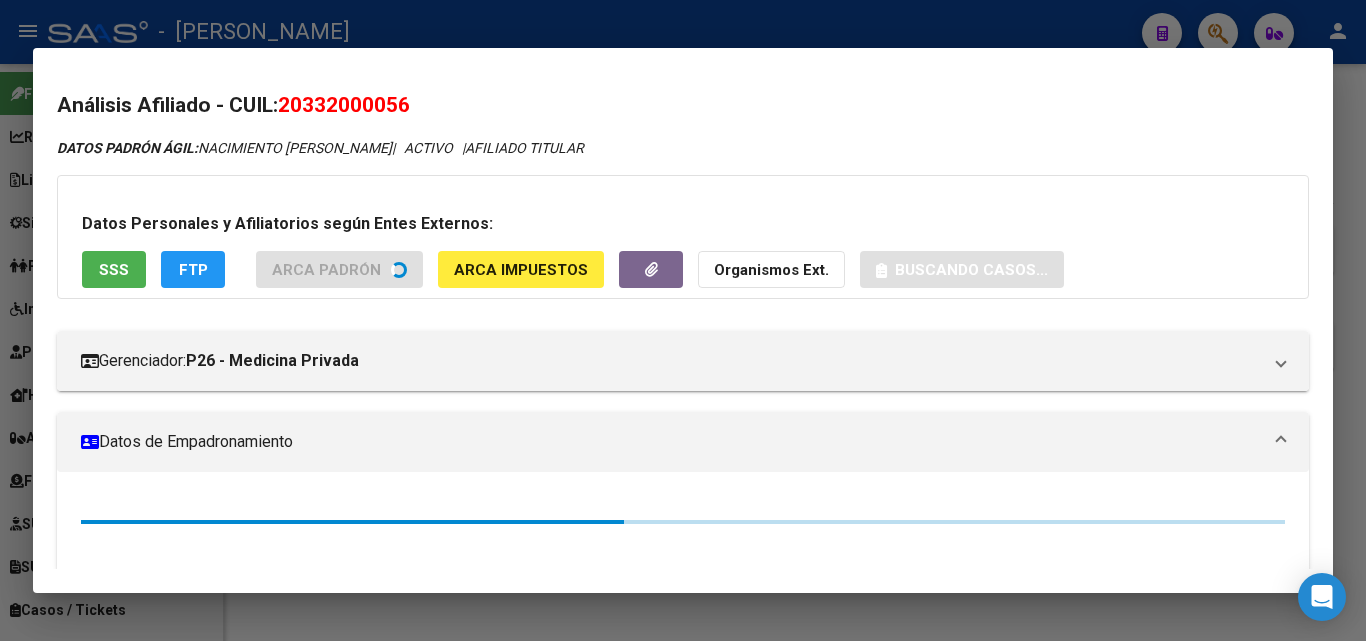 click on "SSS" at bounding box center (114, 270) 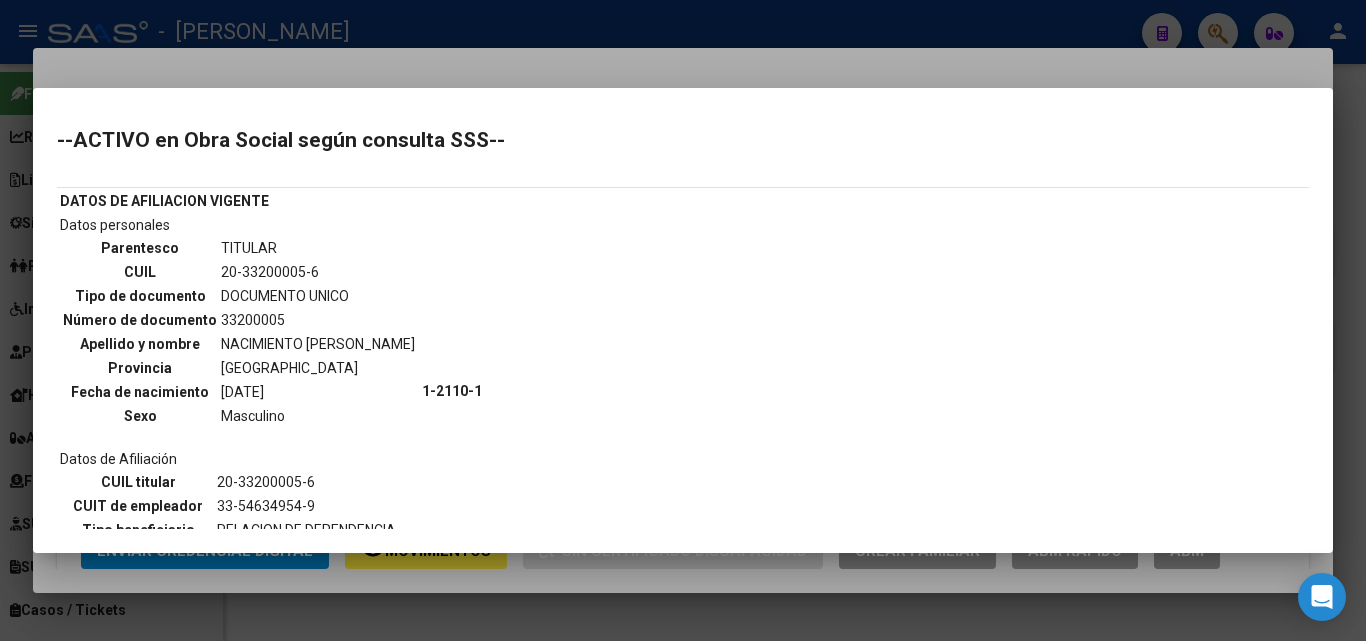 click at bounding box center [683, 320] 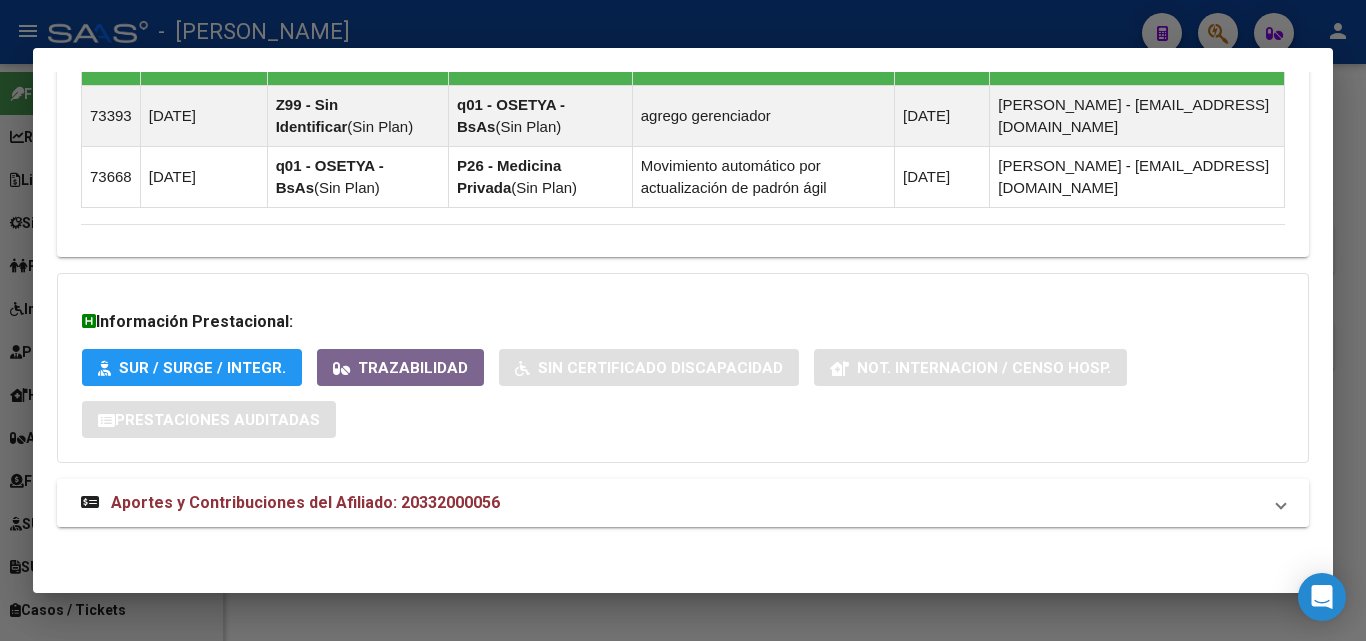 click on "Aportes y Contribuciones del Afiliado: 20332000056" at bounding box center (305, 502) 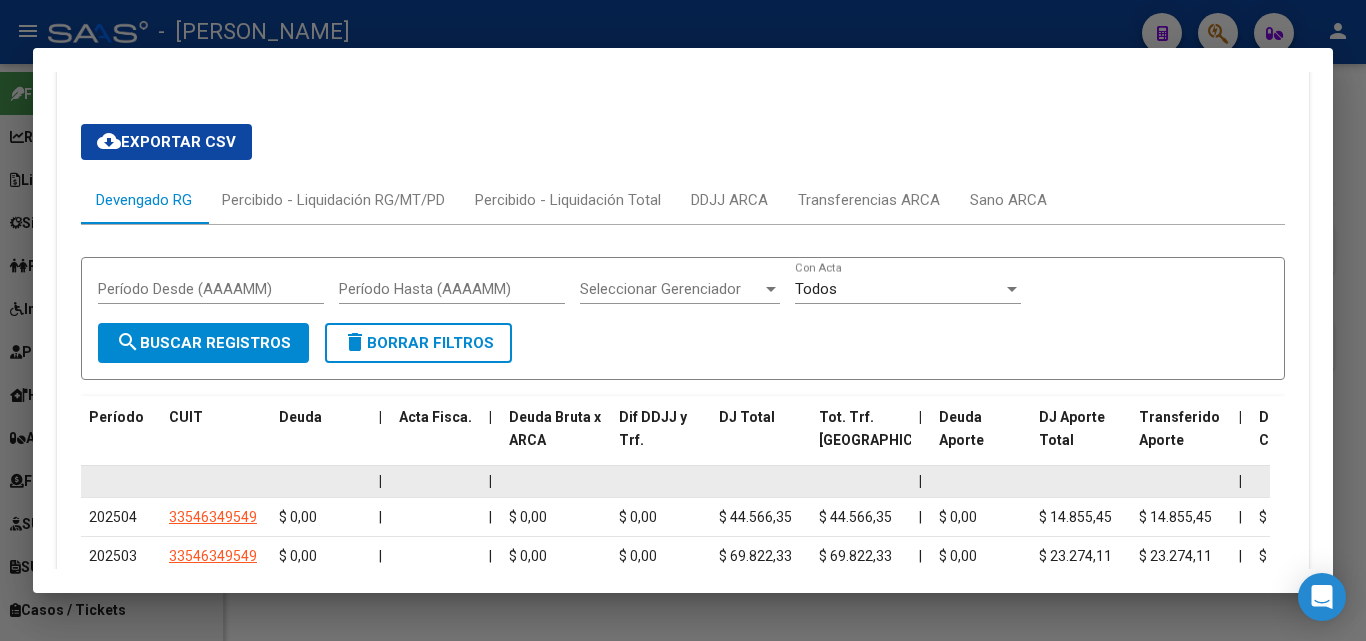 scroll, scrollTop: 1996, scrollLeft: 0, axis: vertical 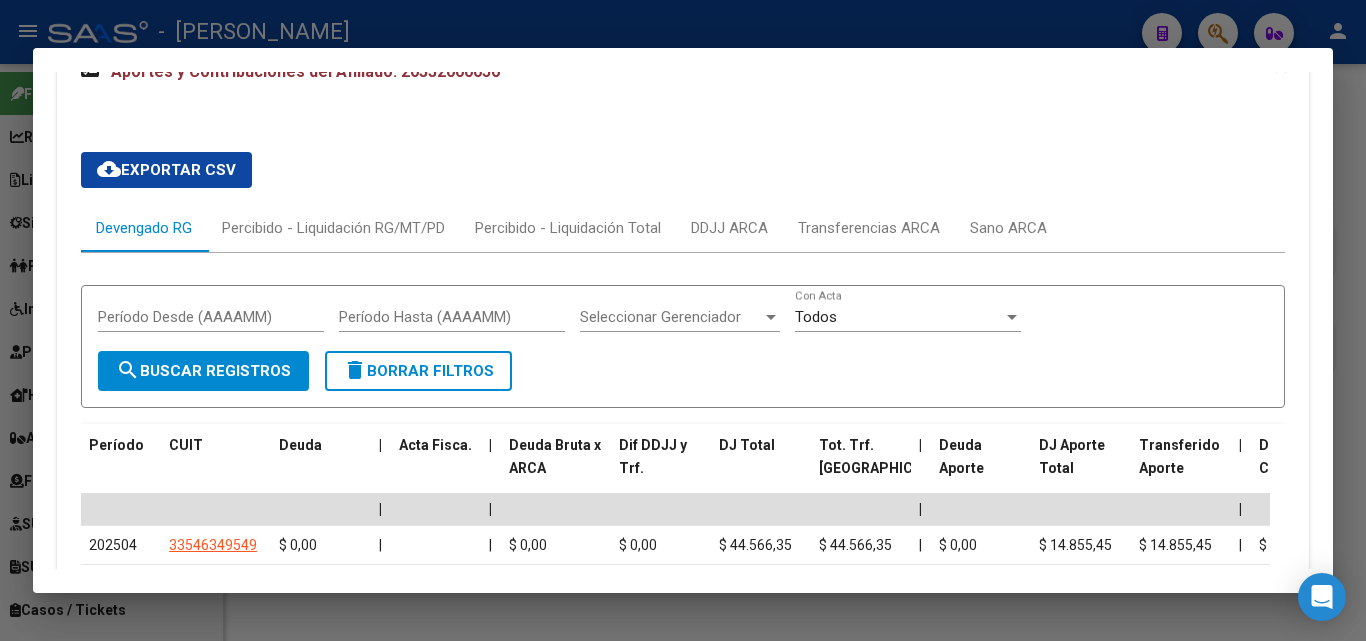 click at bounding box center (683, 320) 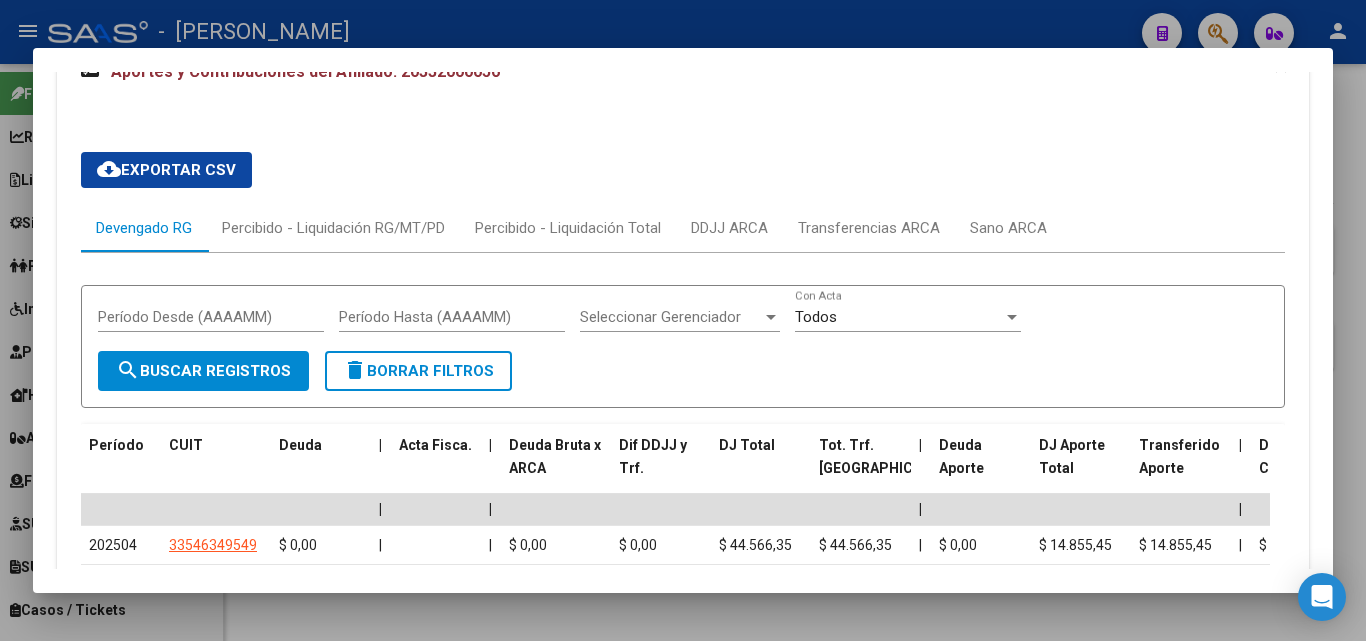 click on "20332000056" at bounding box center [672, 158] 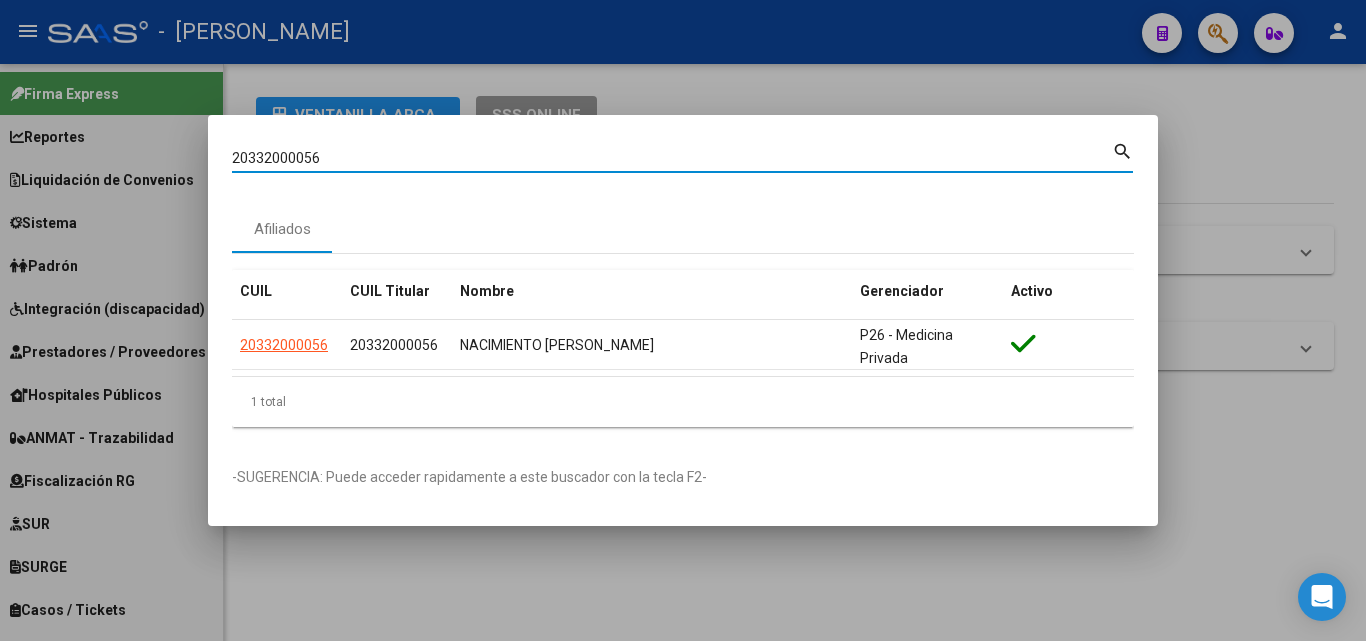 click on "20332000056" at bounding box center (672, 158) 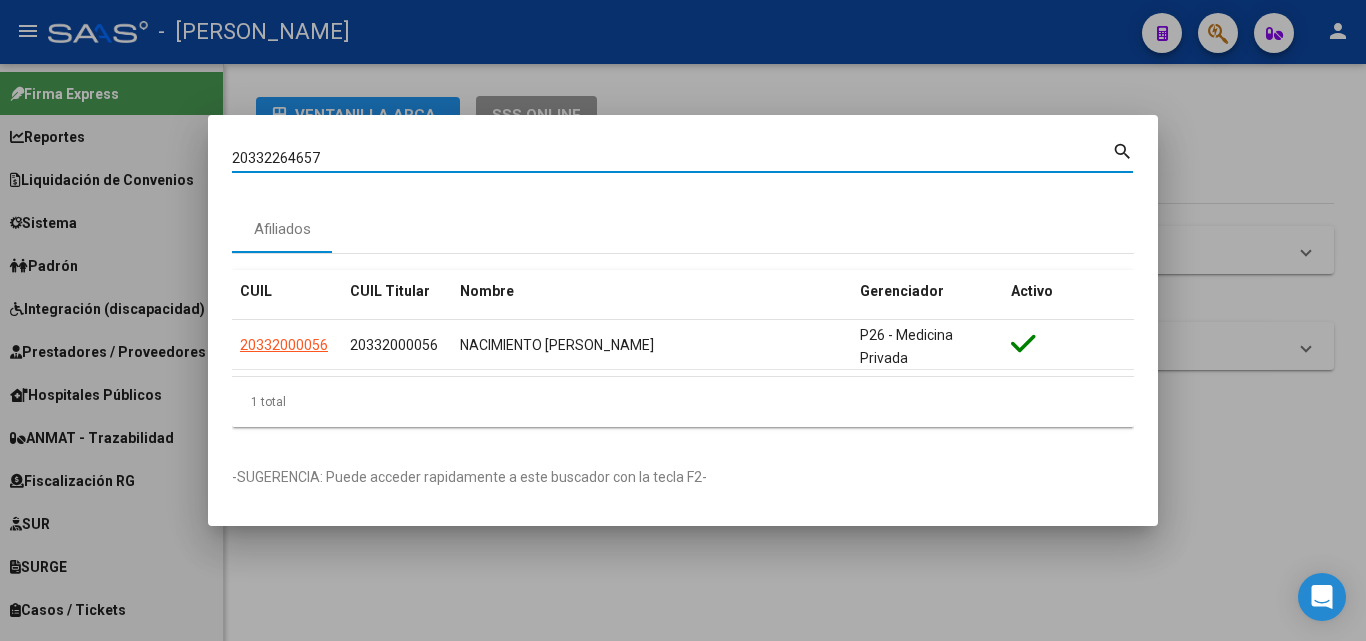 type on "20332264657" 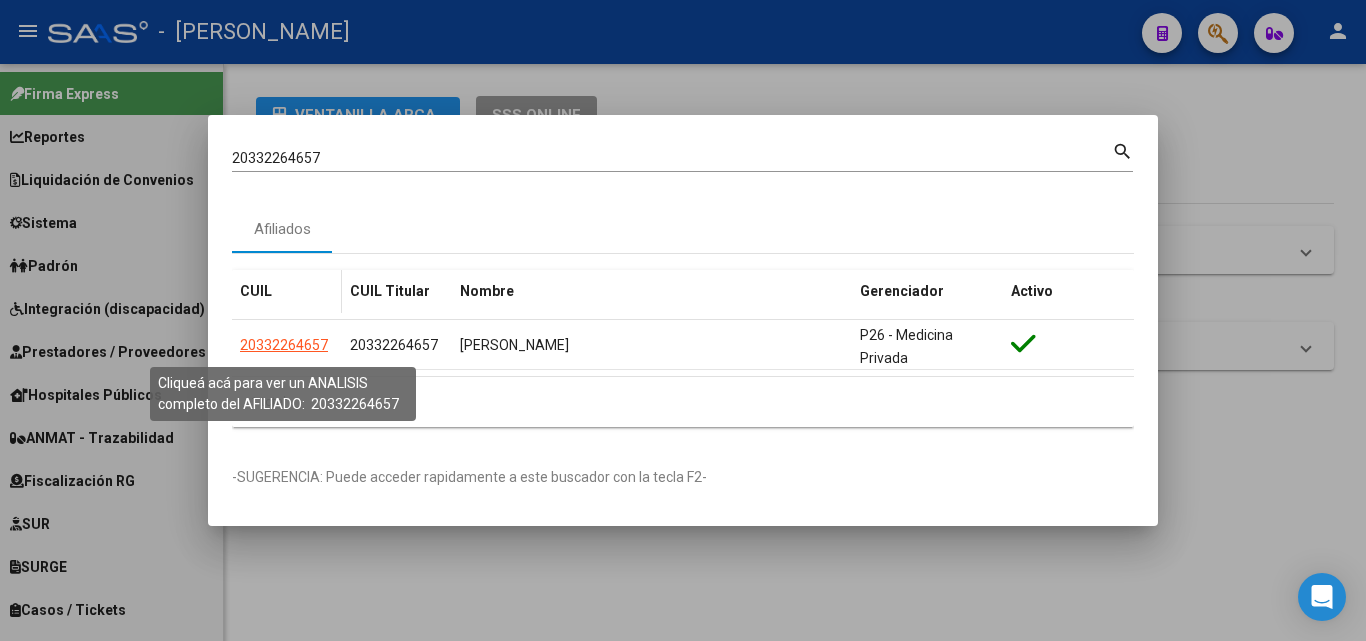 click on "20332264657" 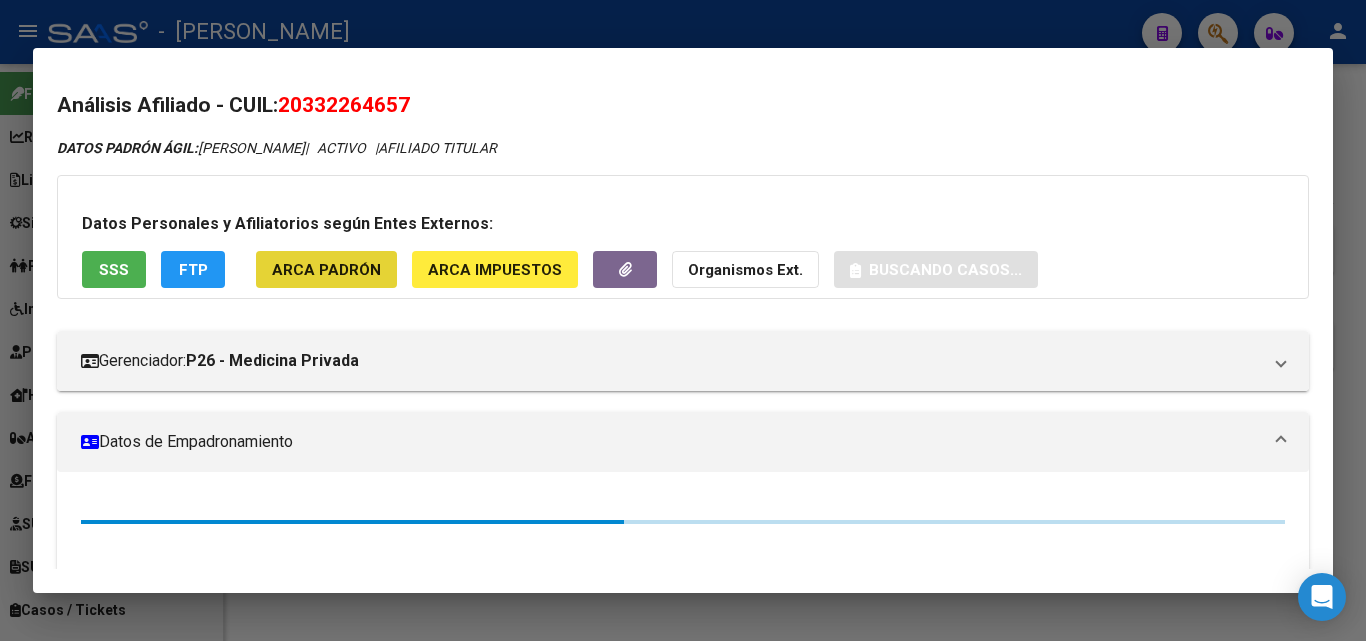 click on "ARCA Padrón" 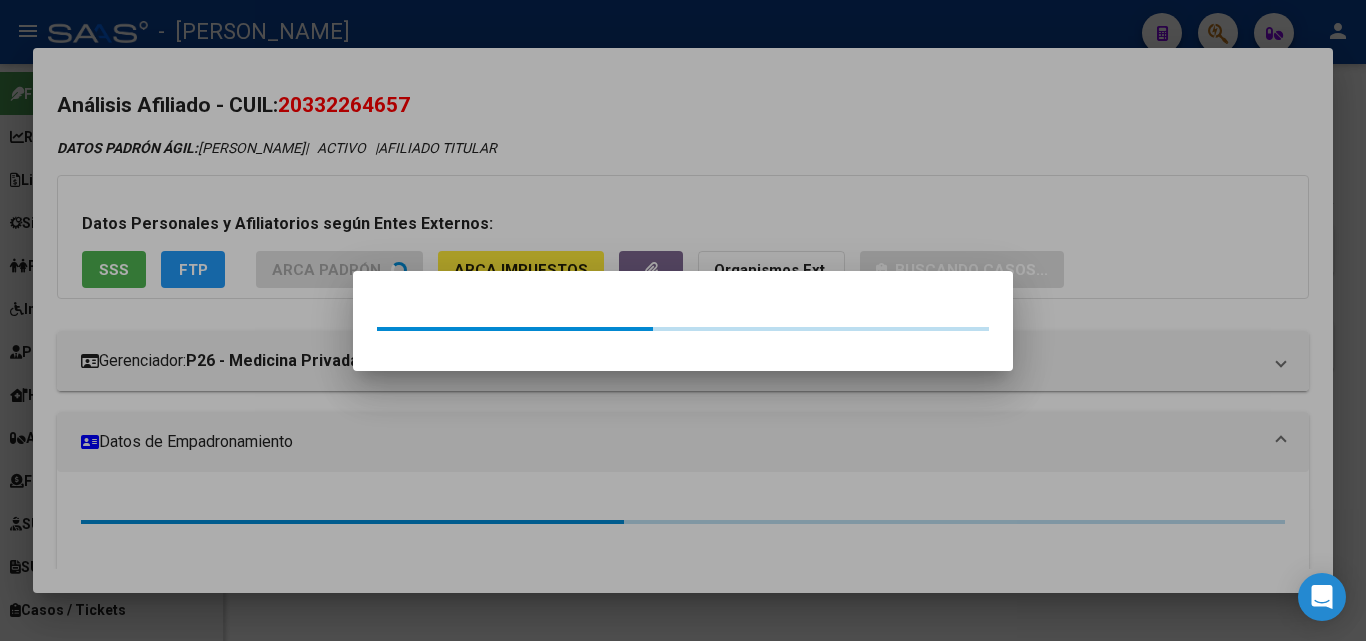 click at bounding box center (683, 320) 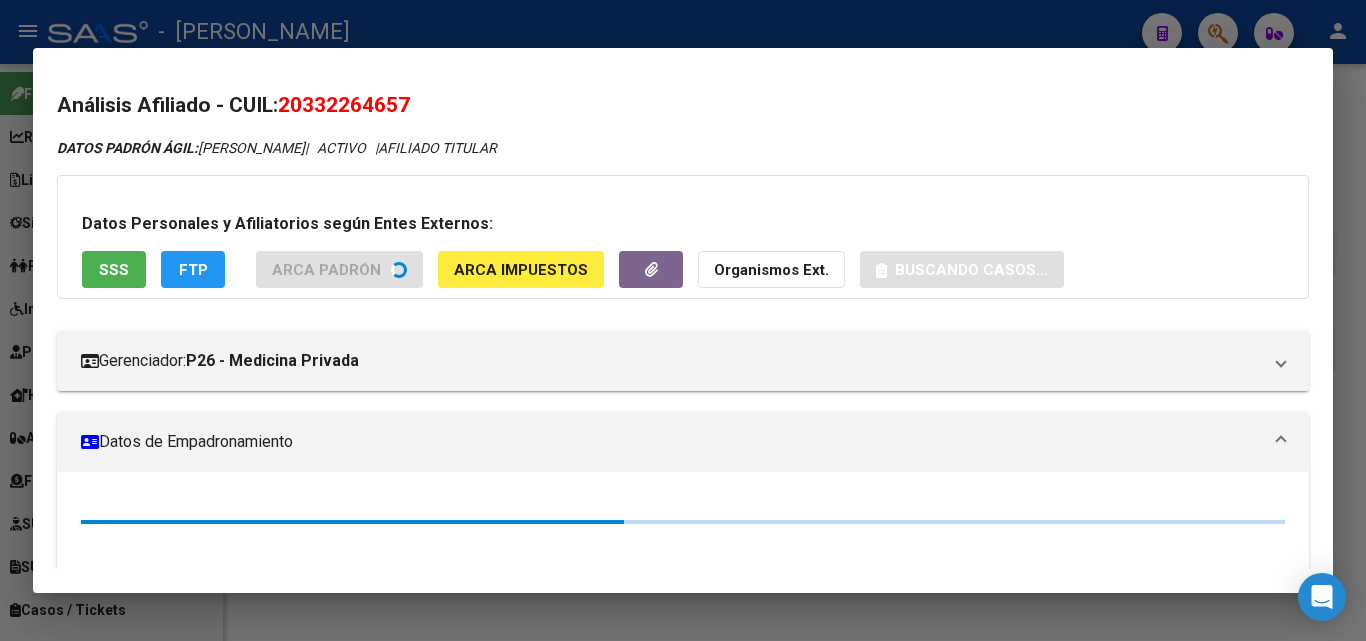 click on "SSS" at bounding box center [114, 269] 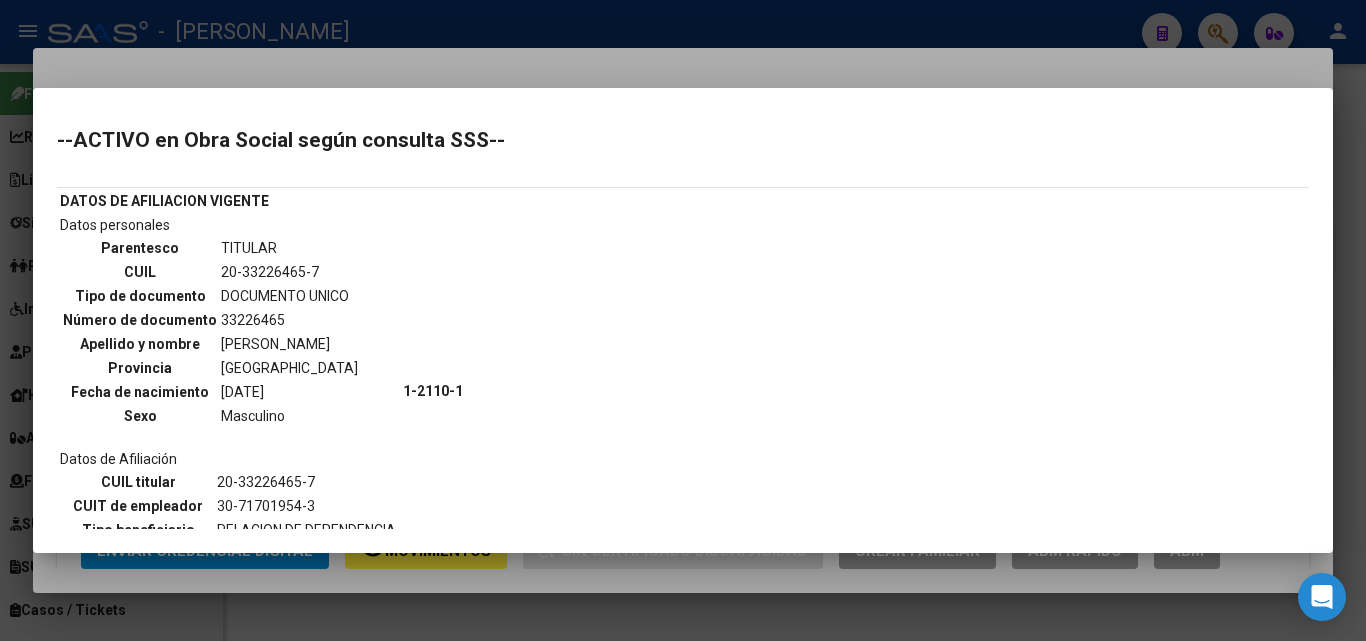 click at bounding box center [683, 320] 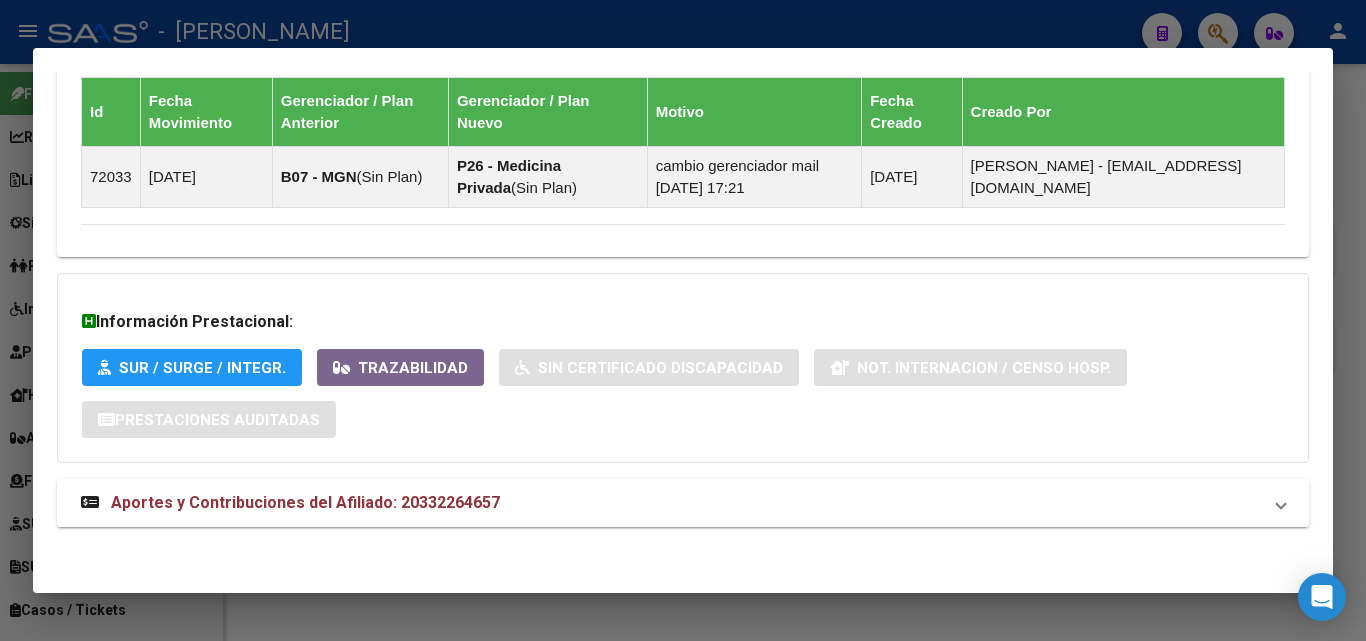 click on "Aportes y Contribuciones del Afiliado: 20332264657" at bounding box center (290, 503) 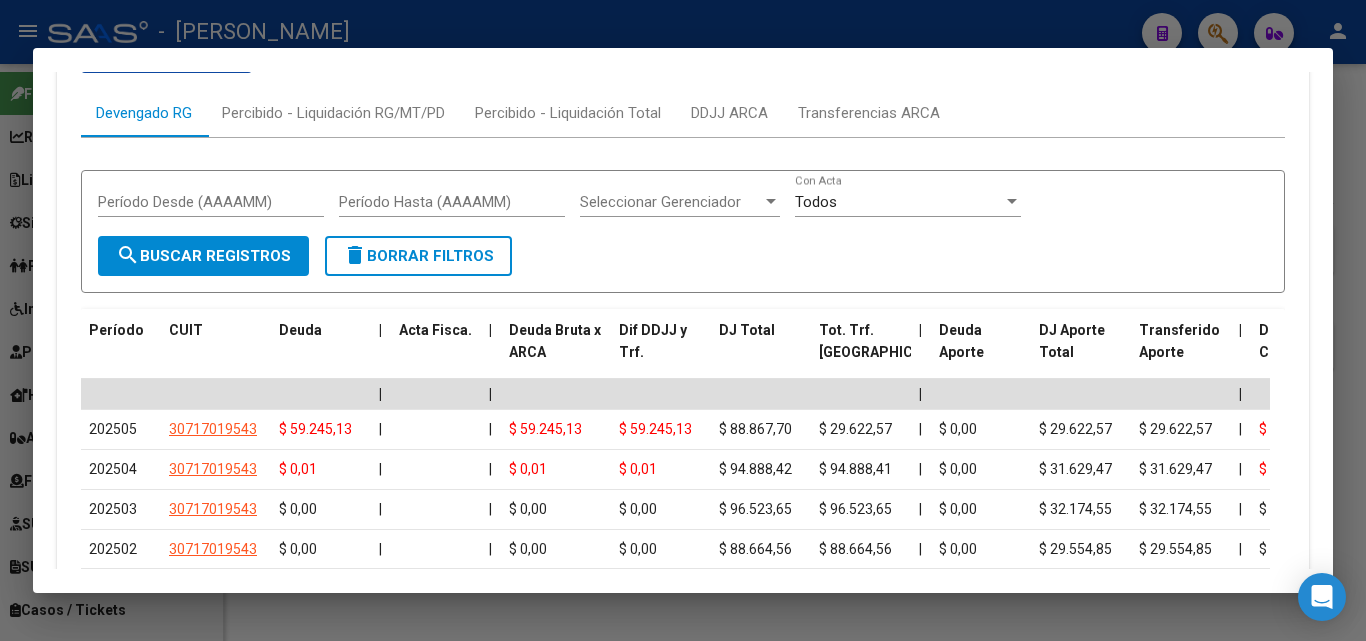 scroll, scrollTop: 1860, scrollLeft: 0, axis: vertical 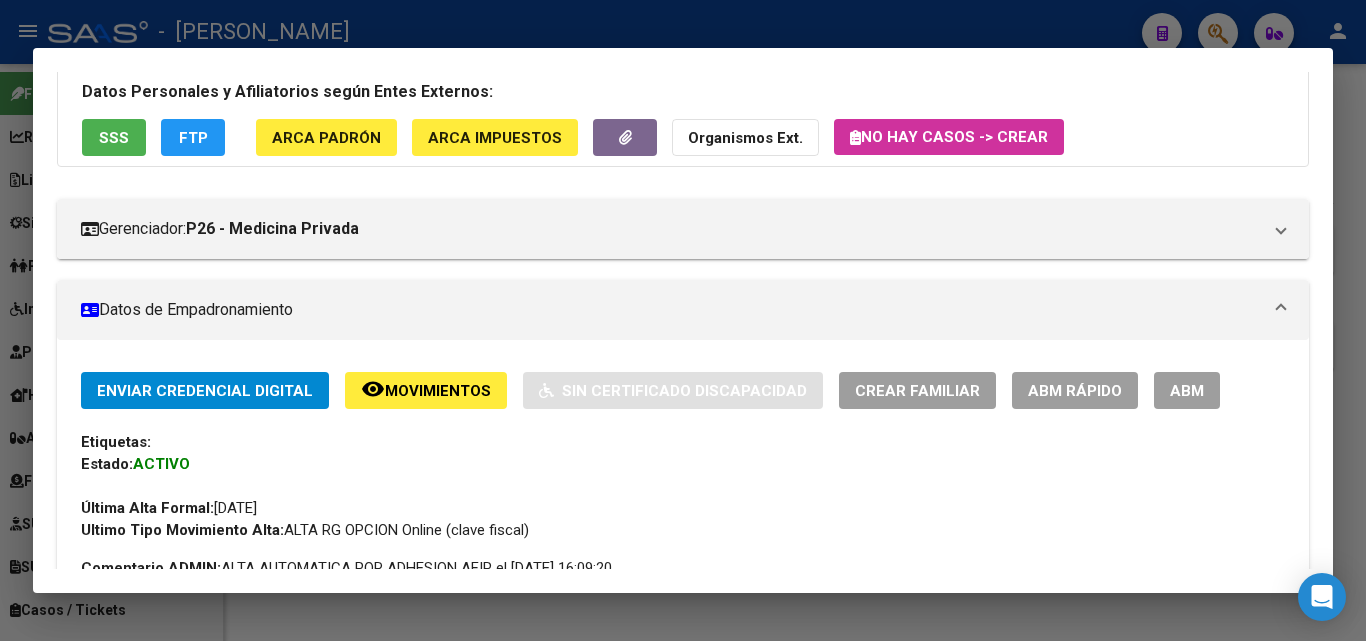 click on "ARCA Padrón" 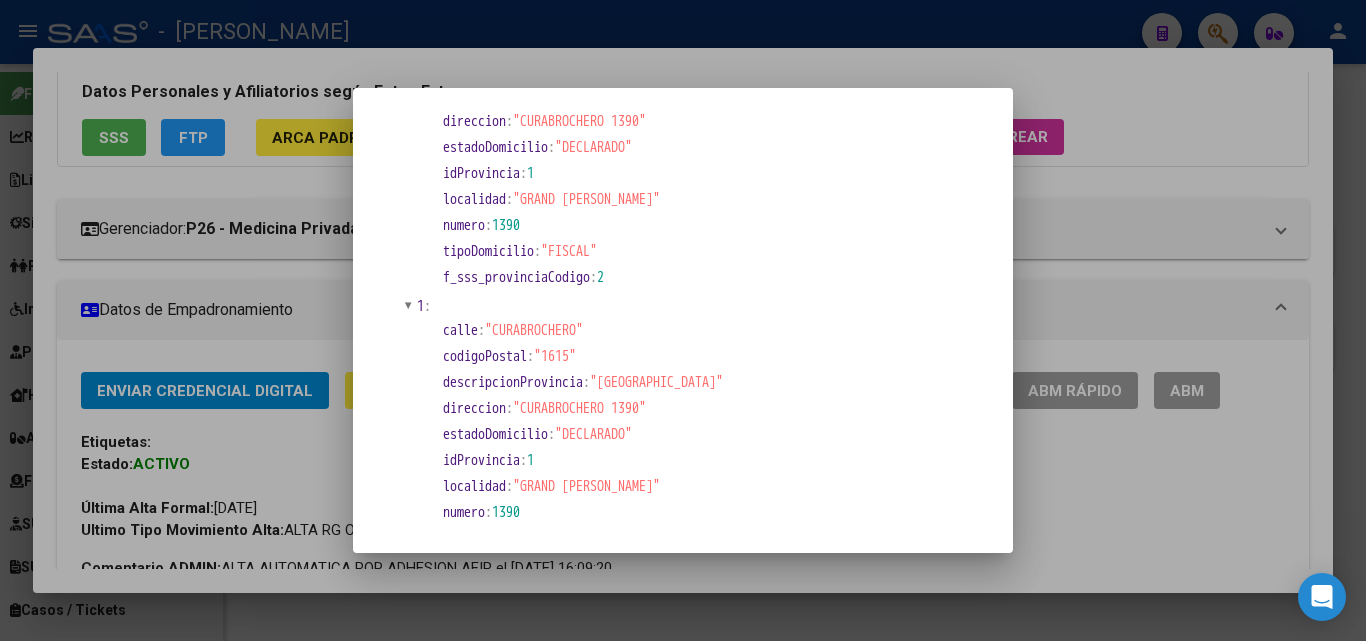 scroll, scrollTop: 0, scrollLeft: 0, axis: both 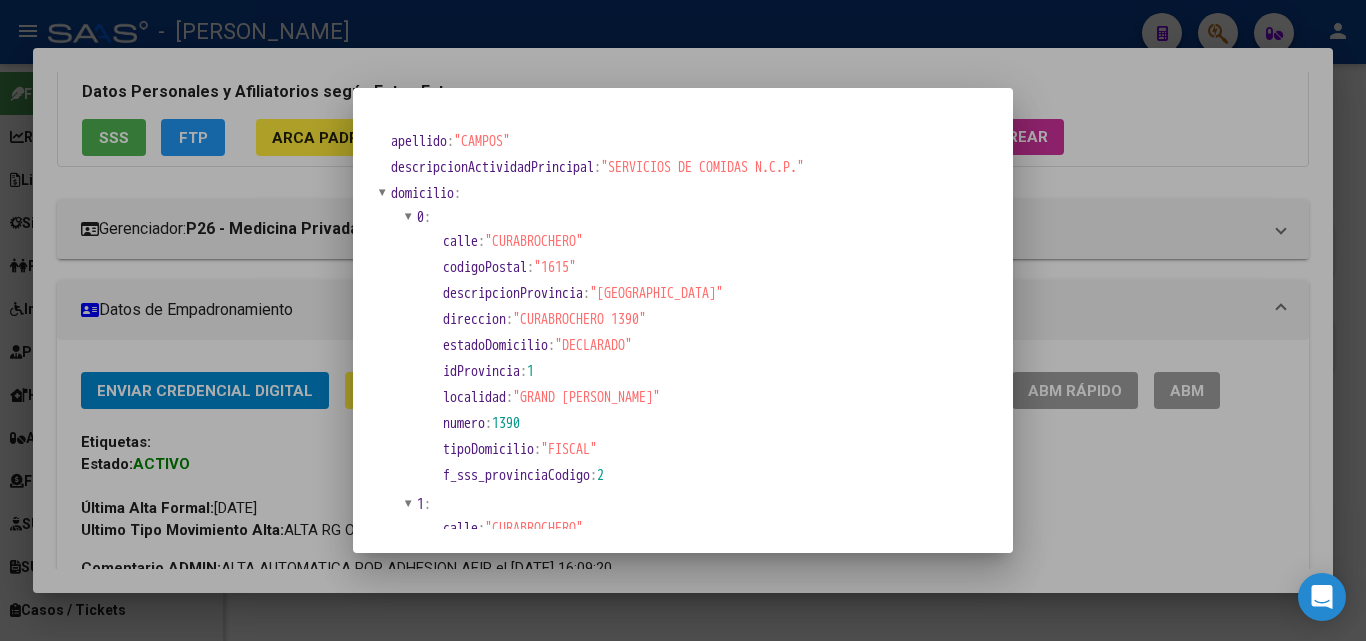 drag, startPoint x: 315, startPoint y: 183, endPoint x: 339, endPoint y: 266, distance: 86.40023 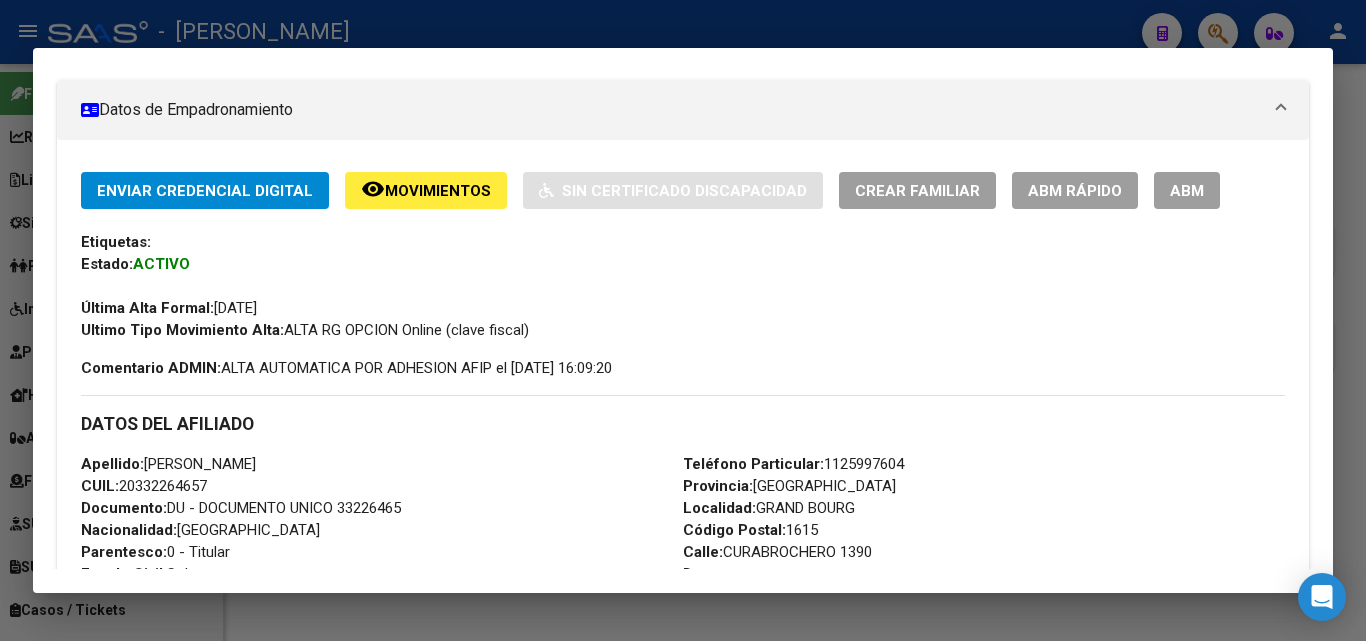 scroll, scrollTop: 660, scrollLeft: 0, axis: vertical 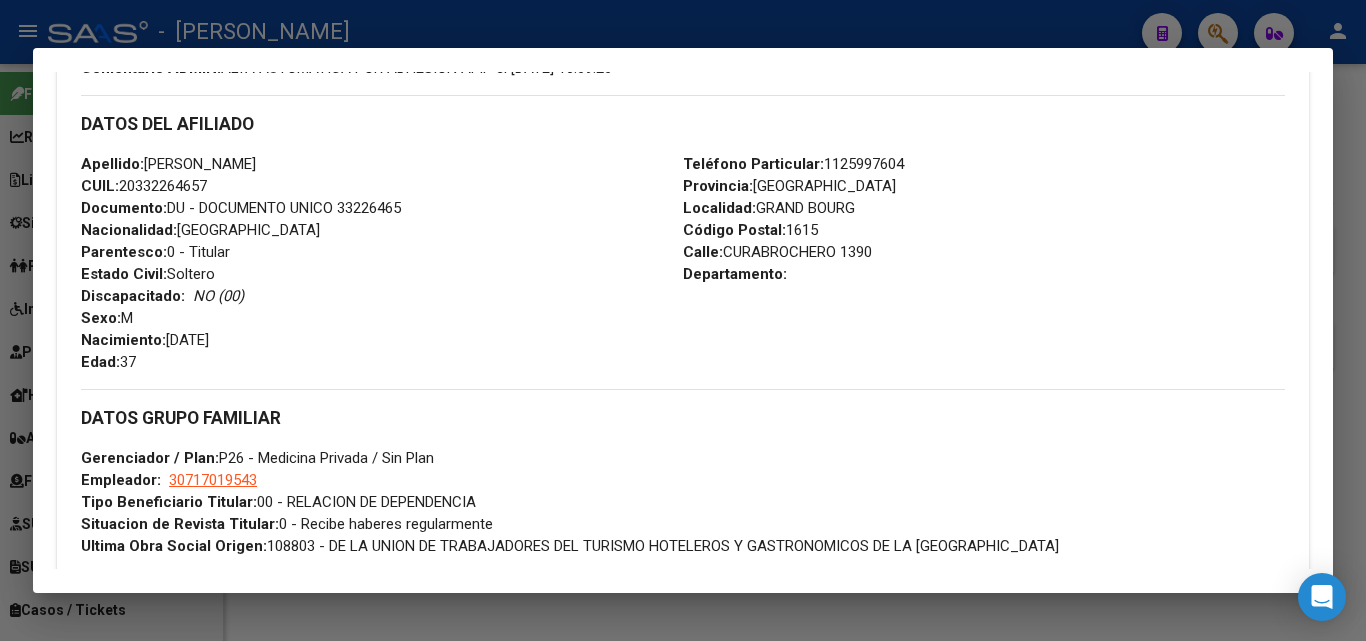 click on "Documento:  DU - DOCUMENTO UNICO 33226465" at bounding box center [241, 208] 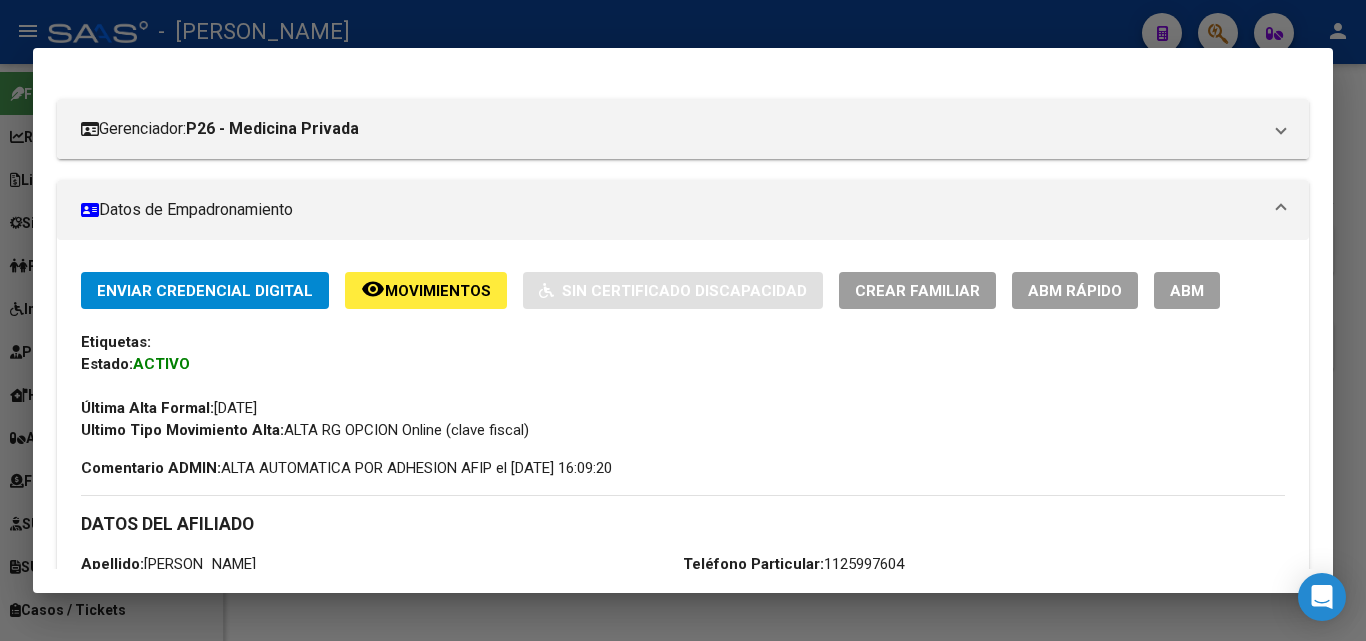 scroll, scrollTop: 60, scrollLeft: 0, axis: vertical 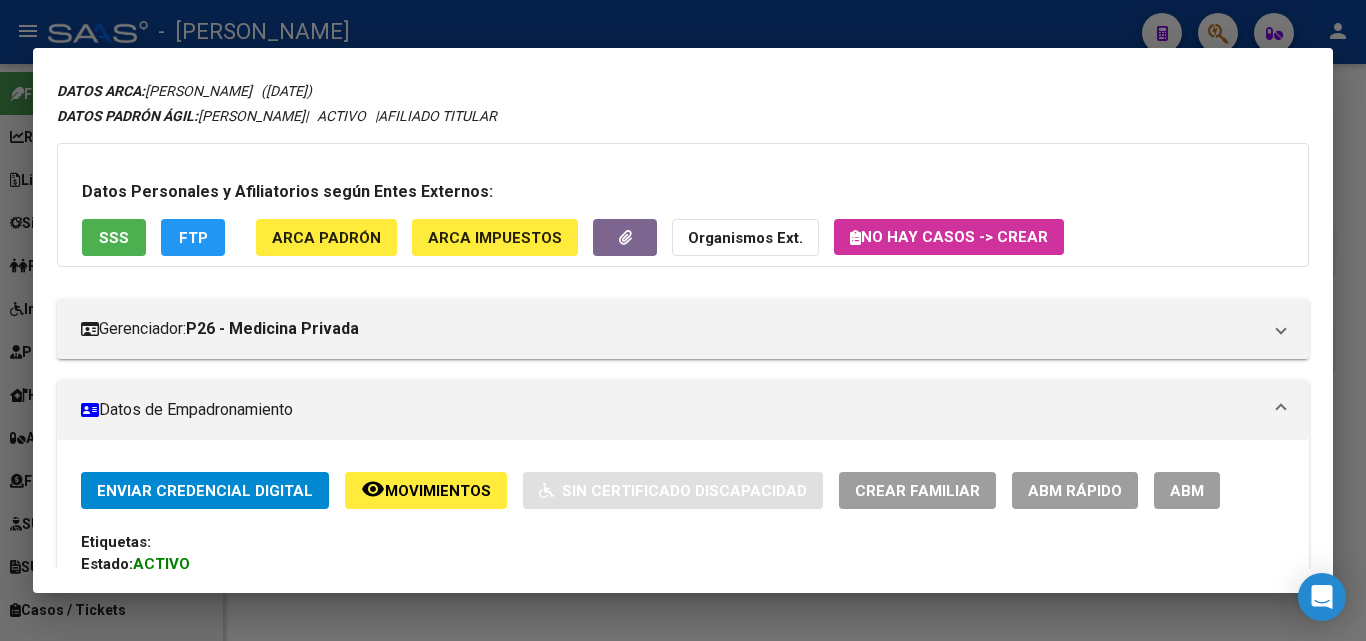 click on "ARCA Padrón" 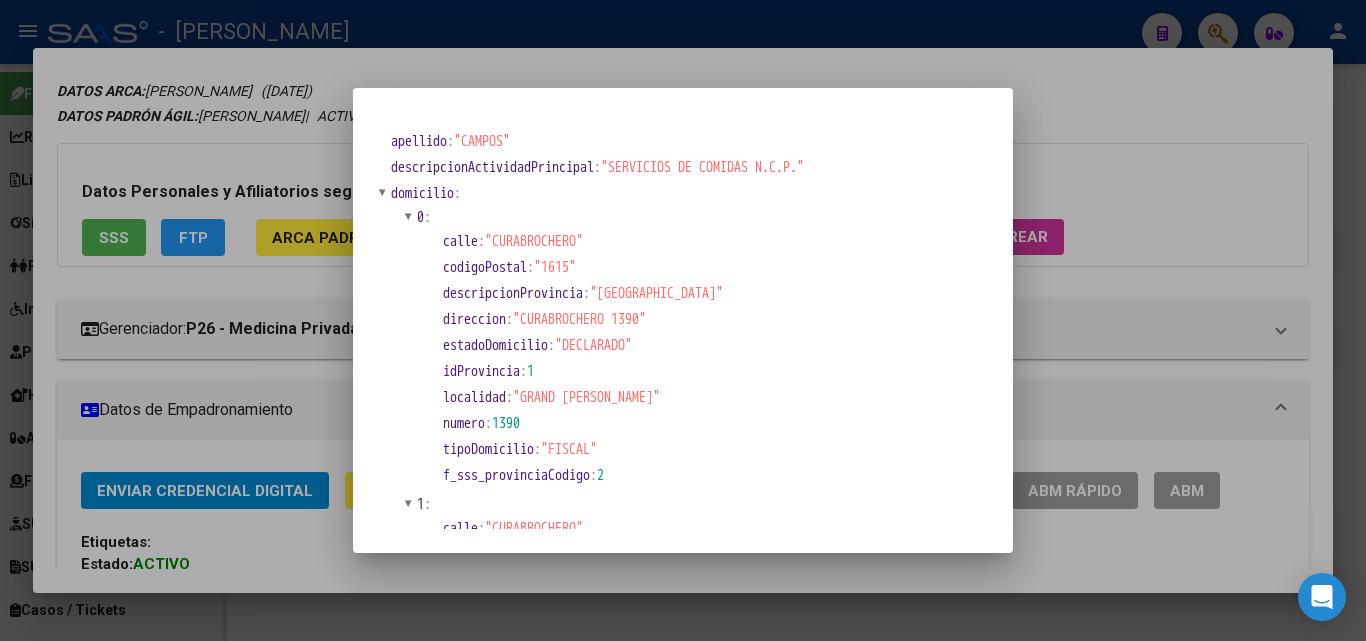 click at bounding box center [683, 320] 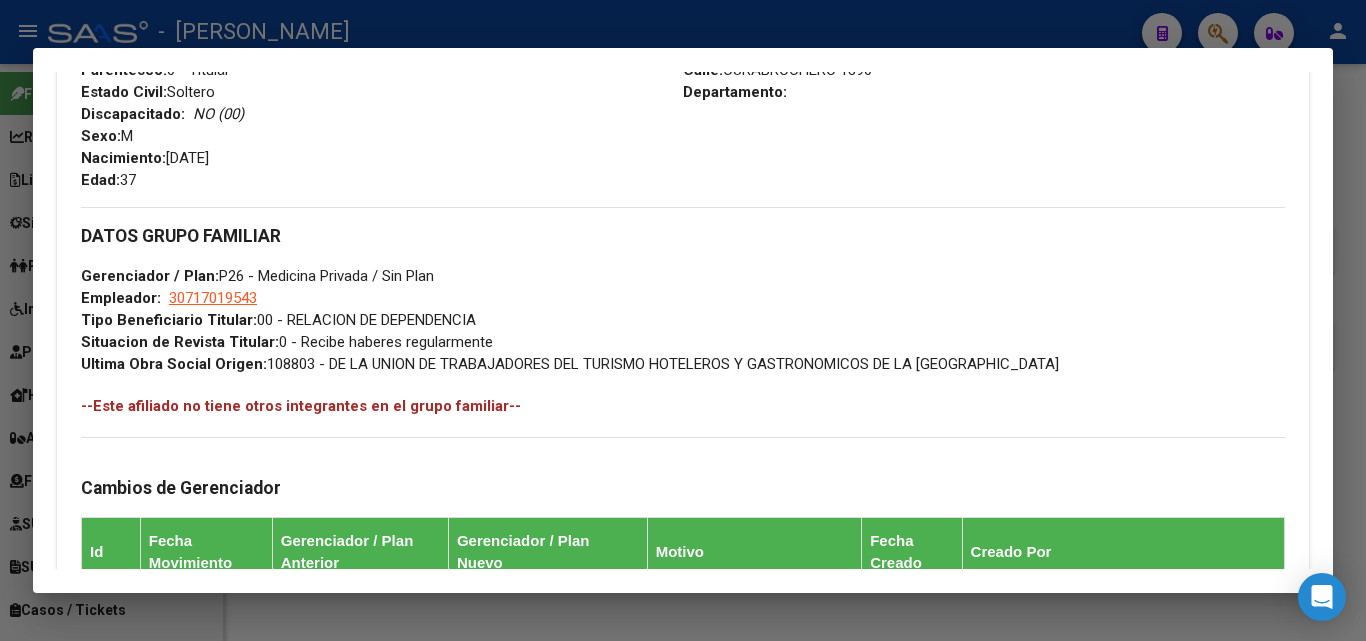 scroll, scrollTop: 960, scrollLeft: 0, axis: vertical 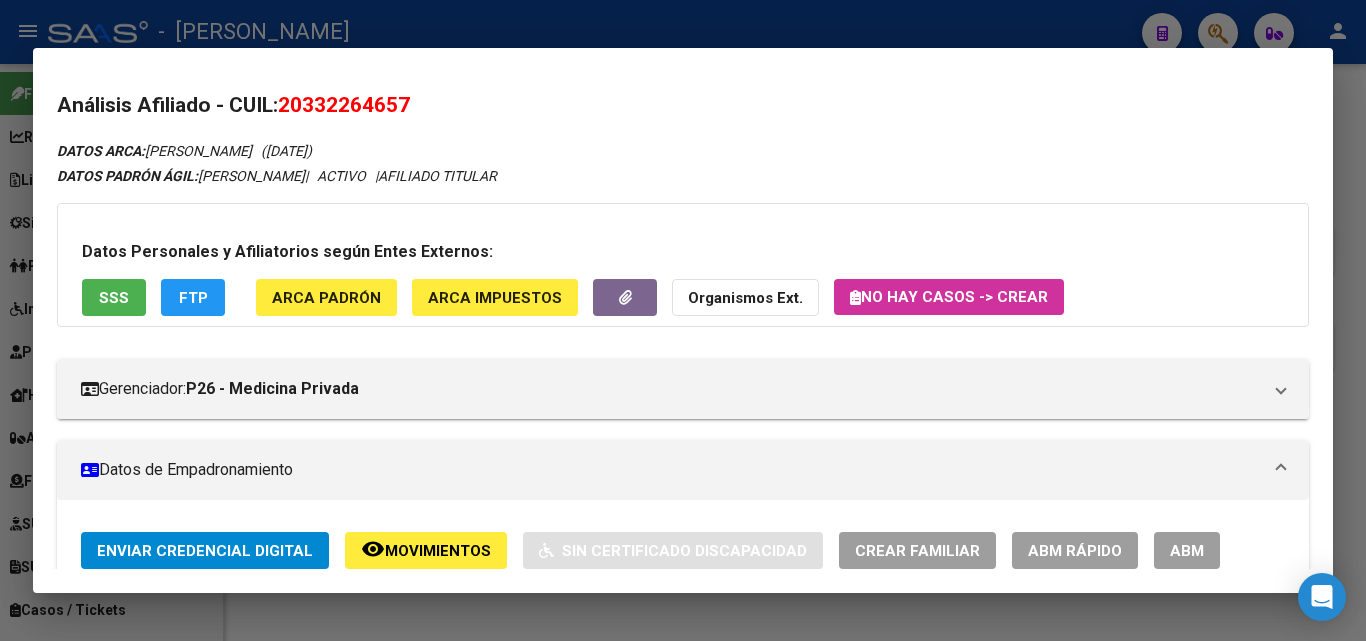 drag, startPoint x: 350, startPoint y: 264, endPoint x: 351, endPoint y: 296, distance: 32.01562 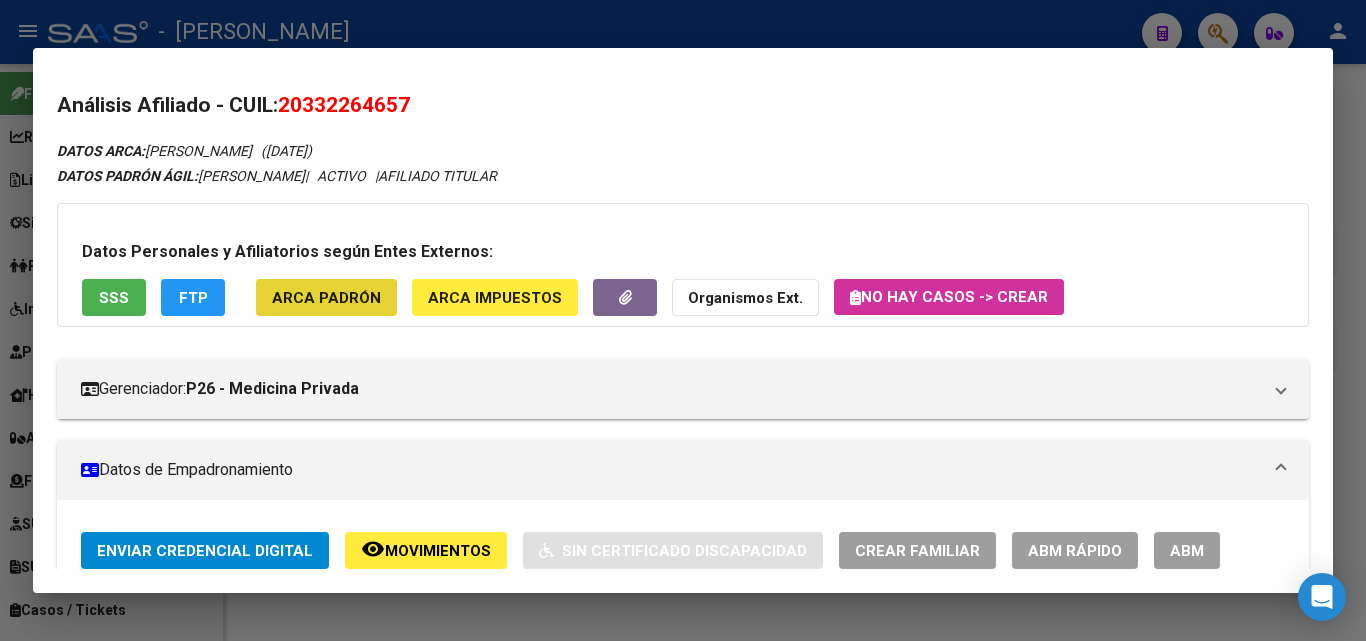 click on "ARCA Padrón" 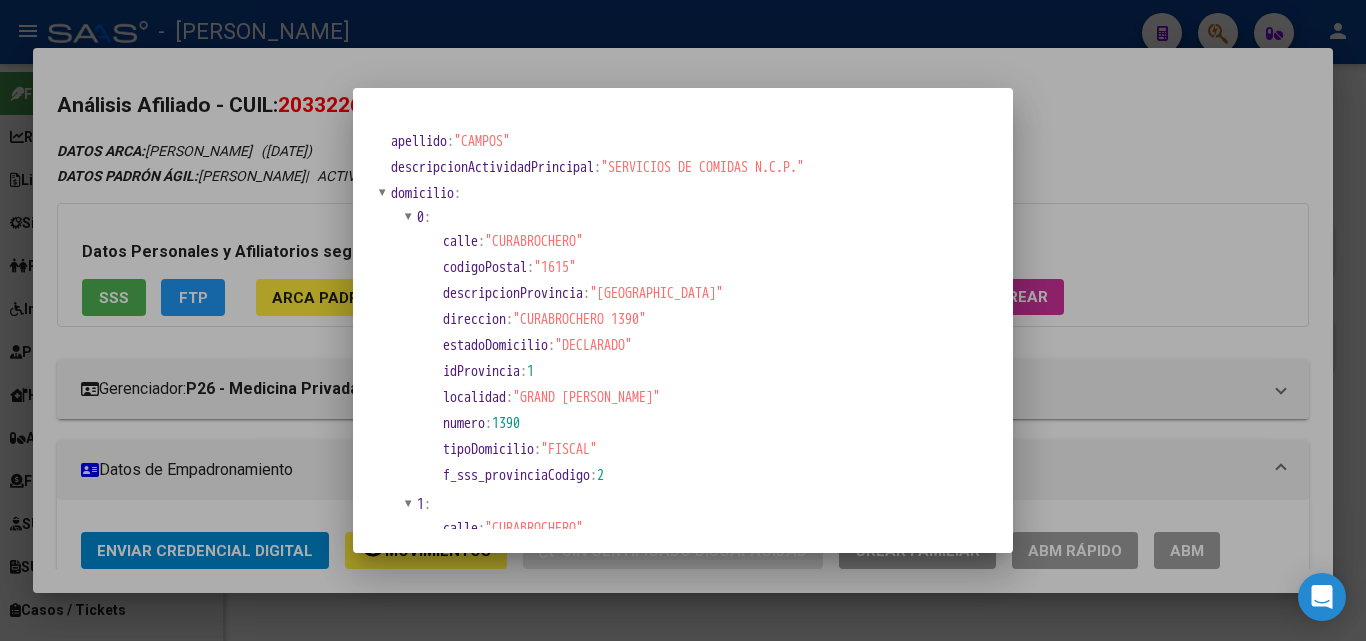 click at bounding box center [683, 320] 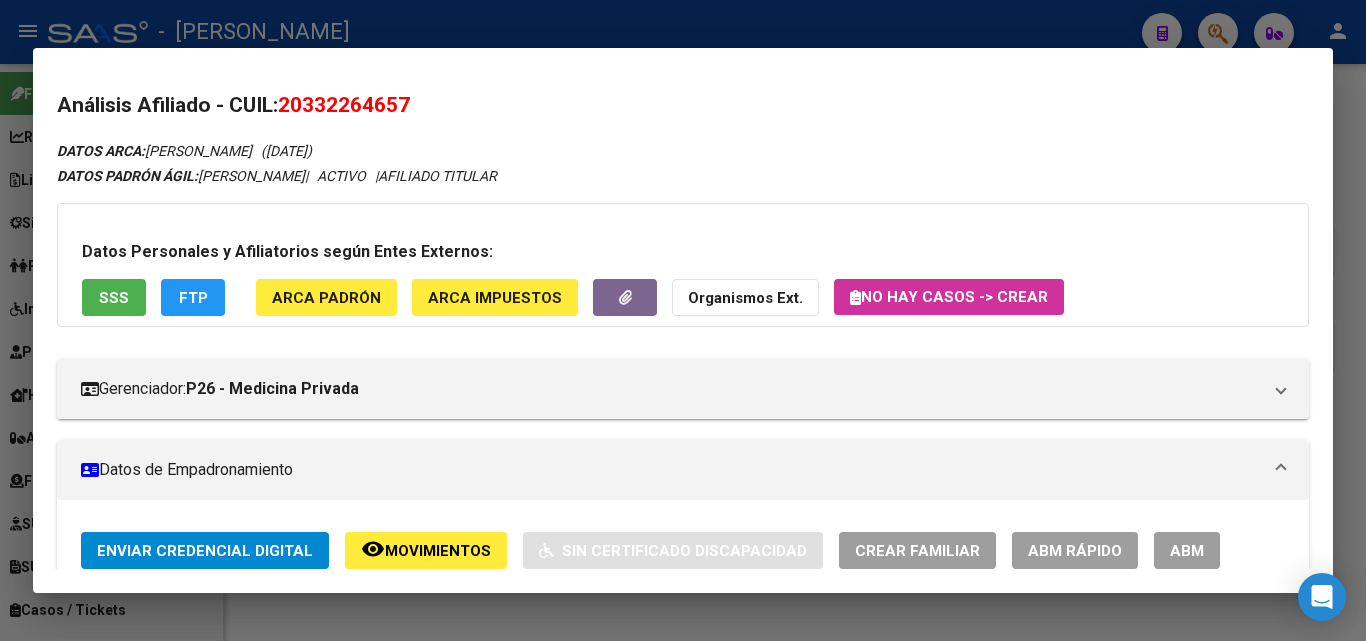scroll, scrollTop: 400, scrollLeft: 0, axis: vertical 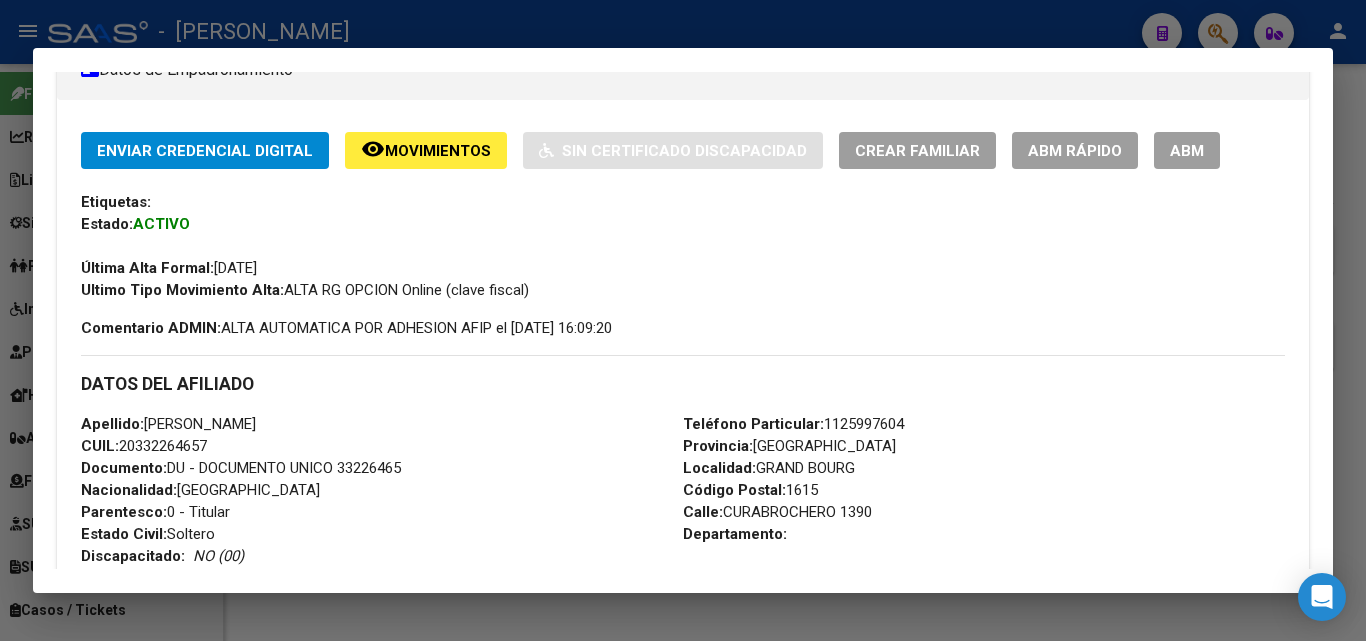 click on "Teléfono Particular:  [PHONE_NUMBER]" at bounding box center (793, 424) 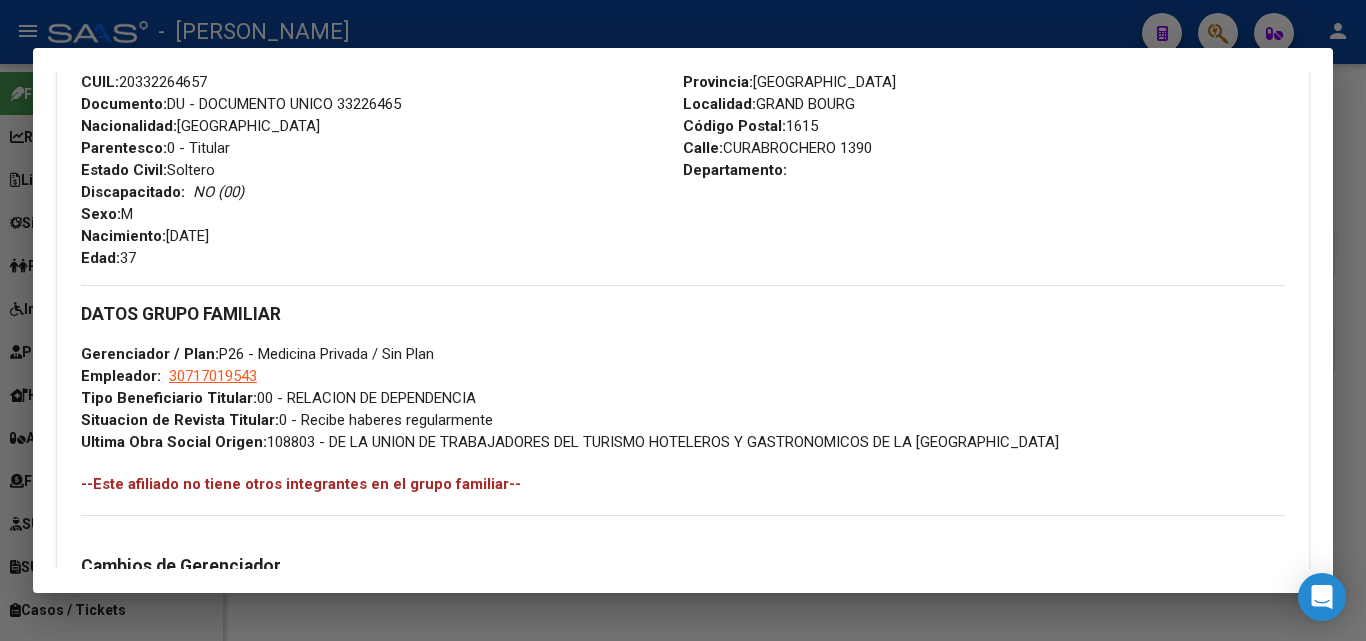 scroll, scrollTop: 900, scrollLeft: 0, axis: vertical 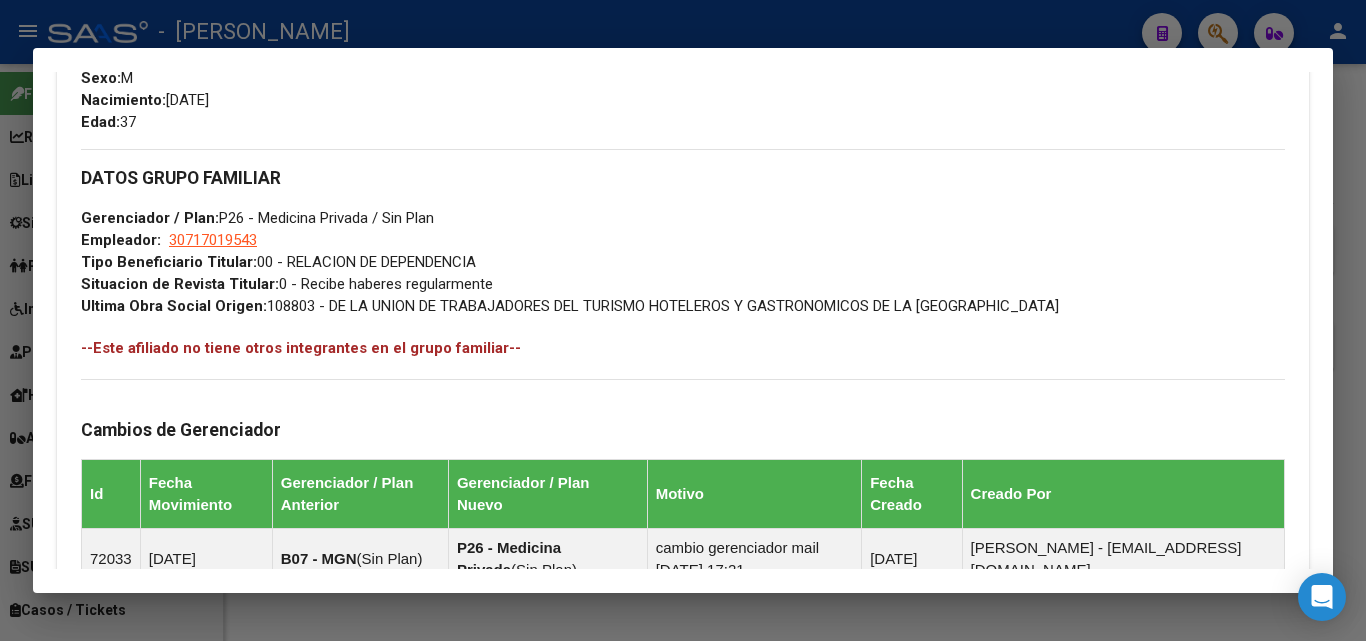 click on "30717019543" at bounding box center [213, 240] 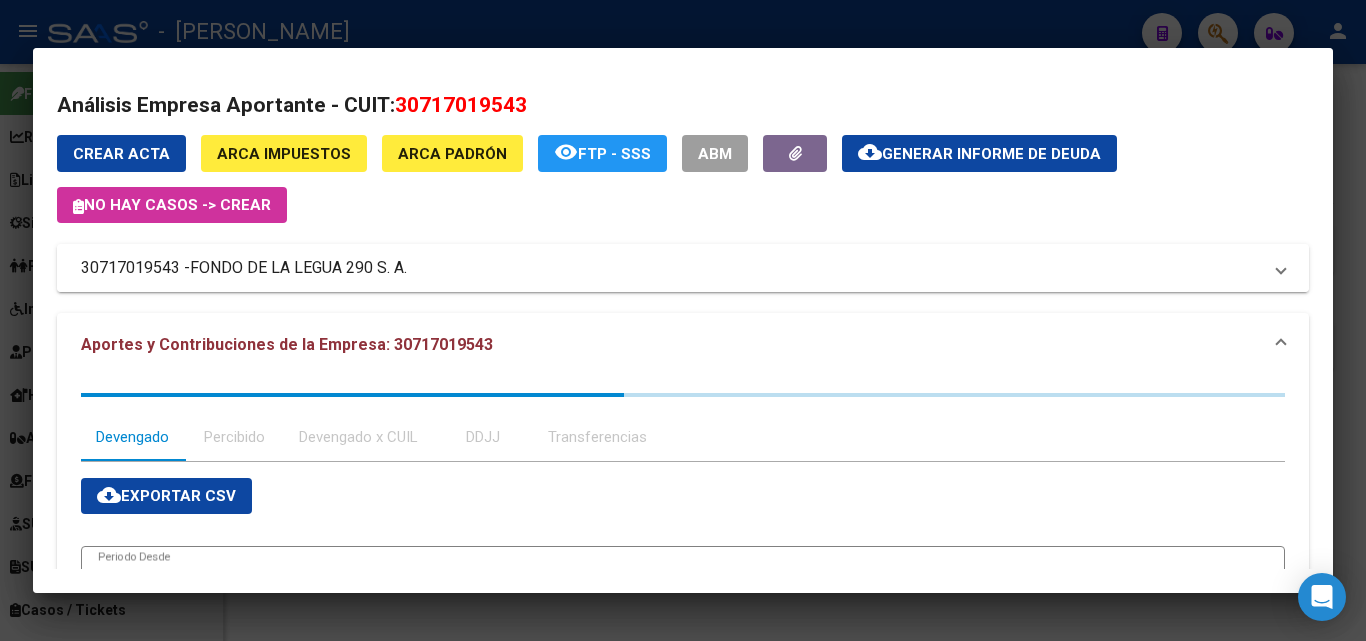 click on "FONDO DE LA LEGUA 290 S. A." at bounding box center [298, 268] 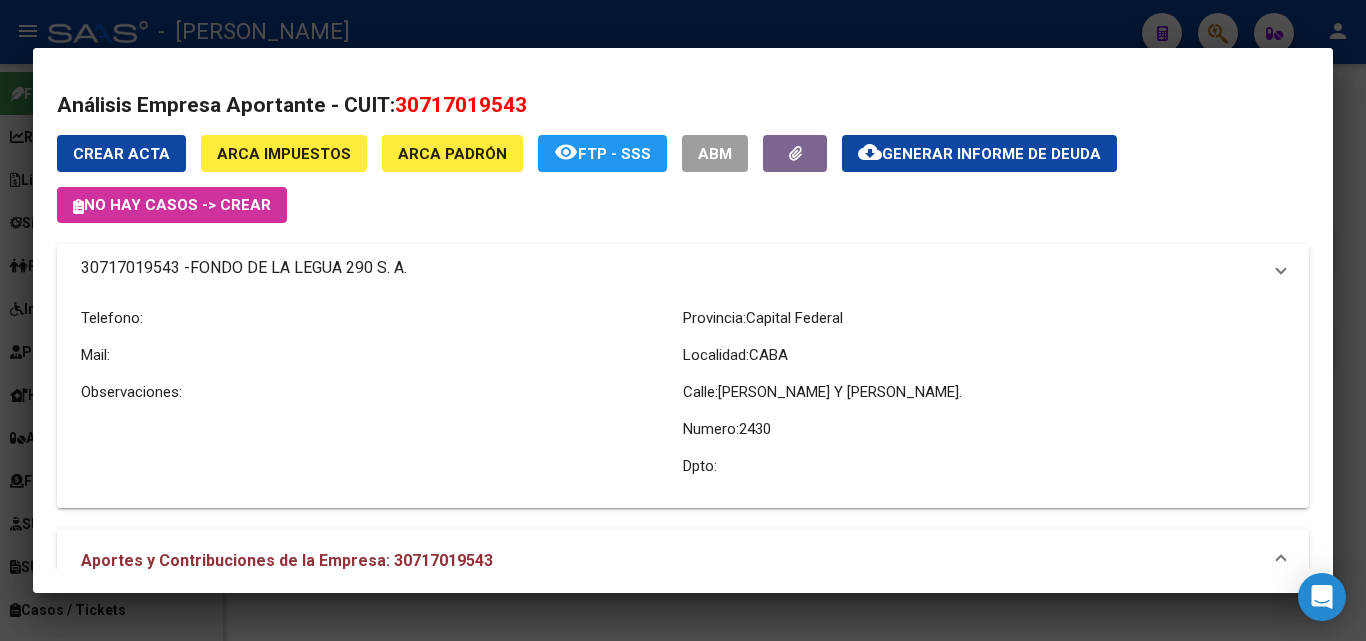 click on "FONDO DE LA LEGUA 290 S. A." at bounding box center [298, 268] 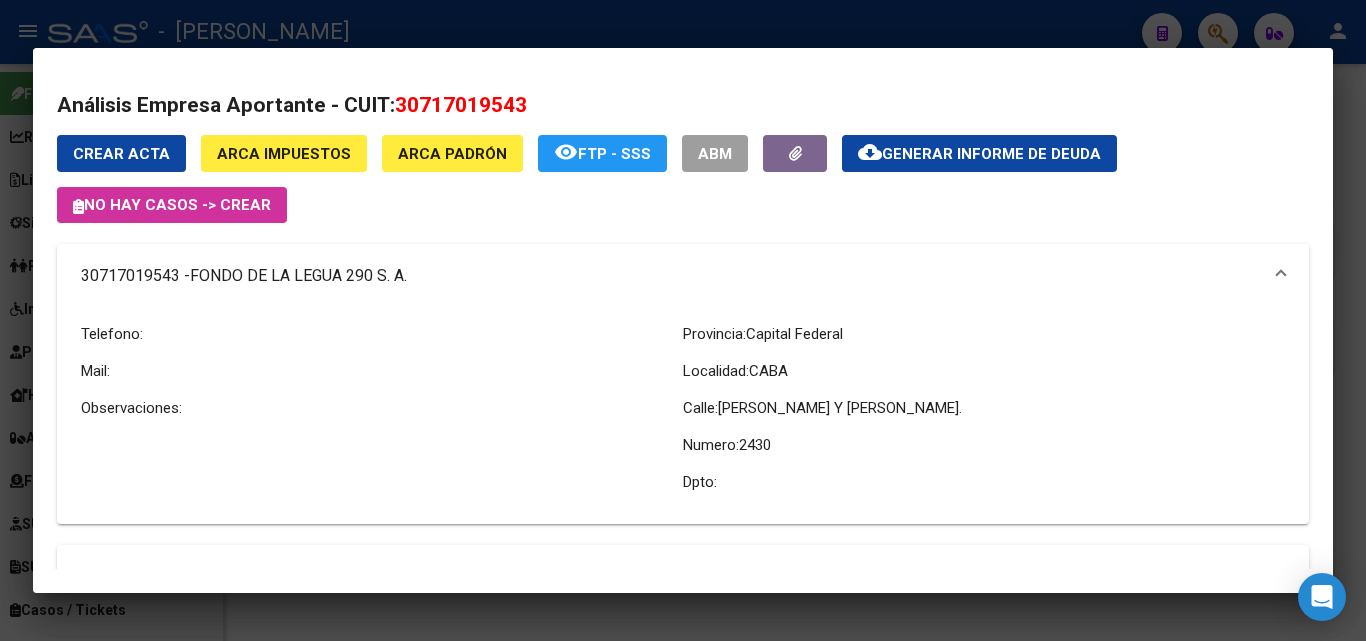 click at bounding box center [683, 320] 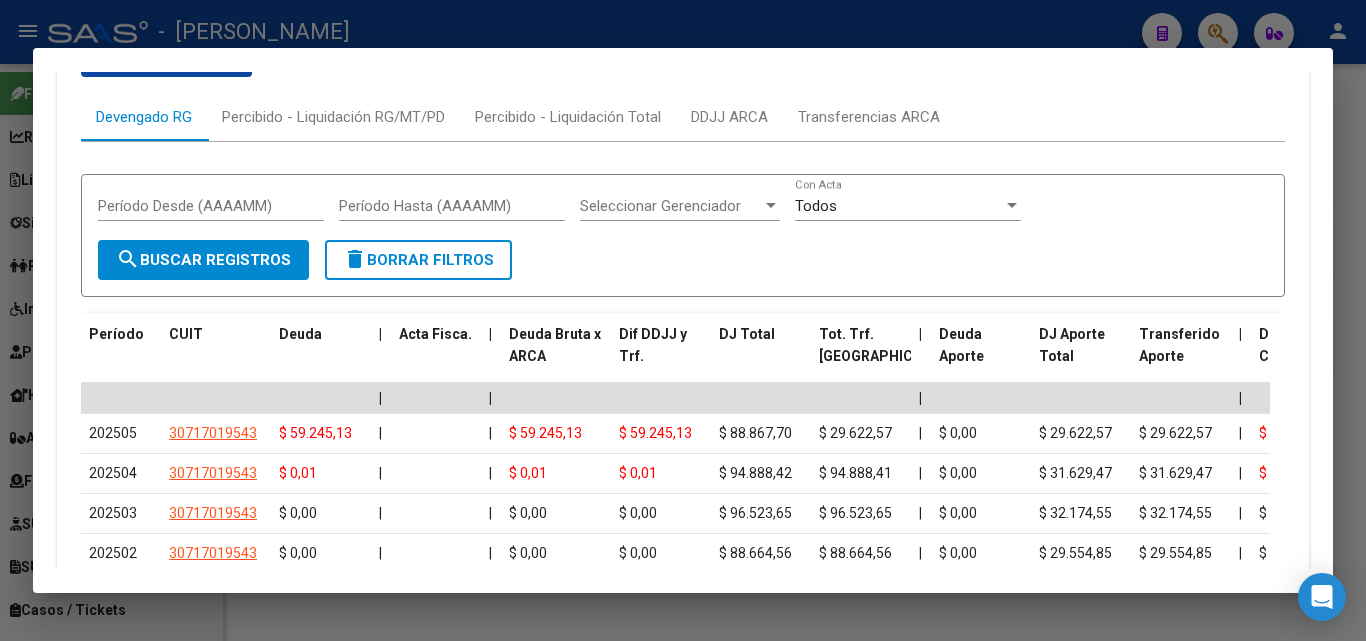 scroll, scrollTop: 2002, scrollLeft: 0, axis: vertical 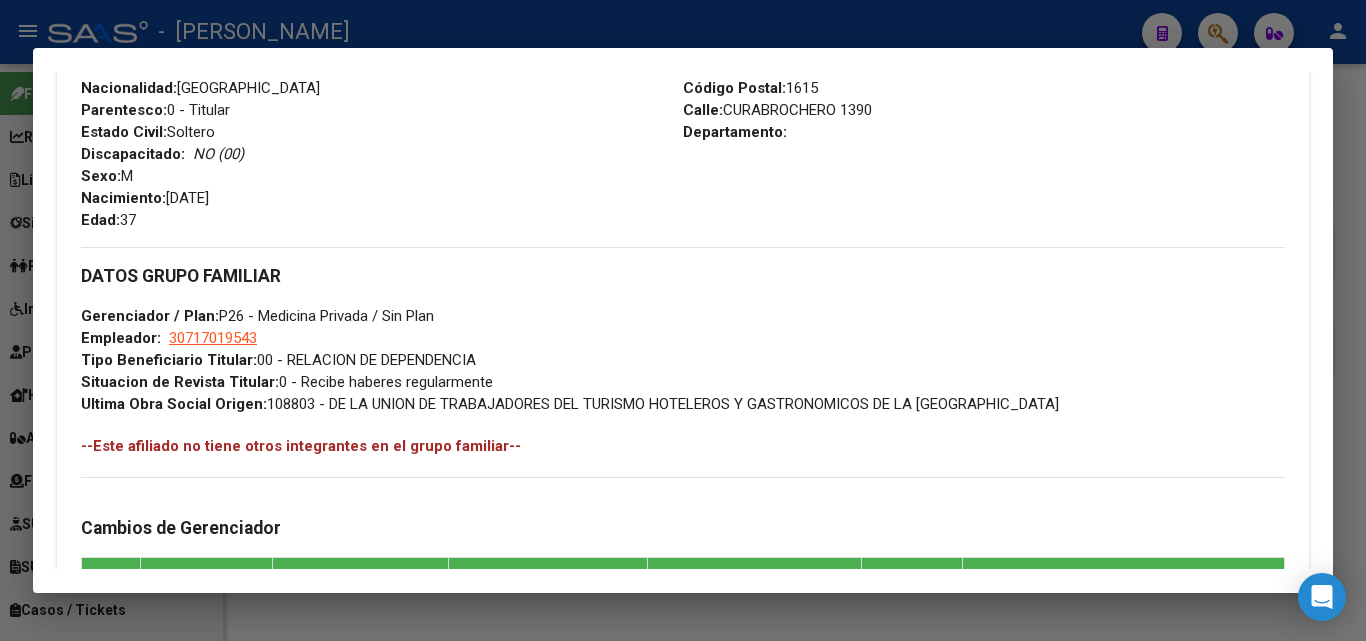 click at bounding box center (683, 320) 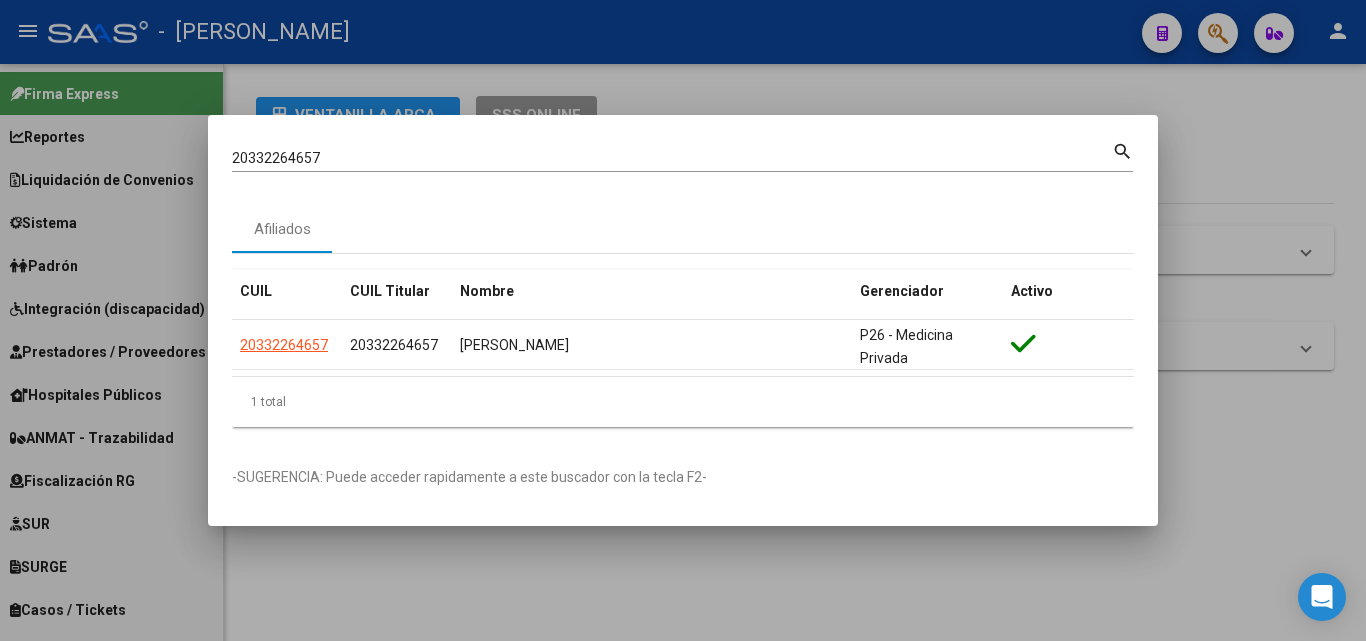 click on "20332264657 Buscar (apellido, dni, cuil, [PERSON_NAME], cuit, obra social)" at bounding box center (672, 158) 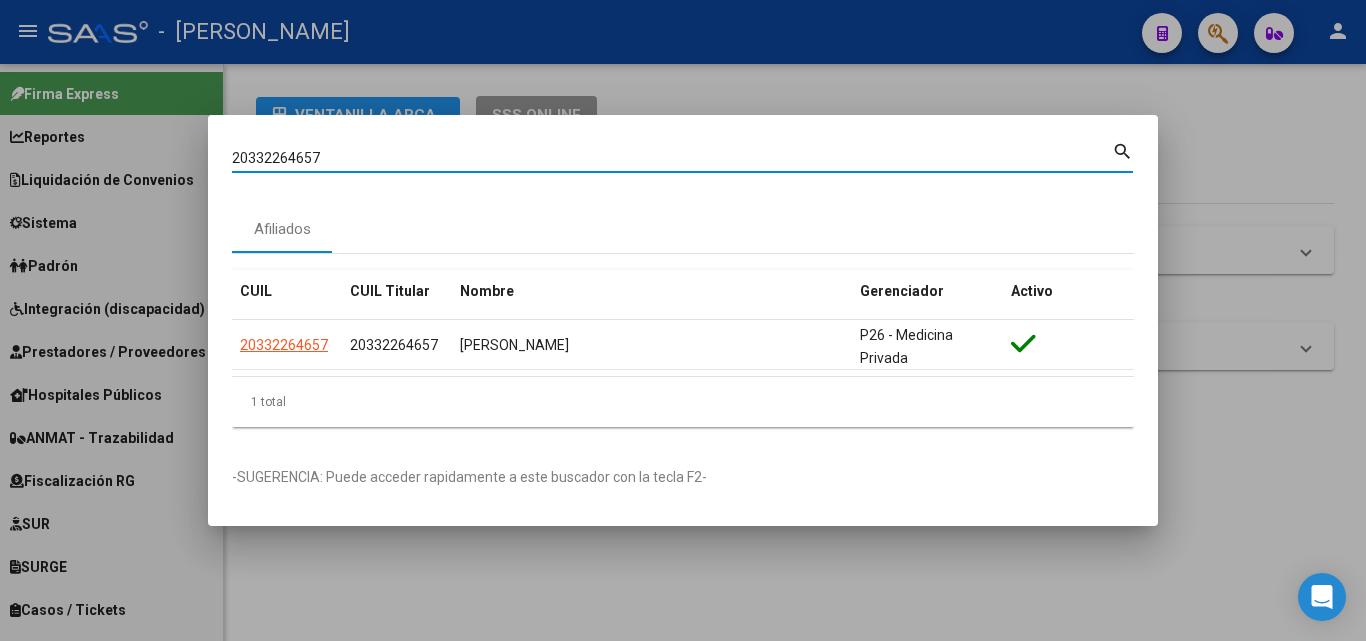 click on "20332264657" at bounding box center [672, 158] 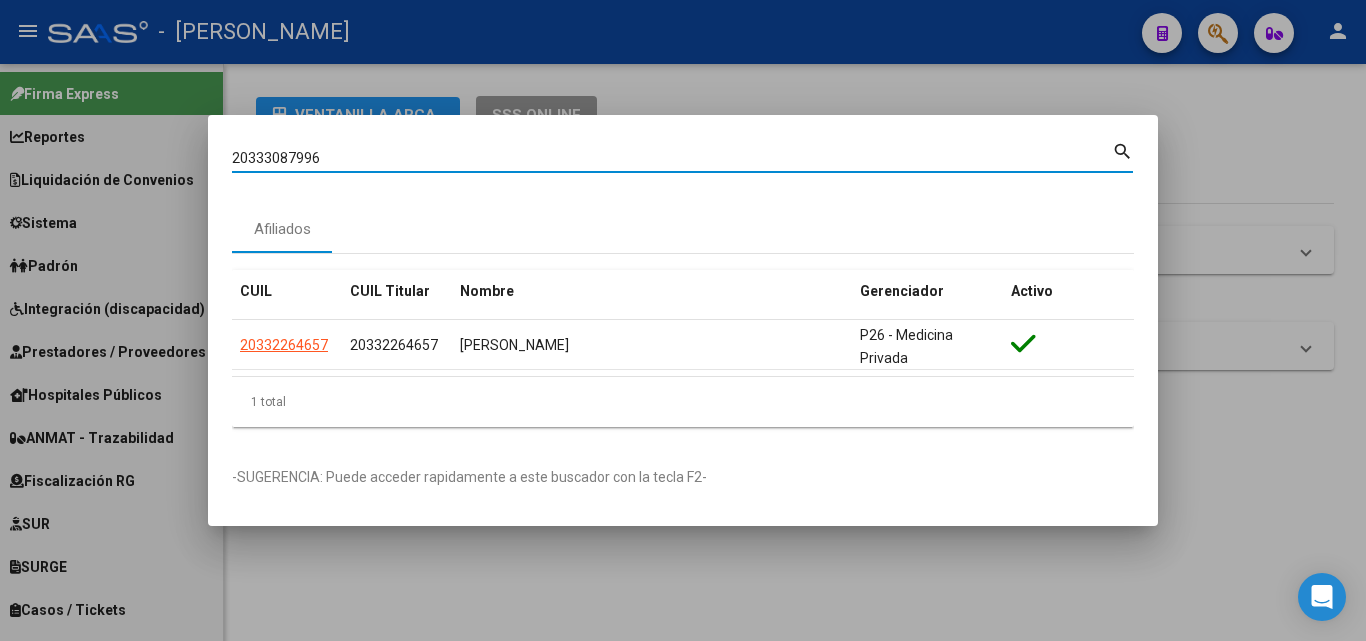 type on "20333087996" 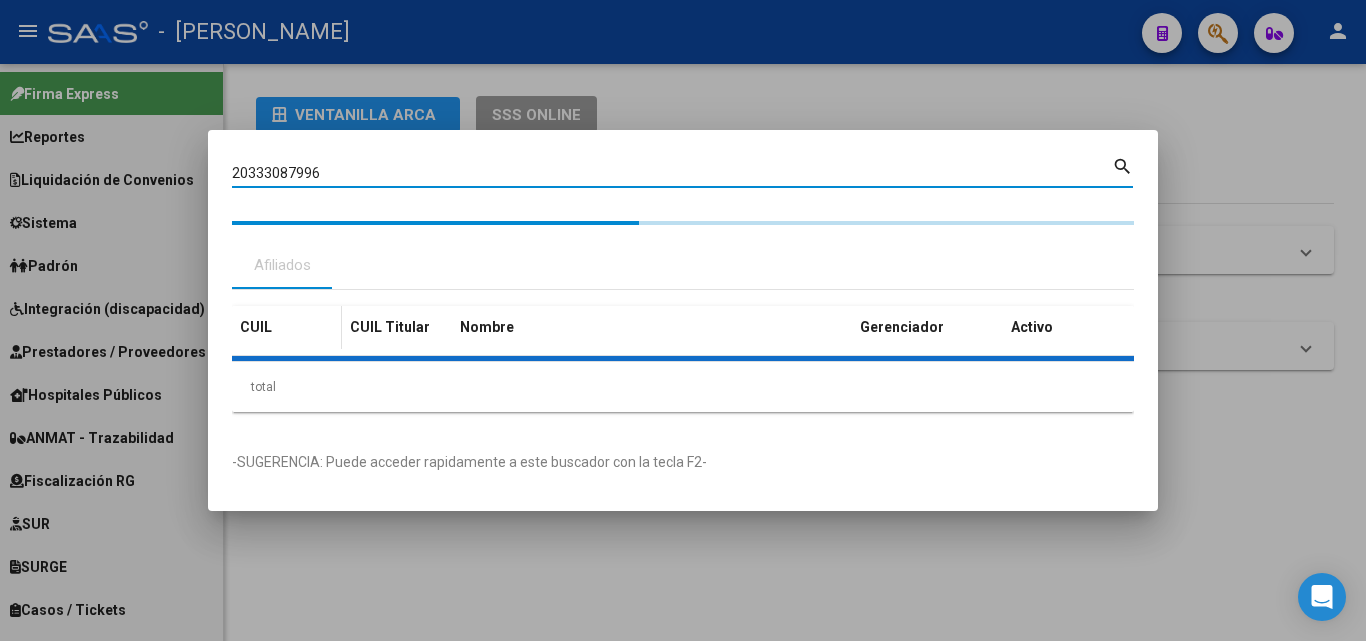 click on "CUIL CUIL Titular Nombre Gerenciador Activo   total   1" at bounding box center [683, 359] 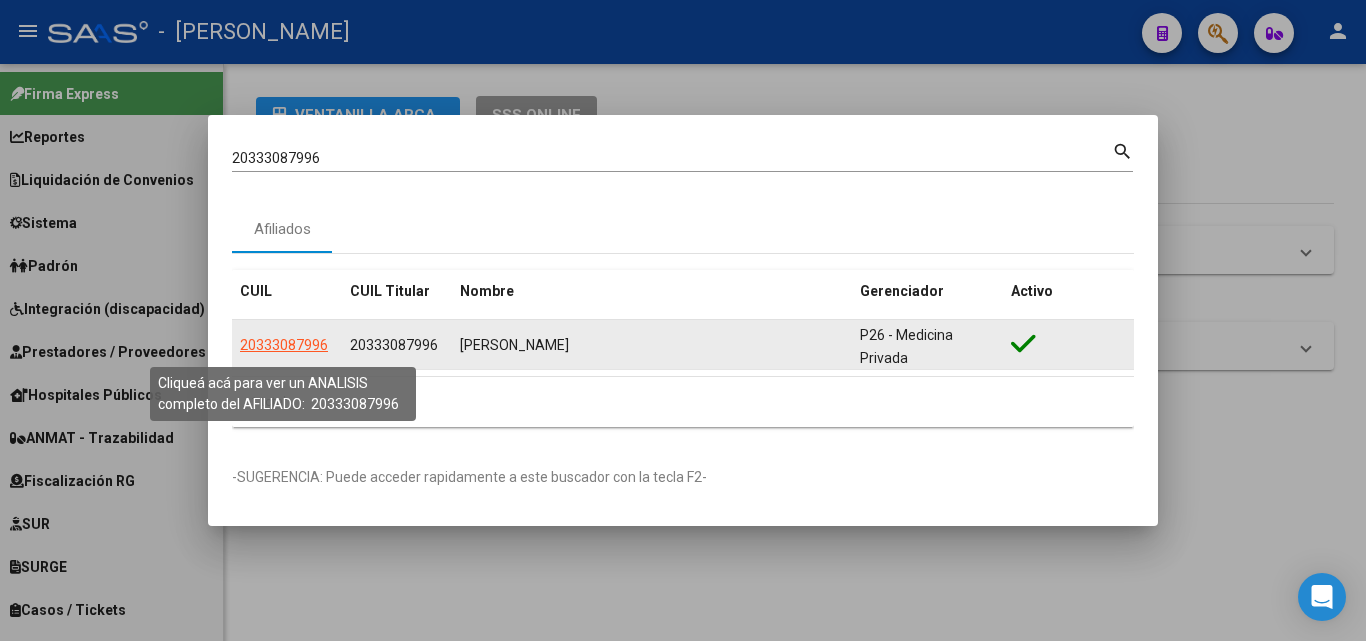 click on "20333087996" 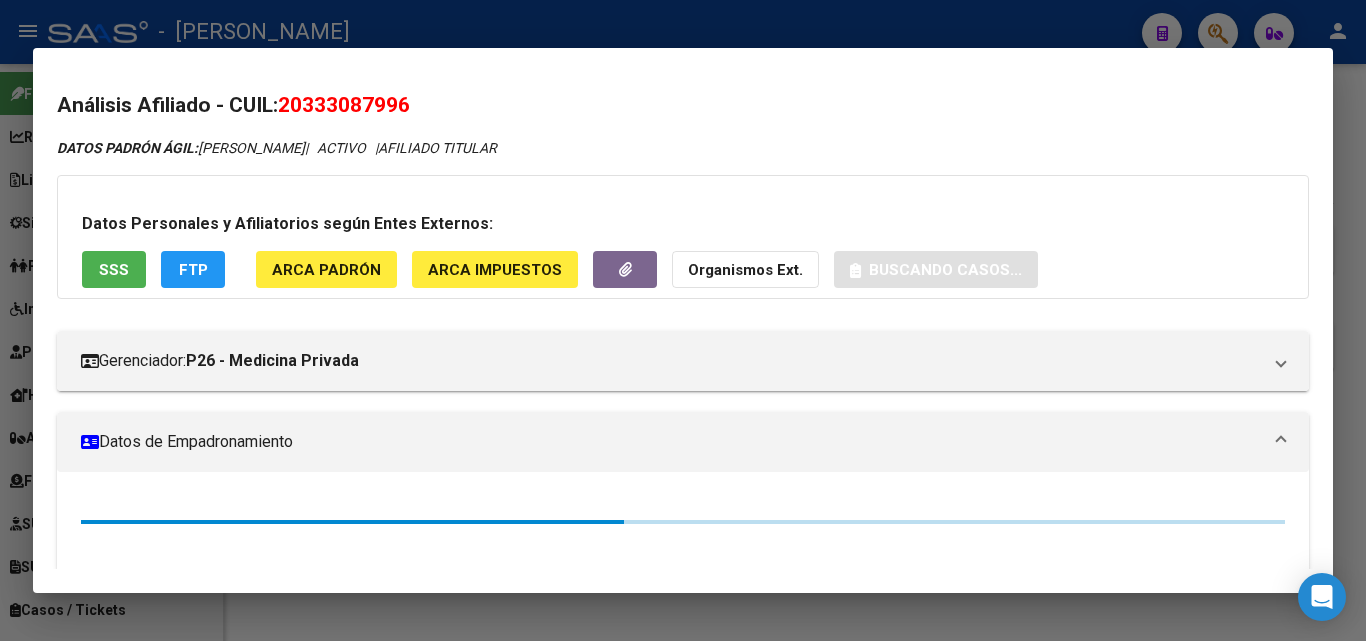 click on "ARCA Padrón" 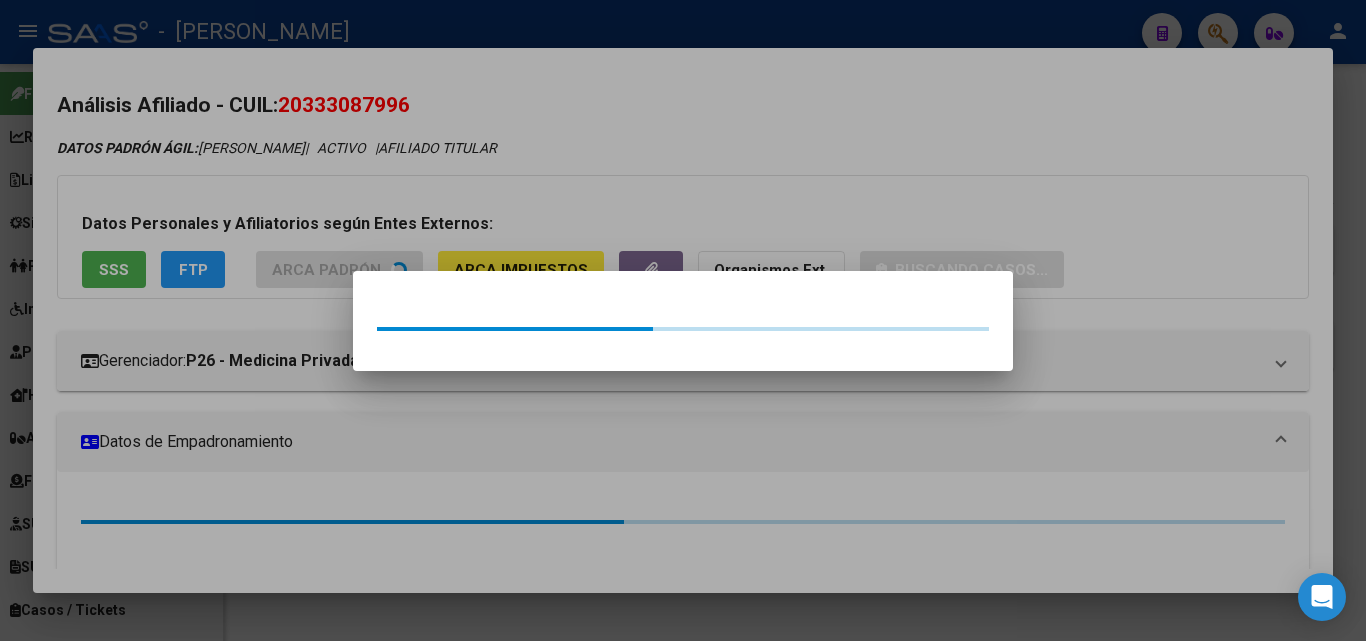 click at bounding box center [683, 320] 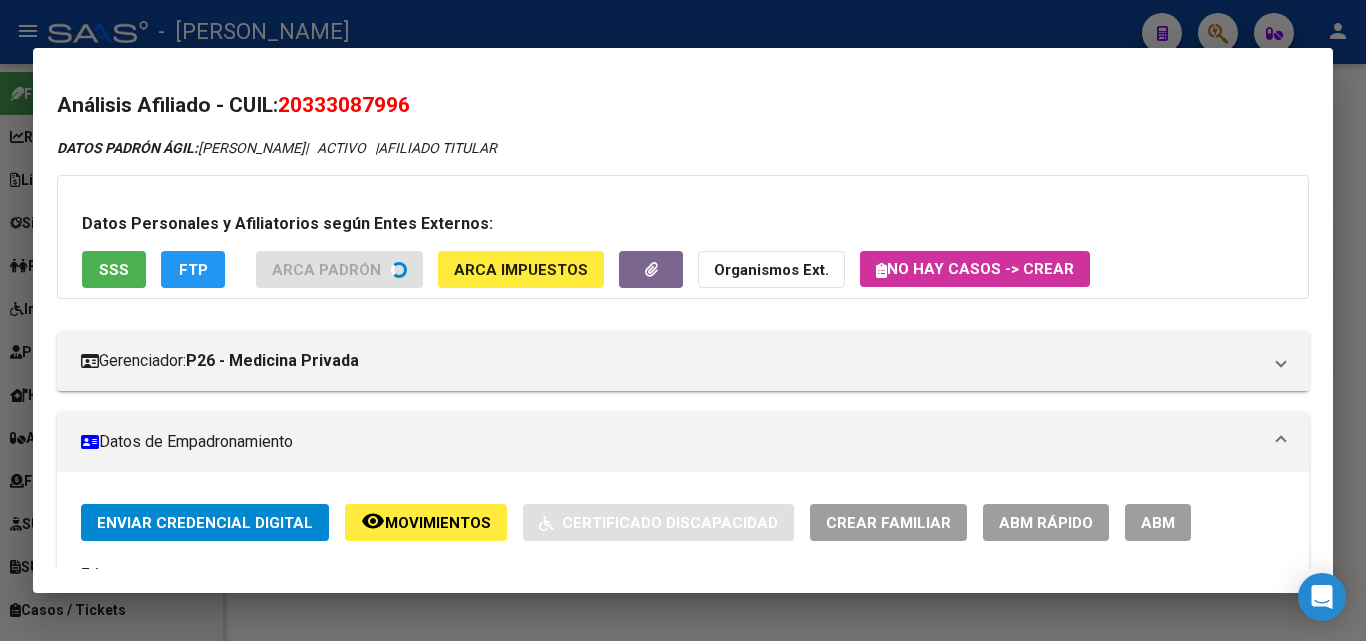 click on "SSS" at bounding box center [114, 269] 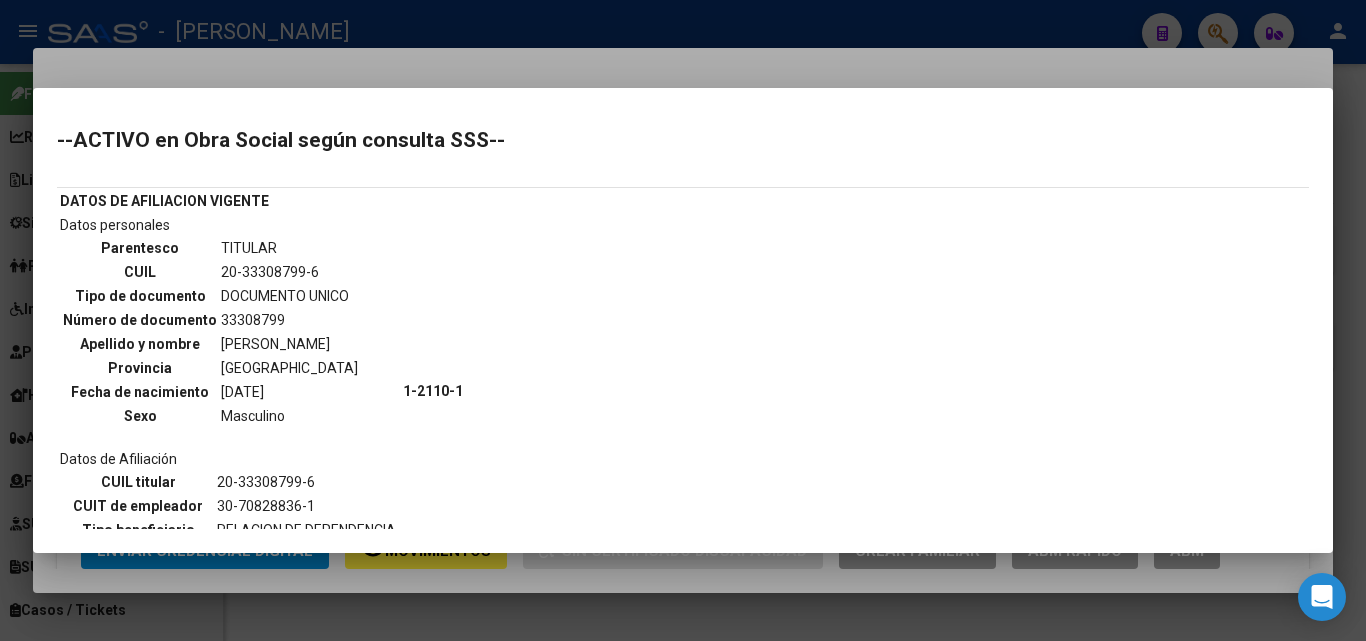 click at bounding box center [683, 320] 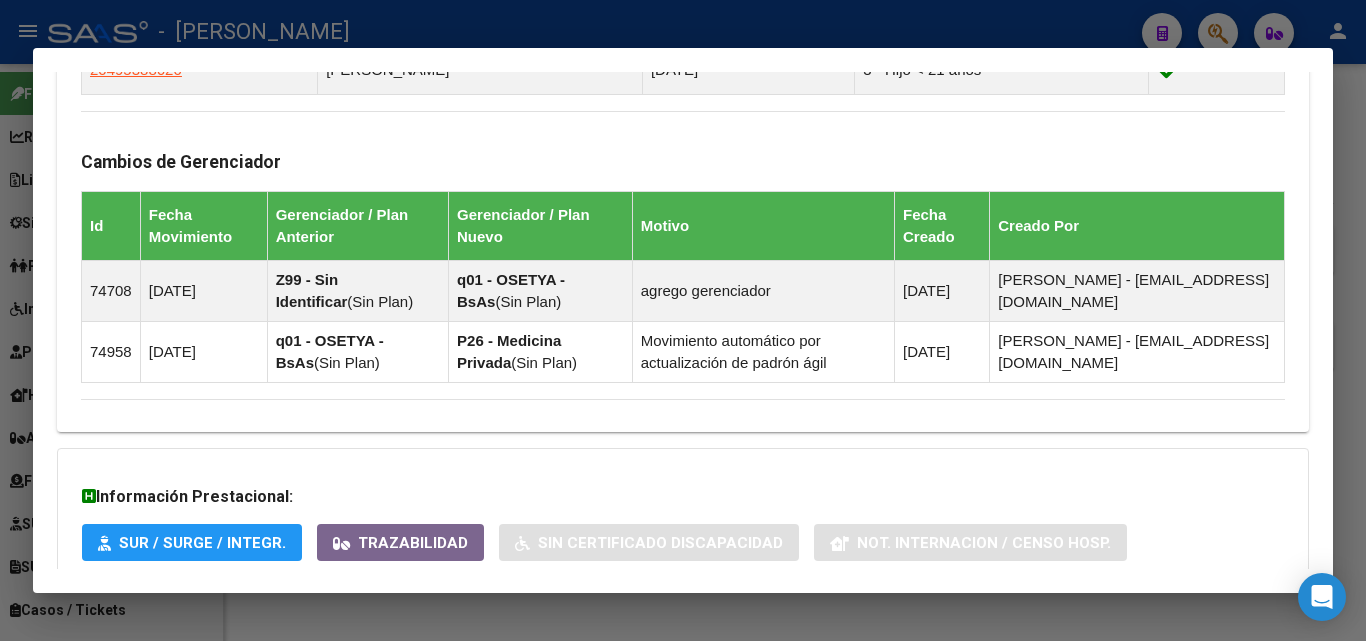 scroll, scrollTop: 1410, scrollLeft: 0, axis: vertical 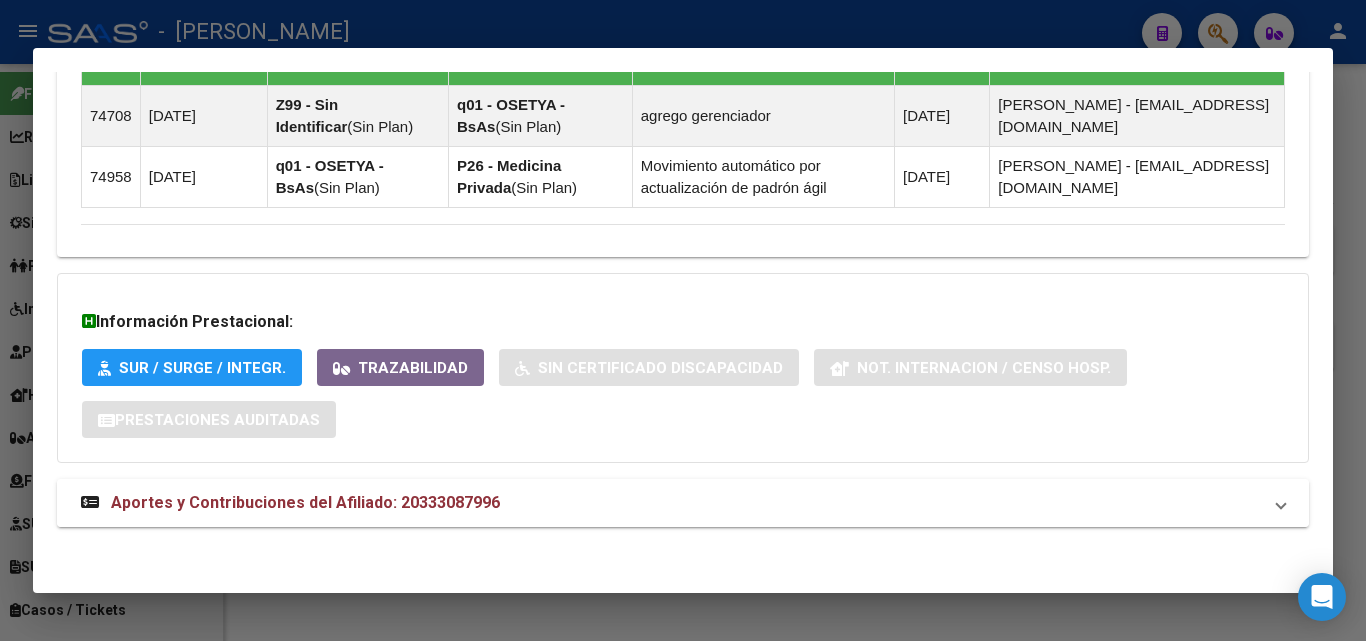 click on "Aportes y Contribuciones del Afiliado: 20333087996" at bounding box center (683, 503) 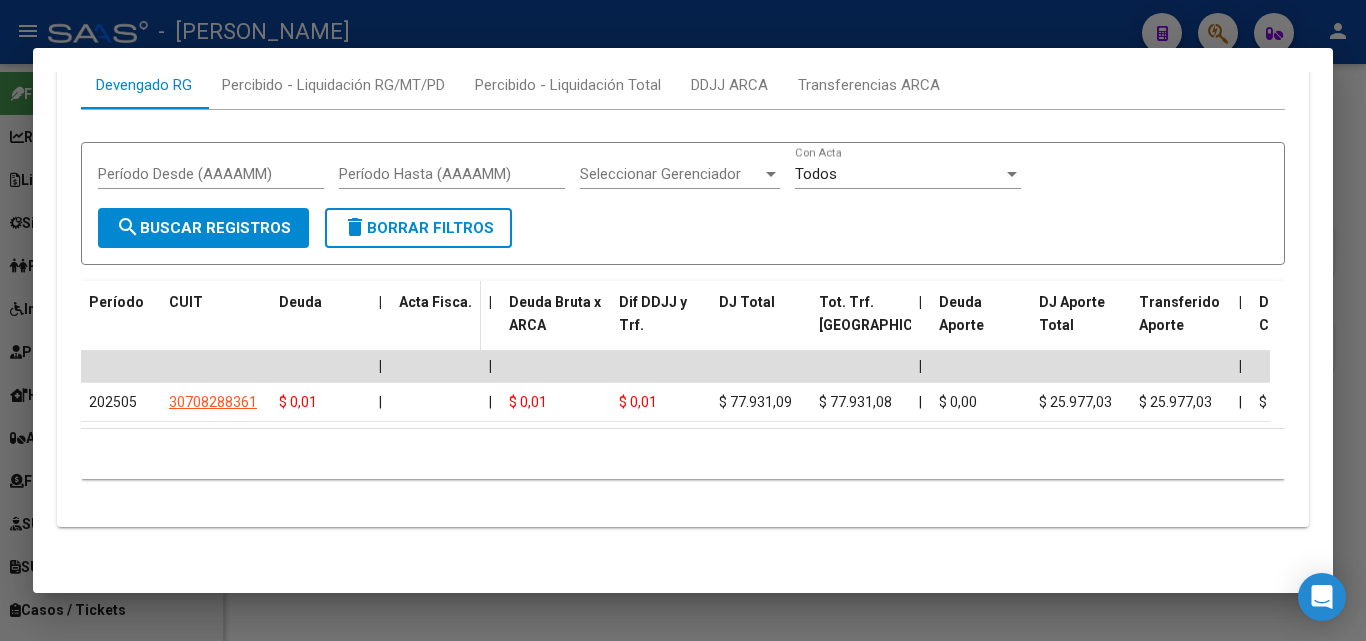 scroll, scrollTop: 1908, scrollLeft: 0, axis: vertical 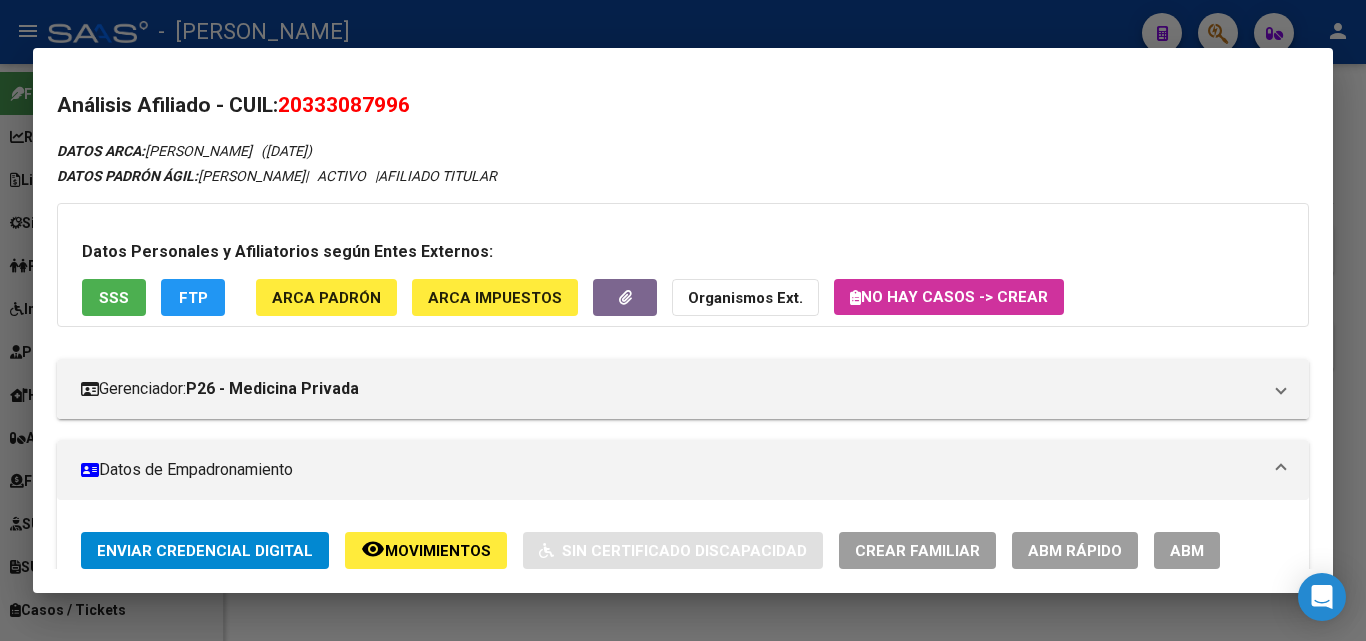 click on "Datos Personales y Afiliatorios según Entes Externos: SSS FTP ARCA Padrón ARCA Impuestos Organismos Ext.   No hay casos -> Crear" at bounding box center (683, 265) 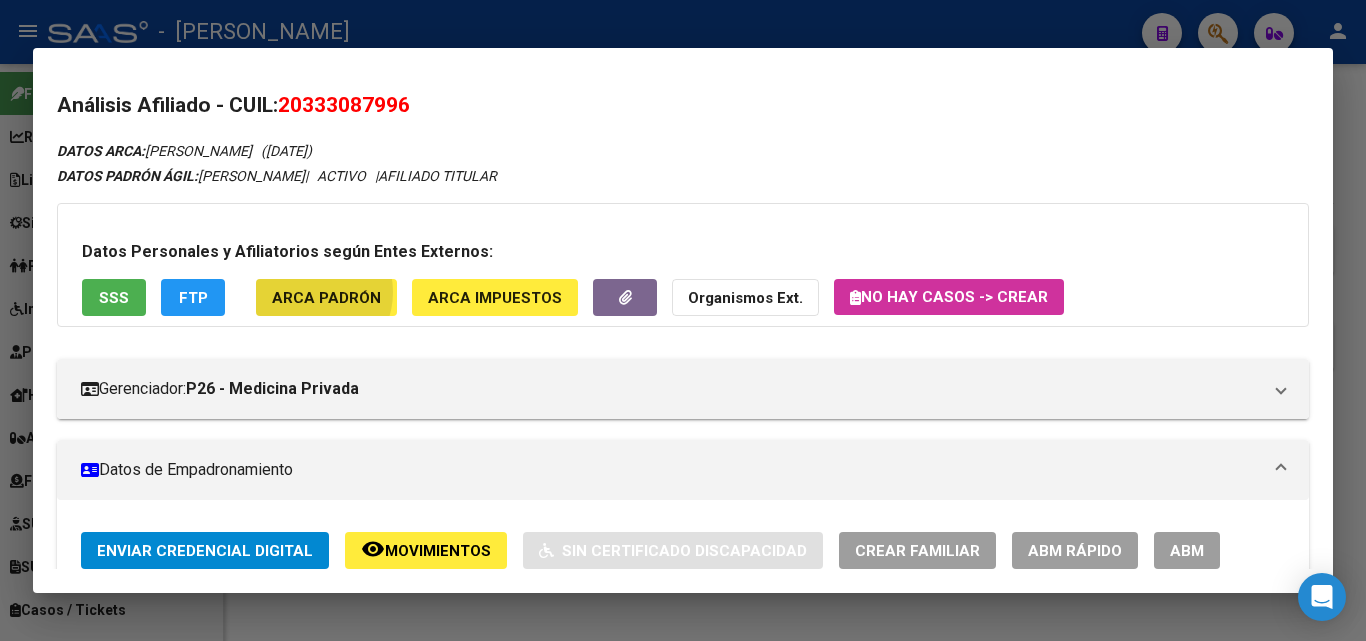 click on "ARCA Padrón" 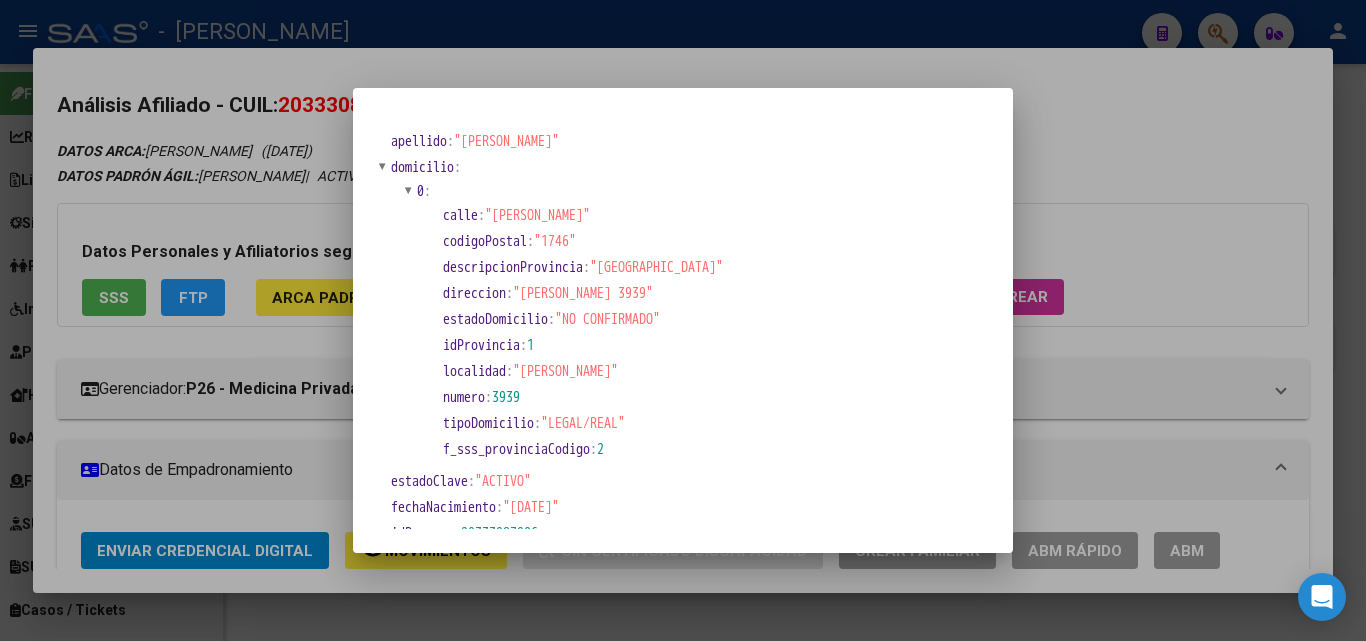 click at bounding box center (683, 320) 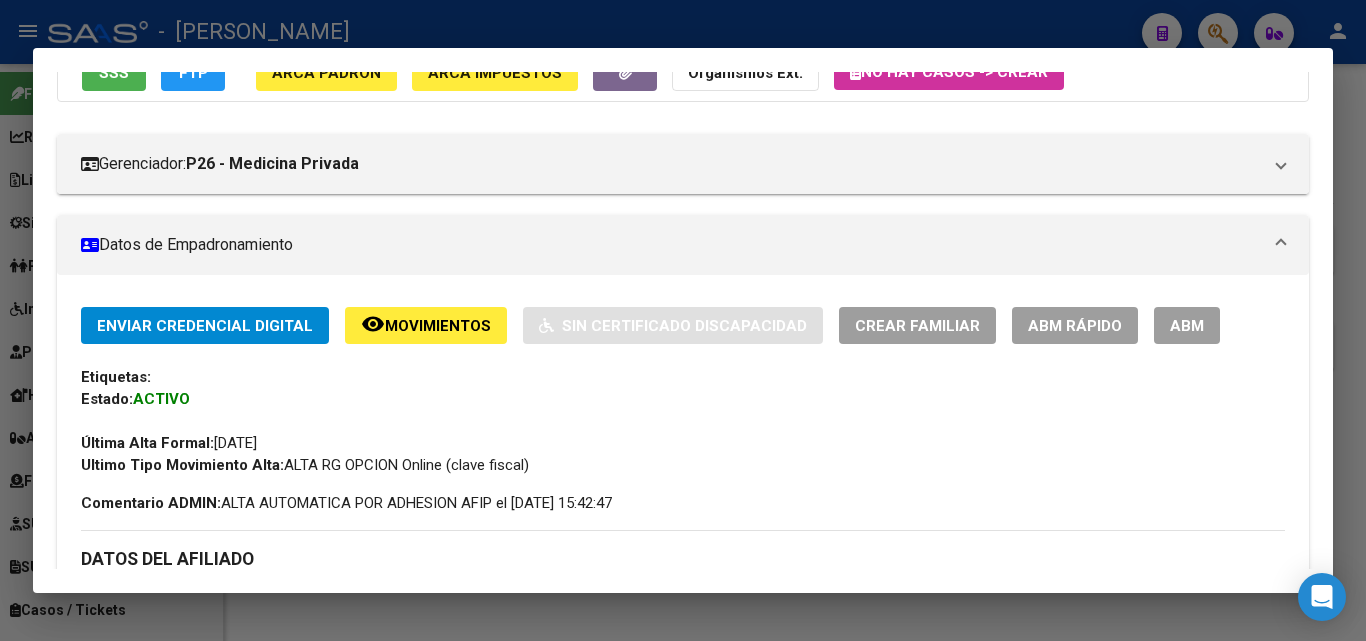 scroll, scrollTop: 500, scrollLeft: 0, axis: vertical 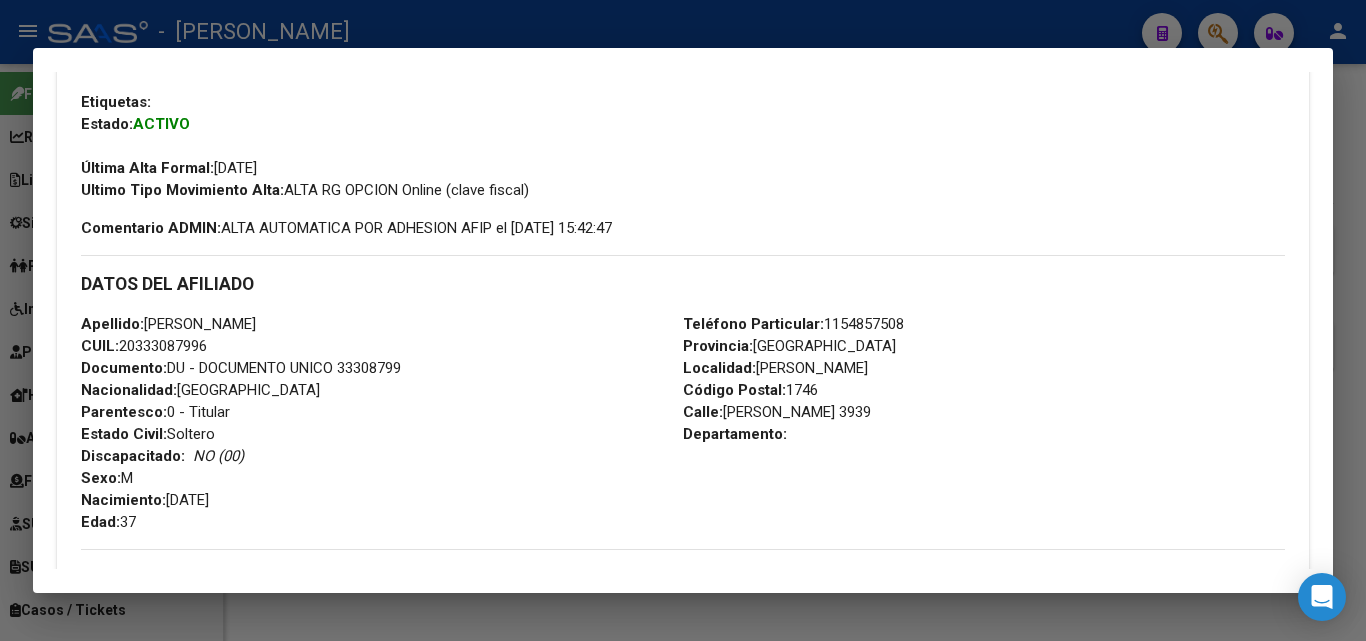 click on "Documento:  DU - DOCUMENTO UNICO 33308799" at bounding box center [241, 368] 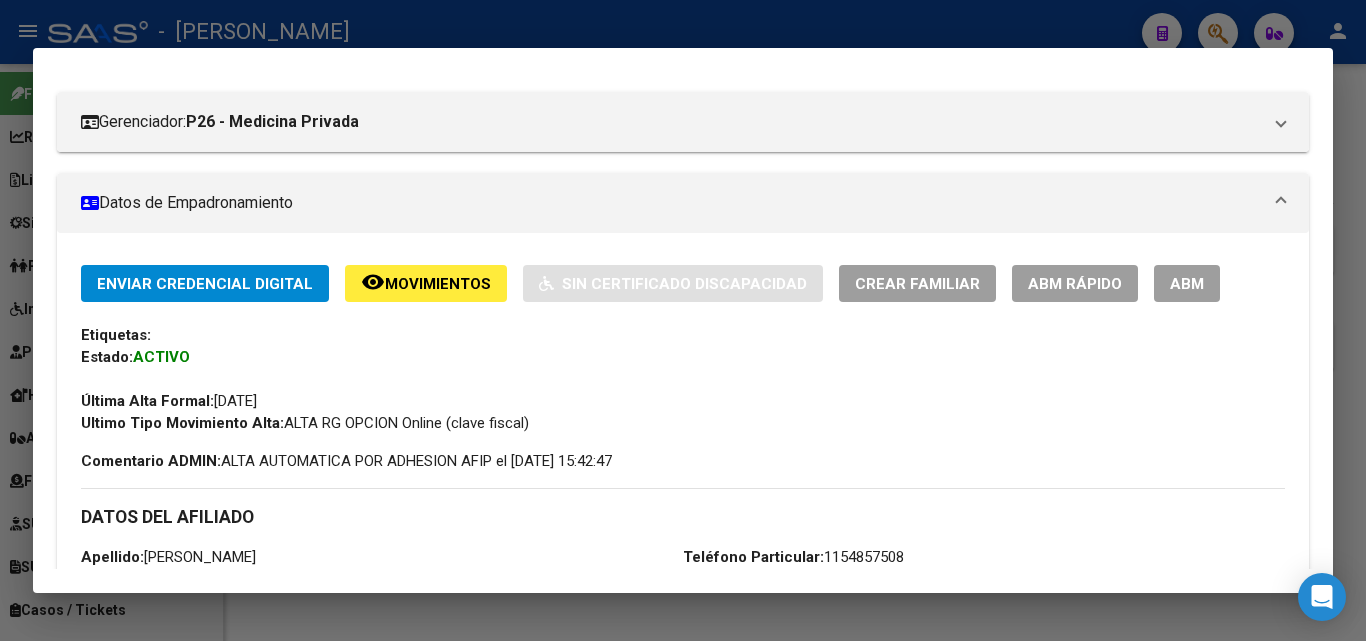 scroll, scrollTop: 0, scrollLeft: 0, axis: both 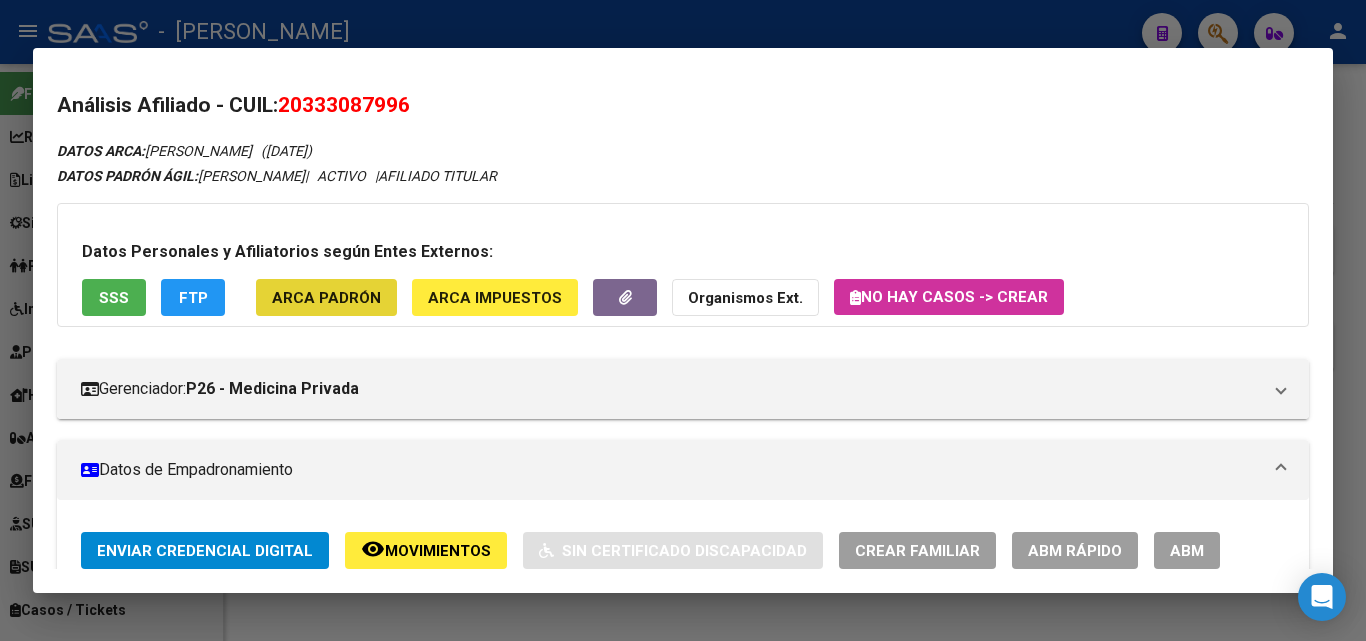 click on "ARCA Padrón" 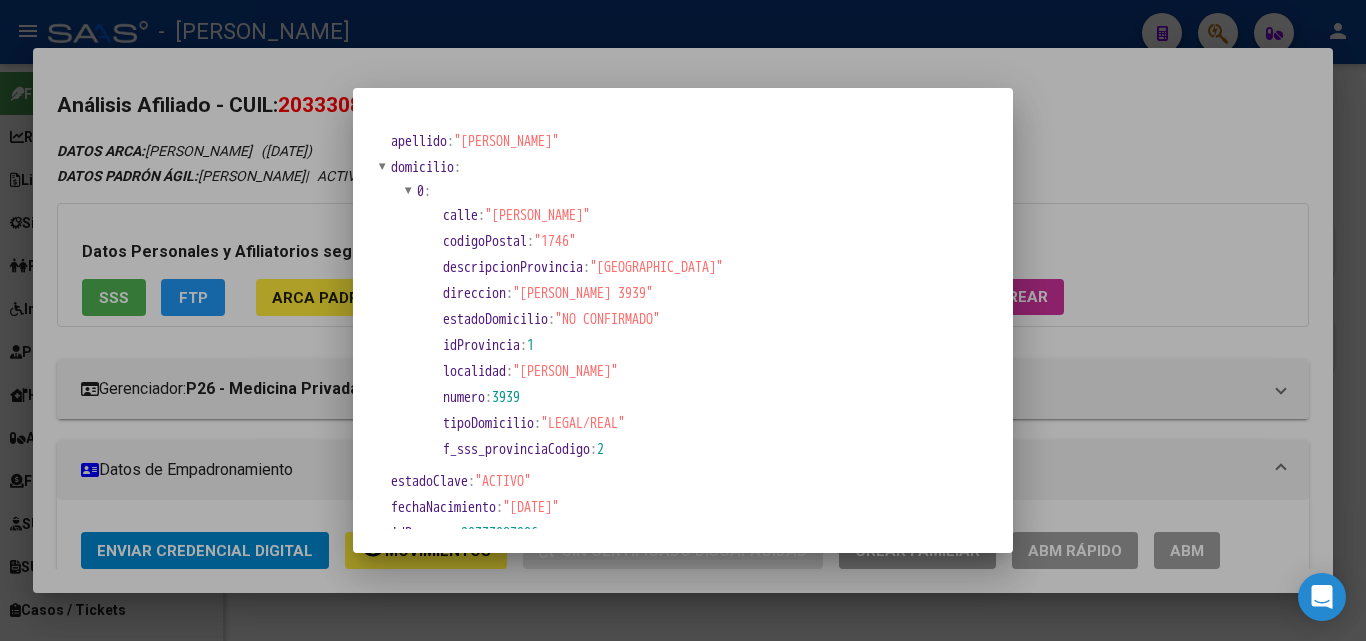 click at bounding box center [683, 320] 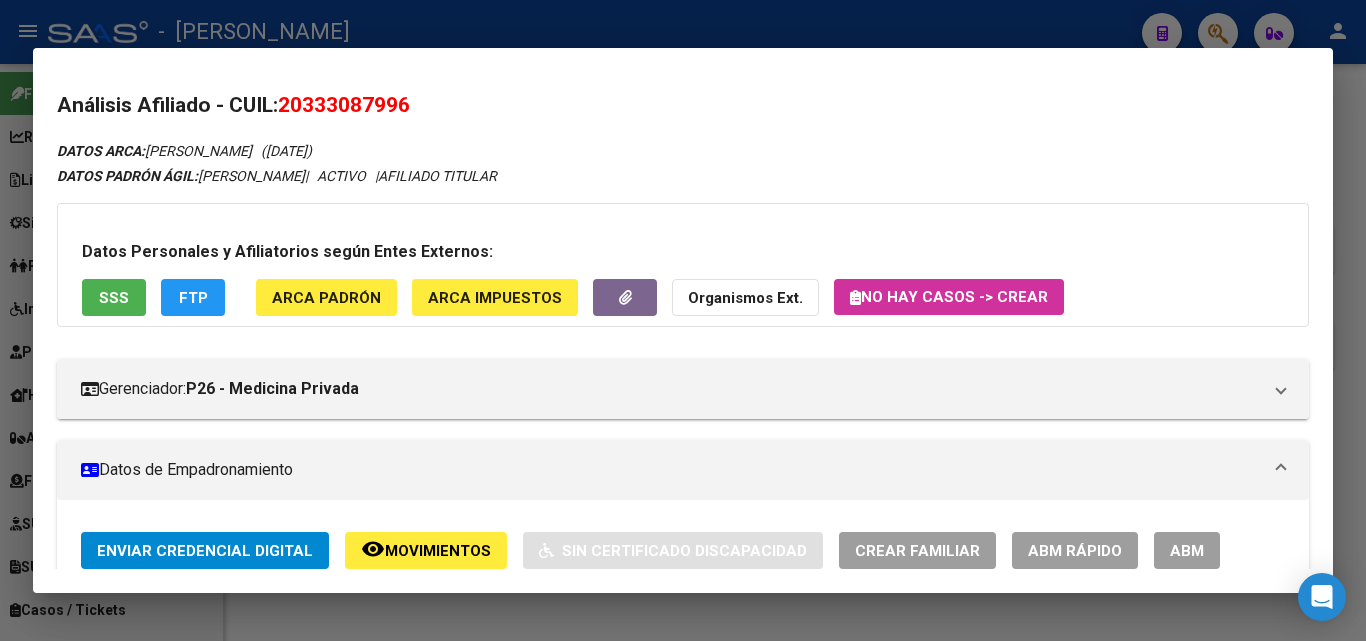 scroll, scrollTop: 500, scrollLeft: 0, axis: vertical 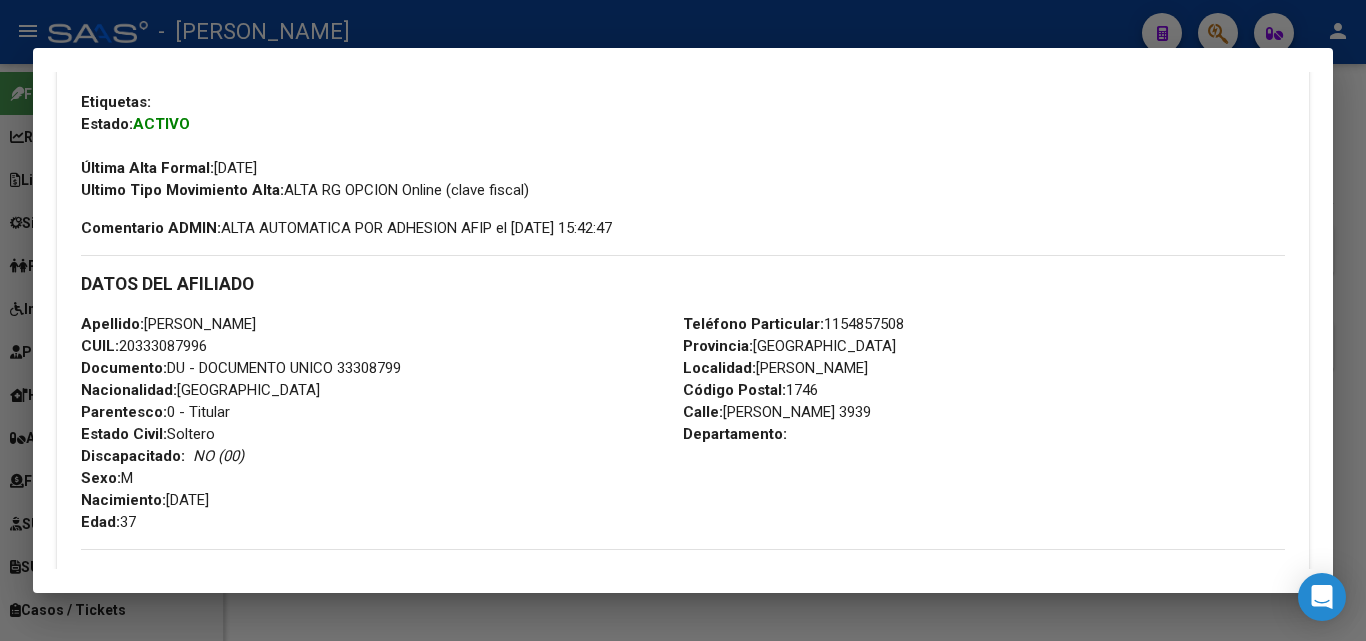 click on "Teléfono Particular:  [PHONE_NUMBER]" at bounding box center (793, 324) 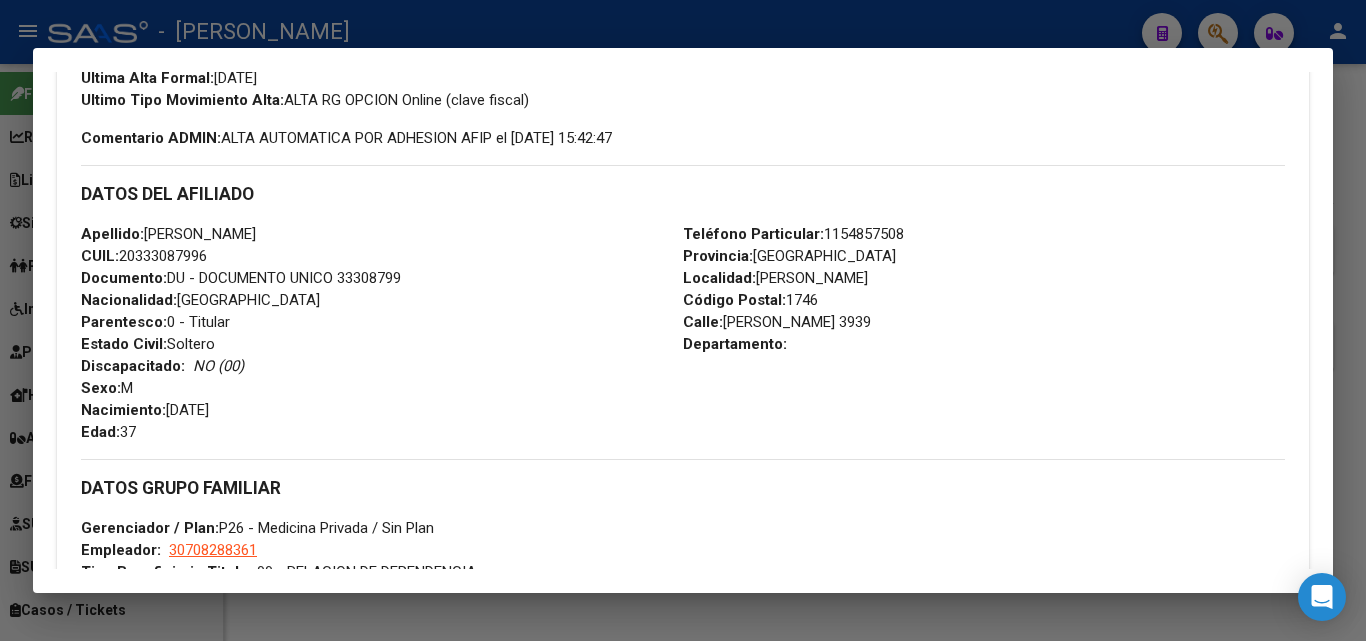 scroll, scrollTop: 700, scrollLeft: 0, axis: vertical 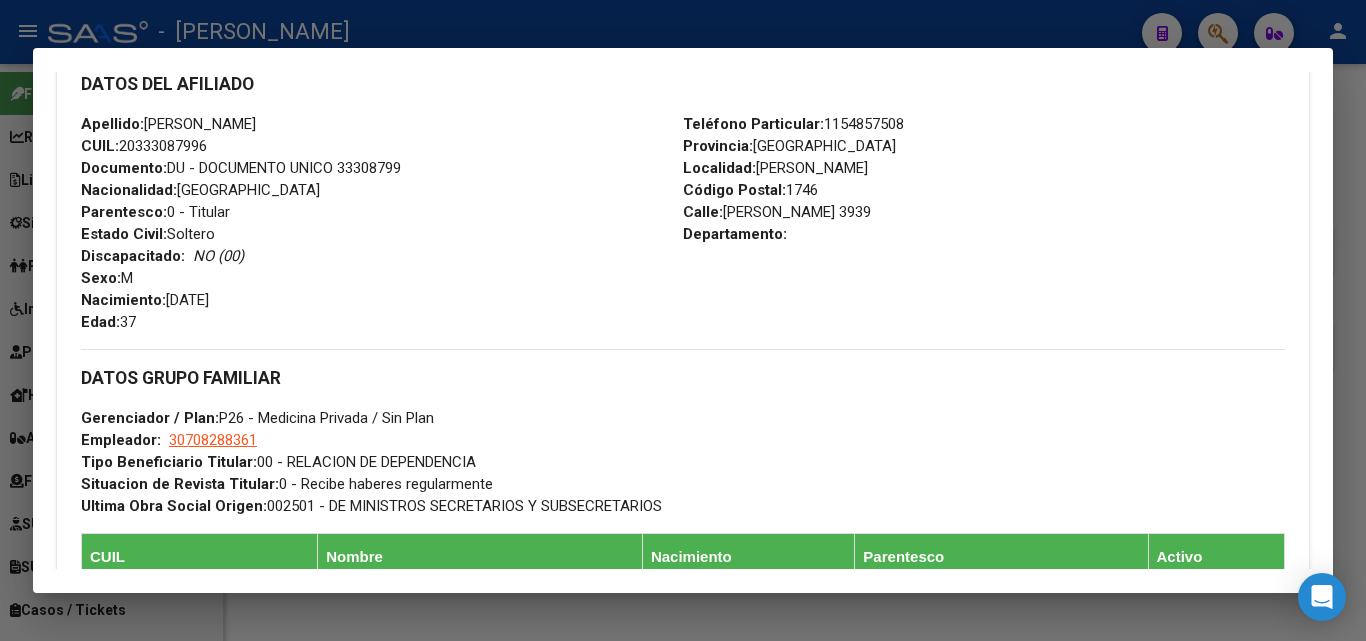 click on "DATOS GRUPO FAMILIAR Gerenciador / Plan:  P26 - Medicina Privada / Sin Plan Empleador:    30708288361 Tipo Beneficiario Titular:   00 - RELACION DE DEPENDENCIA  Situacion de Revista Titular:  0 - Recibe haberes regularmente  Ultima Obra Social Origen:   002501 - DE MINISTROS SECRETARIOS Y SUBSECRETARIOS" at bounding box center (683, 433) 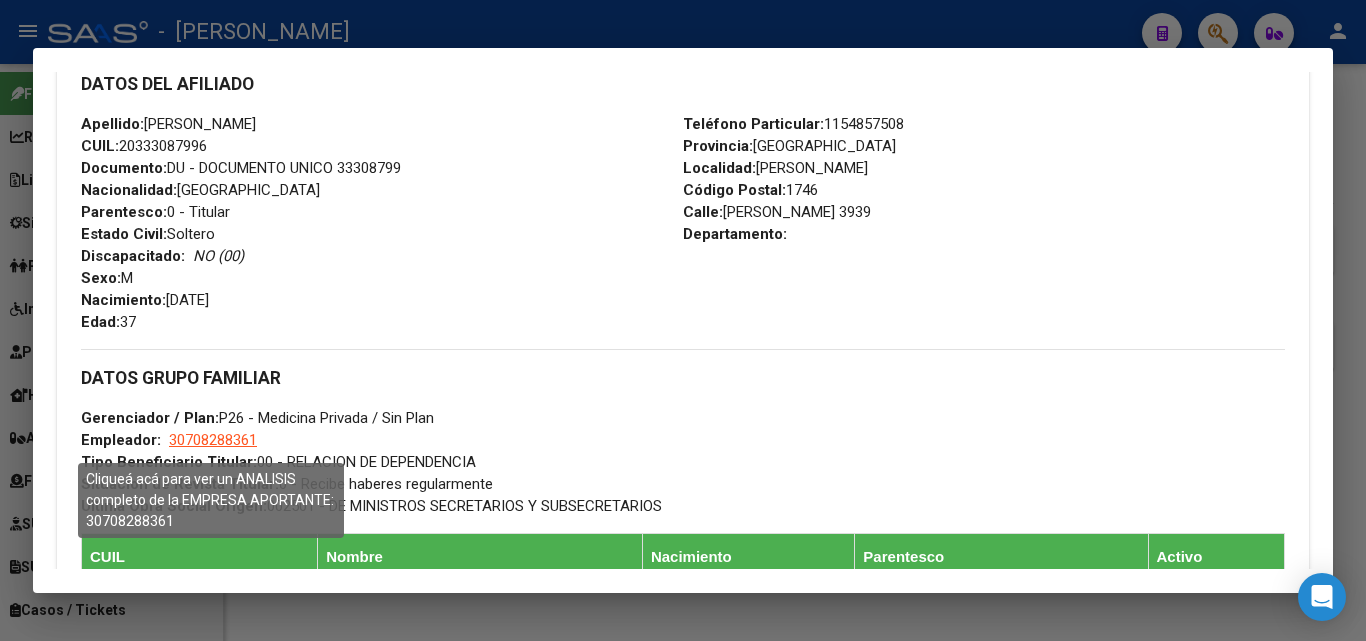 click on "30708288361" at bounding box center [213, 440] 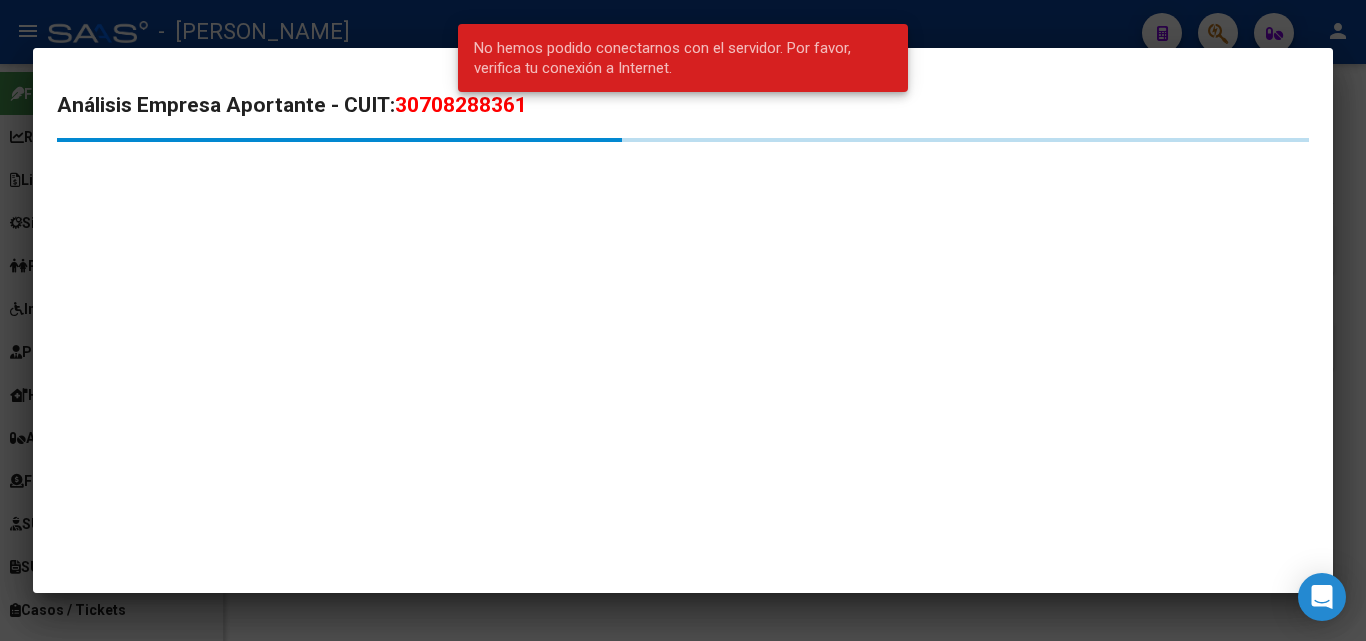 click at bounding box center [683, 320] 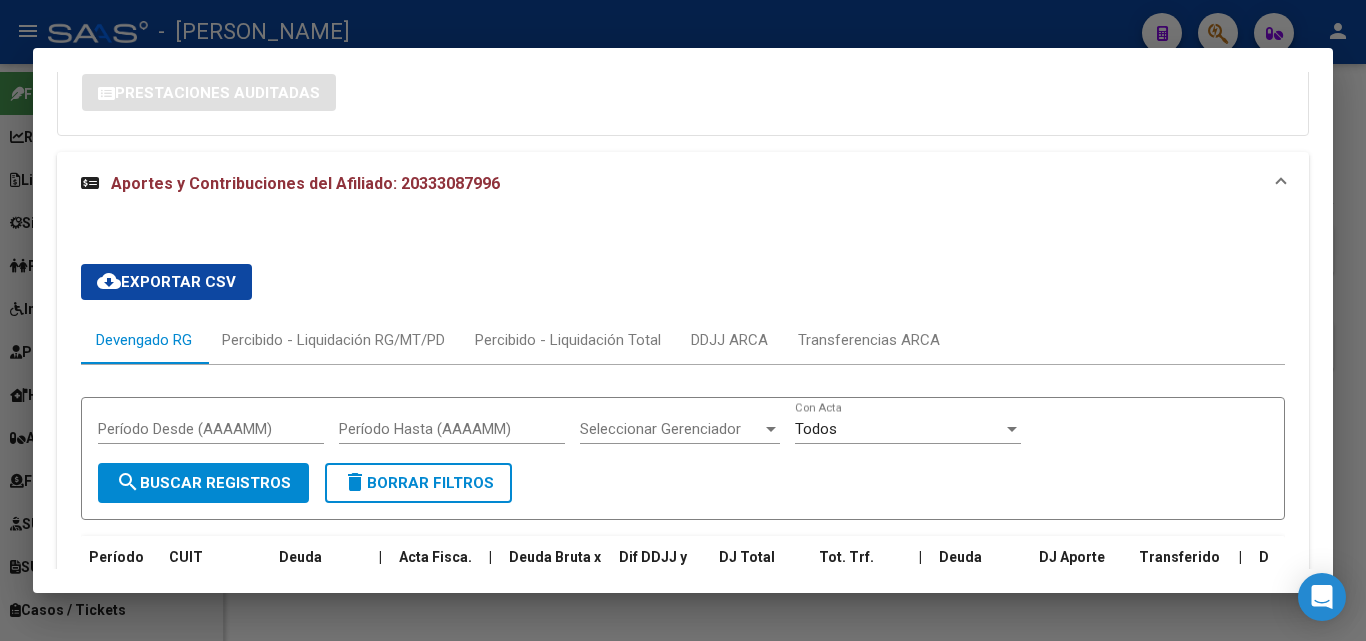 scroll, scrollTop: 1900, scrollLeft: 0, axis: vertical 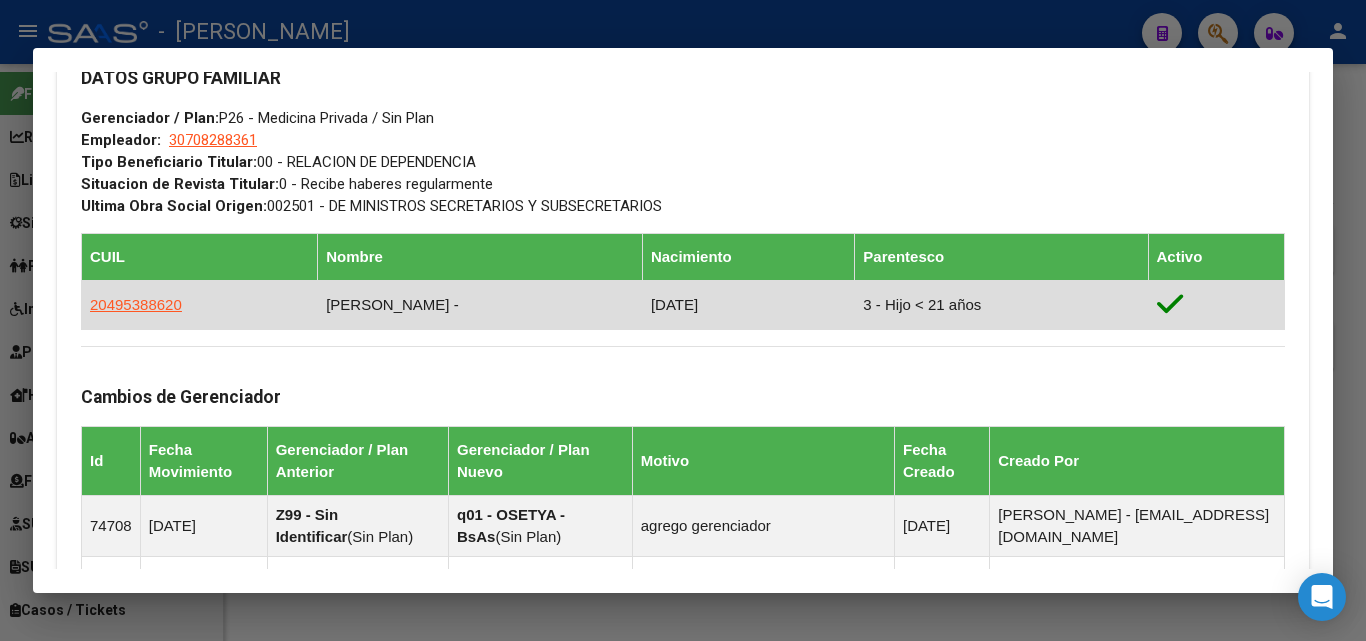 click on "CUIL" at bounding box center (200, 256) 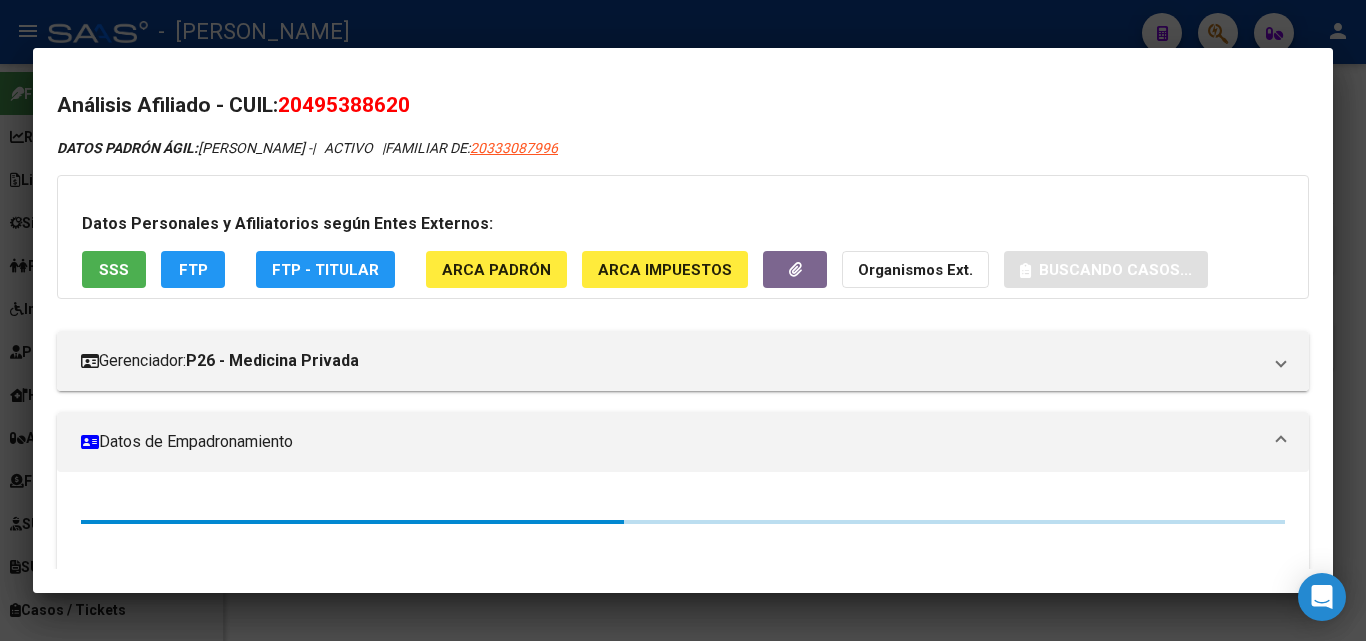 click on "ARCA Padrón" 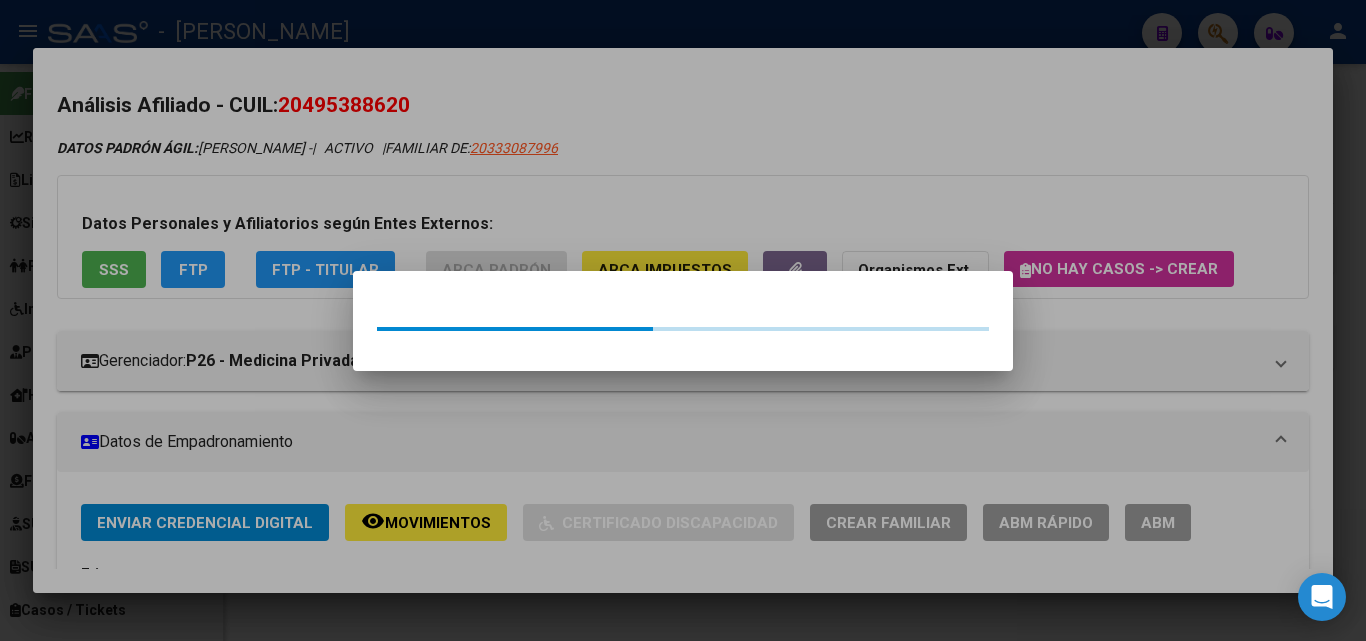 click at bounding box center [683, 320] 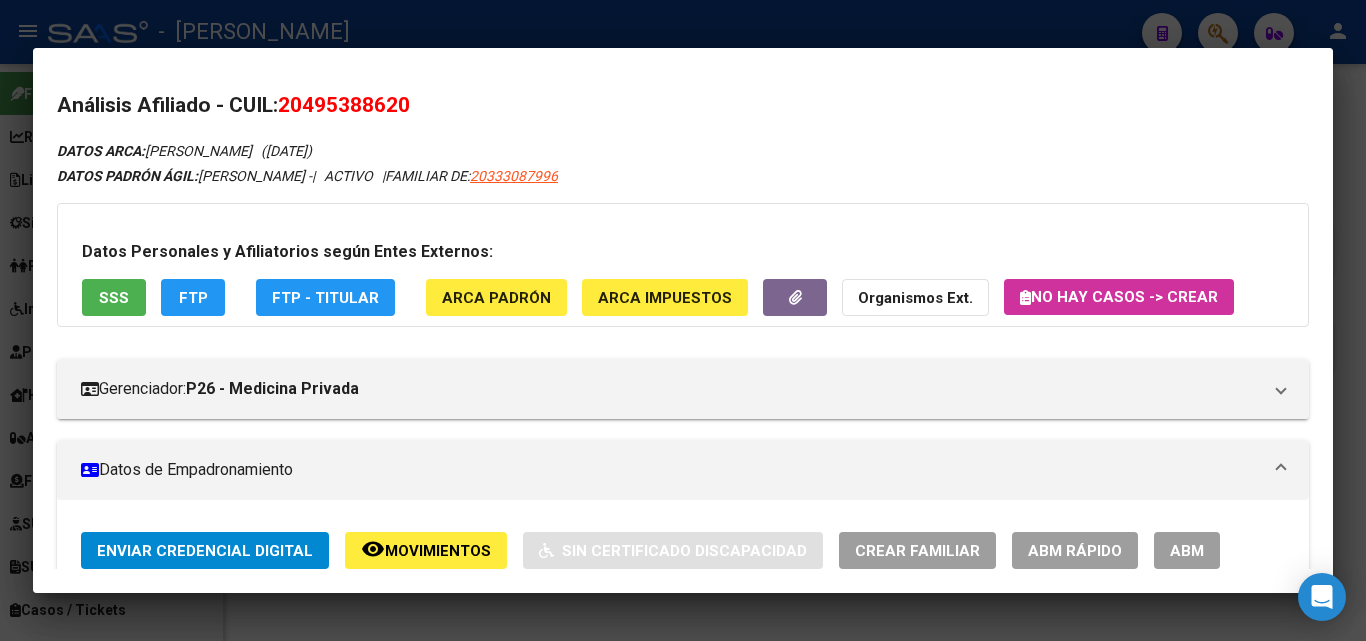 drag, startPoint x: 312, startPoint y: 107, endPoint x: 401, endPoint y: 107, distance: 89 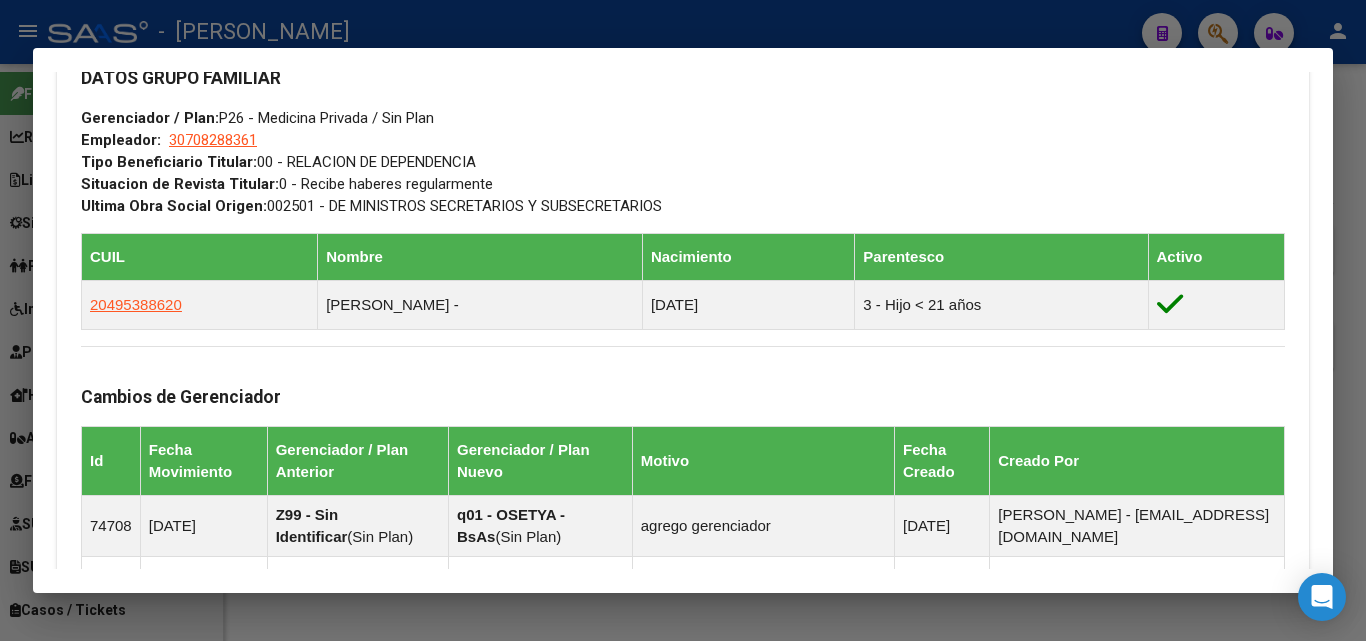 click at bounding box center [683, 320] 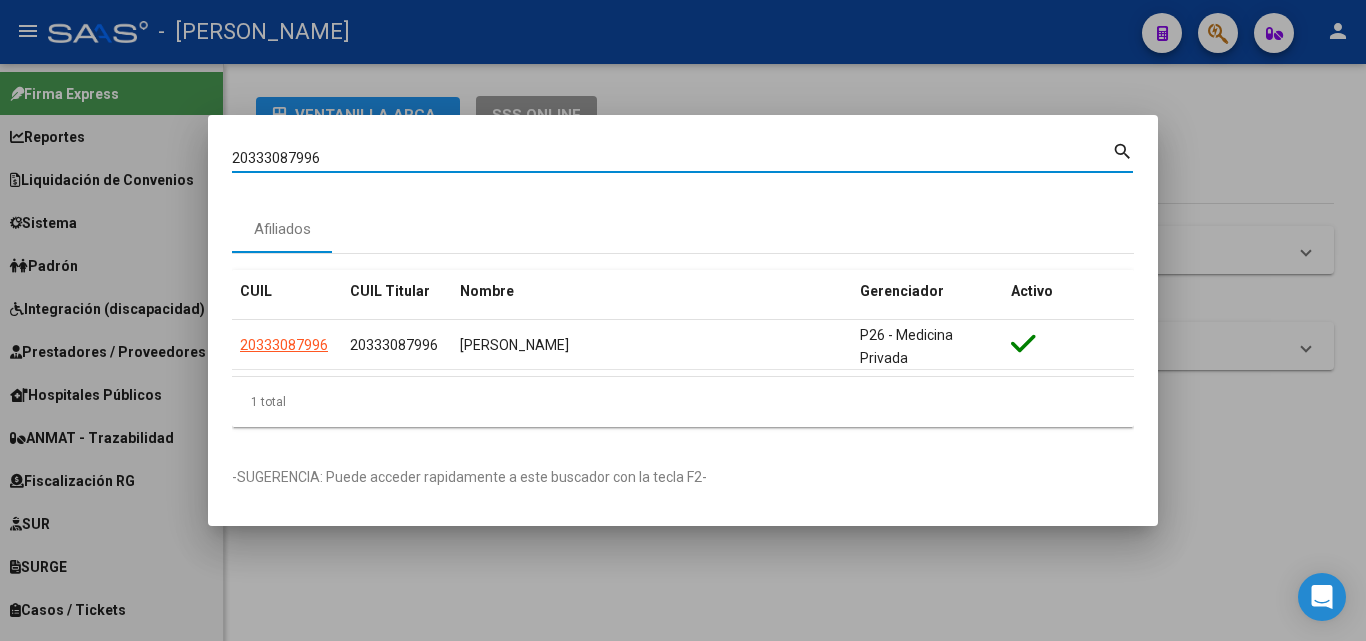 click on "20333087996" at bounding box center (672, 158) 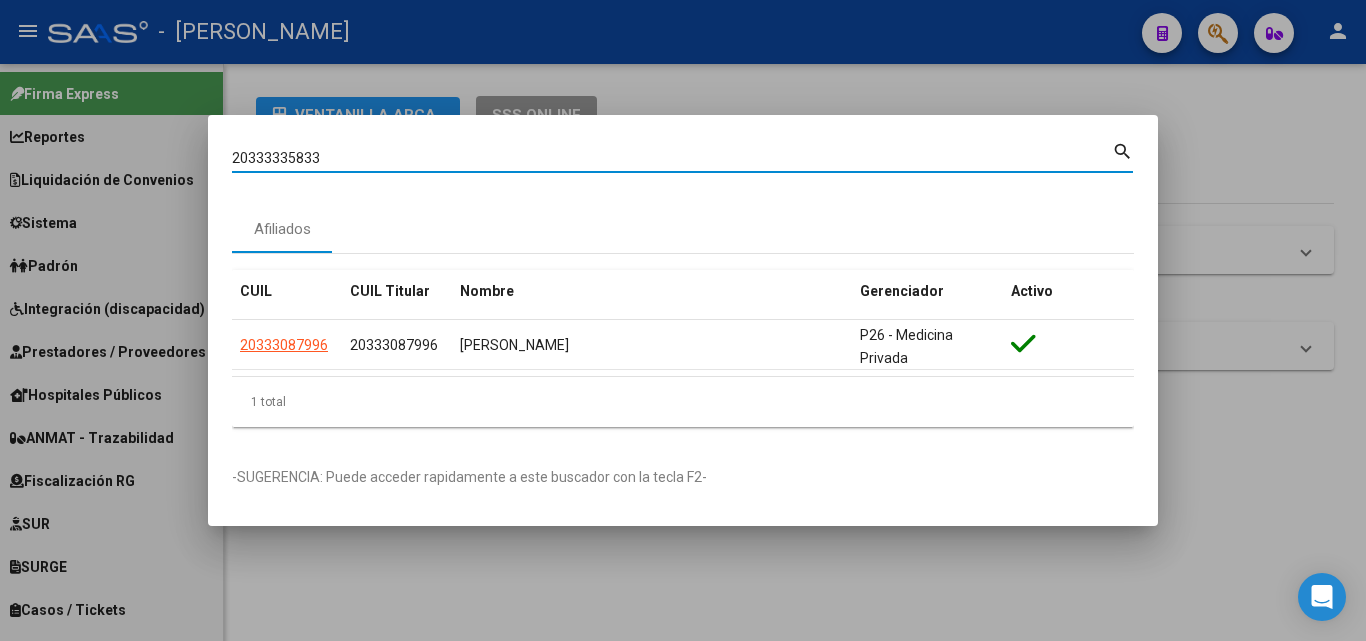 type on "20333335833" 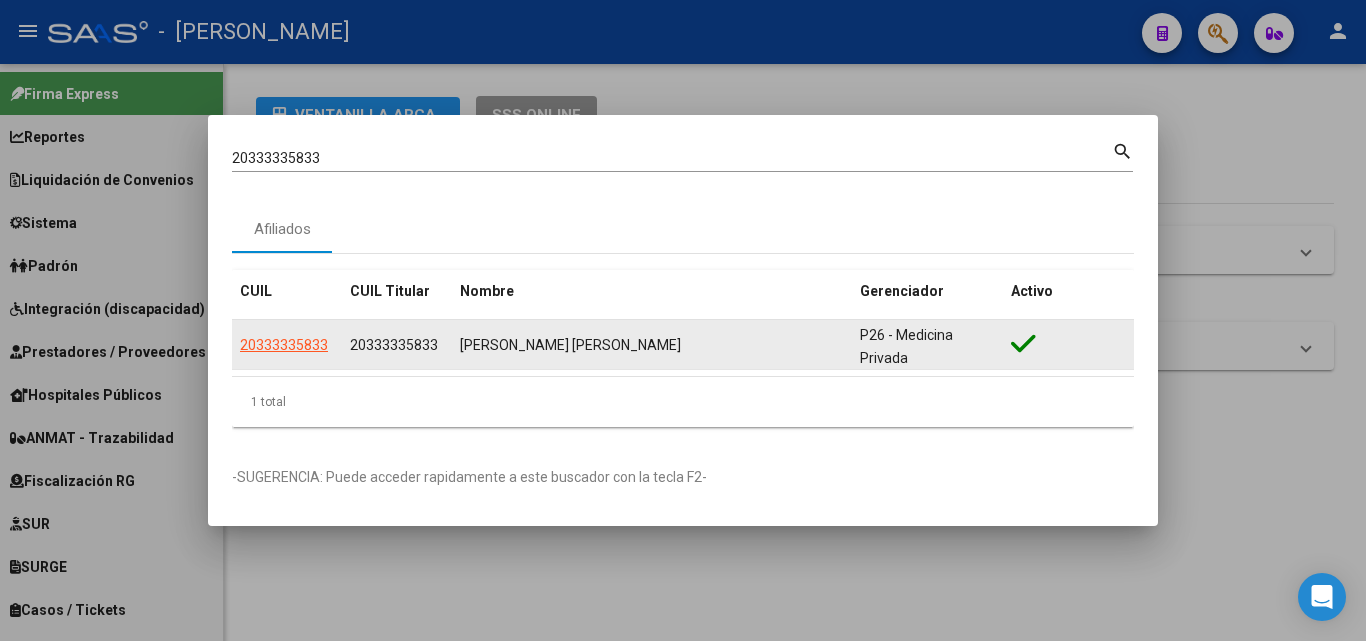 click on "20333335833" 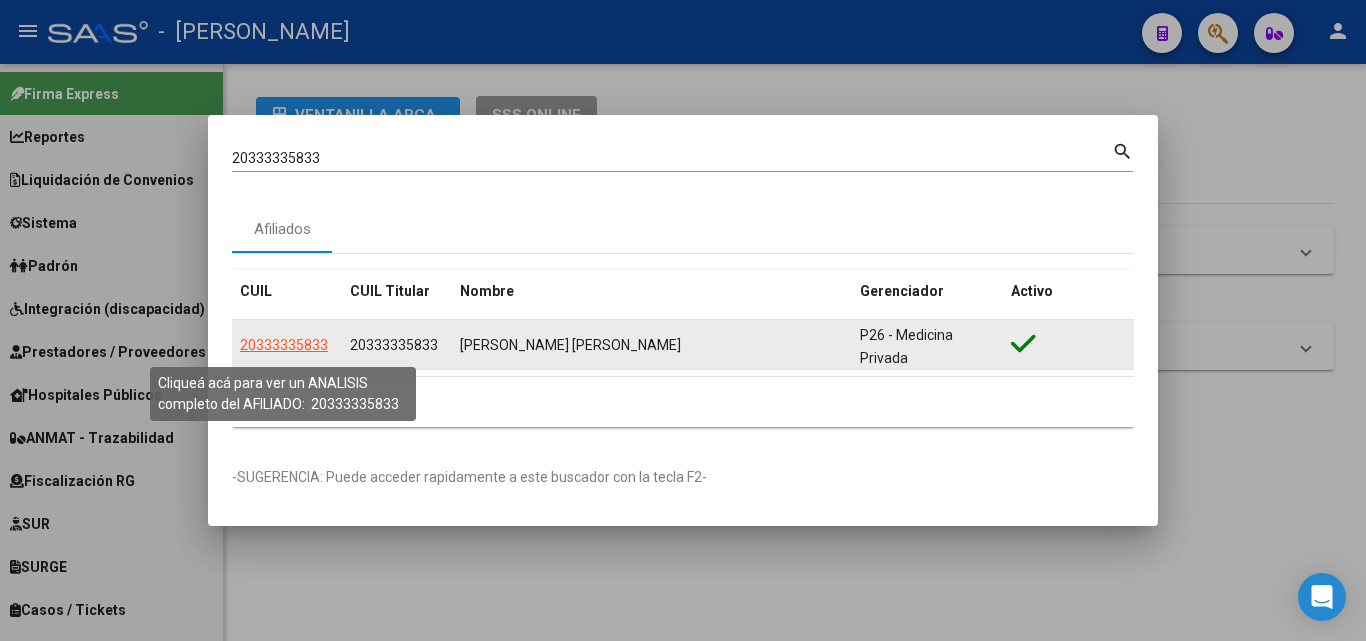 click on "20333335833" 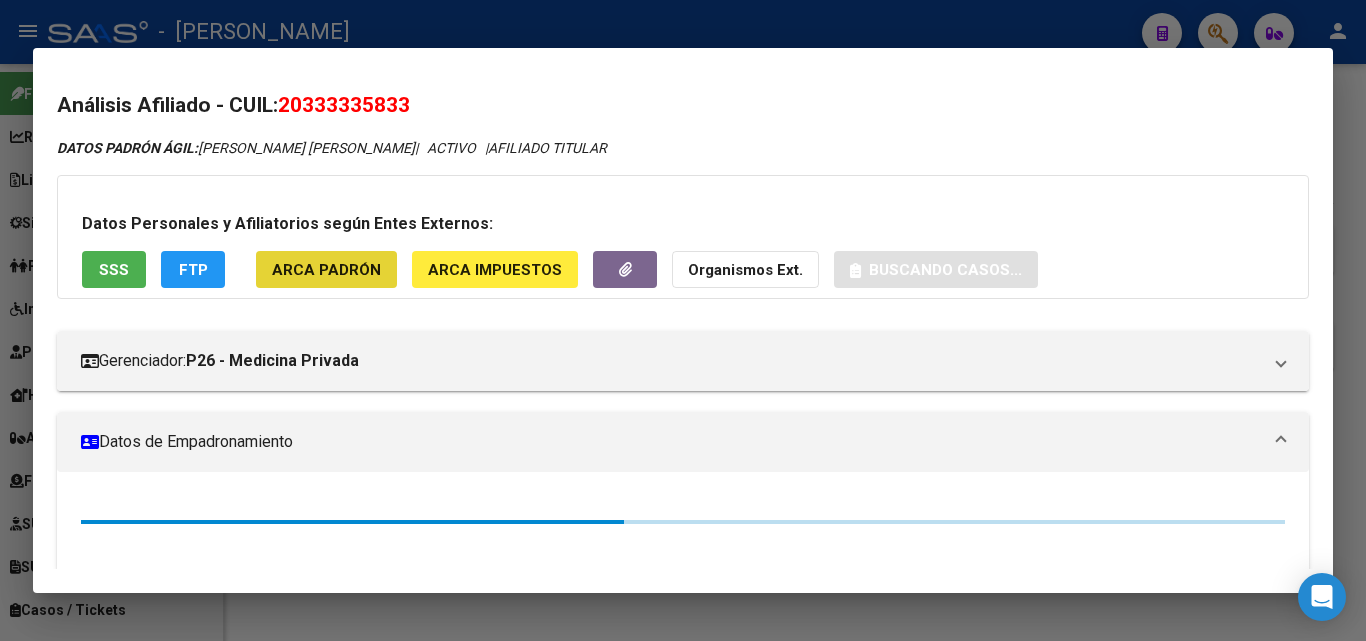 click on "ARCA Padrón" 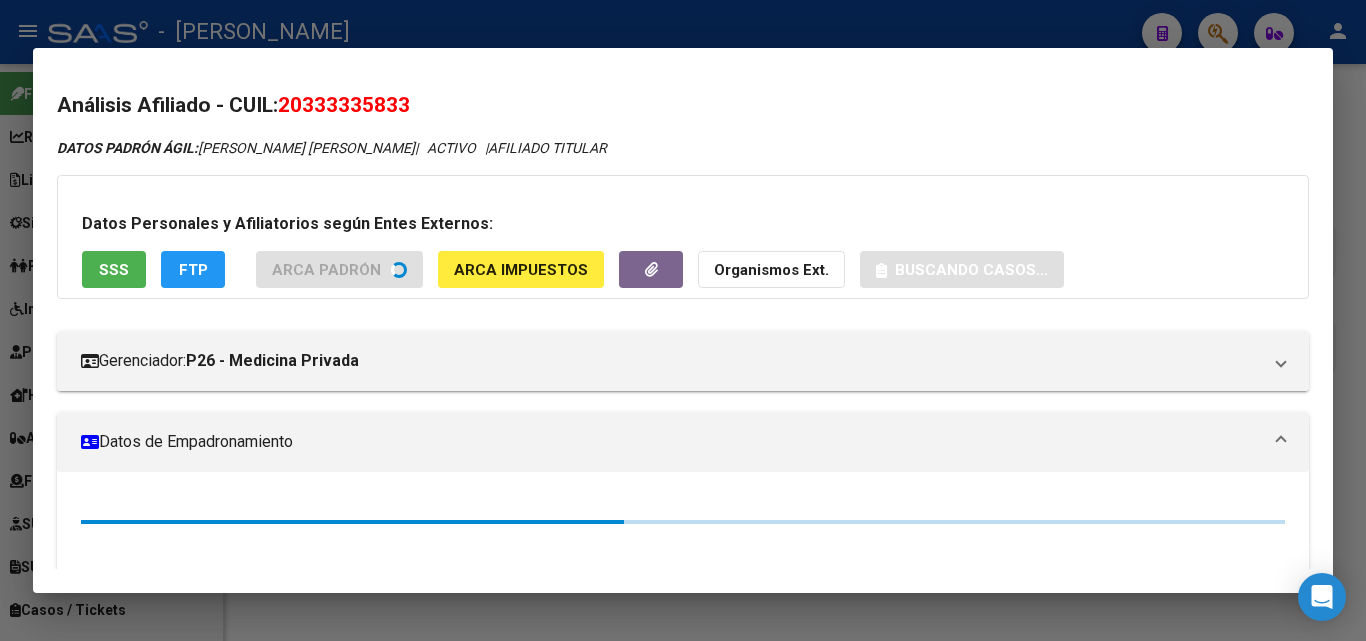 click on "SSS" at bounding box center (114, 269) 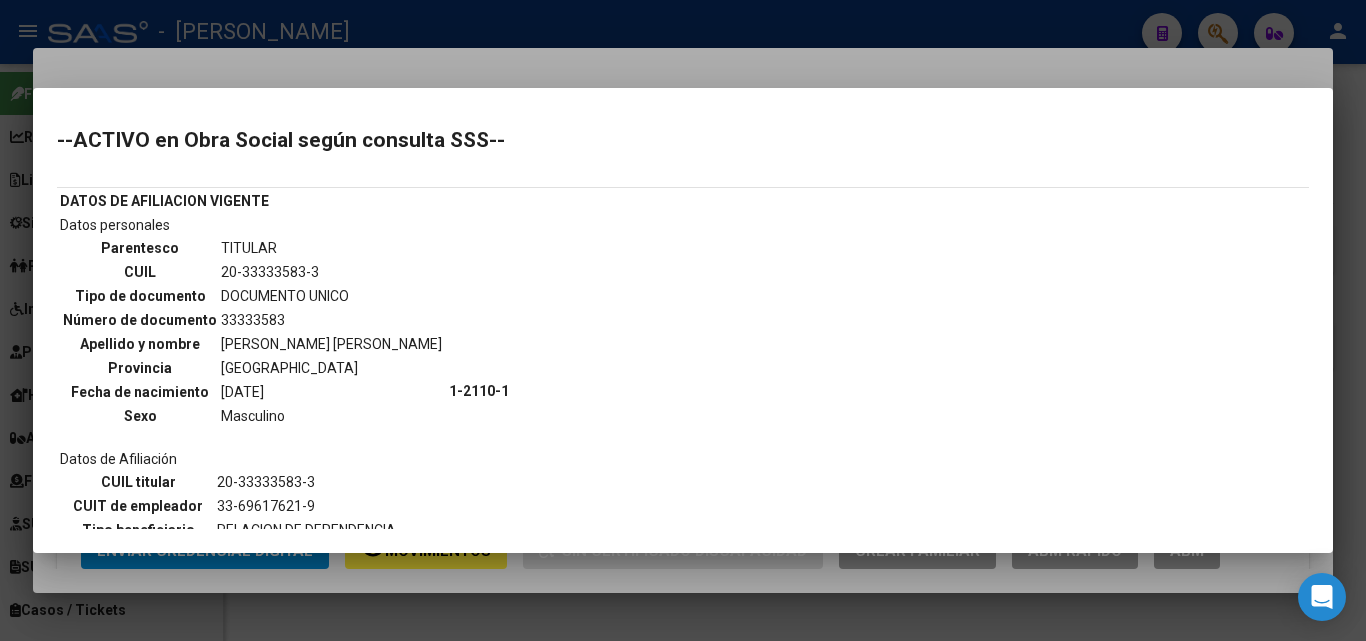 click at bounding box center (683, 320) 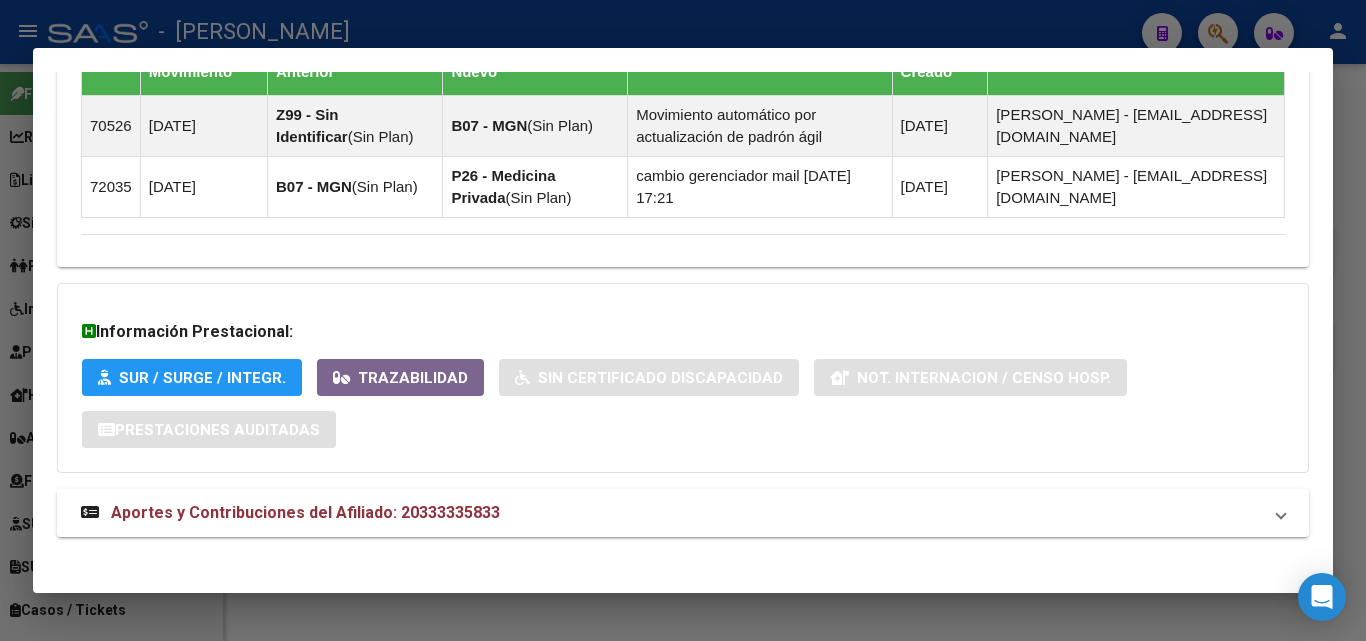 scroll, scrollTop: 1343, scrollLeft: 0, axis: vertical 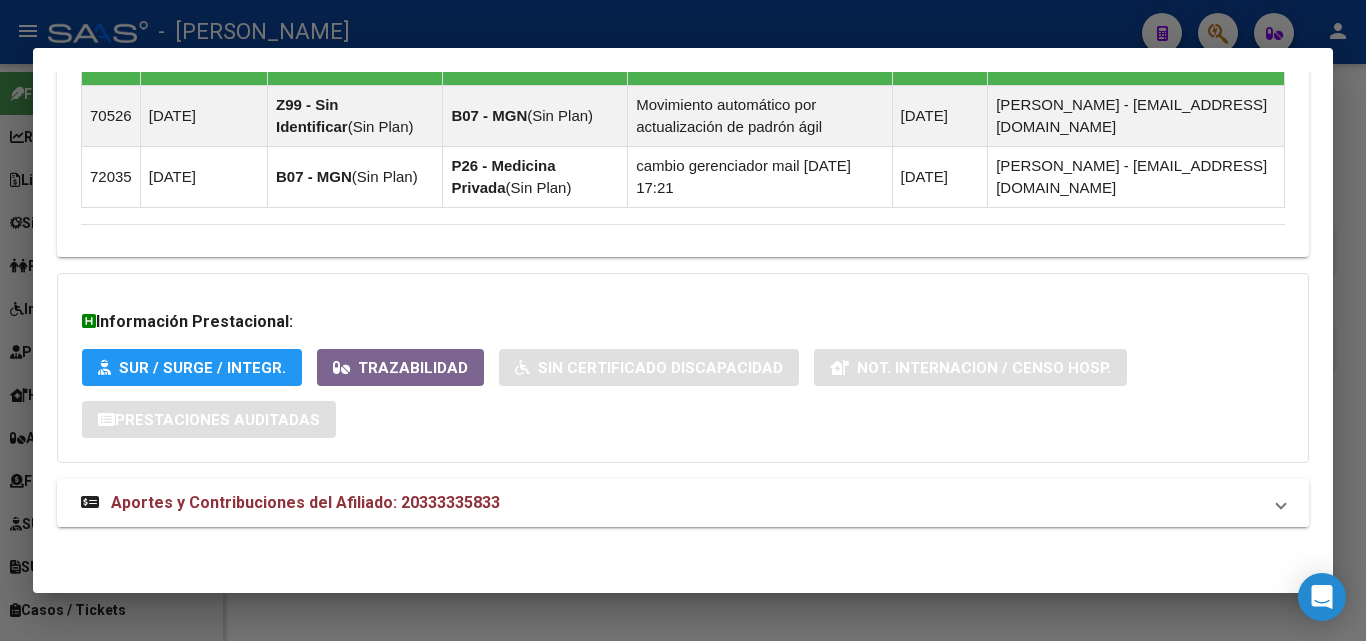 click on "Aportes y Contribuciones del Afiliado: 20333335833" at bounding box center (305, 502) 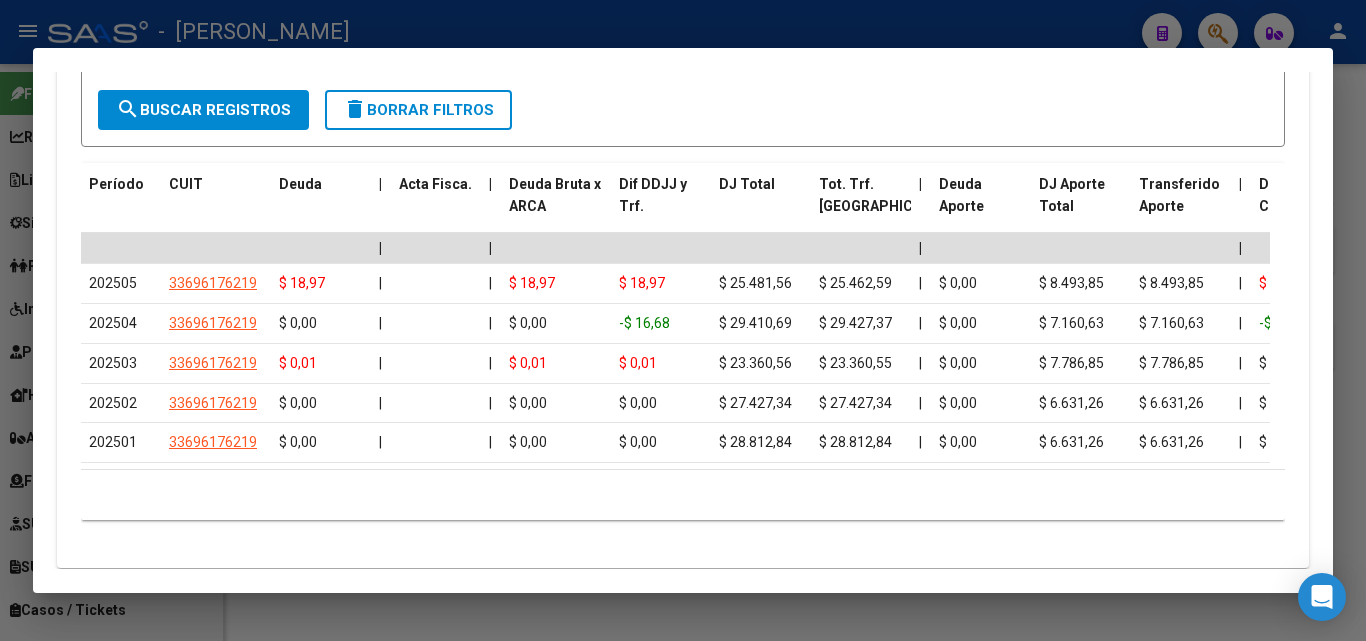 scroll, scrollTop: 1943, scrollLeft: 0, axis: vertical 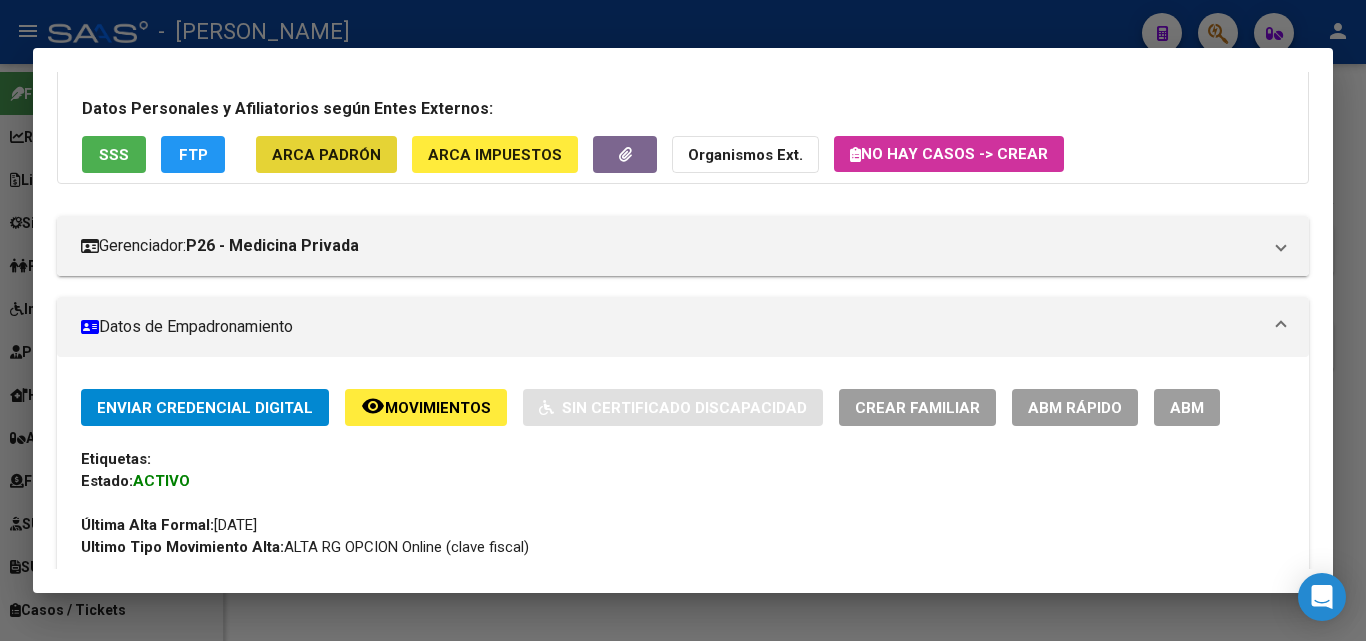 click on "ARCA Padrón" 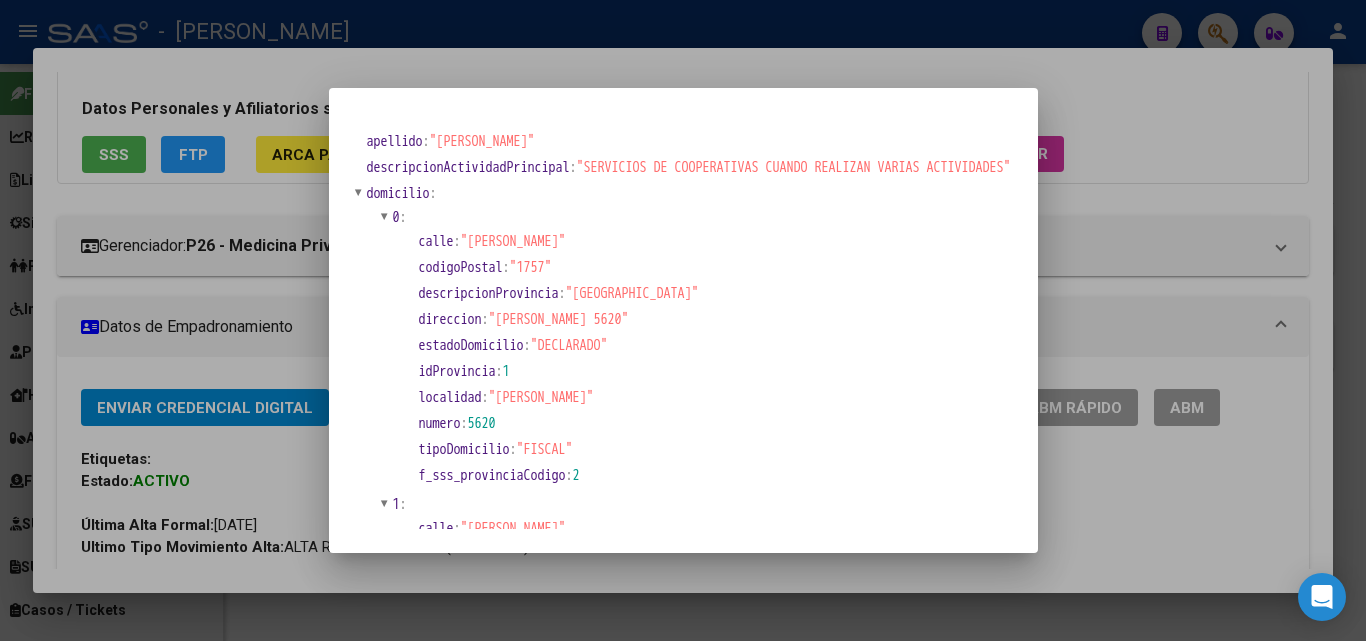 click on "apellido :  "[PERSON_NAME]" descripcionActividadPrincipal :  "SERVICIOS DE COOPERATIVAS CUANDO REALIZAN VARIAS ACTIVIDADES" domicilio :  0 :  calle :  "[PERSON_NAME]" codigoPostal :  "1757" descripcionProvincia :  "[GEOGRAPHIC_DATA]" direccion :  "[PERSON_NAME] 5620" estadoDomicilio :  "DECLARADO" idProvincia :  1 localidad :  "[PERSON_NAME]" numero :  5620 tipoDomicilio :  "FISCAL" f_sss_provinciaCodigo :  2 1 :  calle :  "[PERSON_NAME]" codigoPostal :  "1757" descripcionProvincia :  "[GEOGRAPHIC_DATA]" direccion :  "[PERSON_NAME] 5620" estadoDomicilio :  "DECLARADO" idProvincia :  1 localidad :  "[PERSON_NAME]" numero :  5620 tipoDomicilio :  "LEGAL/REAL" f_sss_provinciaCodigo :  2 estadoClave :  "ACTIVO" fechaNacimiento :  "[DATE]" idActividadPrincipal :  949930 idPersona :  20333335833 mesCierre :  12 nombre :  "[PERSON_NAME]" numeroDocumento :  "33333583" periodoActividadPrincipal :  201711 tipoClave :  "CUIT" tipoDocumento :  "DNI" tipoPersona :  "FISICA" calle :  "[PERSON_NAME]" codigoPostal :  "1757" descripcionProvincia" at bounding box center (683, 320) 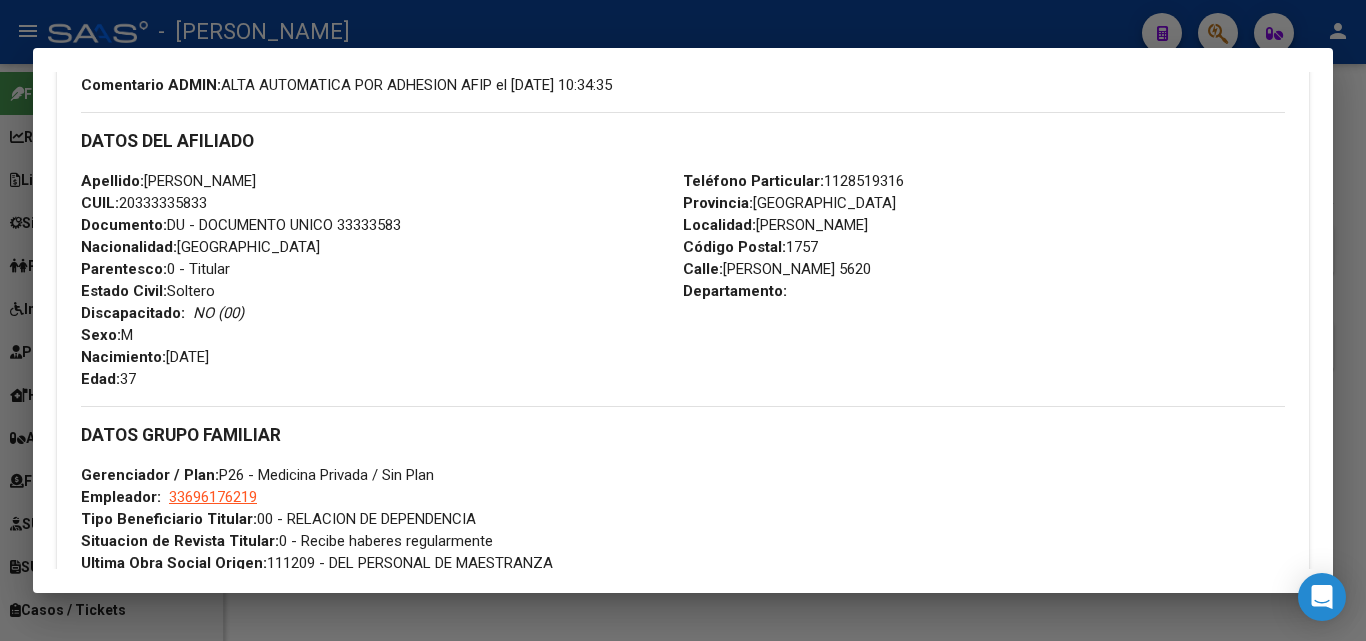 scroll, scrollTop: 543, scrollLeft: 0, axis: vertical 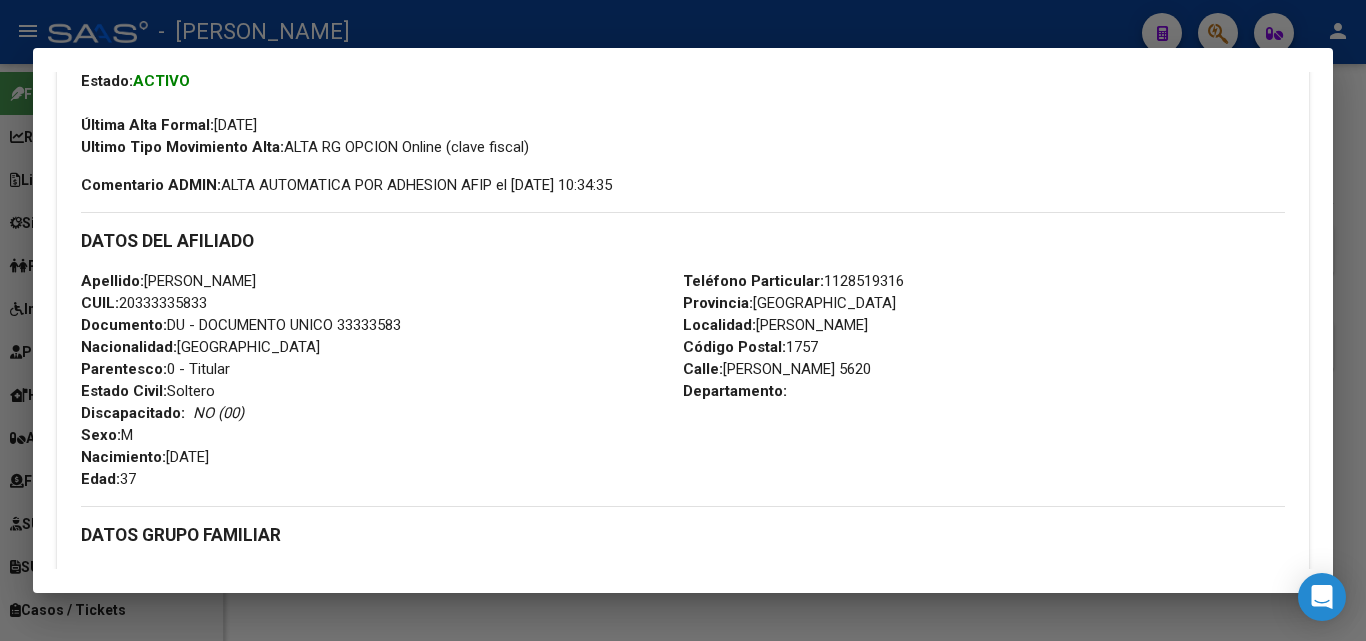 click on "Documento:  DU - DOCUMENTO UNICO 33333583" at bounding box center (241, 325) 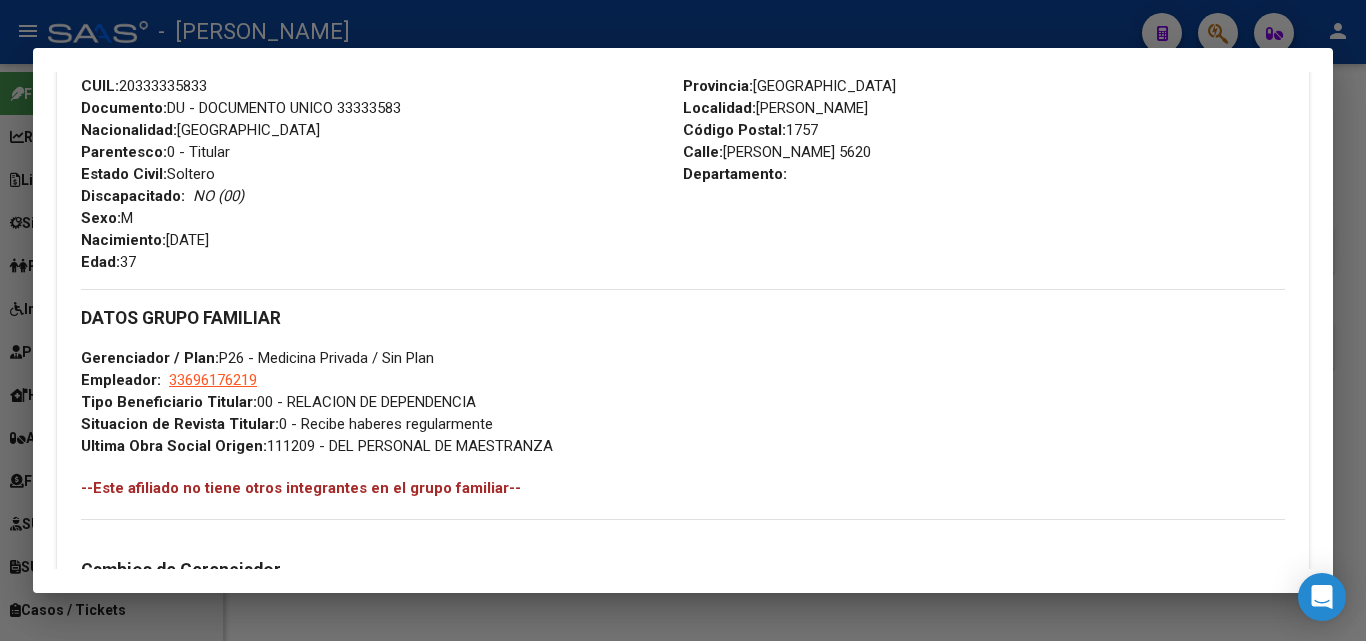 scroll, scrollTop: 943, scrollLeft: 0, axis: vertical 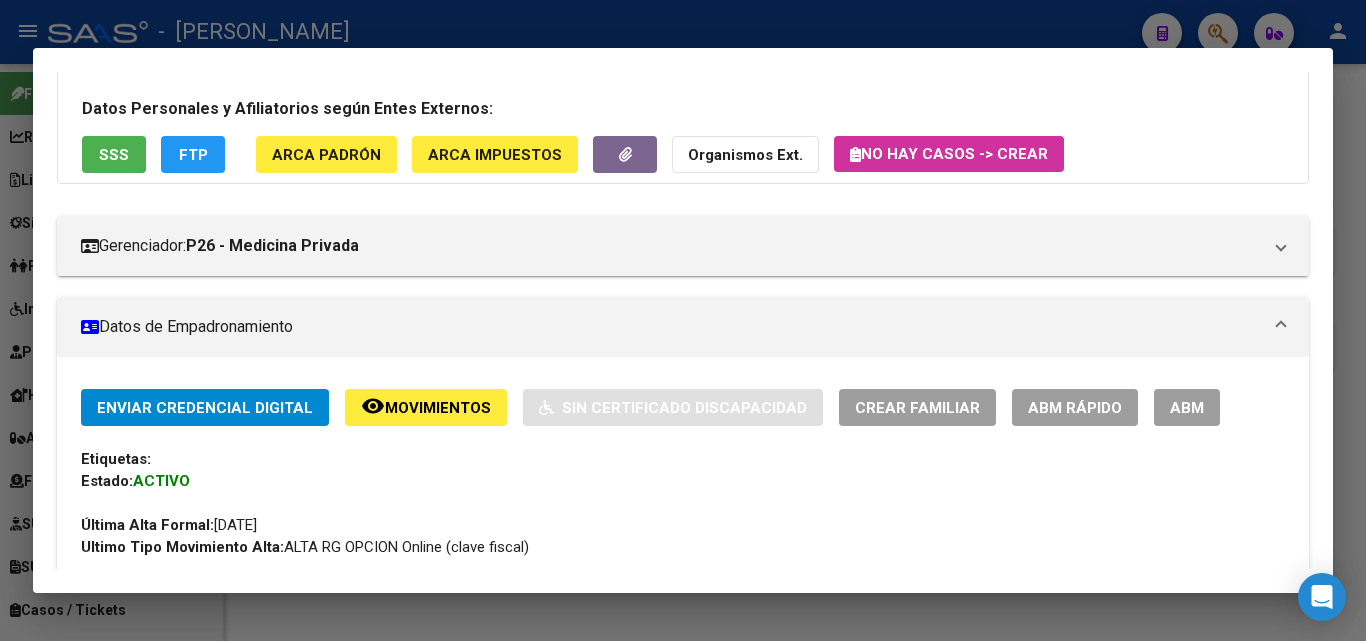 click on "ARCA Padrón" 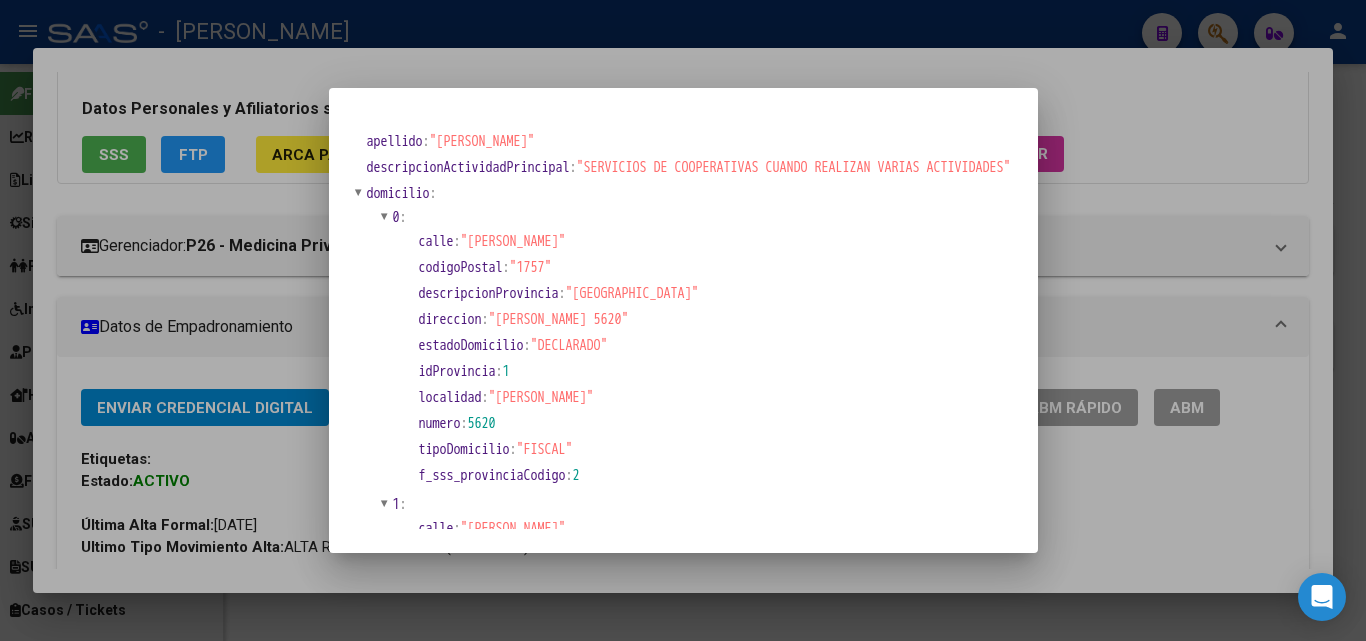 click on "apellido :  "[PERSON_NAME]" descripcionActividadPrincipal :  "SERVICIOS DE COOPERATIVAS CUANDO REALIZAN VARIAS ACTIVIDADES" domicilio :  0 :  calle :  "[PERSON_NAME]" codigoPostal :  "1757" descripcionProvincia :  "[GEOGRAPHIC_DATA]" direccion :  "[PERSON_NAME] 5620" estadoDomicilio :  "DECLARADO" idProvincia :  1 localidad :  "[PERSON_NAME]" numero :  5620 tipoDomicilio :  "FISCAL" f_sss_provinciaCodigo :  2 1 :  calle :  "[PERSON_NAME]" codigoPostal :  "1757" descripcionProvincia :  "[GEOGRAPHIC_DATA]" direccion :  "[PERSON_NAME] 5620" estadoDomicilio :  "DECLARADO" idProvincia :  1 localidad :  "[PERSON_NAME]" numero :  5620 tipoDomicilio :  "LEGAL/REAL" f_sss_provinciaCodigo :  2 estadoClave :  "ACTIVO" fechaNacimiento :  "[DATE]" idActividadPrincipal :  949930 idPersona :  20333335833 mesCierre :  12 nombre :  "[PERSON_NAME]" numeroDocumento :  "33333583" periodoActividadPrincipal :  201711 tipoClave :  "CUIT" tipoDocumento :  "DNI" tipoPersona :  "FISICA" calle :  "[PERSON_NAME]" codigoPostal :  "1757" descripcionProvincia" at bounding box center [683, 320] 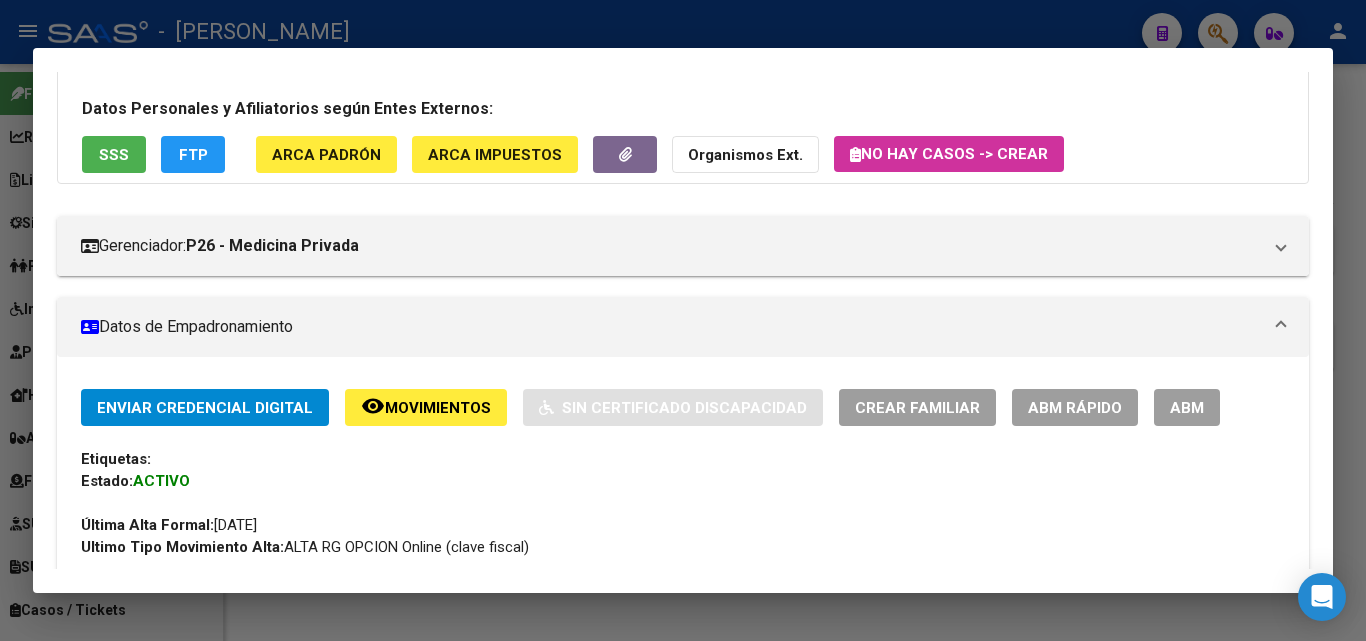 scroll, scrollTop: 543, scrollLeft: 0, axis: vertical 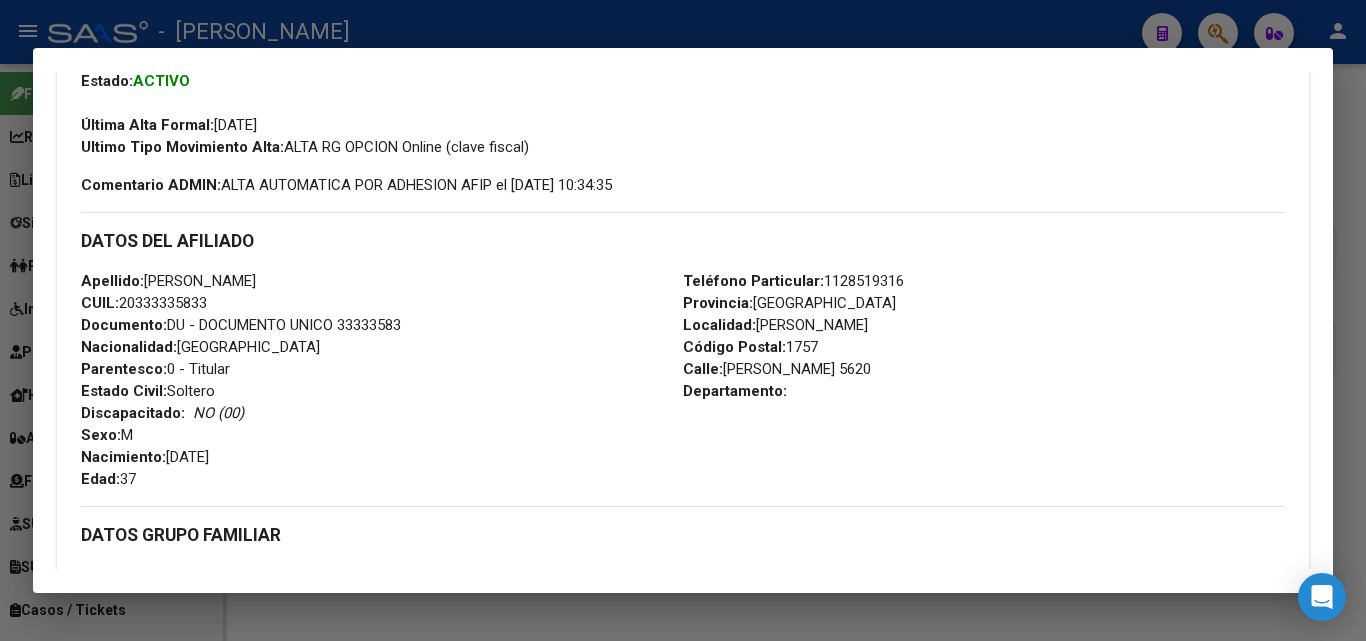 click on "DATOS DEL AFILIADO" at bounding box center (683, 241) 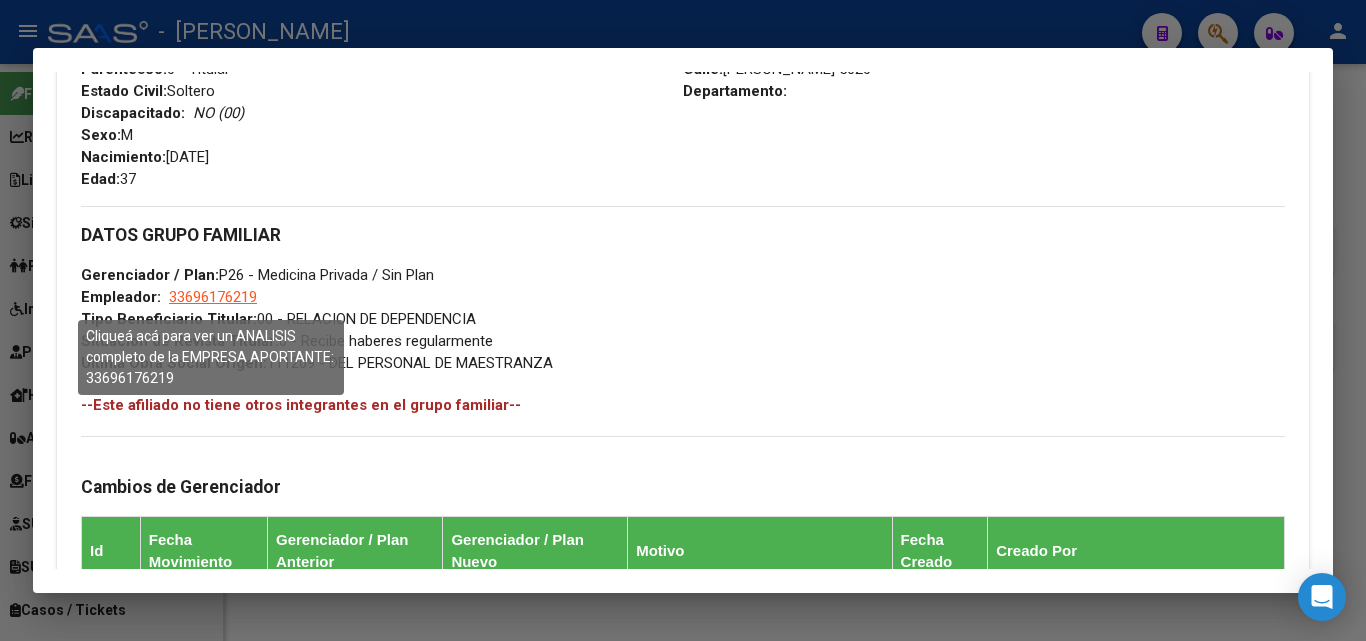 click on "33696176219" at bounding box center (213, 297) 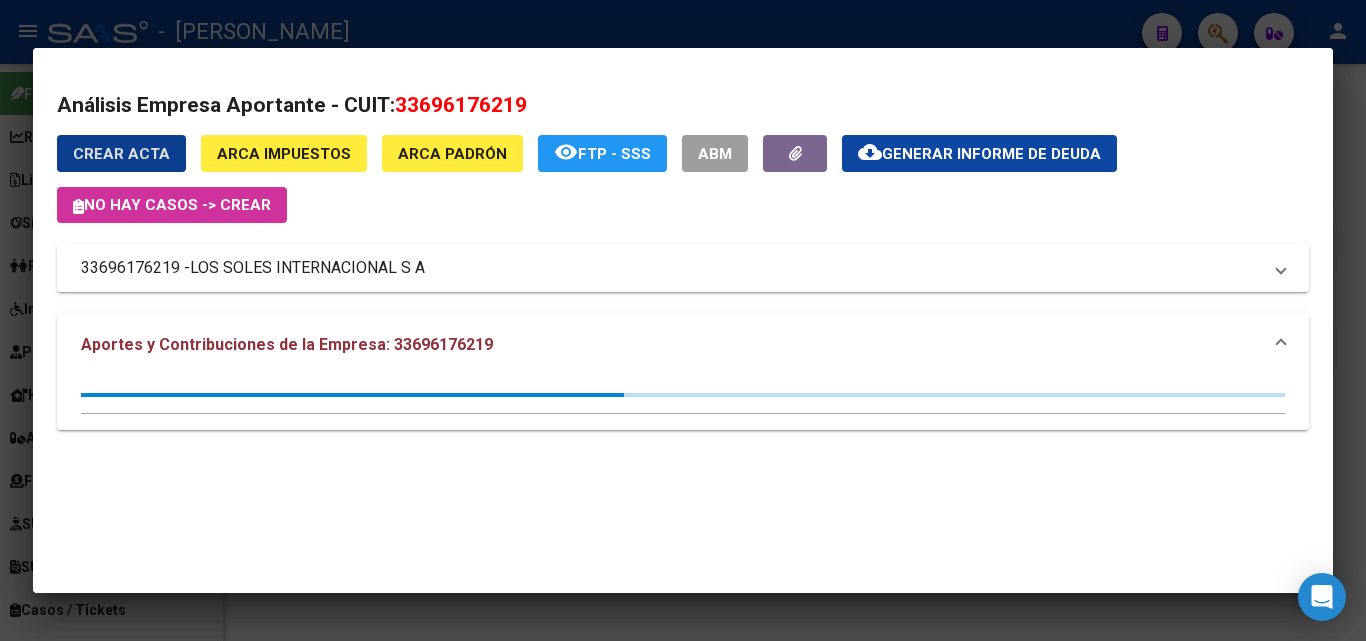 click on "LOS SOLES INTERNACIONAL S A" at bounding box center [307, 268] 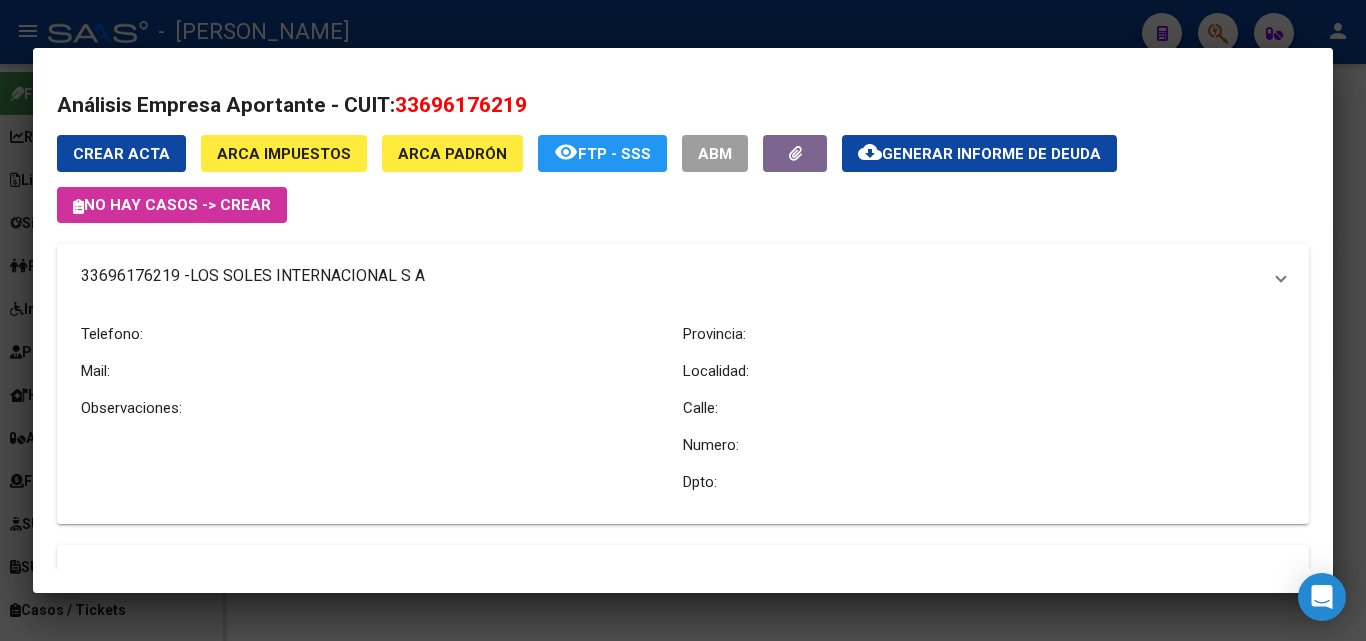 click on "LOS SOLES INTERNACIONAL S A" at bounding box center (307, 276) 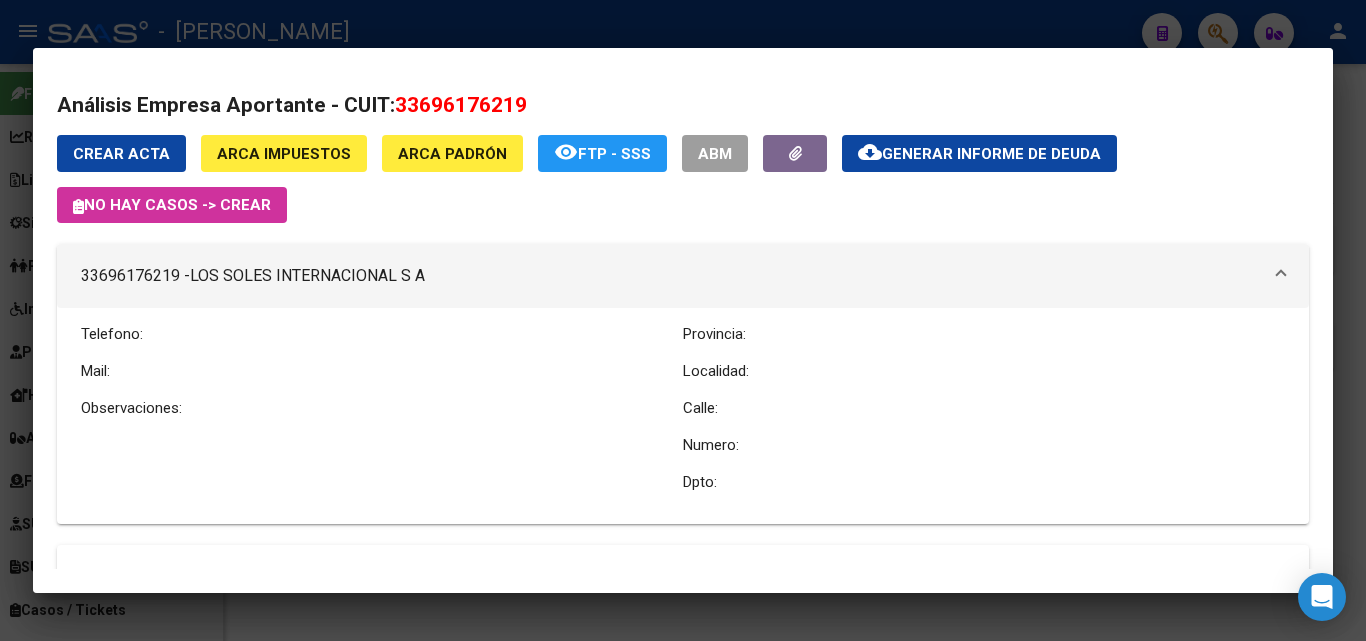 click on "LOS SOLES INTERNACIONAL S A" at bounding box center [307, 276] 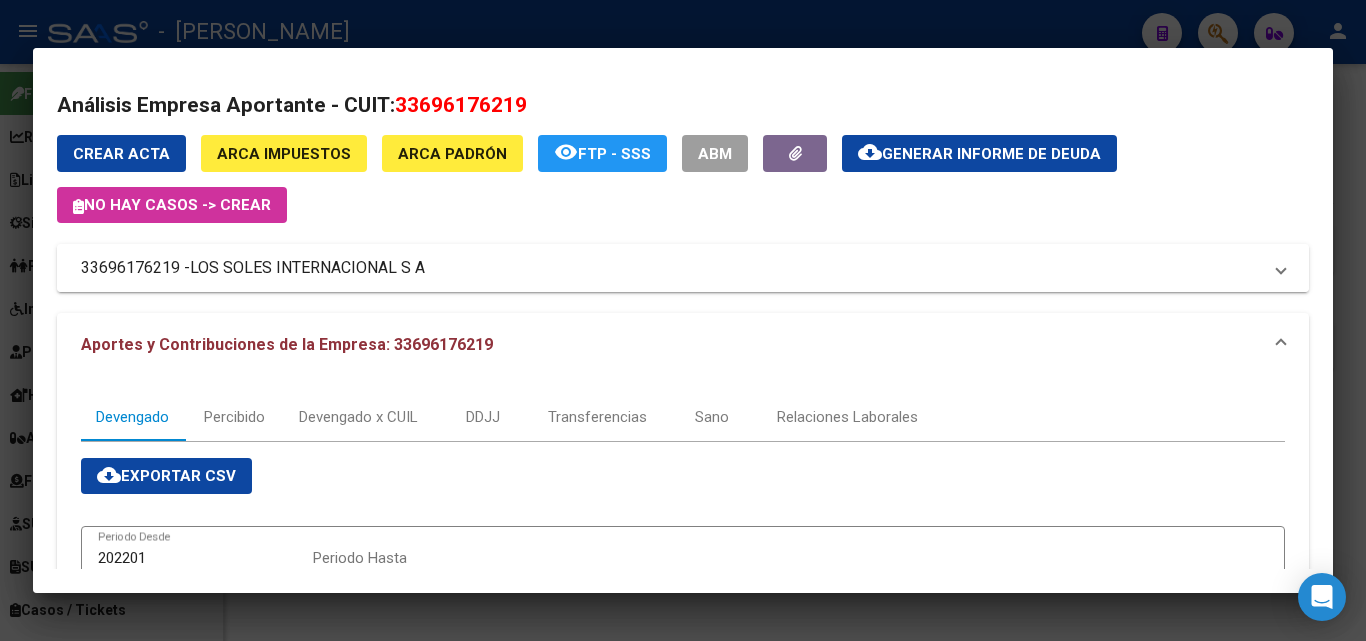 click at bounding box center [683, 320] 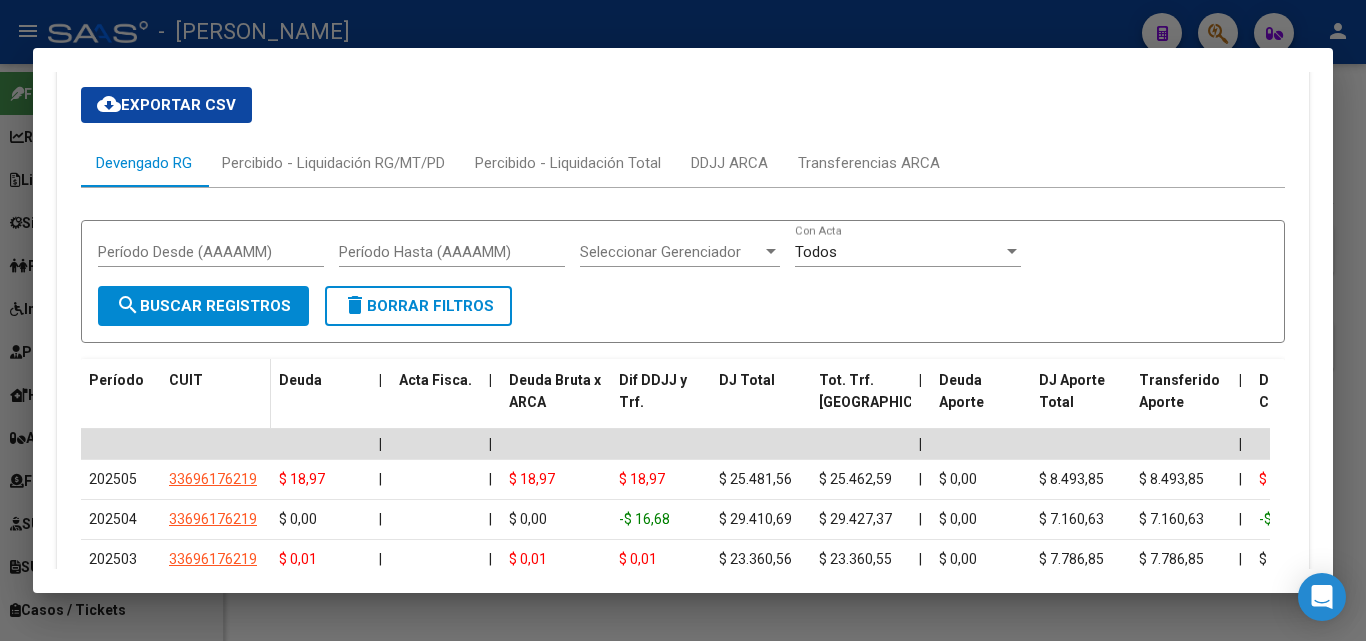 scroll, scrollTop: 2104, scrollLeft: 0, axis: vertical 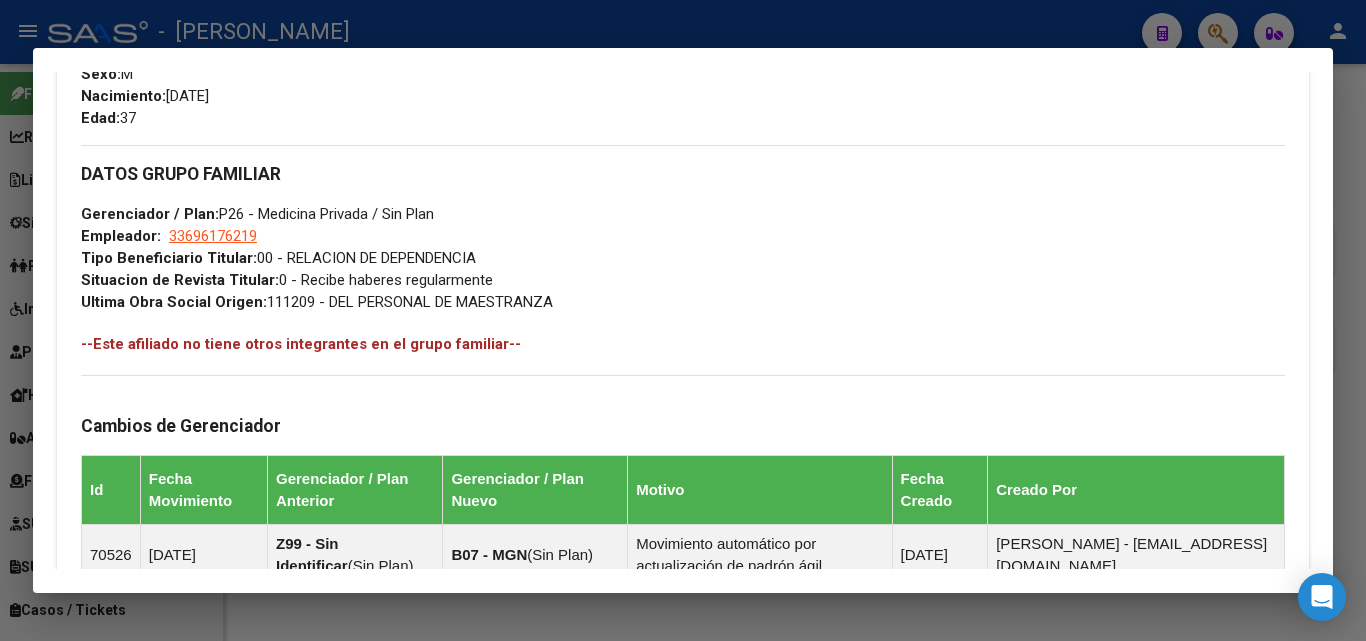 click at bounding box center (683, 320) 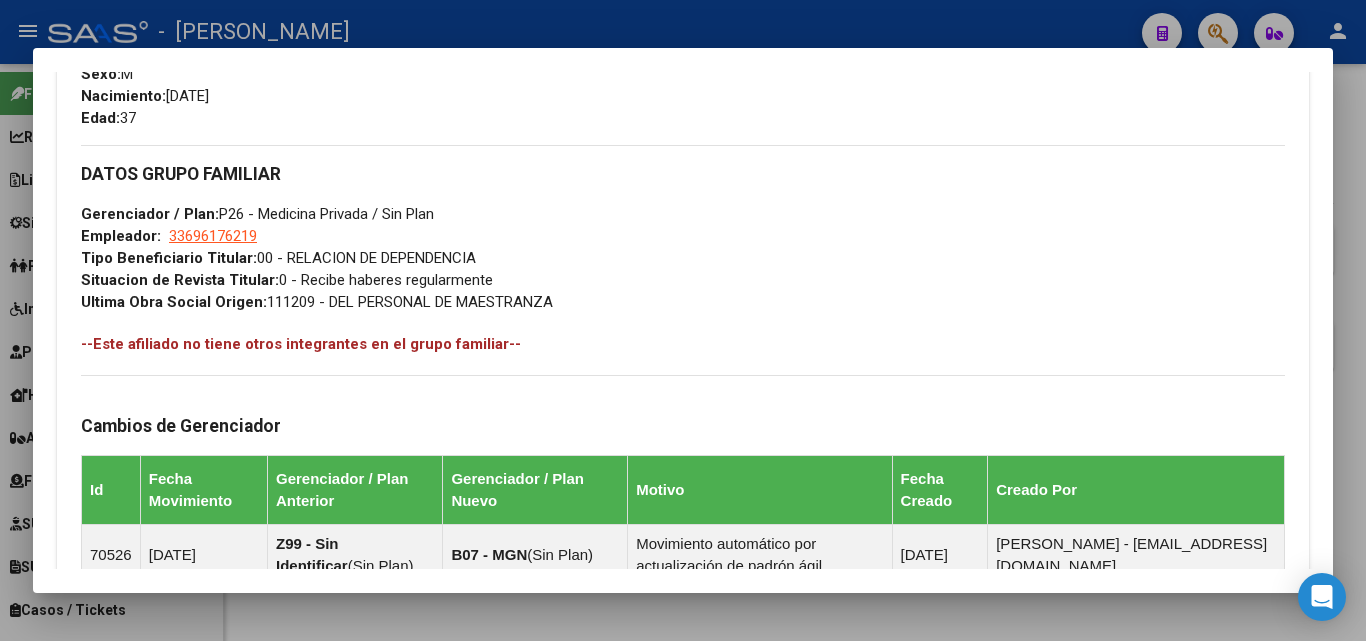 click on "20333335833" at bounding box center [672, 158] 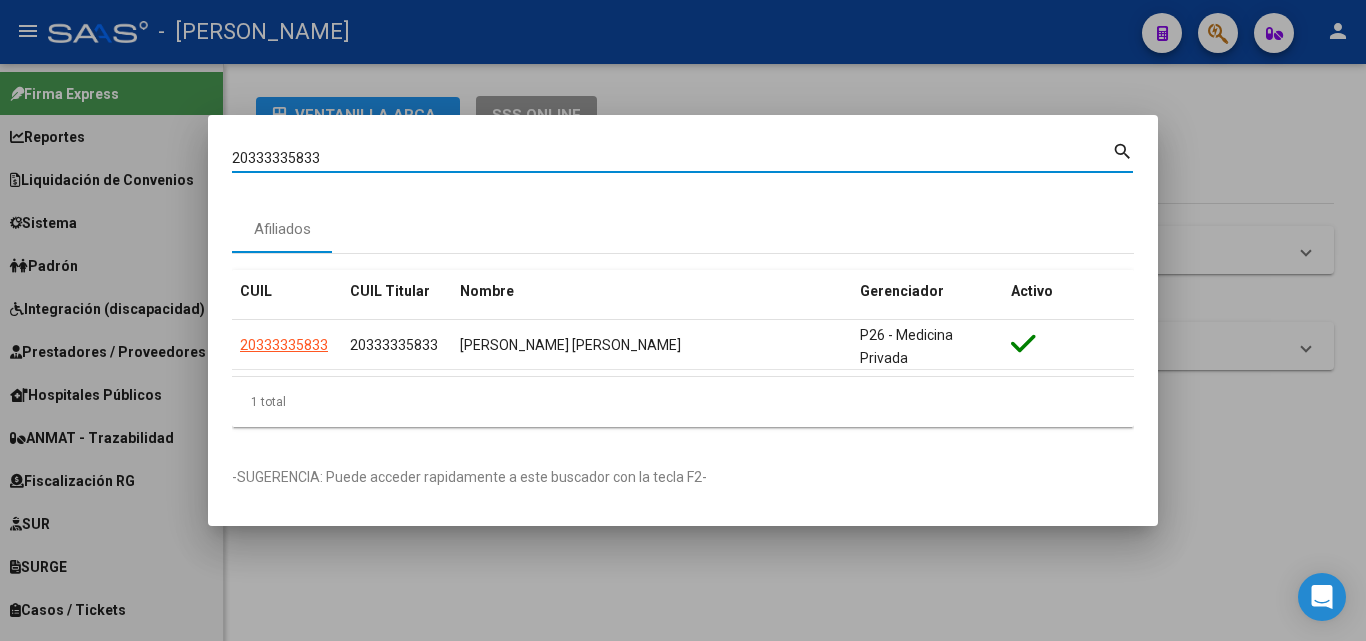 click on "20333335833" at bounding box center [672, 158] 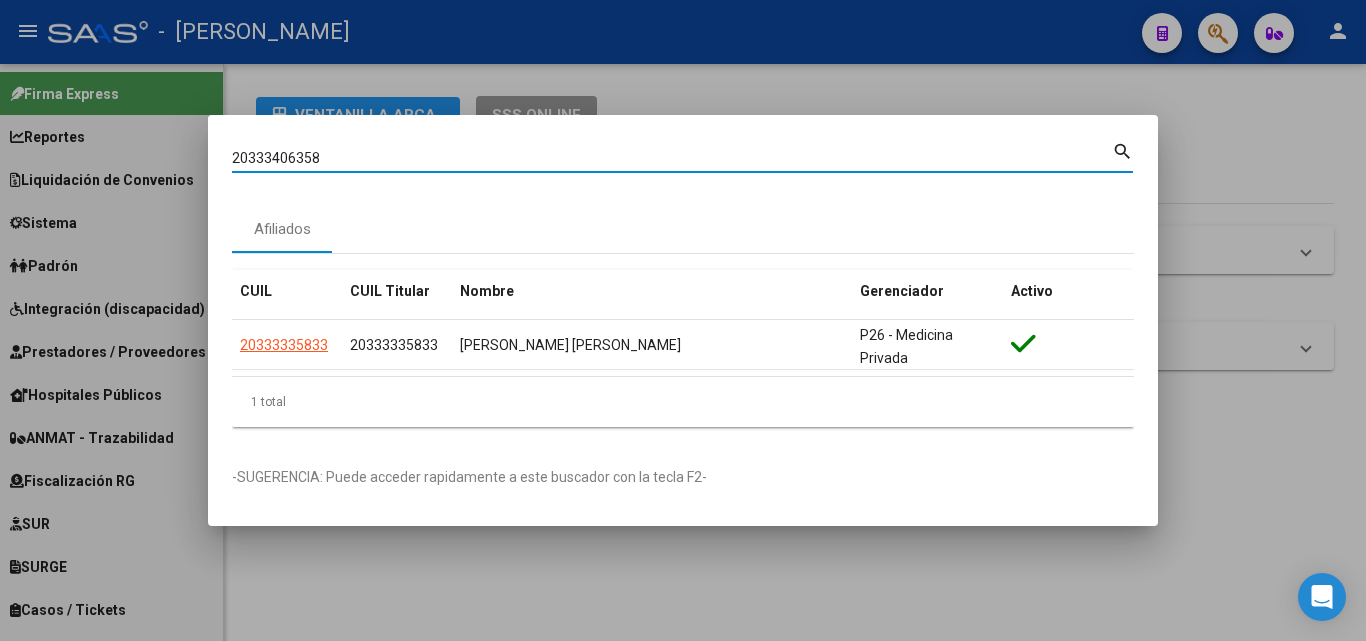 type on "20333406358" 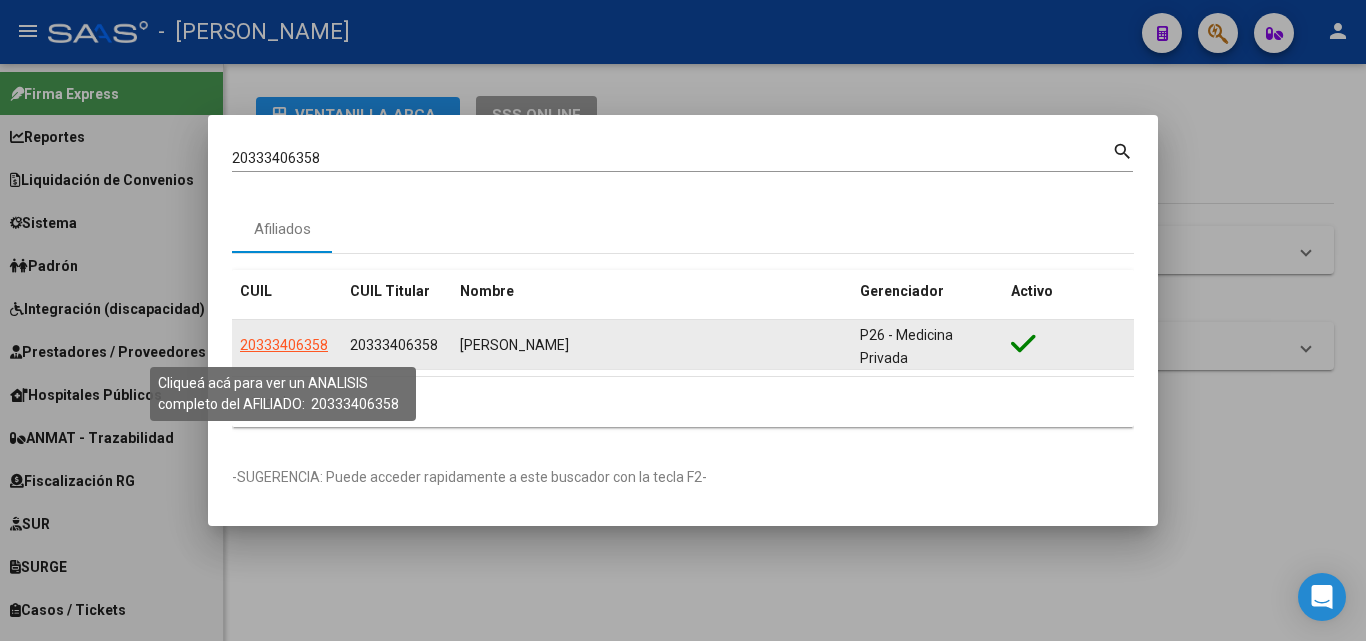 click on "20333406358" 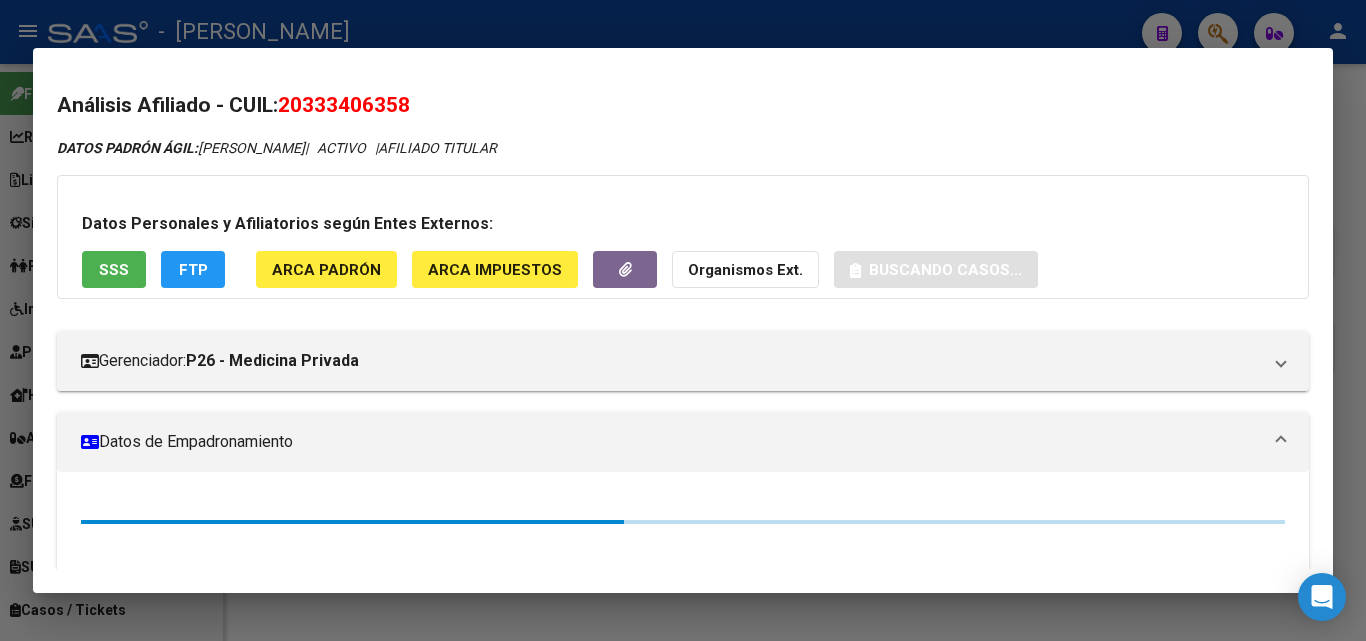 click on "ARCA Padrón" 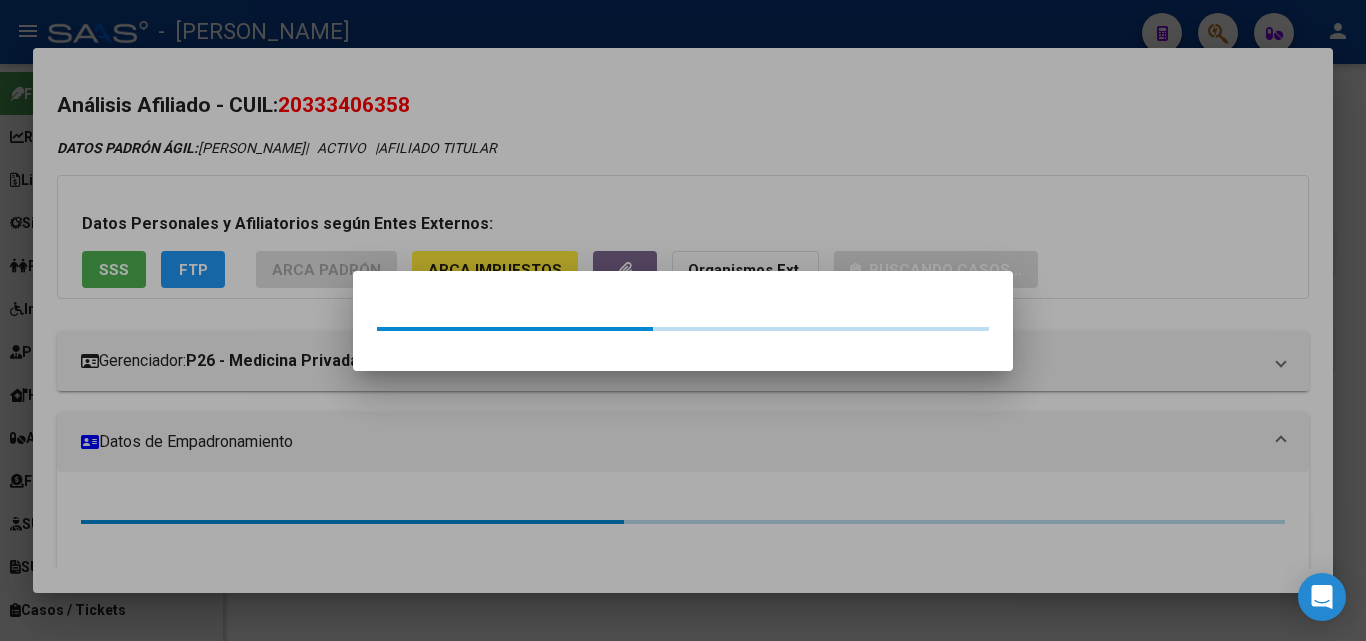 click at bounding box center (683, 320) 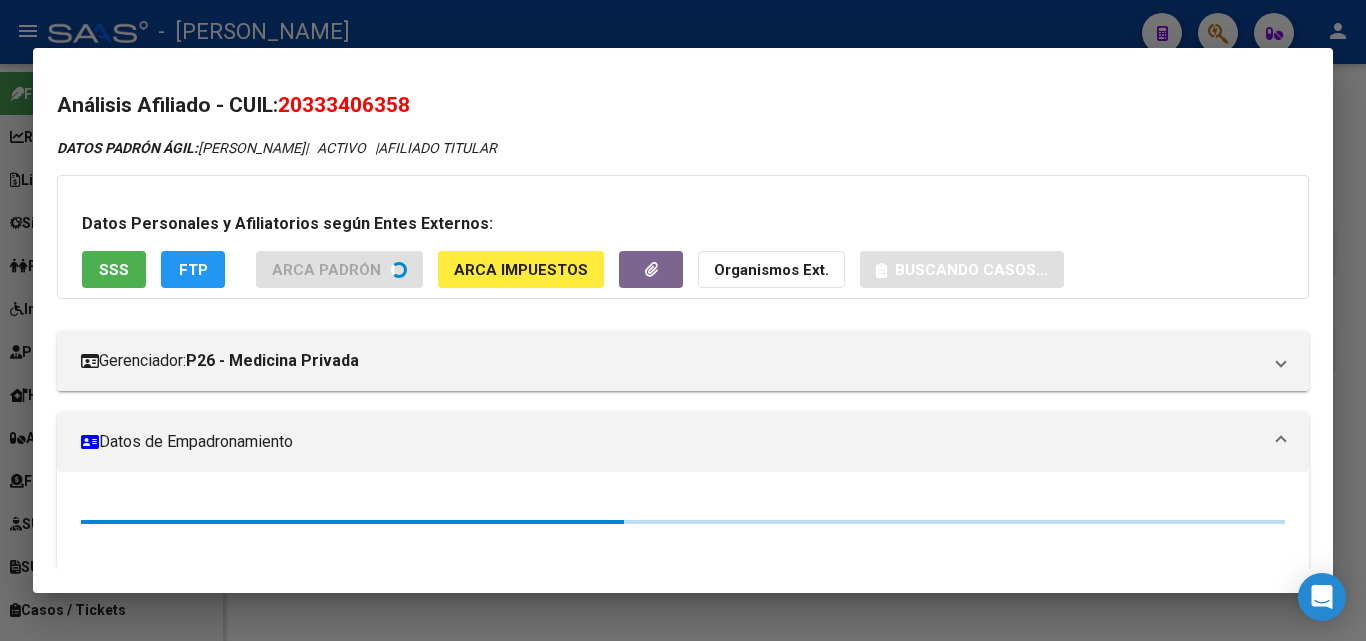drag, startPoint x: 147, startPoint y: 255, endPoint x: 136, endPoint y: 259, distance: 11.7046995 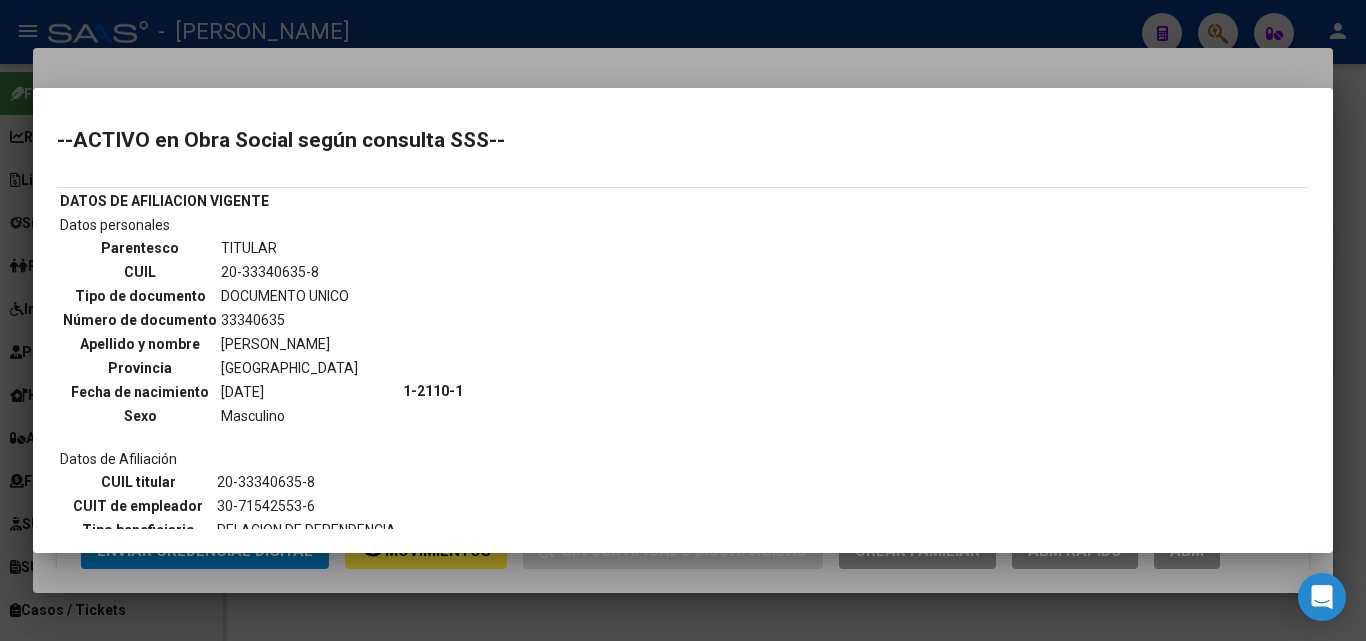 click at bounding box center (683, 320) 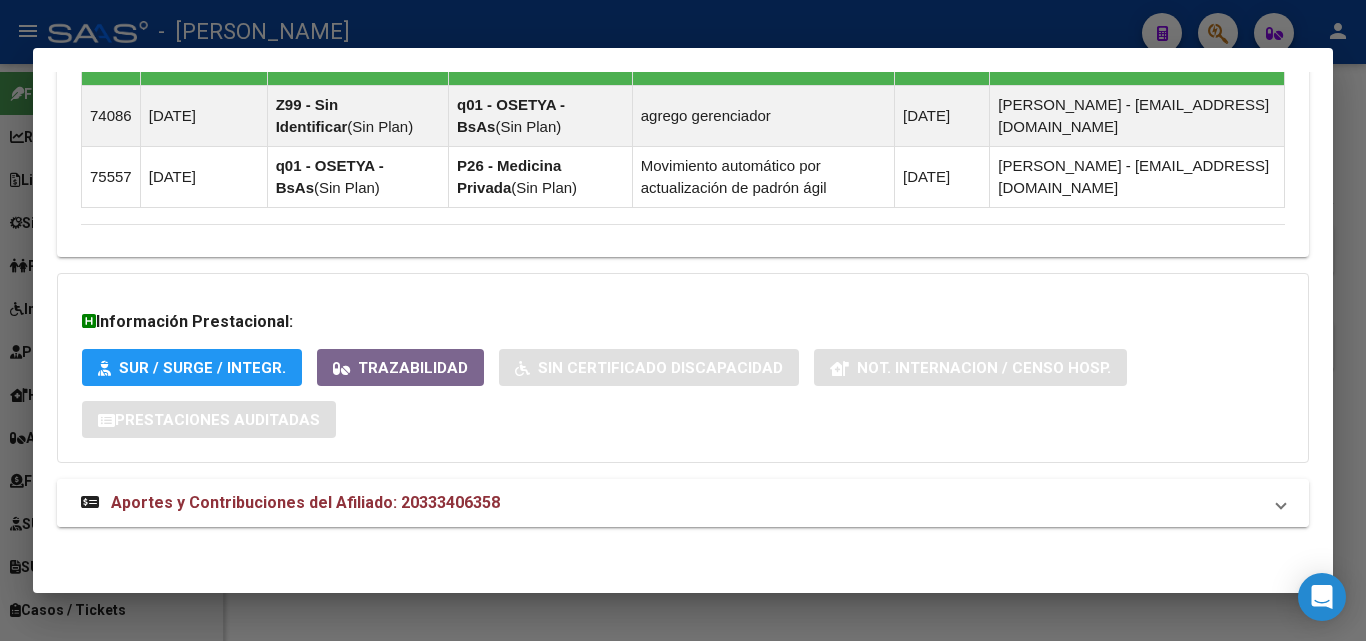 click on "Aportes y Contribuciones del Afiliado: 20333406358" at bounding box center [305, 502] 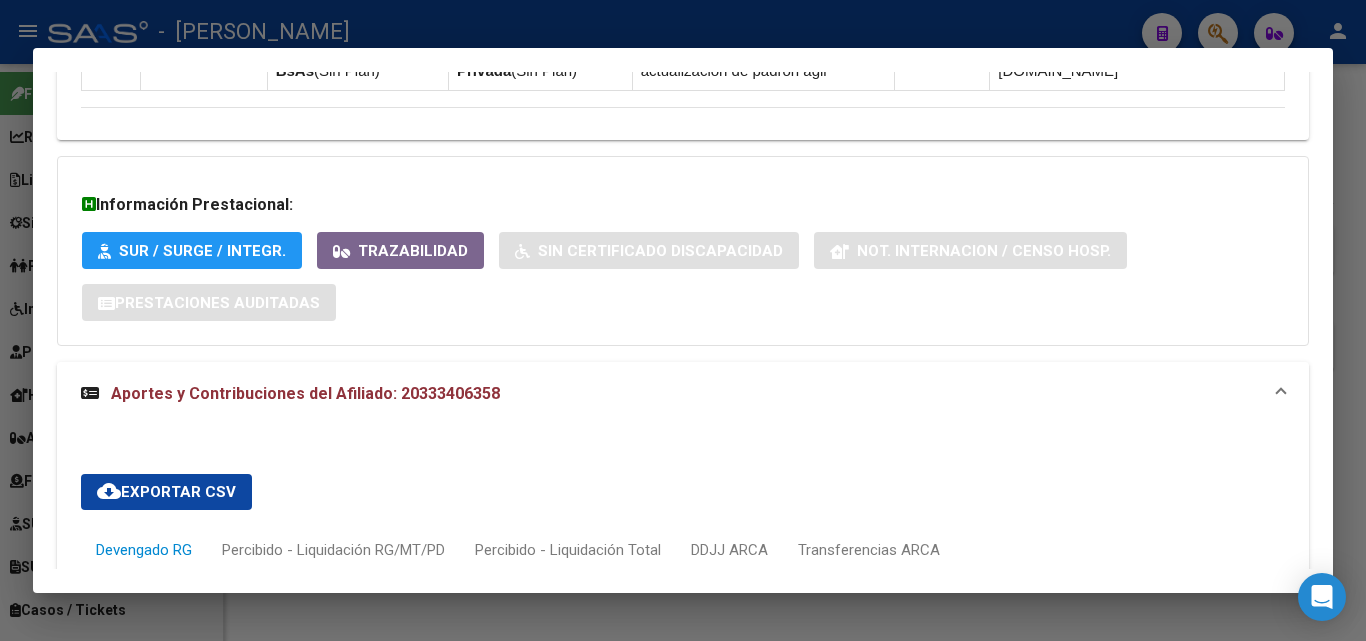 scroll, scrollTop: 2057, scrollLeft: 0, axis: vertical 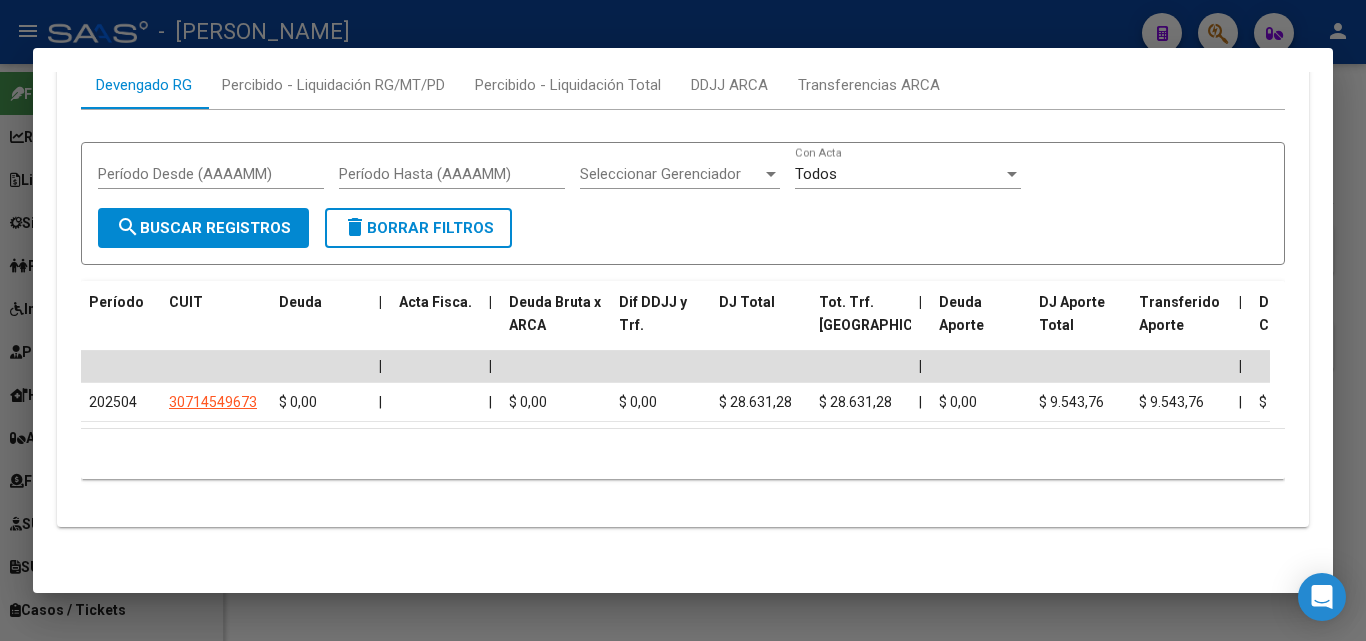 click at bounding box center [683, 320] 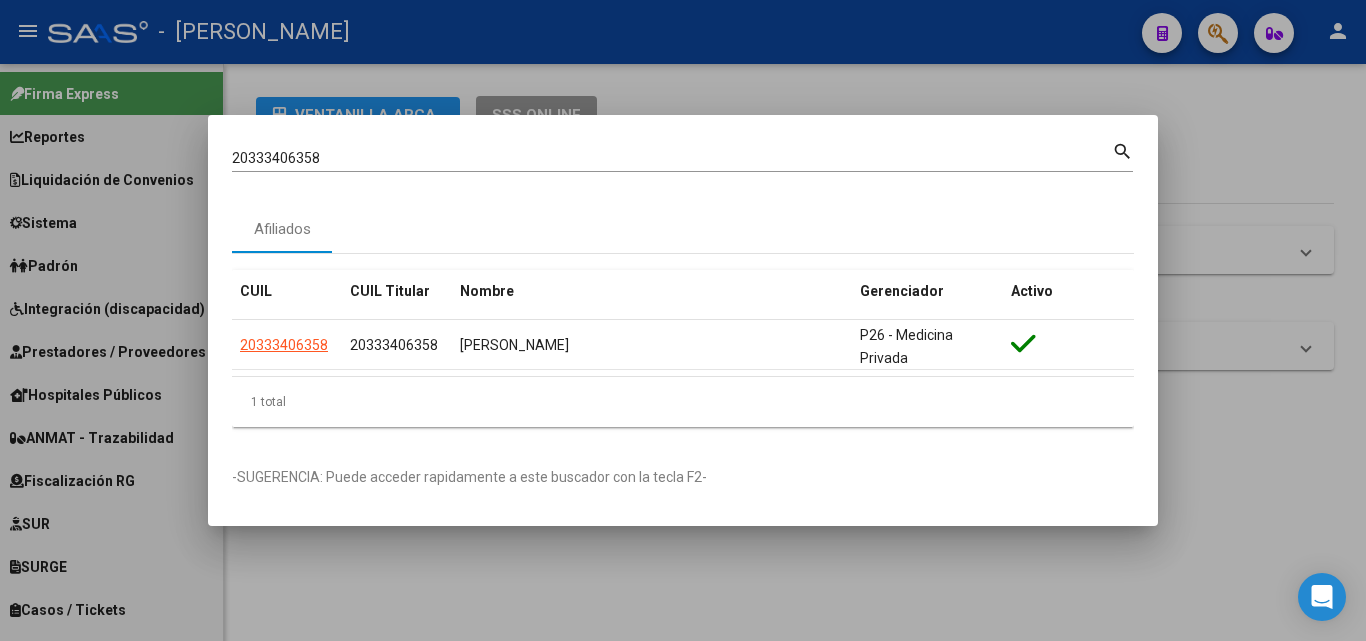 click on "20333406358" at bounding box center (672, 158) 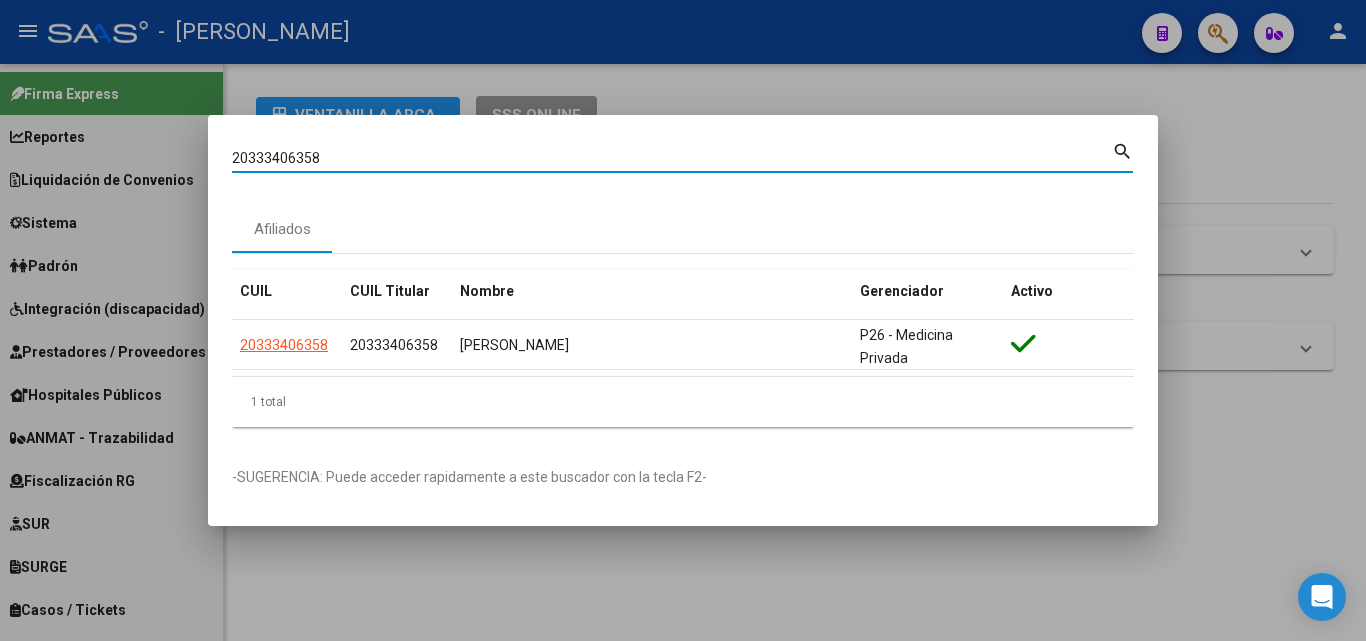 click on "20333406358" at bounding box center (672, 158) 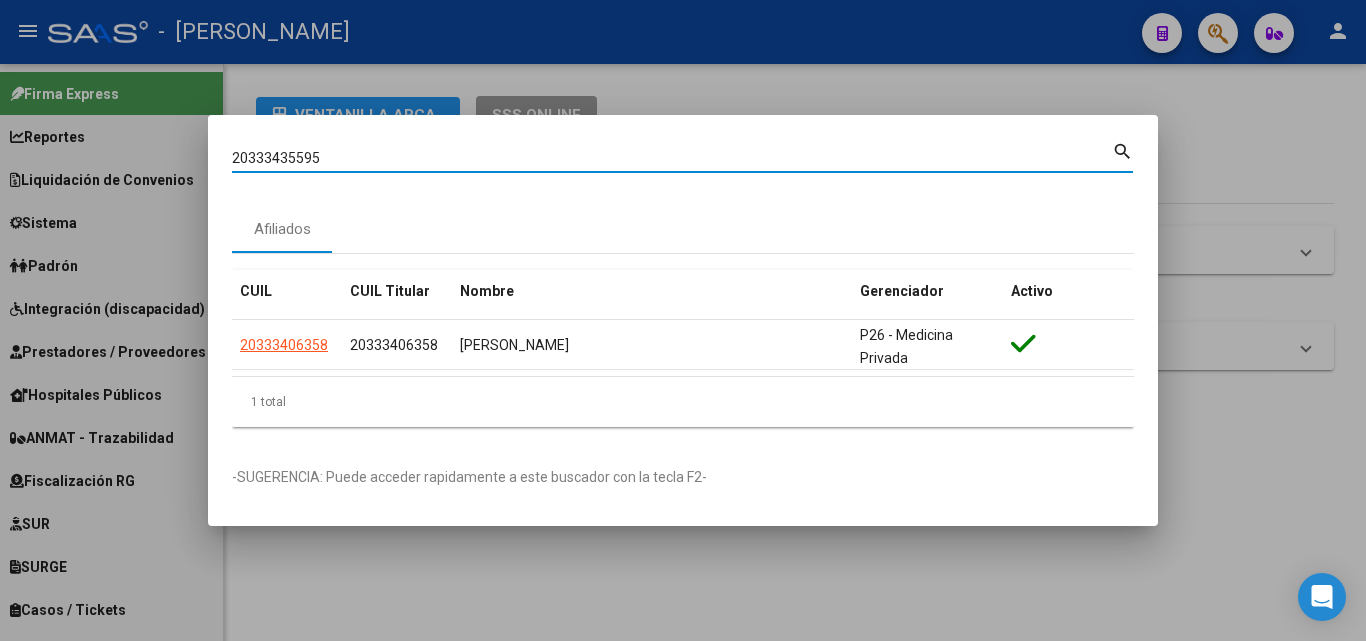 type on "20333435595" 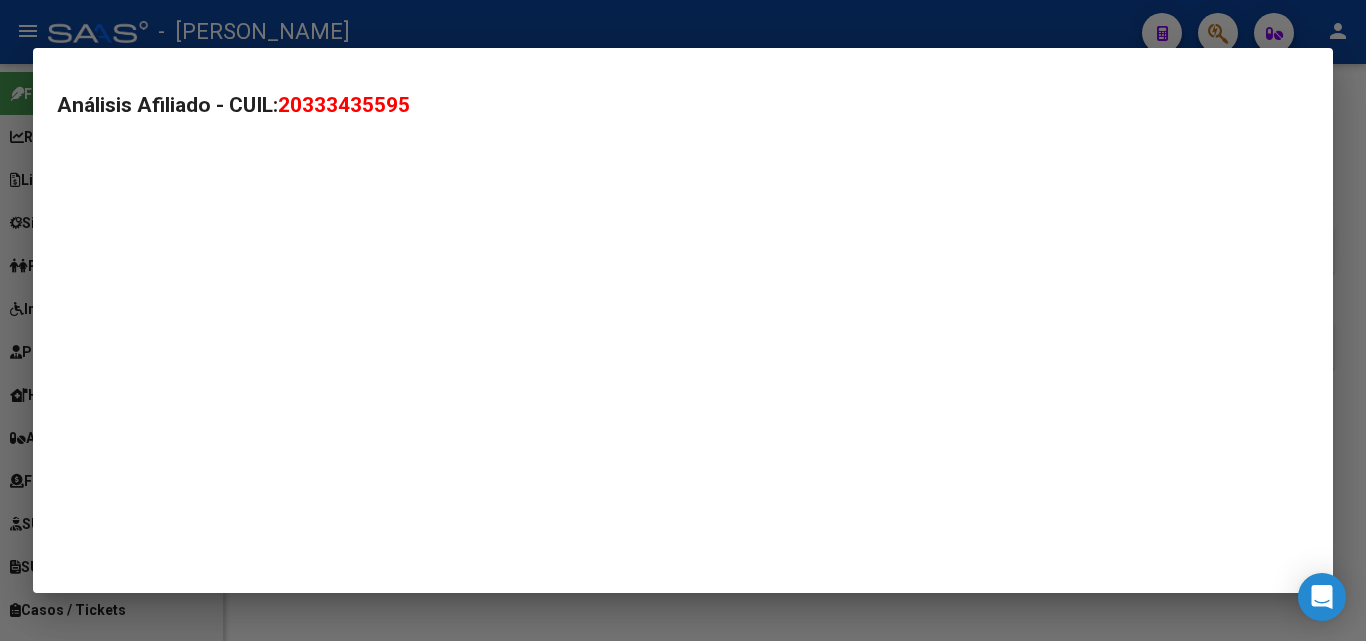 type on "20333435595" 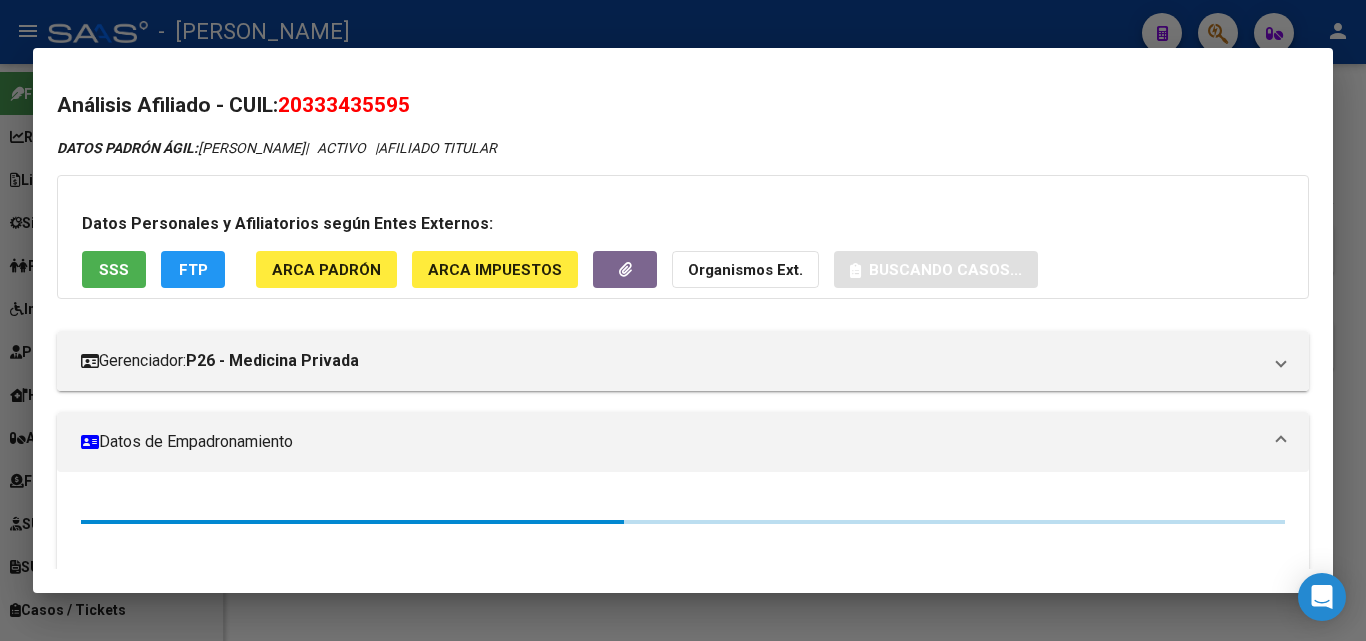 drag, startPoint x: 338, startPoint y: 247, endPoint x: 334, endPoint y: 265, distance: 18.439089 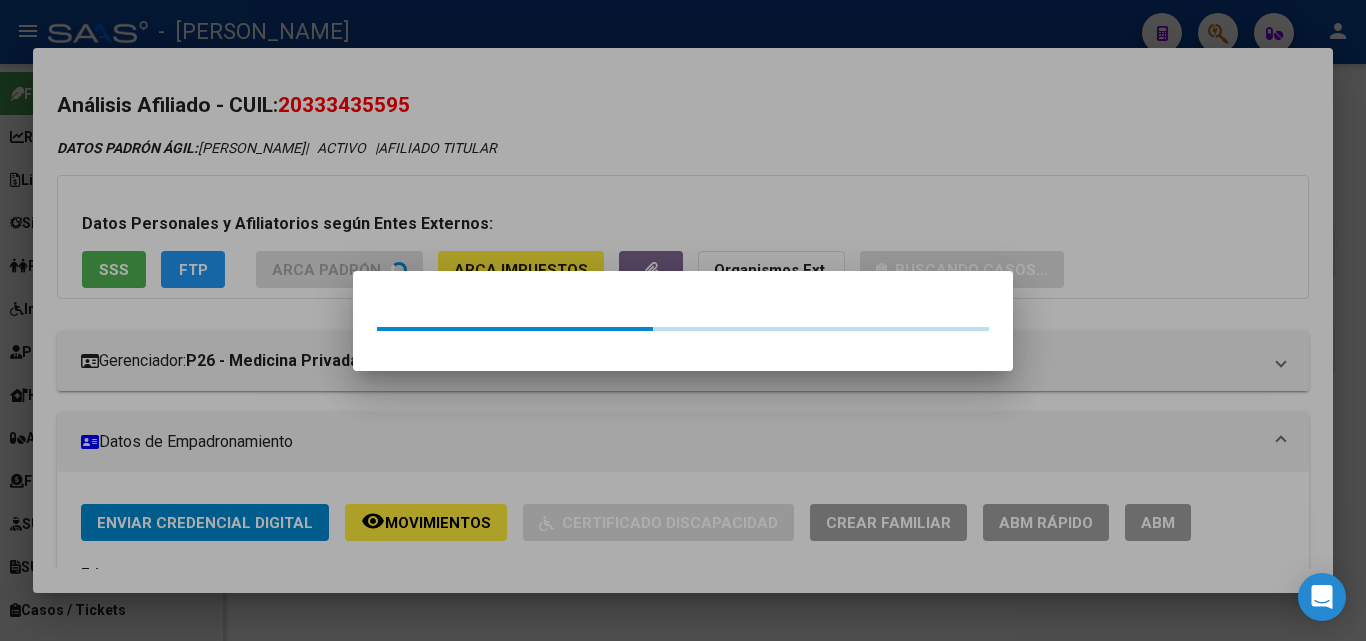 click at bounding box center [683, 320] 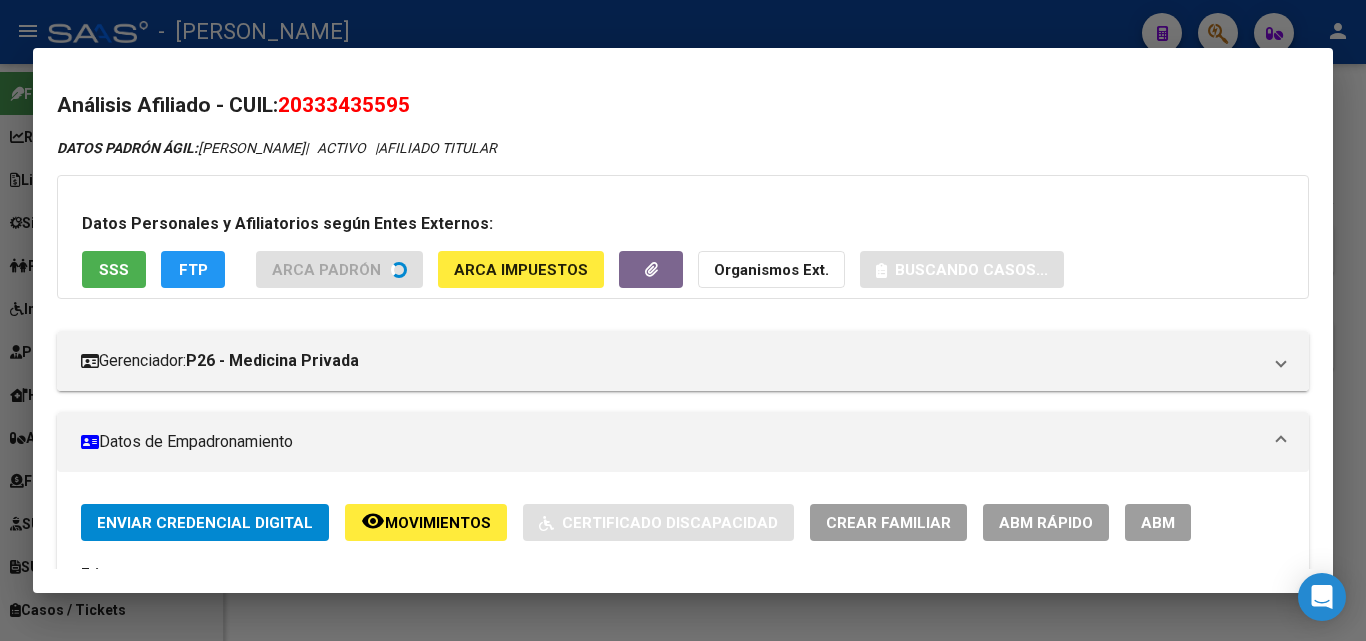 click on "SSS" at bounding box center (114, 270) 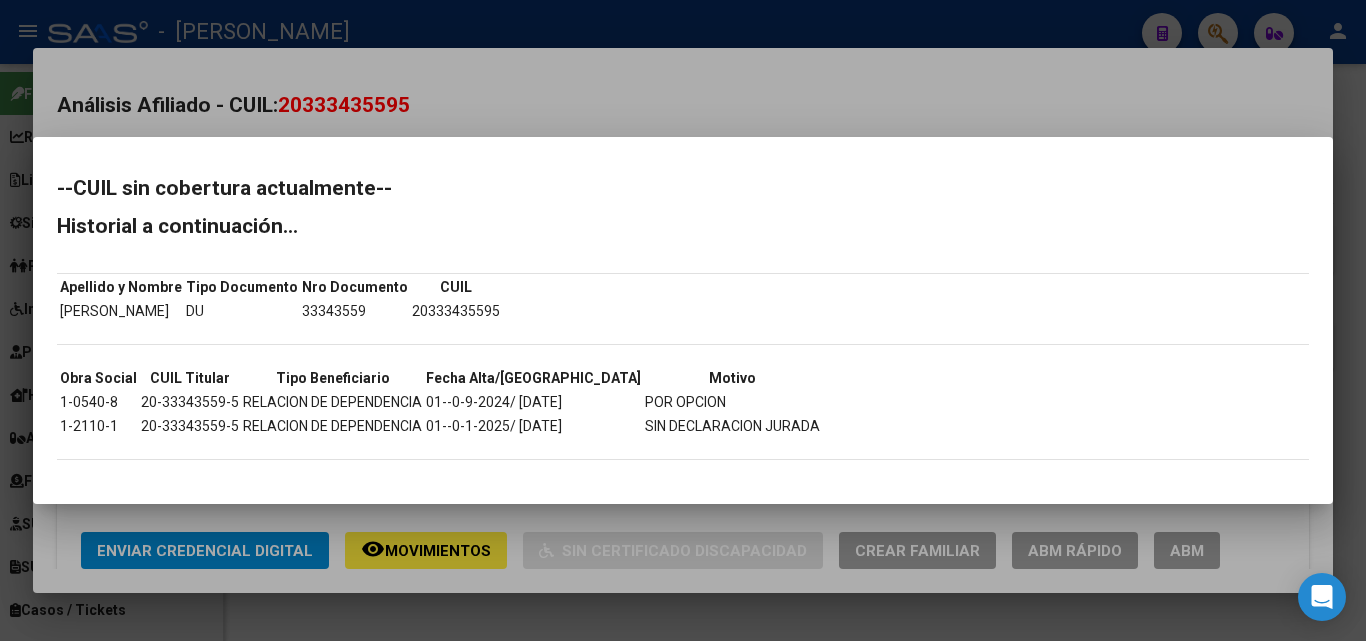 click at bounding box center [683, 320] 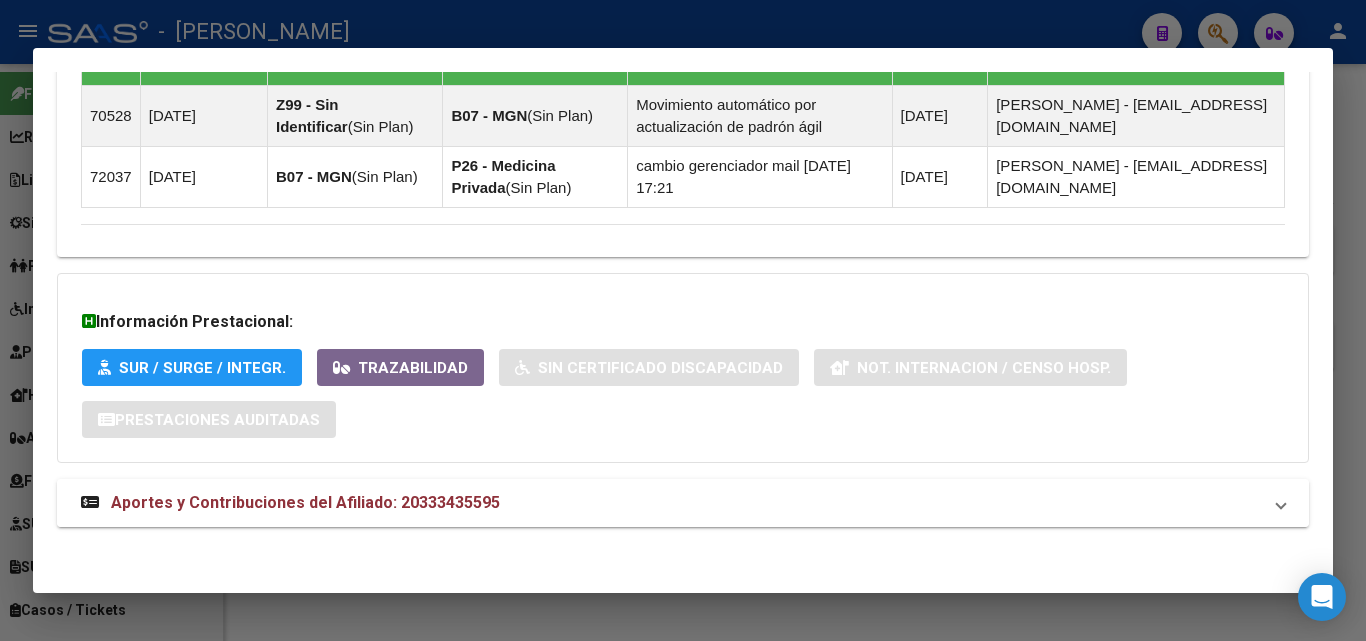 click on "Aportes y Contribuciones del Afiliado: 20333435595" at bounding box center (305, 502) 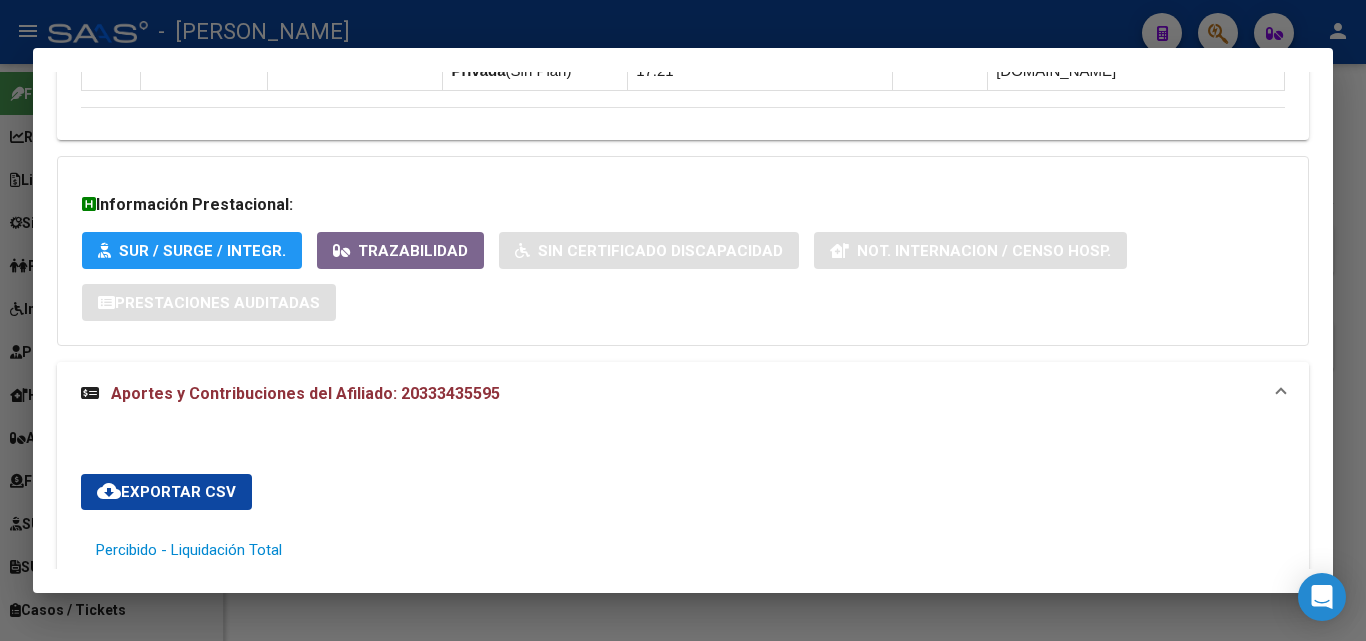 scroll, scrollTop: 1688, scrollLeft: 0, axis: vertical 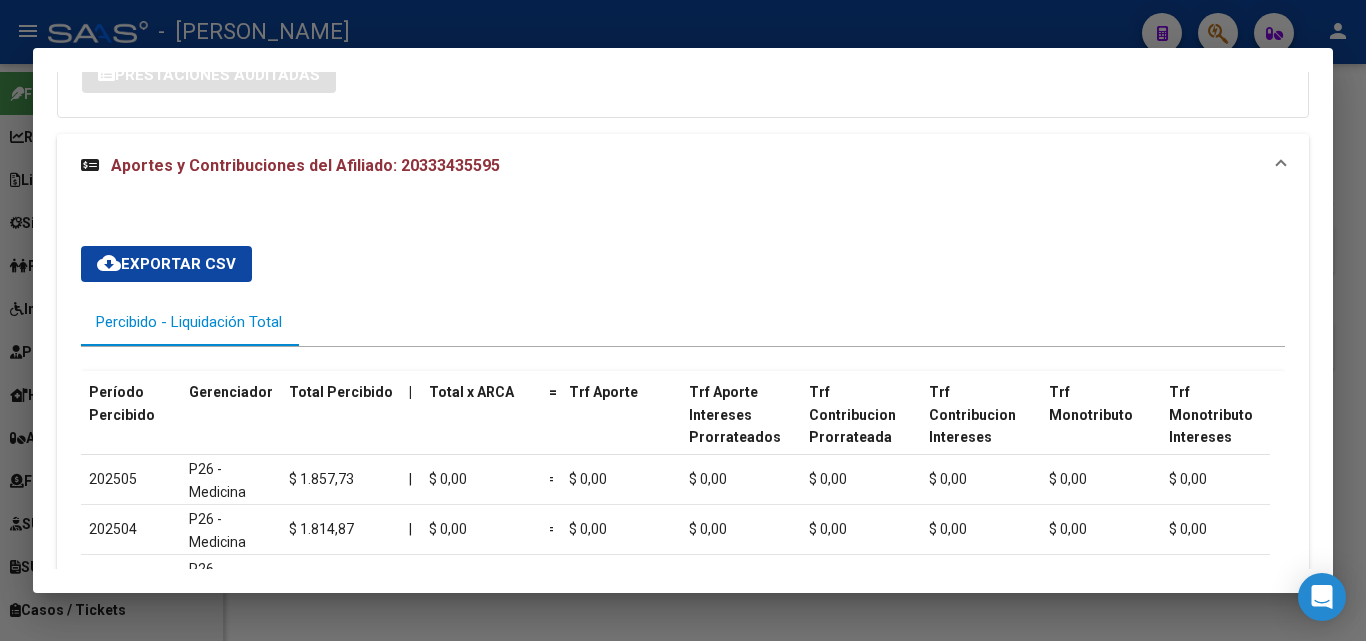 click at bounding box center (683, 320) 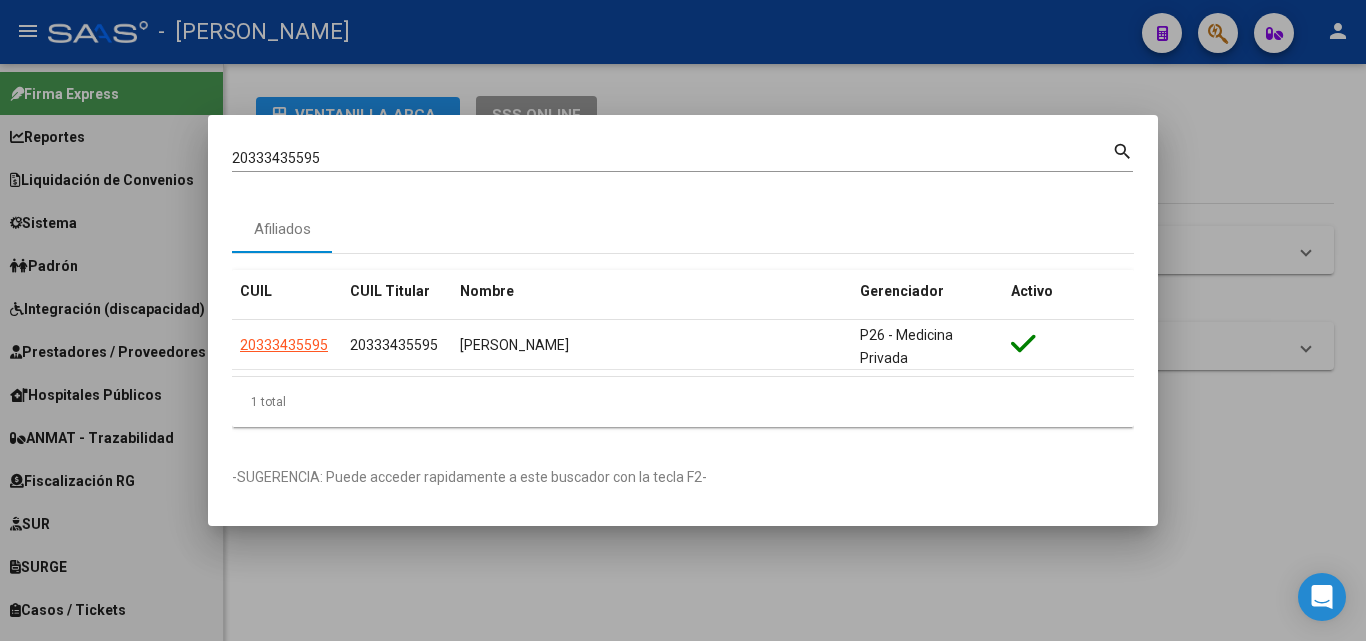 click on "20333435595" at bounding box center (672, 158) 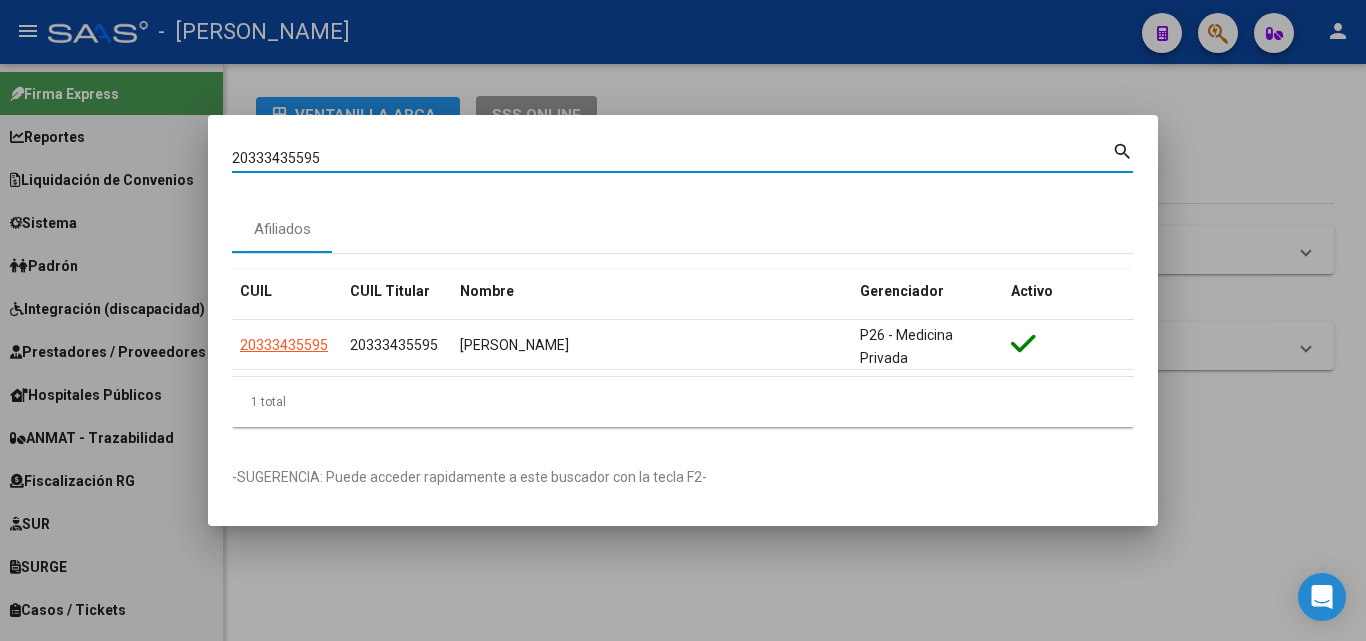 click on "20333435595" at bounding box center [672, 158] 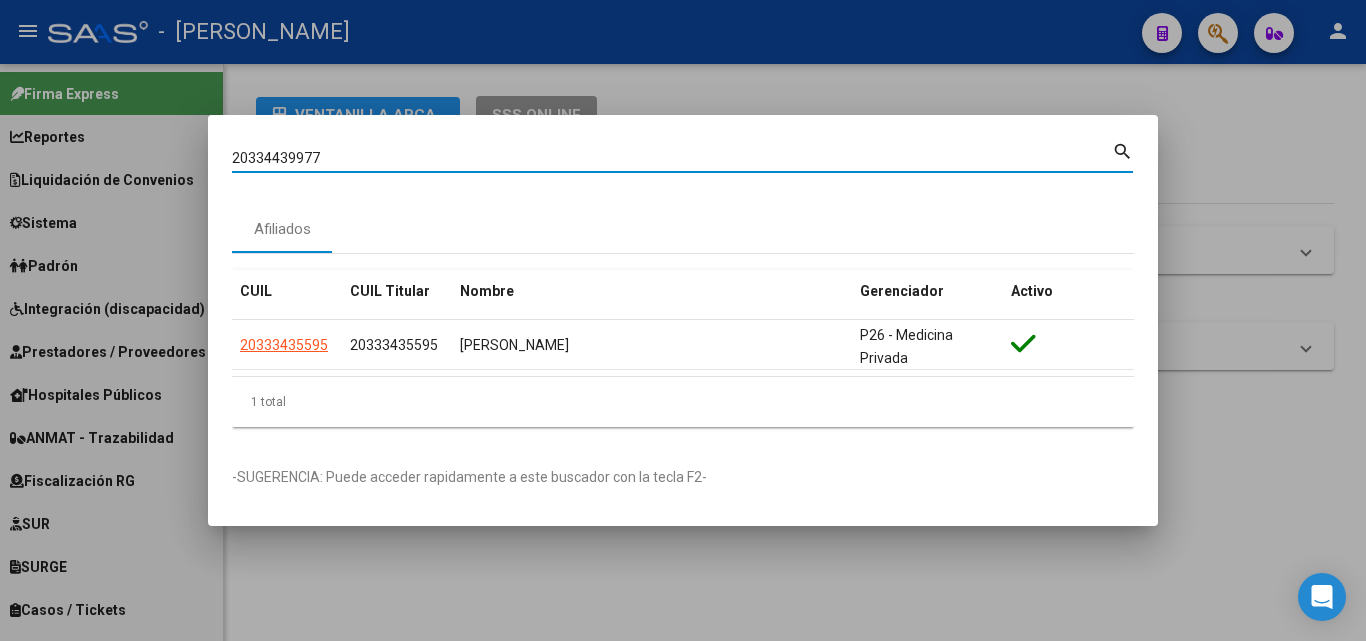 type on "20334439977" 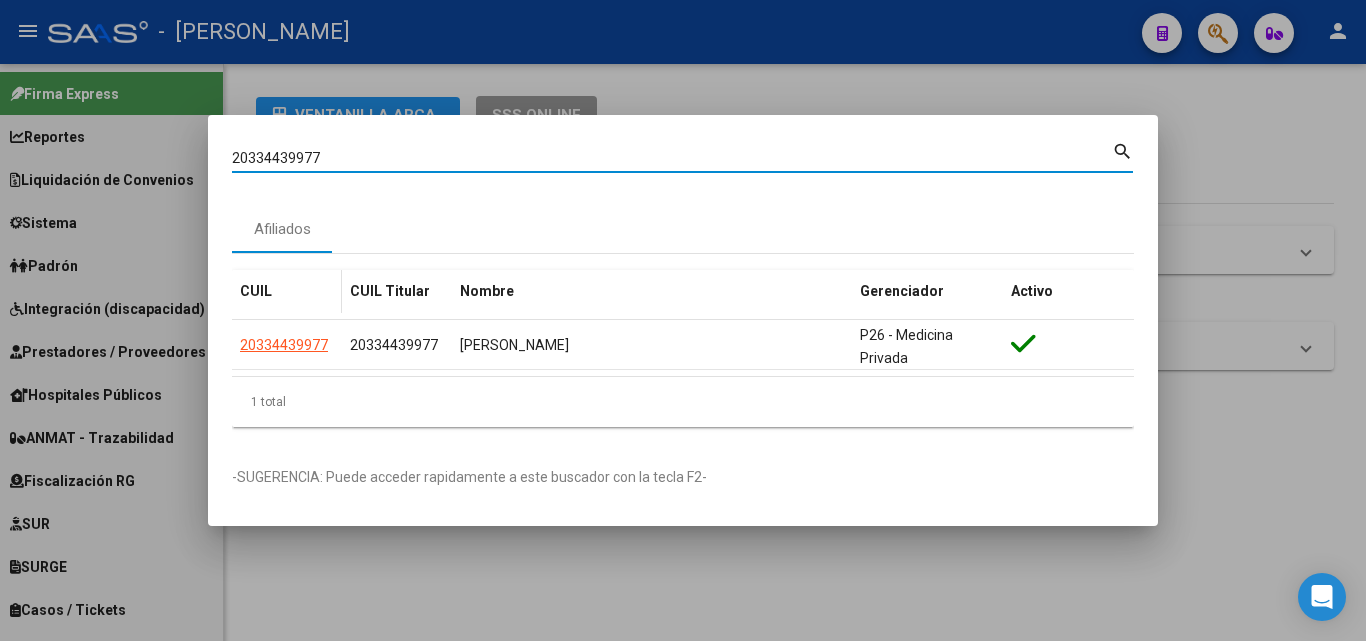 click on "20334439977" 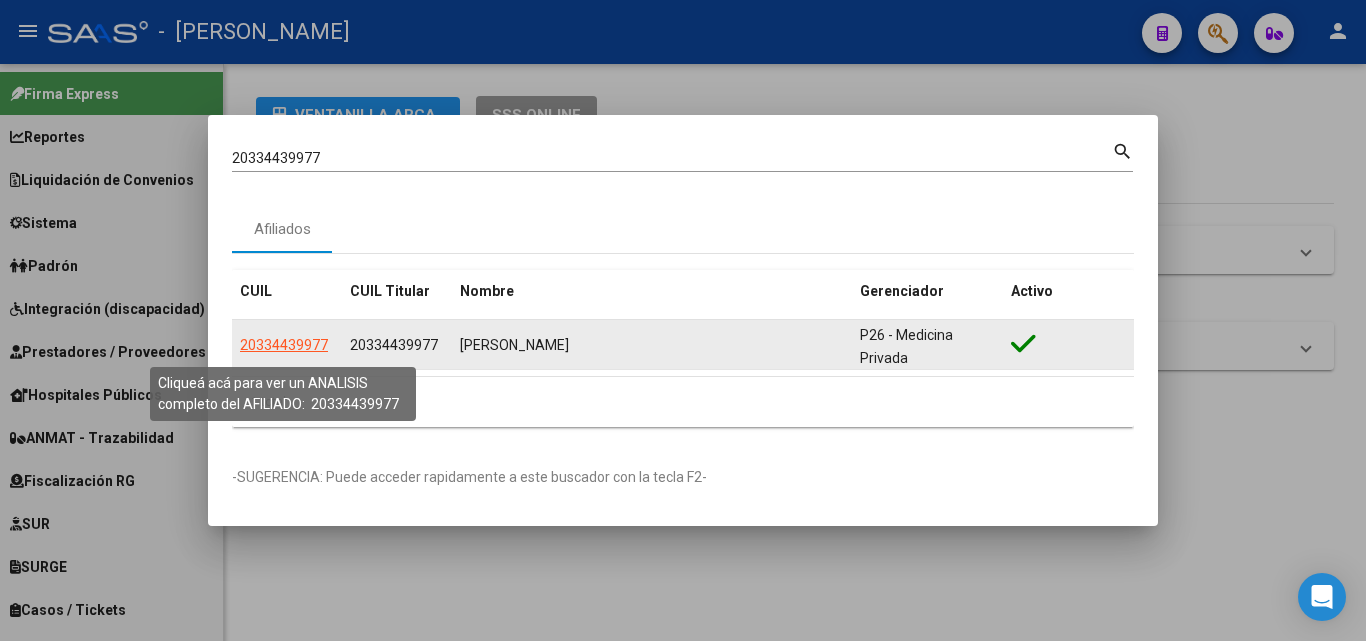 click on "20334439977" 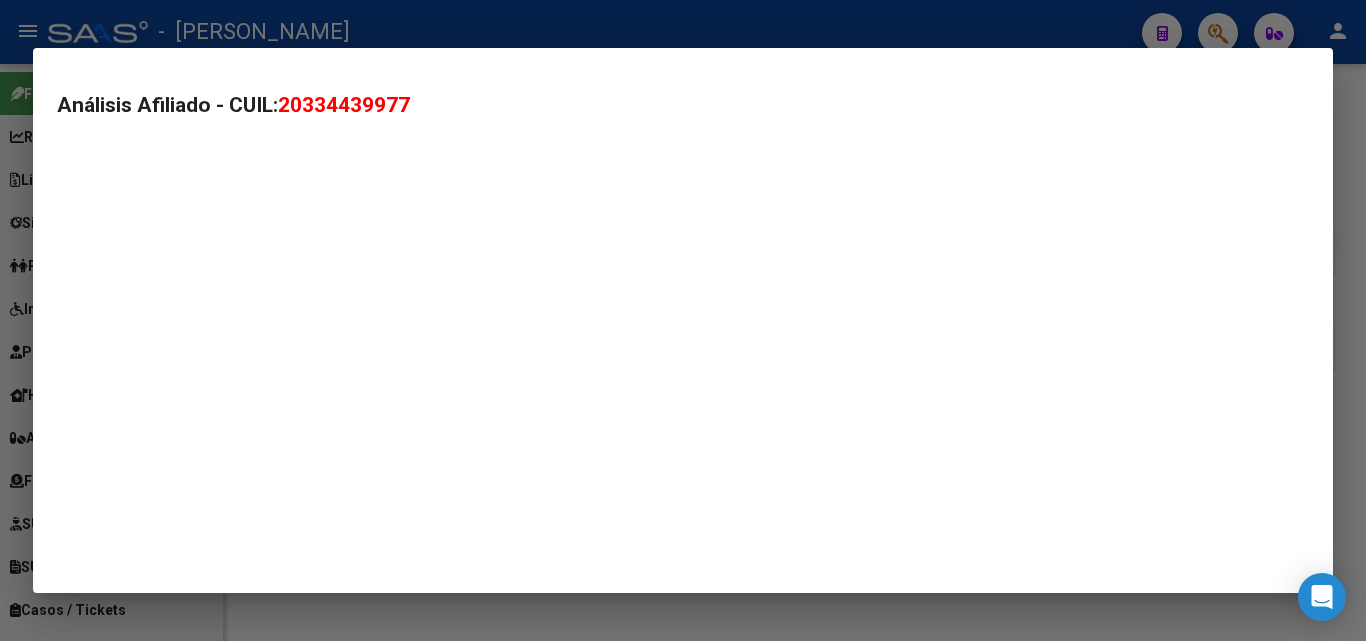 click on "Análisis Afiliado - CUIL:  20334439977" at bounding box center (683, 320) 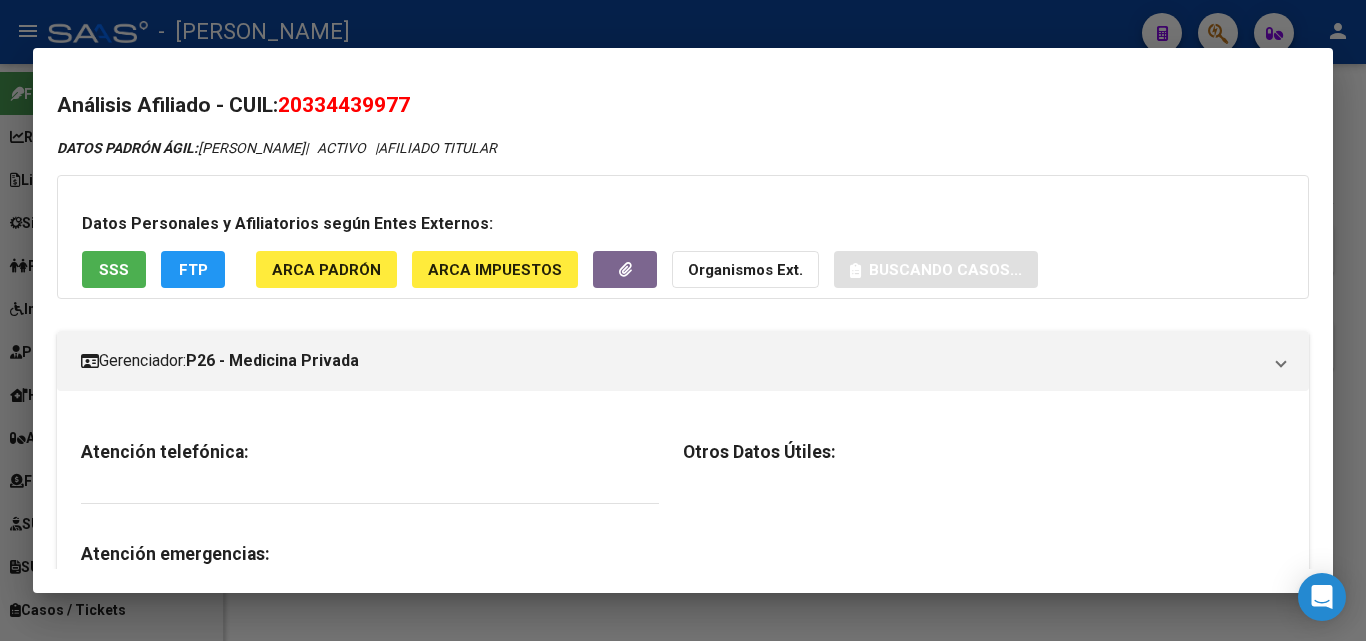 click on "ARCA Padrón" 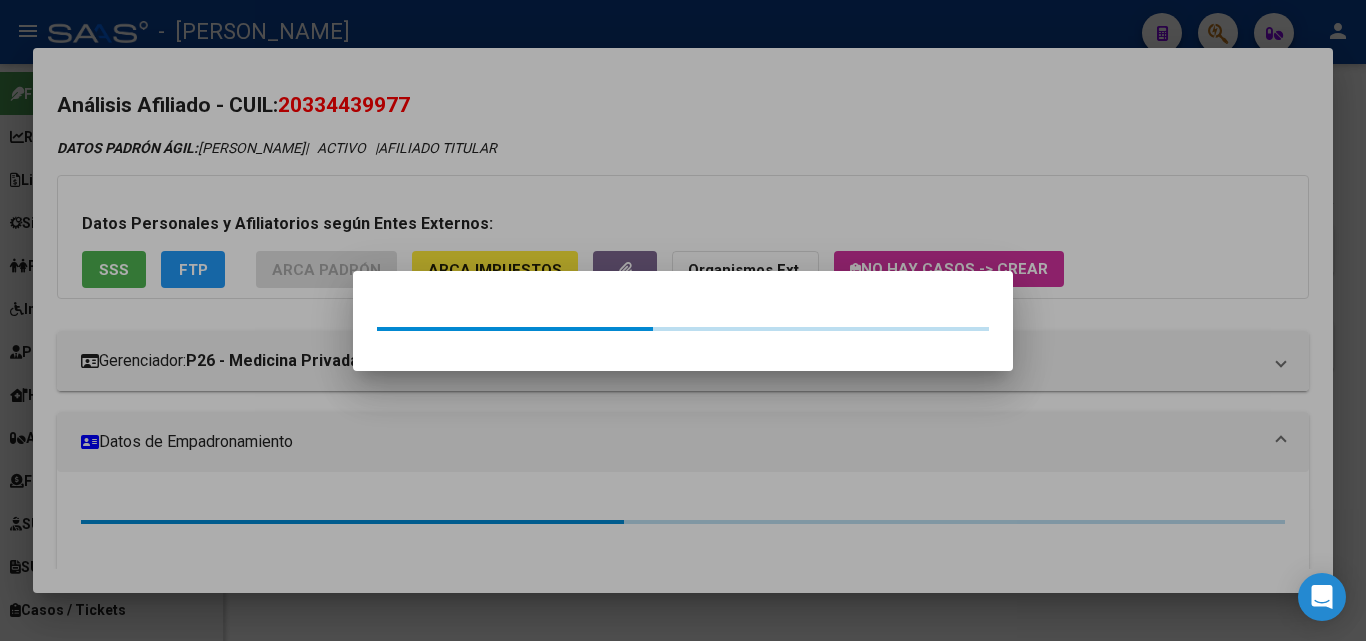 click at bounding box center (683, 320) 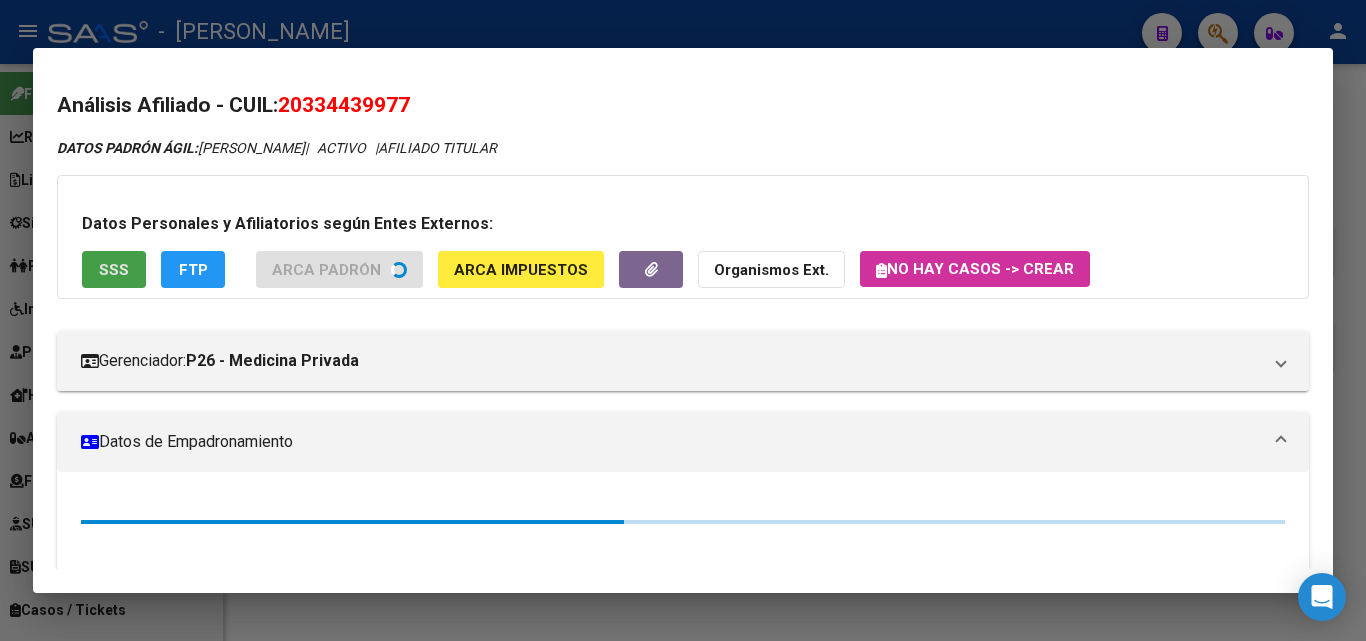click on "SSS" at bounding box center (114, 270) 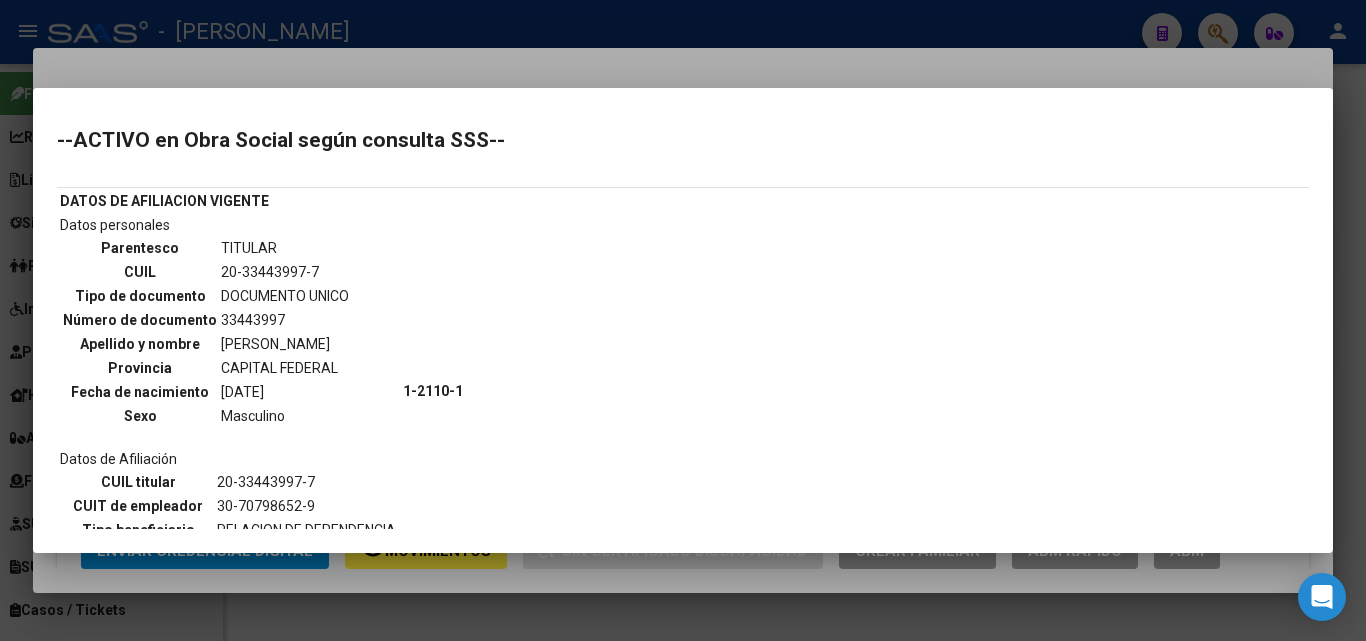 click at bounding box center (683, 320) 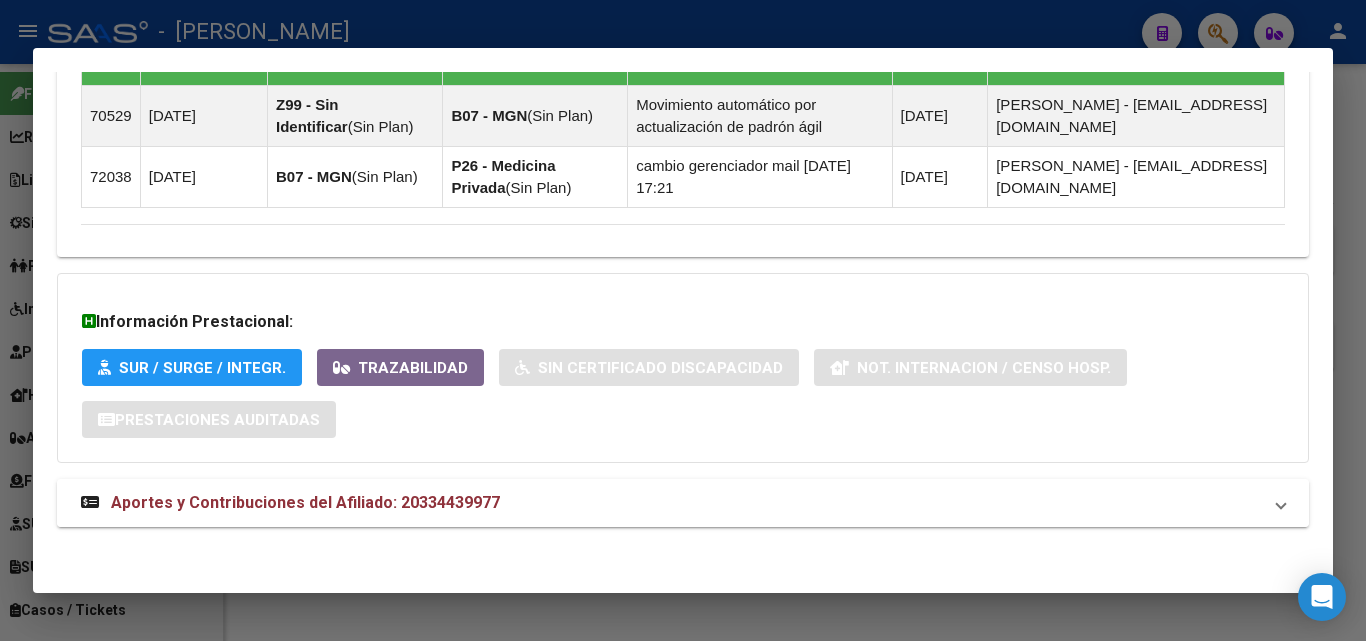 click on "Aportes y Contribuciones del Afiliado: 20334439977" at bounding box center [305, 502] 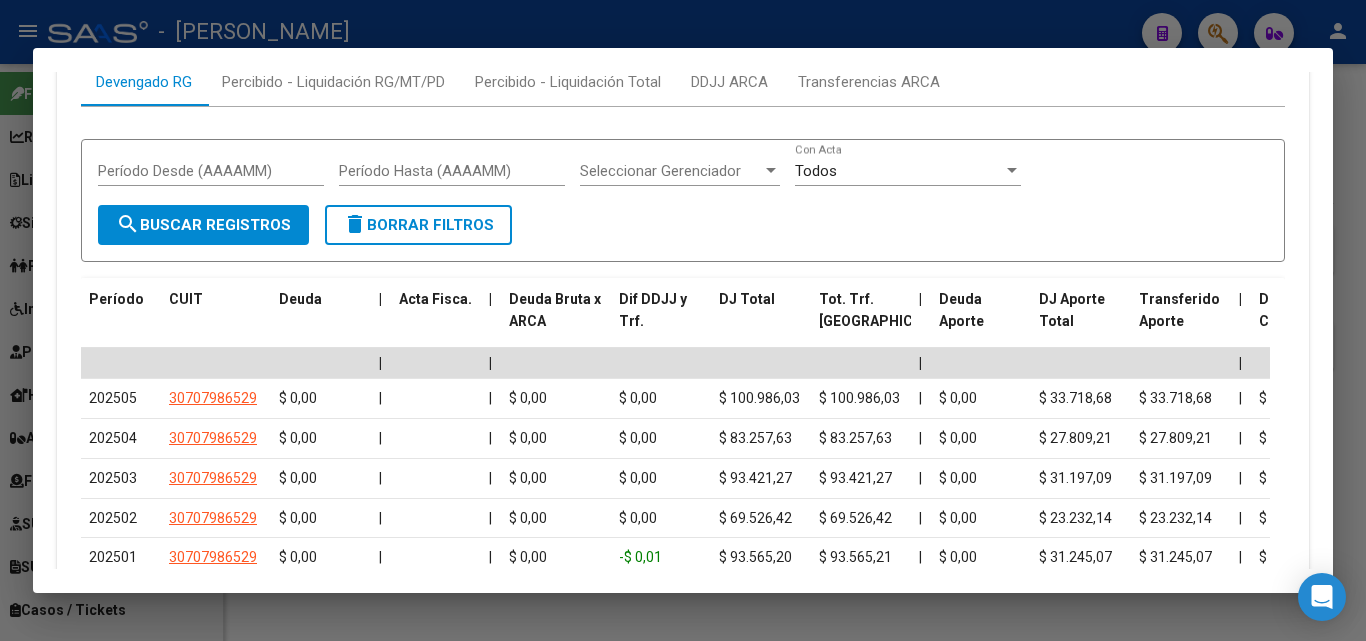 scroll, scrollTop: 1960, scrollLeft: 0, axis: vertical 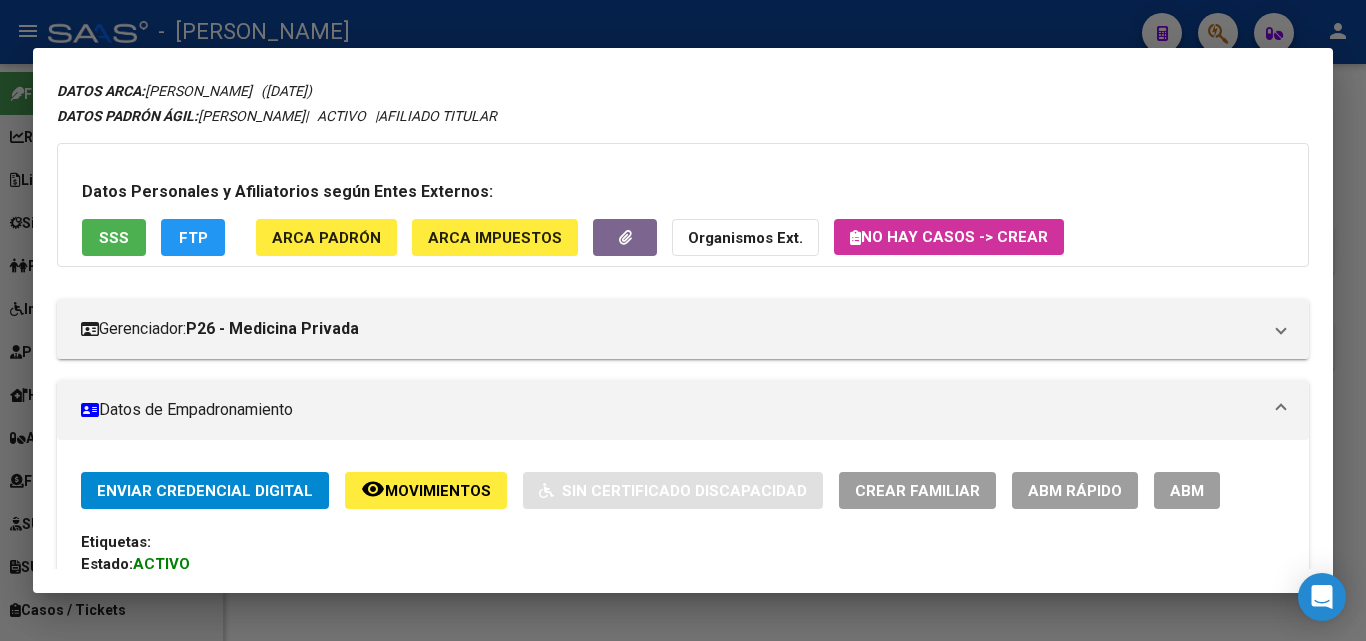 click on "ARCA Padrón" 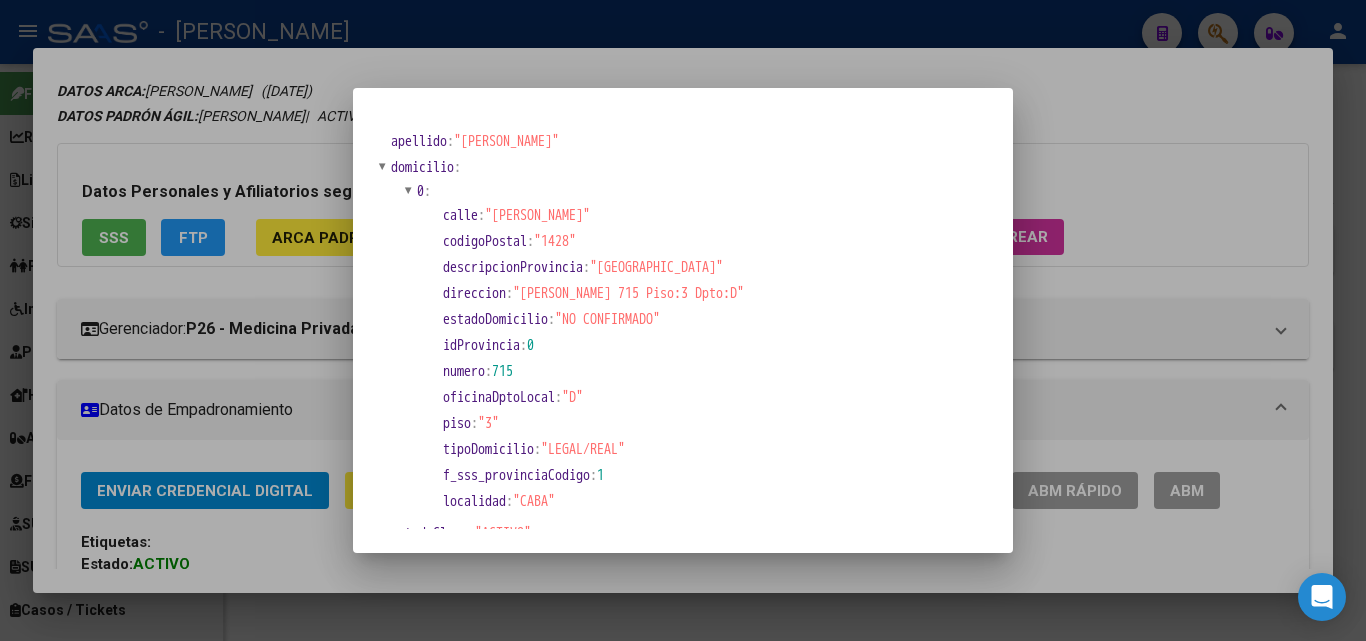click at bounding box center [683, 320] 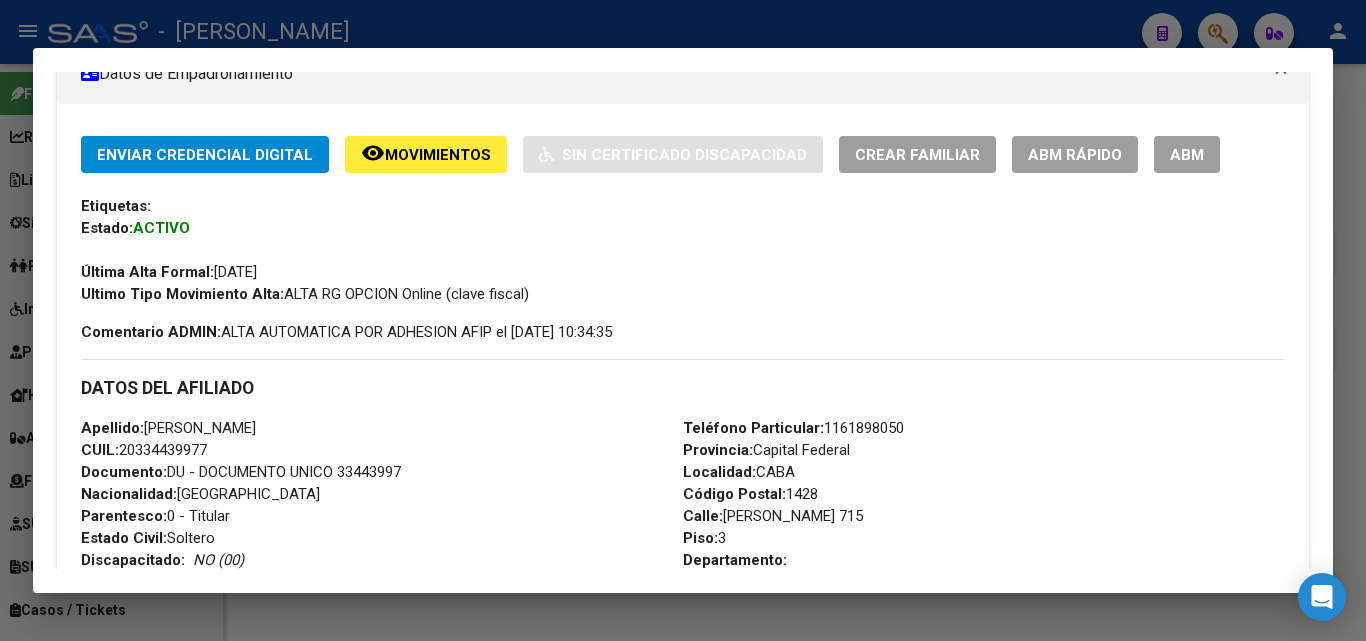 scroll, scrollTop: 560, scrollLeft: 0, axis: vertical 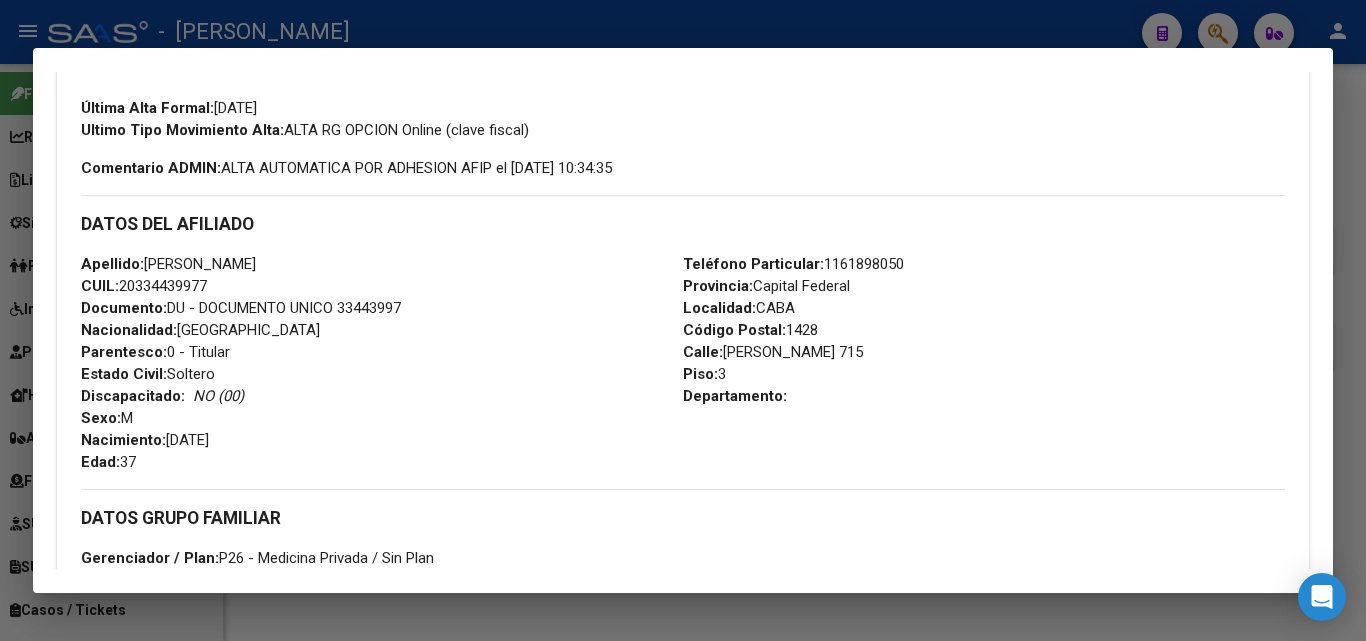 click on "Documento:  DU - DOCUMENTO UNICO 33443997" at bounding box center (241, 308) 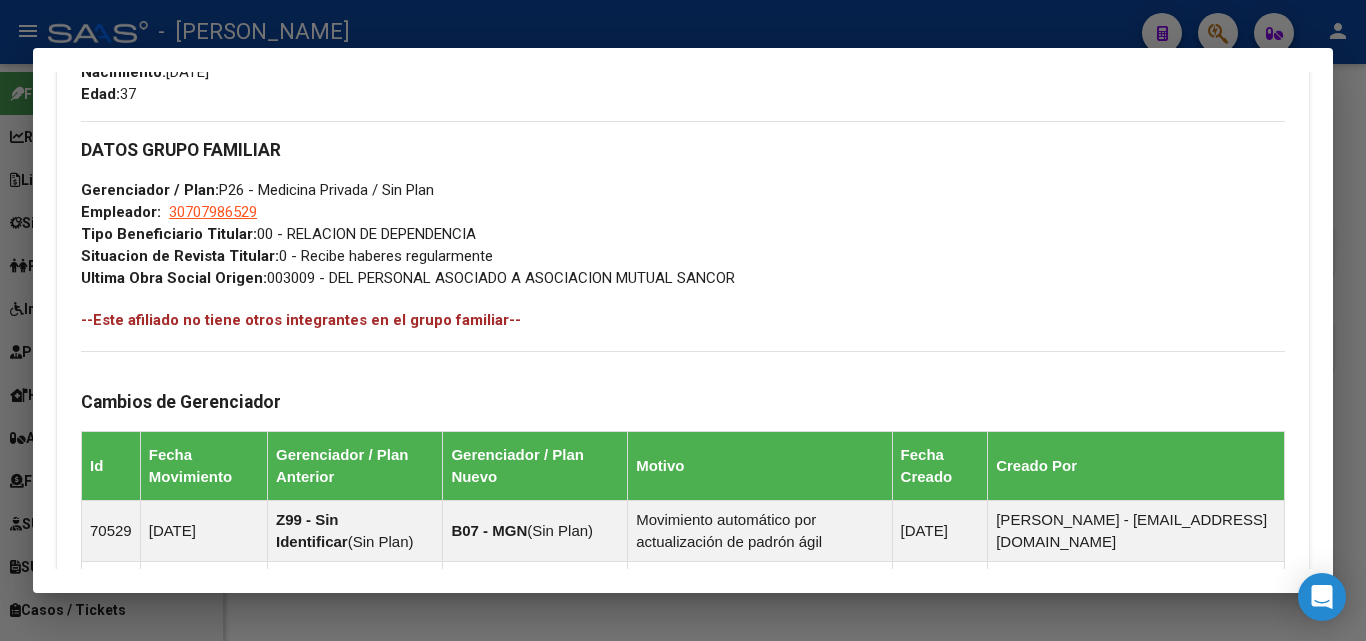 scroll, scrollTop: 960, scrollLeft: 0, axis: vertical 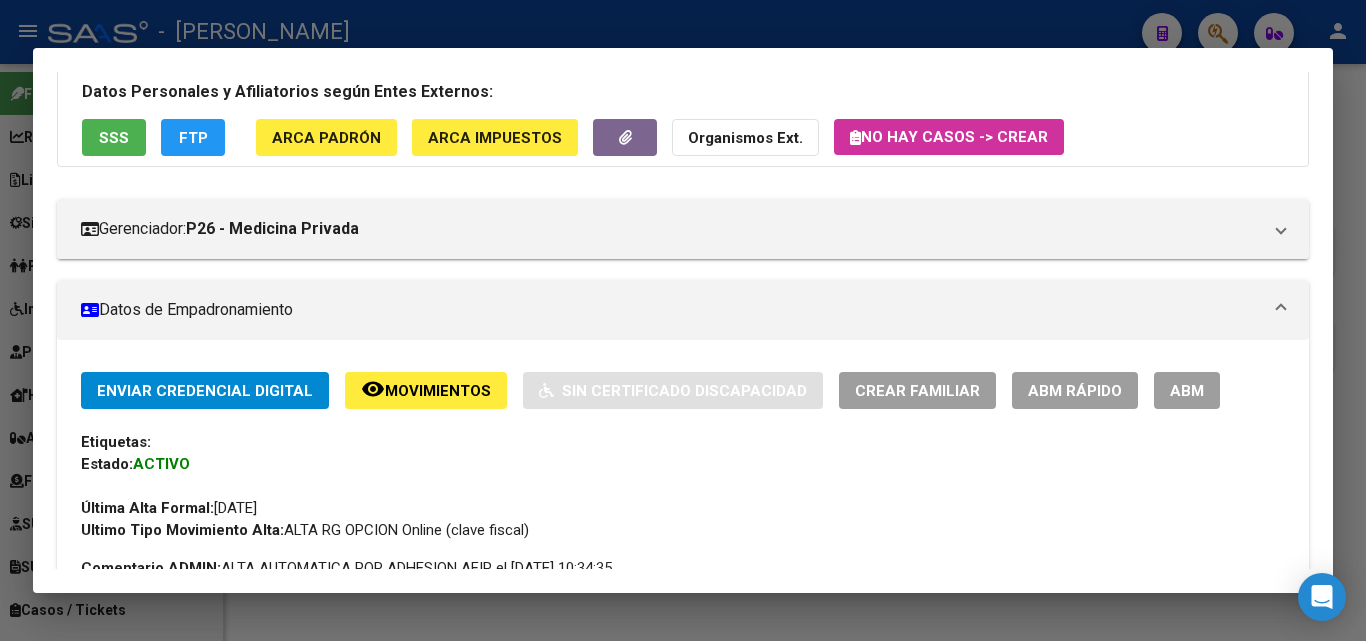 click on "Datos Personales y Afiliatorios según Entes Externos: SSS FTP ARCA Padrón ARCA Impuestos Organismos Ext.   No hay casos -> Crear" at bounding box center (683, 105) 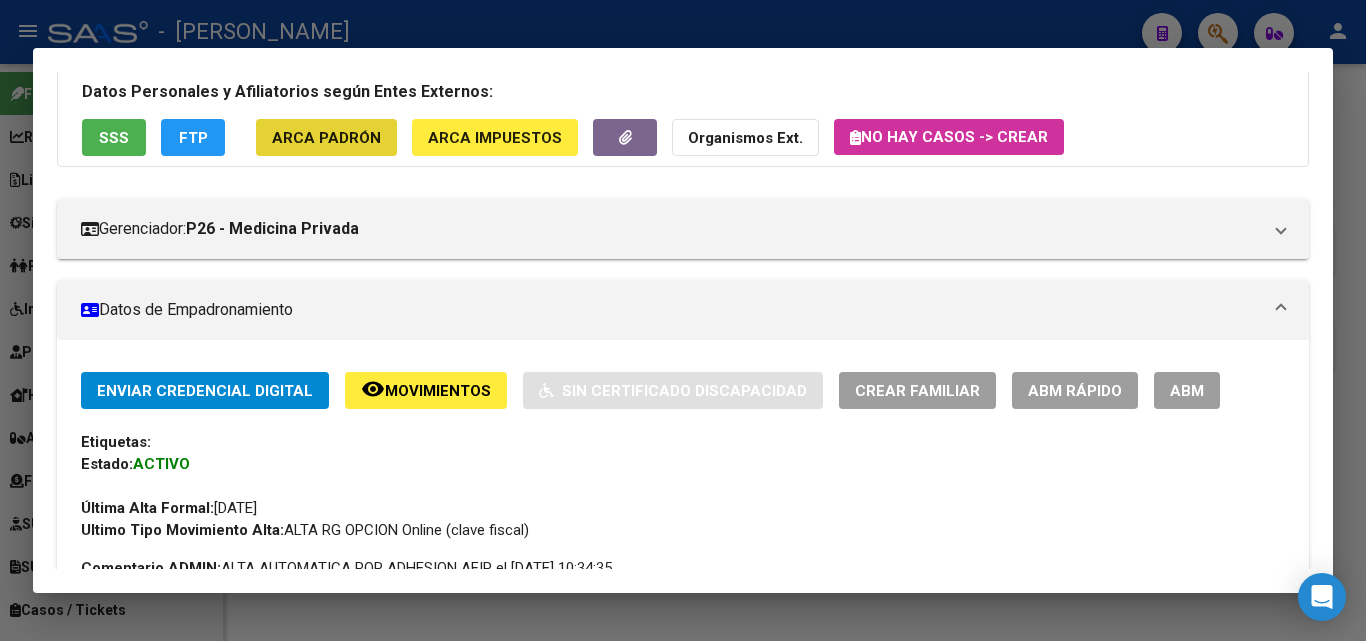 click on "ARCA Padrón" 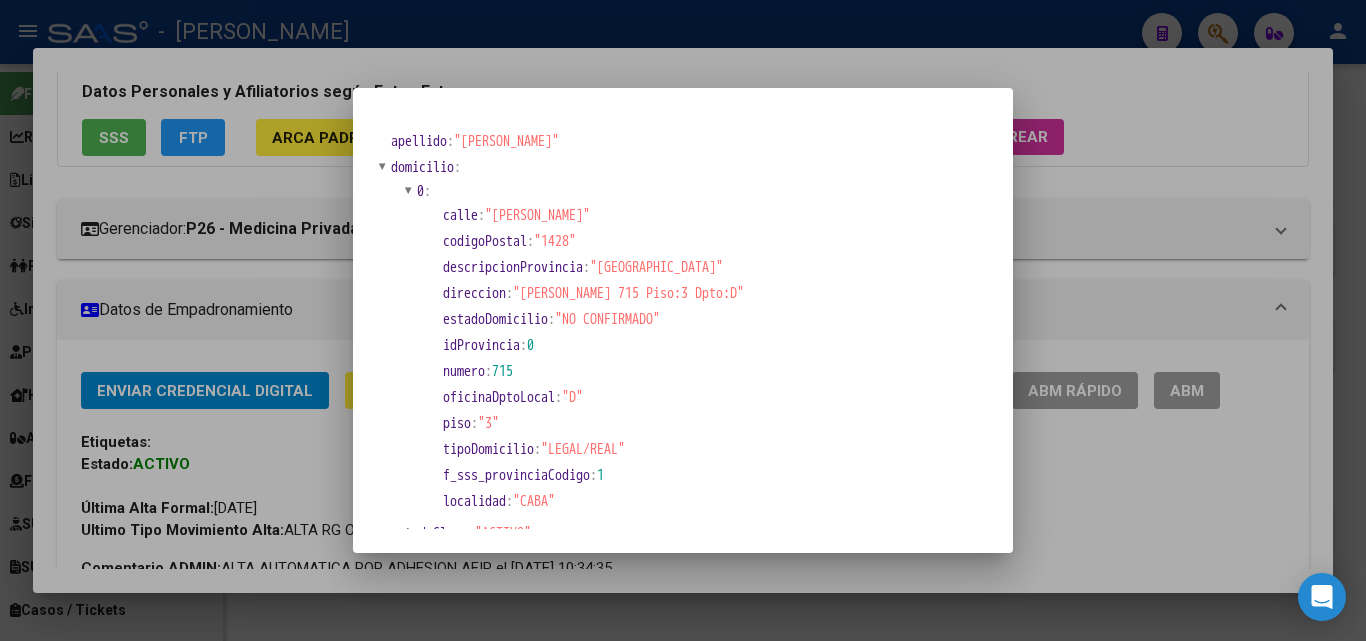 click at bounding box center (683, 320) 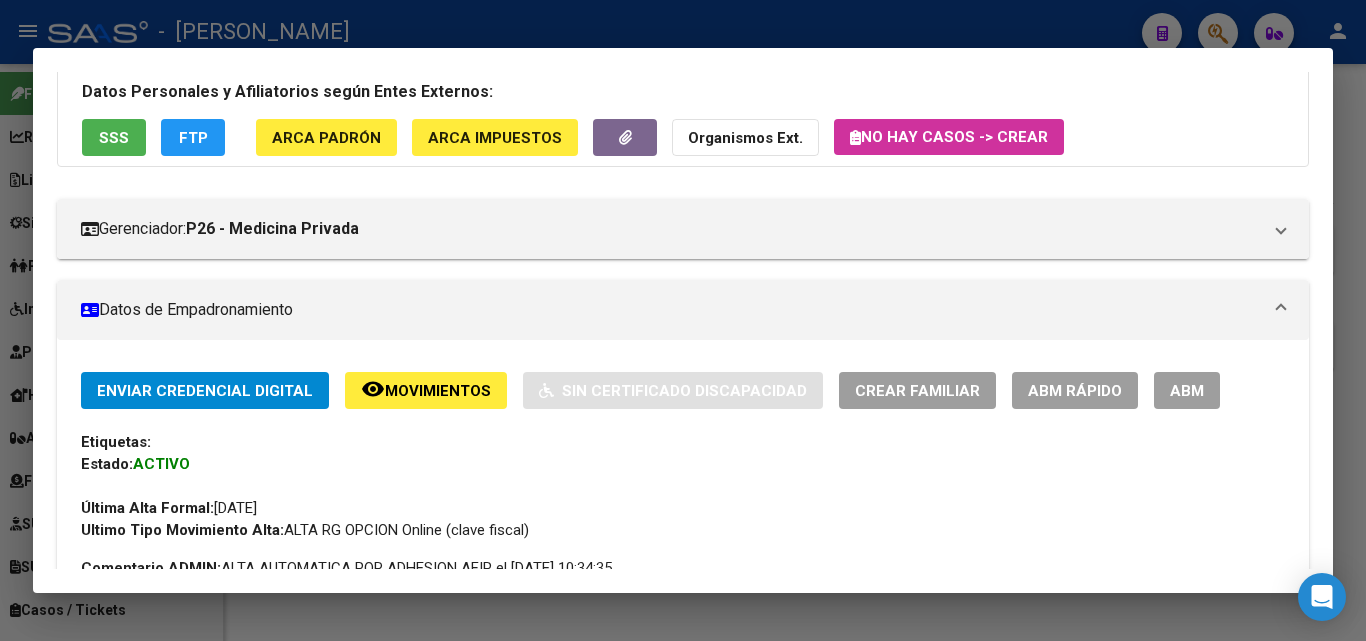 scroll, scrollTop: 460, scrollLeft: 0, axis: vertical 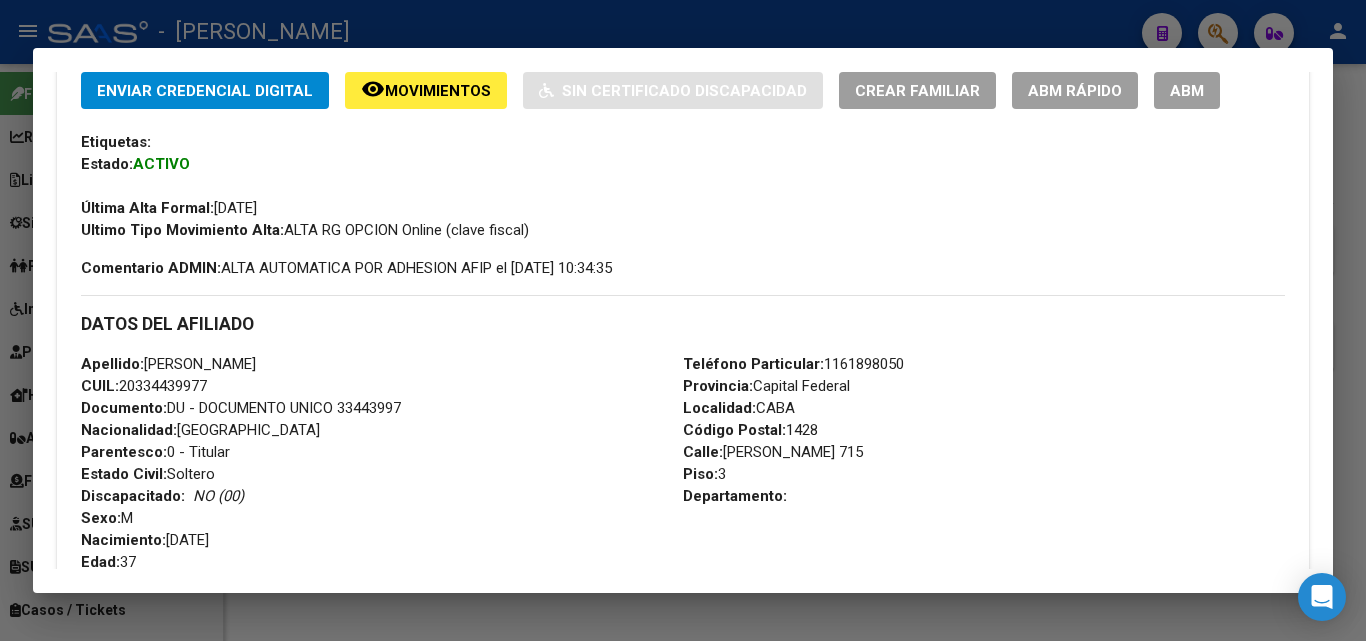 click on "Teléfono Particular:  [PHONE_NUMBER]" at bounding box center (793, 364) 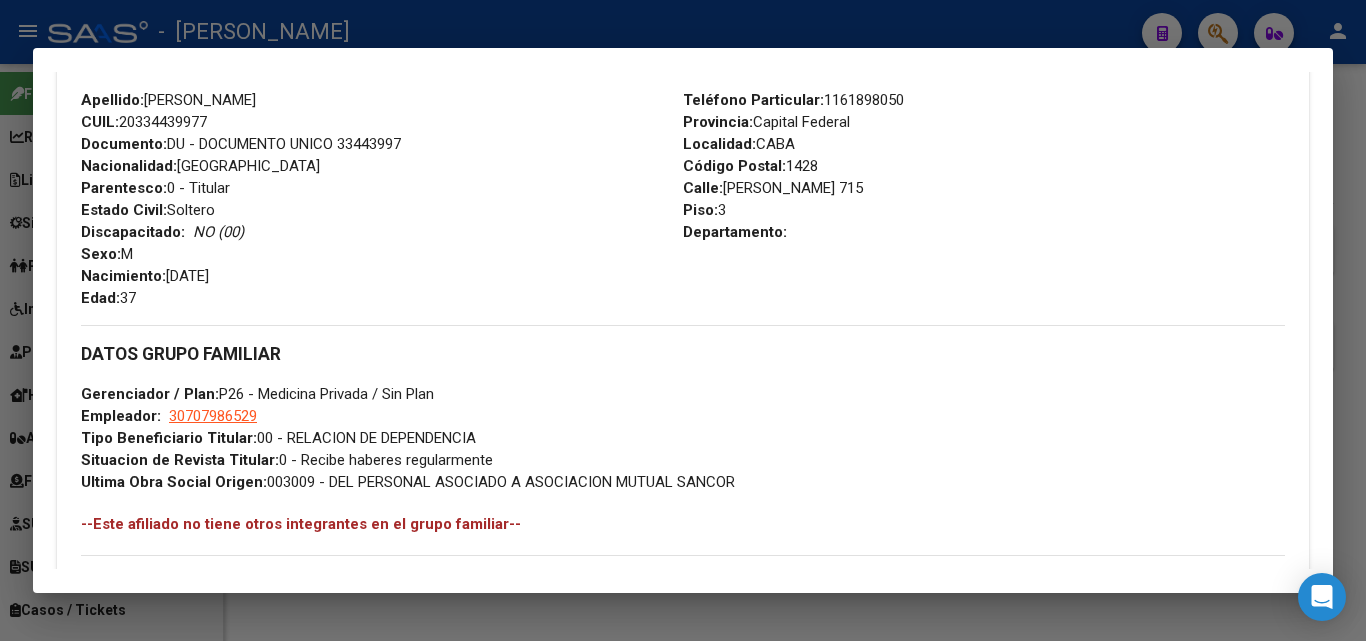 scroll, scrollTop: 760, scrollLeft: 0, axis: vertical 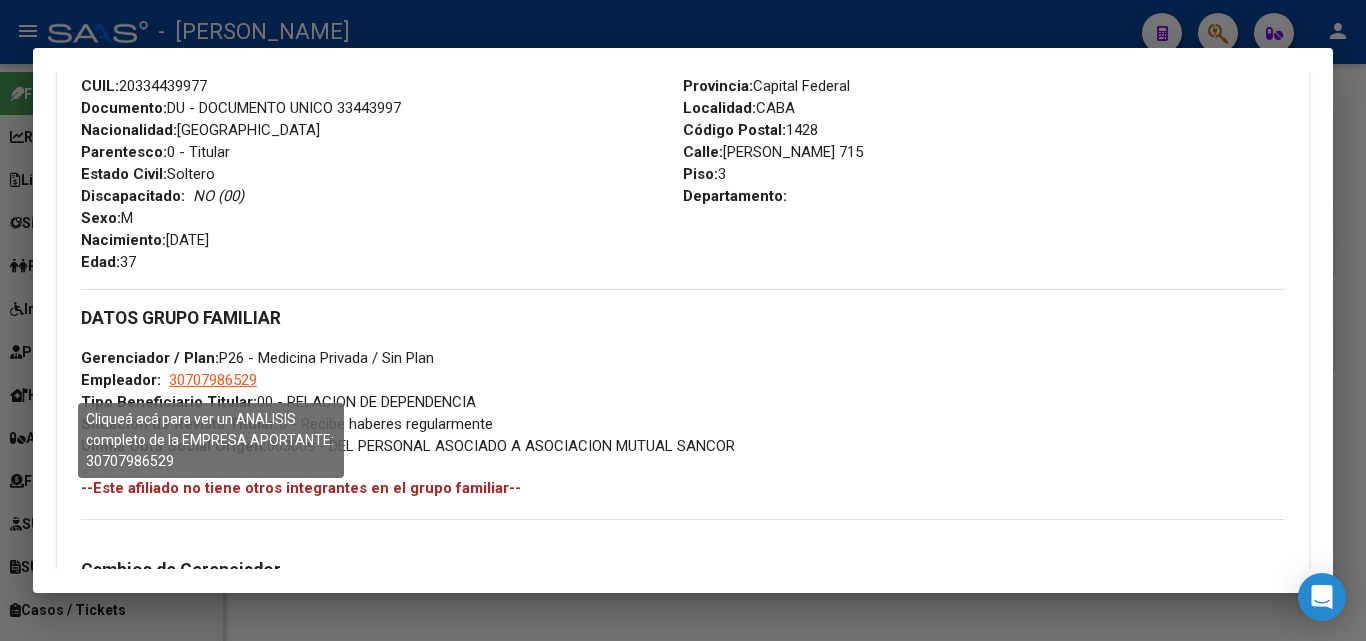 click on "30707986529" at bounding box center (213, 380) 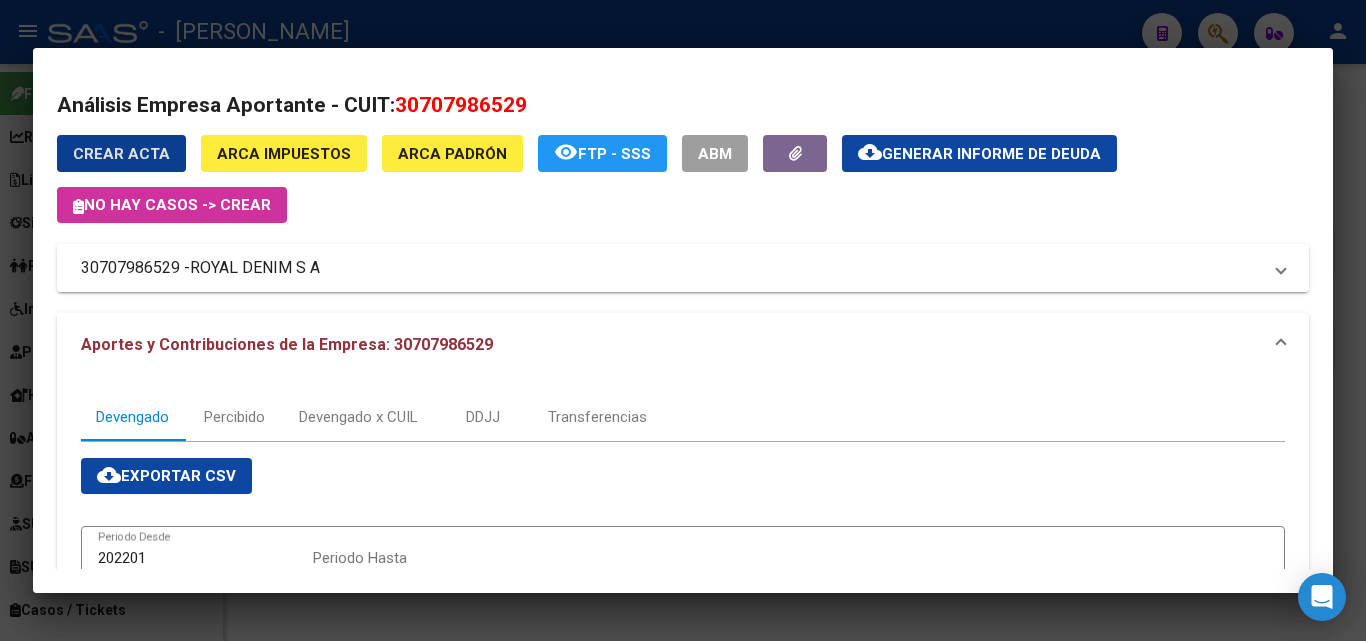 scroll, scrollTop: 100, scrollLeft: 0, axis: vertical 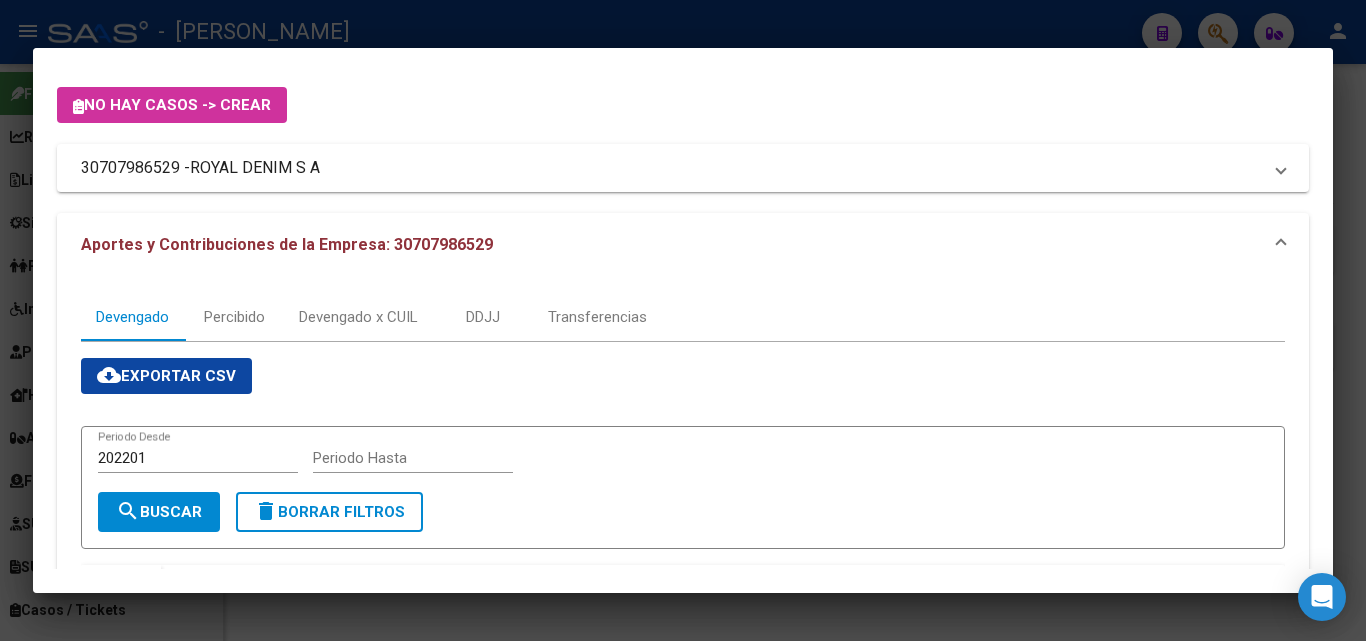 click at bounding box center [683, 320] 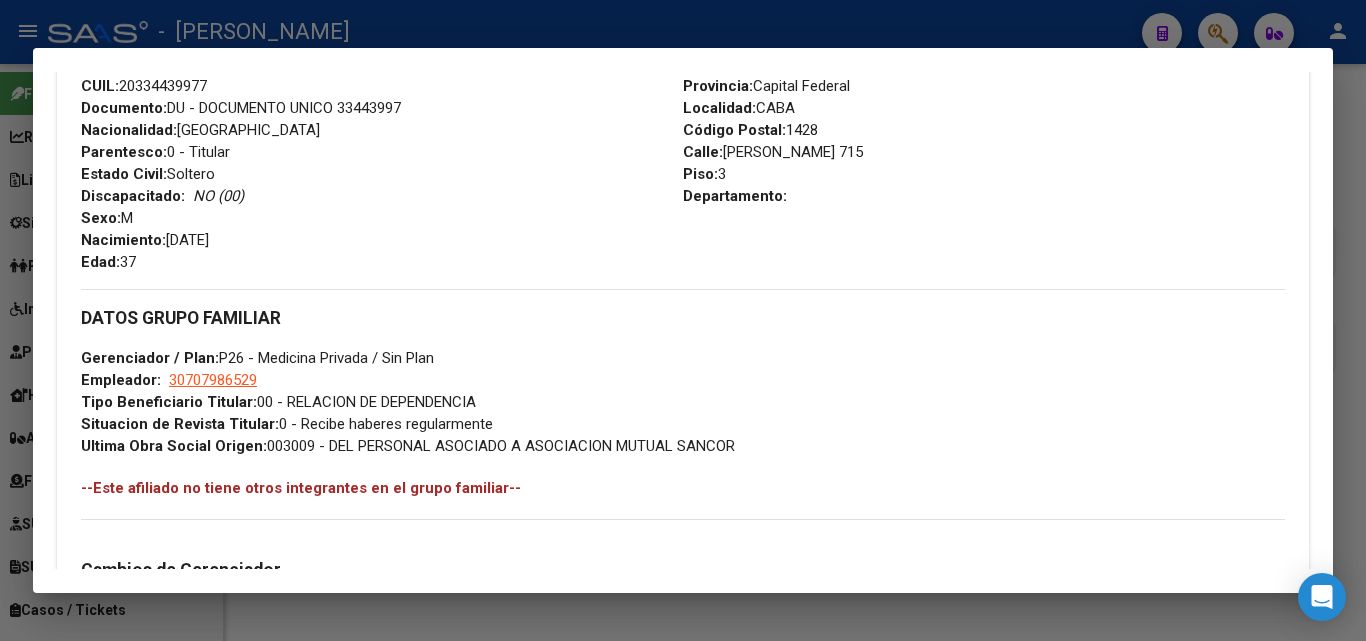 click on "Documento:  DU - DOCUMENTO UNICO 33443997" at bounding box center (241, 108) 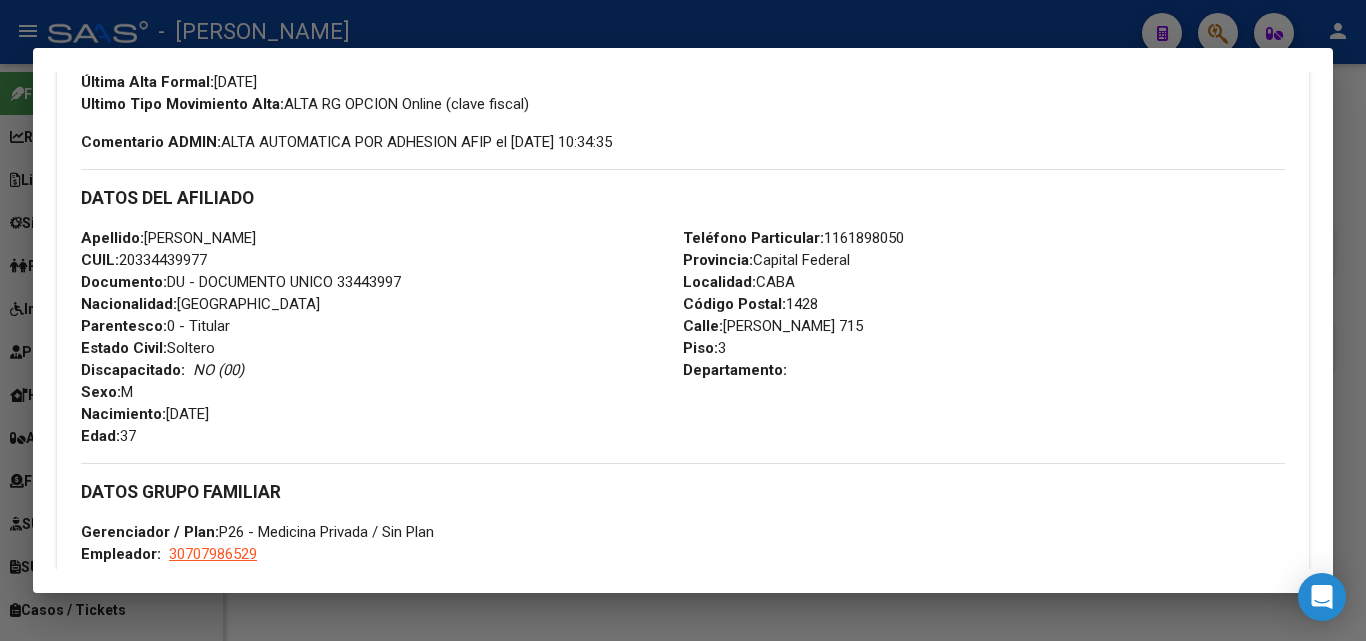 scroll, scrollTop: 560, scrollLeft: 0, axis: vertical 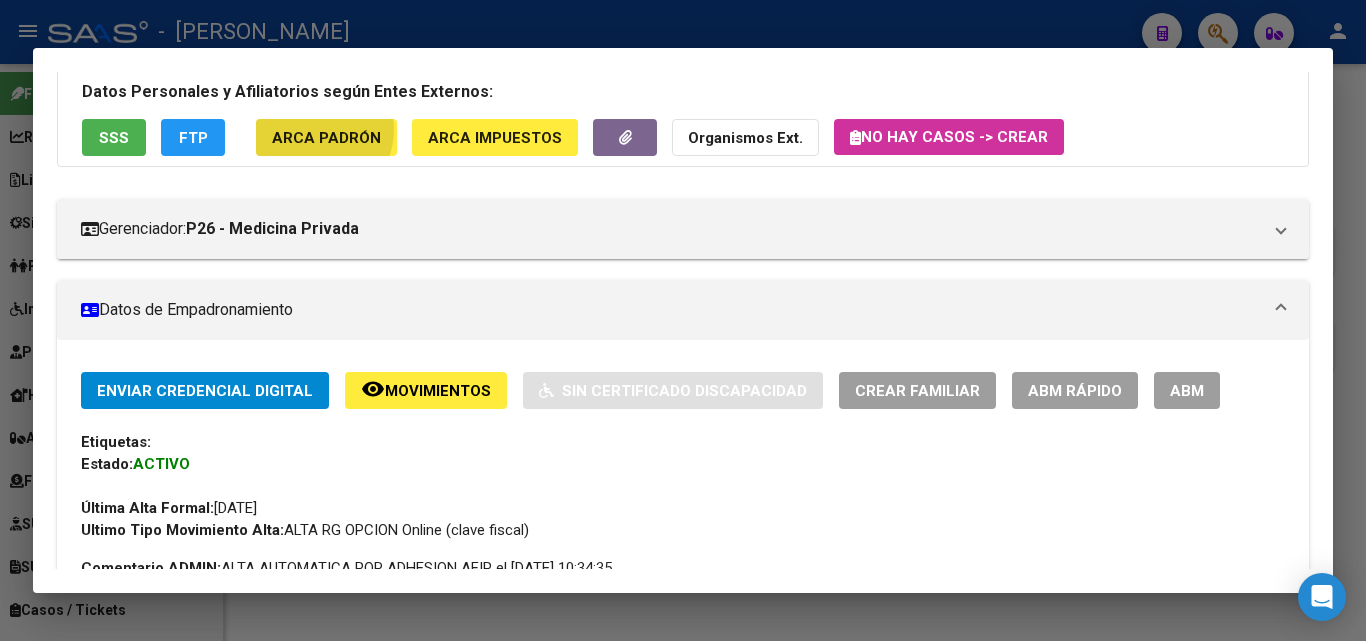 click on "ARCA Padrón" 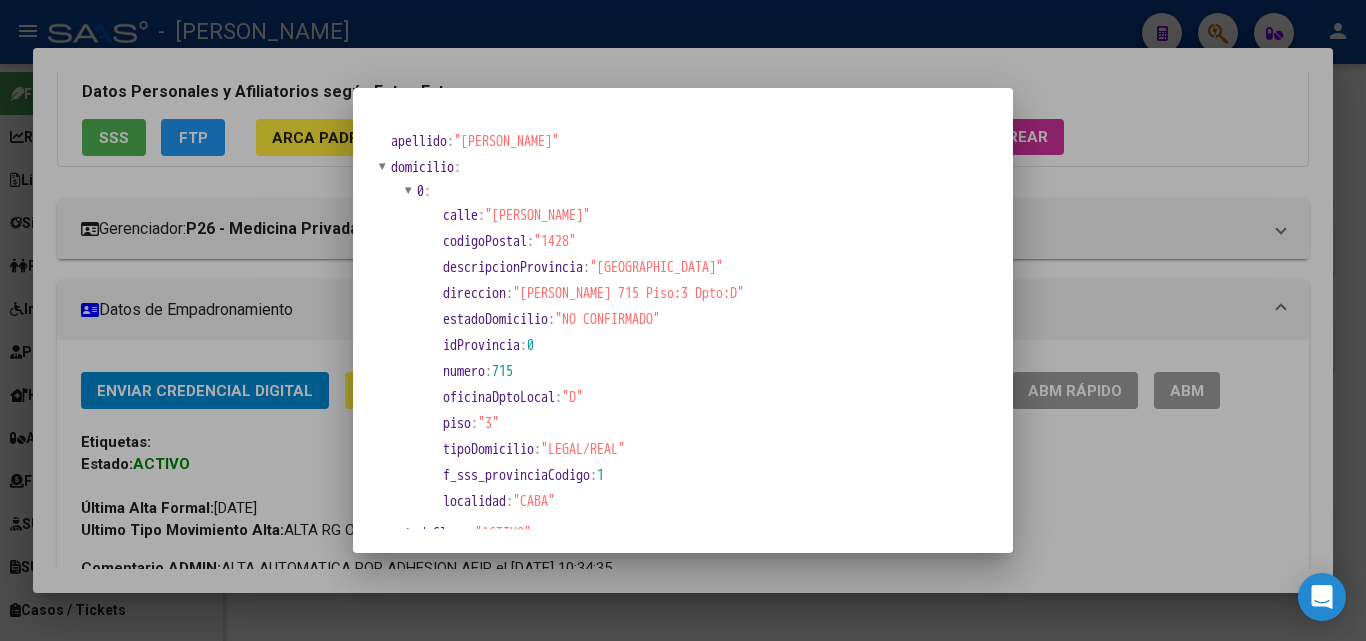 click at bounding box center (683, 320) 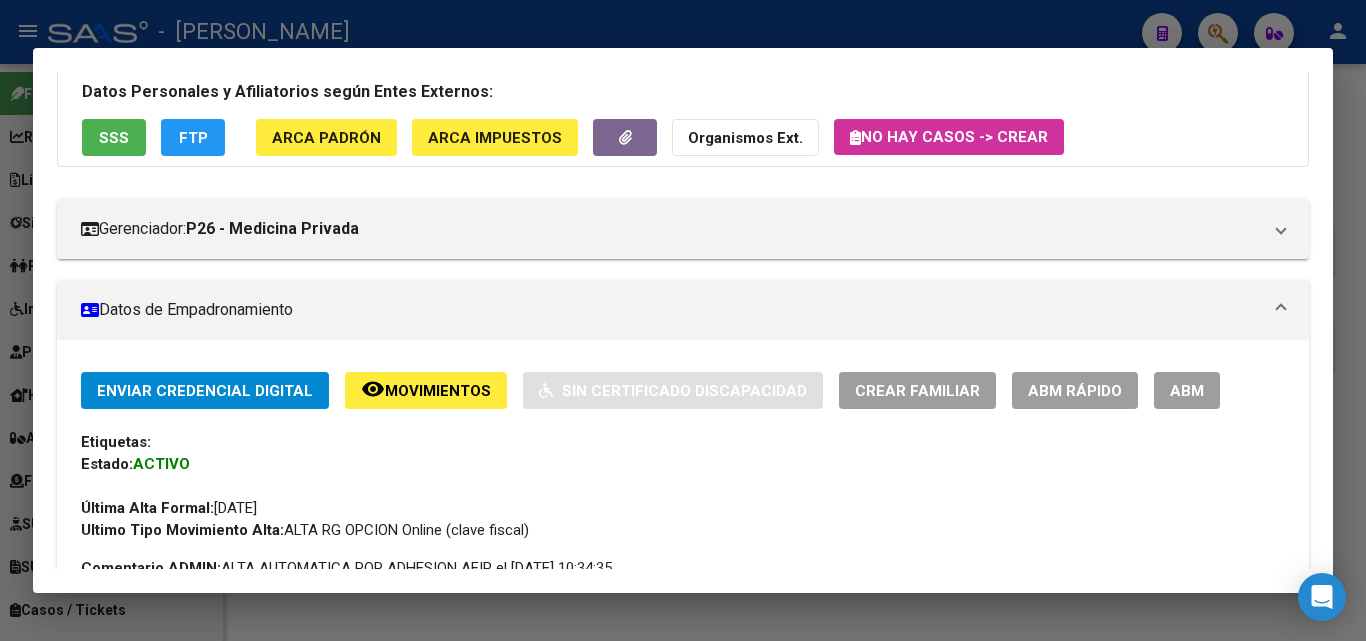 scroll, scrollTop: 460, scrollLeft: 0, axis: vertical 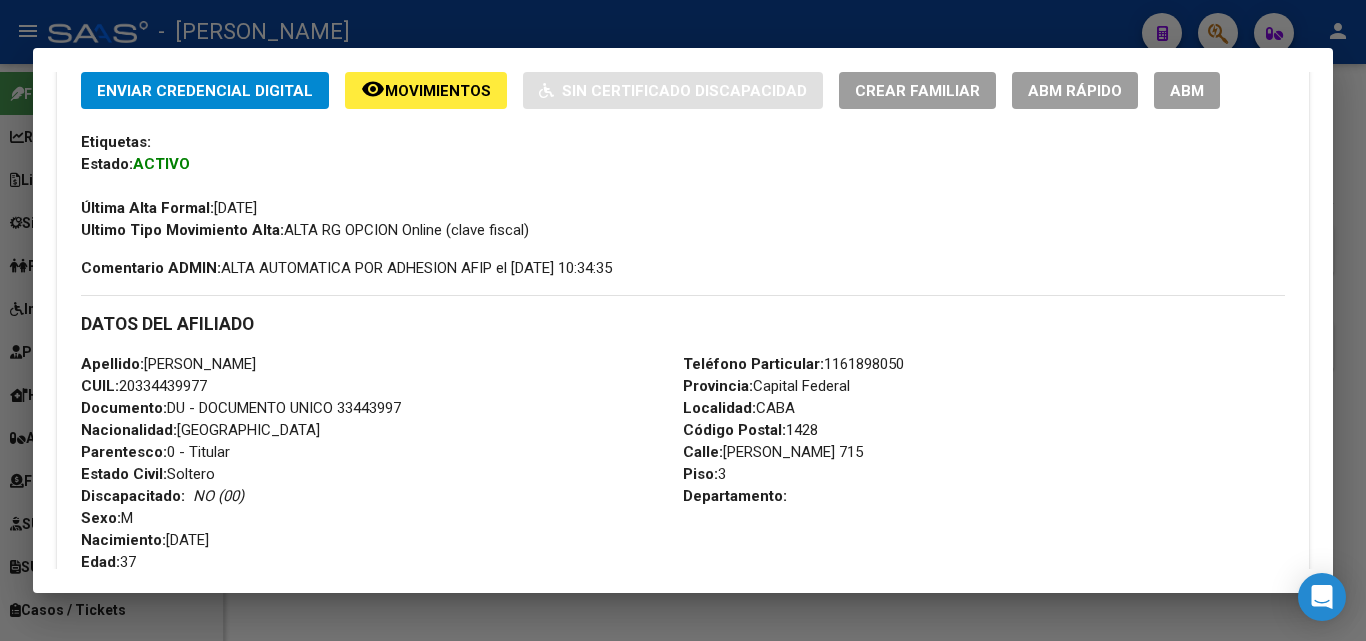 click on "Teléfono Particular:  [PHONE_NUMBER]" at bounding box center [793, 364] 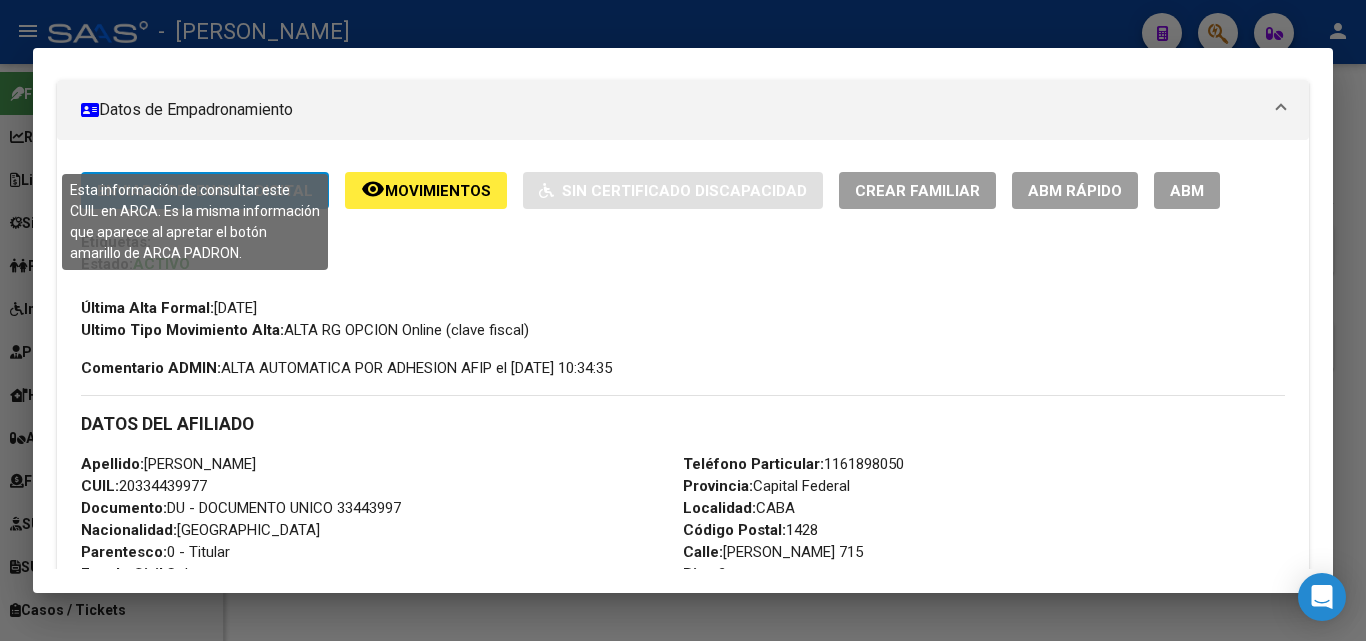 scroll, scrollTop: 0, scrollLeft: 0, axis: both 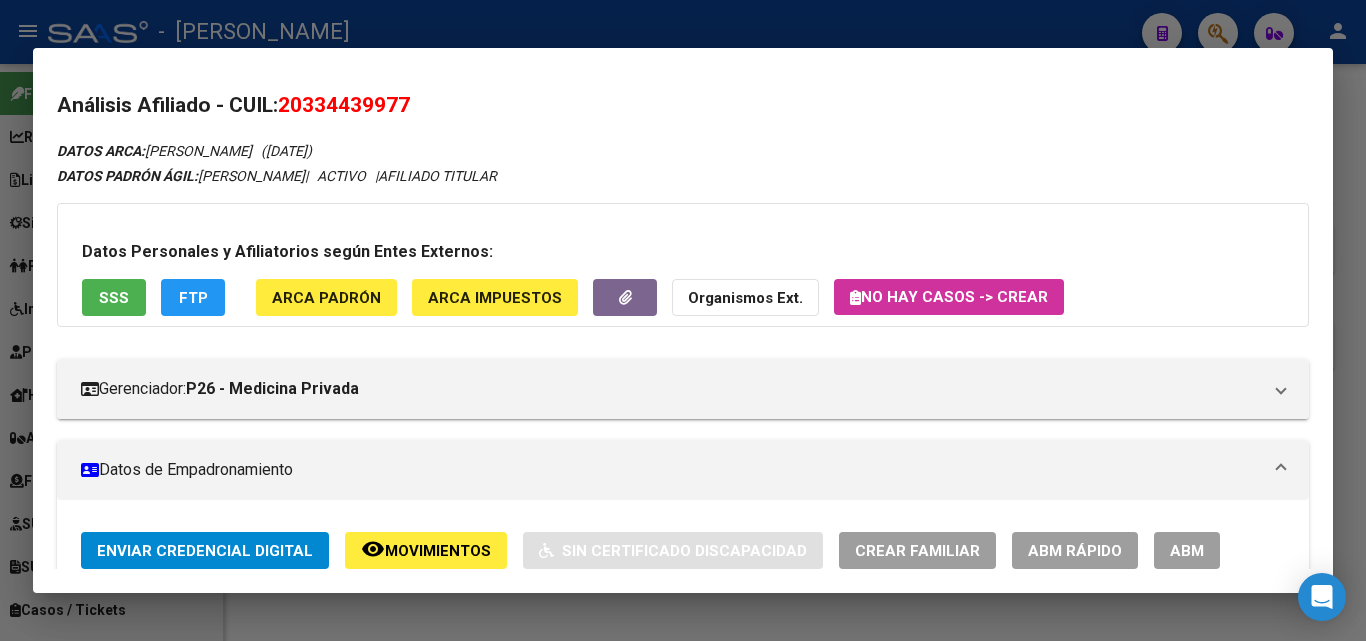 click on "ARCA Padrón" 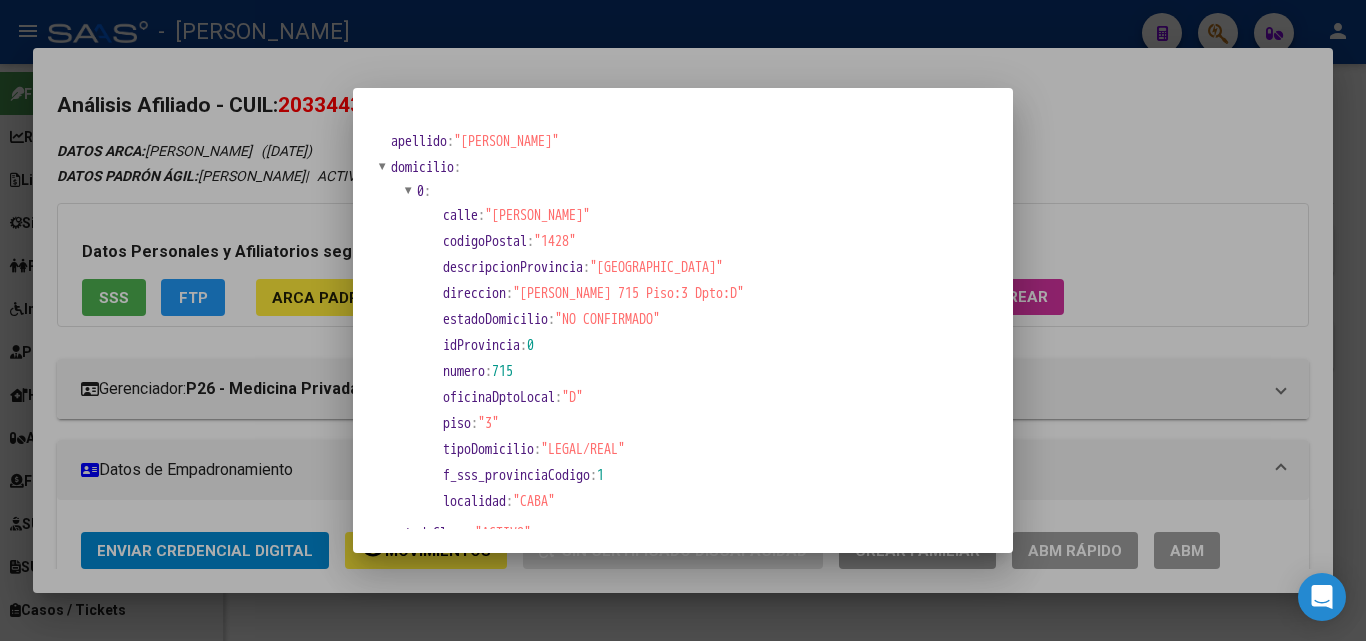 click at bounding box center [683, 320] 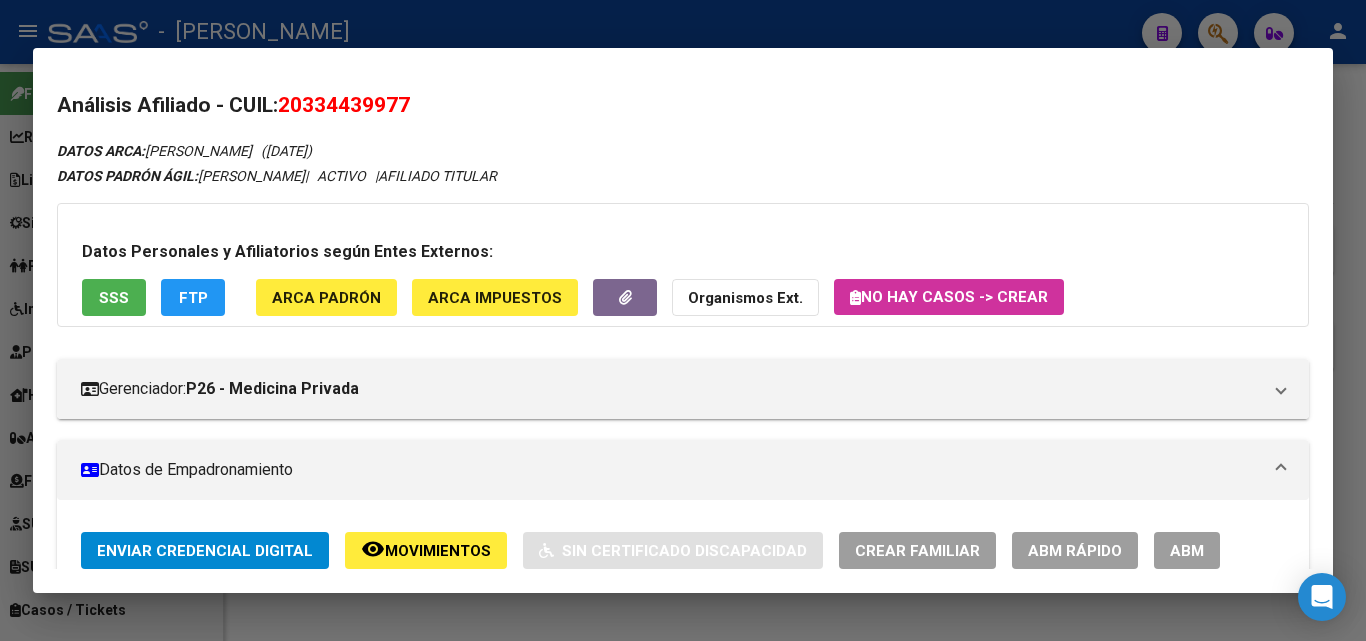 scroll, scrollTop: 300, scrollLeft: 0, axis: vertical 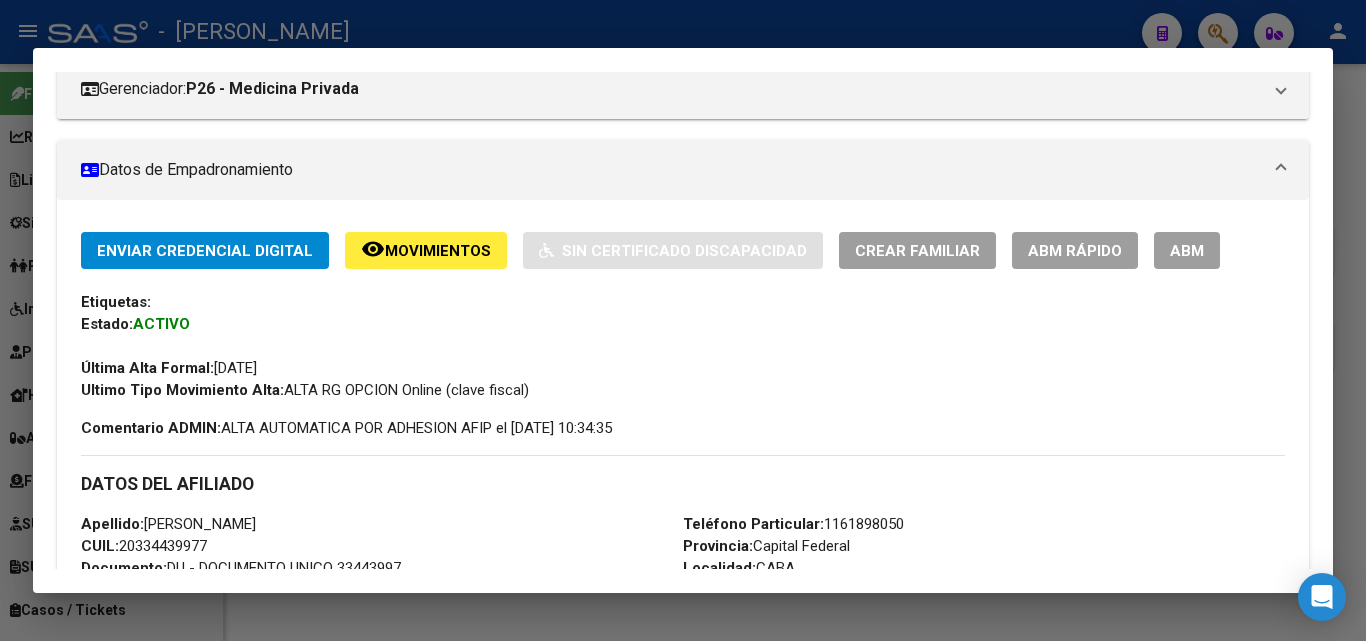 click on "Teléfono Particular:  [PHONE_NUMBER]" at bounding box center [793, 524] 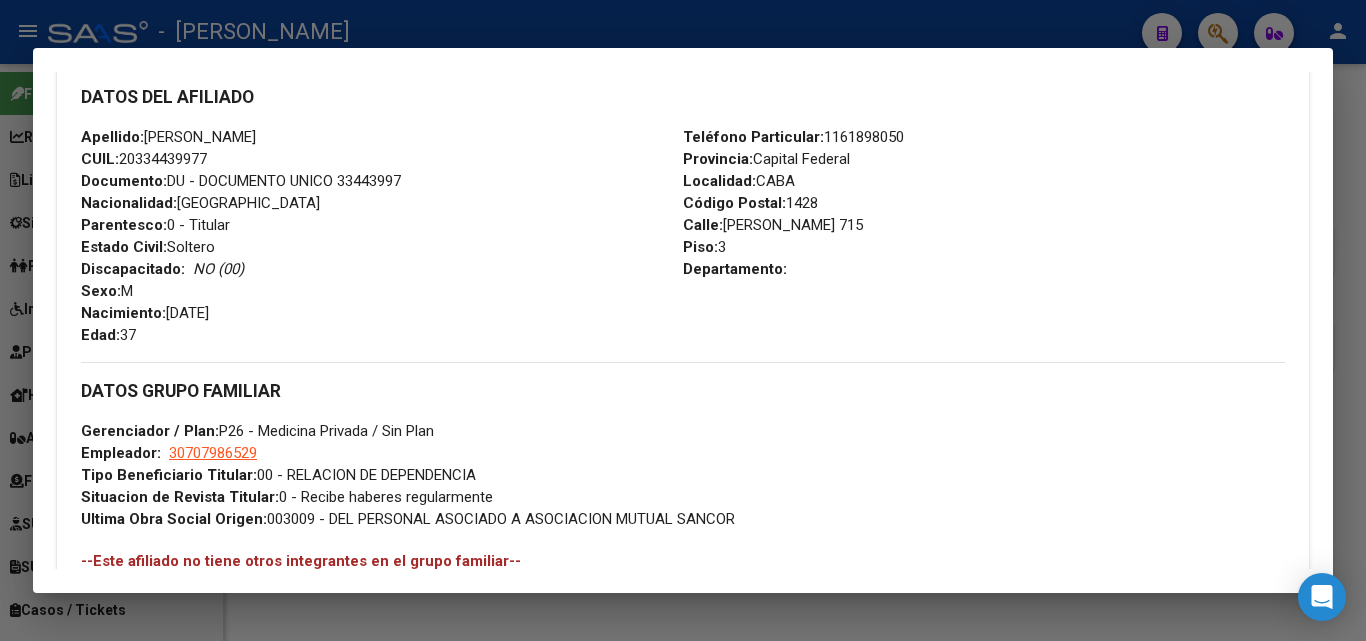 scroll, scrollTop: 700, scrollLeft: 0, axis: vertical 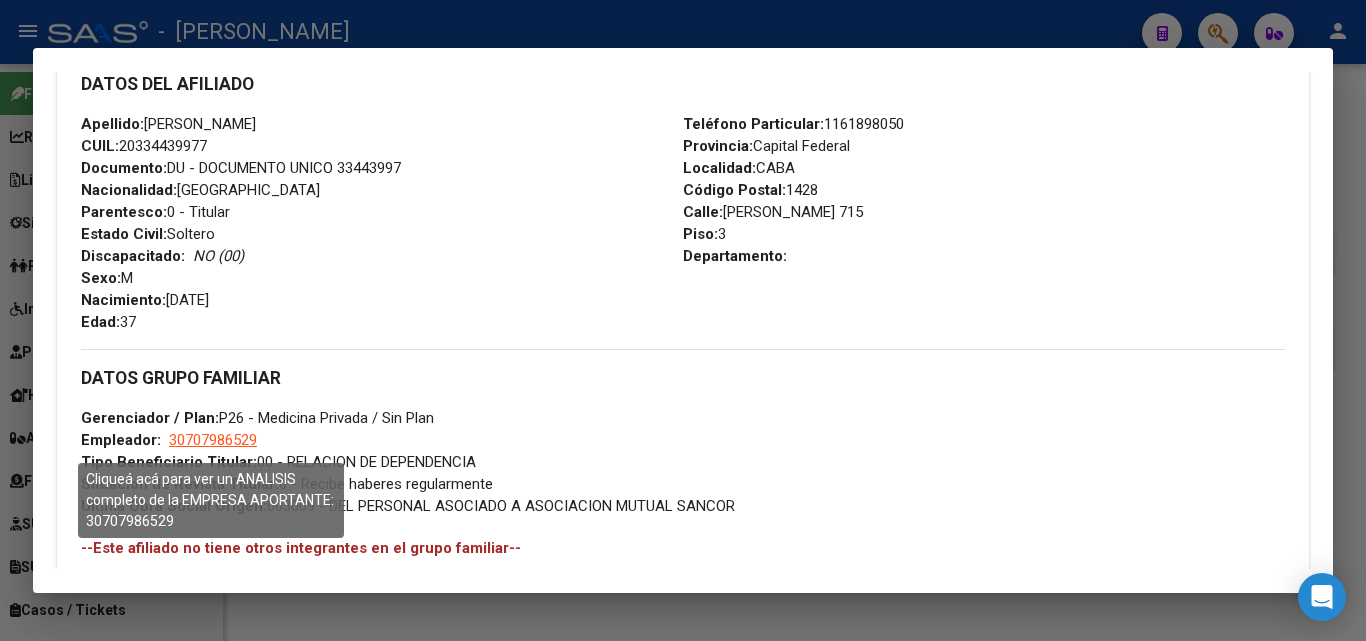 click on "30707986529" at bounding box center (213, 440) 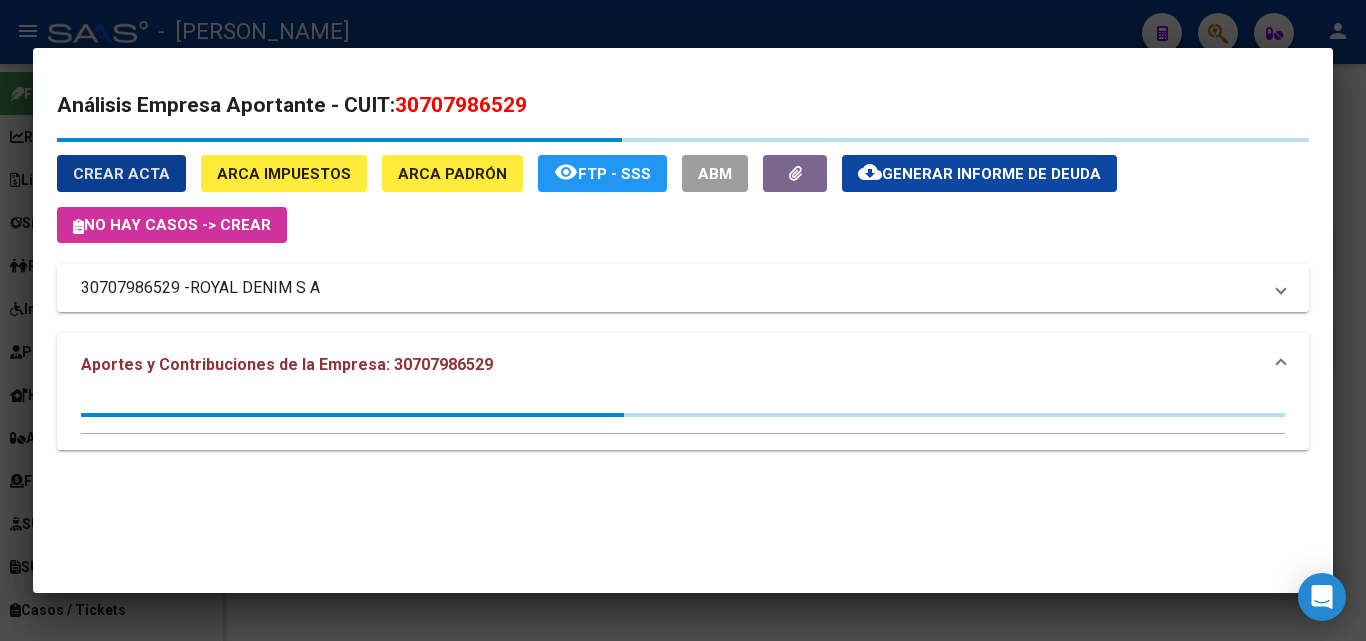 click on "ROYAL DENIM S A" at bounding box center [255, 288] 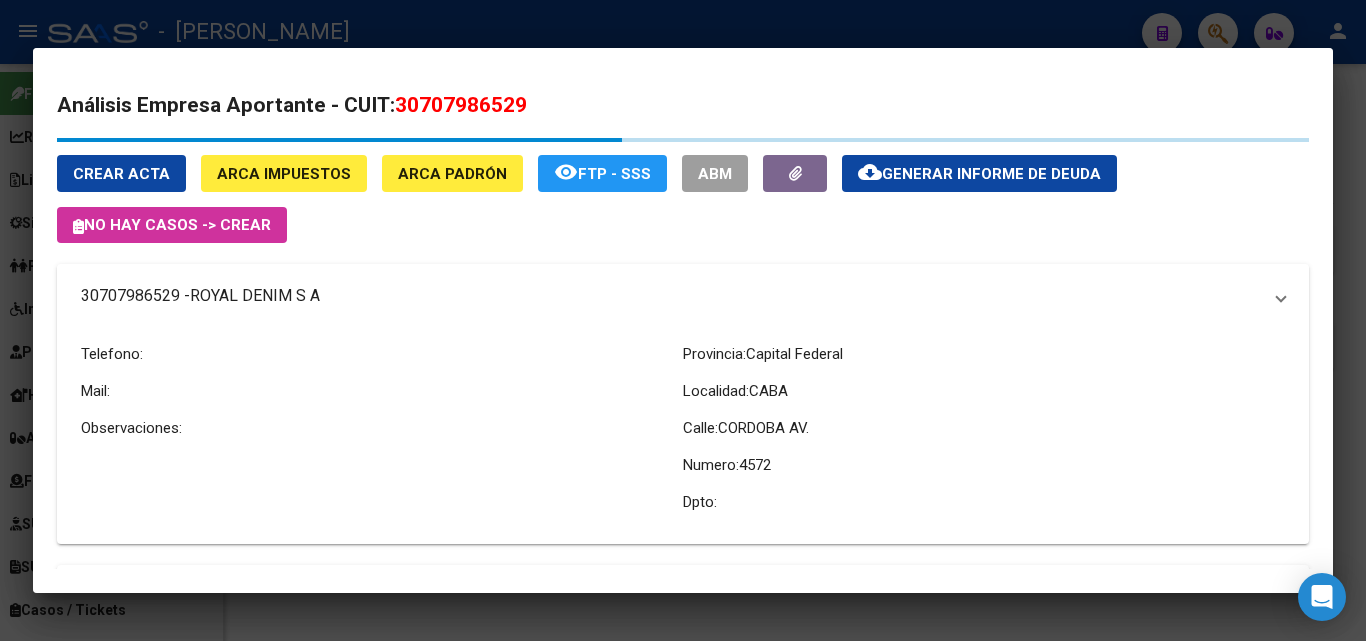 click on "ROYAL DENIM S A" at bounding box center (255, 296) 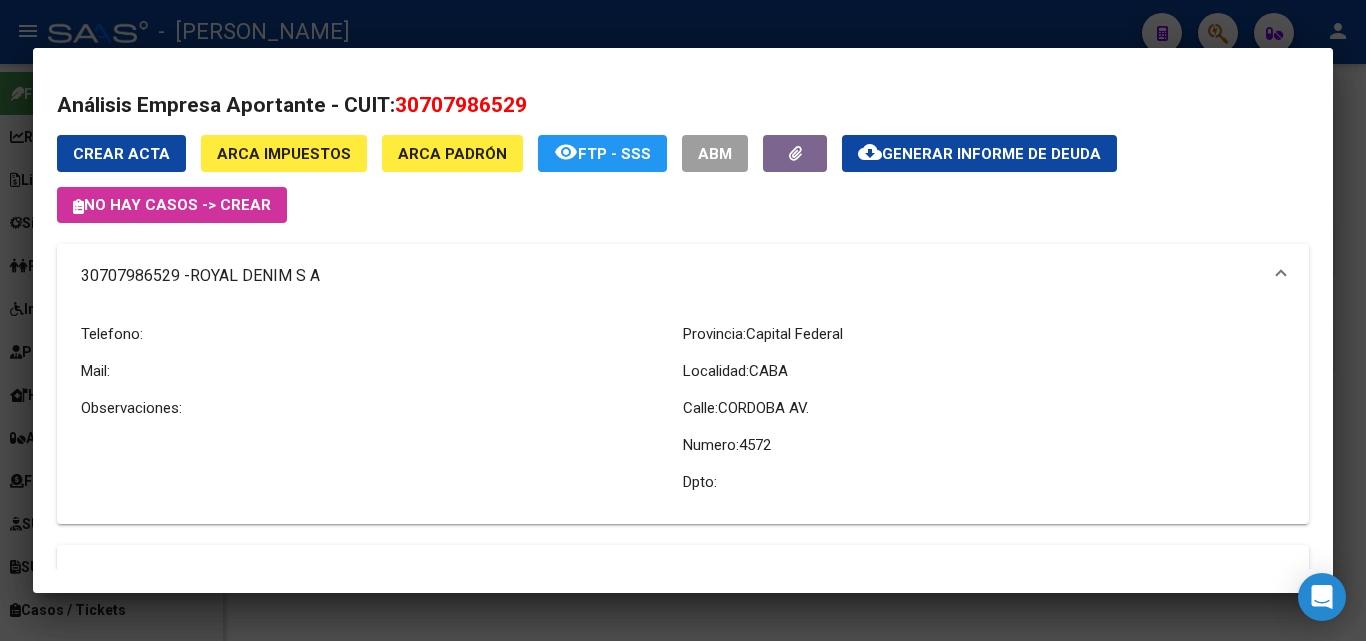 click at bounding box center [683, 320] 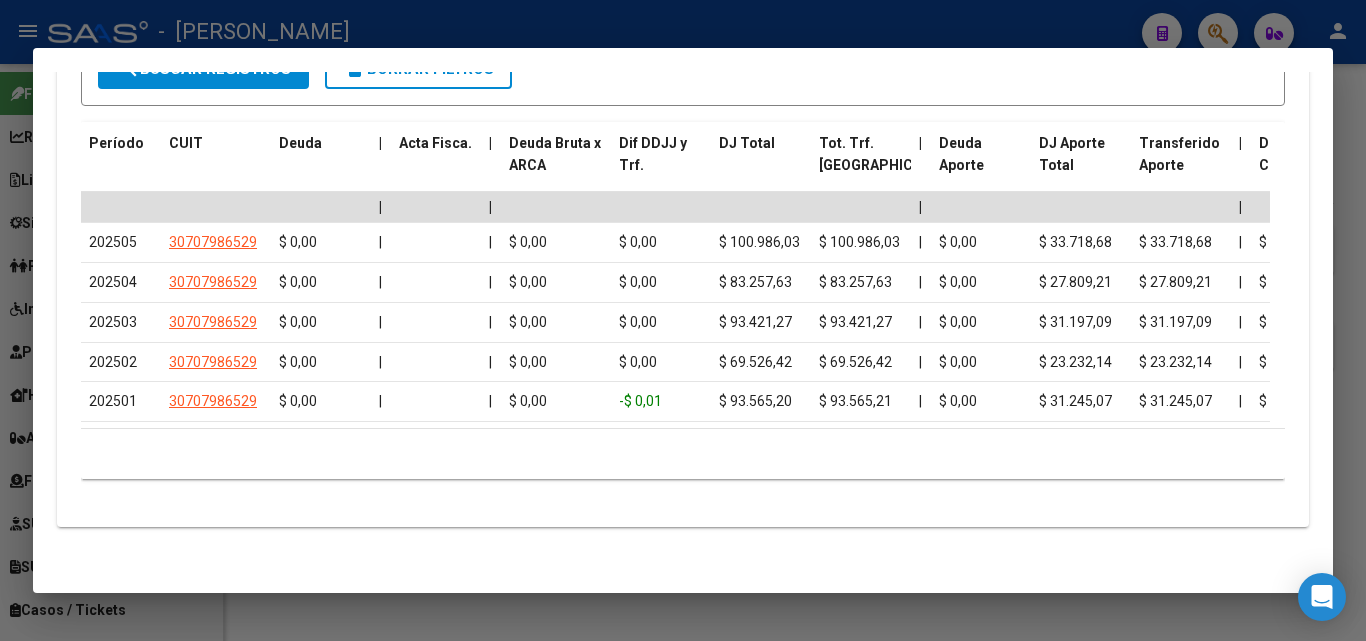 scroll, scrollTop: 2100, scrollLeft: 0, axis: vertical 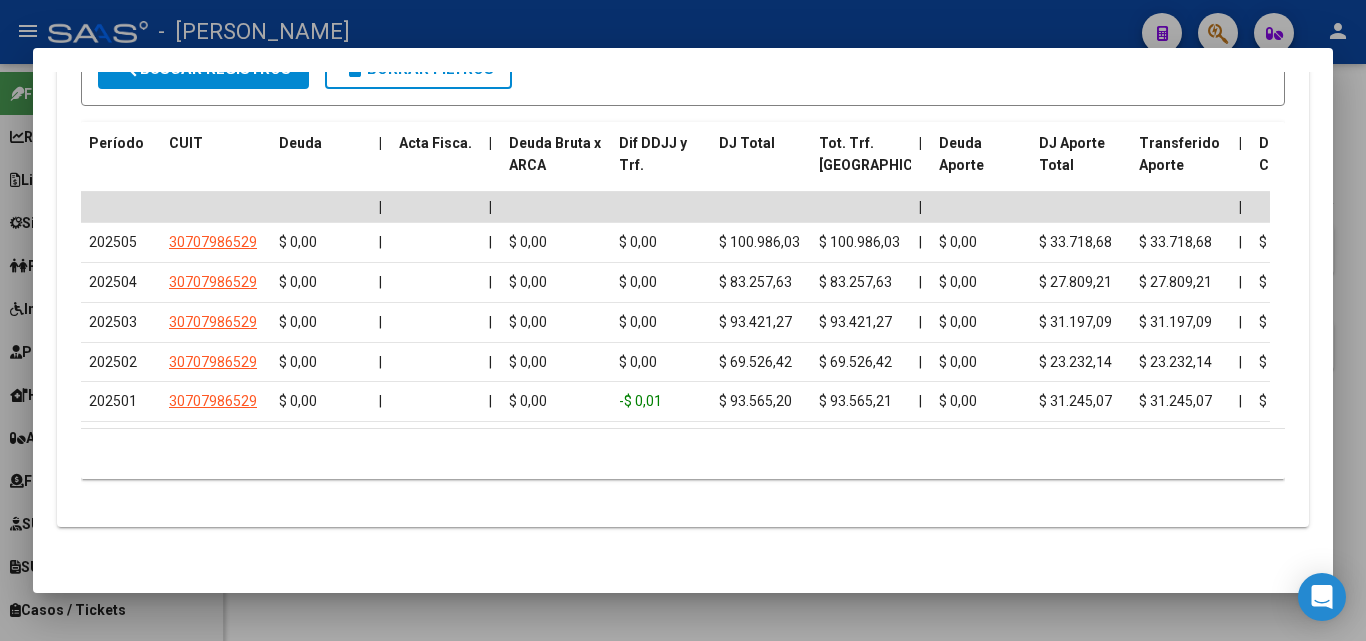 click on "20334439977" at bounding box center (672, 158) 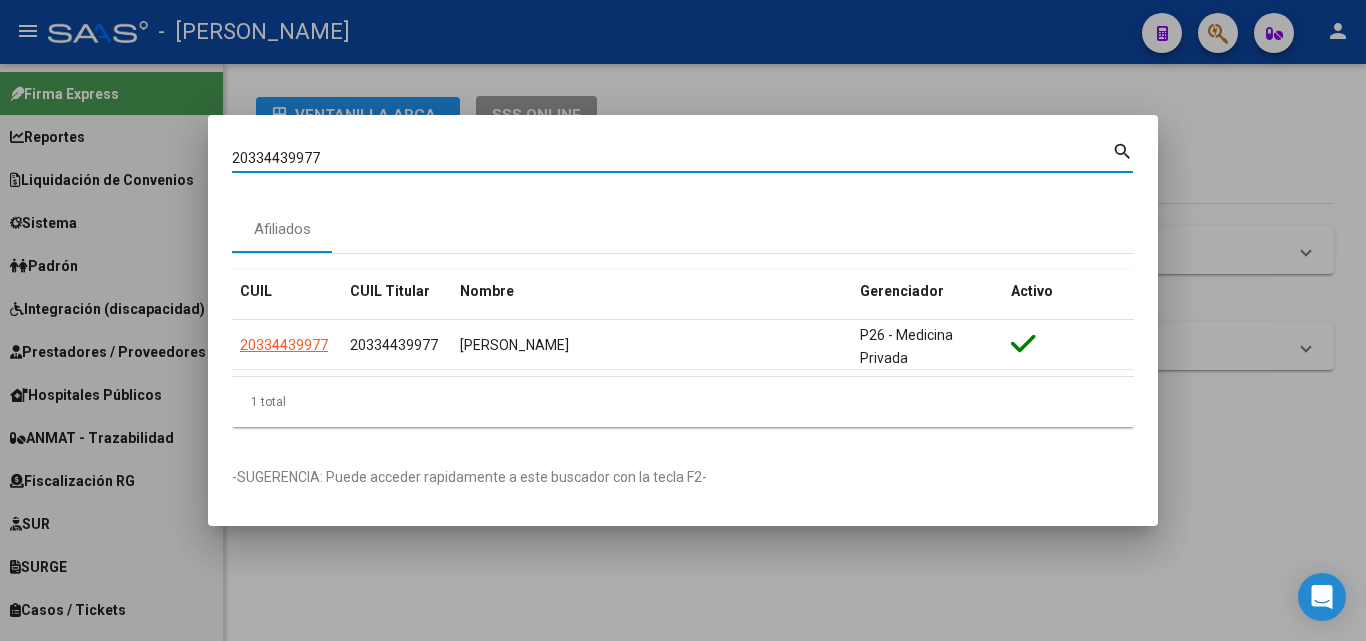 click on "20334439977" at bounding box center (672, 158) 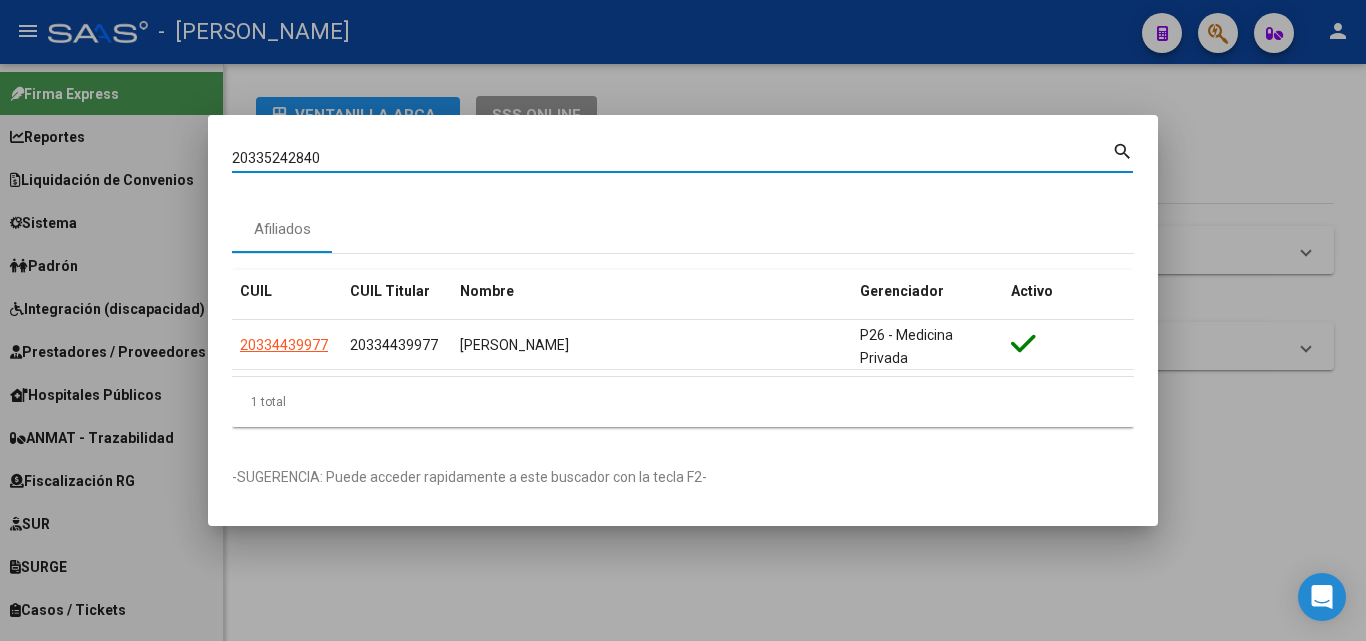type on "20335242840" 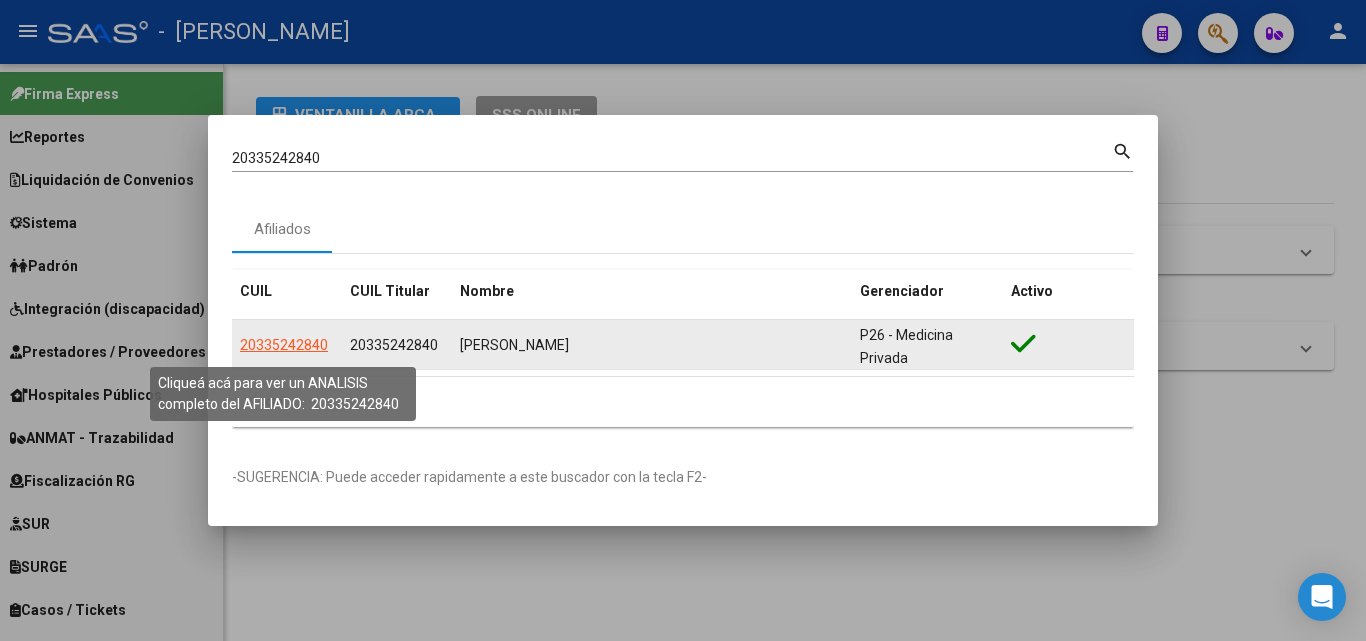 click on "20335242840" 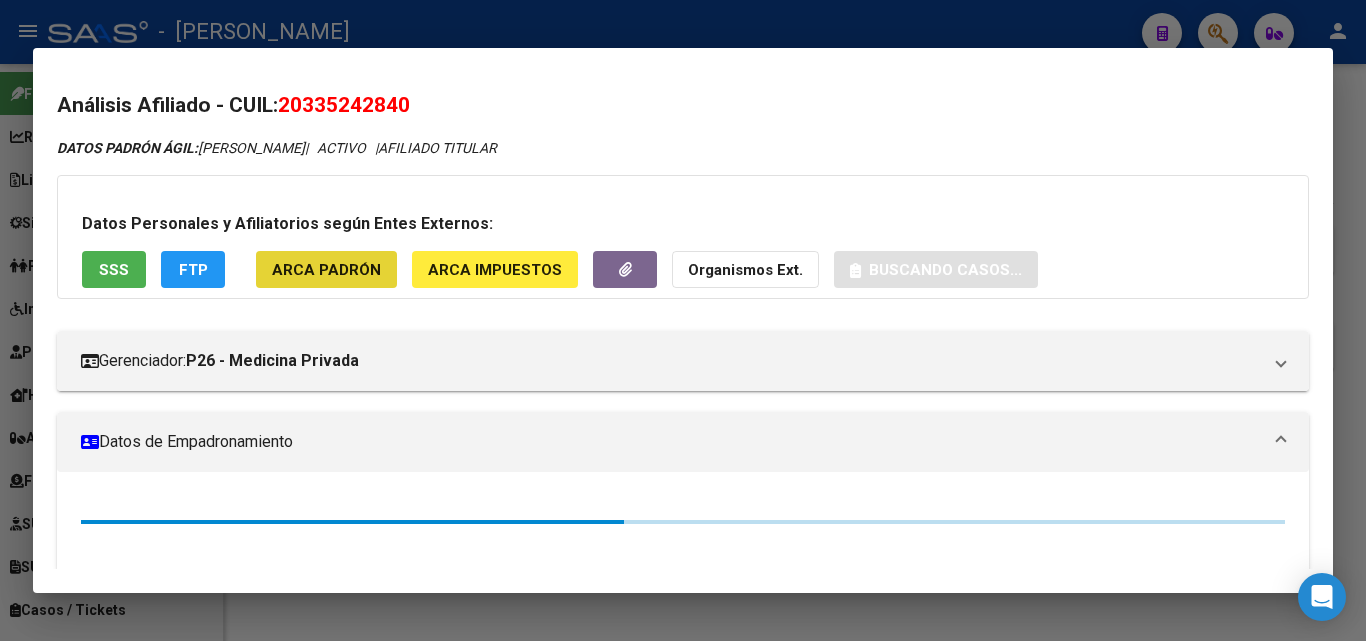 click on "ARCA Padrón" 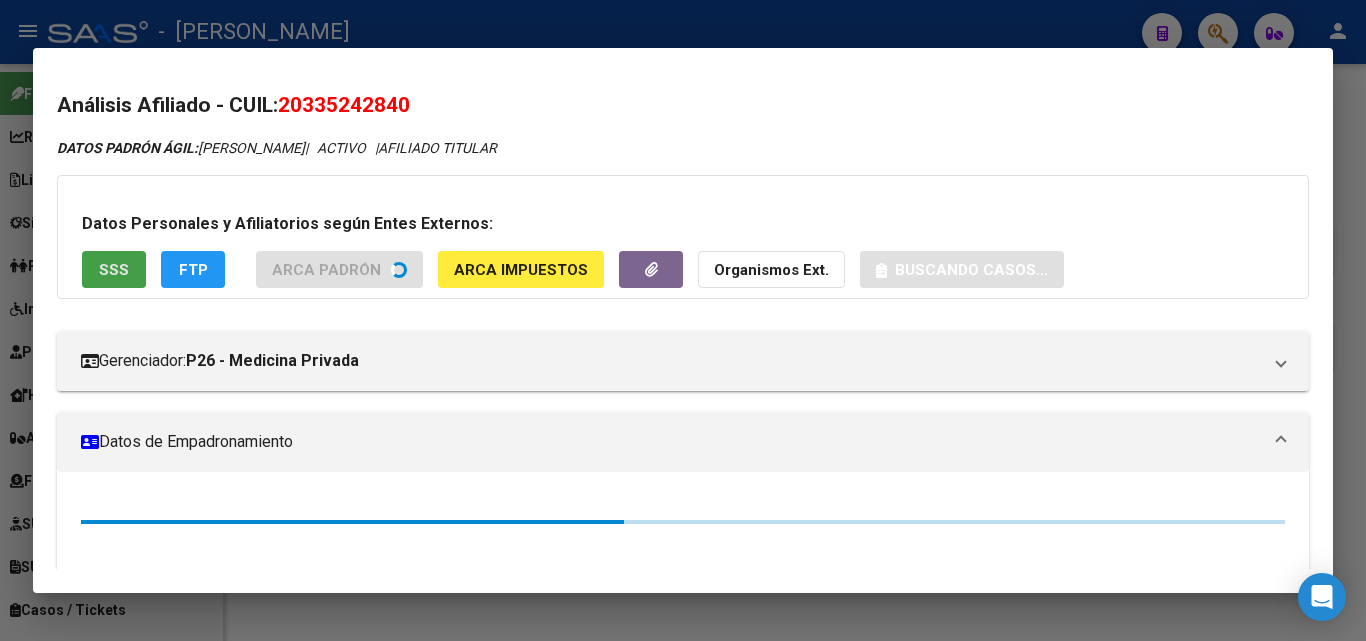 click on "SSS" at bounding box center (114, 269) 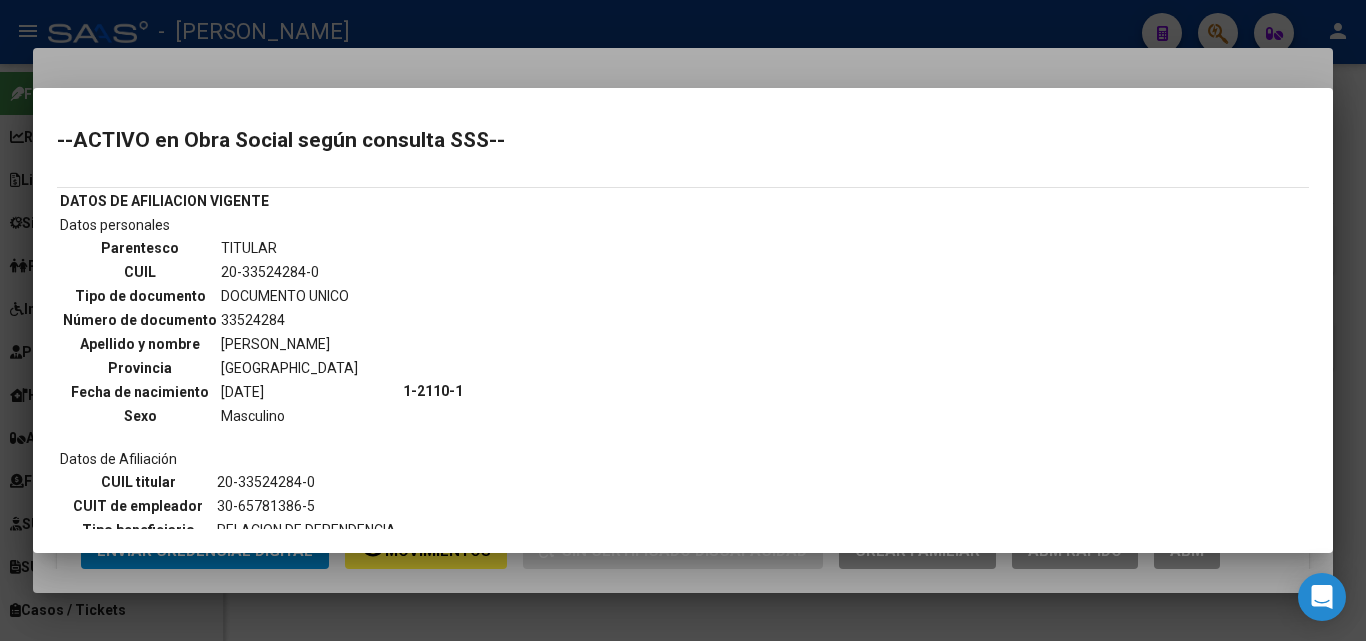 click on "--ACTIVO en Obra Social según consulta SSS--
DATOS DE AFILIACION VIGENTE
Datos personales
Parentesco
TITULAR
CUIL
20-33524284-0
Tipo de documento
DOCUMENTO UNICO
Número de documento
33524284
Apellido y nombre
[PERSON_NAME]
Provincia
[GEOGRAPHIC_DATA]
Fecha de nacimiento
[DEMOGRAPHIC_DATA]
Sexo
Masculino
Datos de Afiliación
CUIL titular
20-33524284-0
CUIT de empleador
30-65781386-5
Tipo beneficiario
RELACION DE DEPENDENCIA
Código de Obra Social
1-2110-1
Denominación Obra Social
Fecha Alta Obra Social
[DATE]
Tipo Beneficiario Declarado
RELACION DE DEPENDENCIA (DDJJ SIJP)
Ultimo Período Declarado
05-2025
CUIT DDJJ" at bounding box center [683, 320] 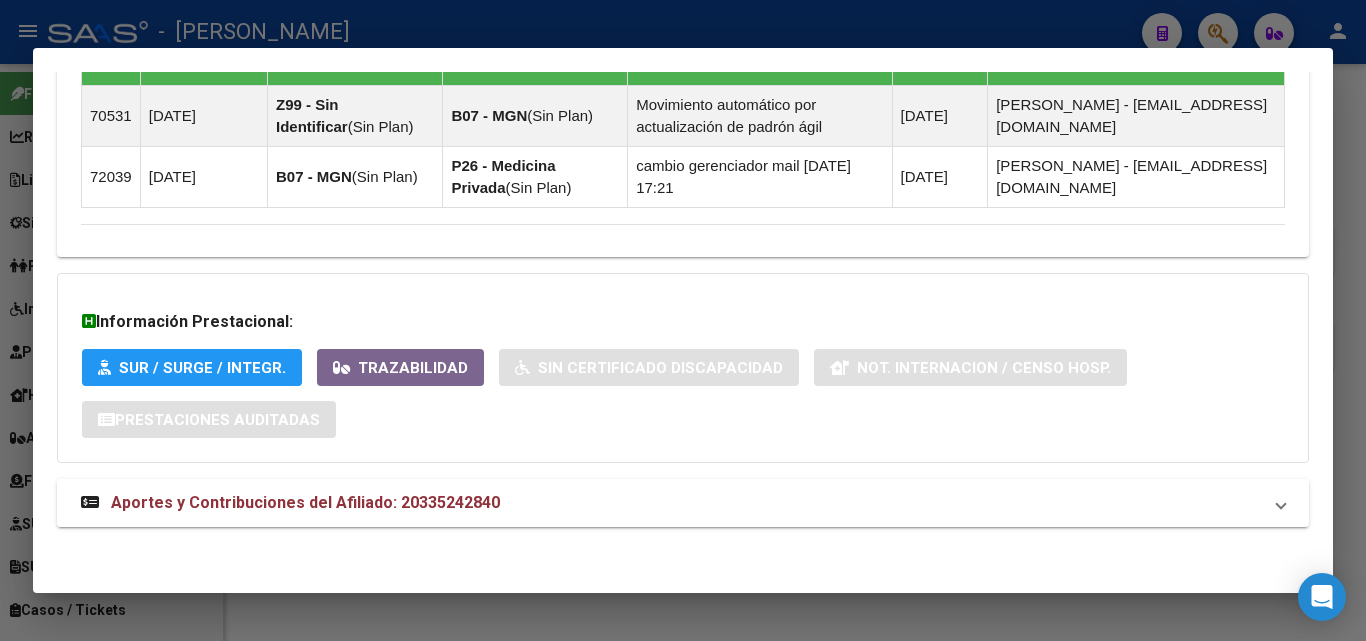click on "Aportes y Contribuciones del Afiliado: 20335242840" at bounding box center (305, 502) 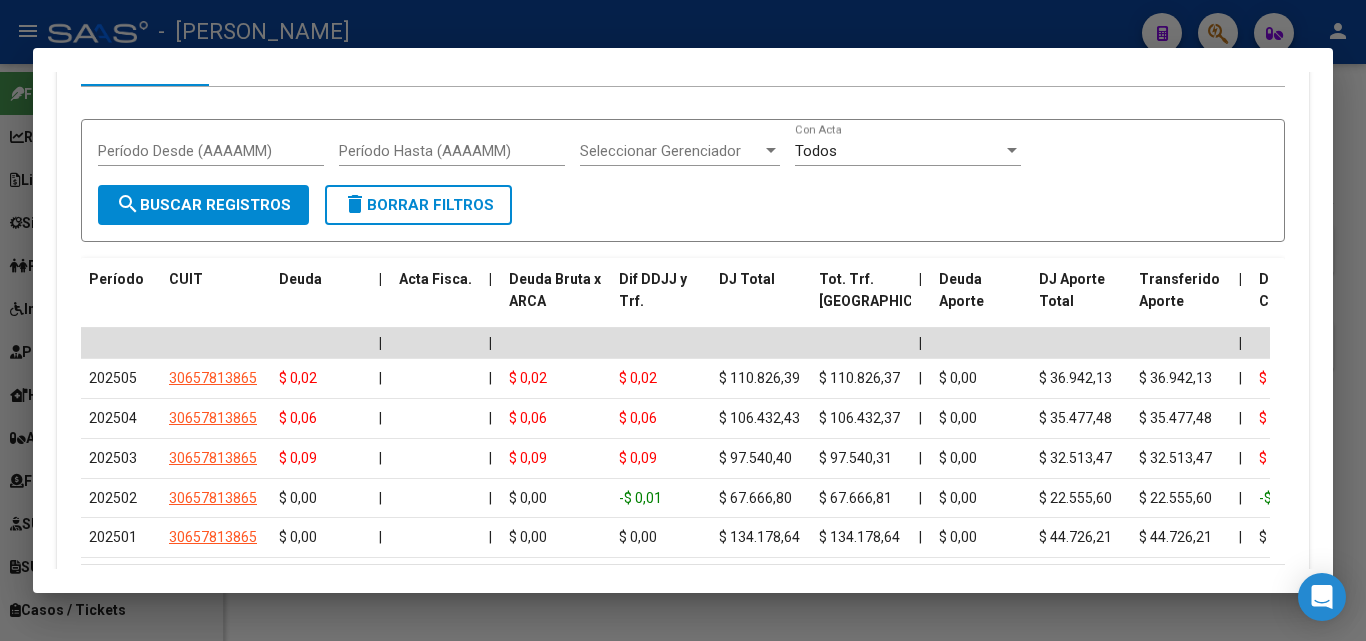scroll, scrollTop: 1960, scrollLeft: 0, axis: vertical 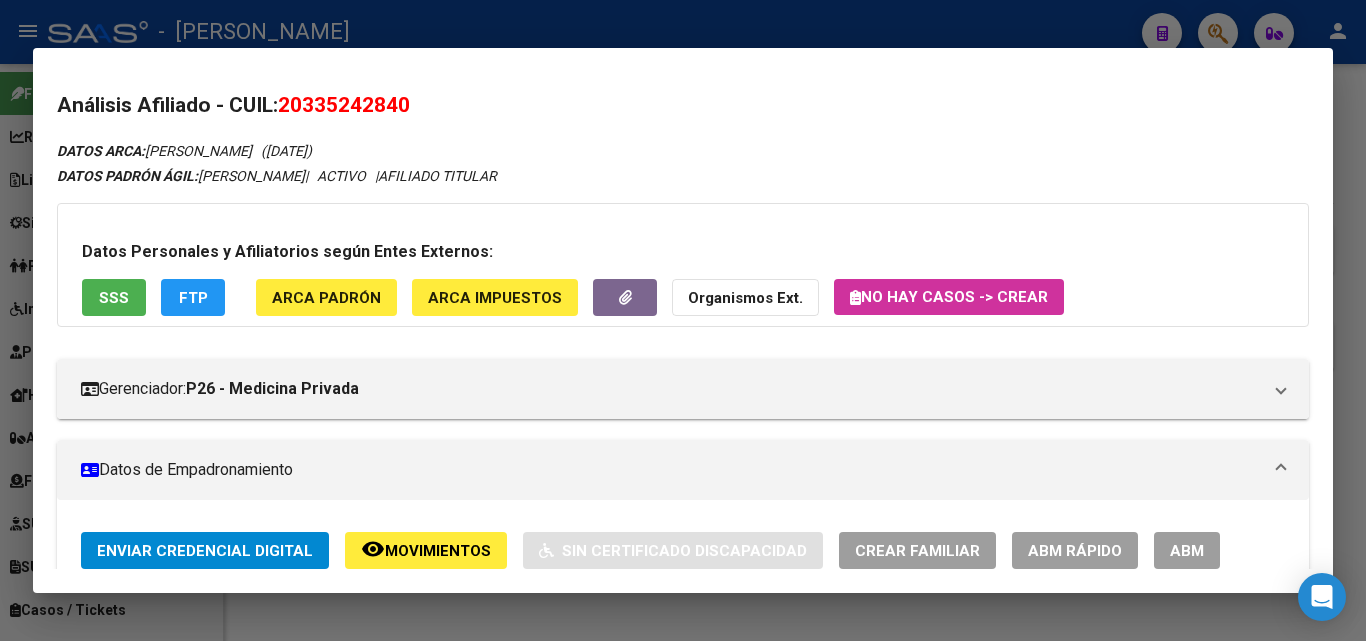drag, startPoint x: 336, startPoint y: 275, endPoint x: 336, endPoint y: 286, distance: 11 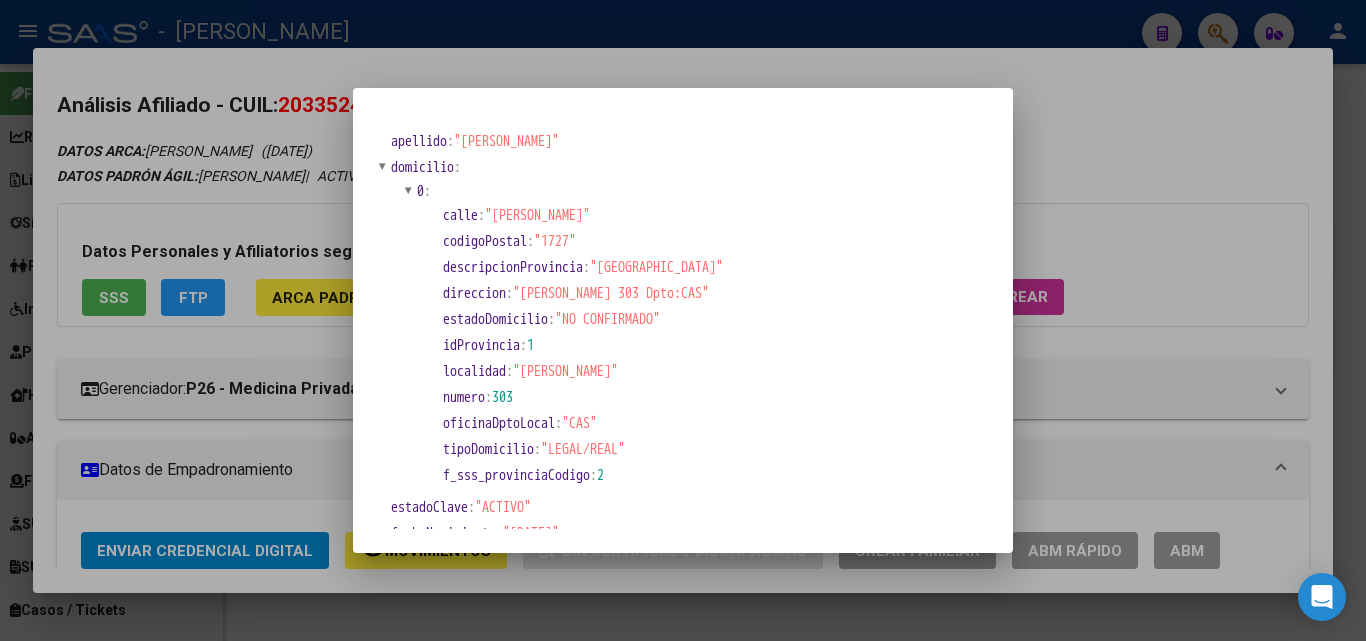 click at bounding box center [683, 320] 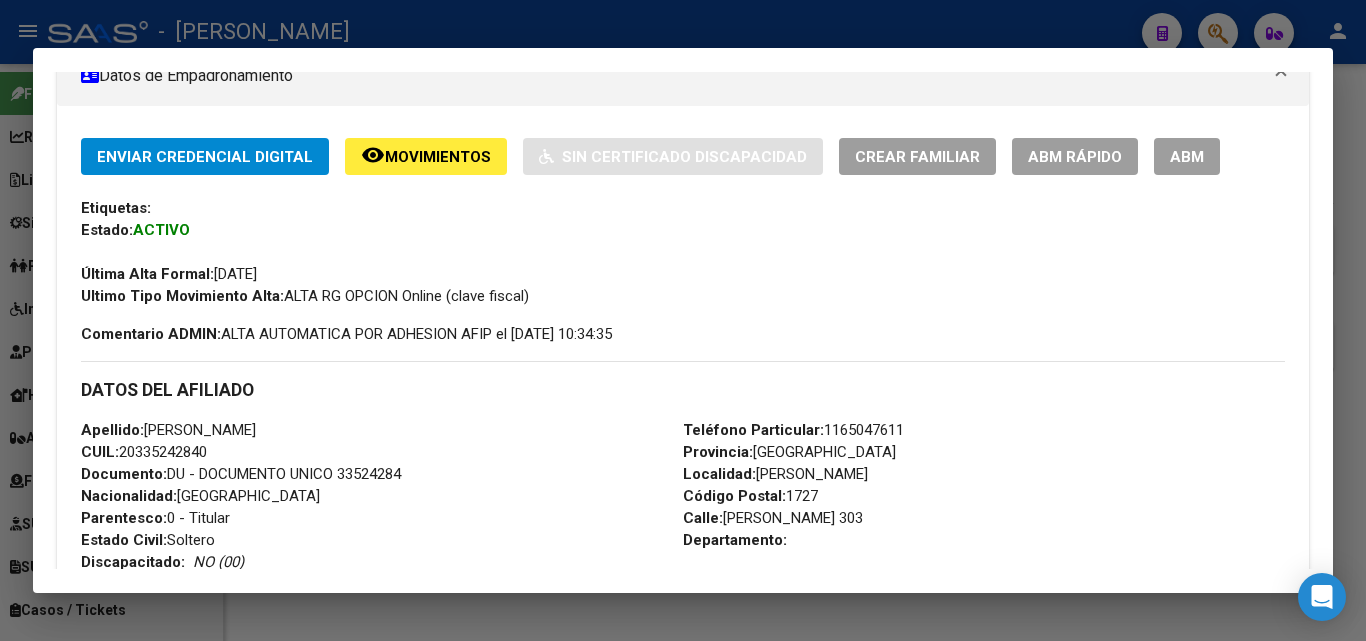 scroll, scrollTop: 500, scrollLeft: 0, axis: vertical 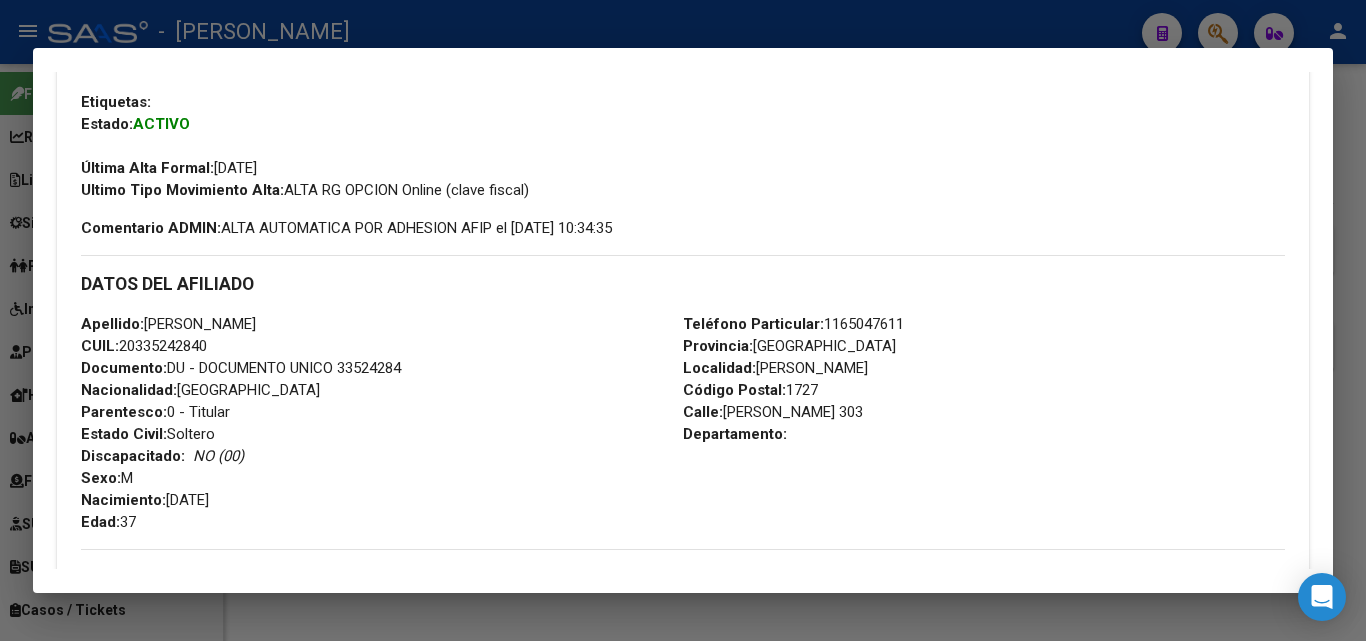 click on "Documento:  DU - DOCUMENTO UNICO 33524284" at bounding box center [241, 368] 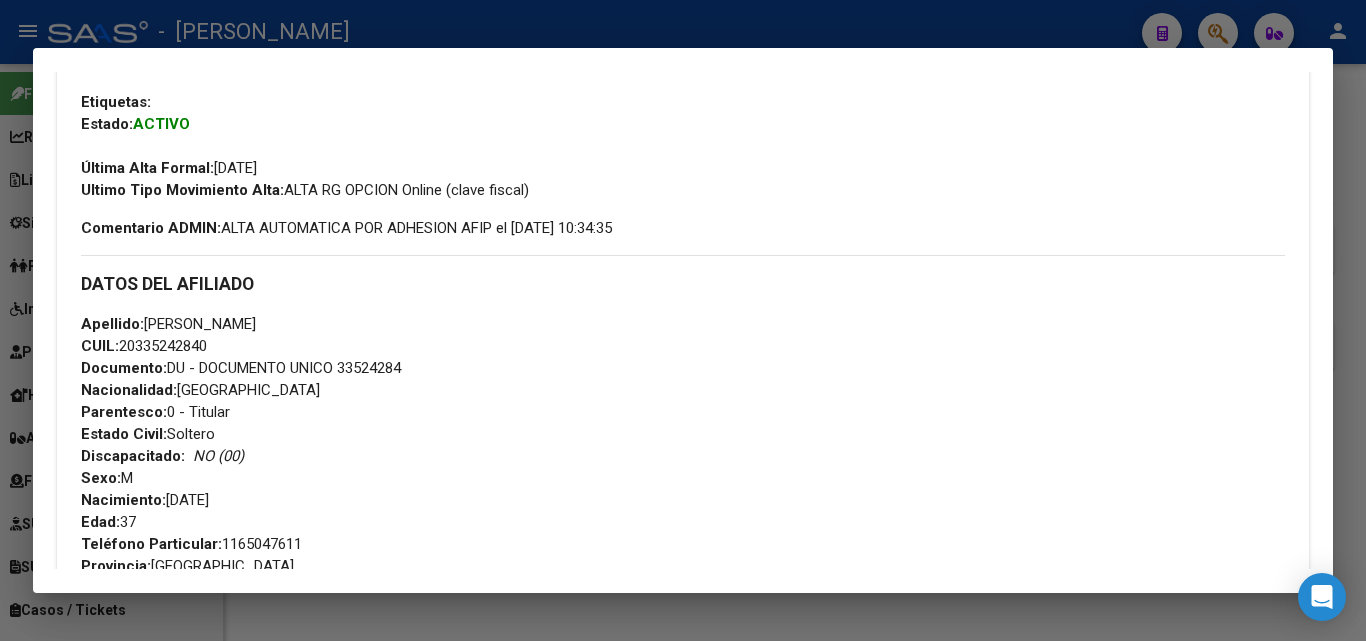 click at bounding box center (683, 320) 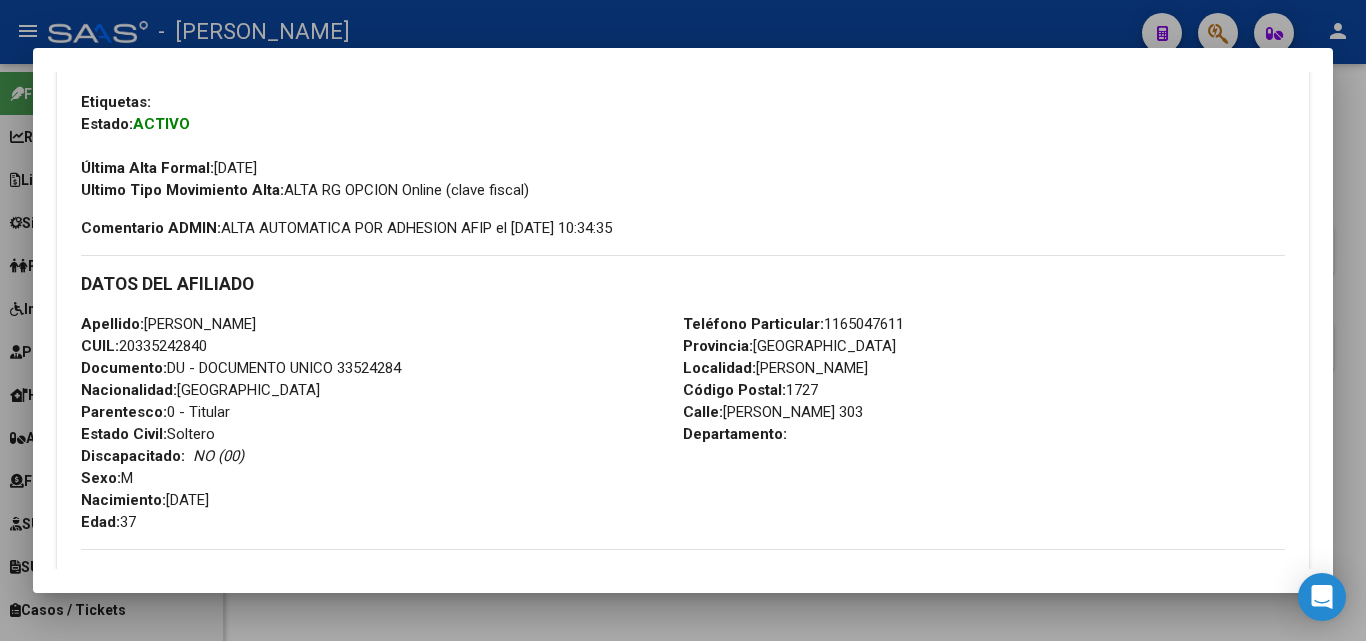 click on "Datos Personales y Afiliatorios según Entes Externos: SSS FTP ARCA Padrón ARCA Impuestos Organismos Ext.   No hay casos -> Crear" at bounding box center (683, -235) 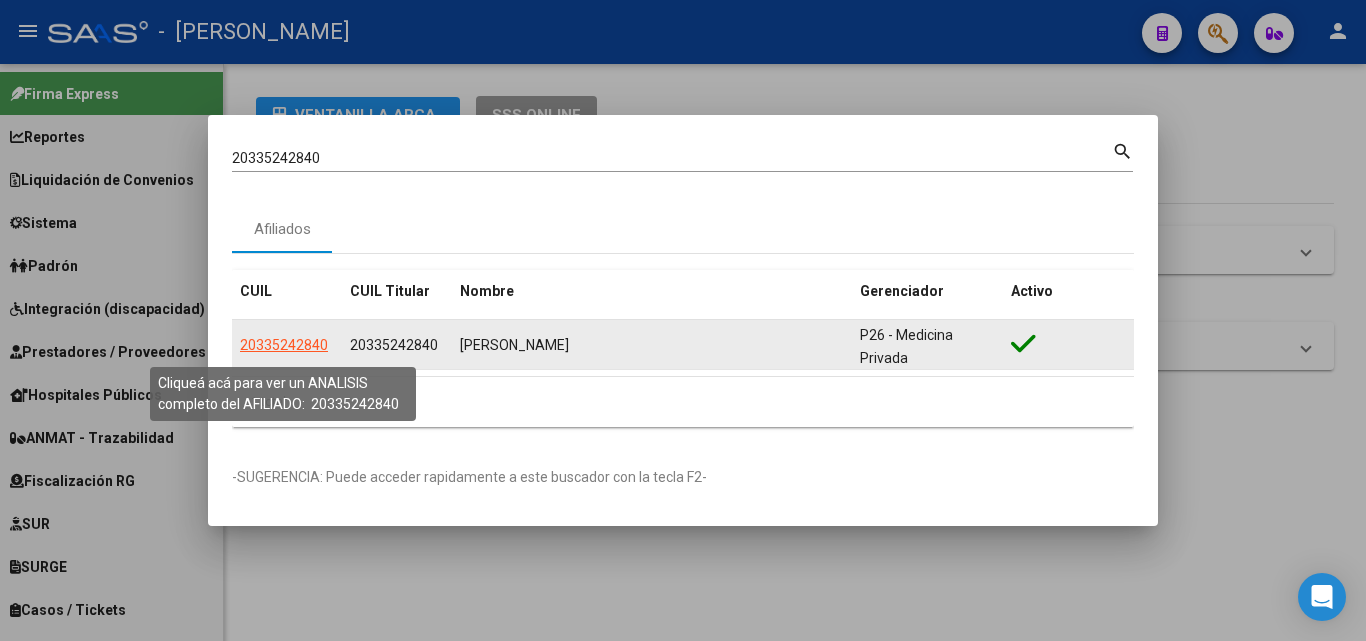 click on "20335242840" 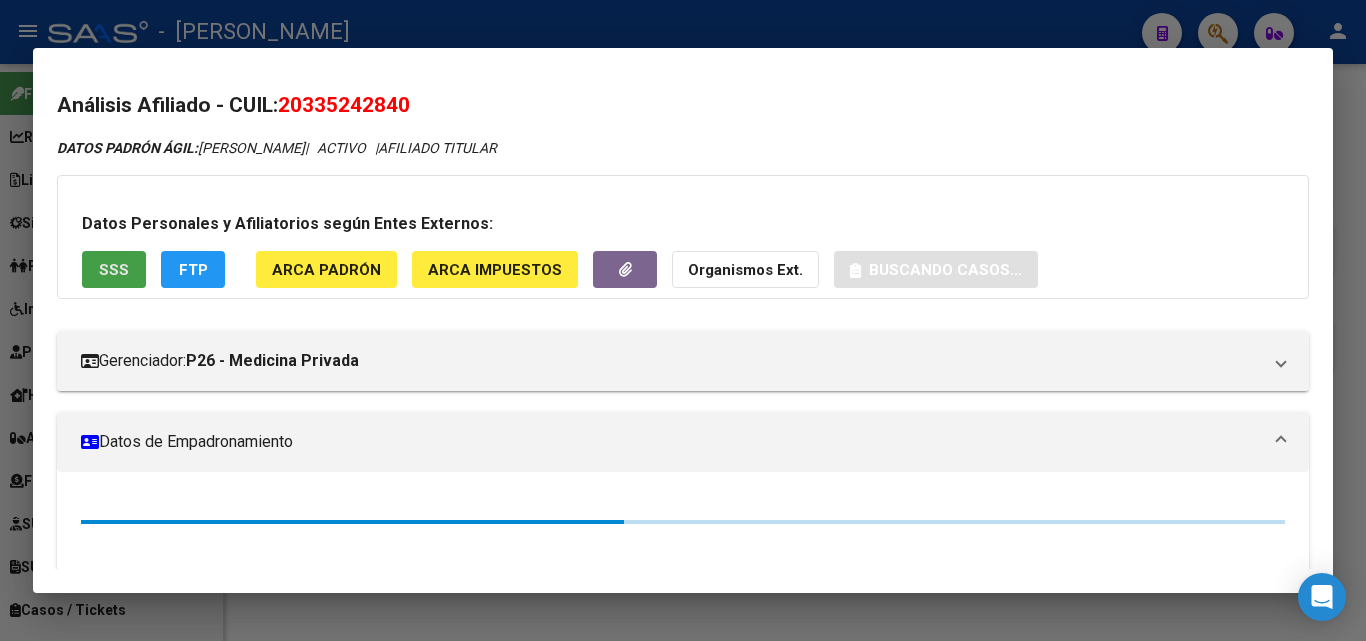 click on "SSS" at bounding box center (114, 270) 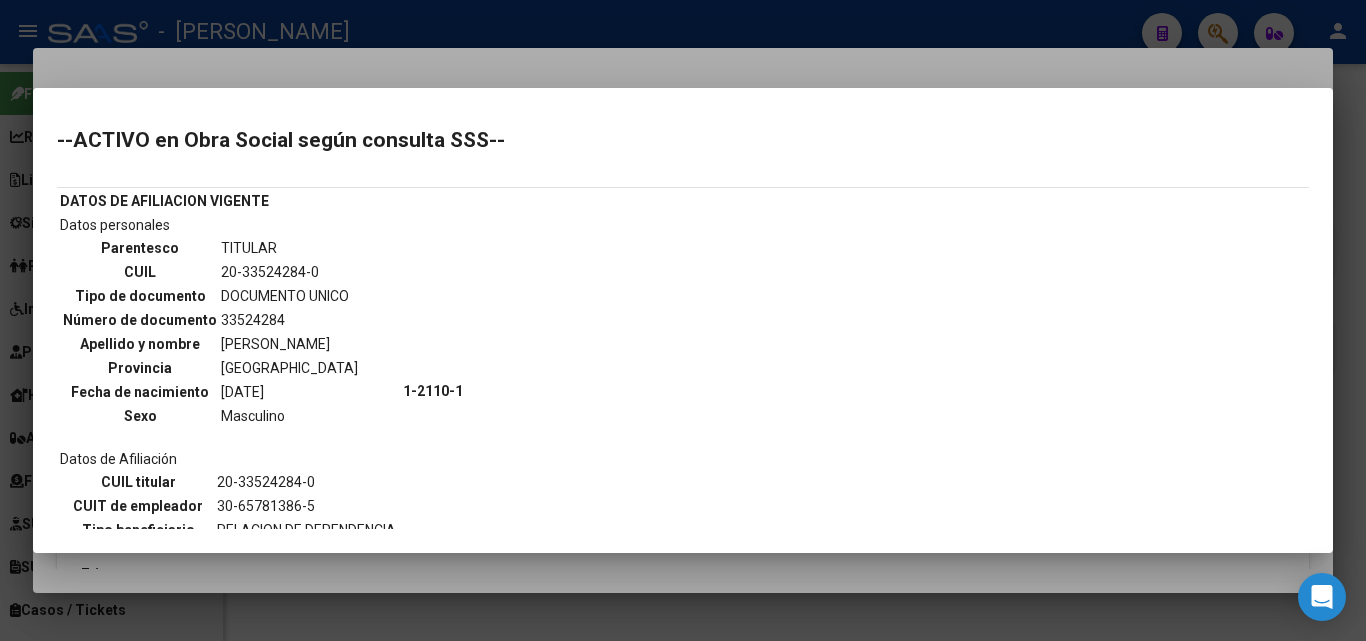 click at bounding box center [683, 320] 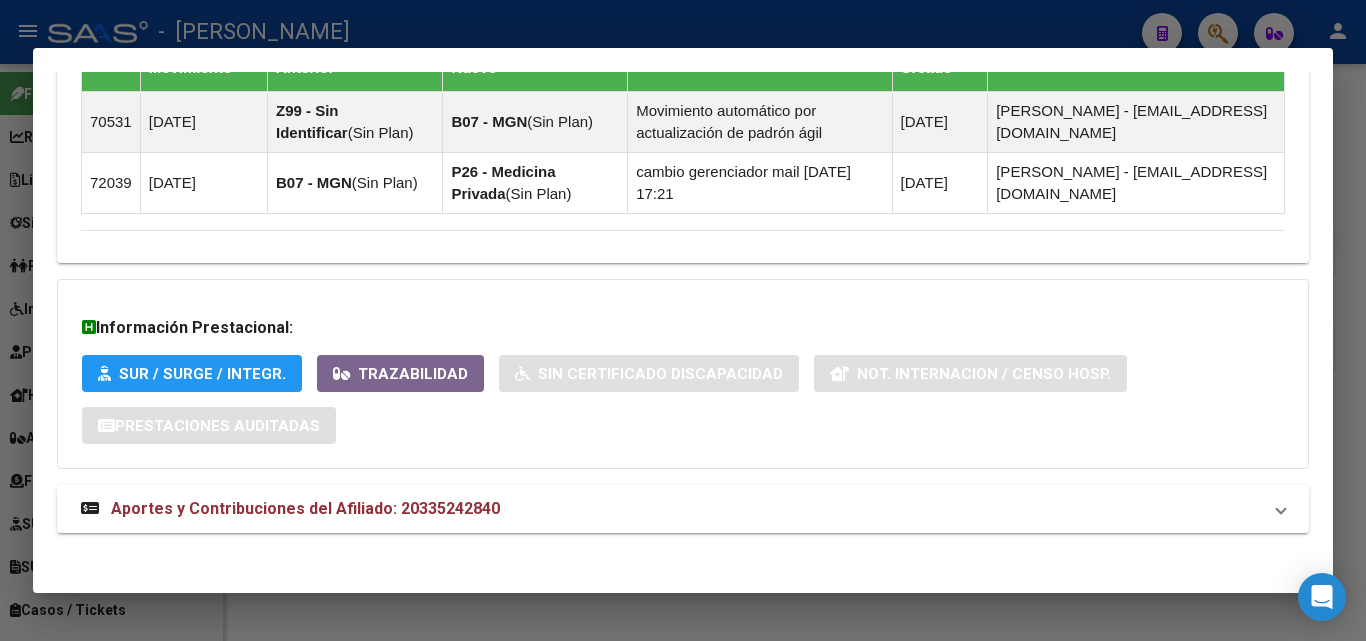 scroll, scrollTop: 1316, scrollLeft: 0, axis: vertical 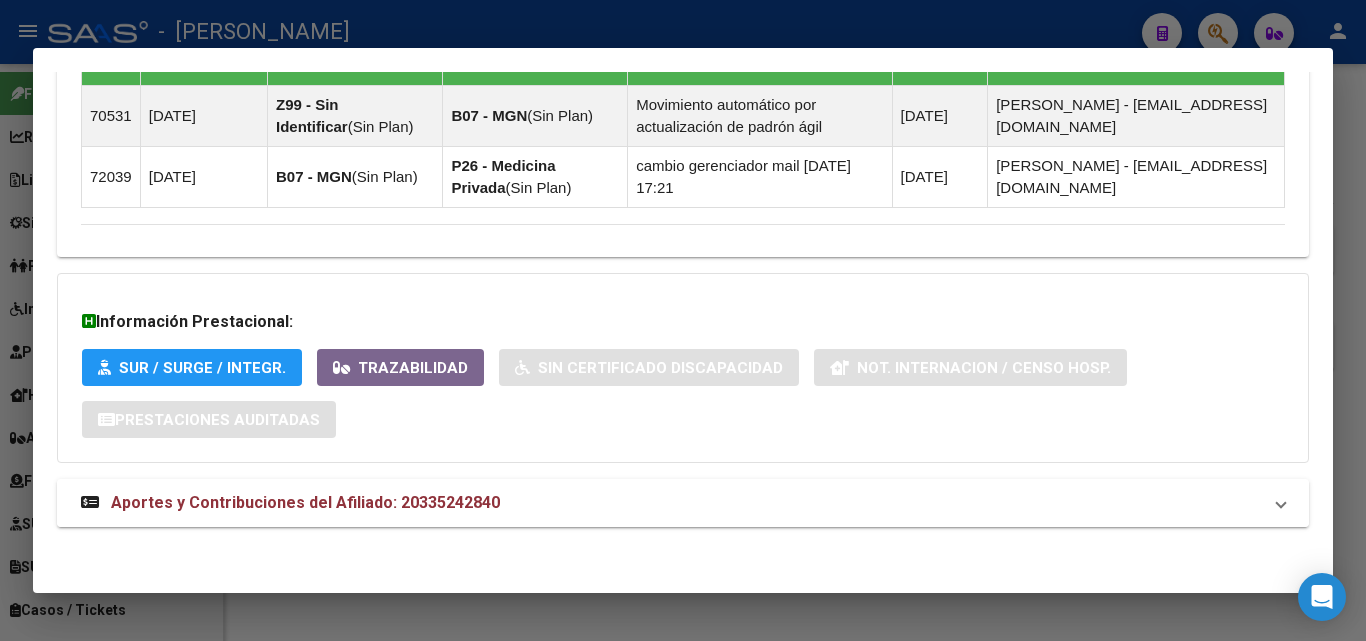click on "Aportes y Contribuciones del Afiliado: 20335242840" at bounding box center (305, 502) 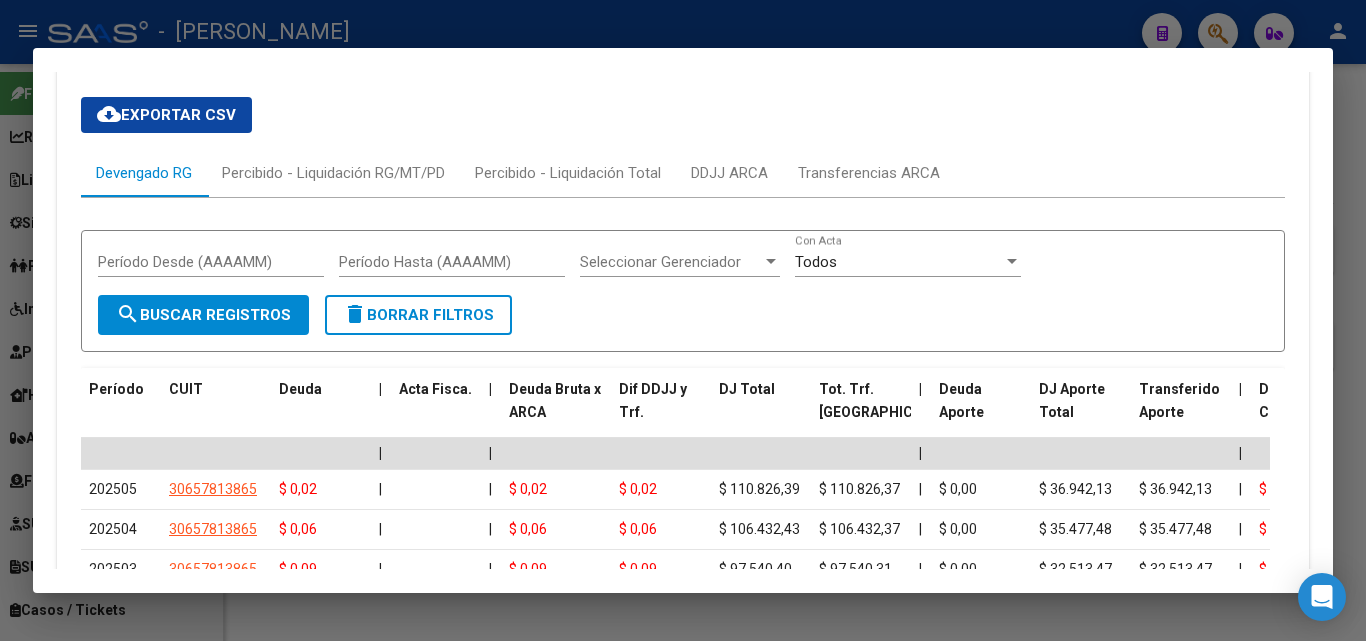scroll, scrollTop: 1933, scrollLeft: 0, axis: vertical 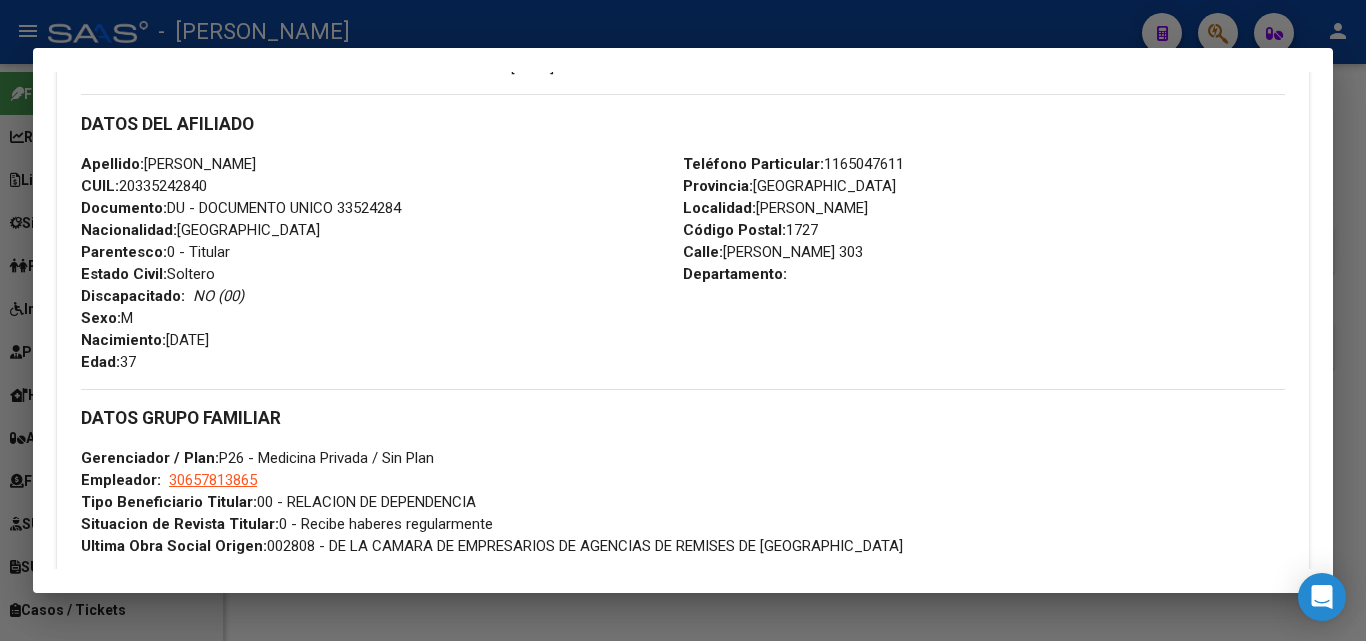 click on "Documento:  DU - DOCUMENTO UNICO 33524284" at bounding box center [241, 208] 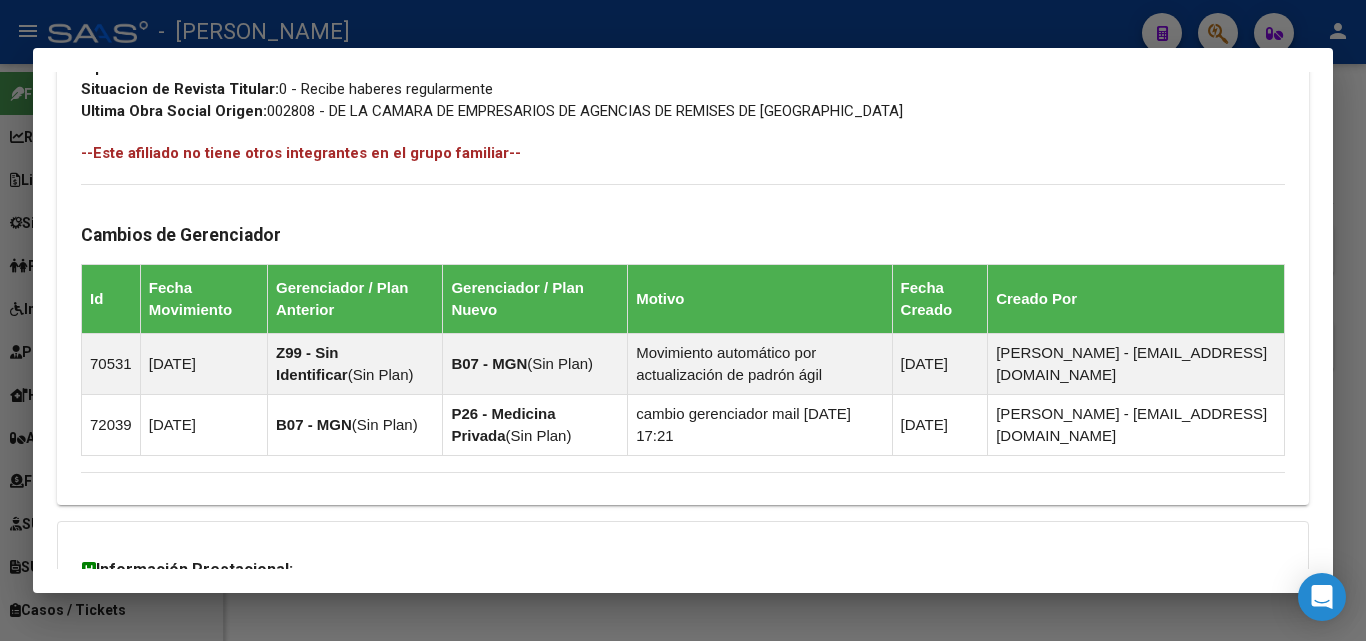 scroll, scrollTop: 833, scrollLeft: 0, axis: vertical 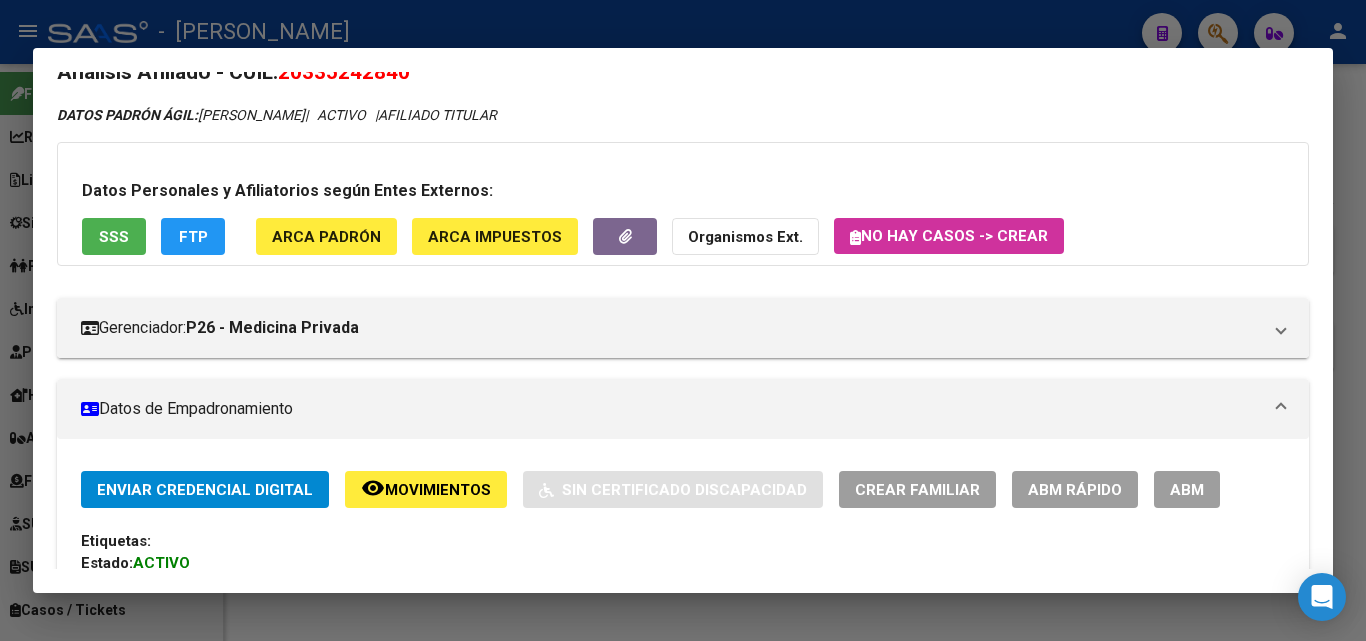drag, startPoint x: 341, startPoint y: 270, endPoint x: 341, endPoint y: 257, distance: 13 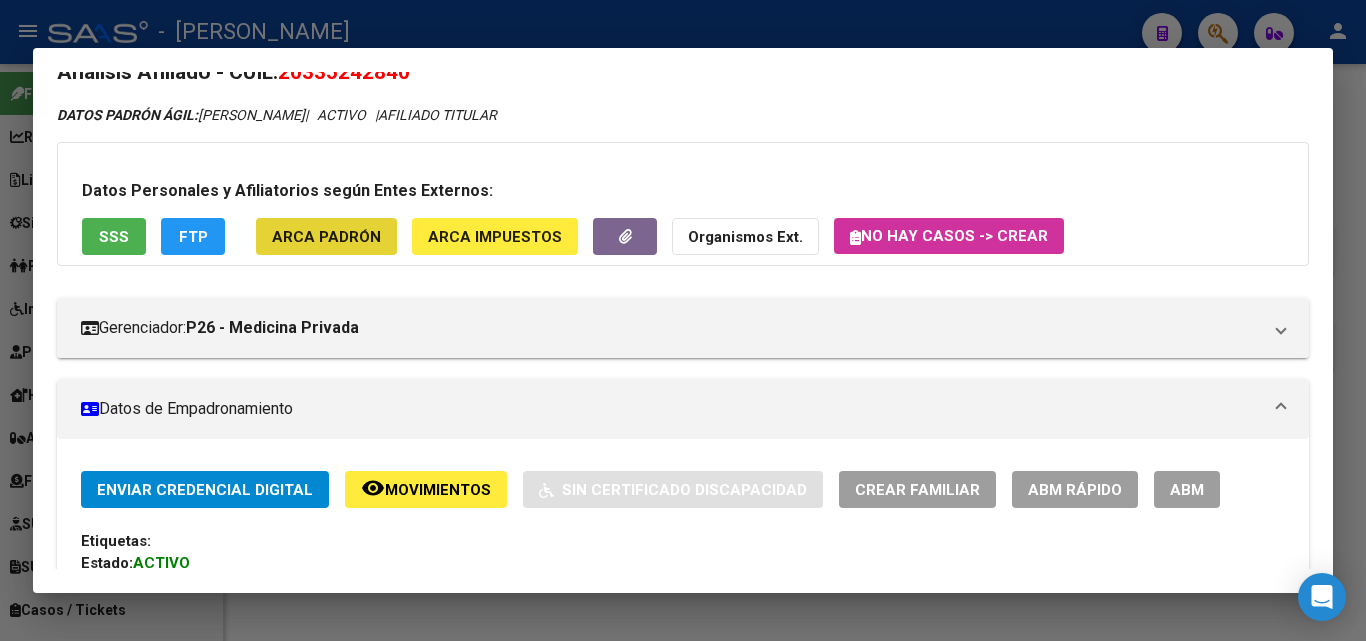 click on "ARCA Padrón" 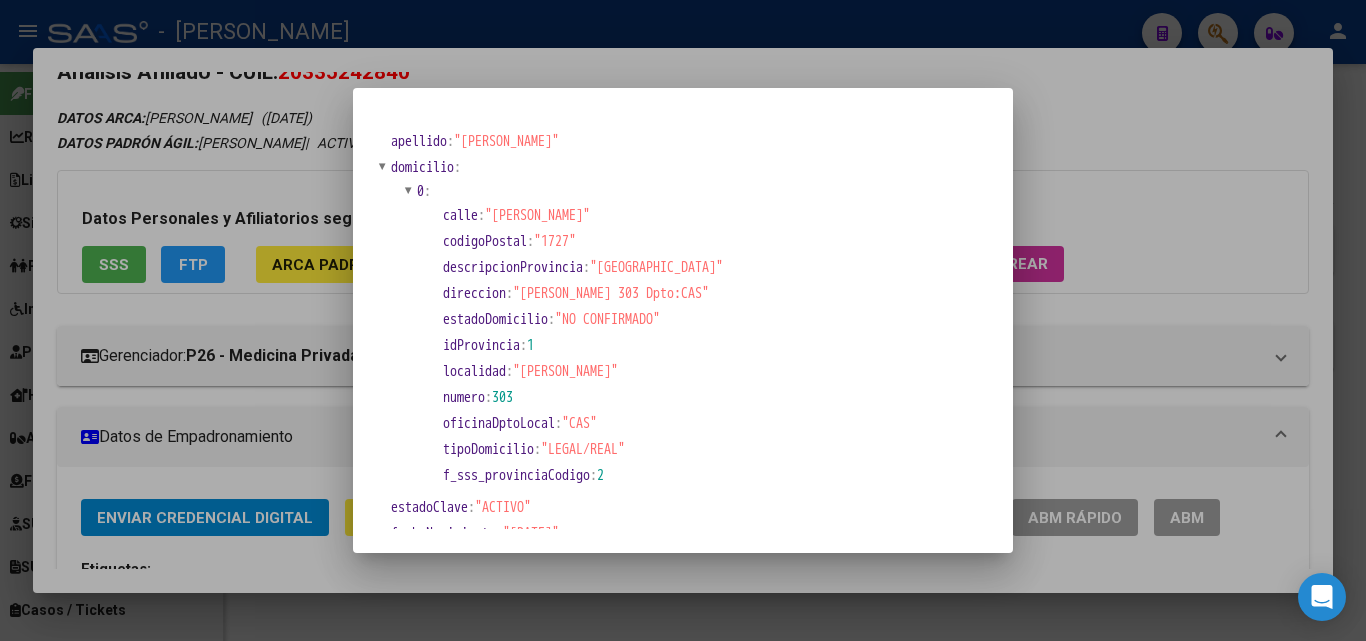click at bounding box center [683, 320] 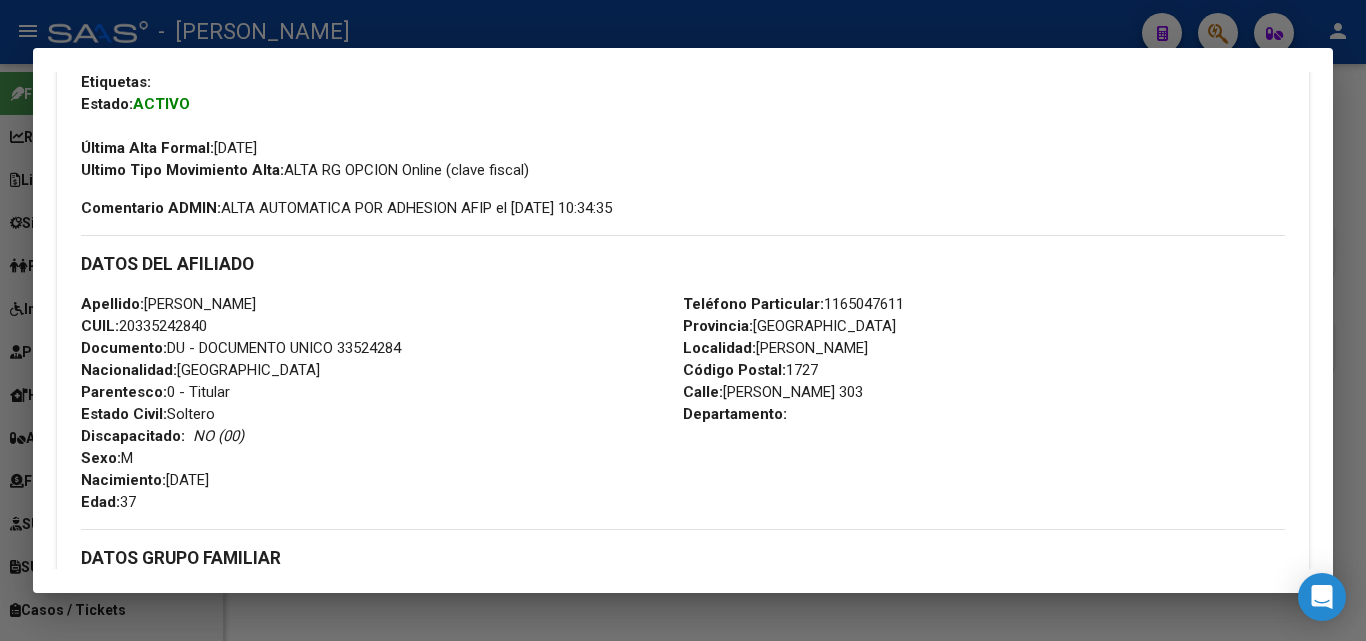 scroll, scrollTop: 533, scrollLeft: 0, axis: vertical 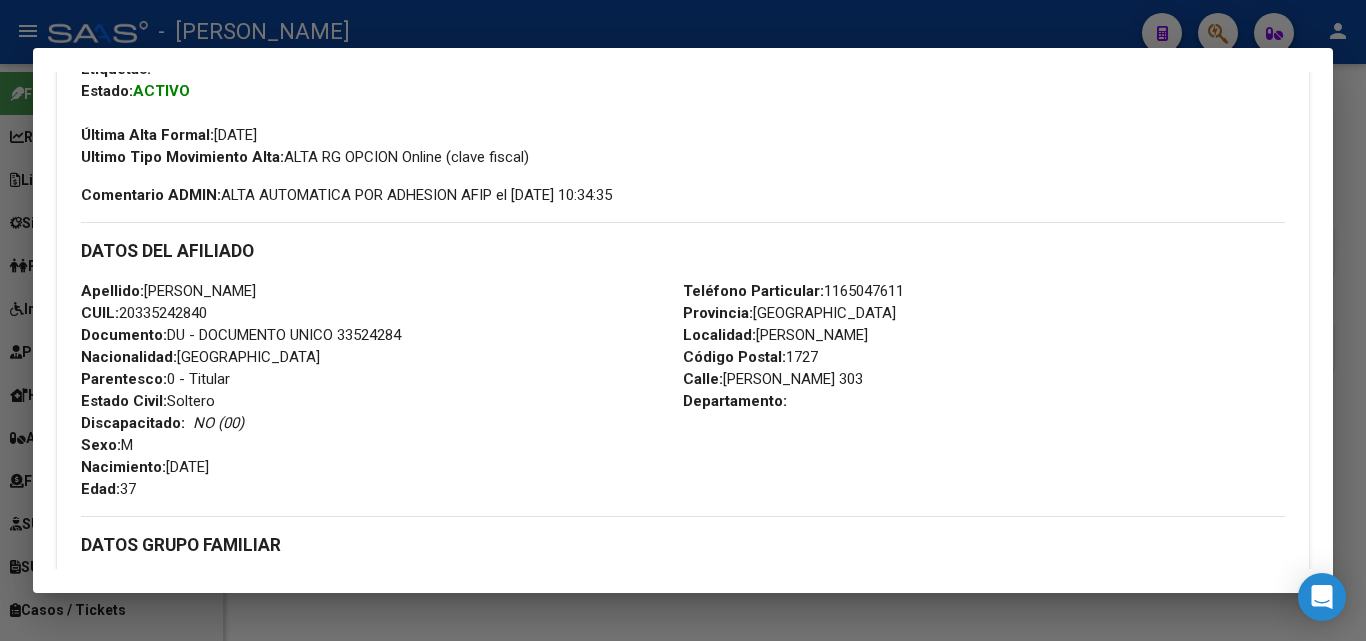 click on "Teléfono Particular:  [PHONE_NUMBER]" at bounding box center (793, 291) 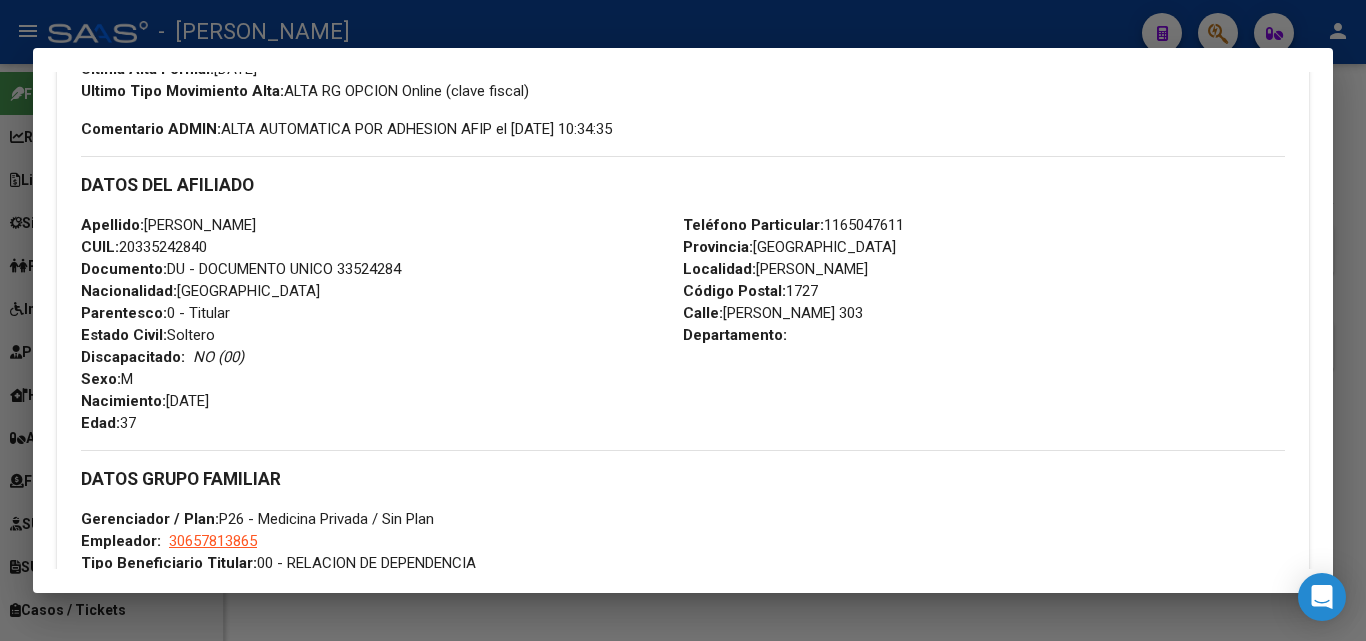 scroll, scrollTop: 633, scrollLeft: 0, axis: vertical 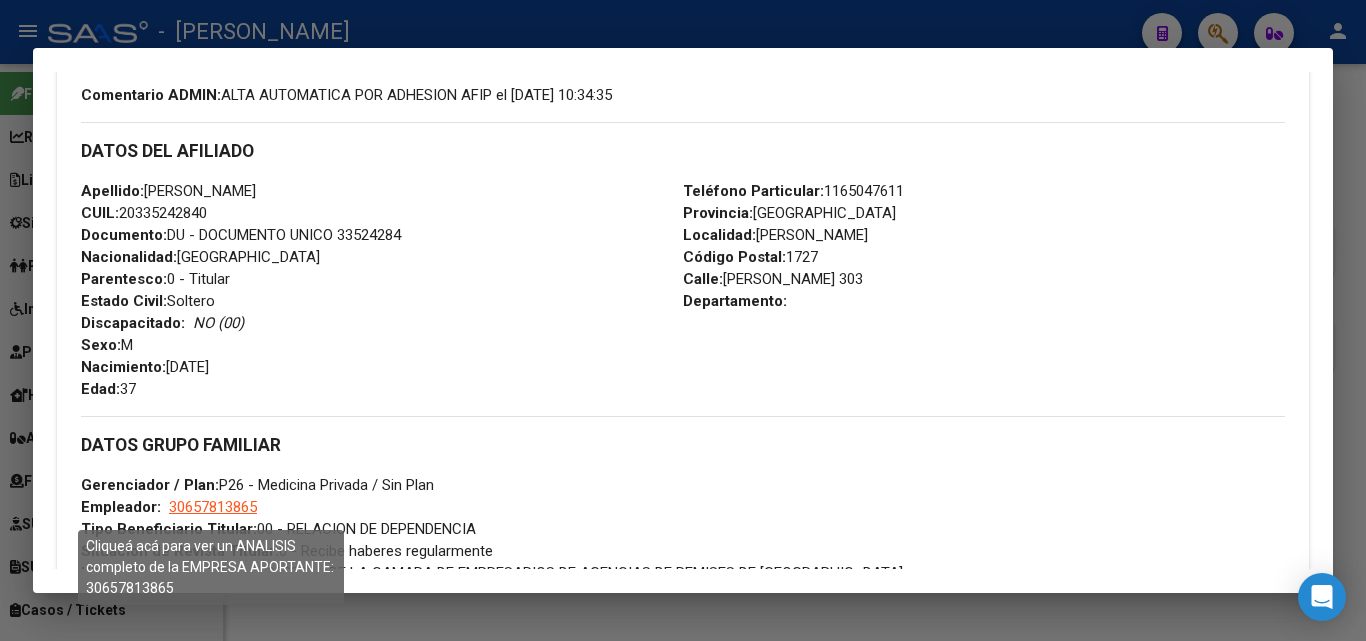click on "30657813865" at bounding box center (213, 507) 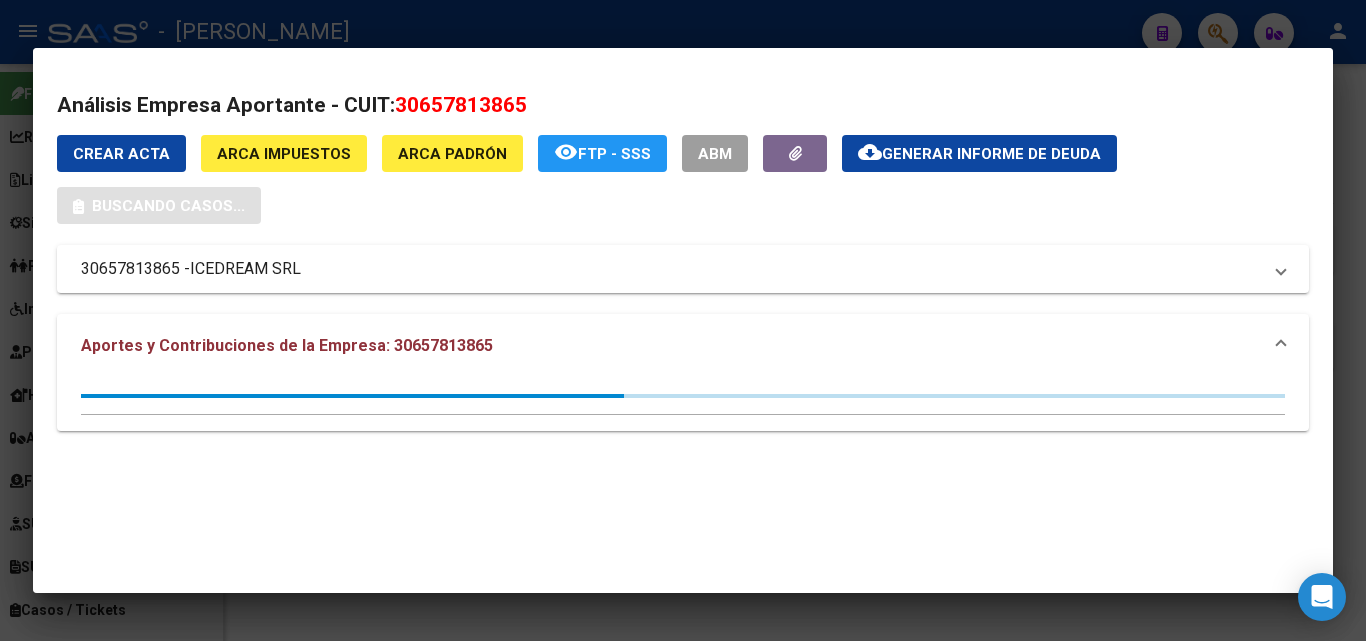 click at bounding box center (683, 320) 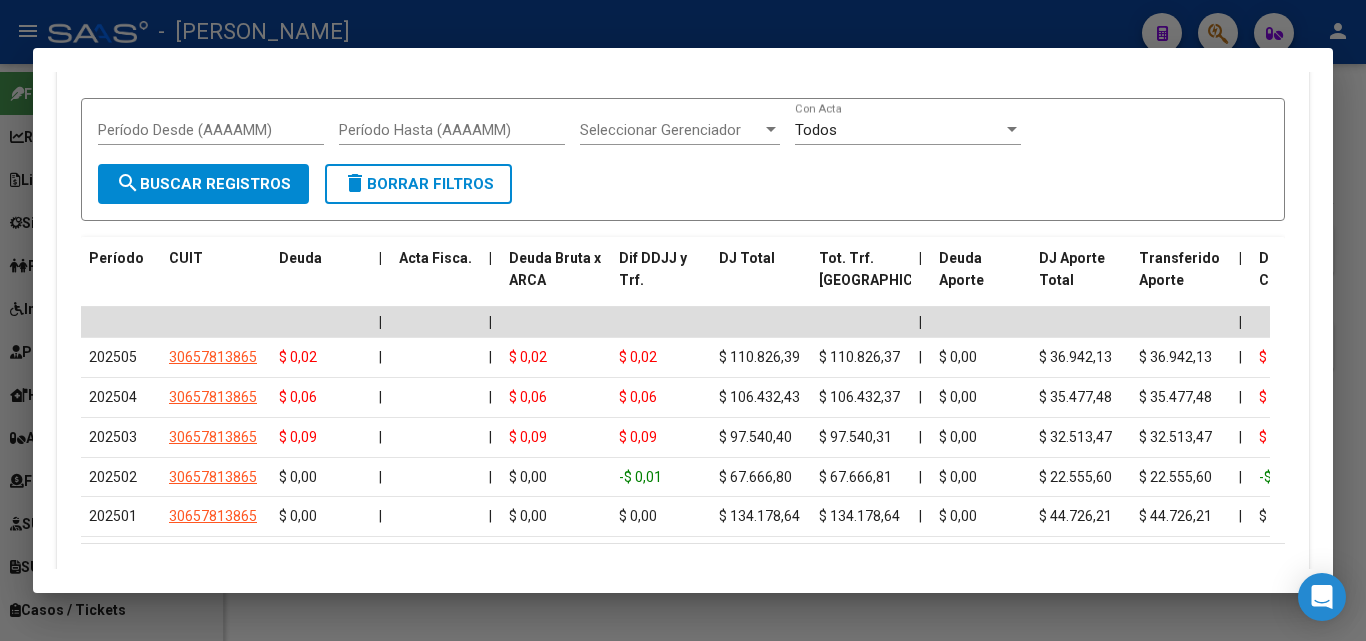 scroll, scrollTop: 2033, scrollLeft: 0, axis: vertical 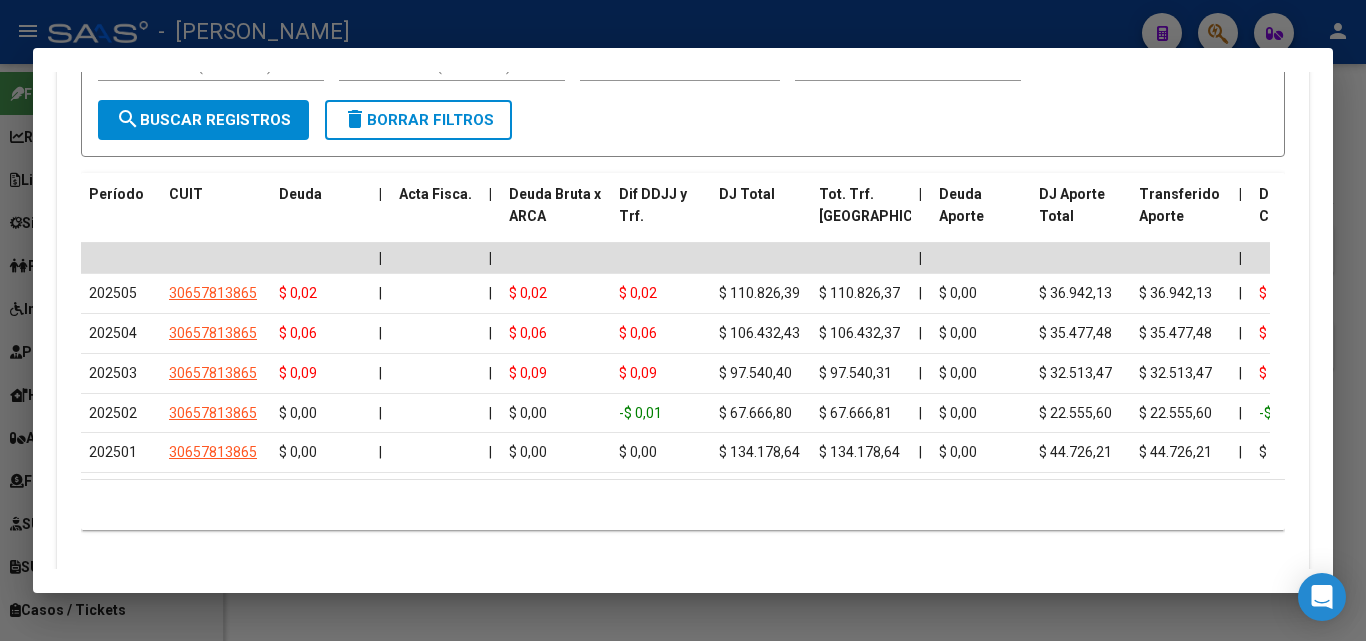 click at bounding box center [683, 320] 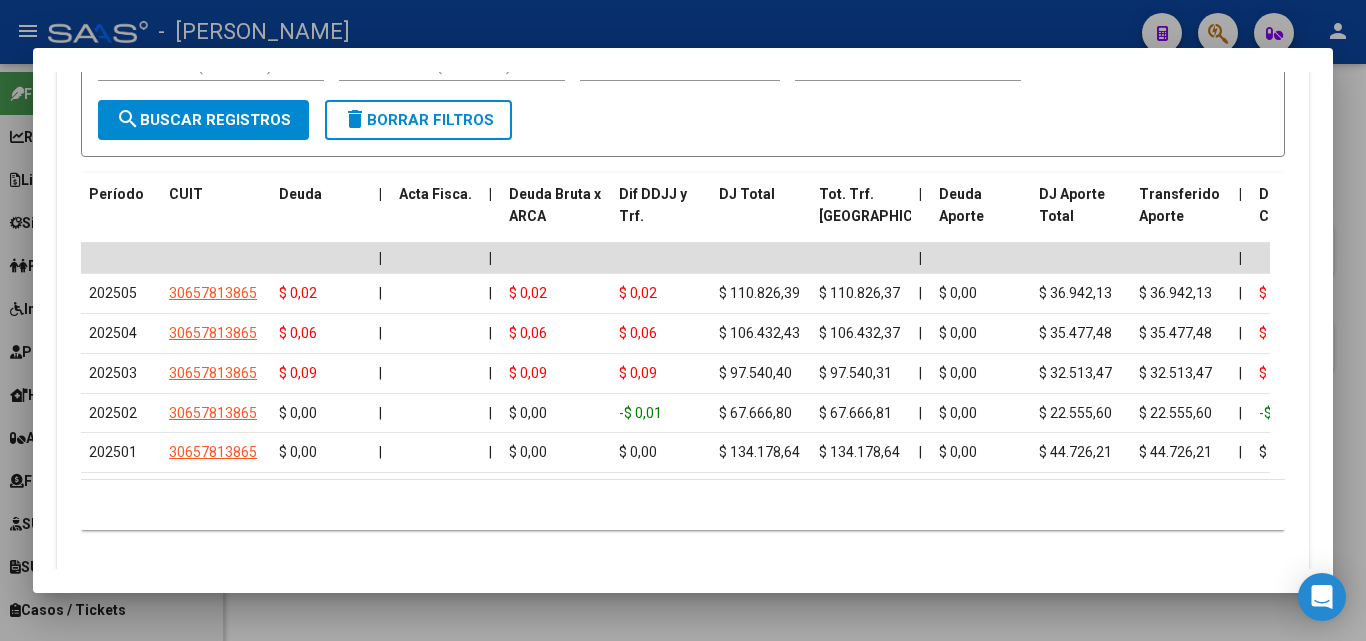 click on "20335242840" at bounding box center [672, 158] 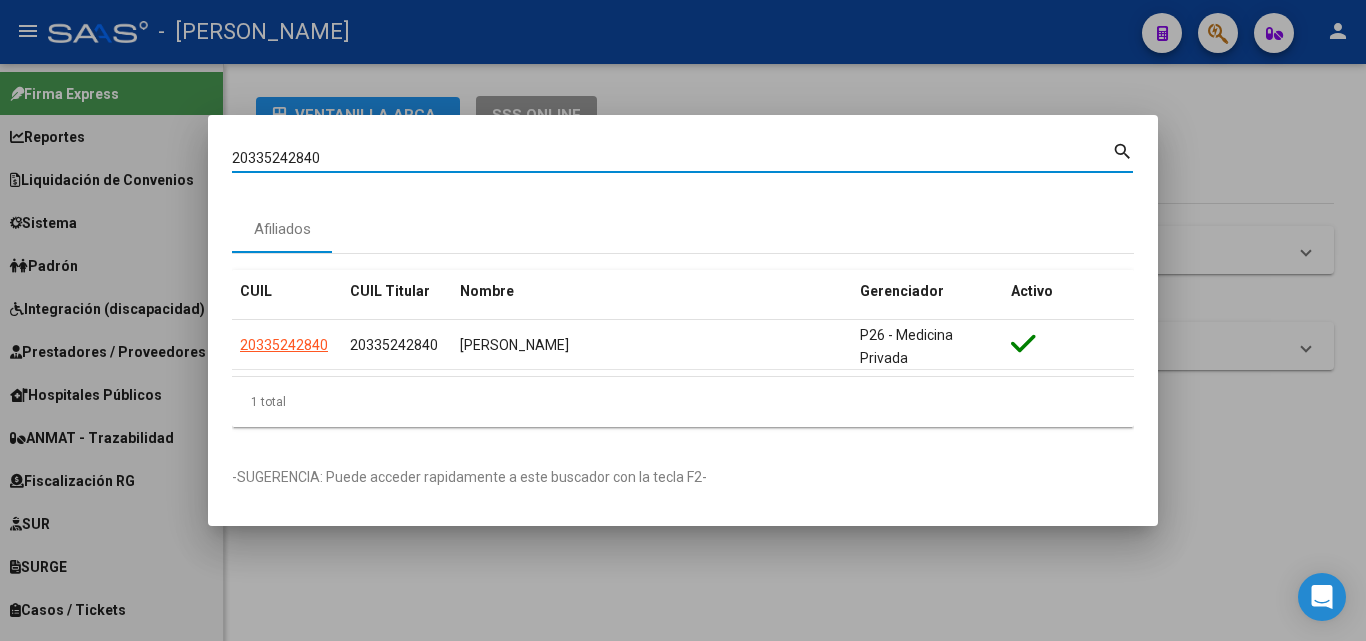click on "20335242840" at bounding box center [672, 158] 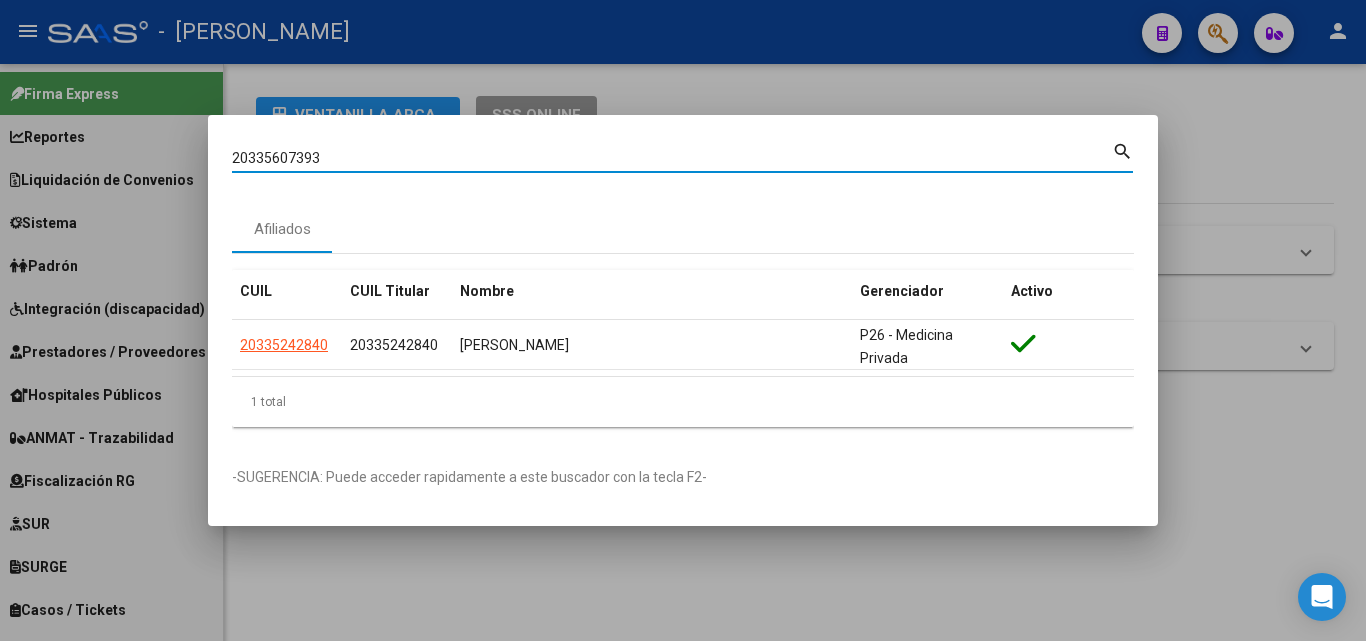 type on "20335607393" 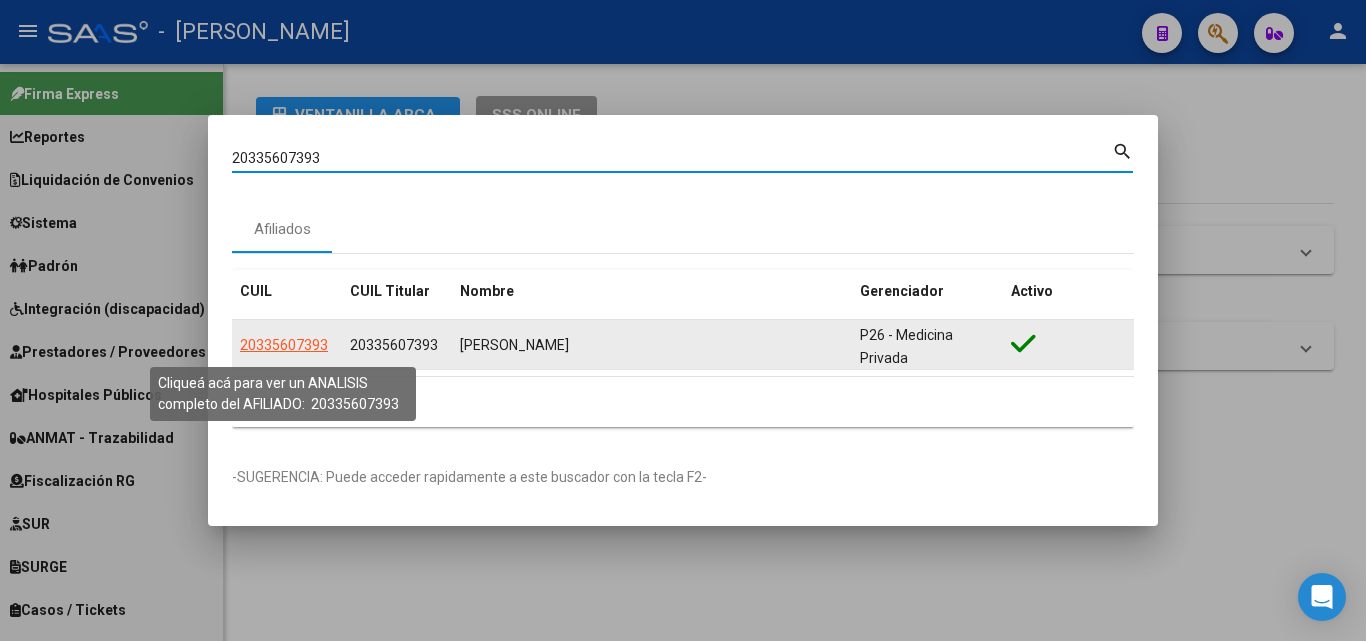 click on "20335607393" 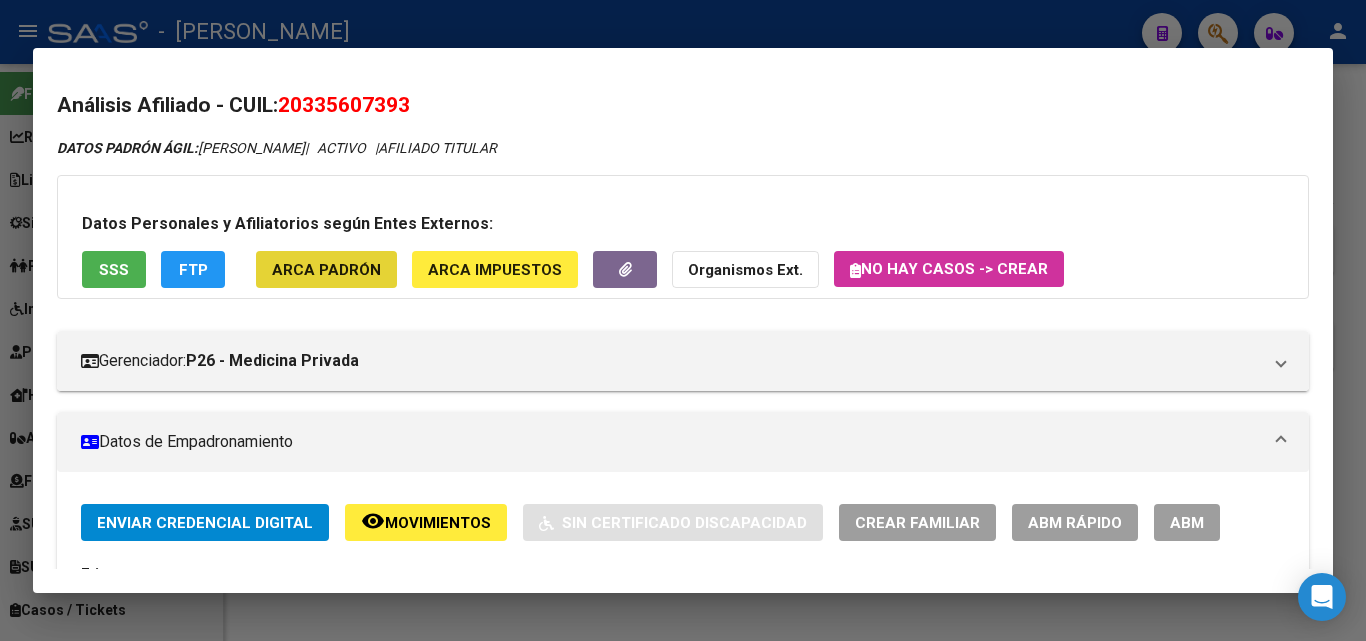 click on "ARCA Padrón" 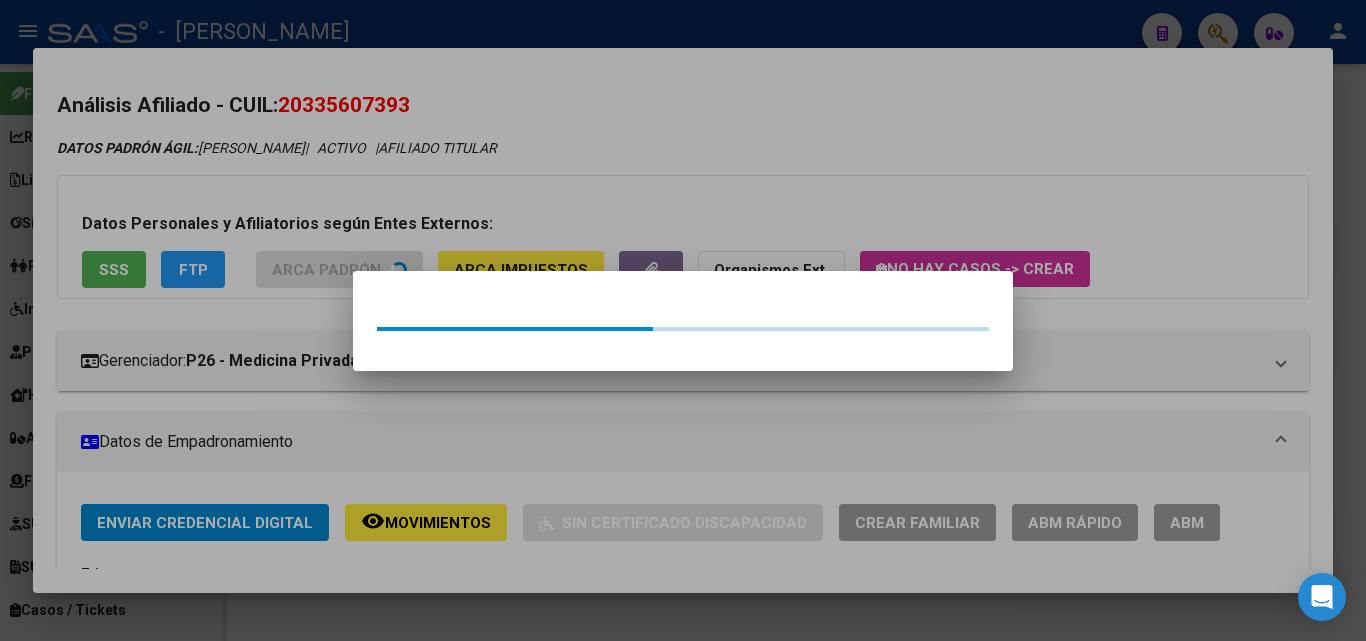 click at bounding box center [683, 320] 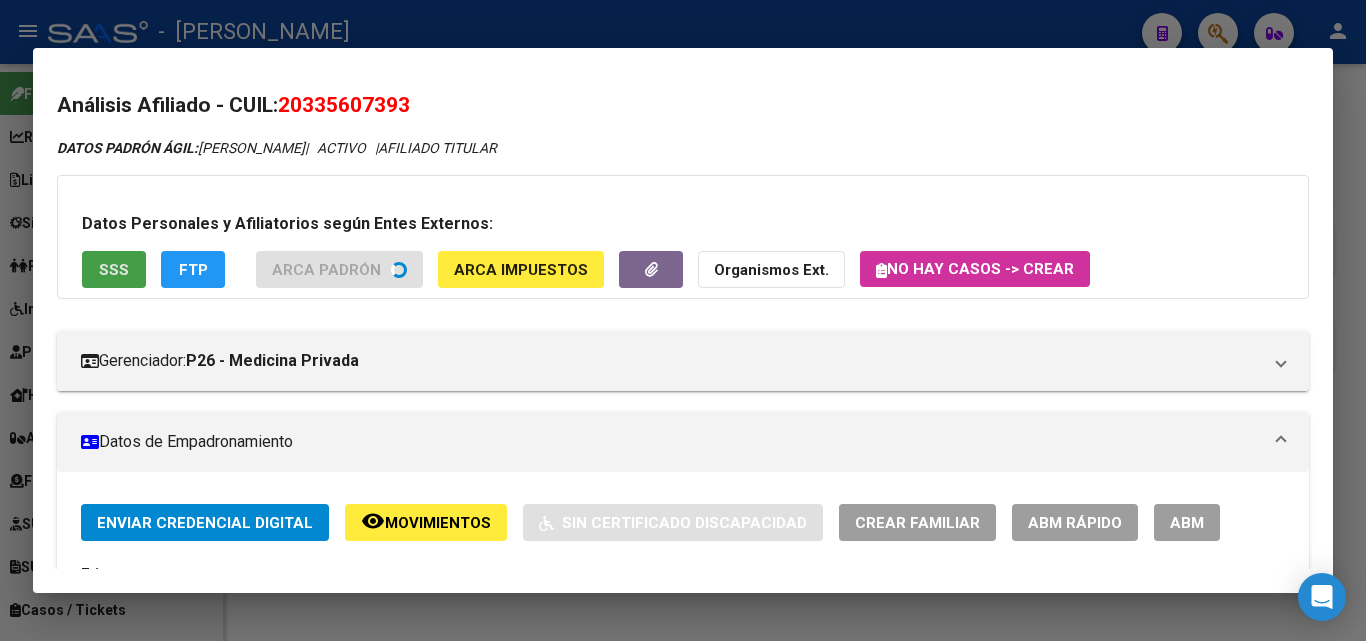 click on "SSS" at bounding box center (114, 270) 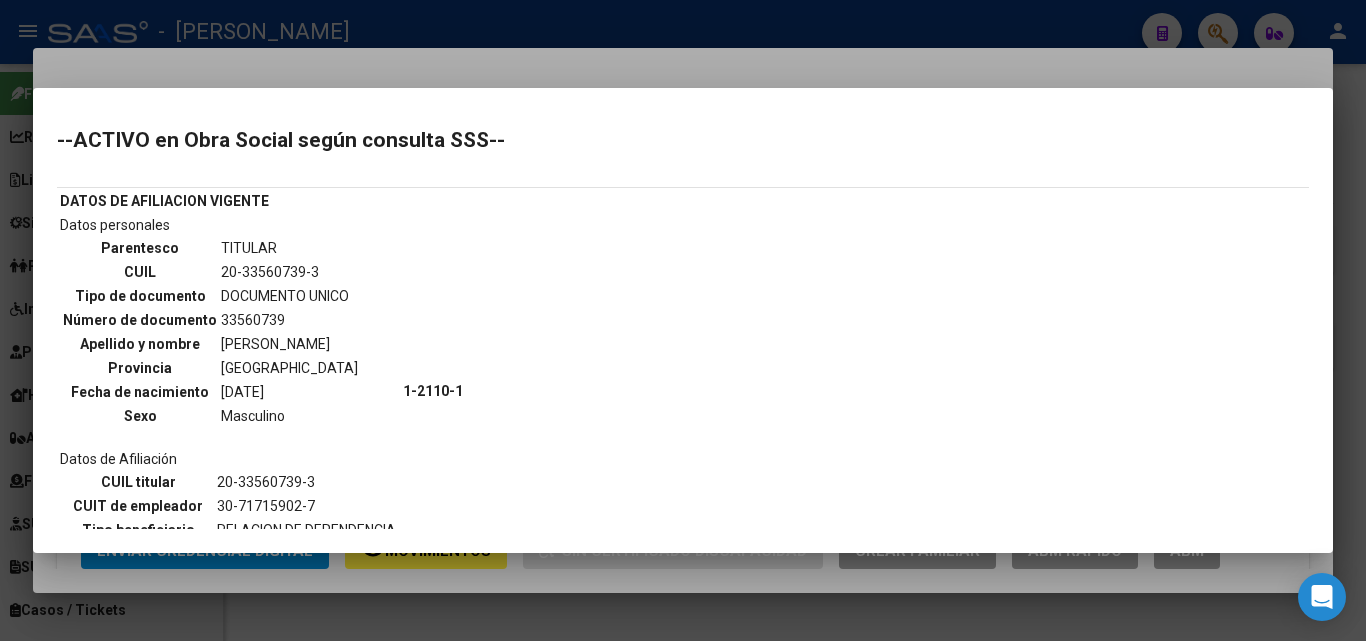 click at bounding box center [683, 320] 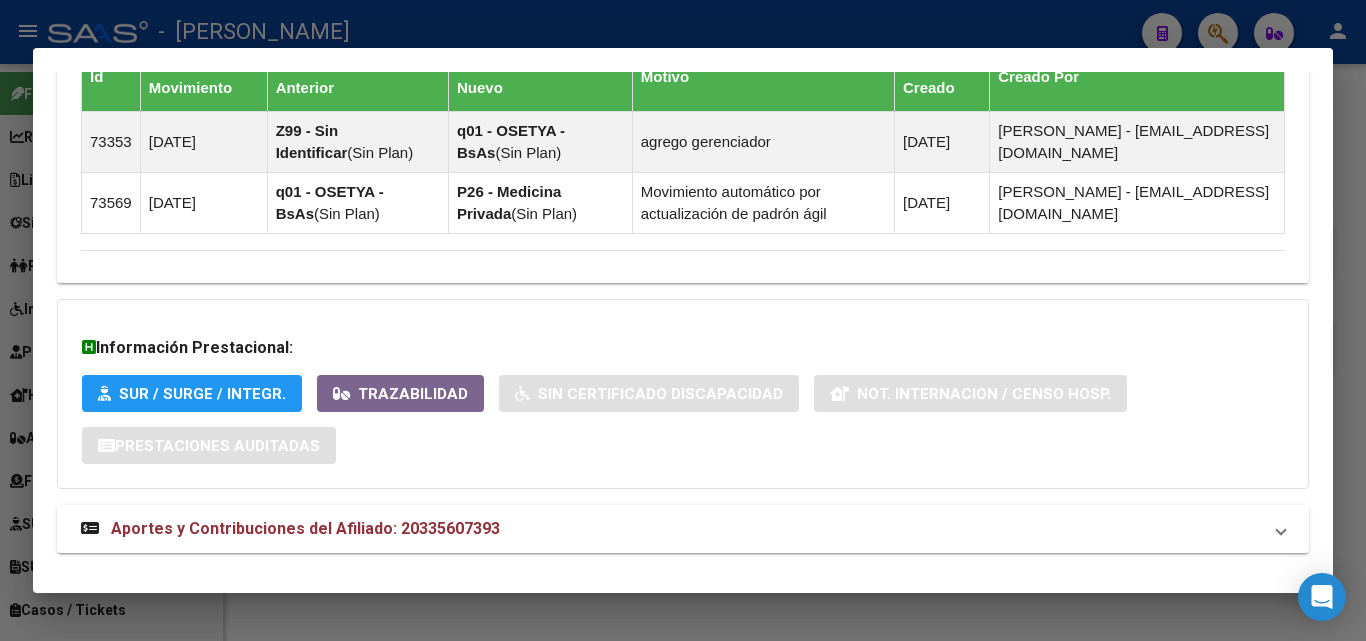 scroll, scrollTop: 1343, scrollLeft: 0, axis: vertical 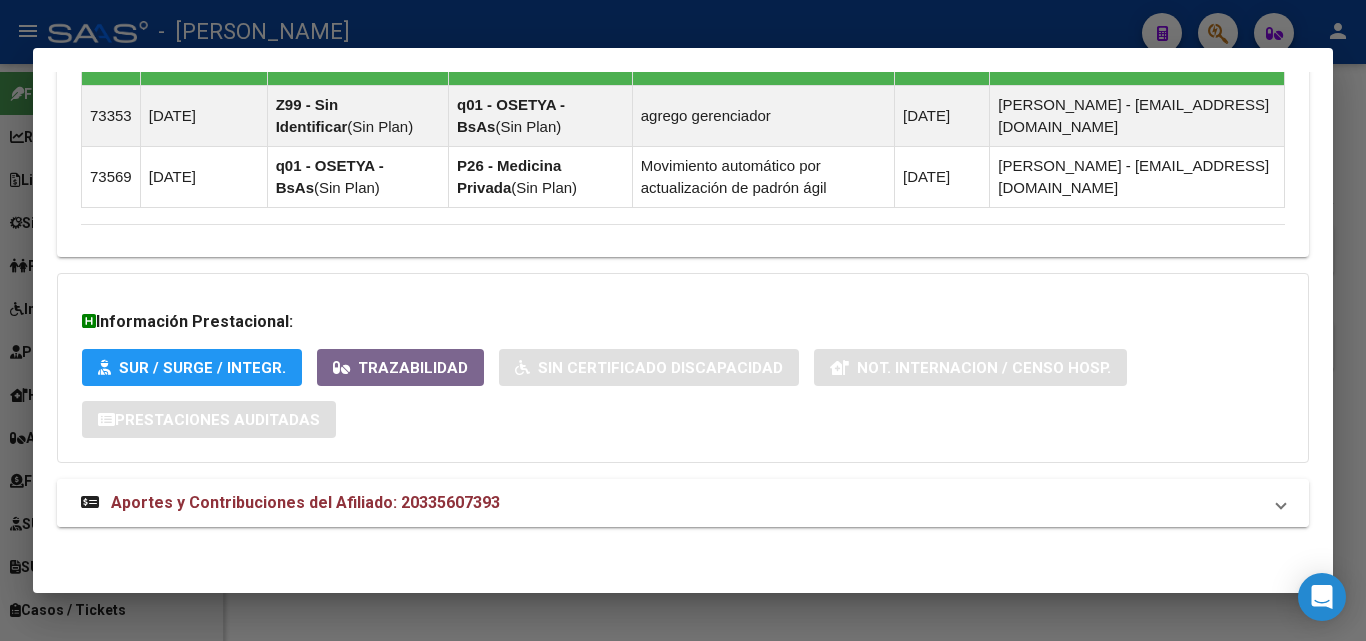 click on "Aportes y Contribuciones del Afiliado: 20335607393" at bounding box center [290, 503] 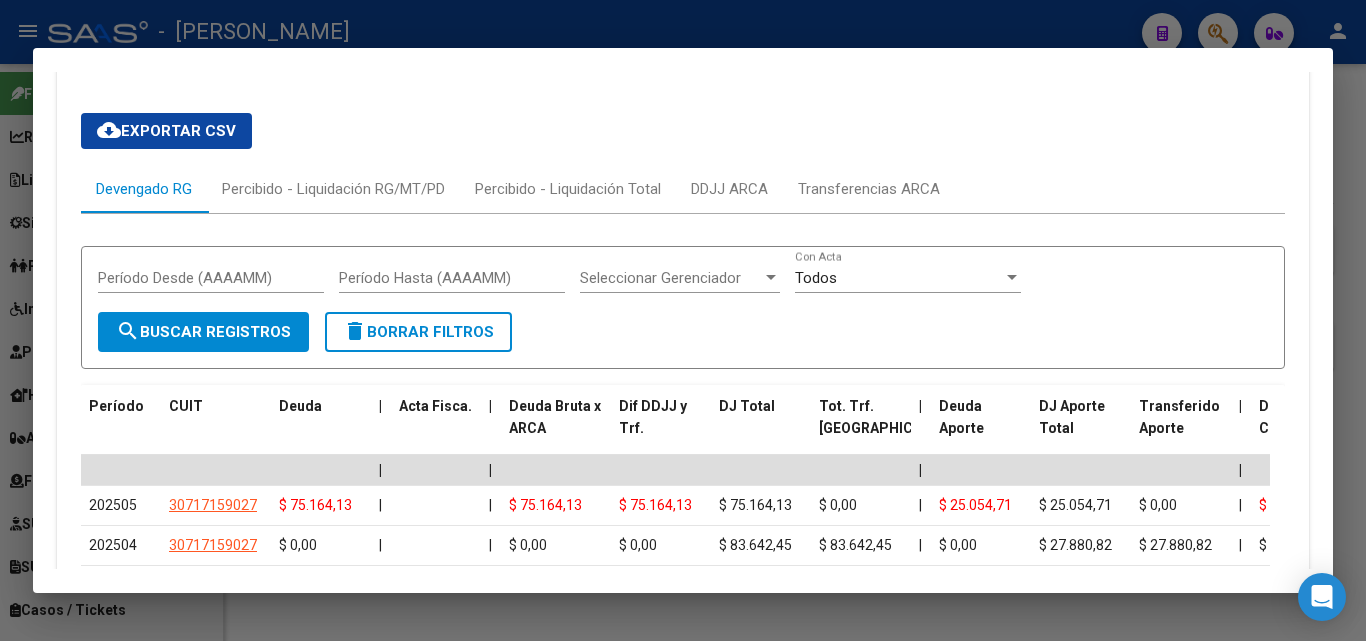 scroll, scrollTop: 1921, scrollLeft: 0, axis: vertical 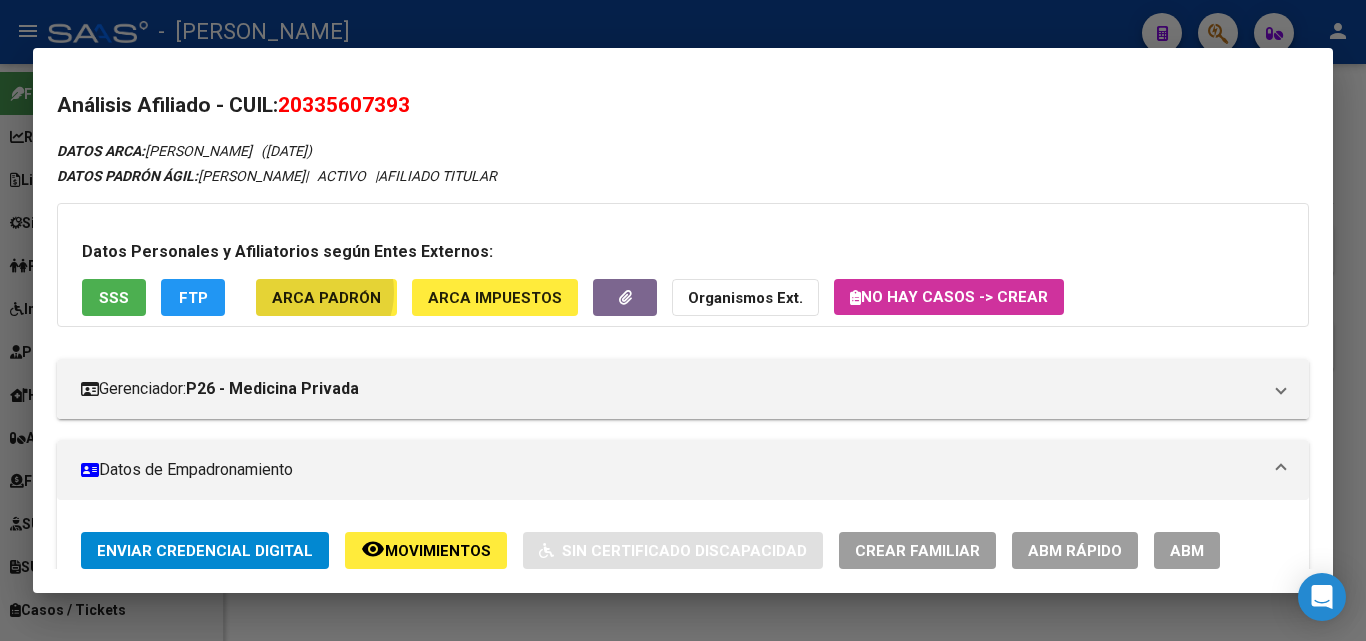 click on "ARCA Padrón" 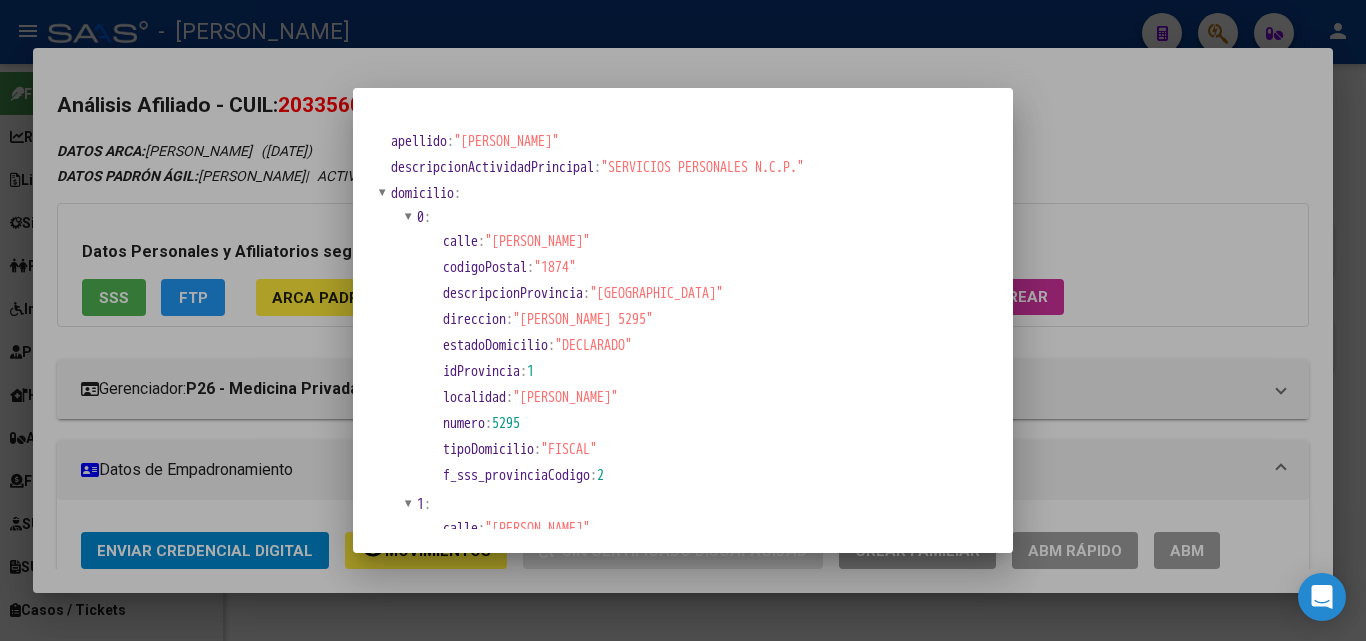 click at bounding box center [683, 320] 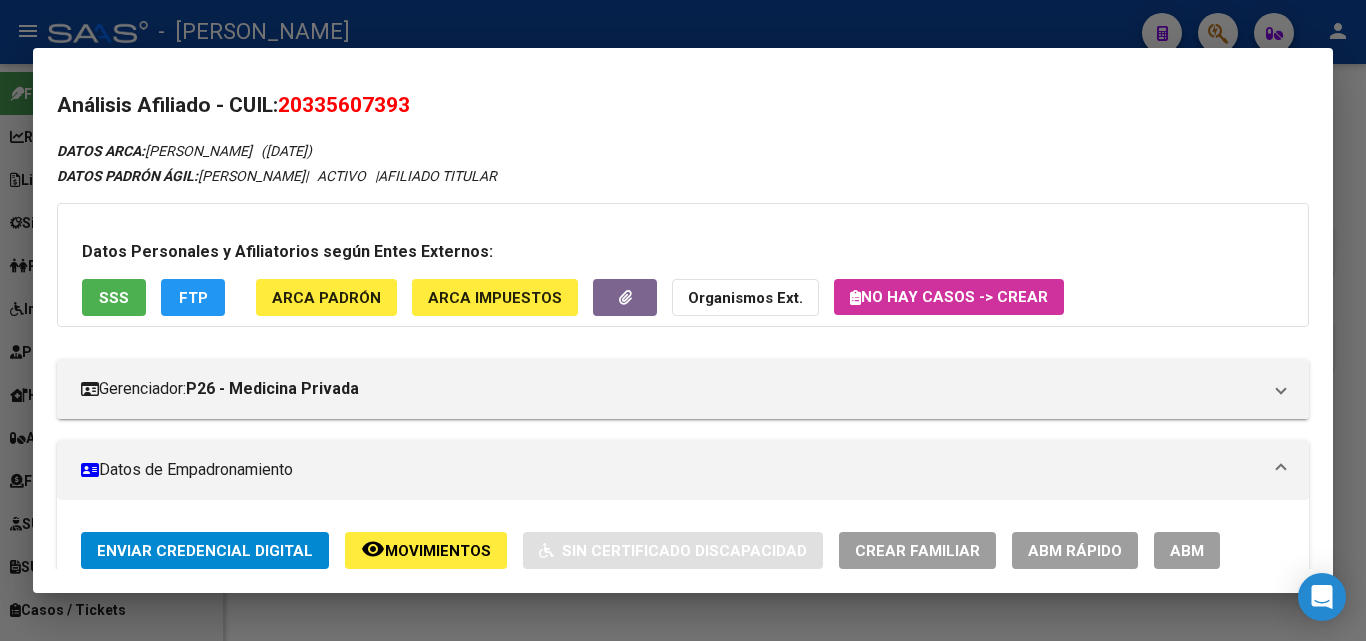 scroll, scrollTop: 500, scrollLeft: 0, axis: vertical 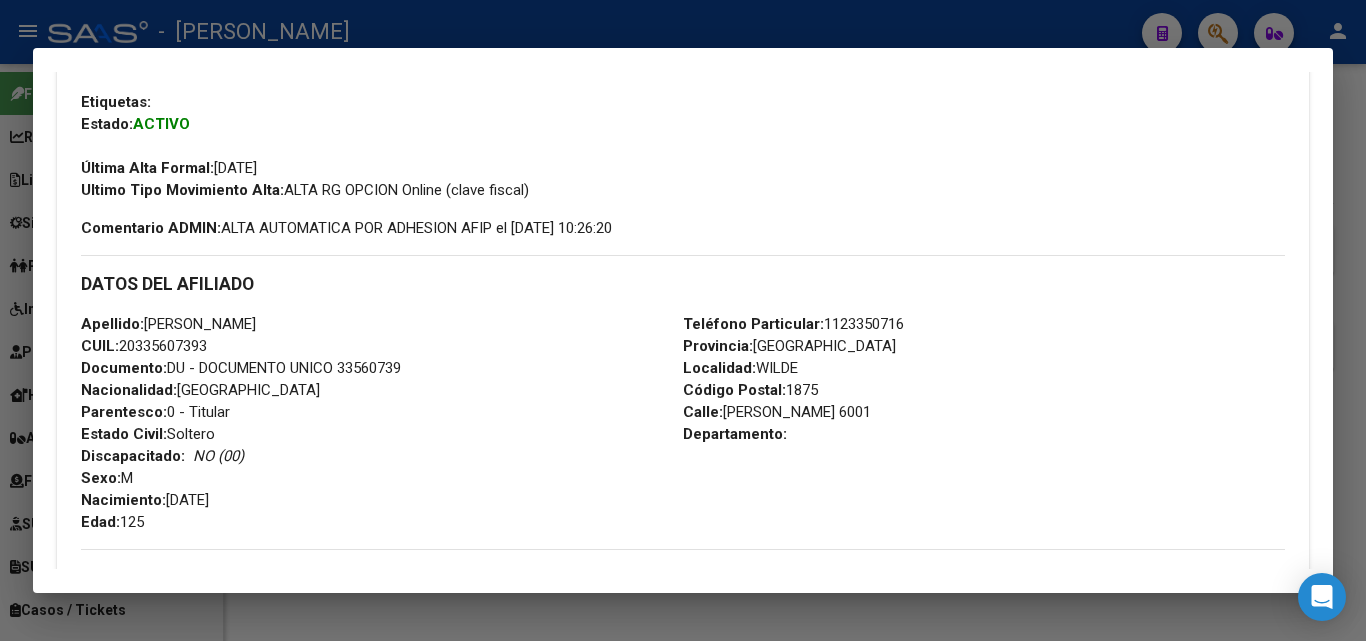 click on "Documento:  DU - DOCUMENTO UNICO 33560739" at bounding box center (241, 368) 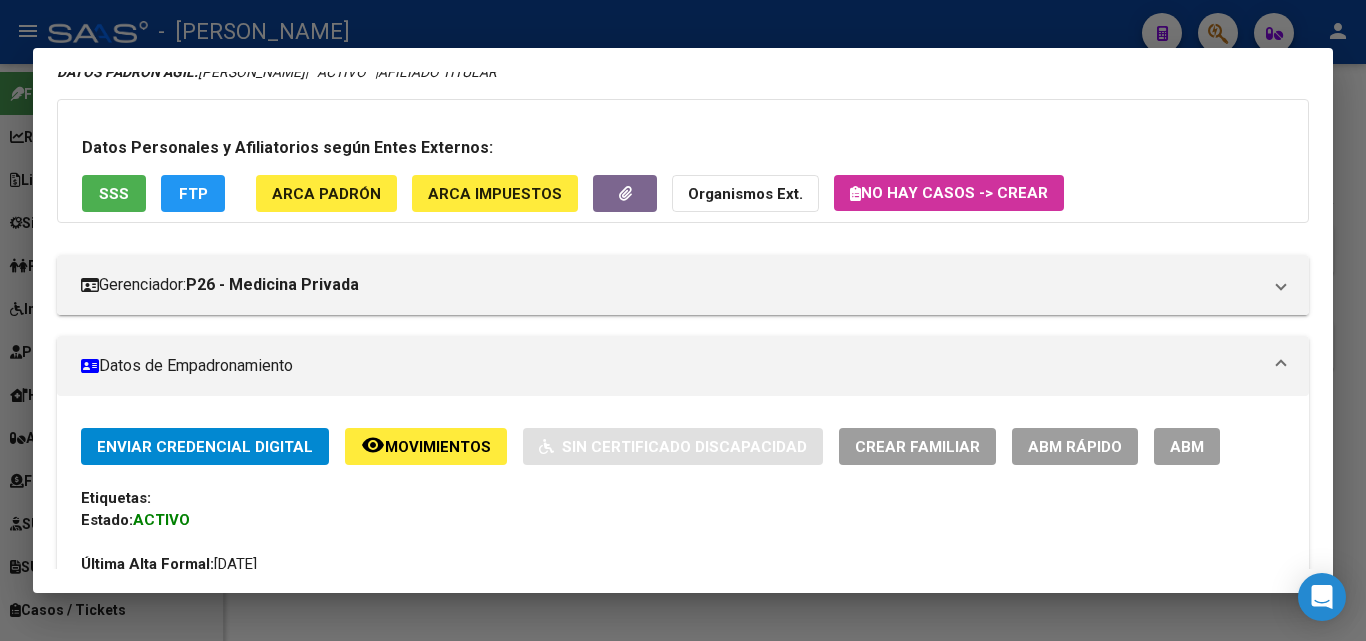 scroll, scrollTop: 0, scrollLeft: 0, axis: both 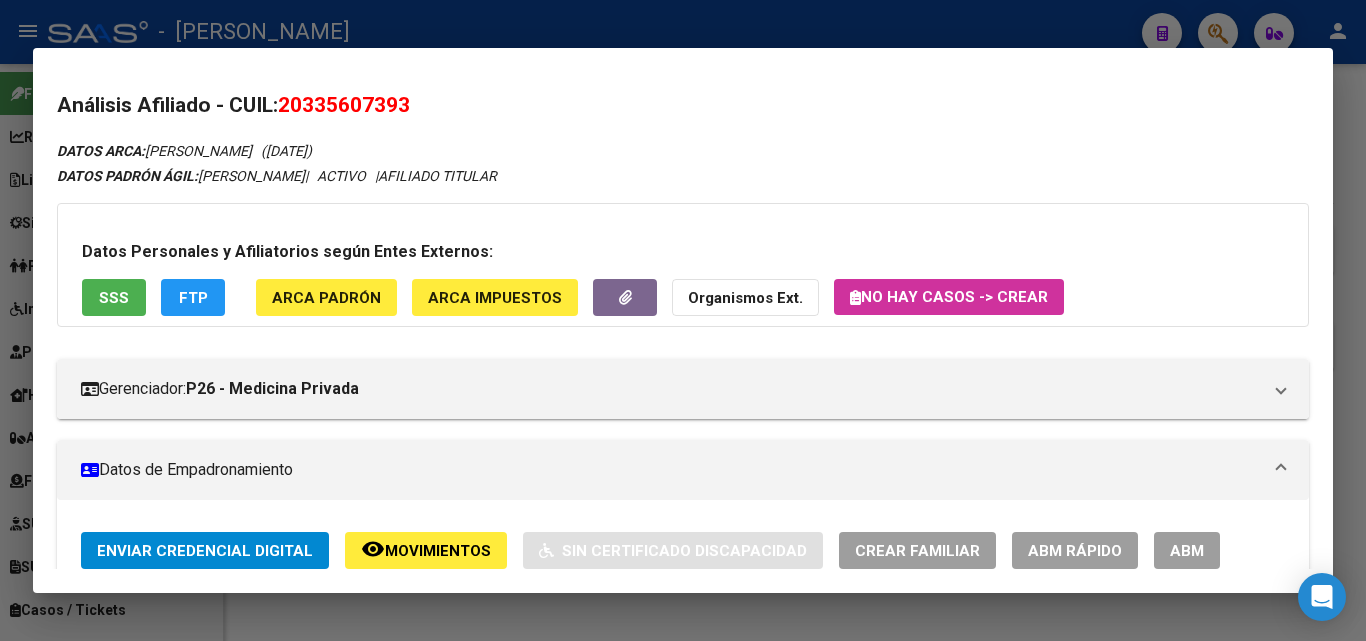 click on "ARCA Padrón" 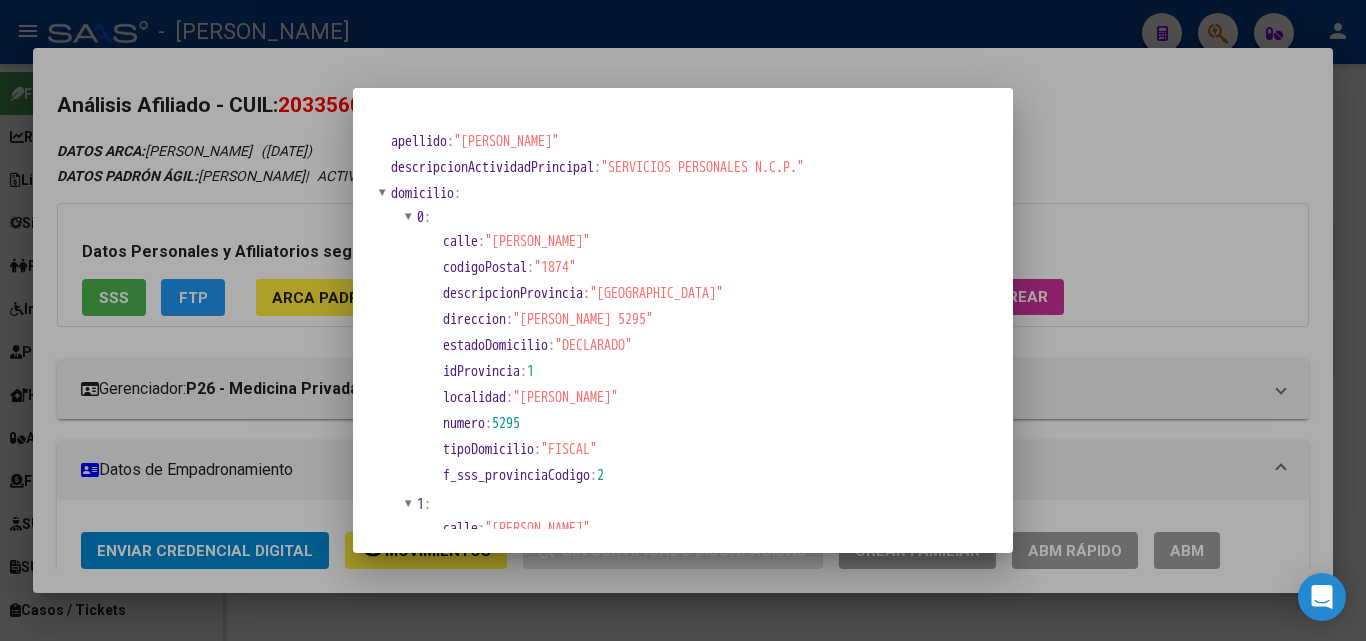 click at bounding box center [683, 320] 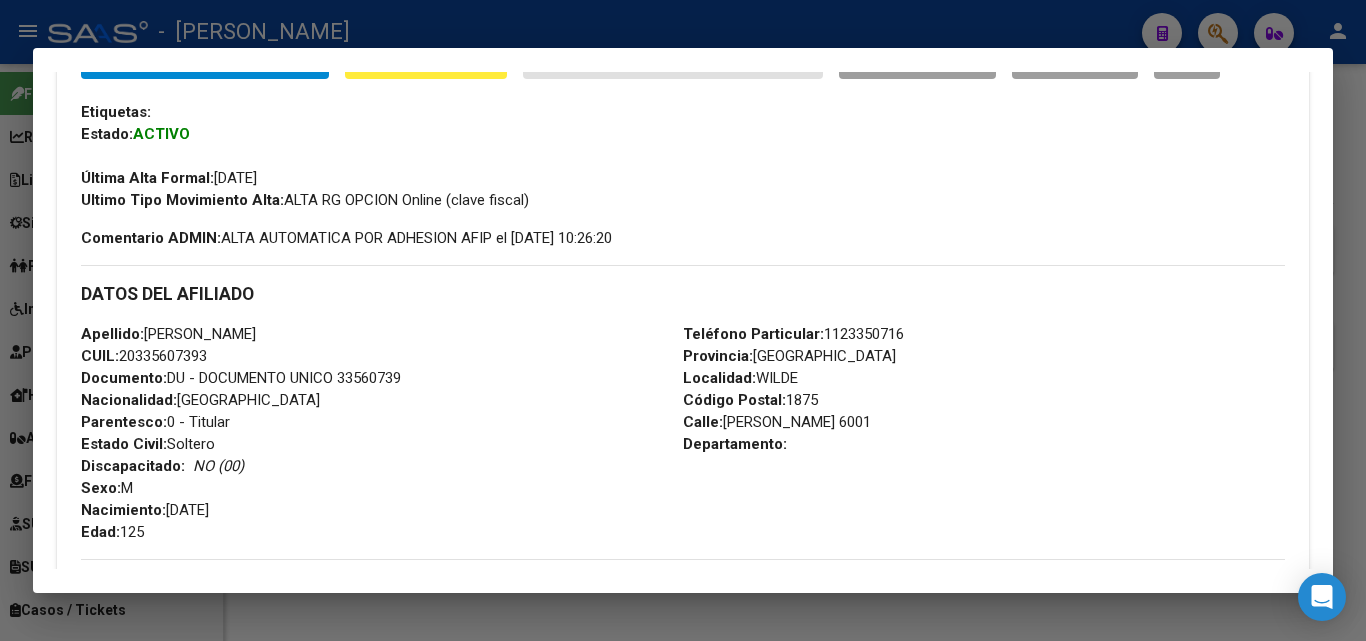 scroll, scrollTop: 500, scrollLeft: 0, axis: vertical 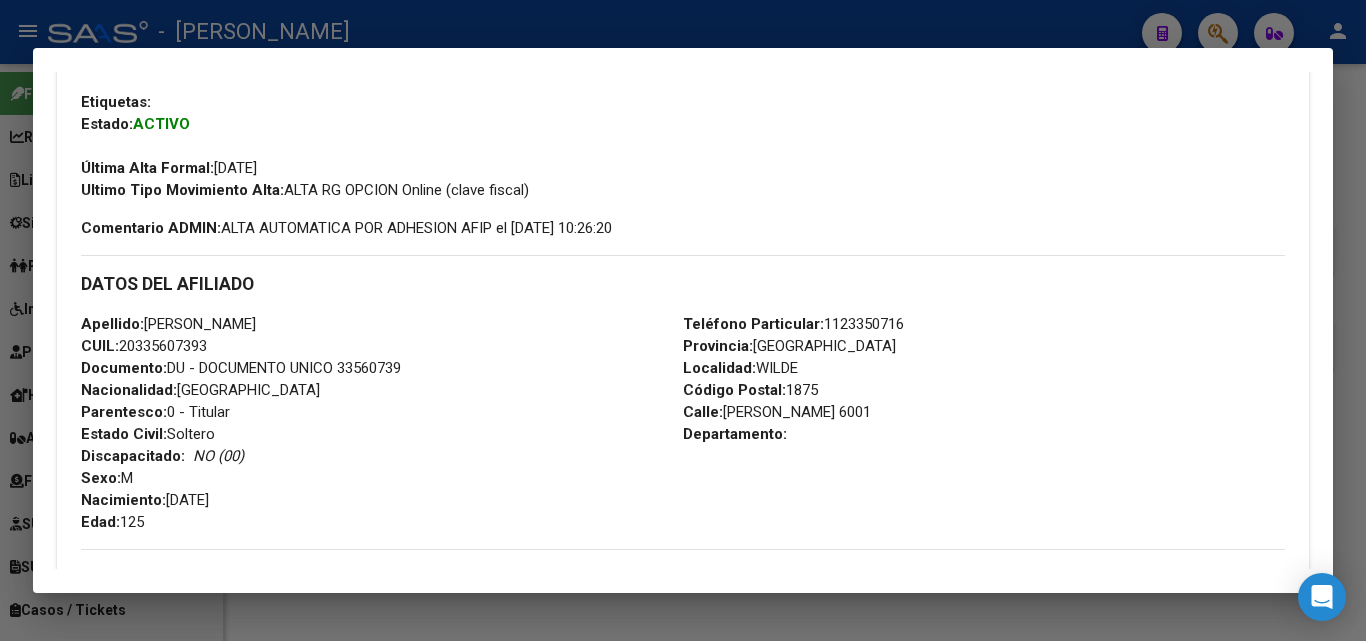 click on "Teléfono Particular:  [PHONE_NUMBER]" at bounding box center (793, 324) 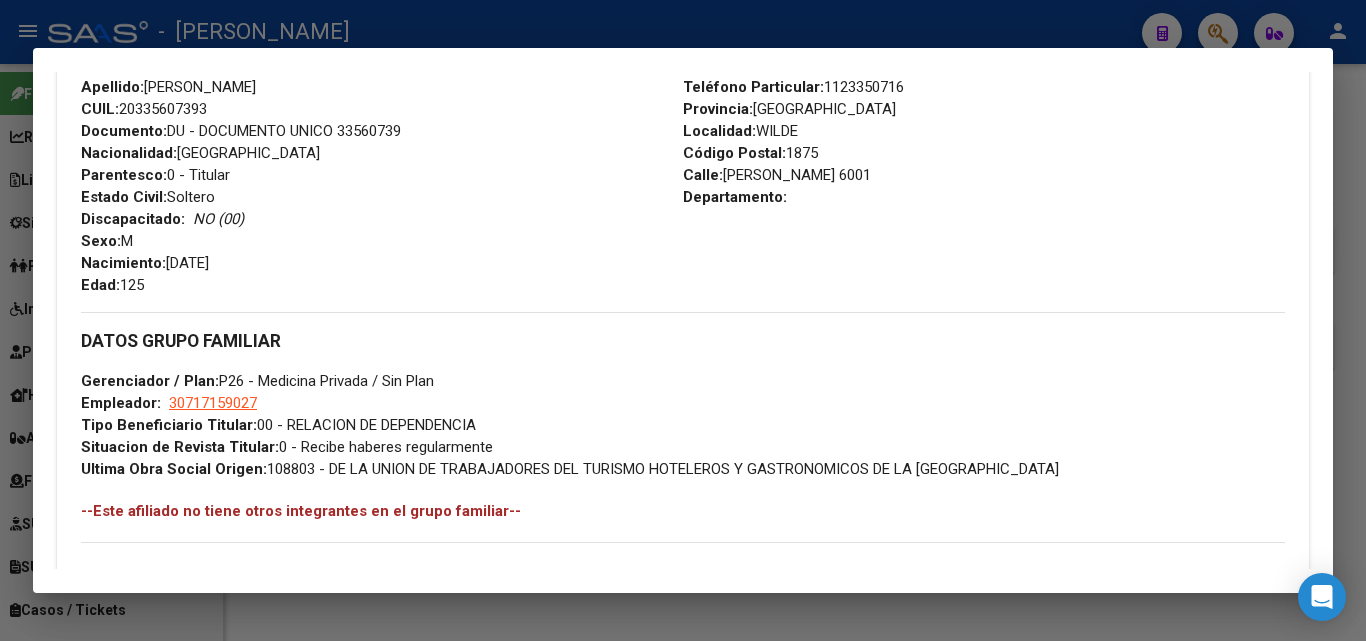 scroll, scrollTop: 800, scrollLeft: 0, axis: vertical 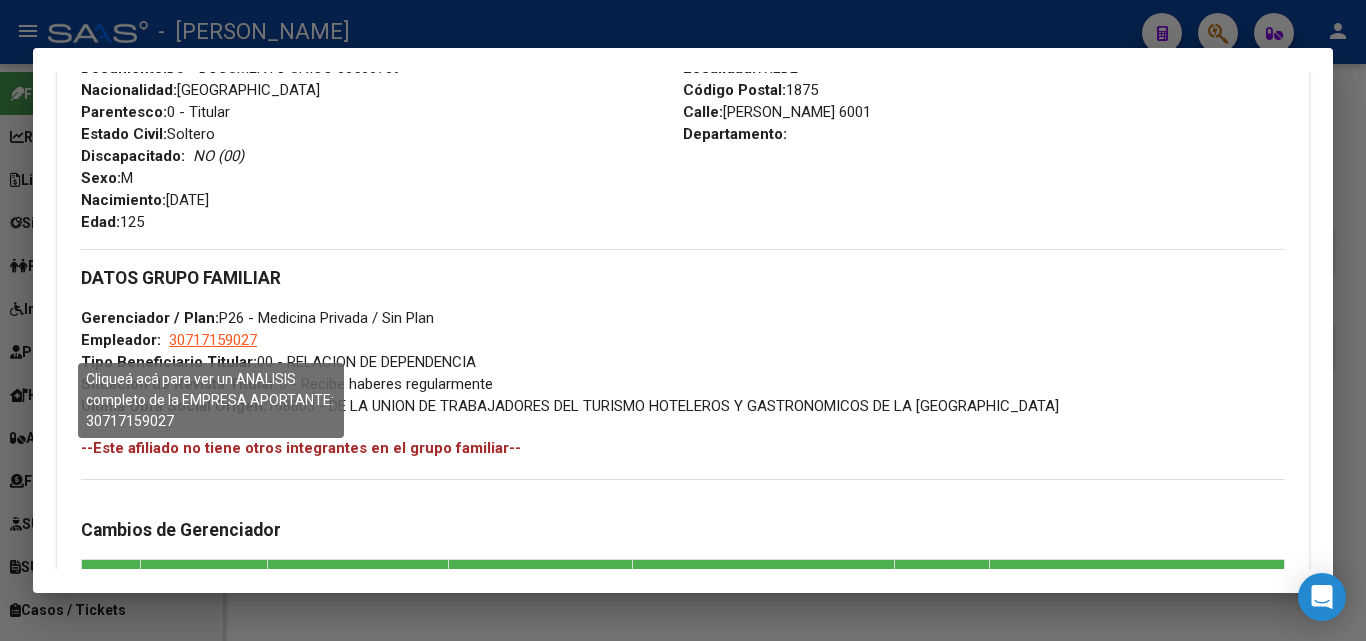 click on "30717159027" at bounding box center (213, 340) 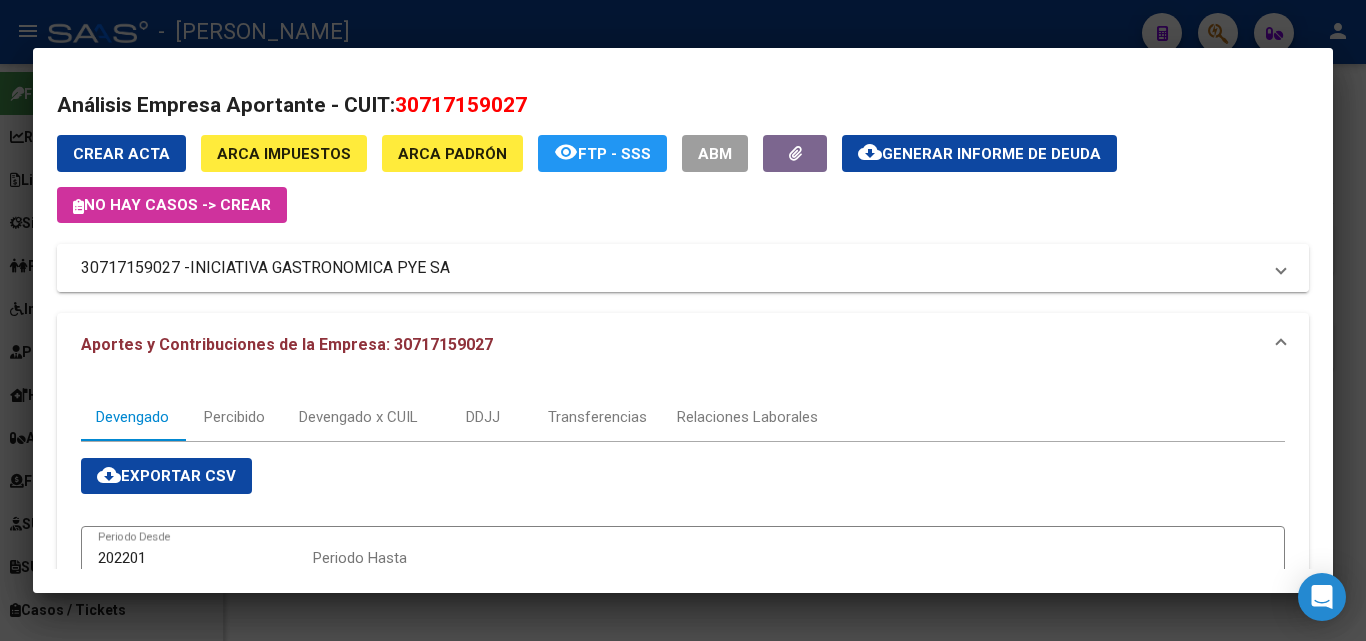 click on "INICIATIVA GASTRONOMICA PYE SA" at bounding box center [320, 268] 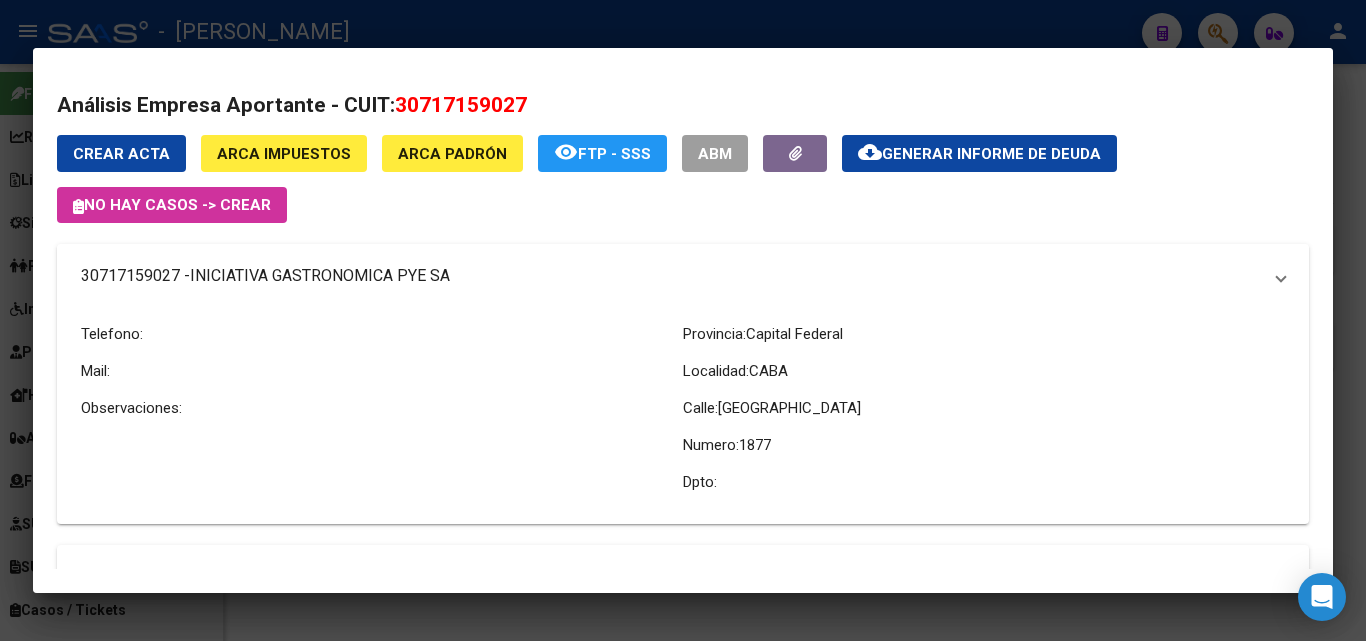 click on "INICIATIVA GASTRONOMICA PYE SA" at bounding box center (320, 276) 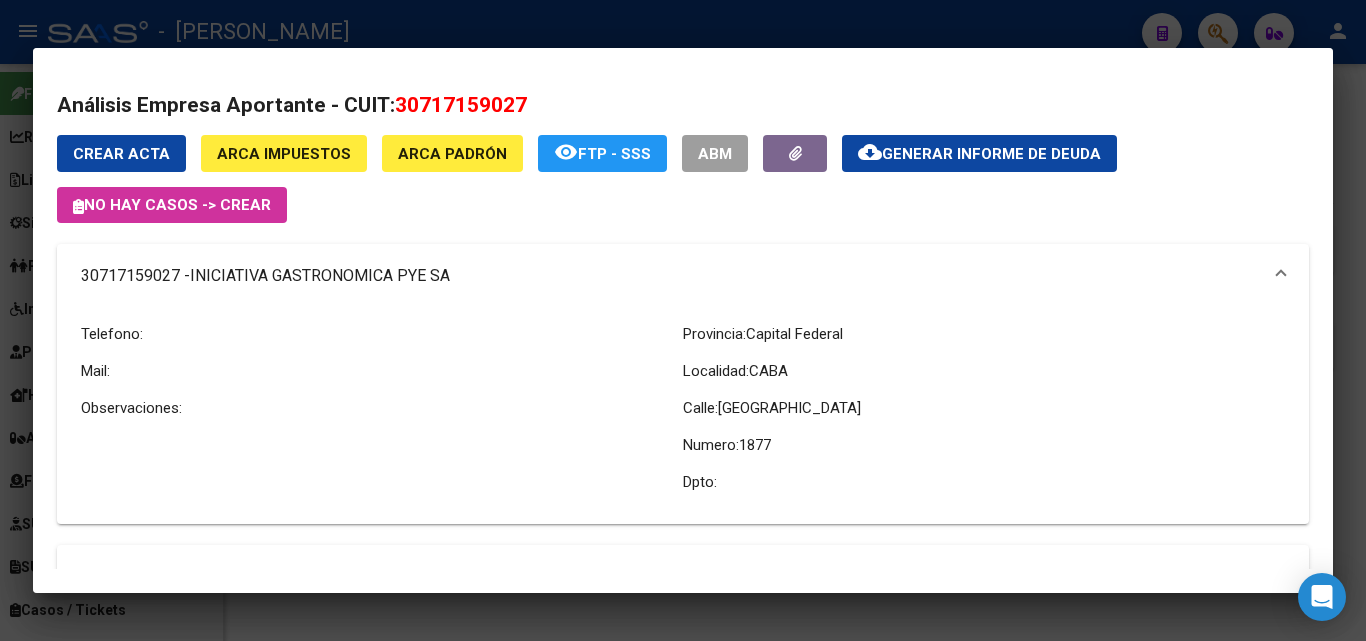 click at bounding box center [683, 320] 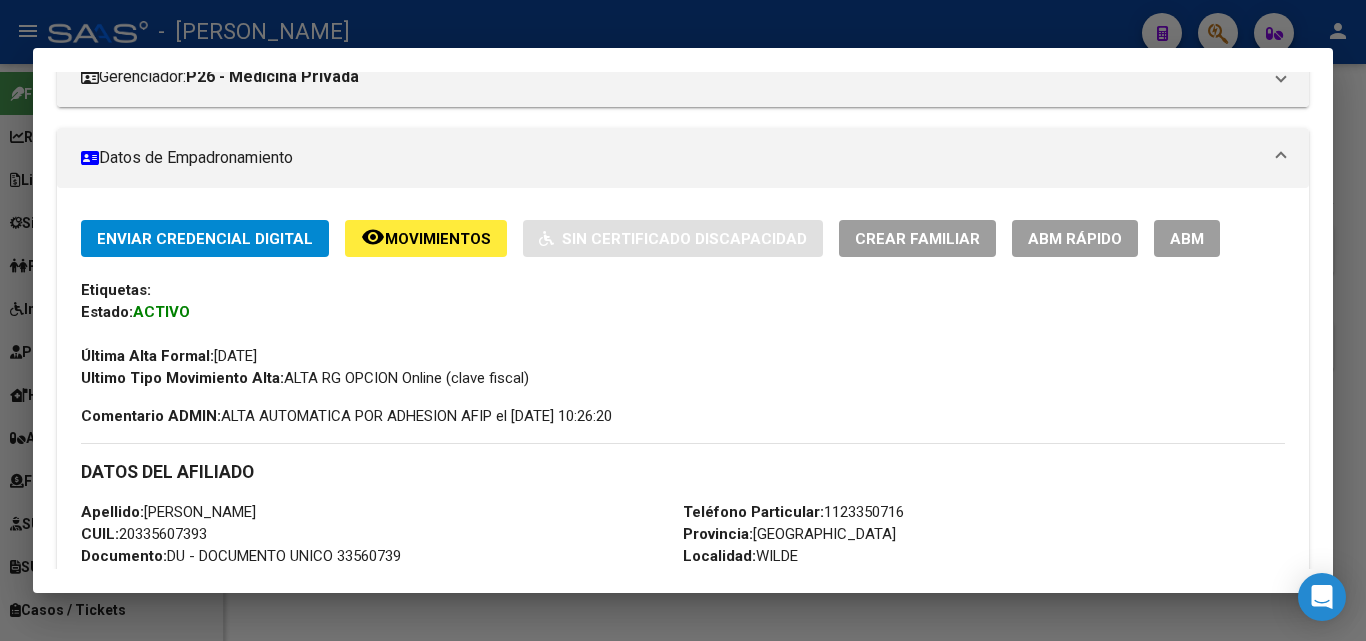 scroll, scrollTop: 0, scrollLeft: 0, axis: both 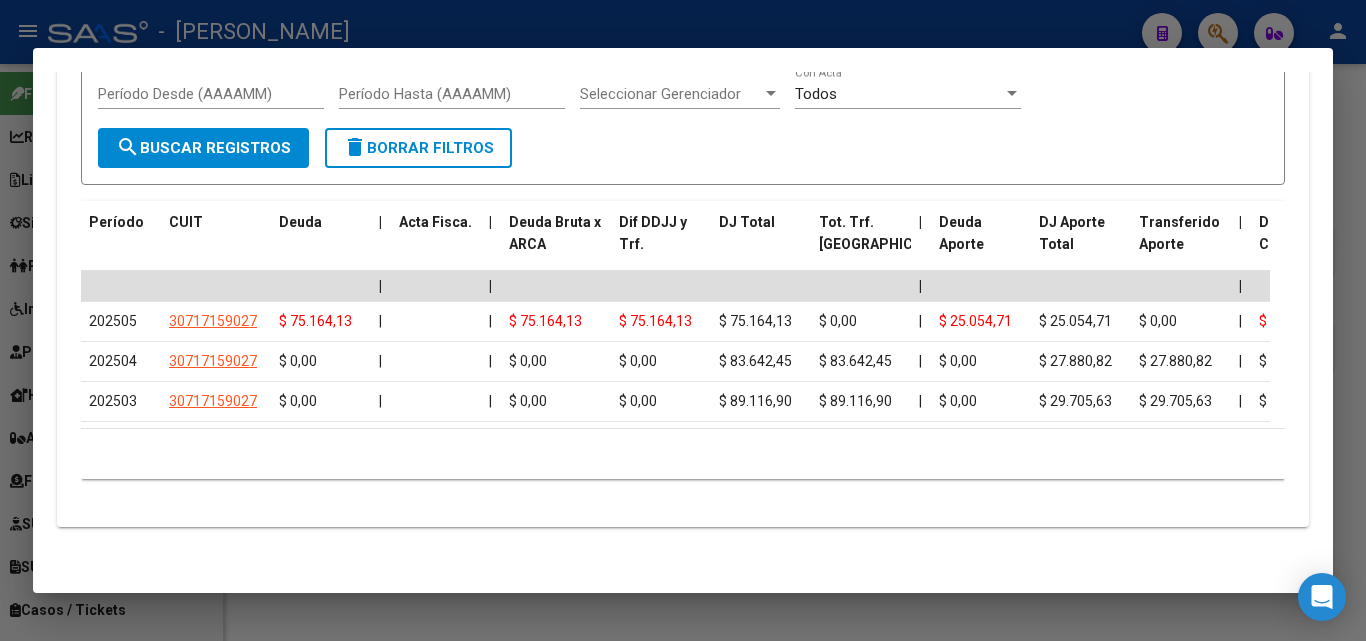click at bounding box center [683, 320] 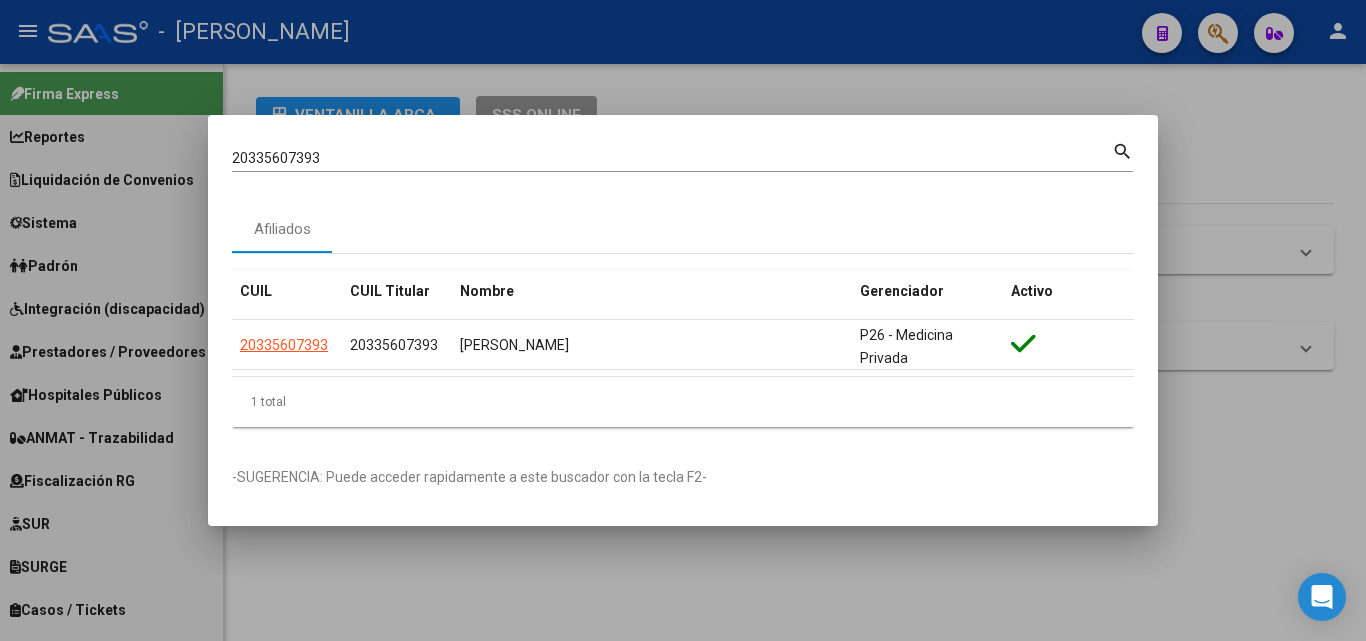 click on "20335607393" at bounding box center (672, 158) 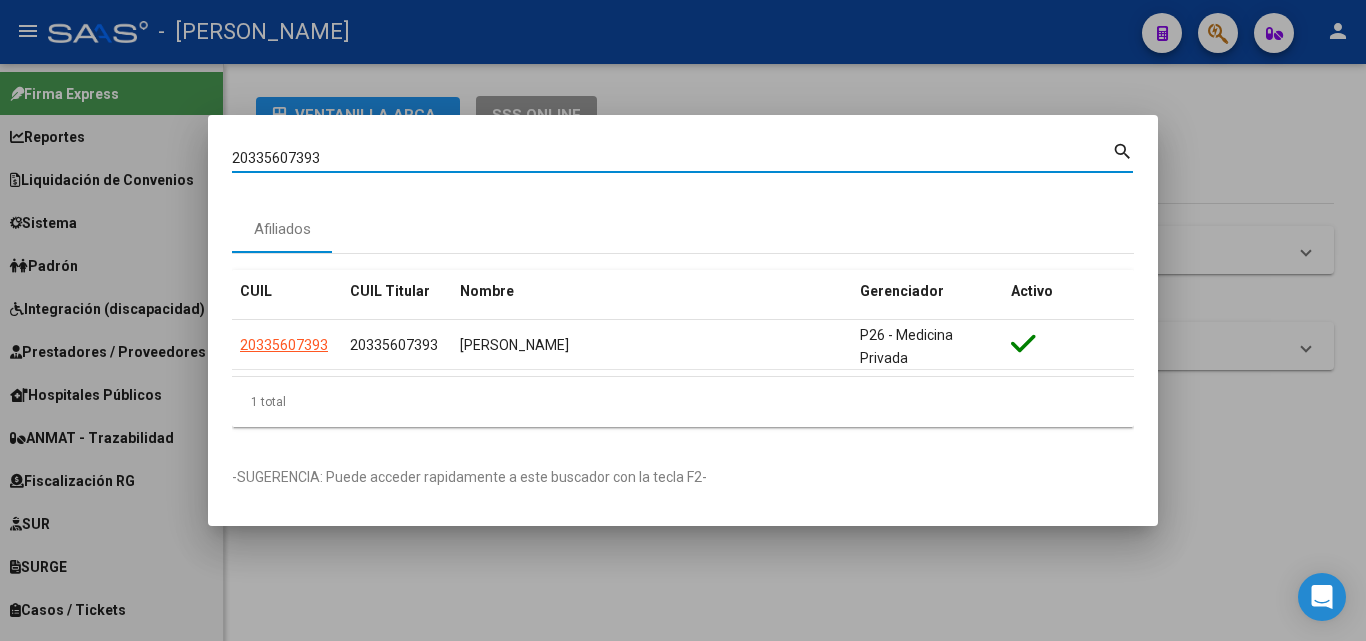 click on "20335607393" at bounding box center (672, 158) 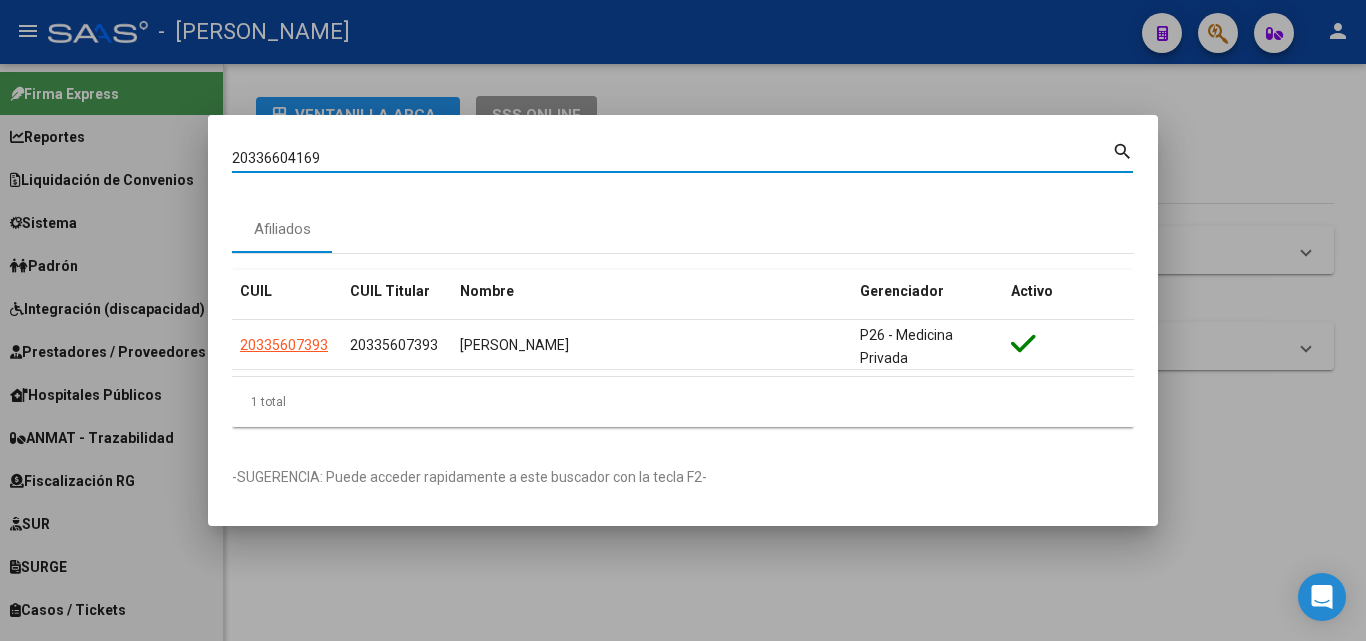click on "20336604169" at bounding box center [672, 158] 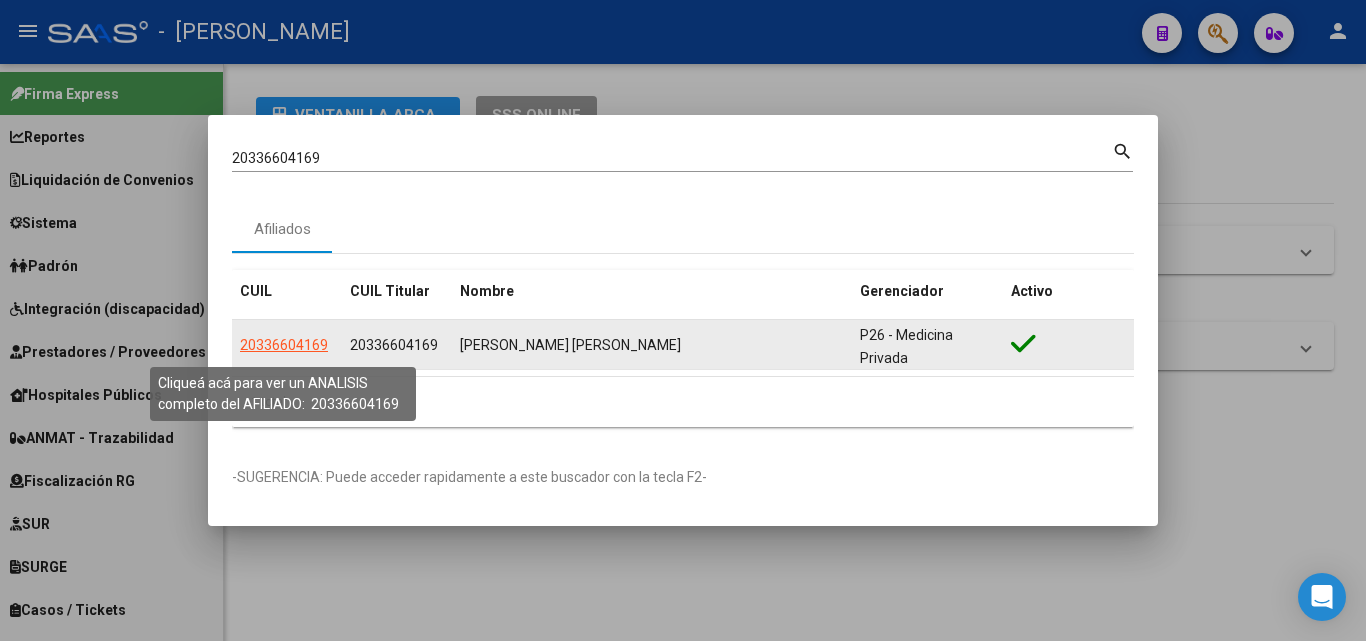 click on "20336604169" 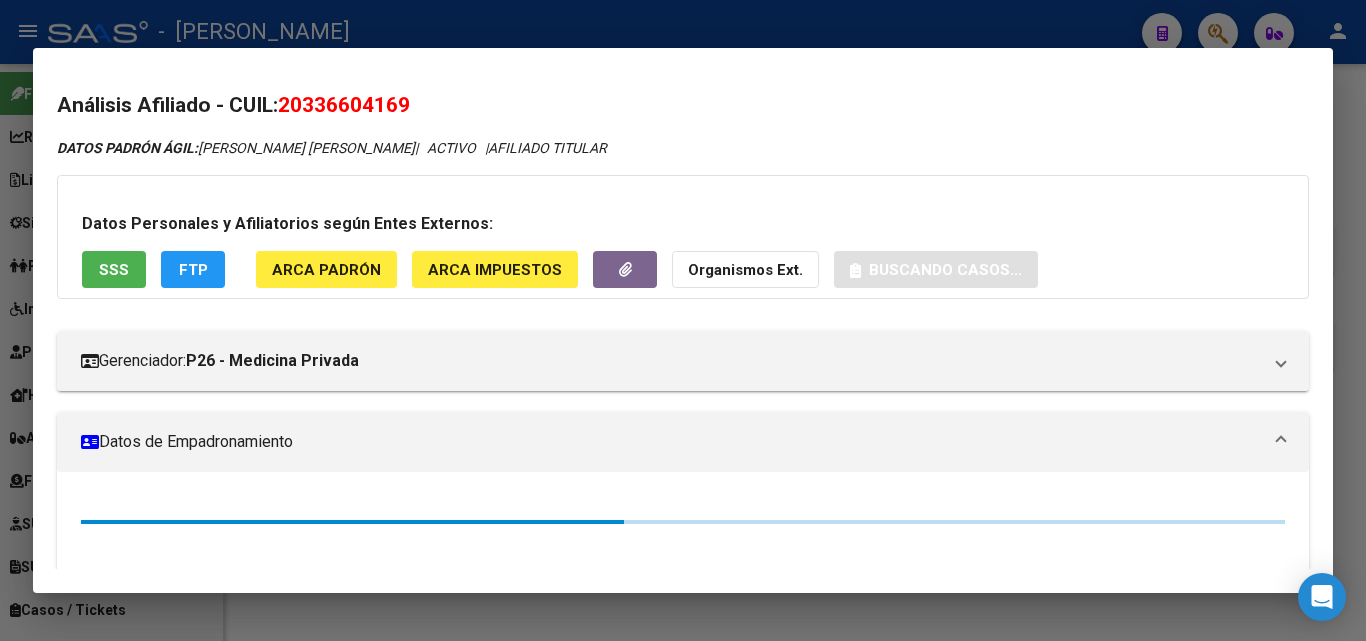 click on "ARCA Padrón" 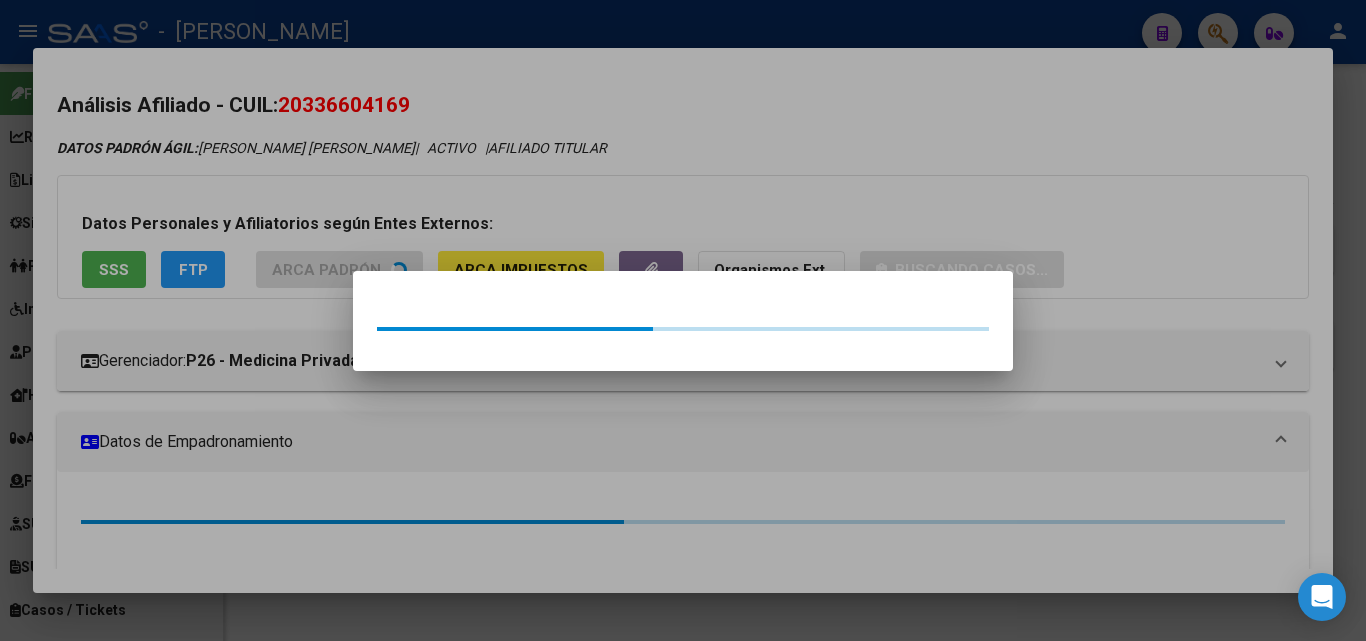 click at bounding box center [683, 320] 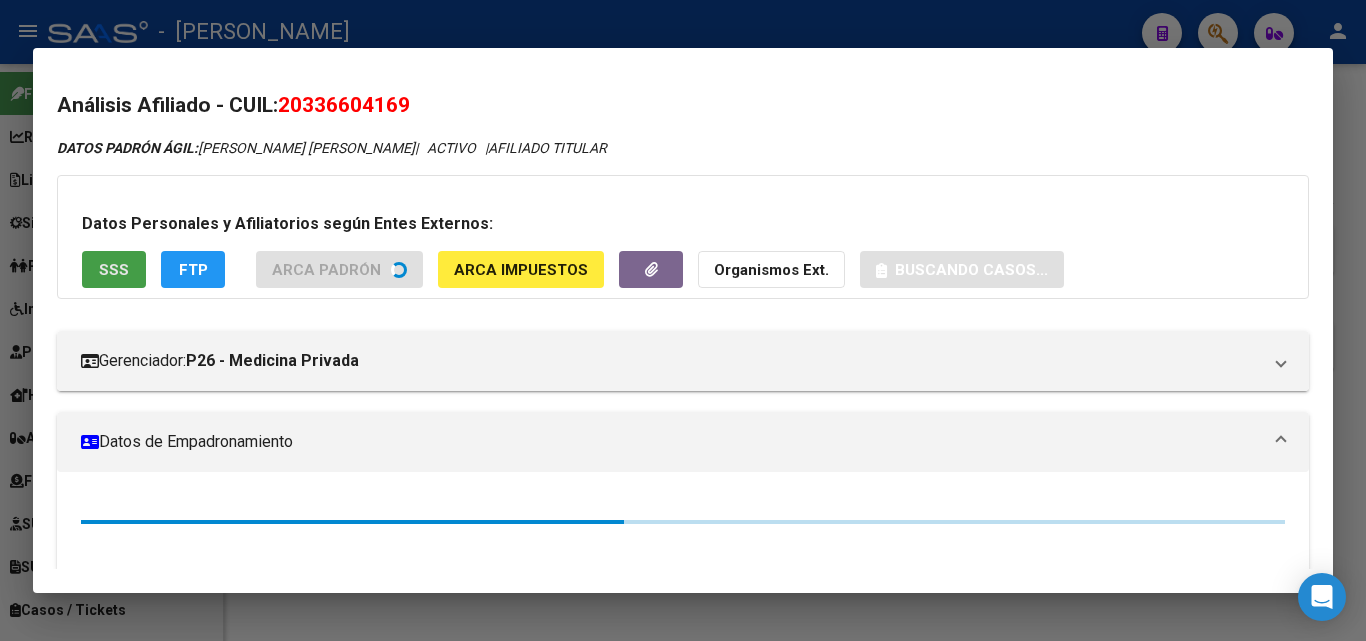 click on "SSS" at bounding box center (114, 270) 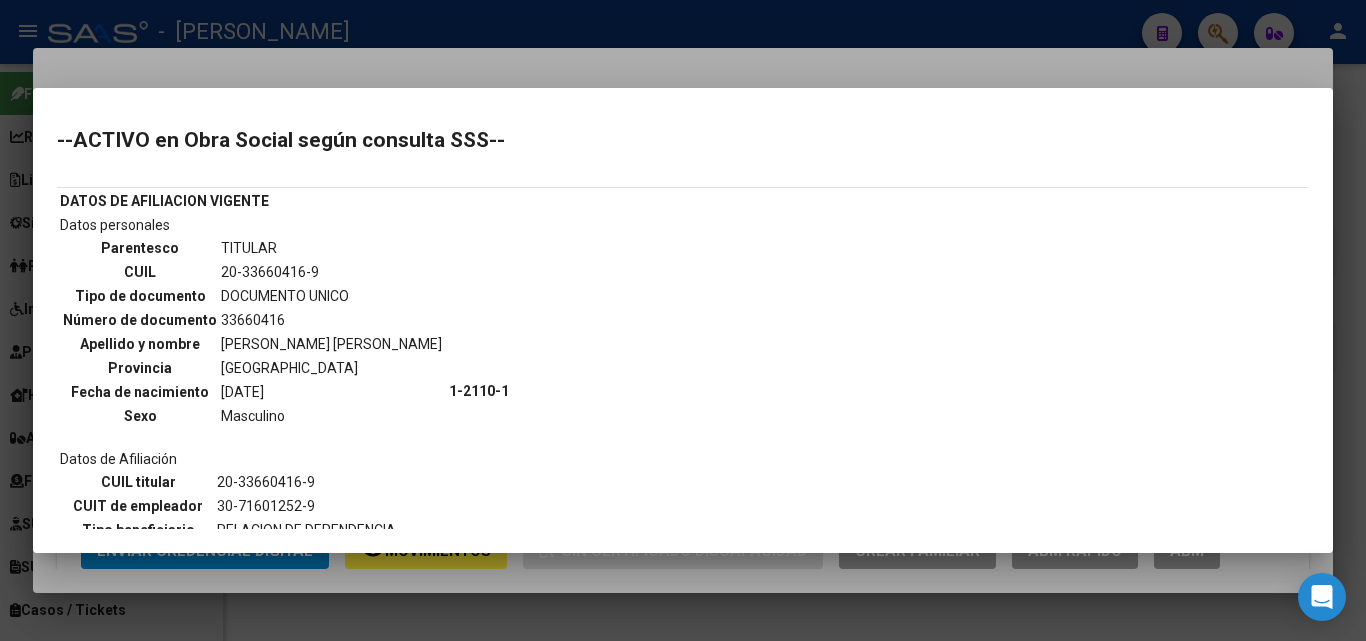 click at bounding box center (683, 320) 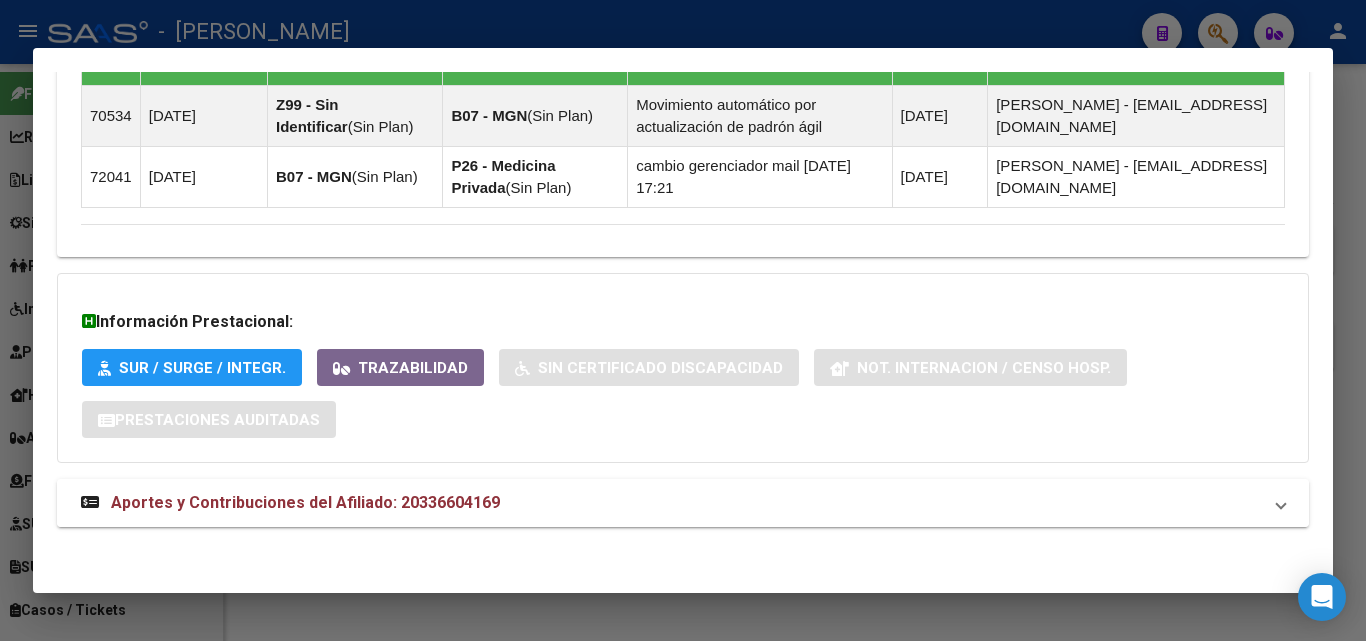 click on "Aportes y Contribuciones del Afiliado: 20336604169" at bounding box center [305, 502] 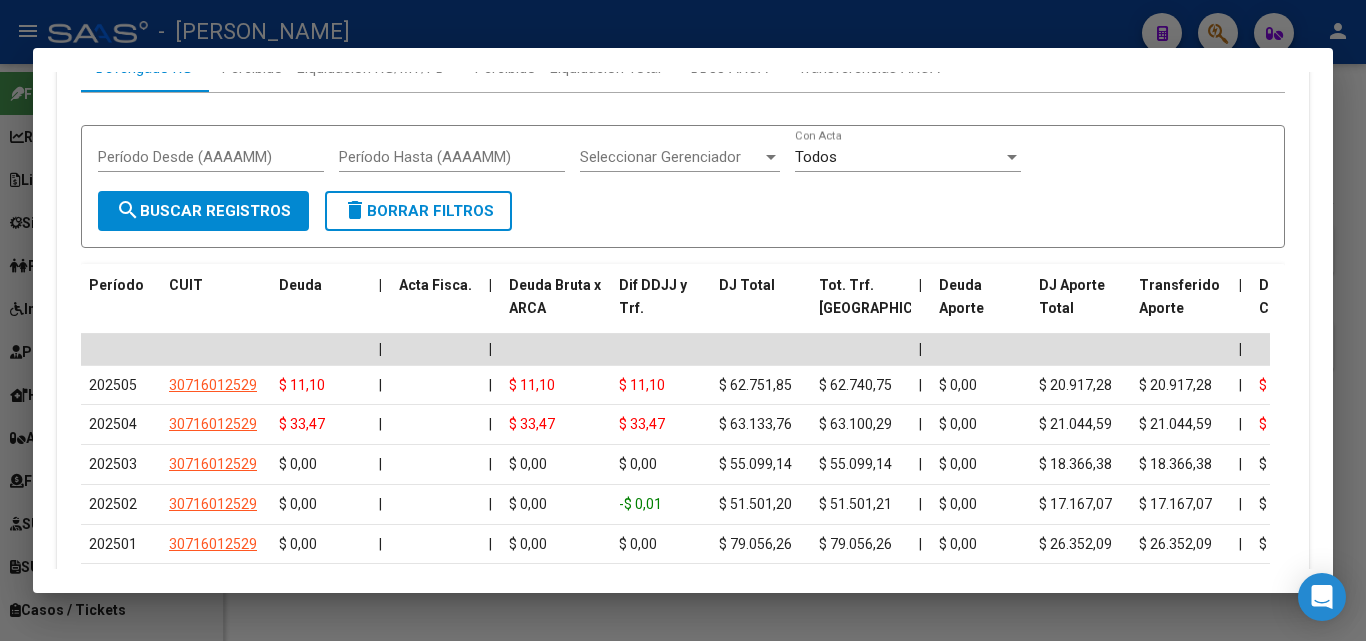 scroll, scrollTop: 2076, scrollLeft: 0, axis: vertical 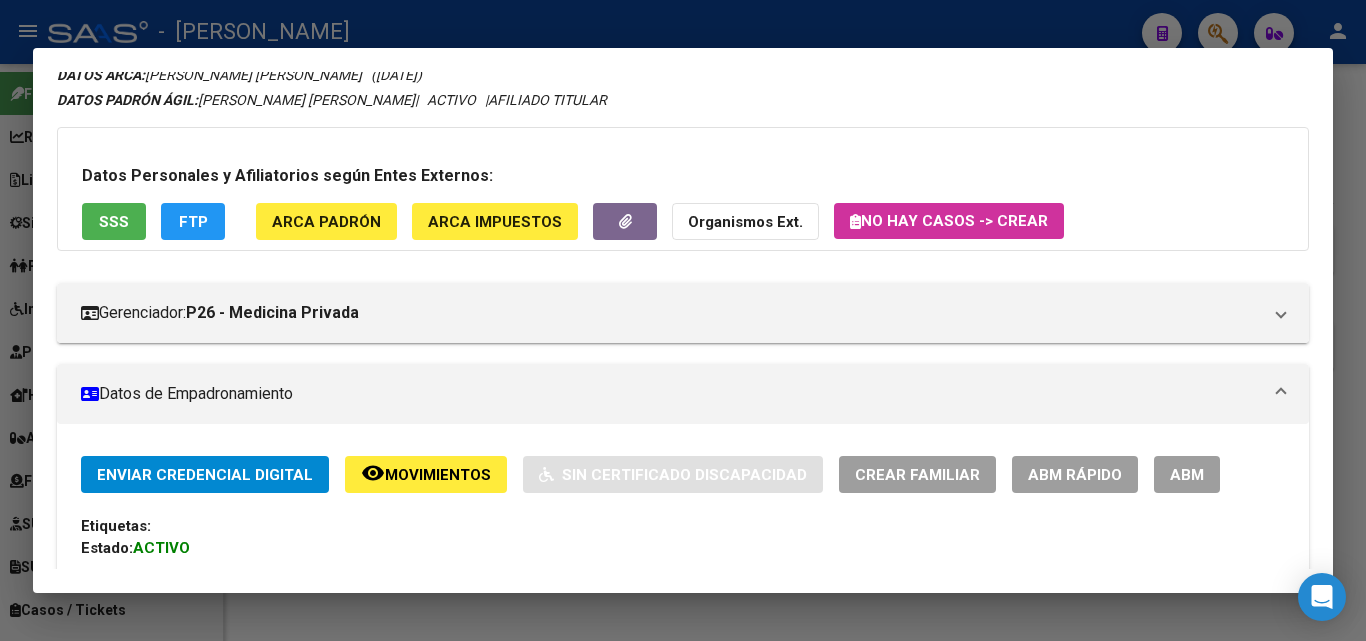 click on "Datos Personales y Afiliatorios según Entes Externos: SSS FTP ARCA Padrón ARCA Impuestos Organismos Ext.   No hay casos -> Crear" at bounding box center [683, 189] 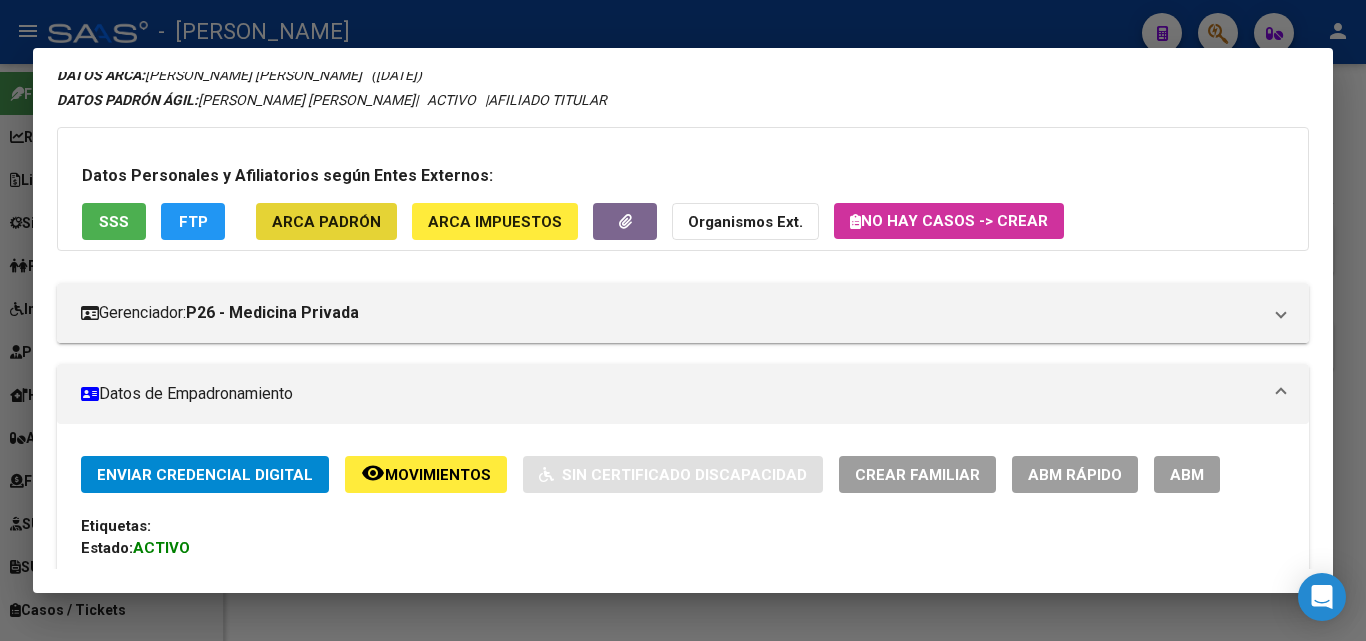 click on "ARCA Padrón" 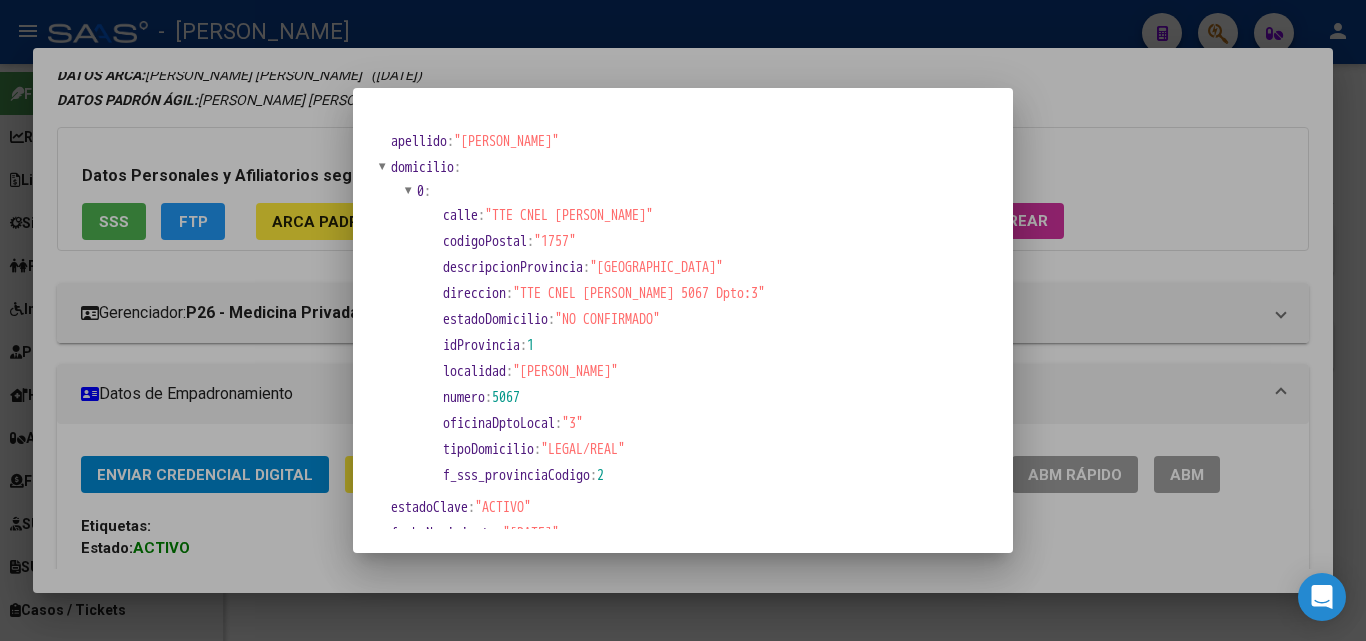 click at bounding box center [683, 320] 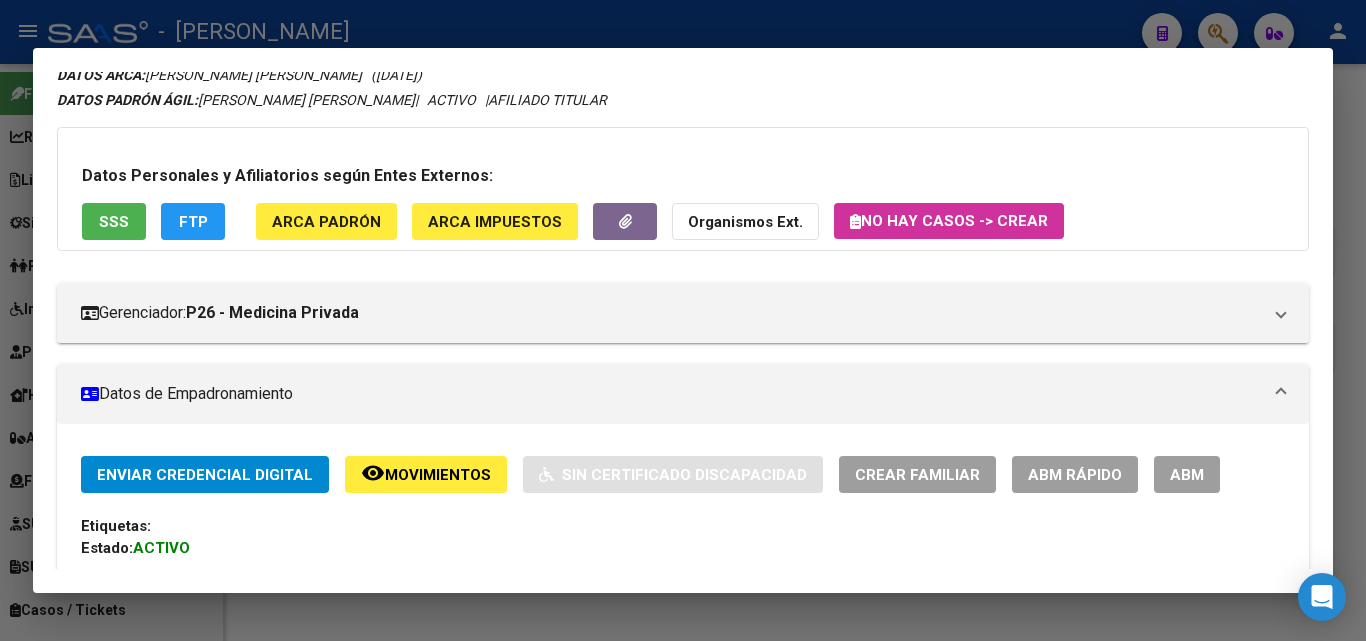 scroll, scrollTop: 576, scrollLeft: 0, axis: vertical 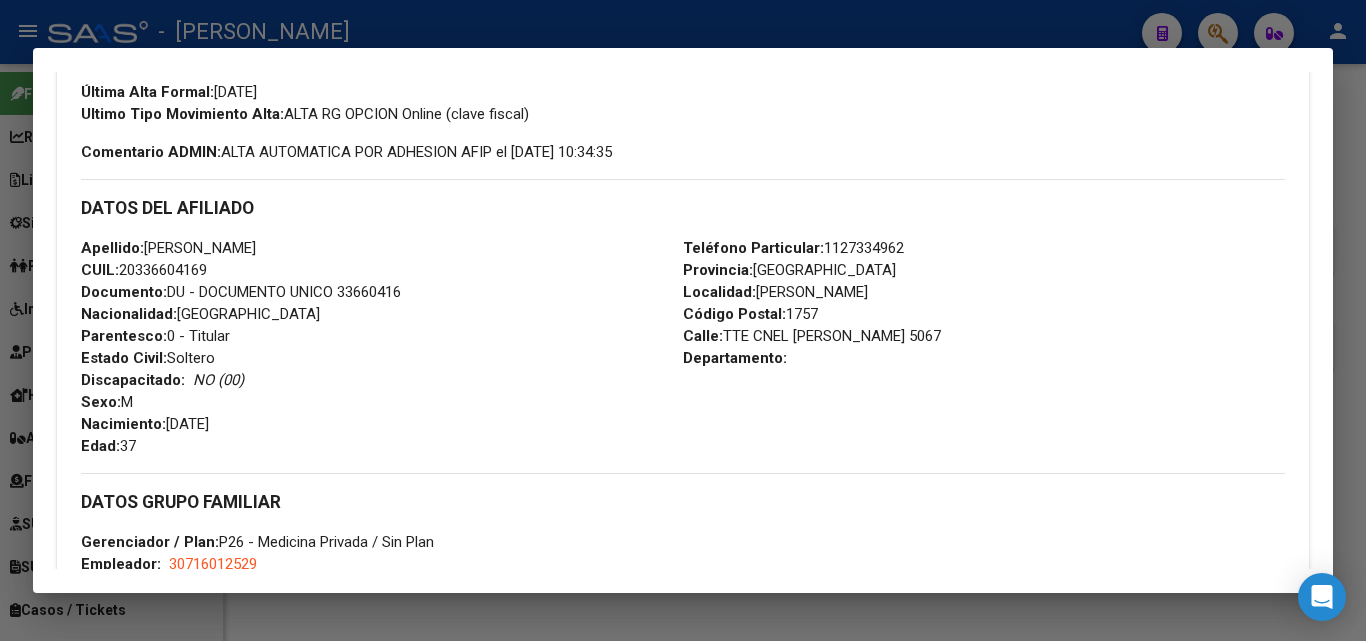 click on "Apellido:  [PERSON_NAME] CUIL:  20336604169 Documento:  DU - DOCUMENTO UNICO 33660416  Nacionalidad:  [DEMOGRAPHIC_DATA] Parentesco:  0 - Titular Estado Civil:  [DEMOGRAPHIC_DATA] Discapacitado:    NO (00) Sexo:  M Nacimiento:  [DEMOGRAPHIC_DATA] Edad:  37" at bounding box center (382, 347) 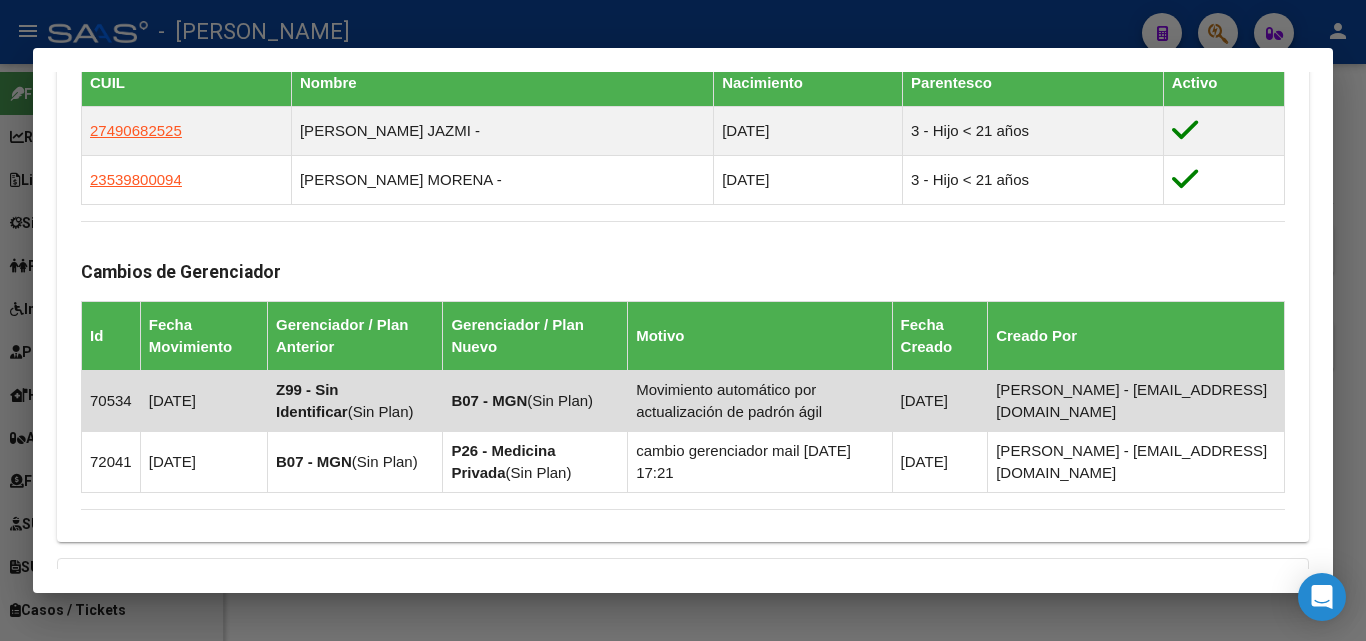 scroll, scrollTop: 1176, scrollLeft: 0, axis: vertical 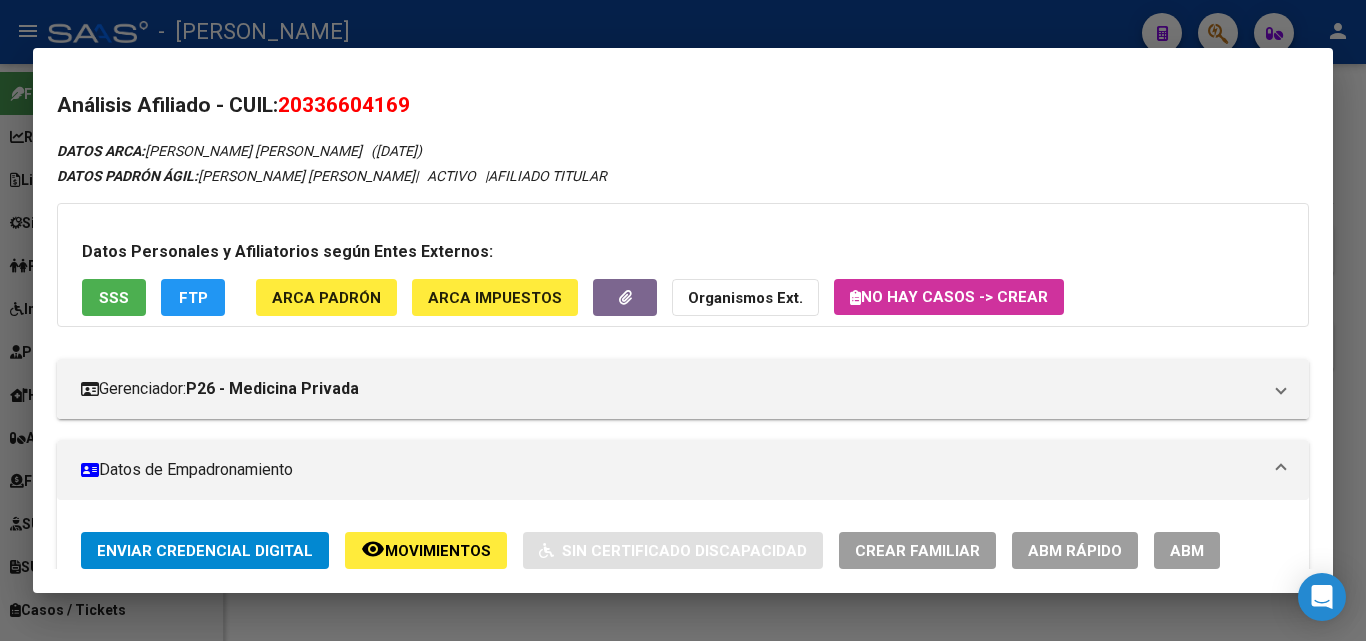 click on "ARCA Padrón" 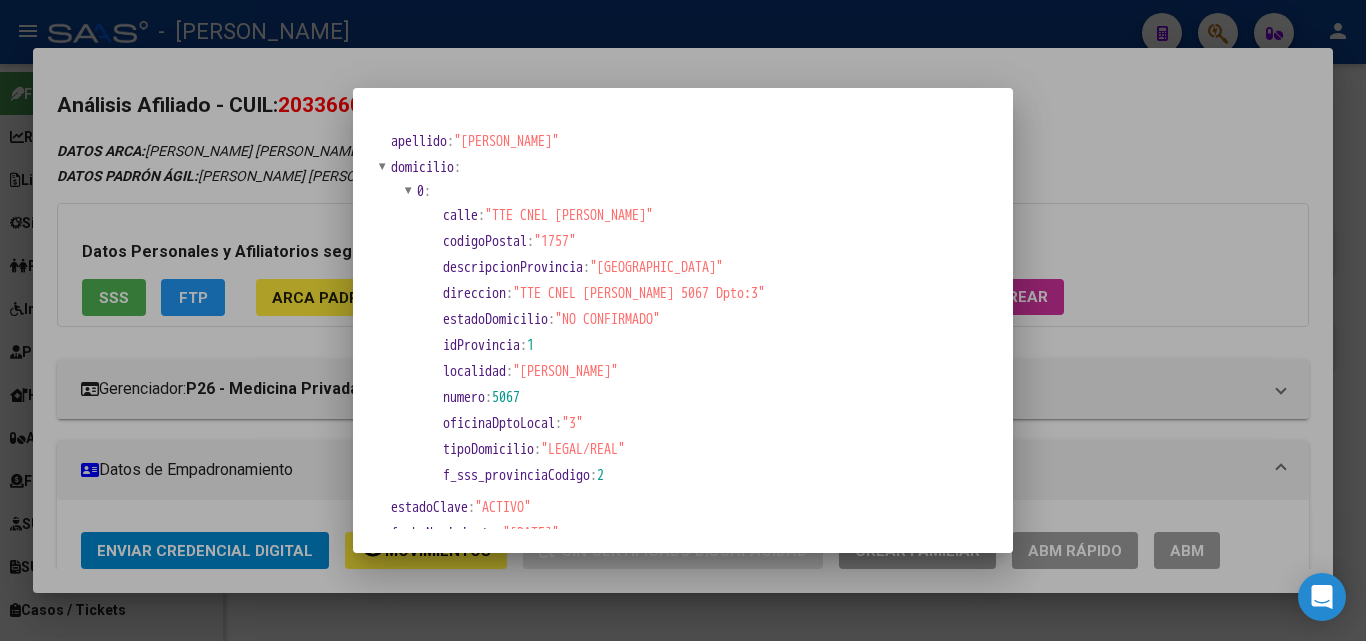 drag, startPoint x: 504, startPoint y: 218, endPoint x: 657, endPoint y: 212, distance: 153.1176 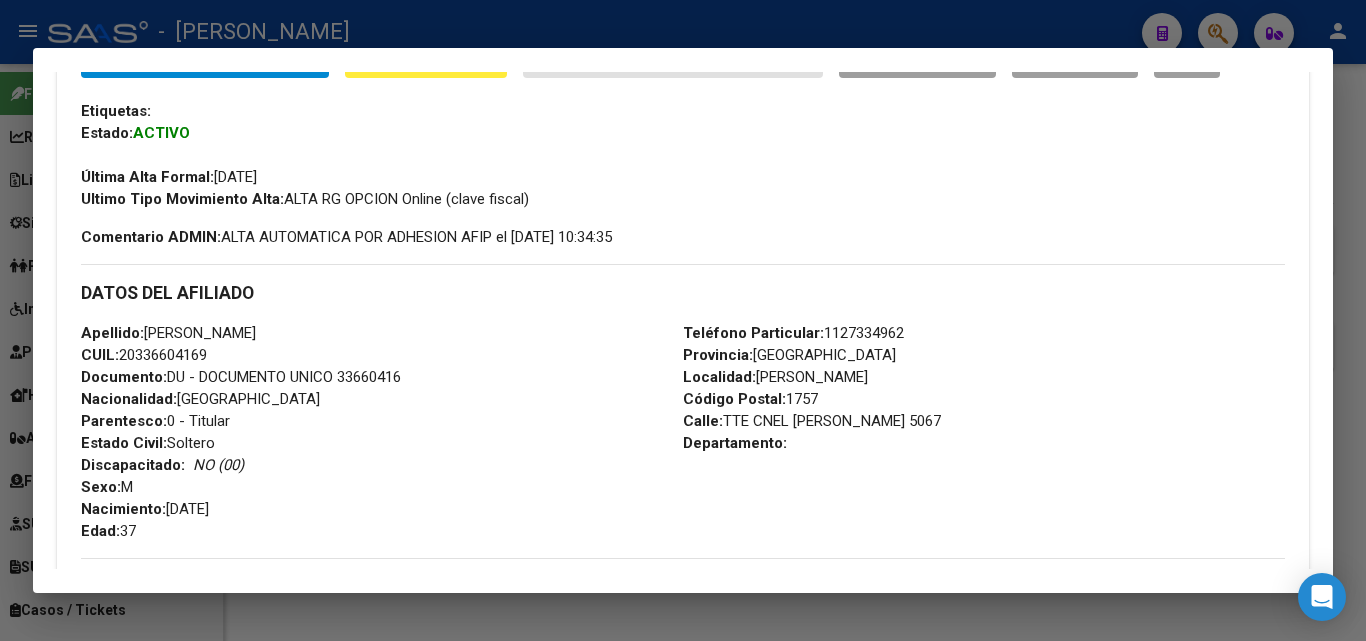 scroll, scrollTop: 500, scrollLeft: 0, axis: vertical 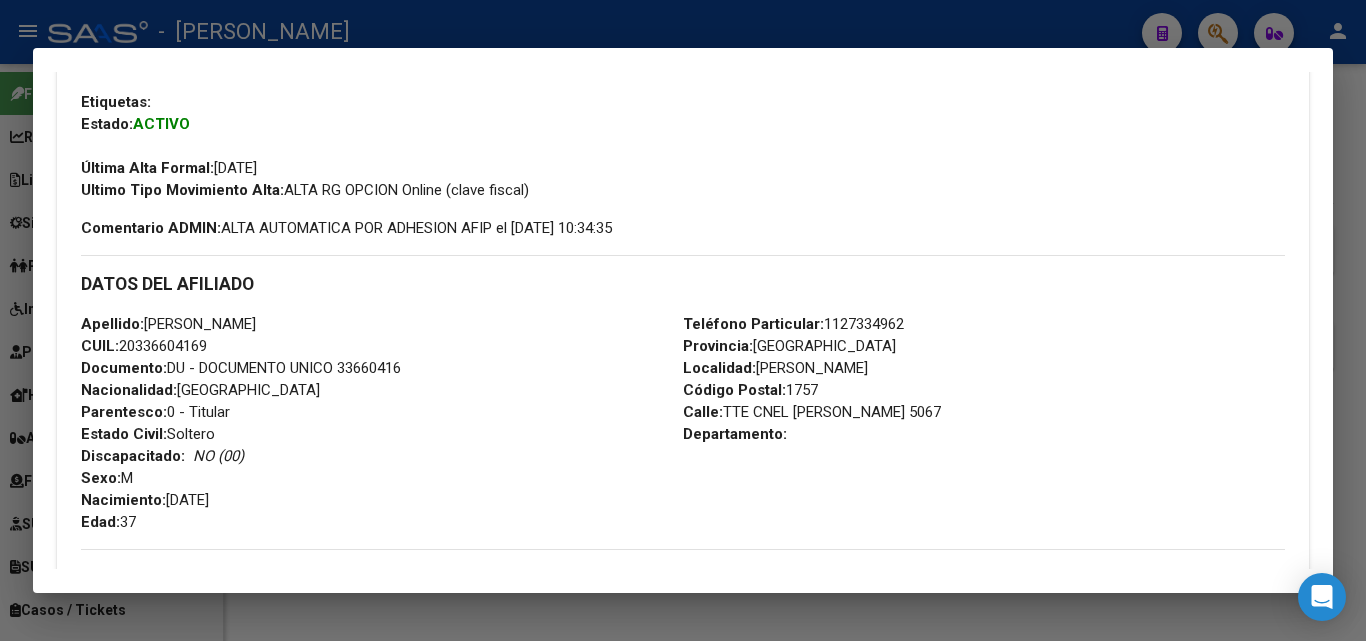 click on "Enviar Credencial Digital remove_red_eye Movimientos    Sin Certificado Discapacidad Crear Familiar ABM Rápido ABM Etiquetas: Estado: ACTIVO Última Alta Formal:  [DATE] Ultimo Tipo Movimiento Alta:  ALTA RG OPCION Online (clave fiscal)" at bounding box center (683, 116) 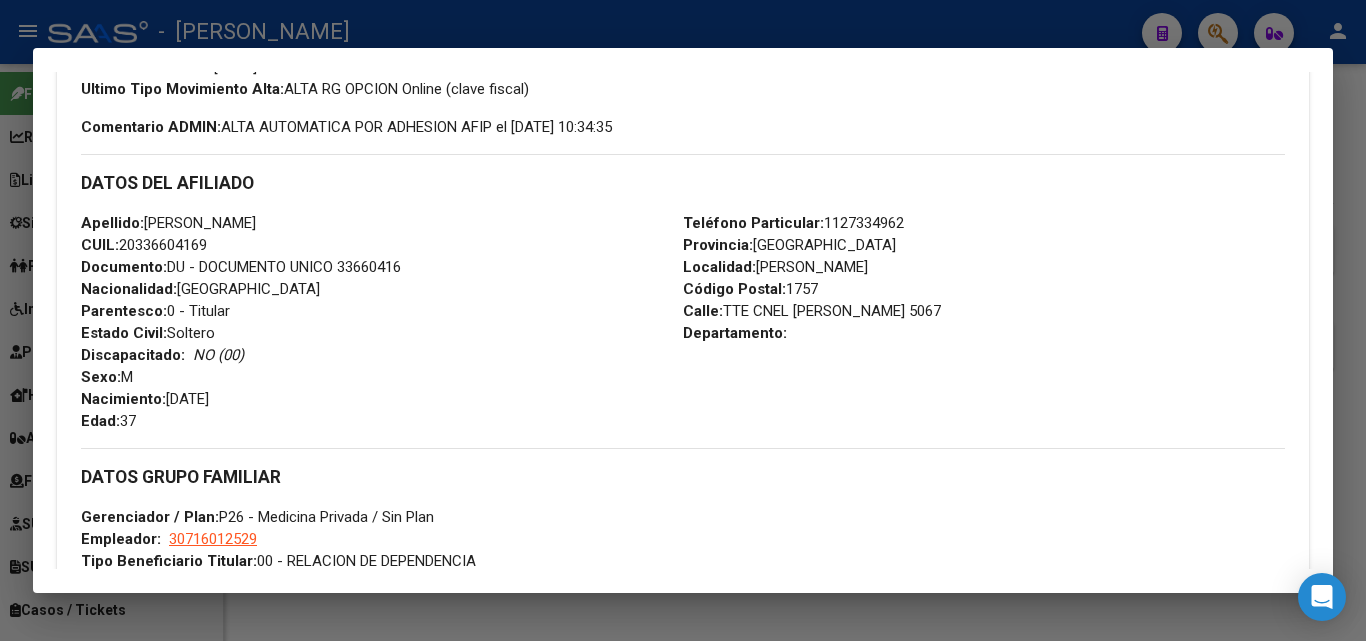 scroll, scrollTop: 600, scrollLeft: 0, axis: vertical 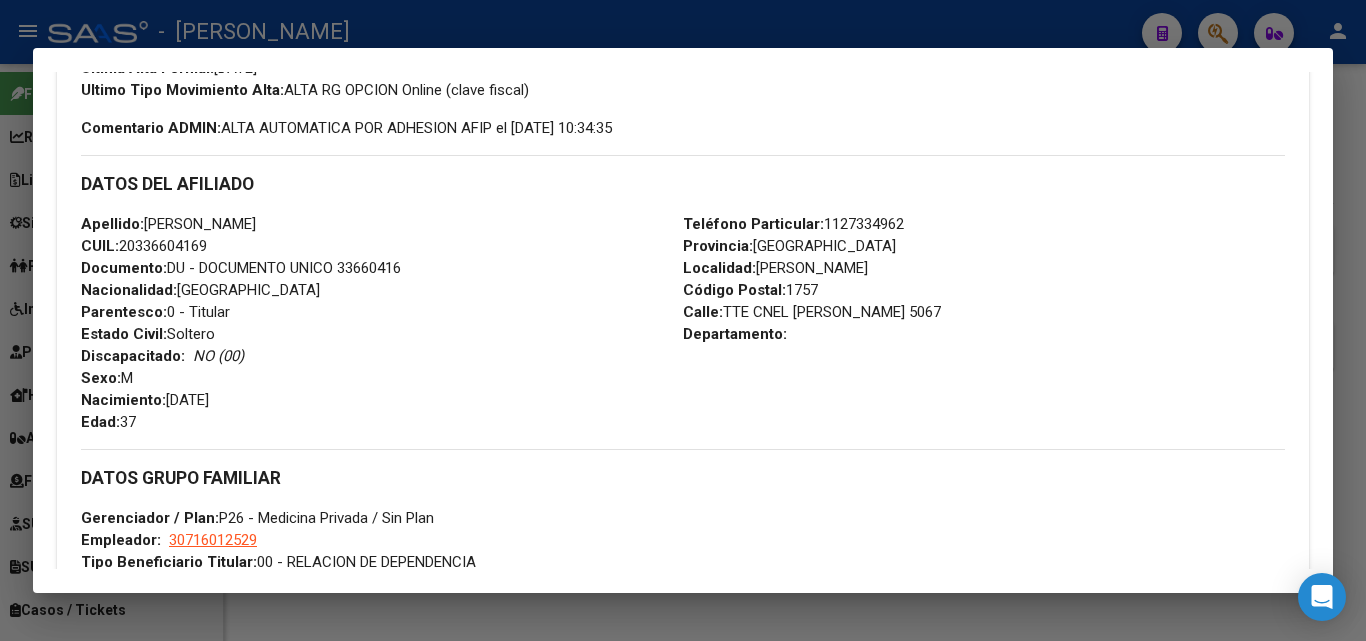 click on "DATOS DEL AFILIADO" at bounding box center (683, 184) 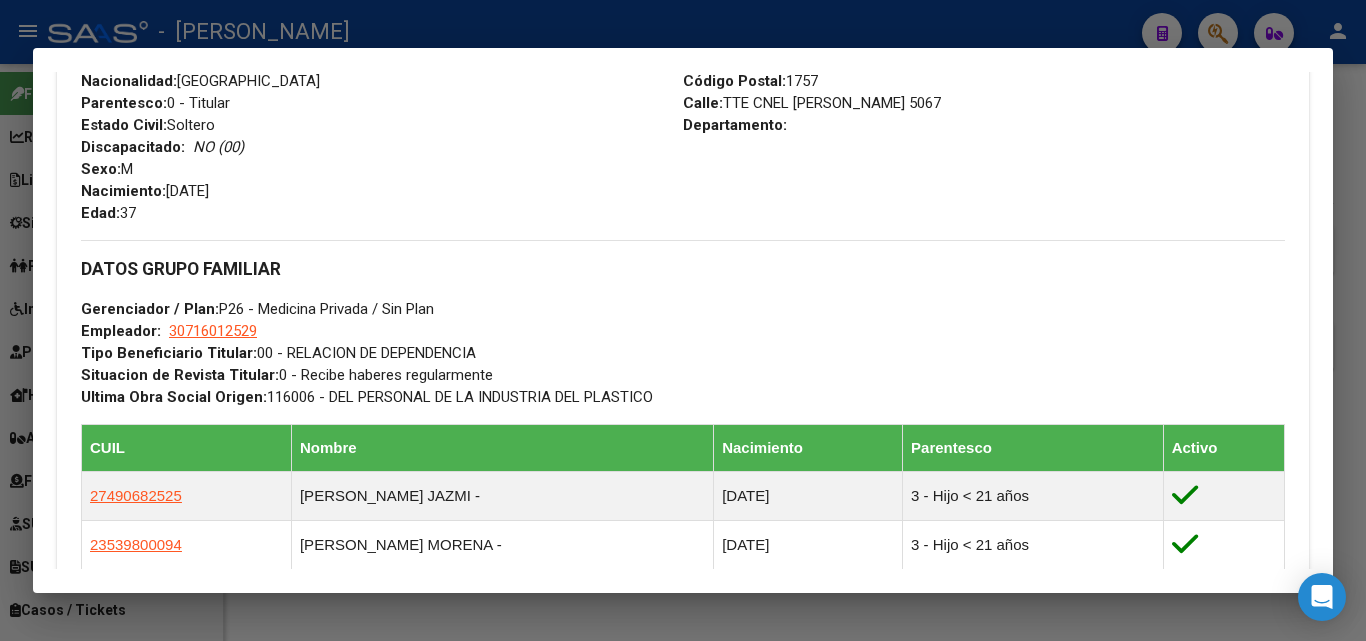 scroll, scrollTop: 900, scrollLeft: 0, axis: vertical 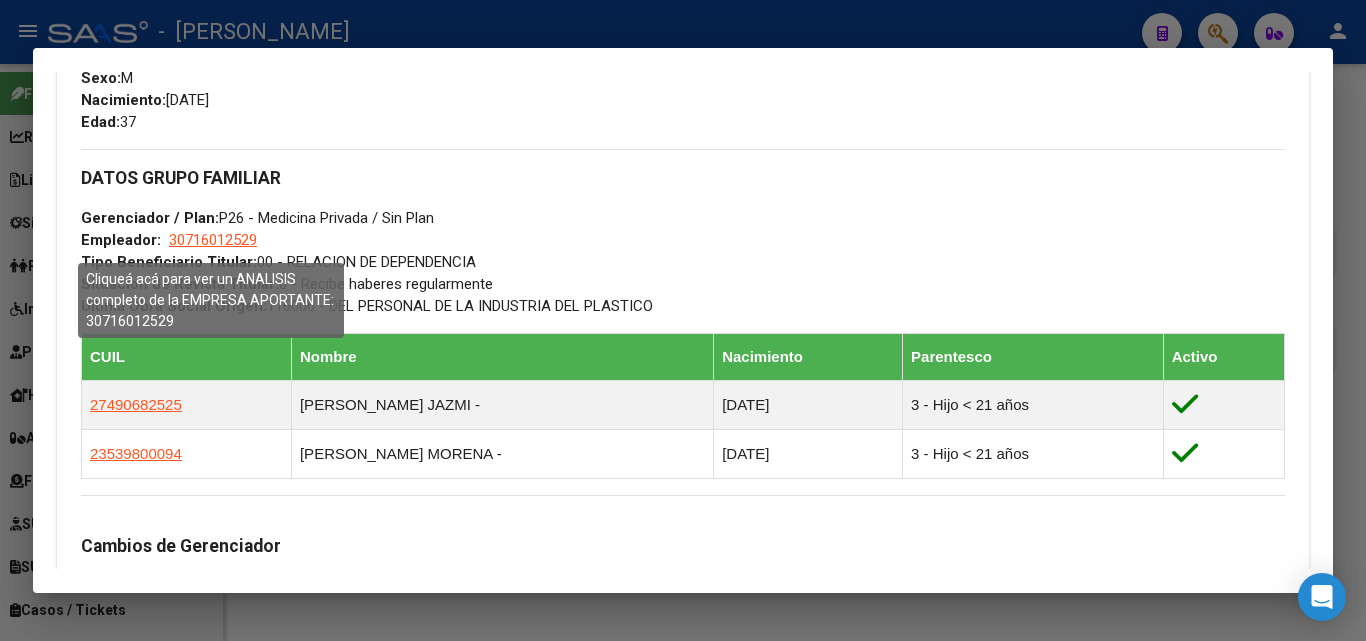 click on "30716012529" at bounding box center [213, 240] 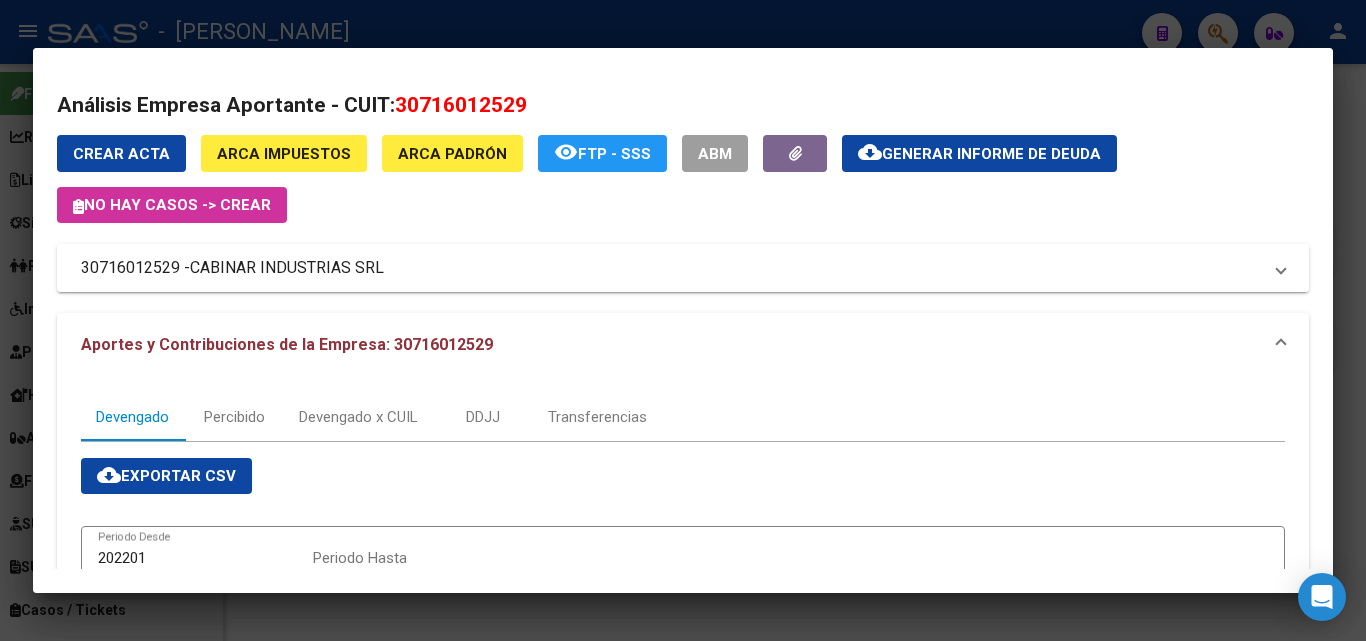 click on "CABINAR INDUSTRIAS SRL" at bounding box center [287, 268] 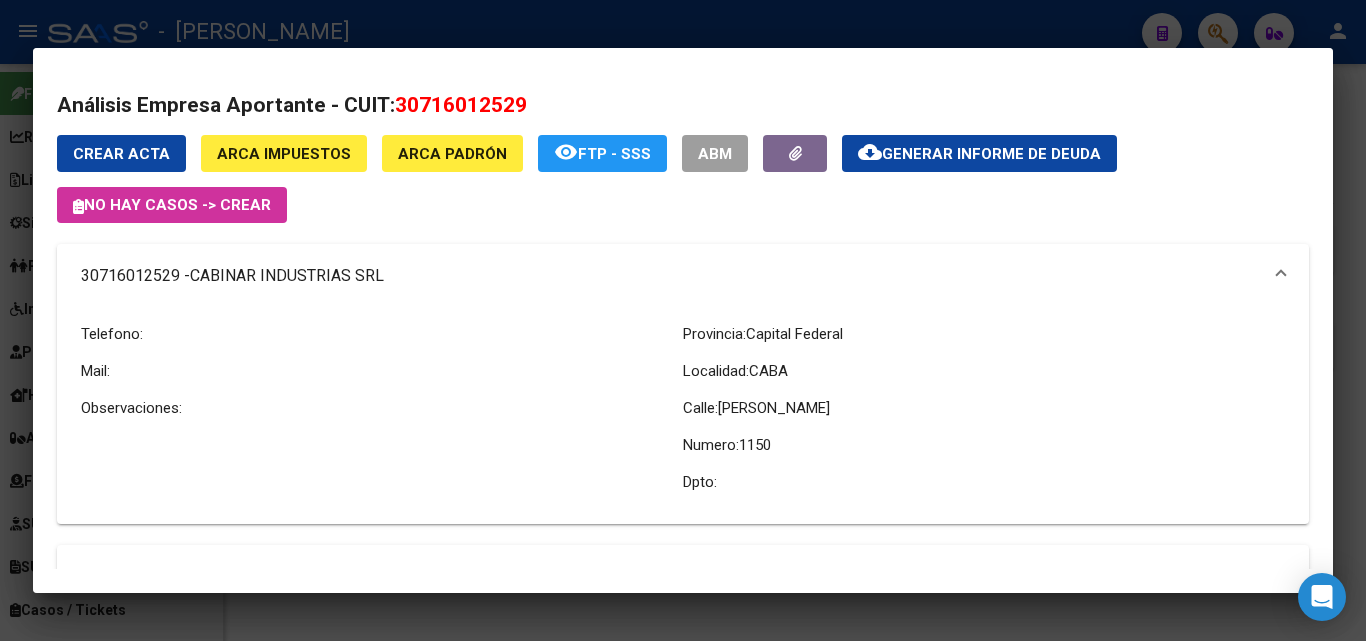 click at bounding box center [683, 320] 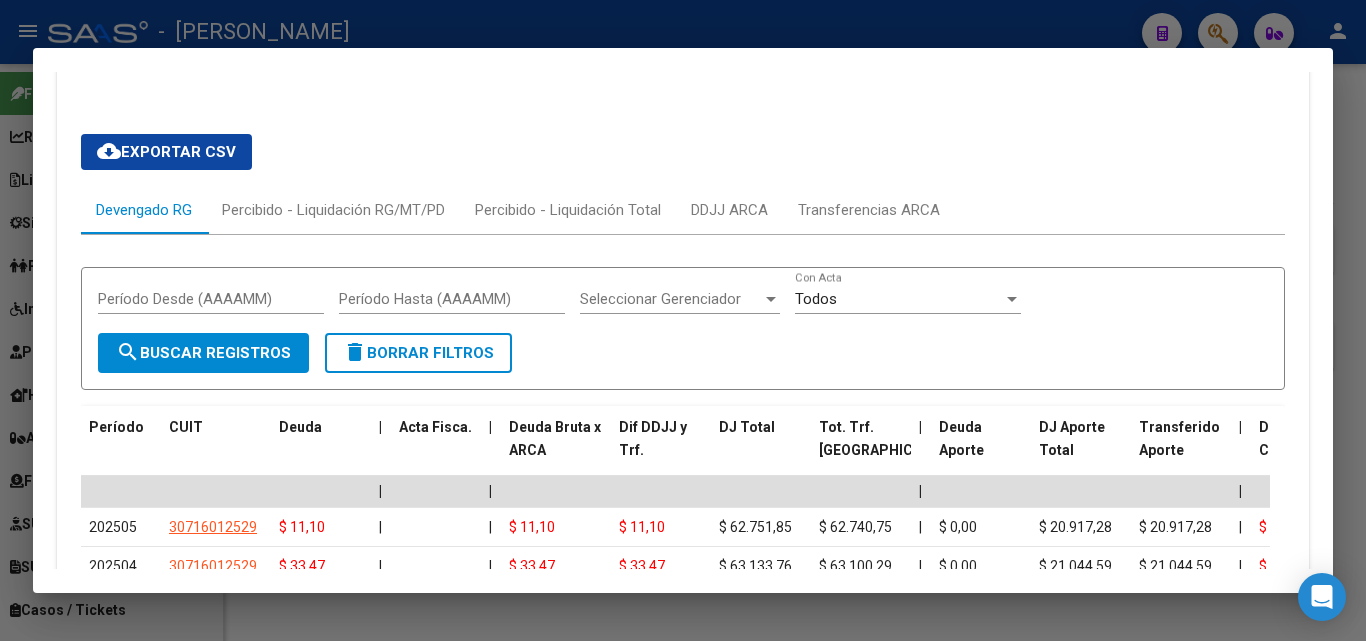 scroll, scrollTop: 1800, scrollLeft: 0, axis: vertical 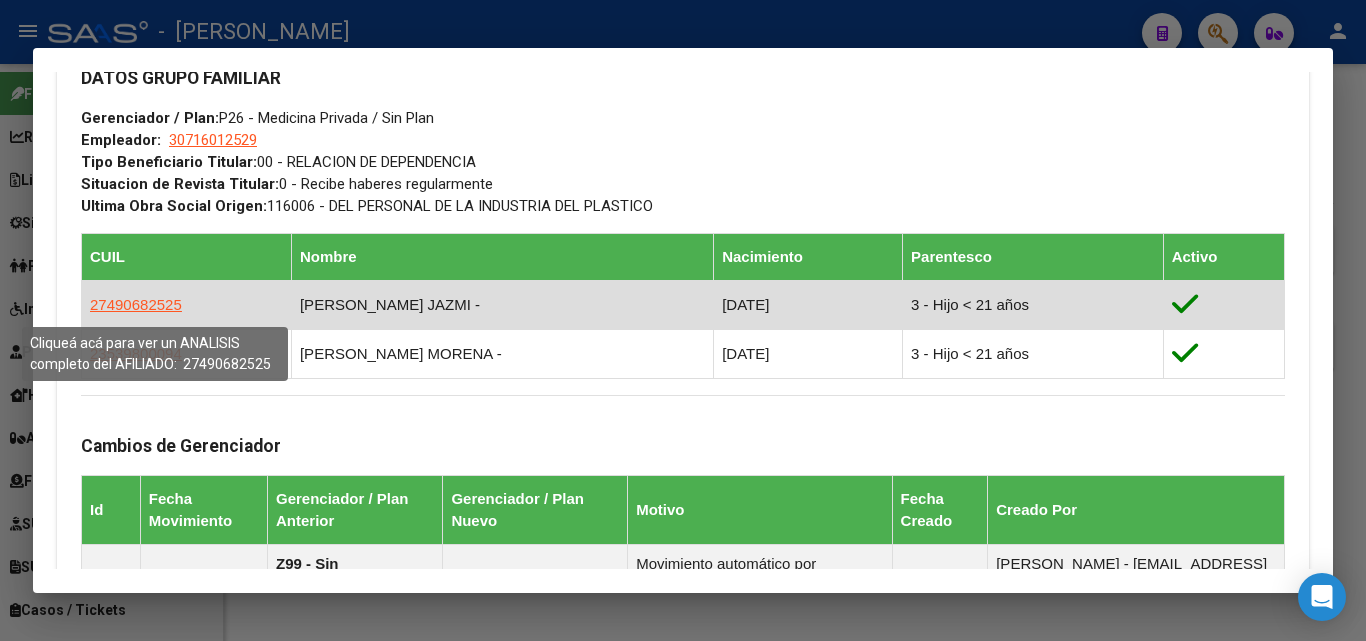 click on "27490682525" at bounding box center (136, 304) 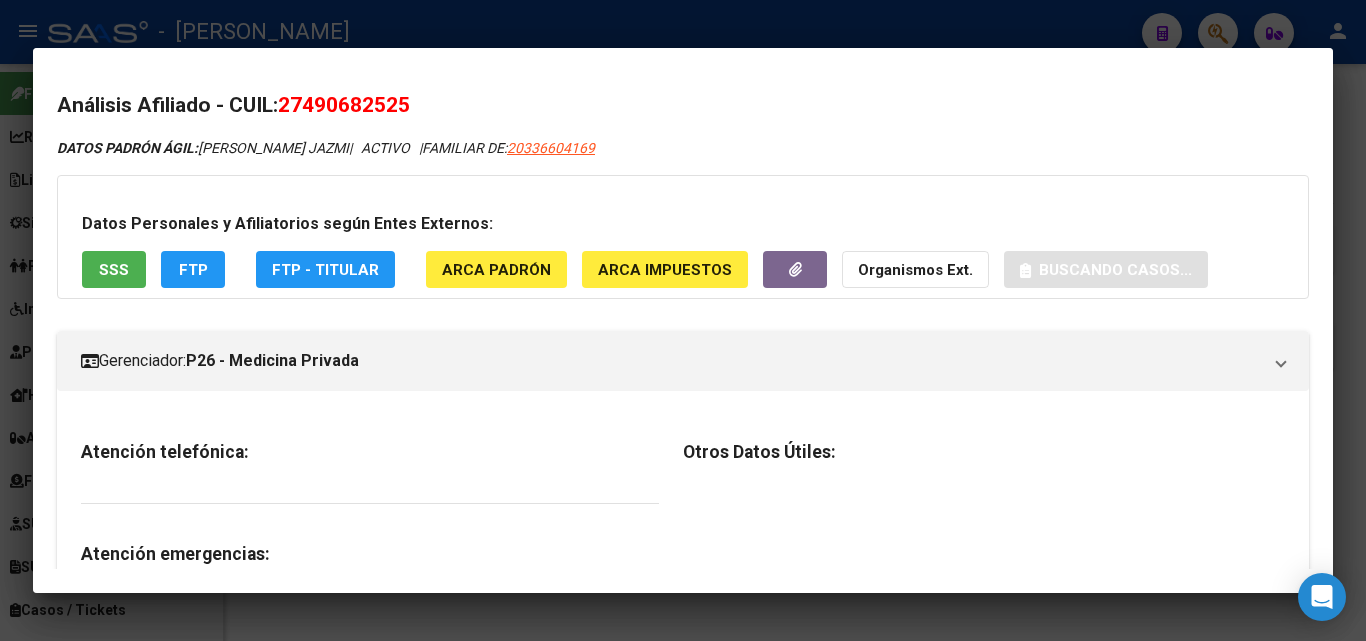 click on "ARCA Padrón" 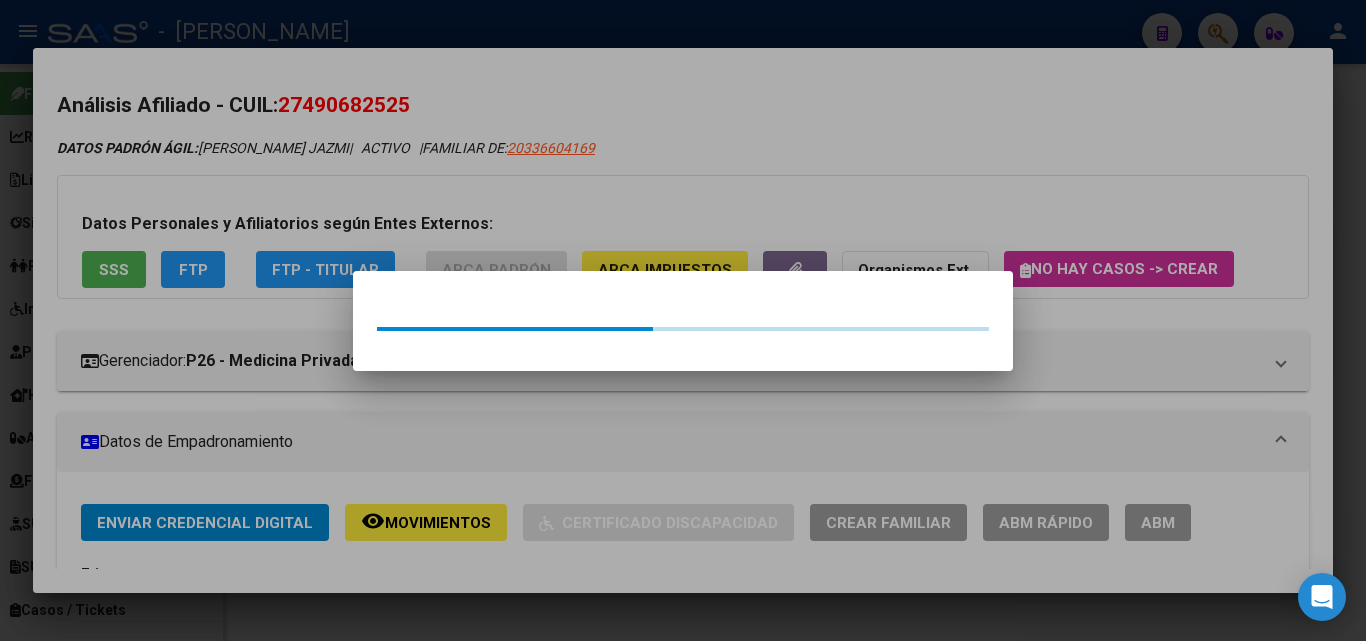 click at bounding box center [683, 320] 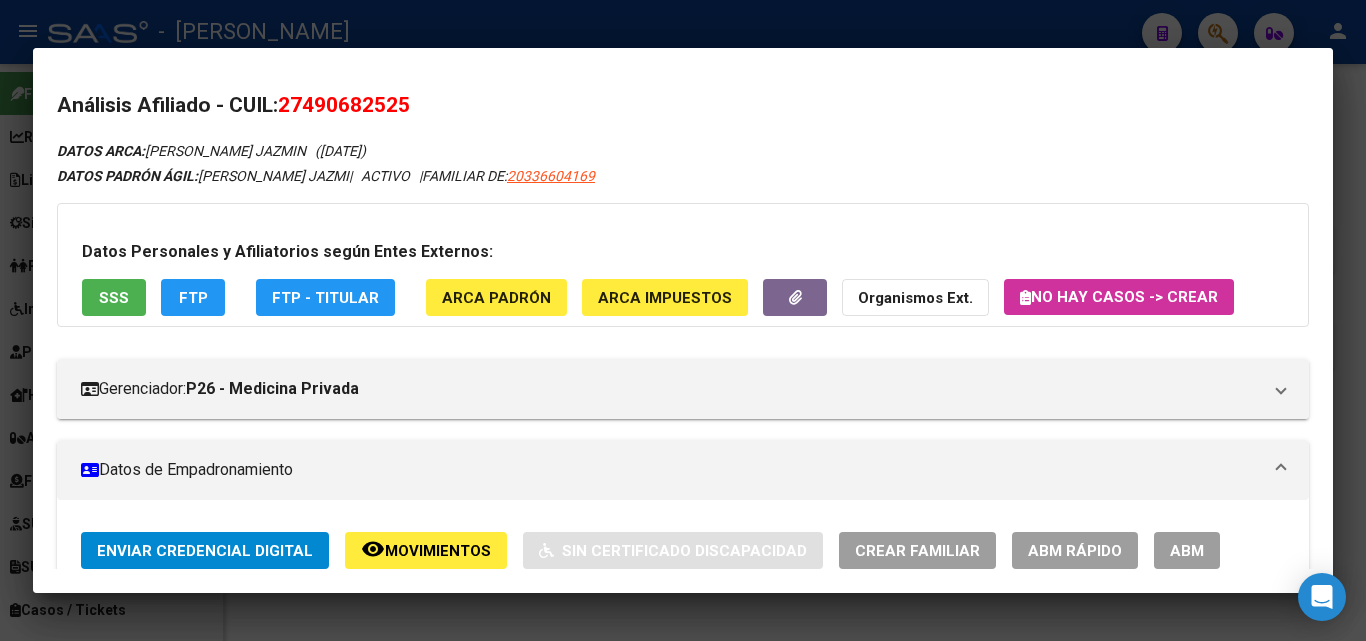 drag, startPoint x: 311, startPoint y: 106, endPoint x: 406, endPoint y: 102, distance: 95.084175 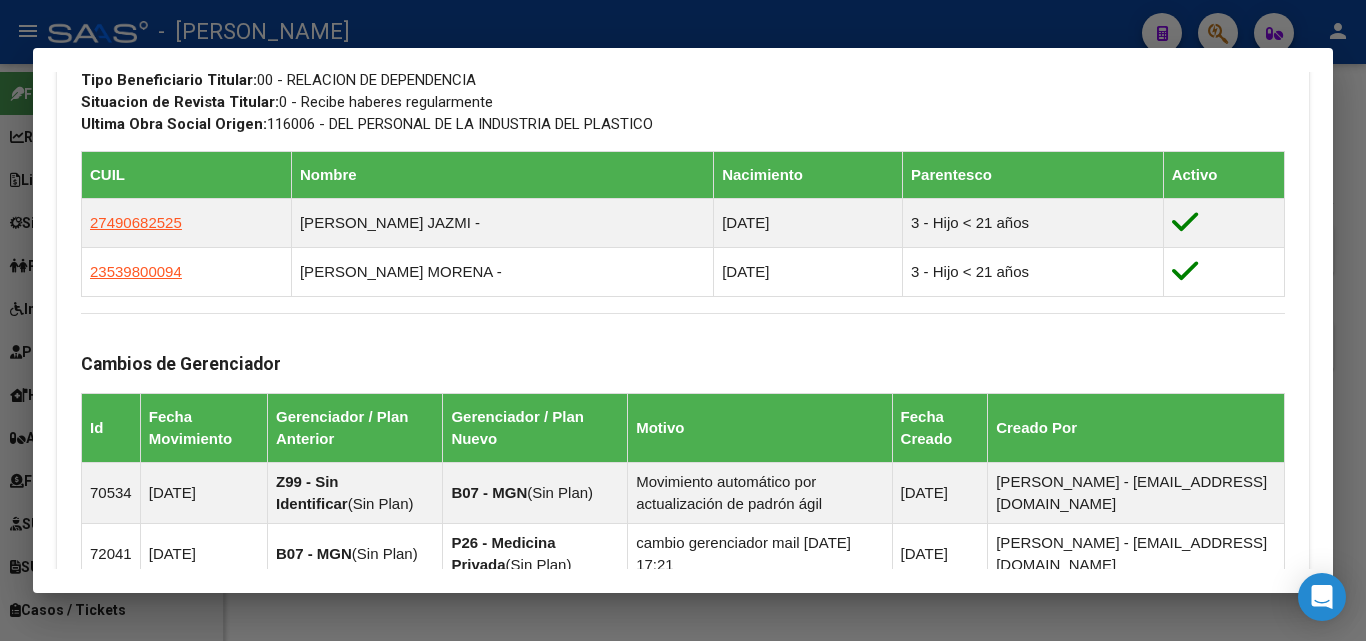 scroll, scrollTop: 1100, scrollLeft: 0, axis: vertical 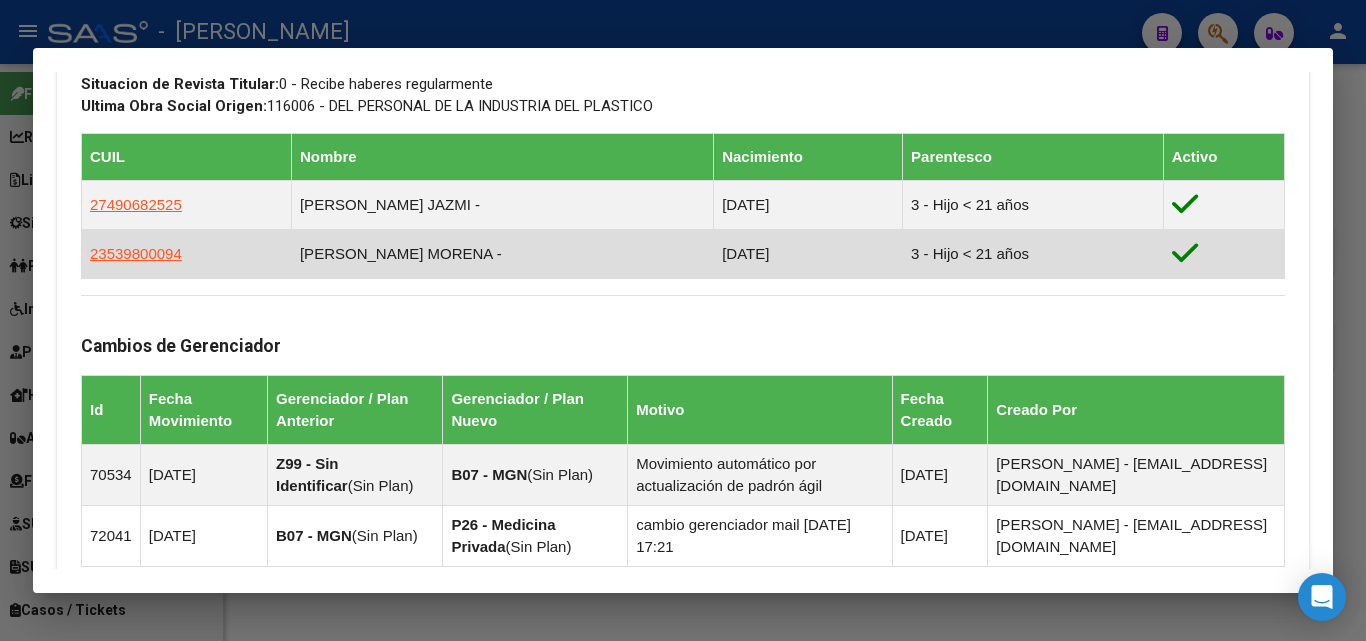 click on "23539800094" at bounding box center [136, 254] 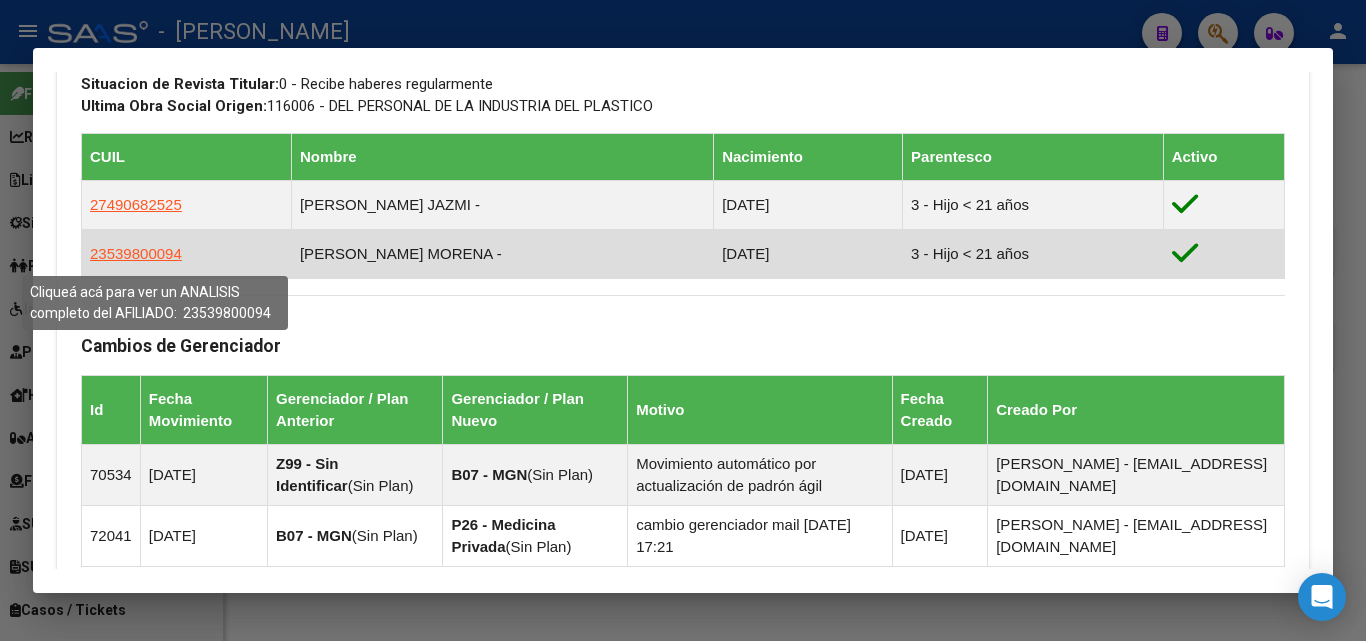 click on "23539800094" at bounding box center [136, 253] 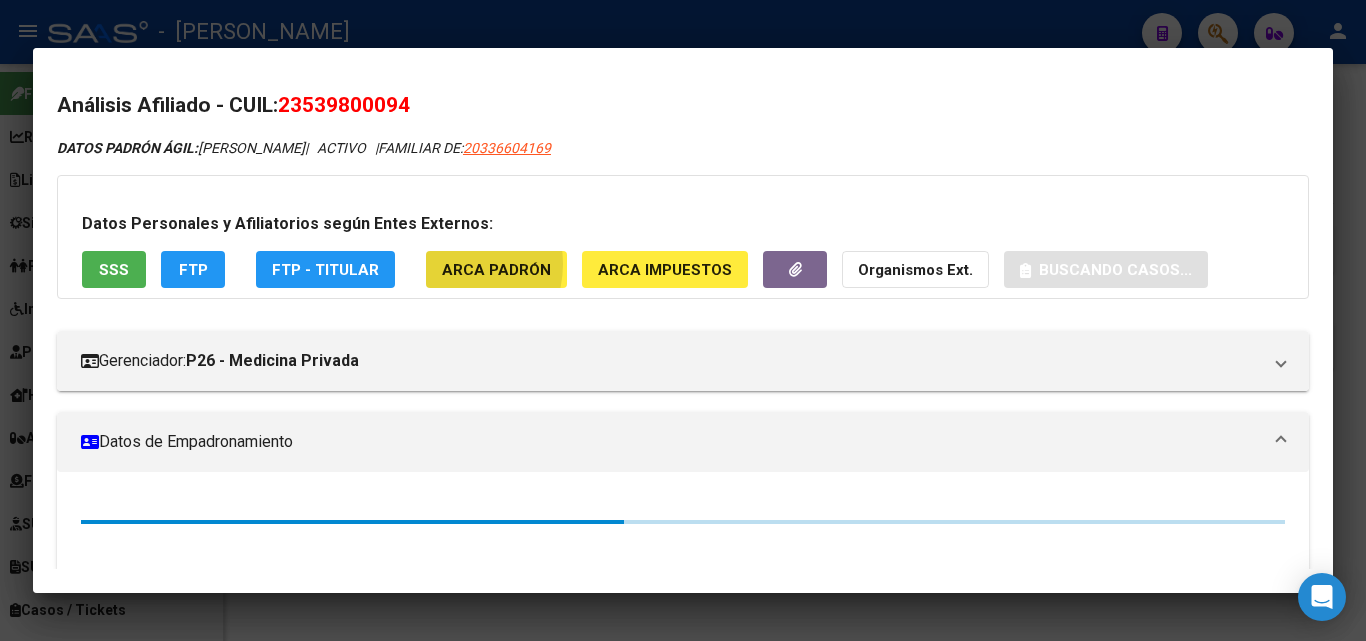 click on "ARCA Padrón" 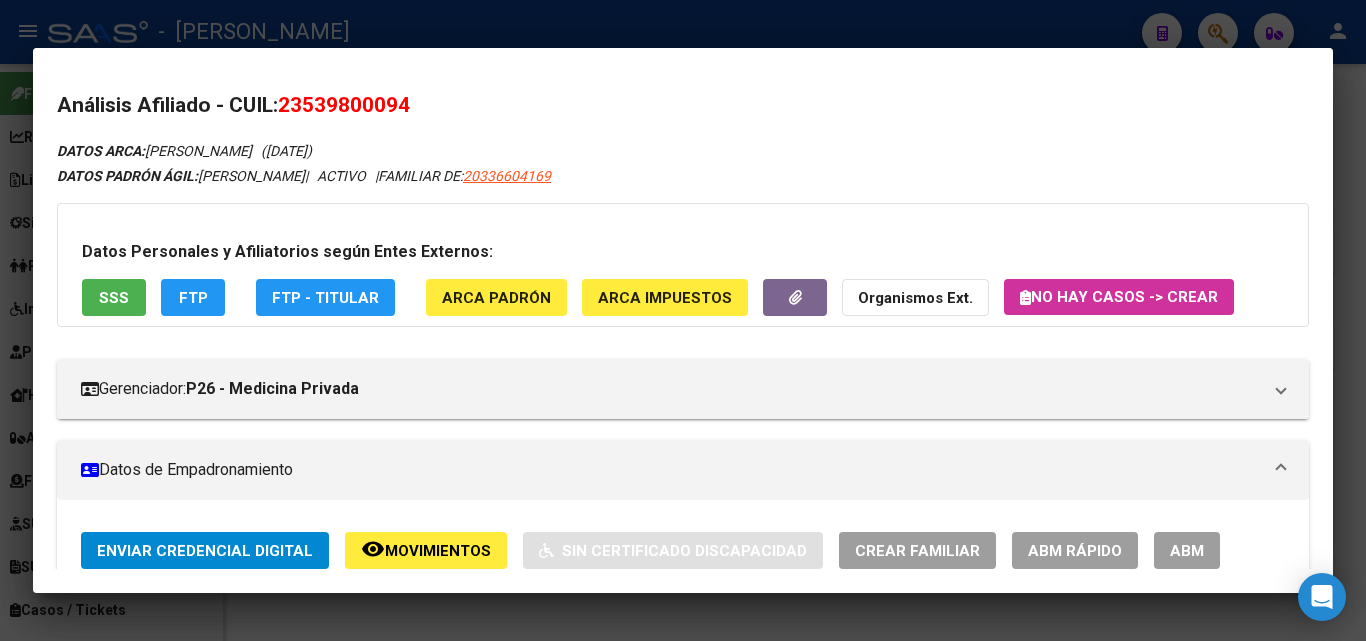 drag, startPoint x: 315, startPoint y: 100, endPoint x: 404, endPoint y: 107, distance: 89.27486 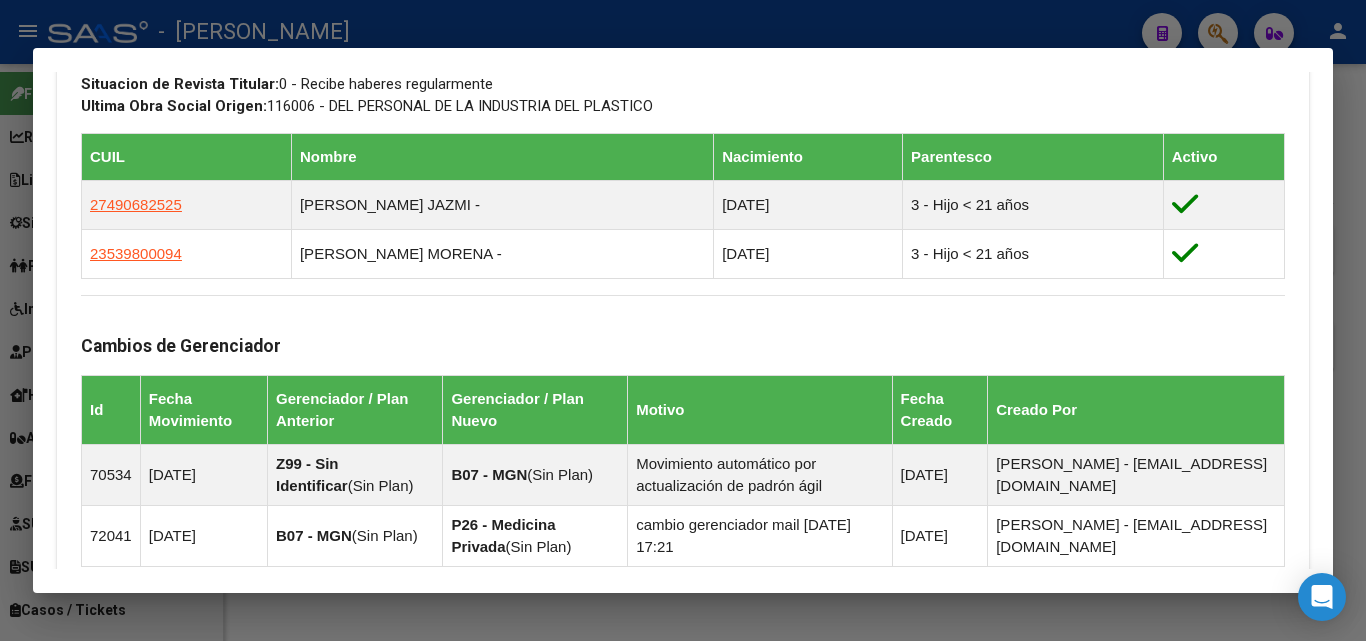 click at bounding box center [683, 320] 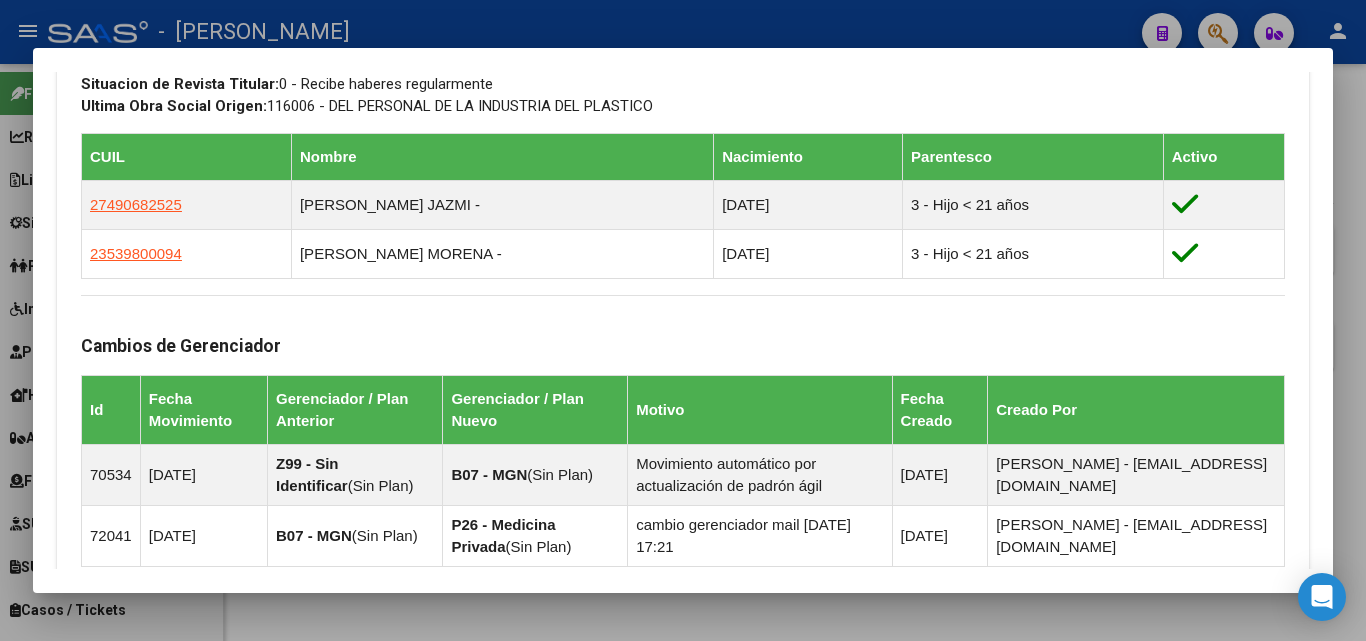 click on "20336604169" at bounding box center [672, 158] 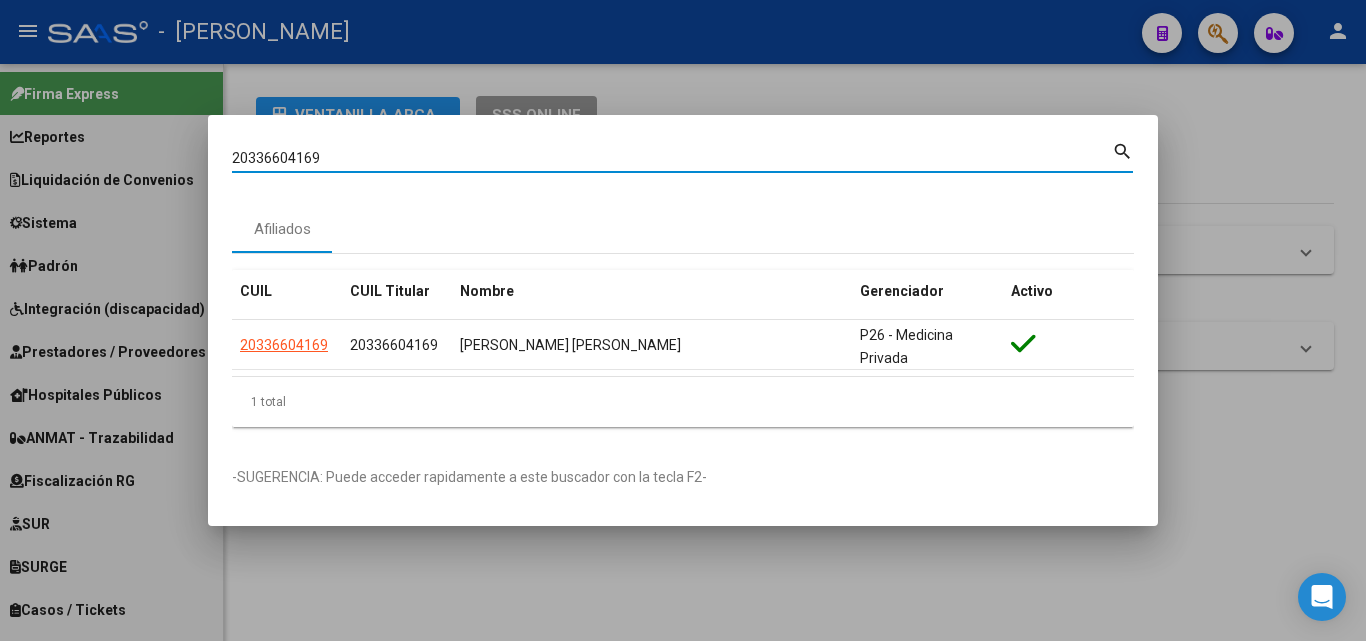 click on "20336604169" at bounding box center (672, 158) 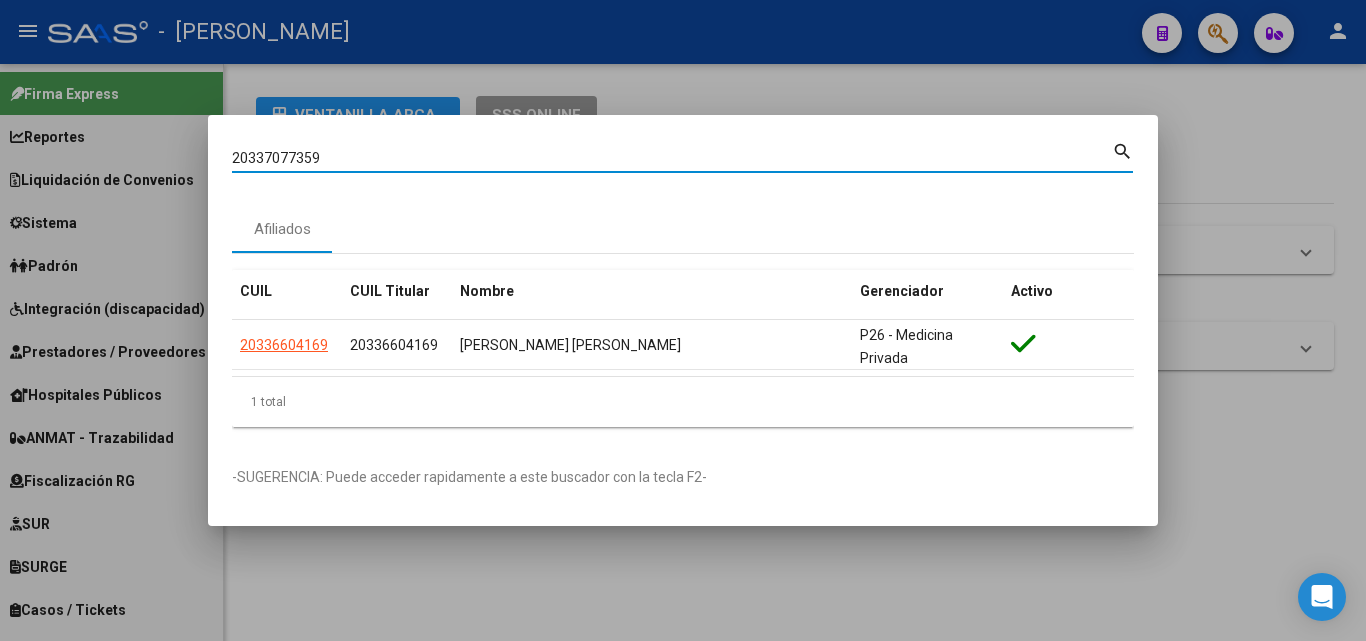 type on "20337077359" 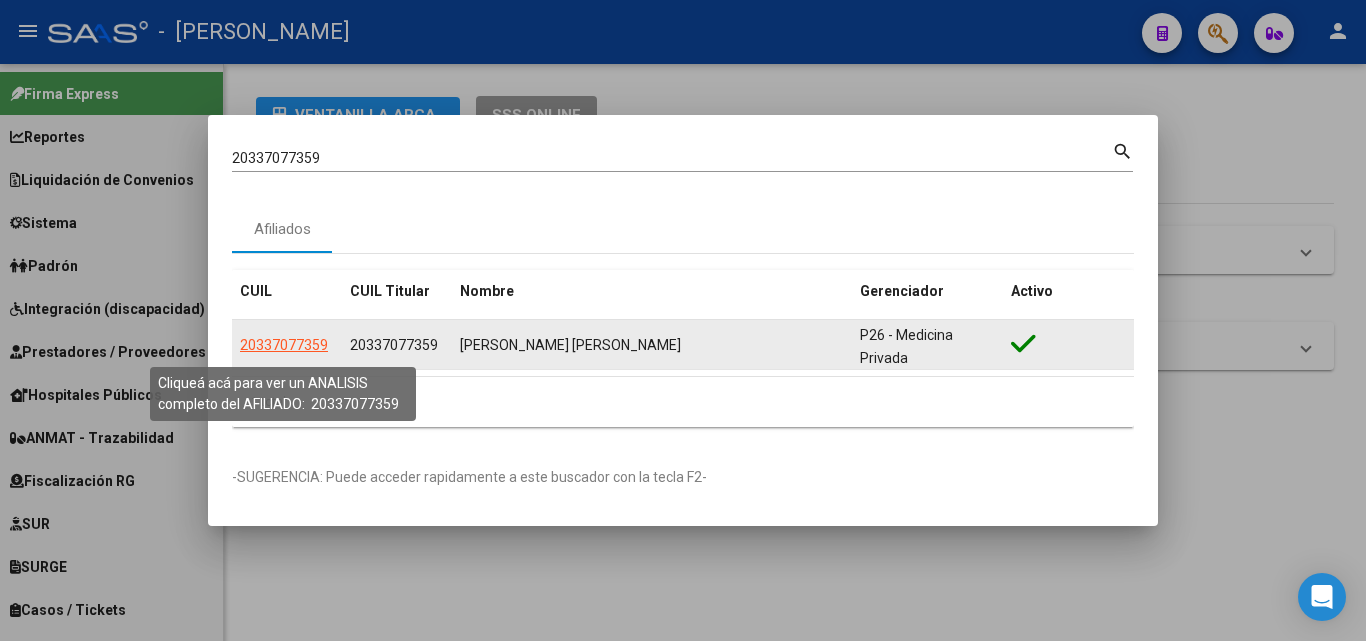 click on "20337077359" 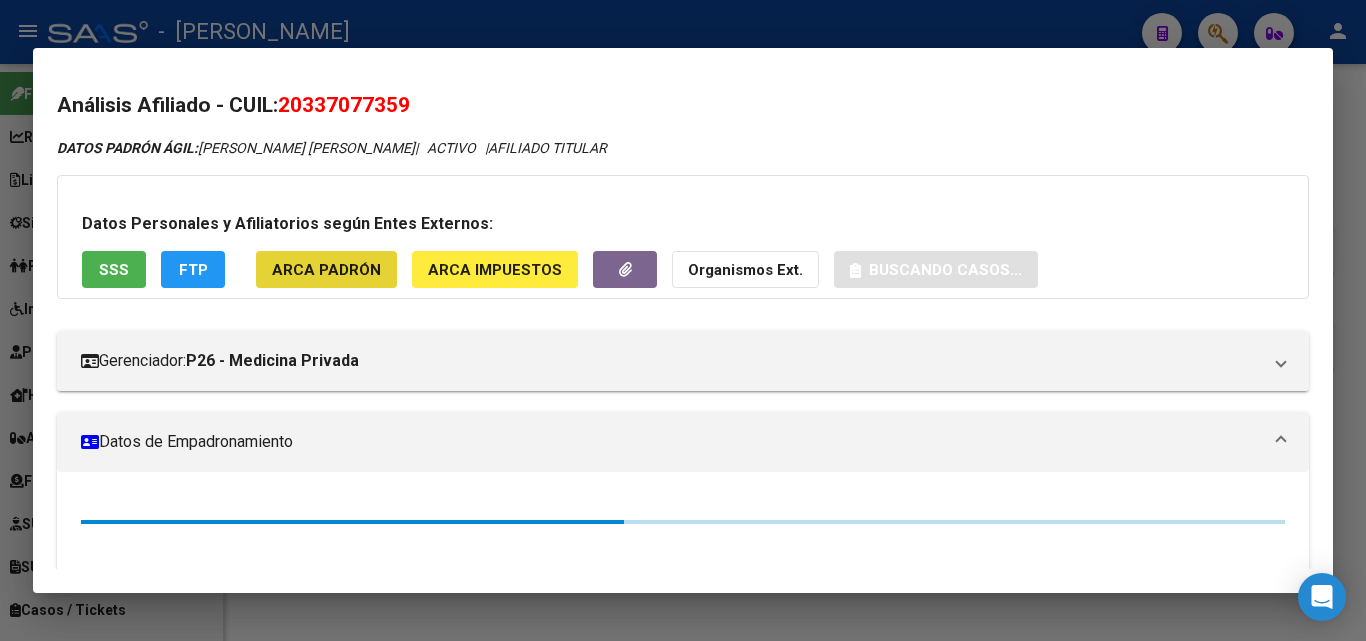 click on "ARCA Padrón" 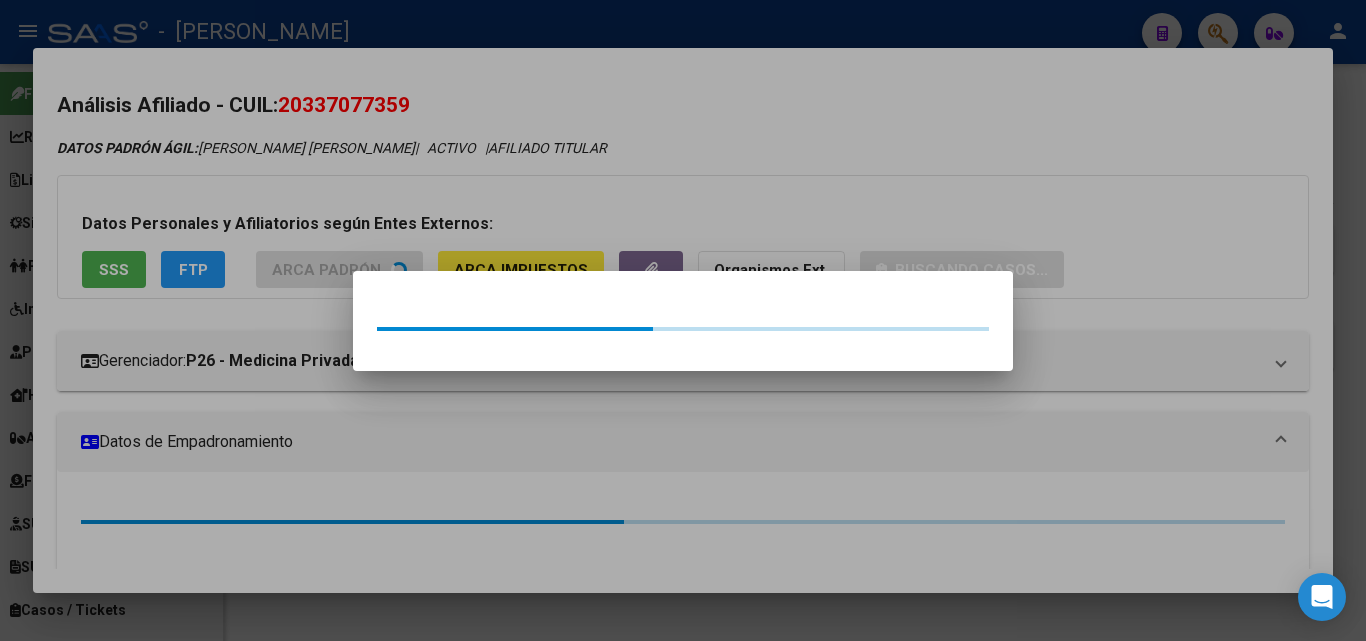 click at bounding box center (683, 320) 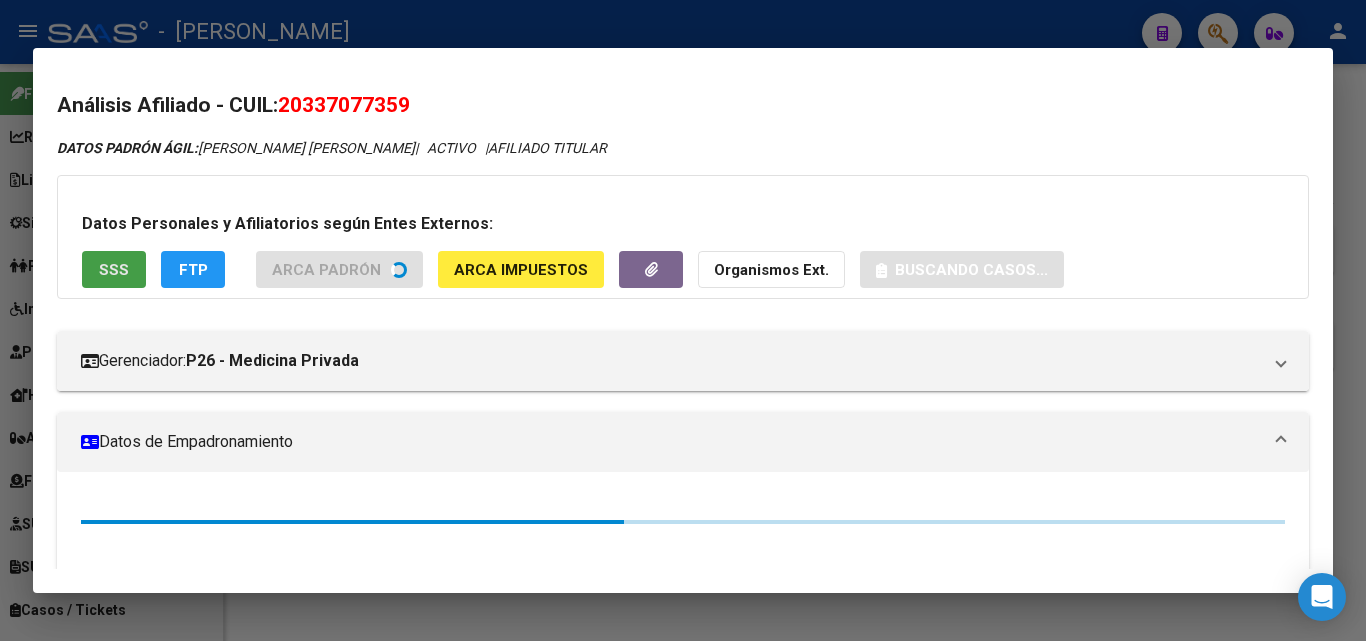 click on "SSS" at bounding box center [114, 269] 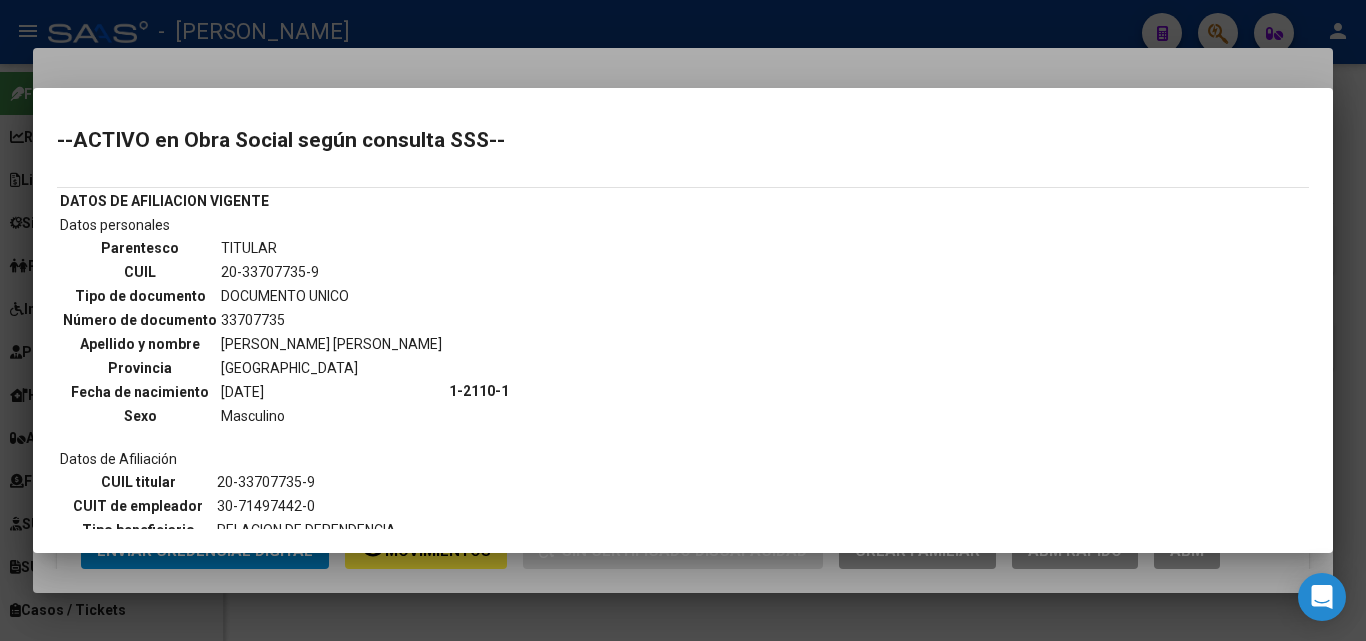 click at bounding box center (683, 320) 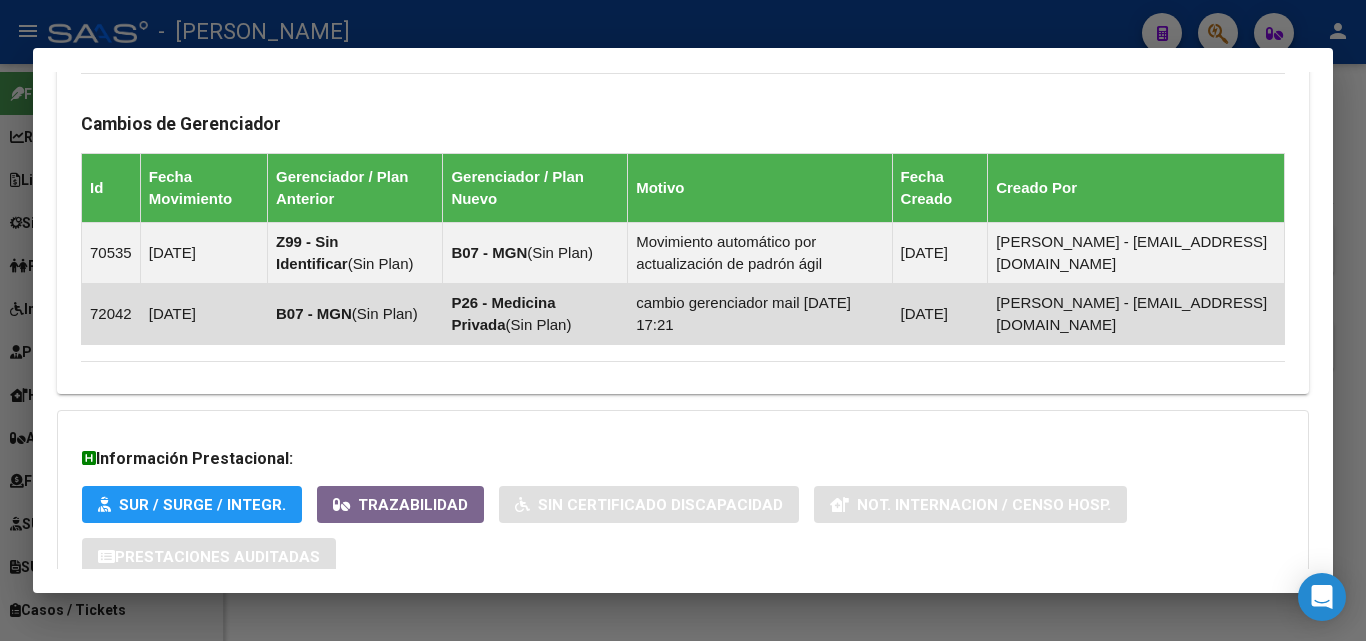 scroll, scrollTop: 1343, scrollLeft: 0, axis: vertical 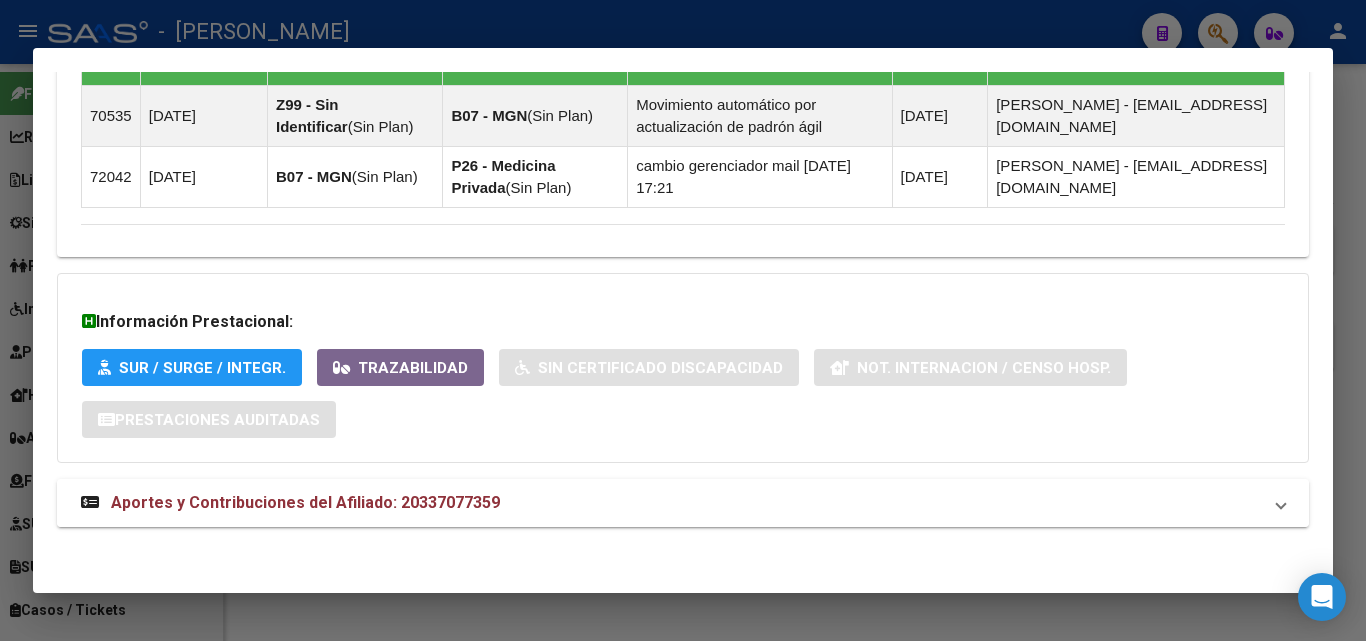 click on "DATOS ARCA:  [PERSON_NAME] [PERSON_NAME]       ([DATE])  DATOS PADRÓN ÁGIL:  [PERSON_NAME] [PERSON_NAME]     |   ACTIVO   |     AFILIADO TITULAR  Datos Personales y Afiliatorios según Entes Externos: SSS FTP ARCA Padrón ARCA Impuestos Organismos Ext.   No hay casos -> Crear
Gerenciador:      P26 - Medicina Privada Atención telefónica: Atención emergencias: Otros Datos Útiles:    Datos de Empadronamiento  Enviar Credencial Digital remove_red_eye Movimientos    Sin Certificado Discapacidad Crear Familiar ABM Rápido ABM Etiquetas: Estado: ACTIVO Última Alta Formal:  [DATE] Ultimo Tipo Movimiento Alta:  ALTA RG OPCION Online (clave fiscal) Comentario ADMIN:  ALTA AUTOMATICA POR ADHESION AFIP el [DATE] 10:34:35 DATOS DEL AFILIADO Apellido:  [PERSON_NAME] CUIL:  20337077359 Documento:  DU - DOCUMENTO UNICO 33707735  Nacionalidad:  [DEMOGRAPHIC_DATA] Parentesco:  0 - Titular Estado Civil:  [DEMOGRAPHIC_DATA] Discapacitado:    NO (00) Sexo:  M Nacimiento:  [DEMOGRAPHIC_DATA] Edad:  37  Provincia: Id" at bounding box center [683, -329] 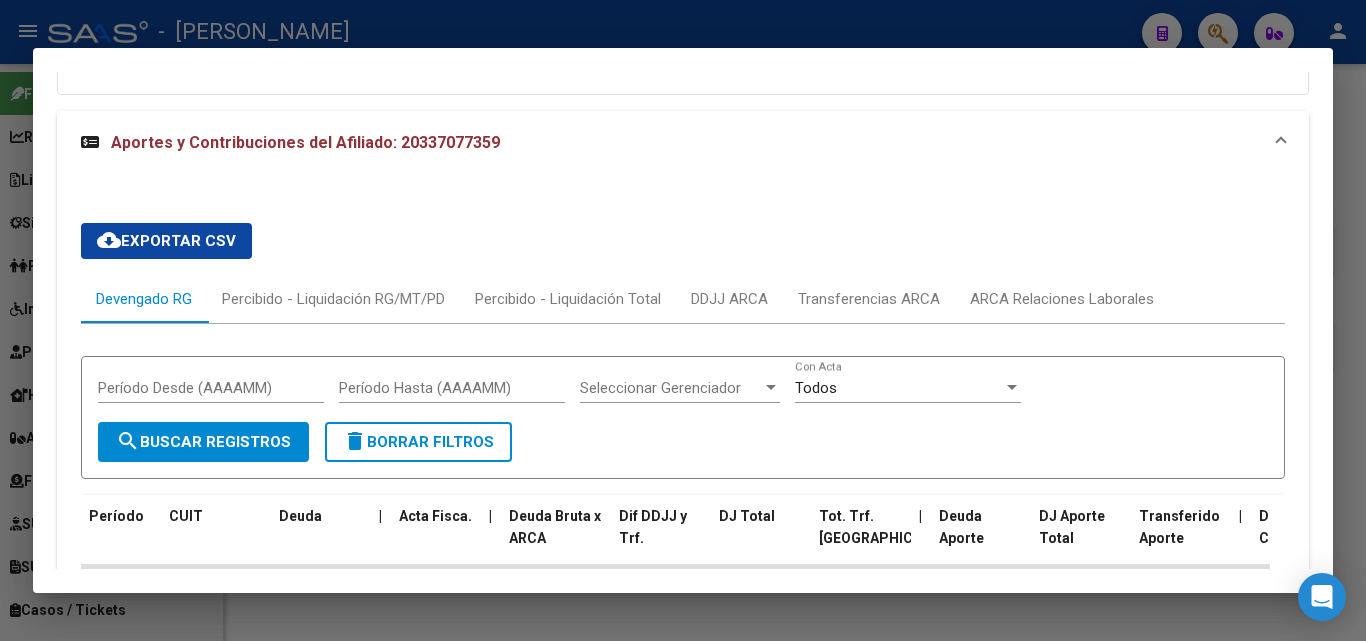 scroll, scrollTop: 1860, scrollLeft: 0, axis: vertical 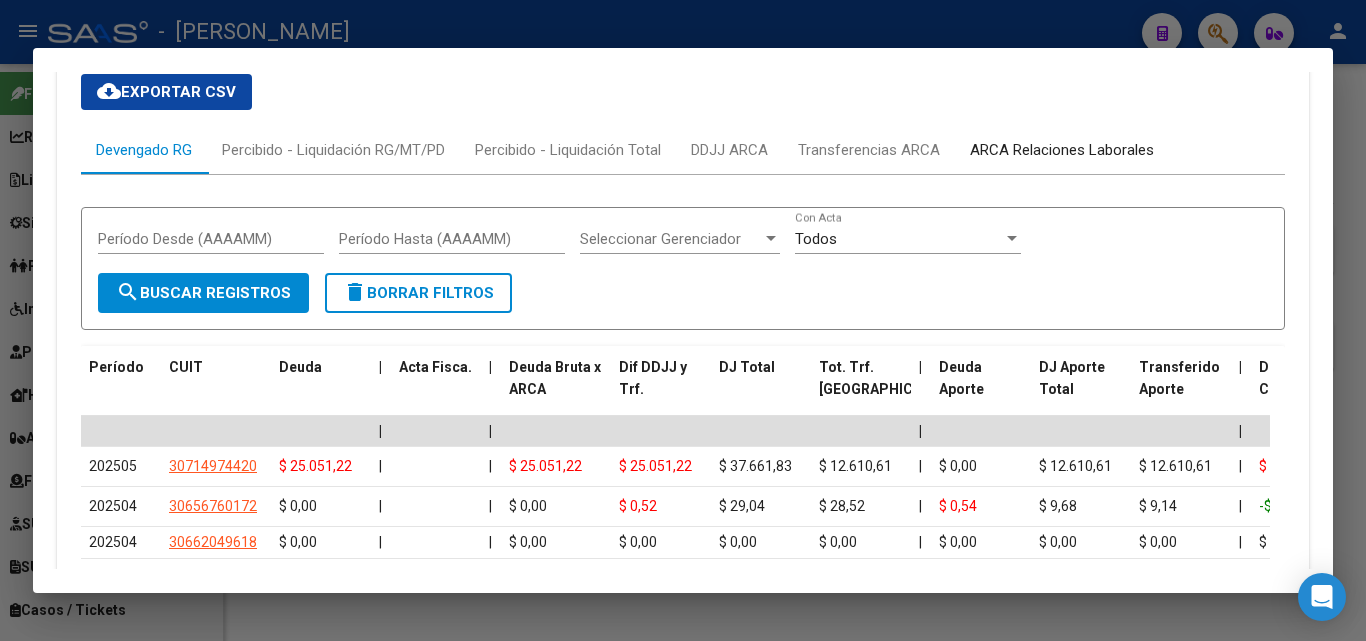 click on "ARCA Relaciones Laborales" at bounding box center (1062, 150) 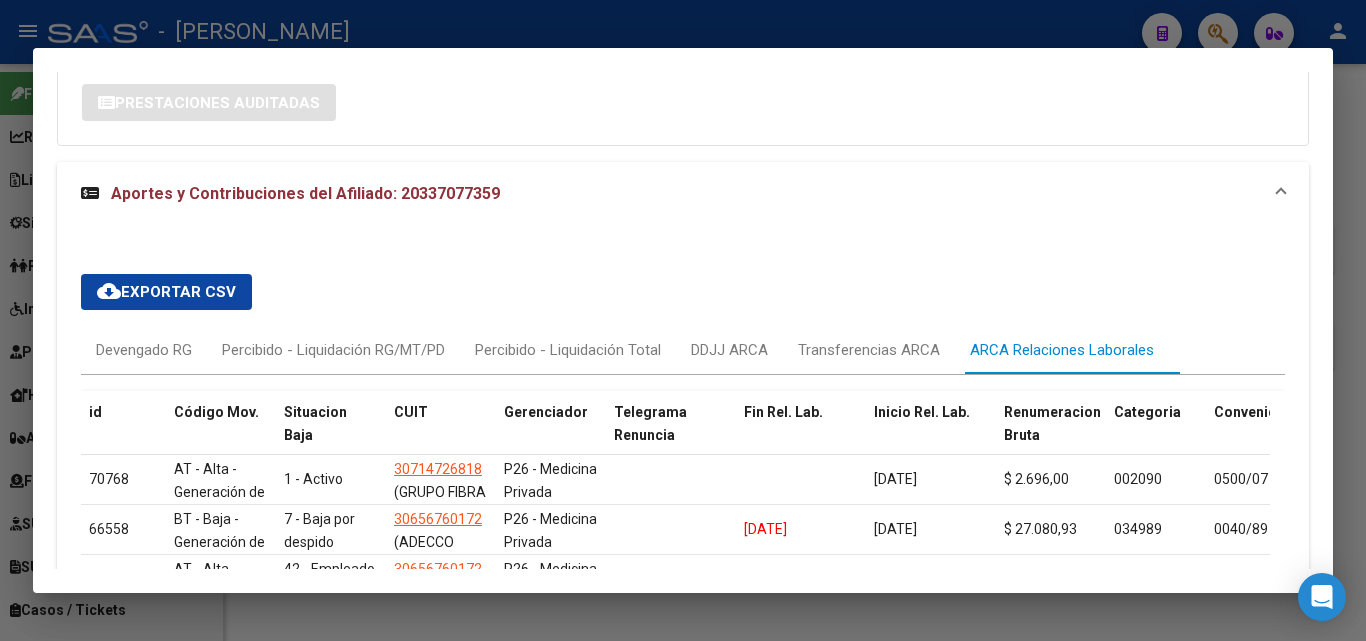 scroll, scrollTop: 1793, scrollLeft: 0, axis: vertical 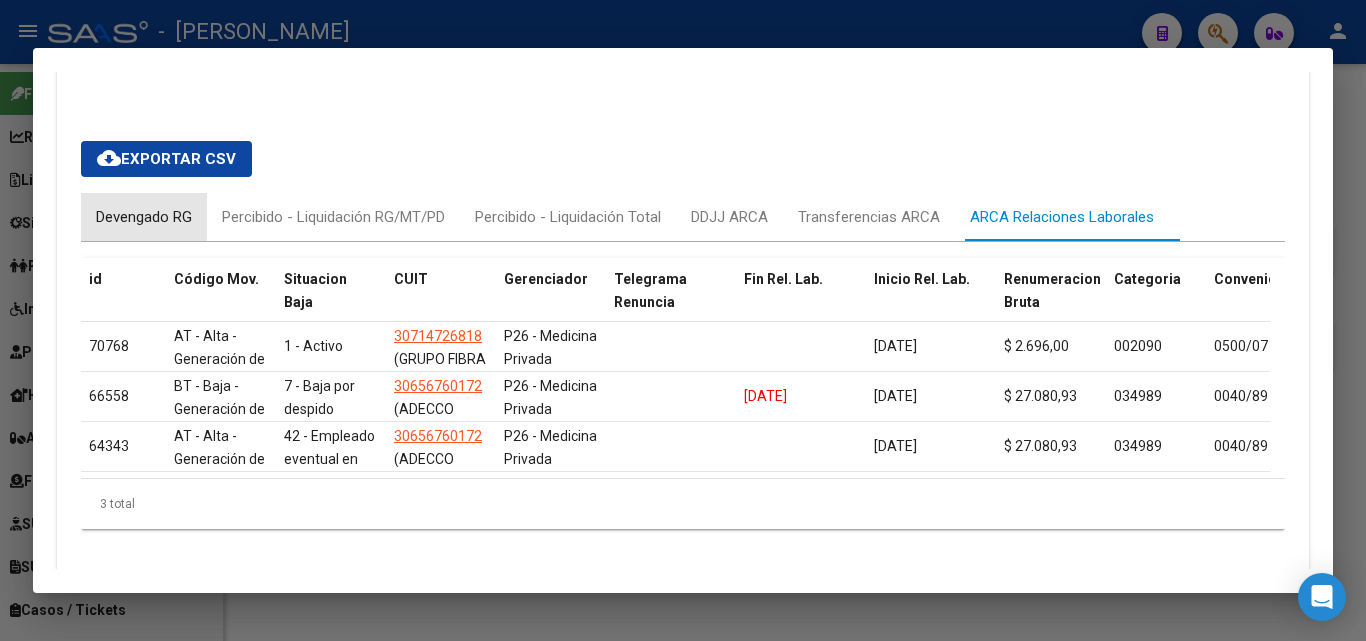 click on "Devengado RG" at bounding box center (144, 217) 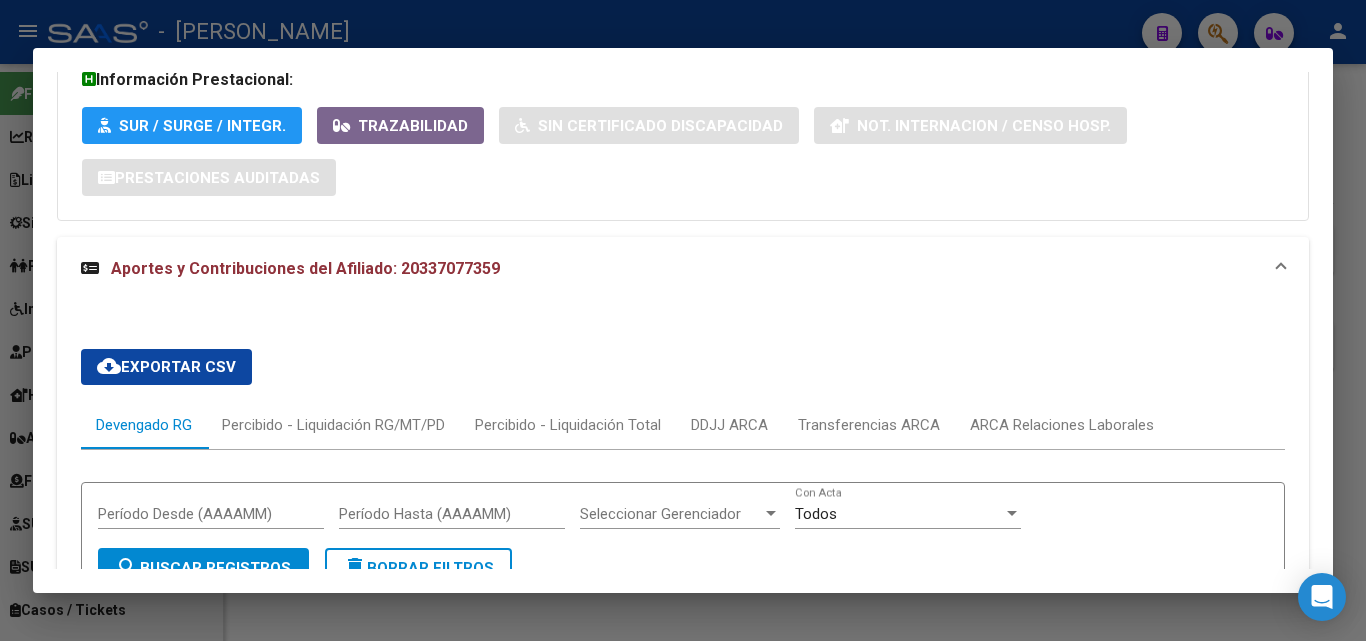 scroll, scrollTop: 1693, scrollLeft: 0, axis: vertical 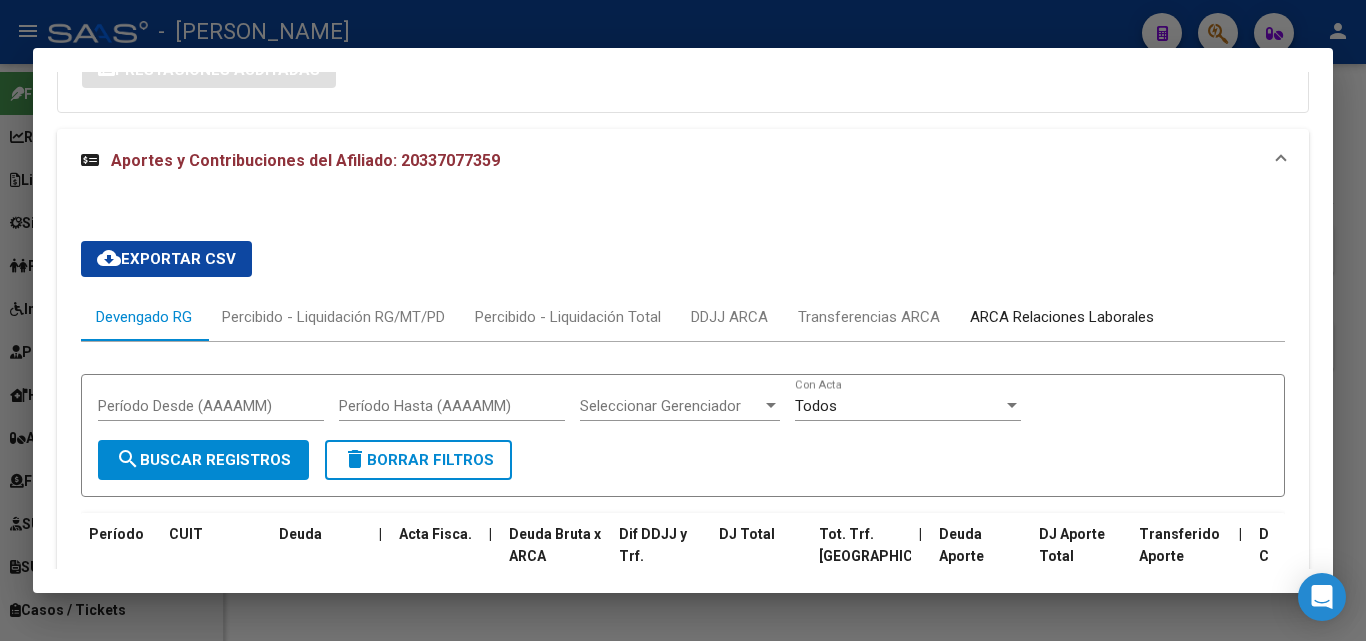click on "ARCA Relaciones Laborales" at bounding box center (1062, 317) 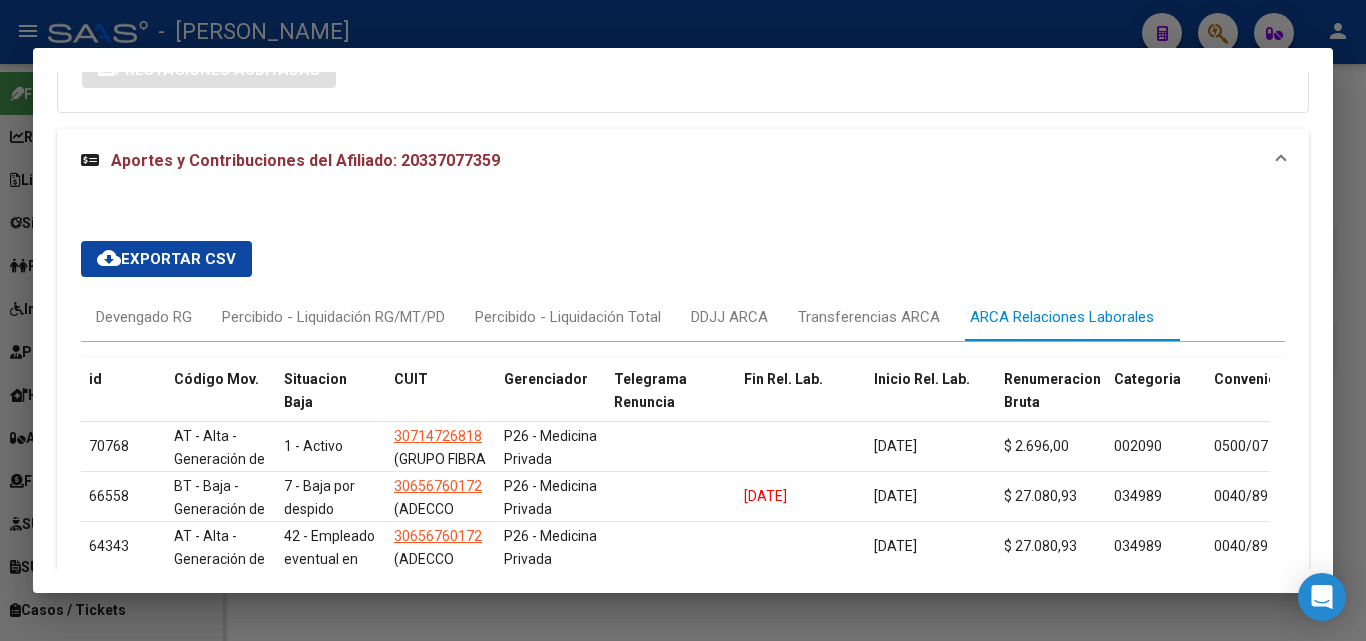 click at bounding box center [683, 320] 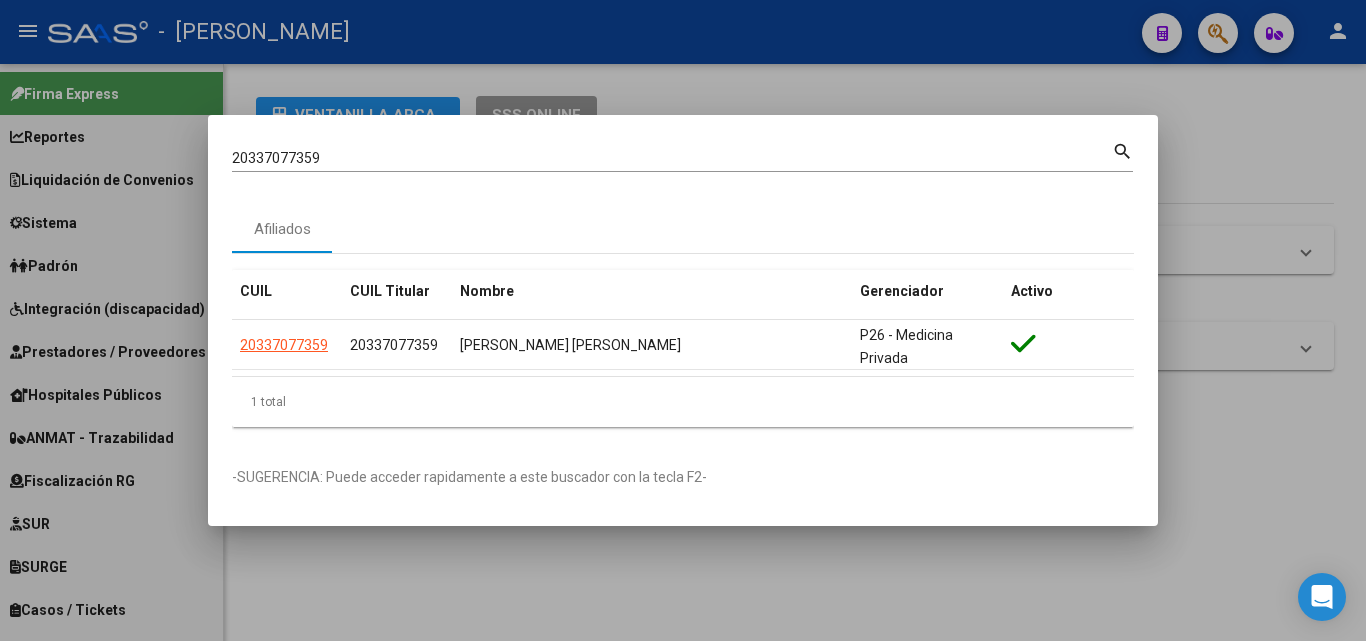 click on "20337077359" at bounding box center [672, 158] 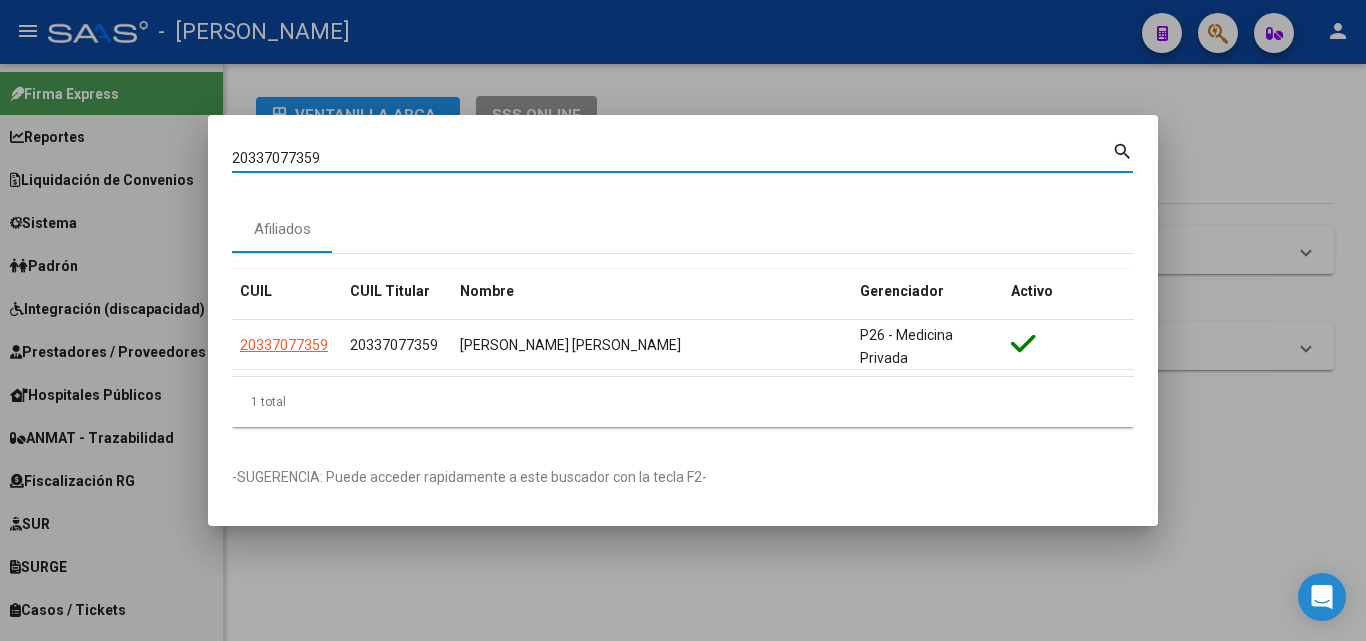 click on "20337077359" at bounding box center [672, 158] 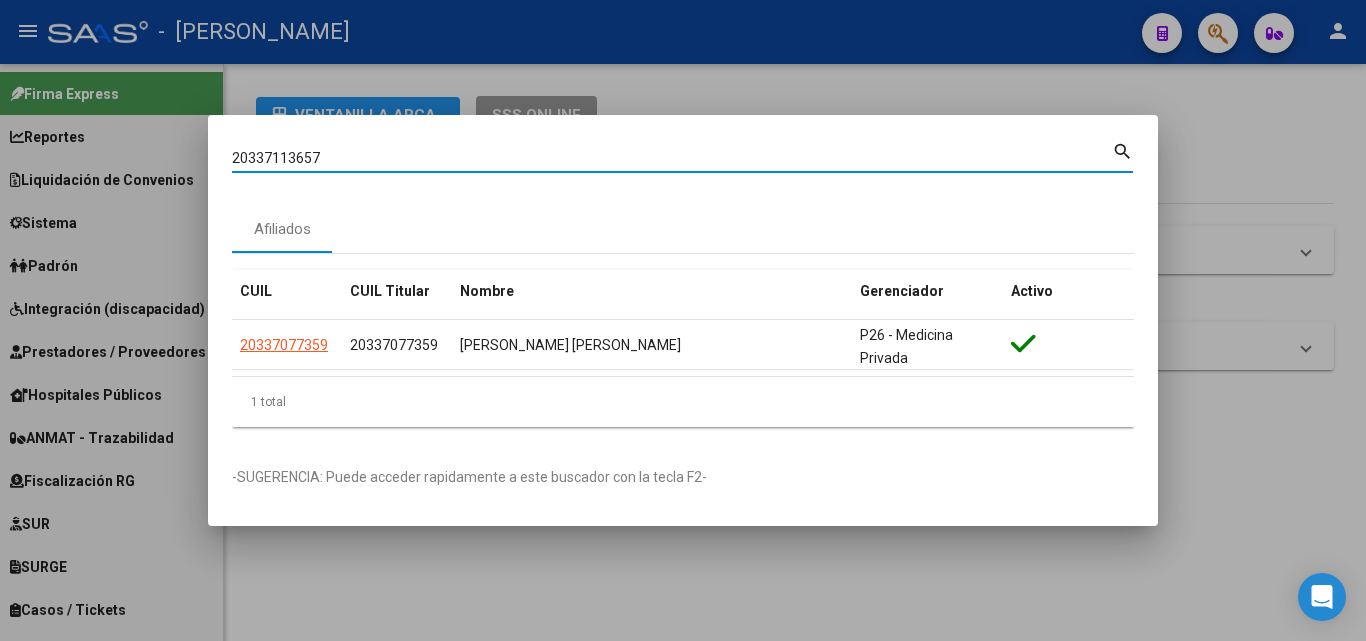 type on "20337113657" 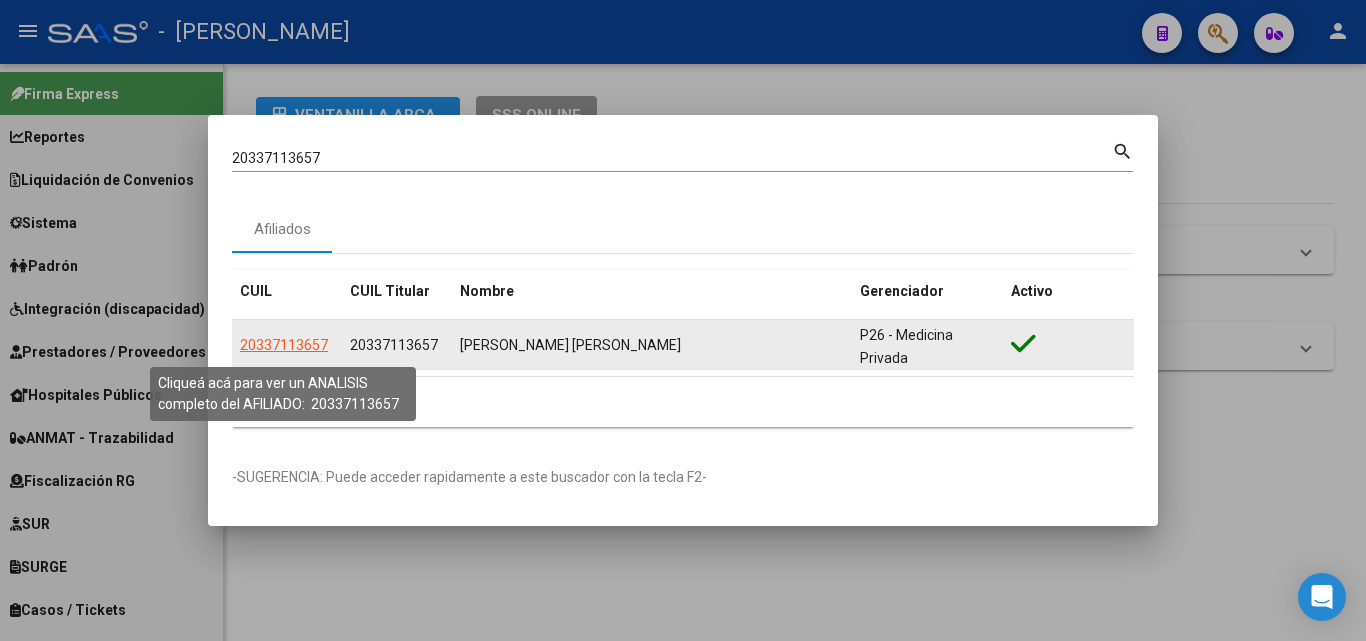 click on "20337113657" 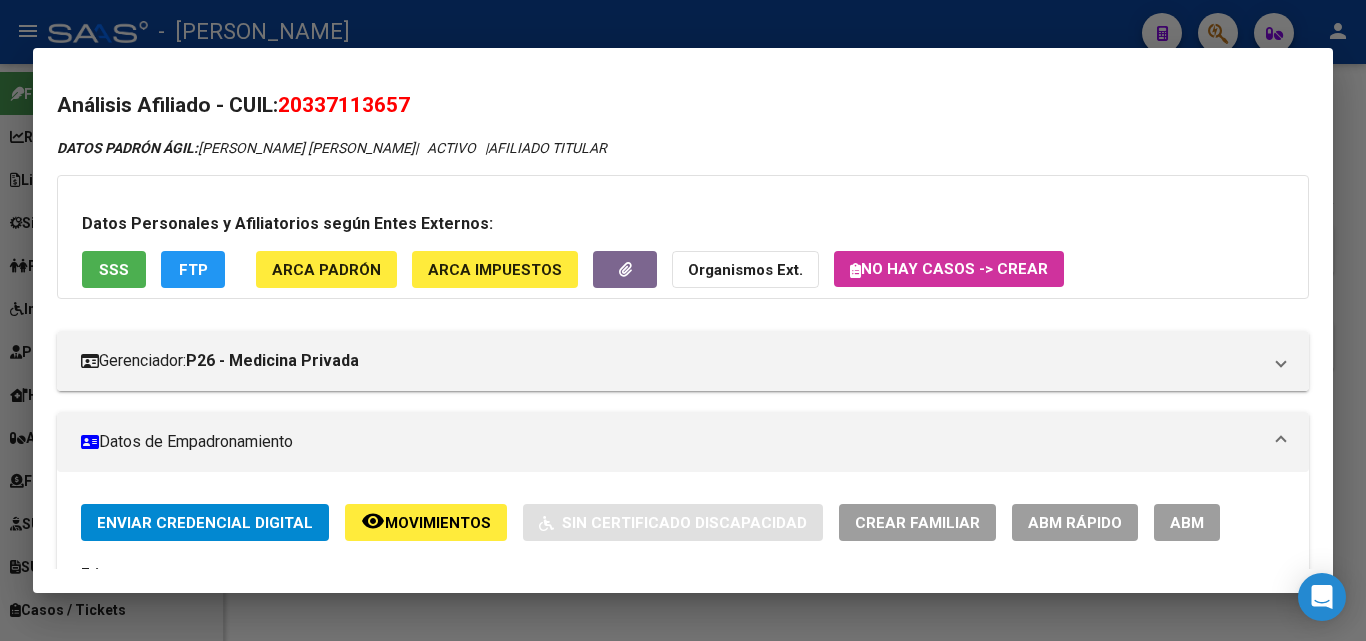 drag, startPoint x: 326, startPoint y: 242, endPoint x: 327, endPoint y: 257, distance: 15.033297 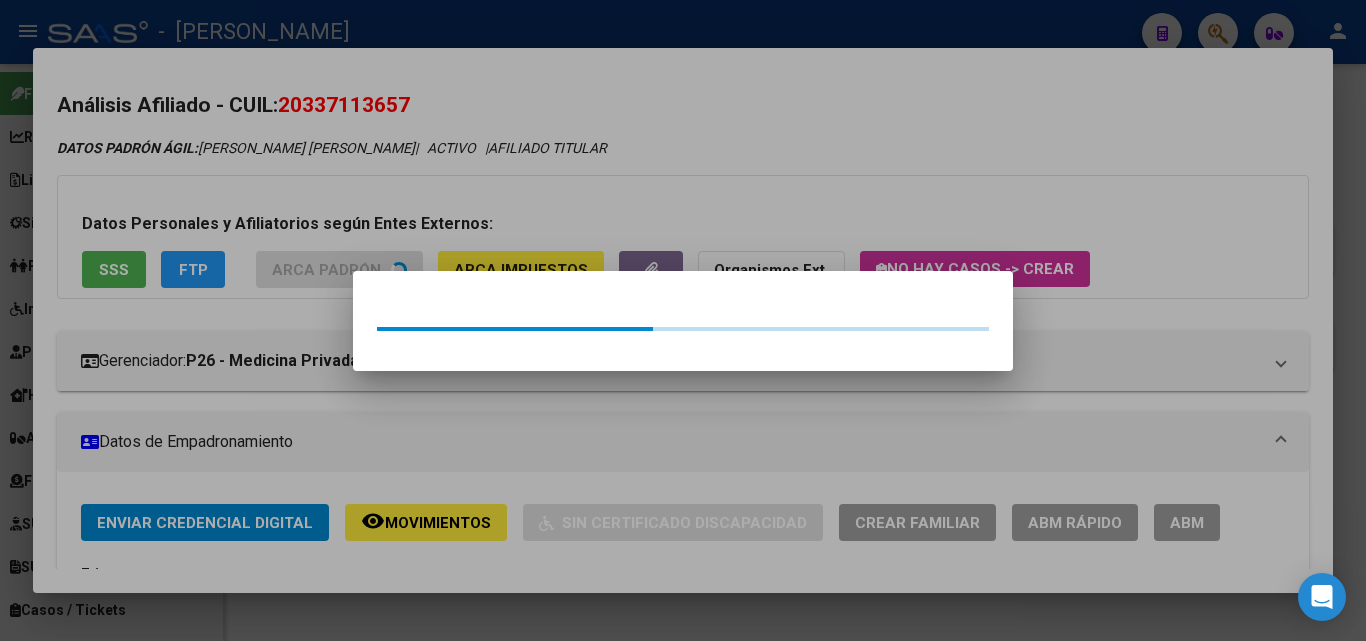 click at bounding box center (683, 320) 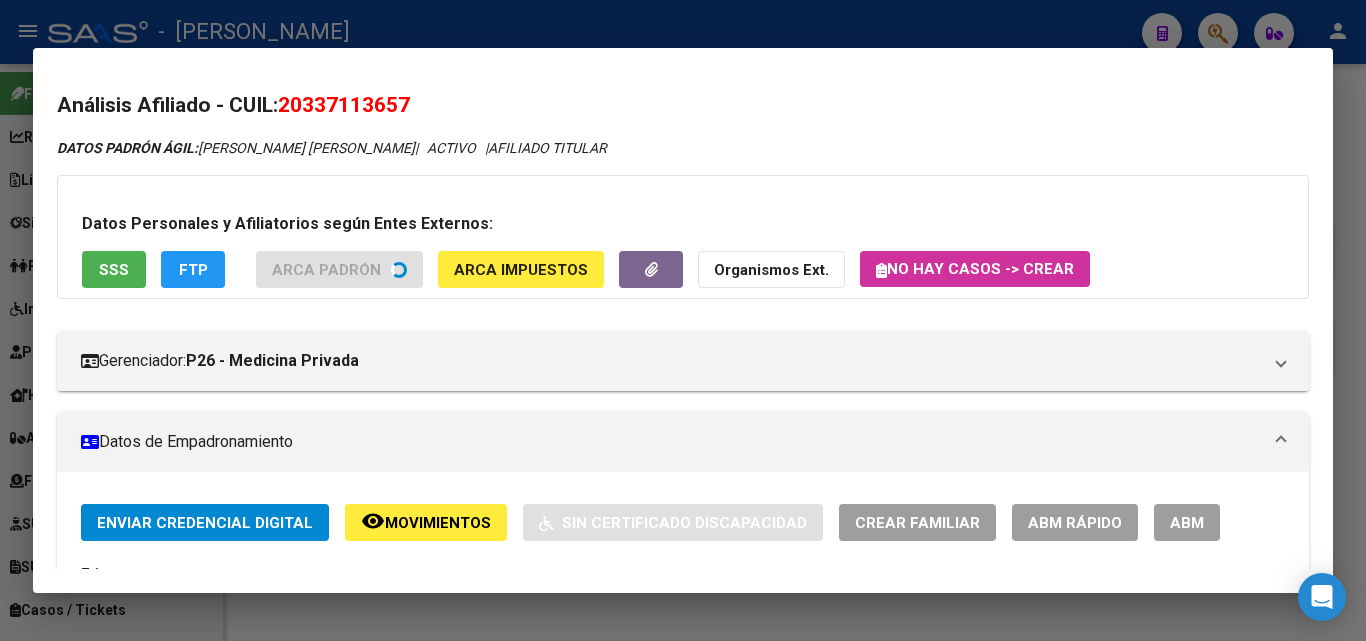 drag, startPoint x: 151, startPoint y: 257, endPoint x: 125, endPoint y: 280, distance: 34.713108 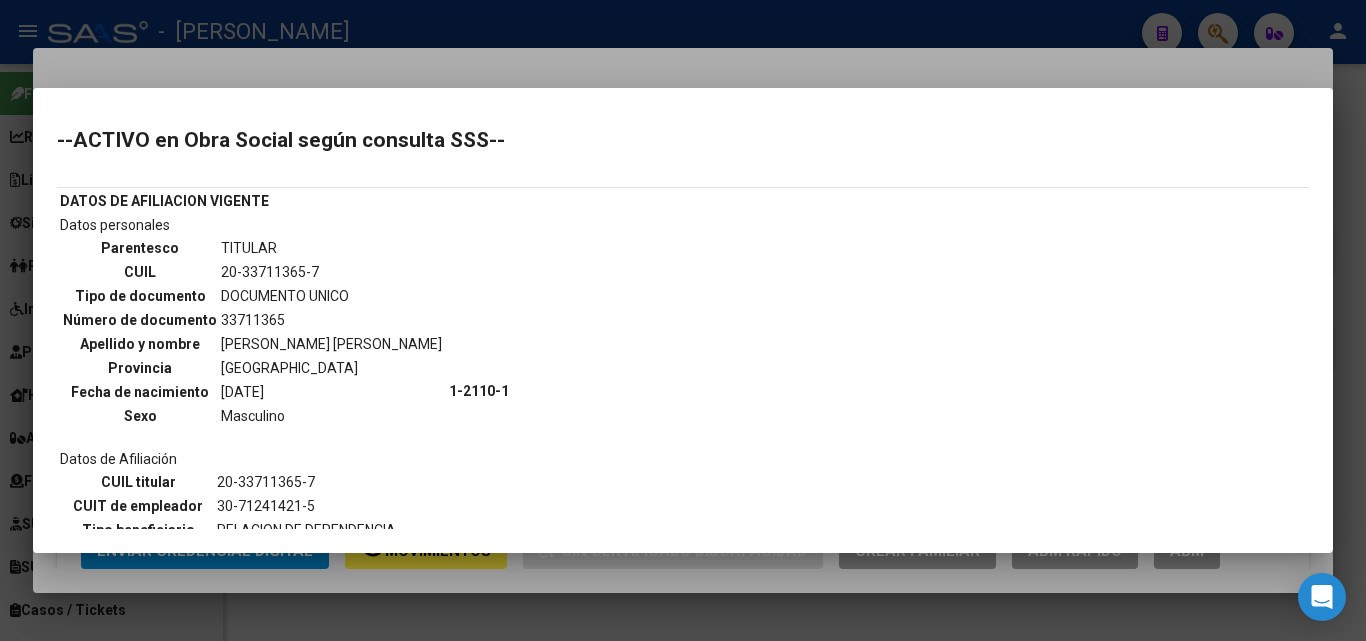 click at bounding box center (683, 320) 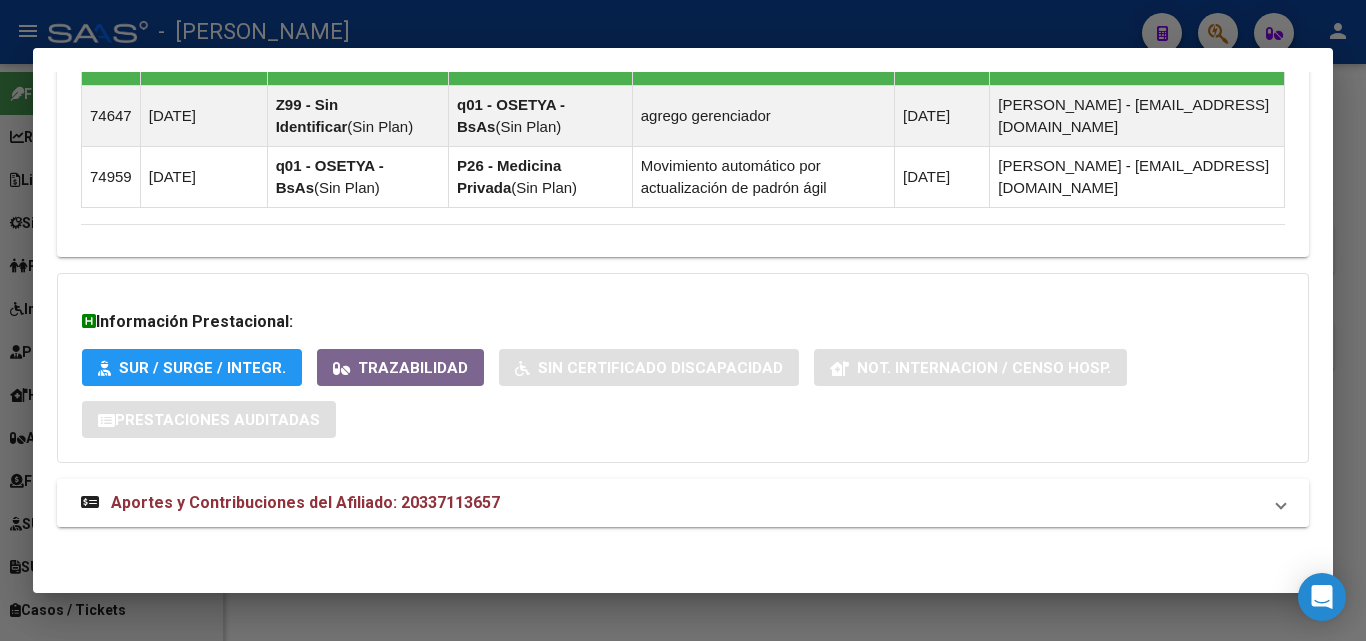 click on "Aportes y Contribuciones del Afiliado: 20337113657" at bounding box center [683, 503] 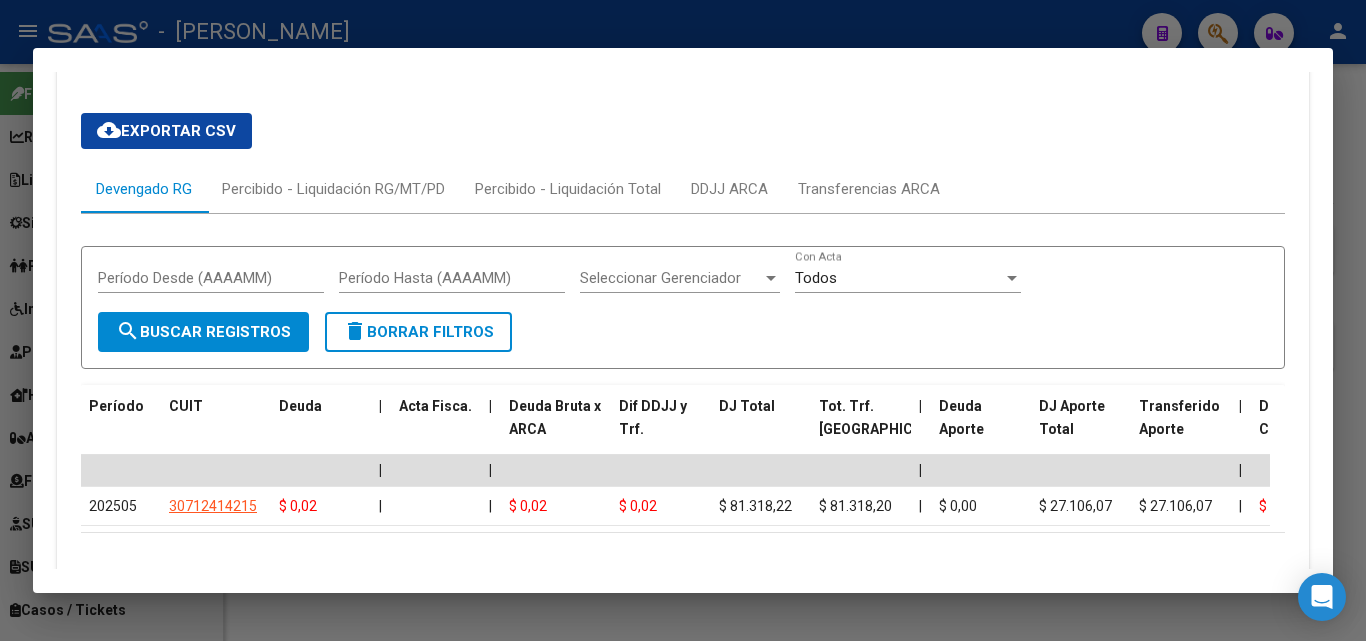 scroll, scrollTop: 1901, scrollLeft: 0, axis: vertical 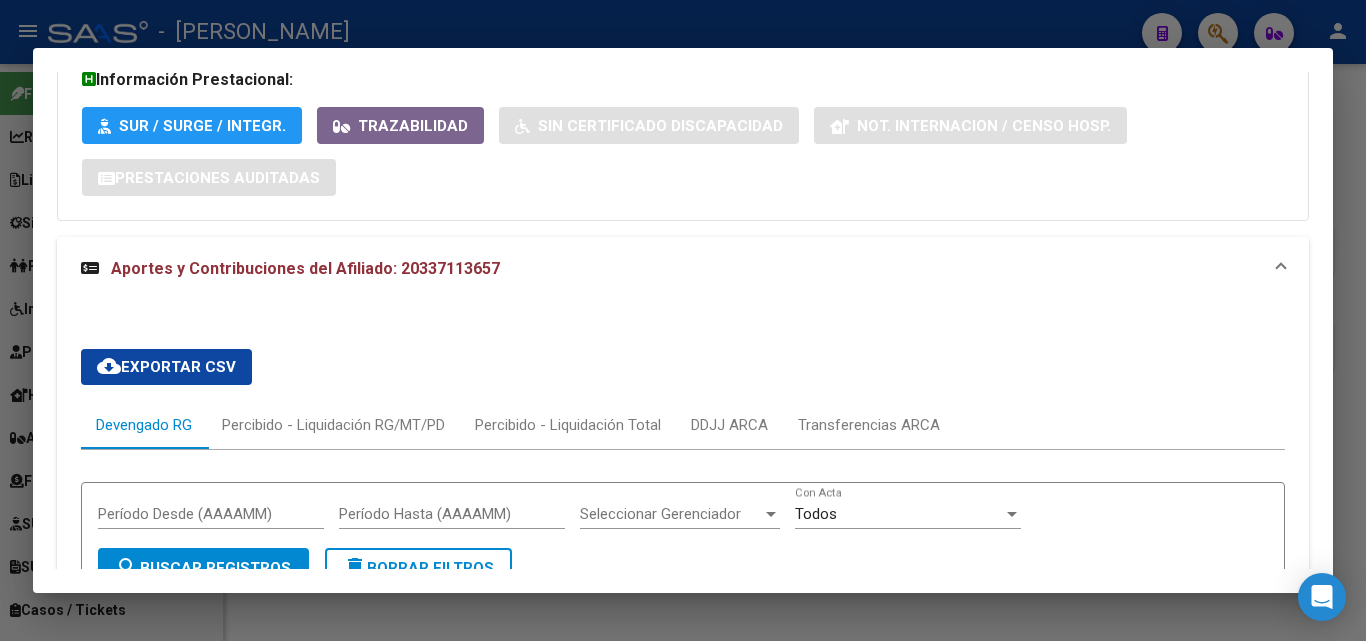 click on "DATOS ARCA:  [PERSON_NAME] [PERSON_NAME]       ([DATE])  DATOS PADRÓN ÁGIL:  [PERSON_NAME]   [PERSON_NAME]     |   ACTIVO   |     AFILIADO TITULAR  Datos Personales y Afiliatorios según Entes Externos: SSS FTP ARCA Padrón ARCA Impuestos Organismos Ext.   No hay casos -> Crear
Gerenciador:      P26 - Medicina Privada Atención telefónica: Atención emergencias: Otros Datos Útiles:    Datos de Empadronamiento  Enviar Credencial Digital remove_red_eye Movimientos    Sin Certificado Discapacidad Crear Familiar ABM Rápido ABM Etiquetas: Estado: ACTIVO Última Alta Formal:  [DATE] Ultimo Tipo Movimiento Alta:  ALTA RG OPCION Online (clave fiscal) Comentario ADMIN:  ALTA AUTOMATICA POR ADHESION AFIP el [DATE] 15:42:47 DATOS DEL AFILIADO Apellido:  [PERSON_NAME] [PERSON_NAME] CUIL:  20337113657 Documento:  DU - DOCUMENTO UNICO 33711365  Nacionalidad:  [DEMOGRAPHIC_DATA] Parentesco:  0 - Titular Estado Civil:  [DEMOGRAPHIC_DATA] Discapacitado:    NO (00) Sexo:  M Nacimiento:  [DEMOGRAPHIC_DATA] Edad:  37  Teléfono Particular: Provincia:" at bounding box center [683, -338] 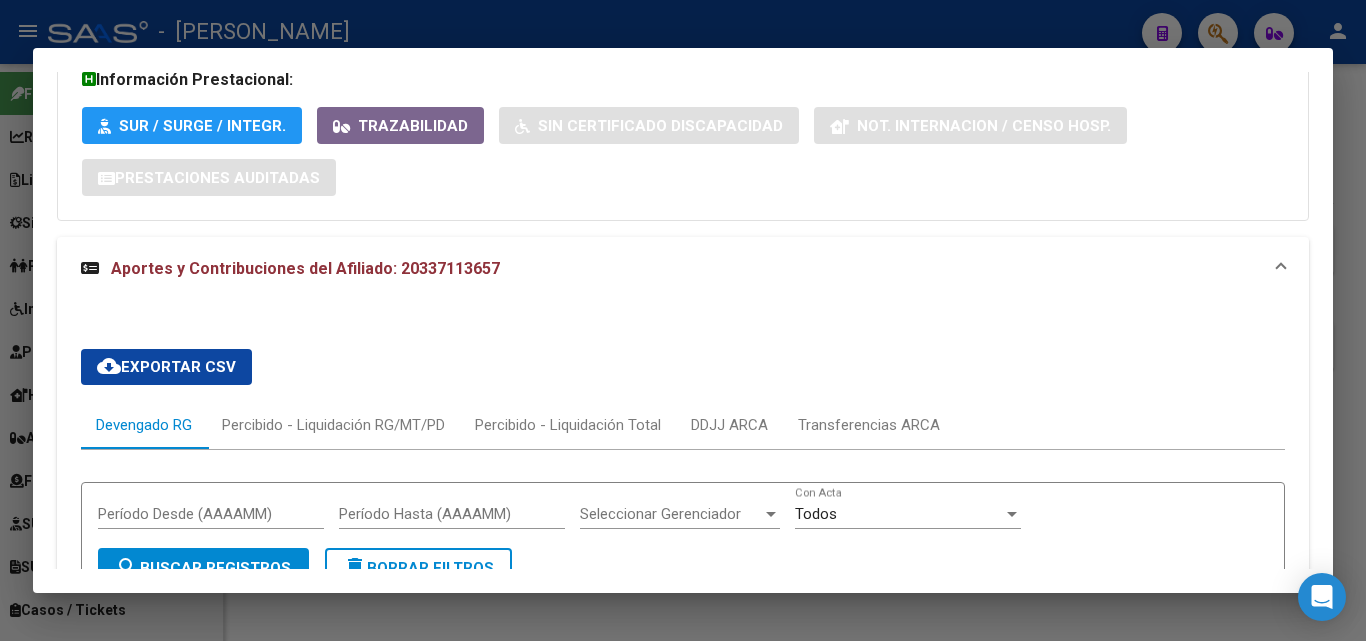 click on "Información Prestacional:       SUR / SURGE / INTEGR.    Trazabilidad    Sin Certificado Discapacidad    Not. Internacion / Censo Hosp.  Prestaciones Auditadas" at bounding box center [683, 126] 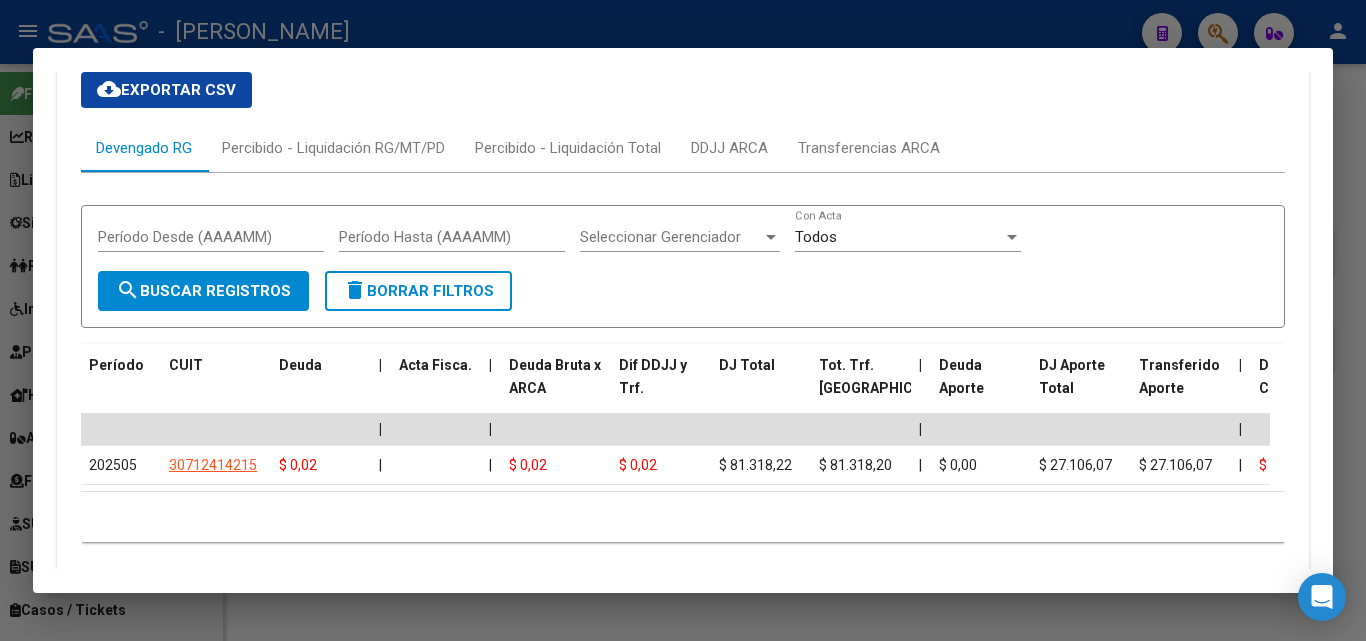scroll, scrollTop: 1957, scrollLeft: 0, axis: vertical 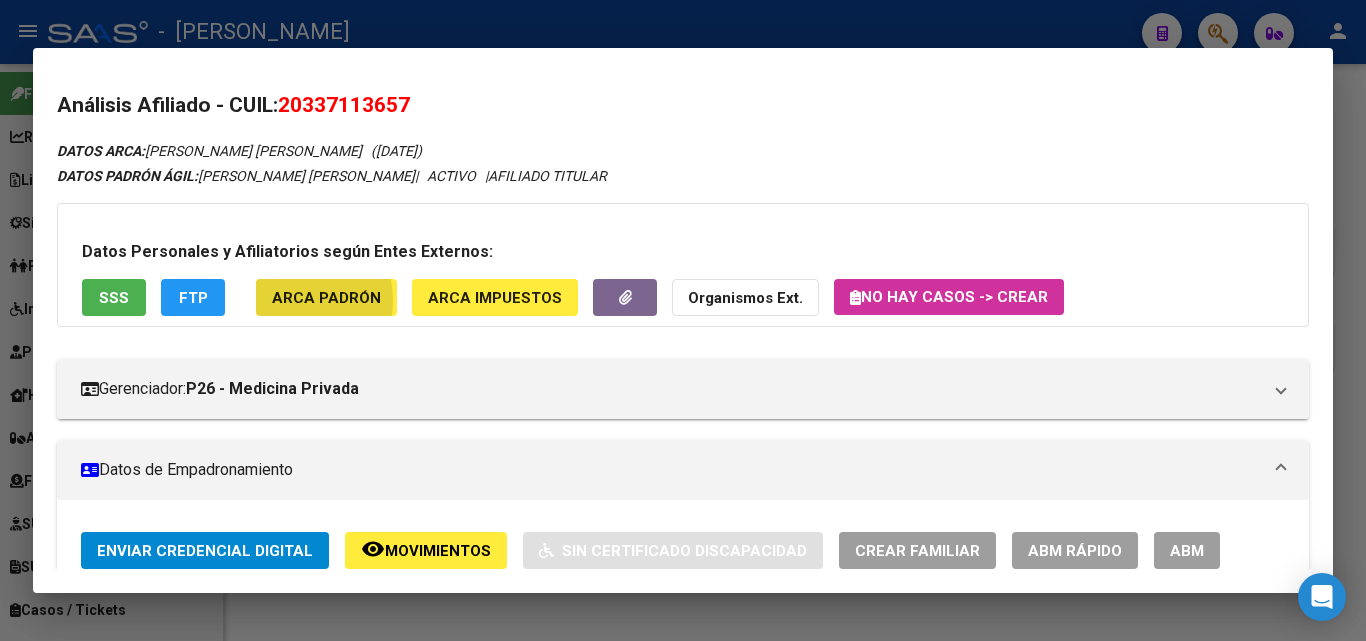 click on "ARCA Padrón" 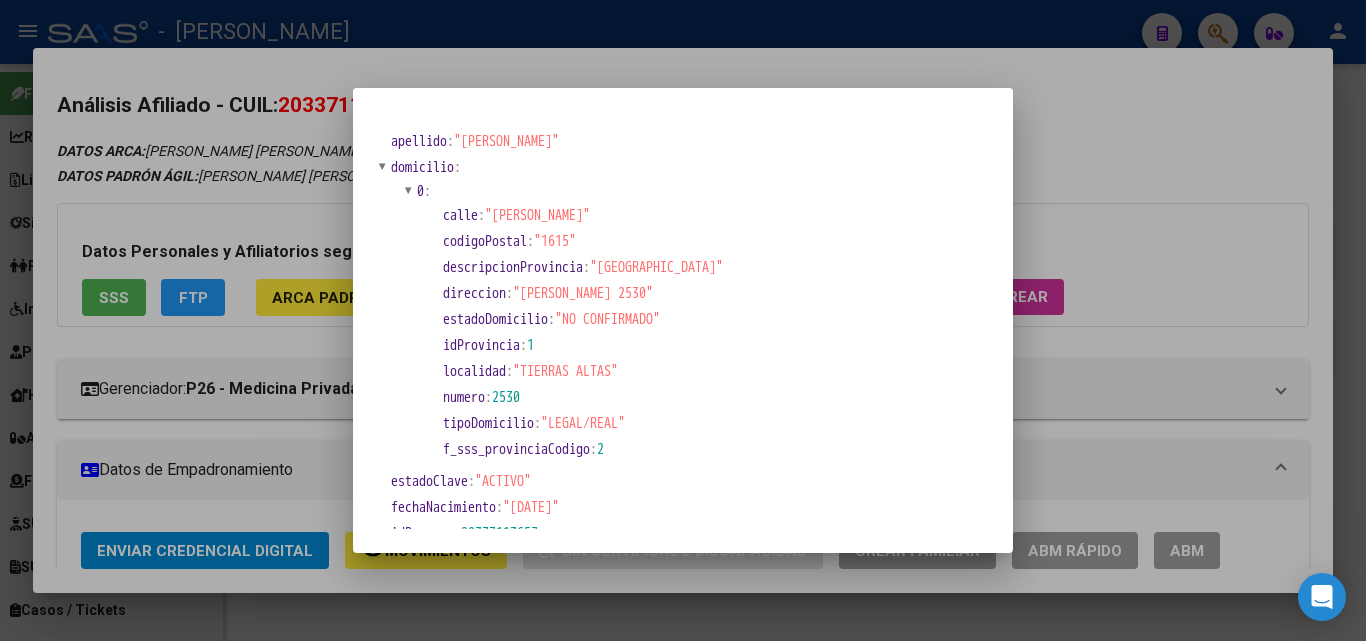 click at bounding box center [683, 320] 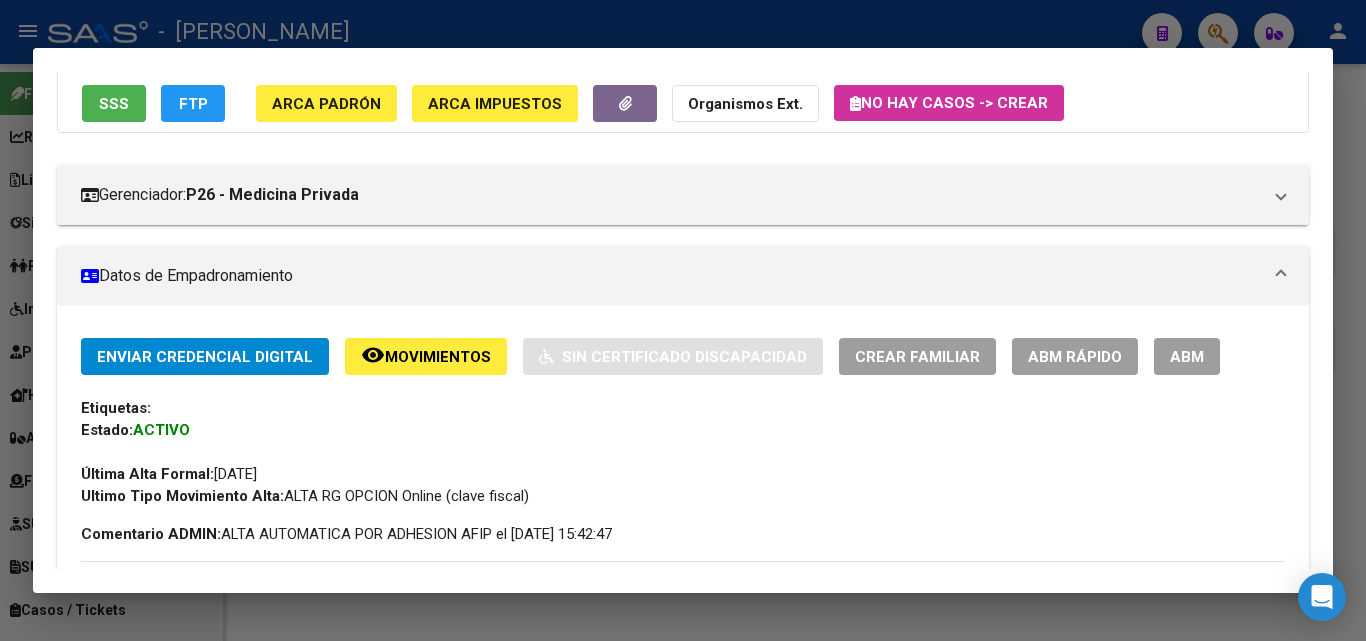 scroll, scrollTop: 400, scrollLeft: 0, axis: vertical 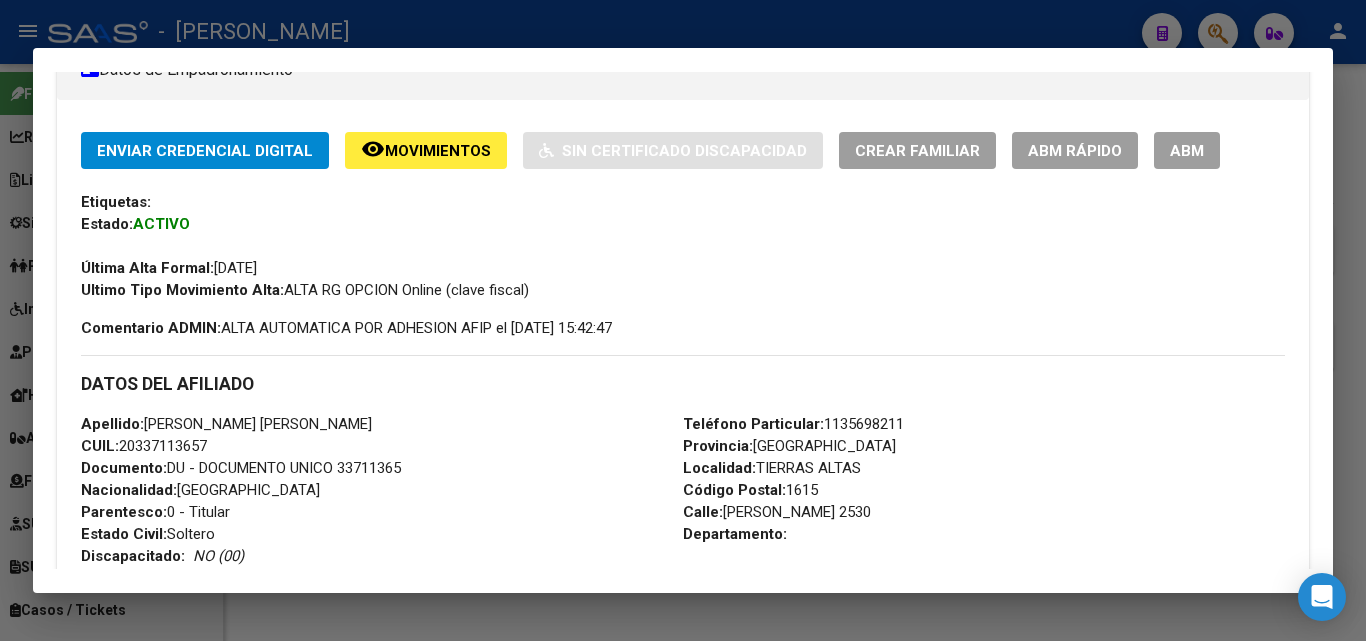 click on "Documento:  DU - DOCUMENTO UNICO 33711365" at bounding box center (241, 468) 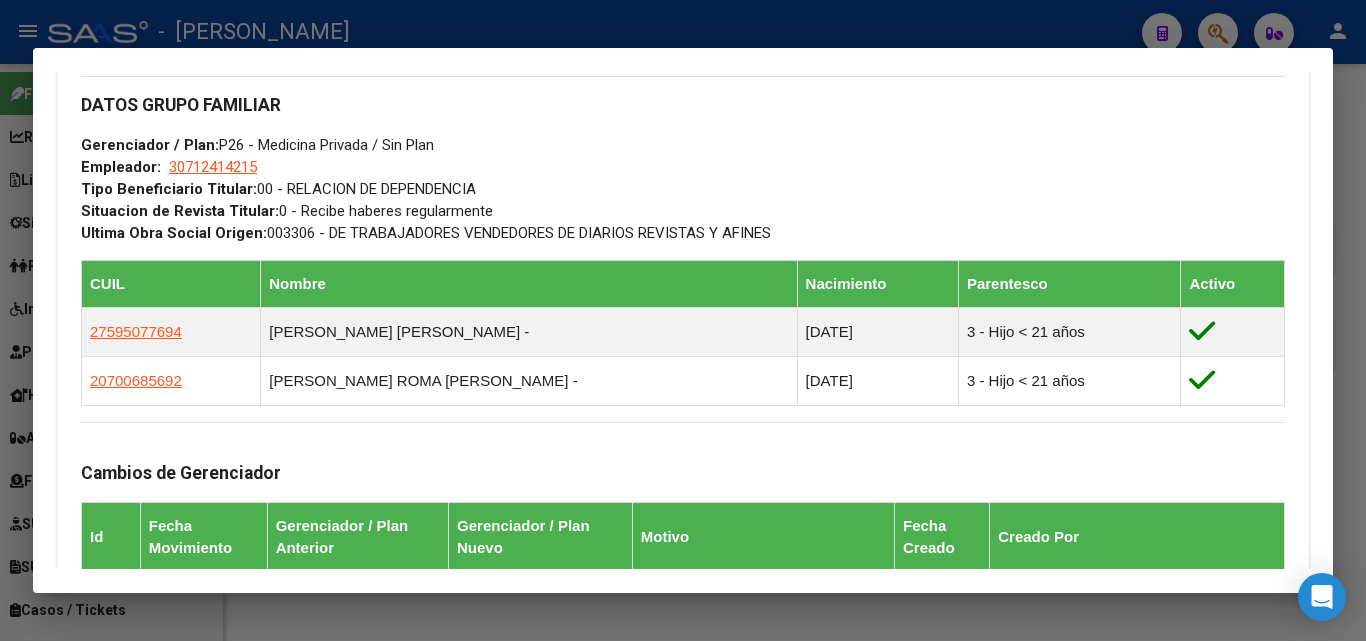 scroll, scrollTop: 1000, scrollLeft: 0, axis: vertical 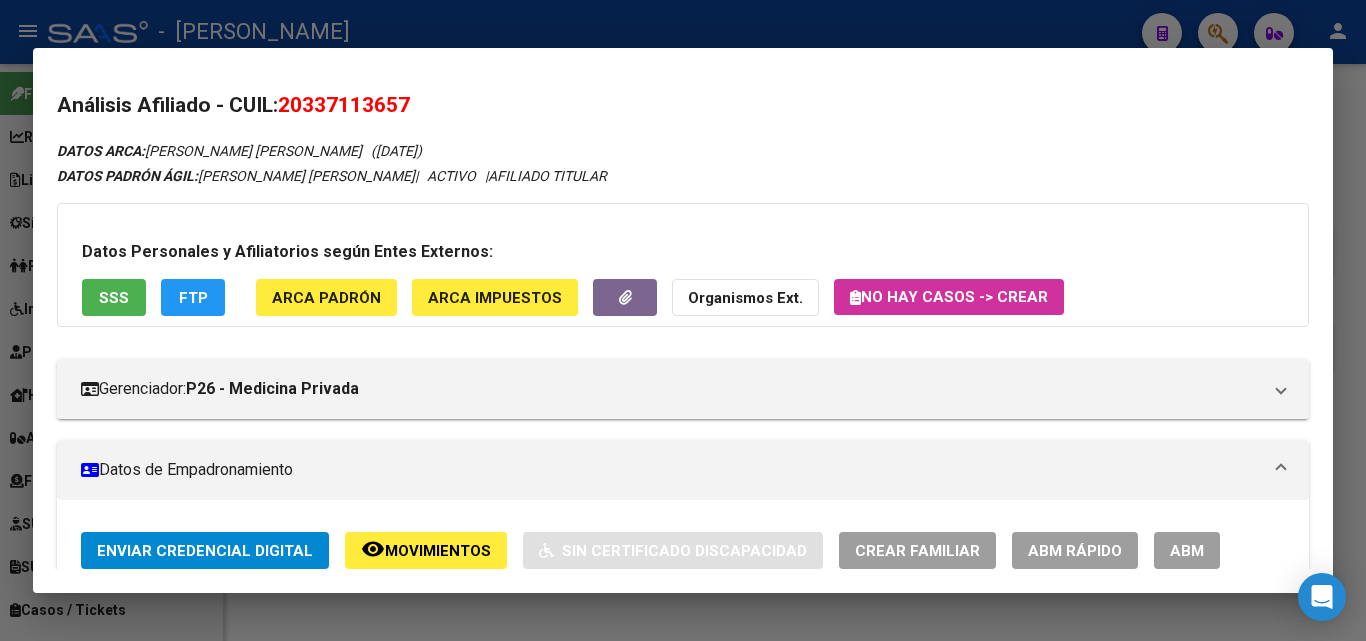 click on "Datos Personales y Afiliatorios según Entes Externos: SSS FTP ARCA Padrón ARCA Impuestos Organismos Ext.   No hay casos -> Crear" at bounding box center (683, 265) 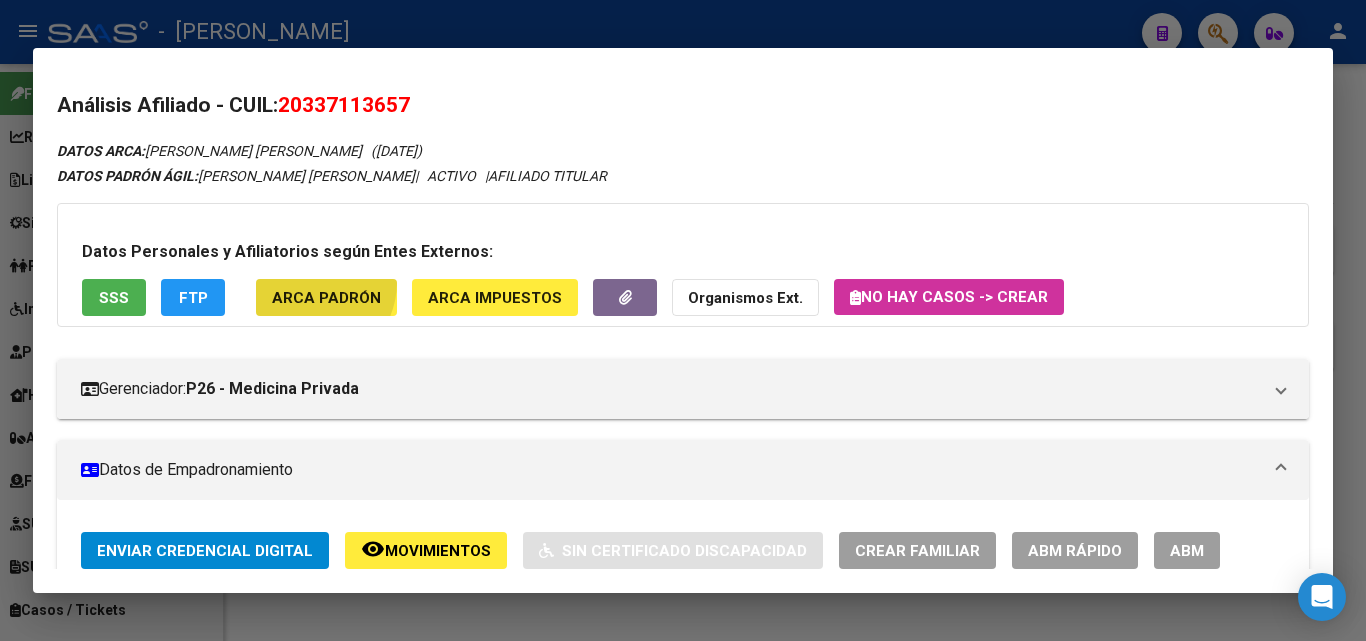 click on "ARCA Padrón" 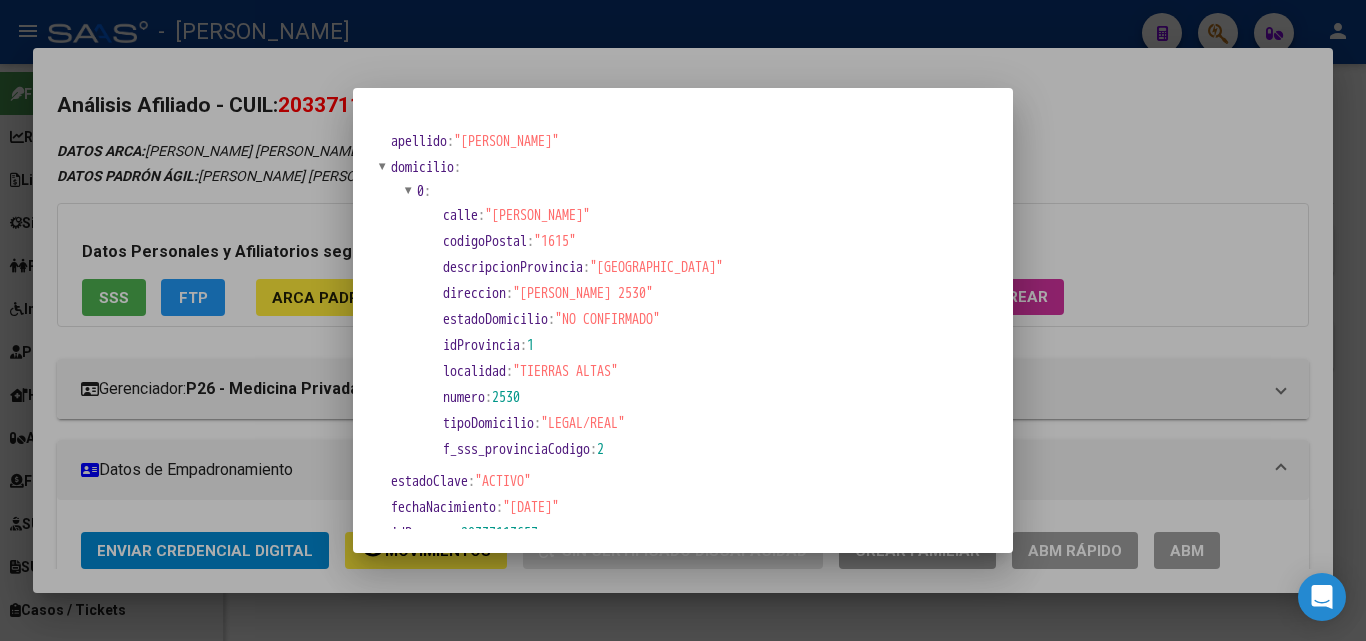 click at bounding box center [683, 320] 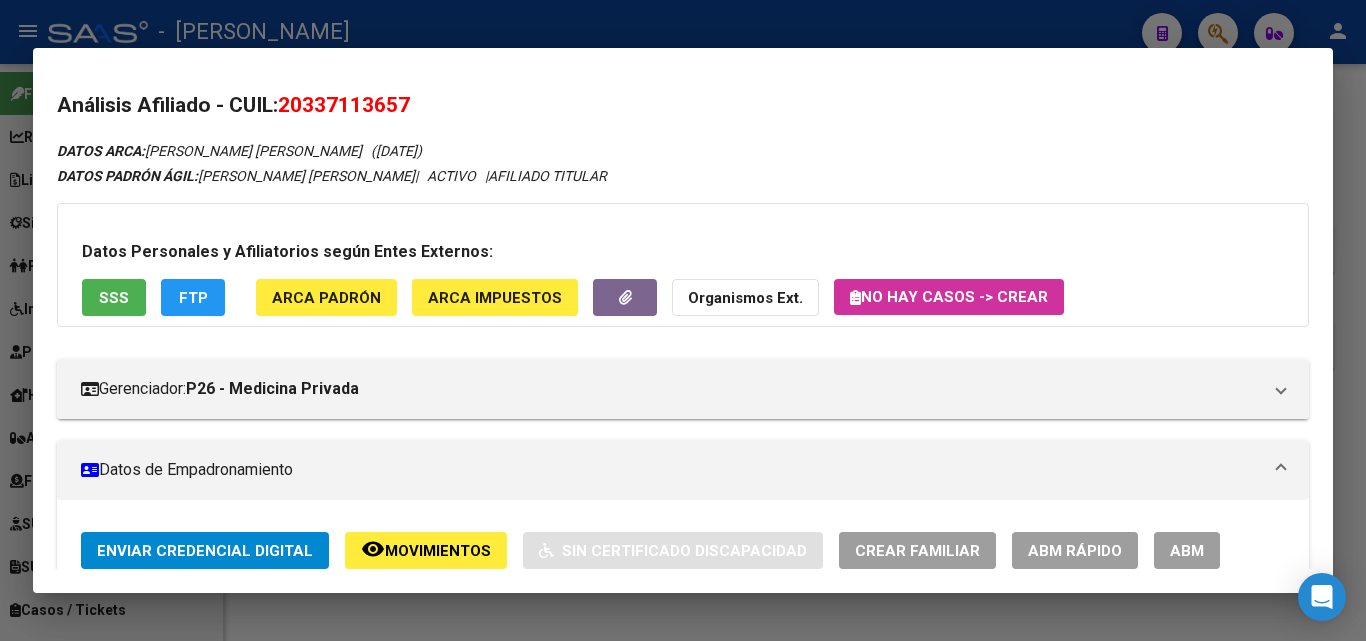 scroll, scrollTop: 400, scrollLeft: 0, axis: vertical 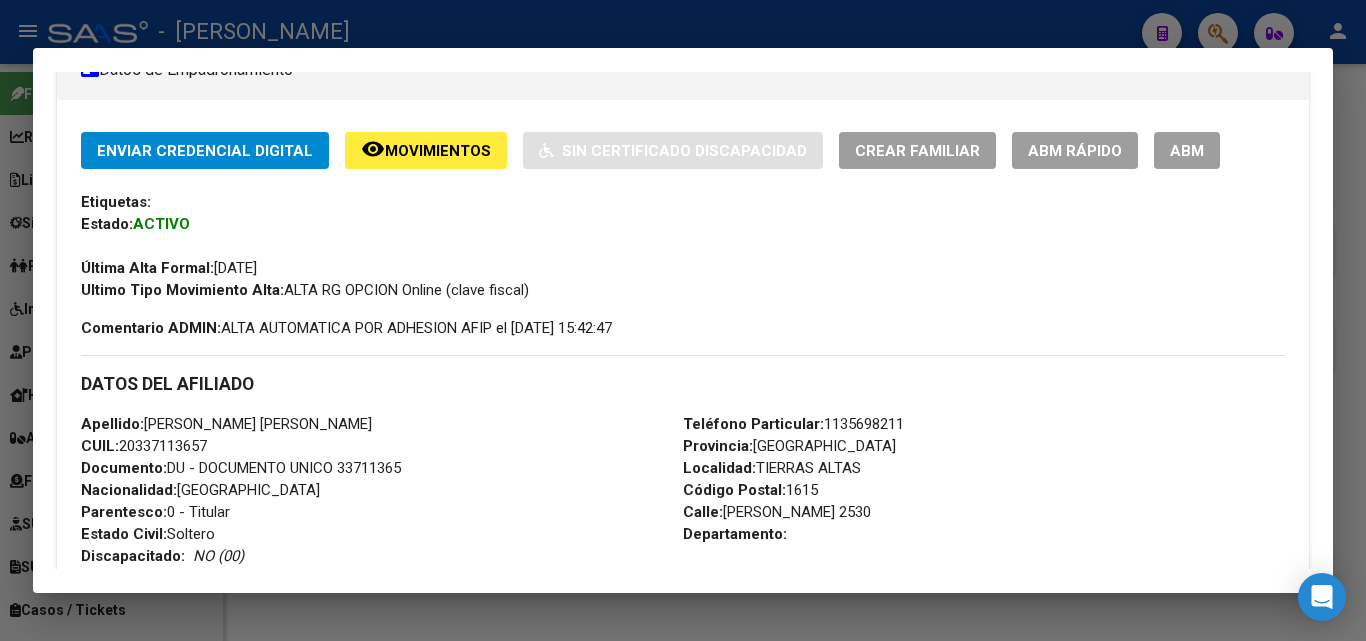 click on "Teléfono Particular:  [PHONE_NUMBER]           Provincia:  [GEOGRAPHIC_DATA] Localidad:  TIERRAS ALTAS Código Postal:  1615 [STREET_ADDRESS][PERSON_NAME]:" at bounding box center [984, 523] 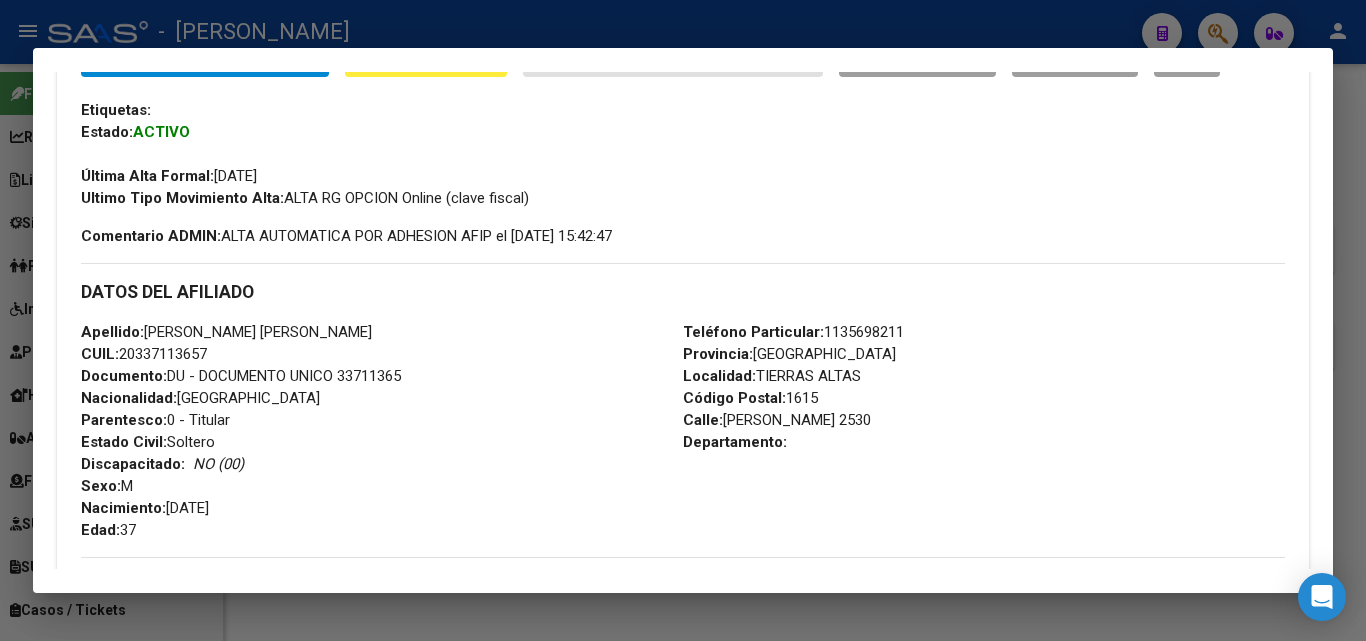 scroll, scrollTop: 700, scrollLeft: 0, axis: vertical 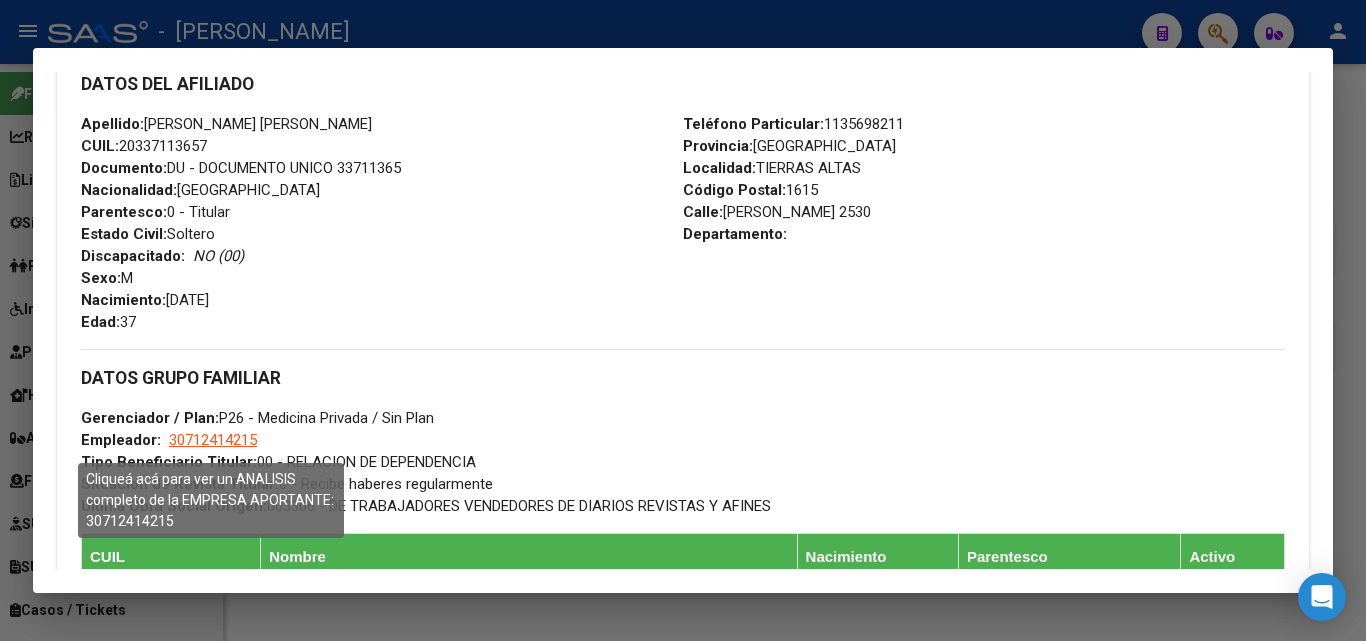 click on "30712414215" at bounding box center (213, 440) 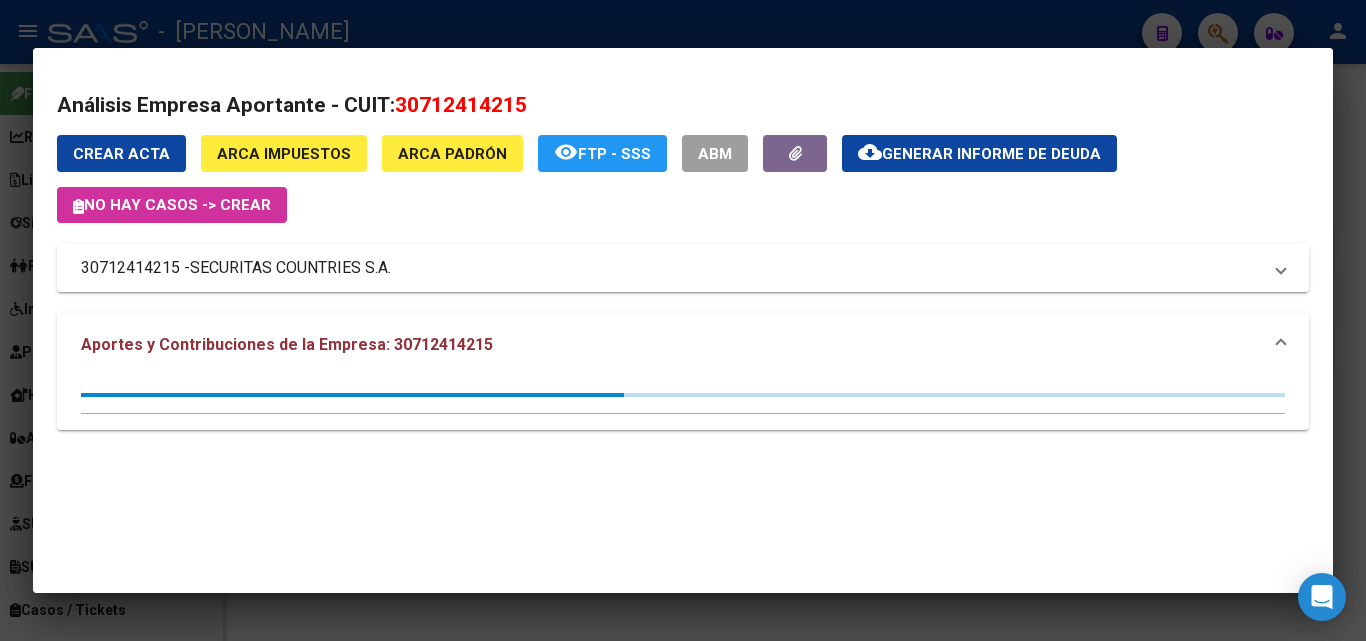 click at bounding box center (683, 320) 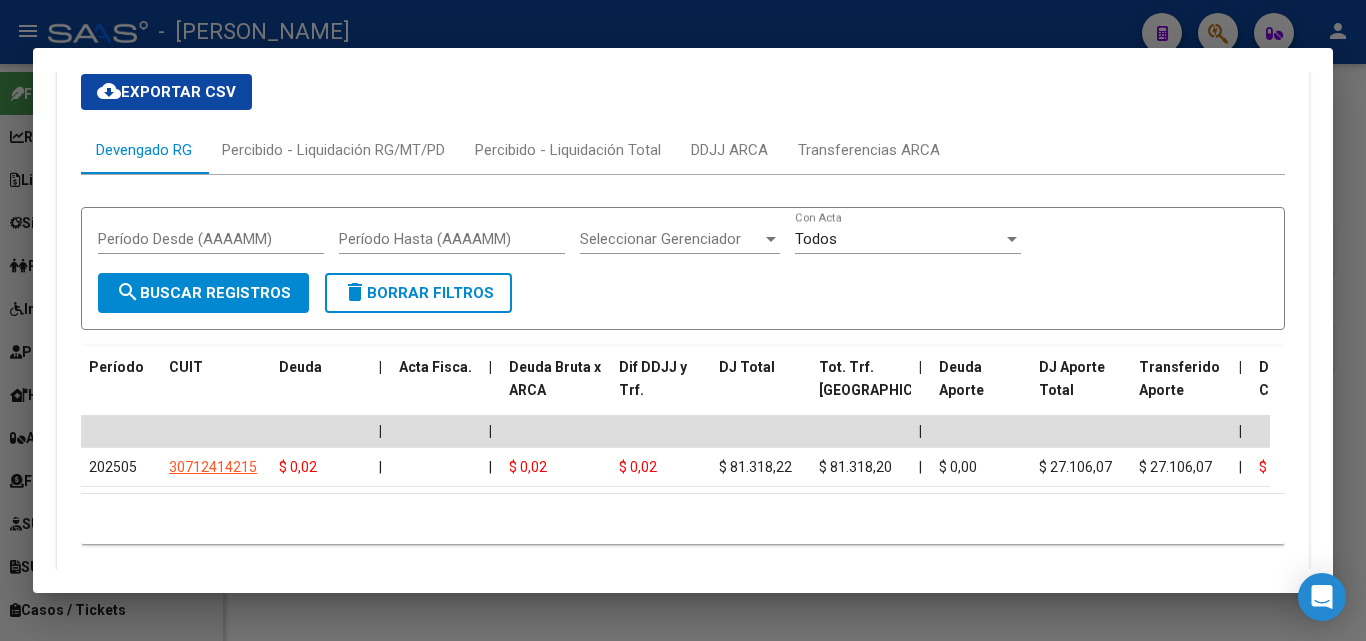 scroll, scrollTop: 2057, scrollLeft: 0, axis: vertical 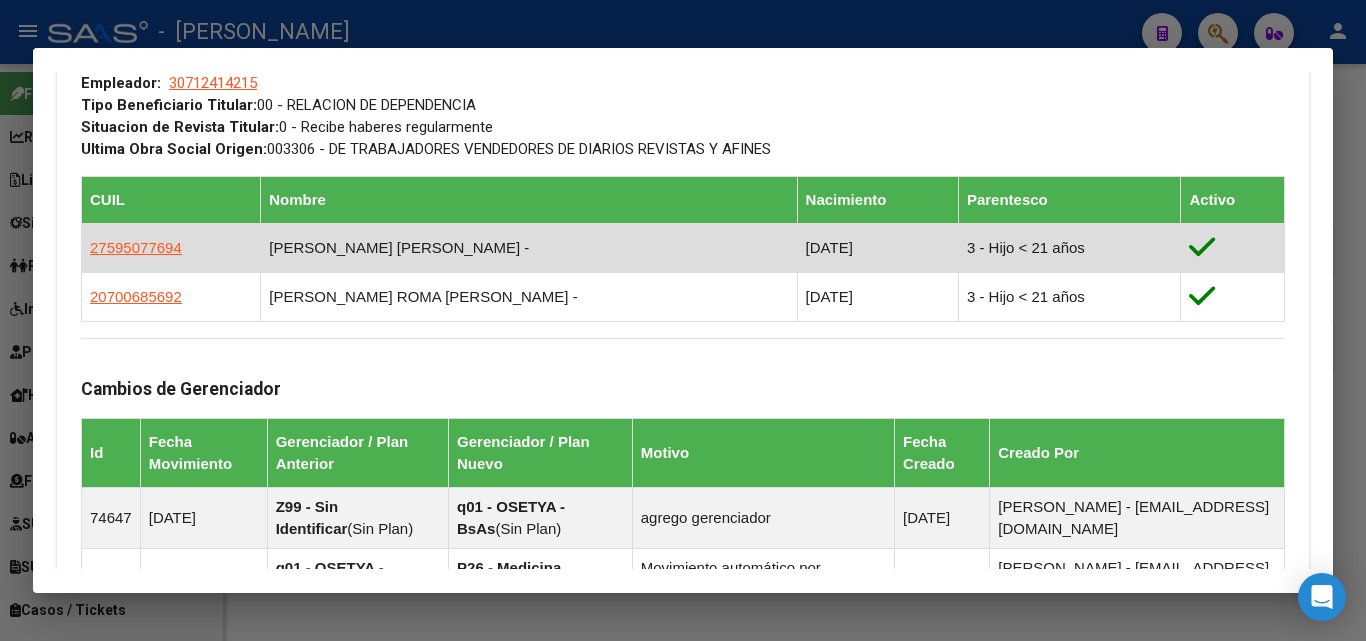 click on "27595077694" at bounding box center [171, 247] 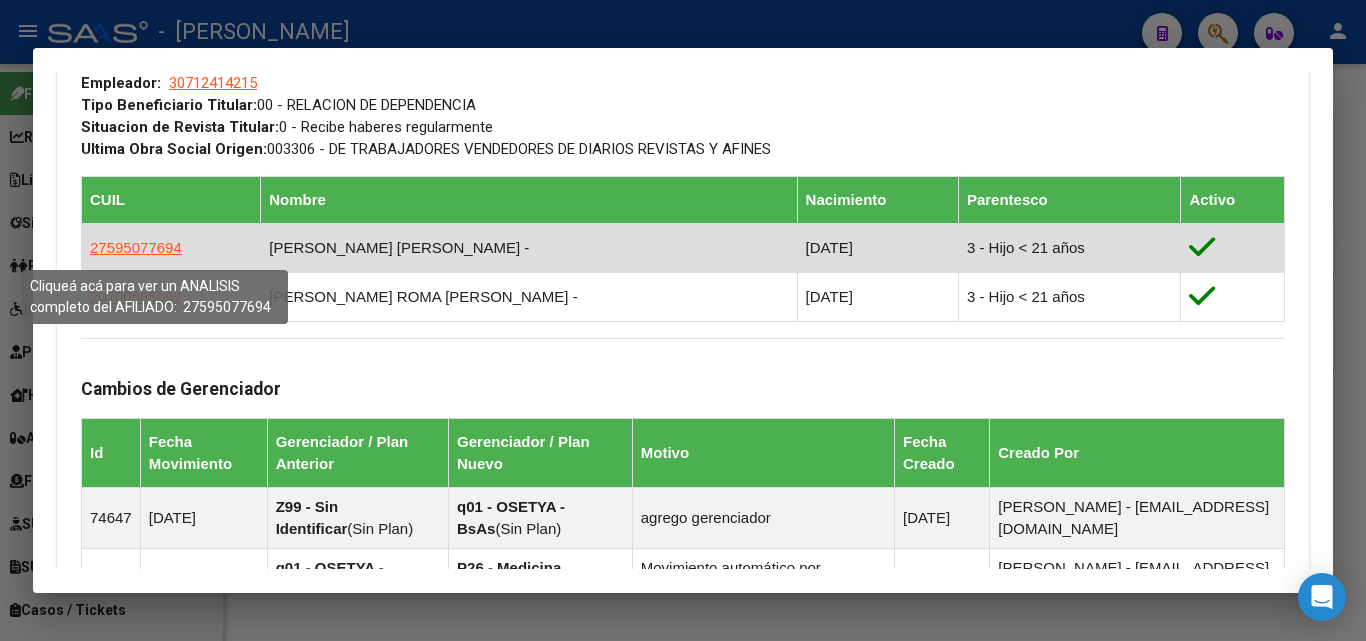 click on "27595077694" at bounding box center [136, 247] 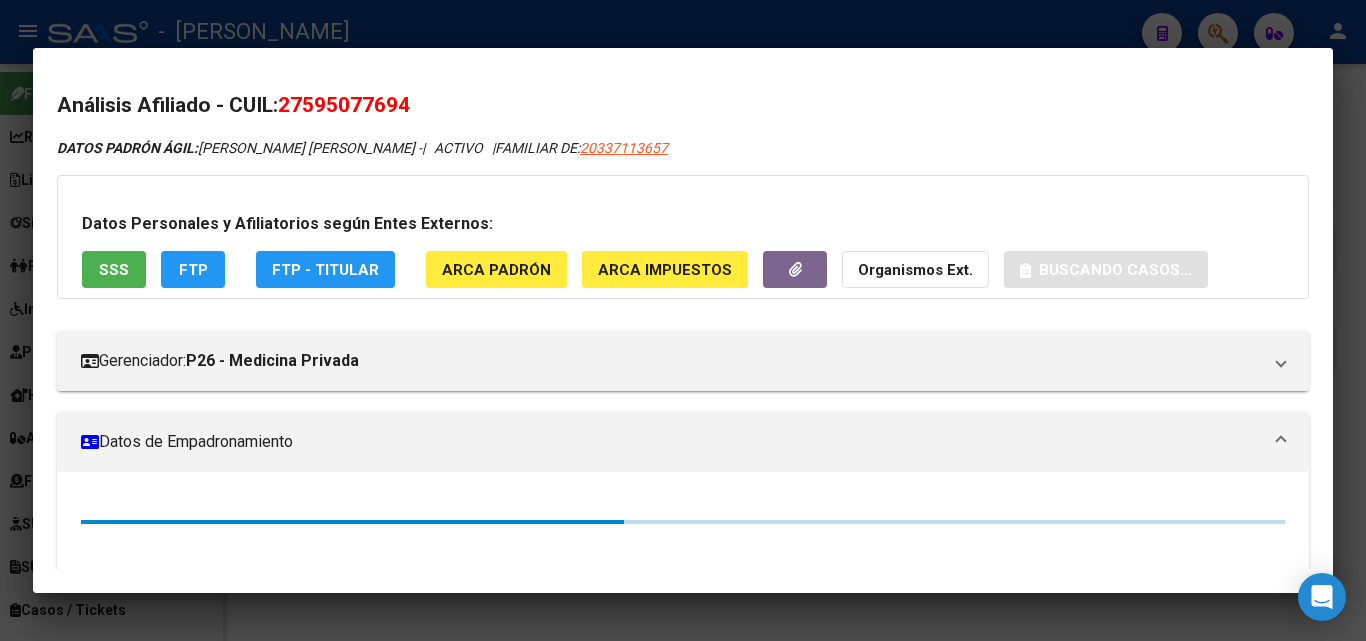 click at bounding box center [683, 320] 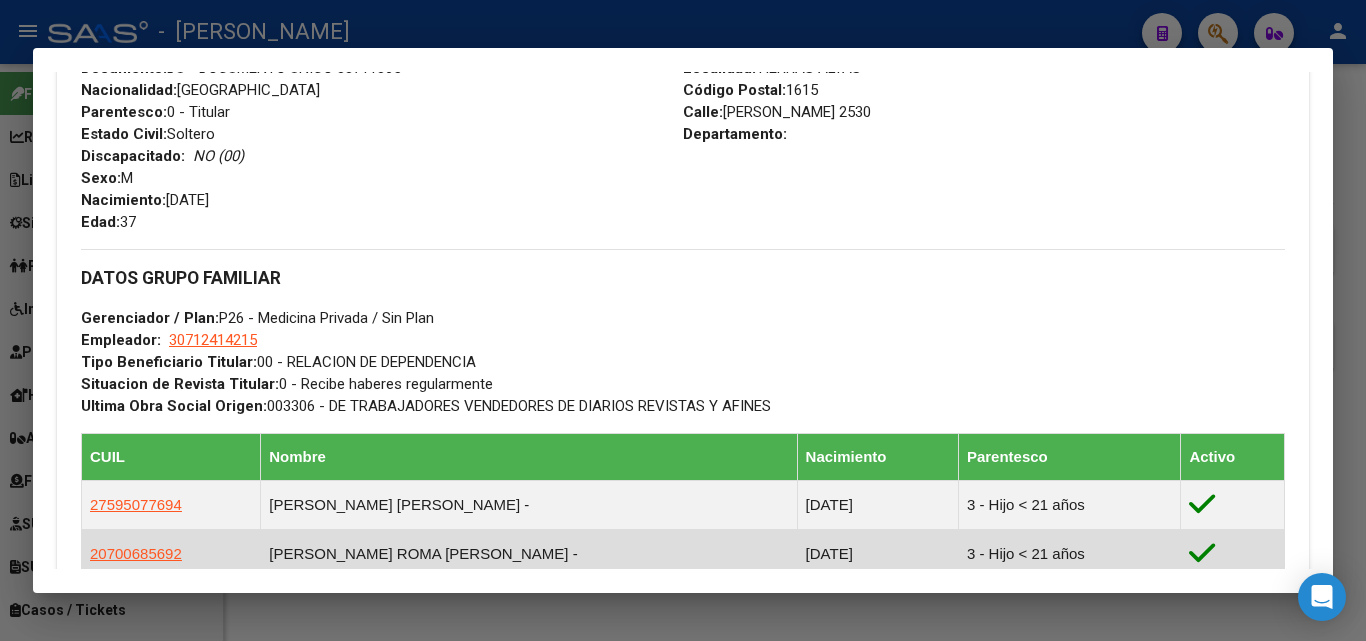 scroll, scrollTop: 1100, scrollLeft: 0, axis: vertical 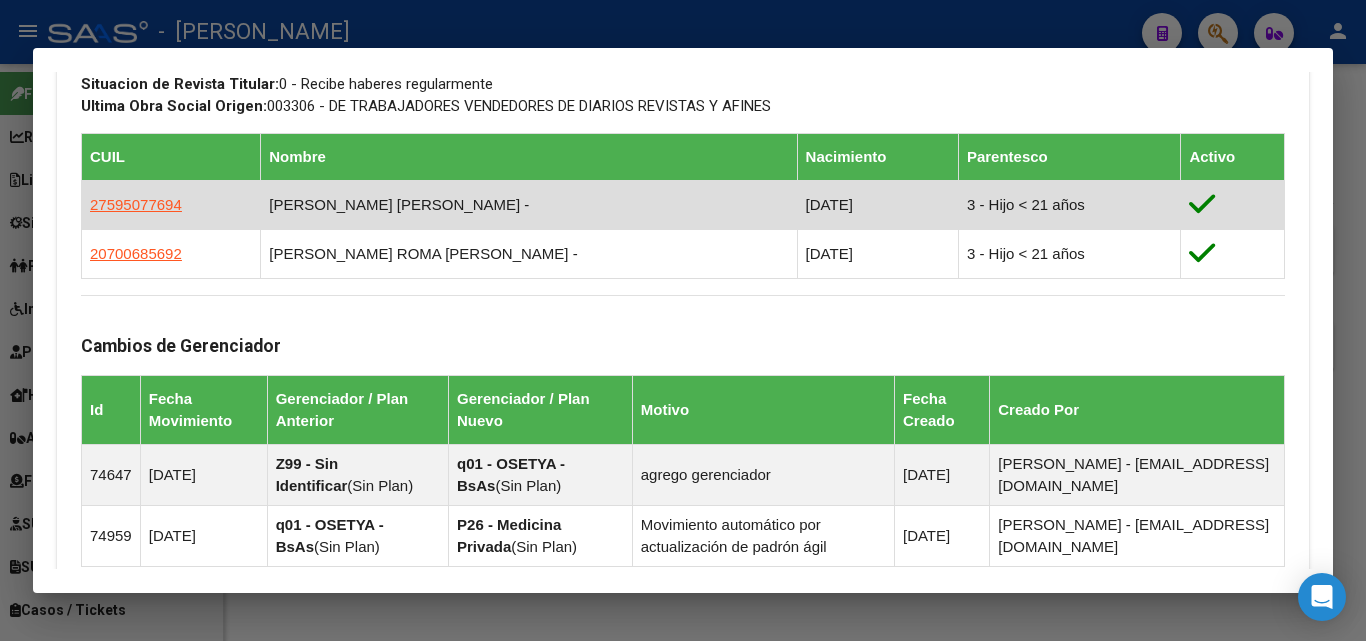 click on "27595077694" at bounding box center (136, 205) 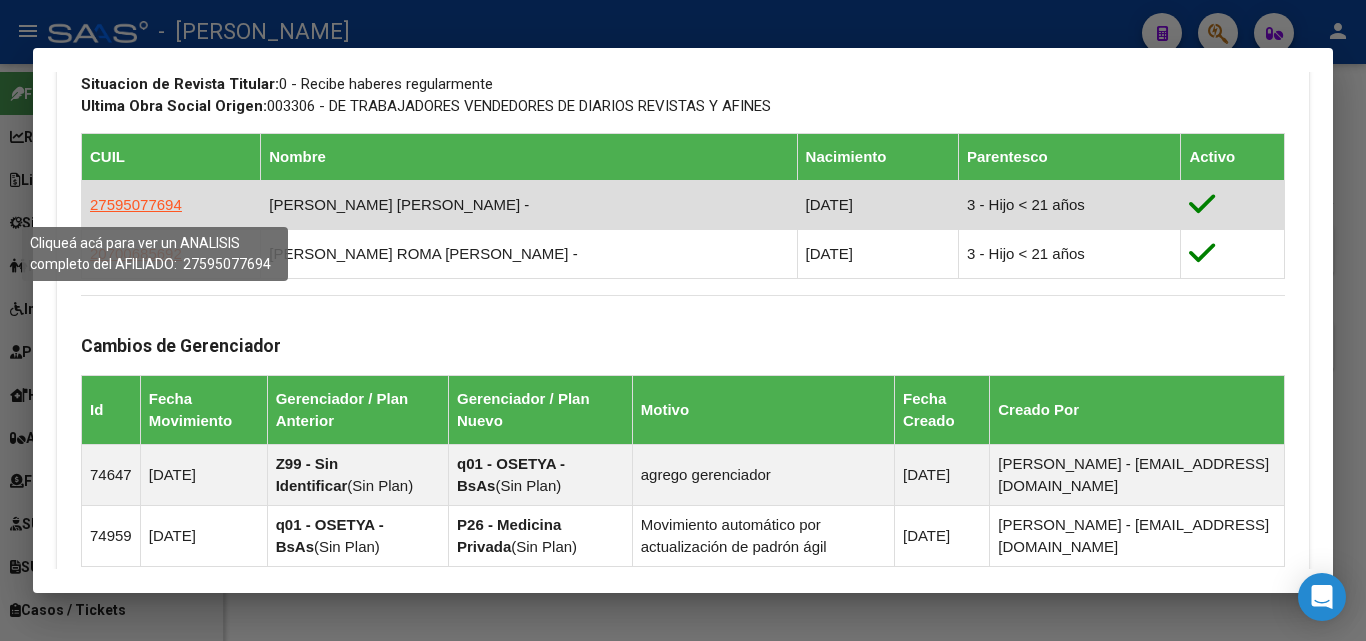 click on "27595077694" at bounding box center [136, 204] 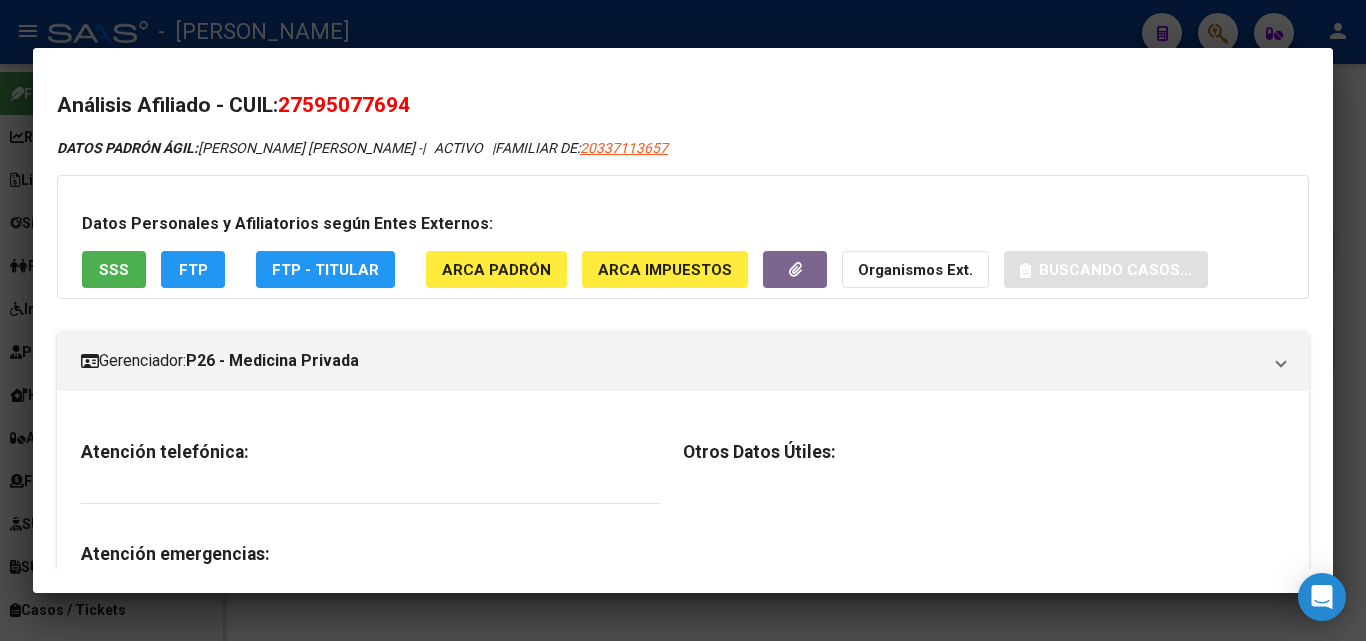 click on "ARCA Padrón" 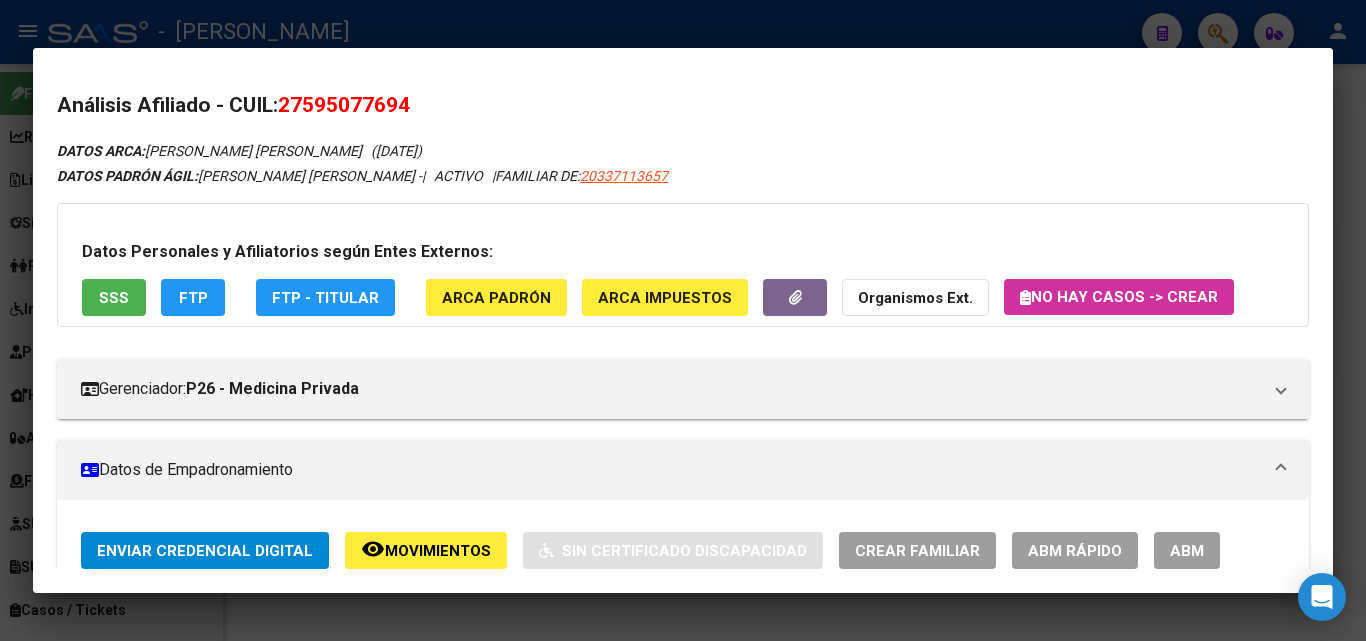 drag, startPoint x: 306, startPoint y: 106, endPoint x: 410, endPoint y: 104, distance: 104.019226 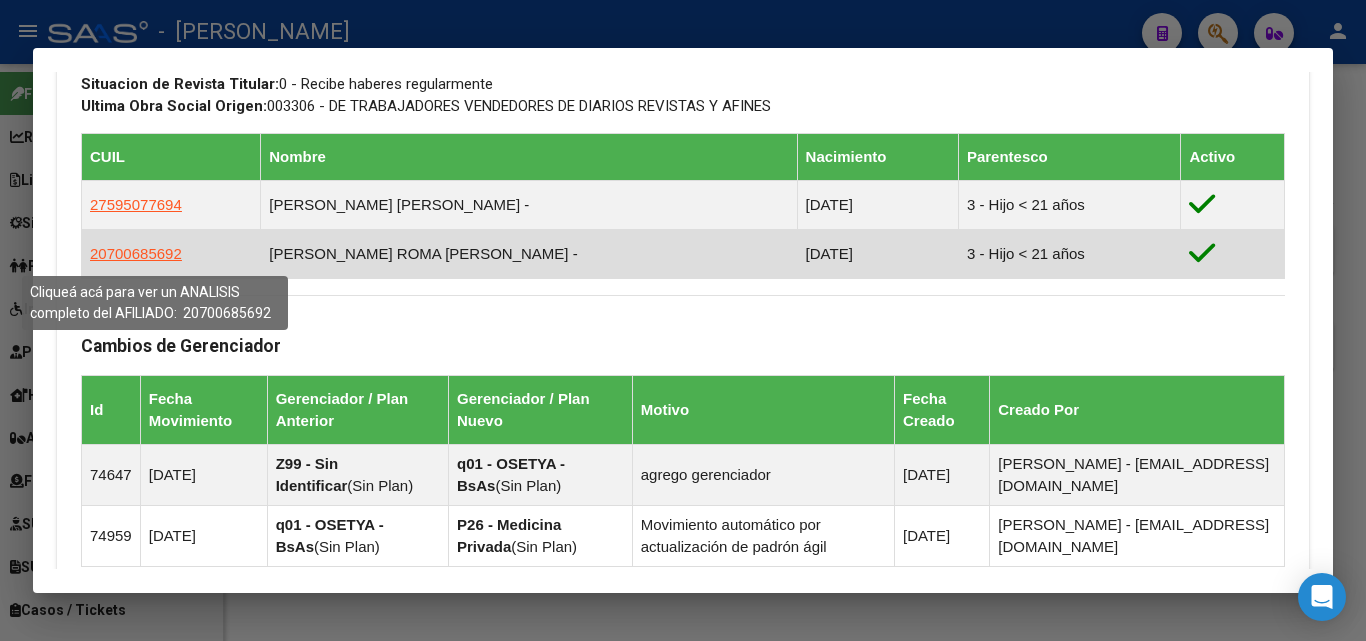 click on "20700685692" at bounding box center (136, 253) 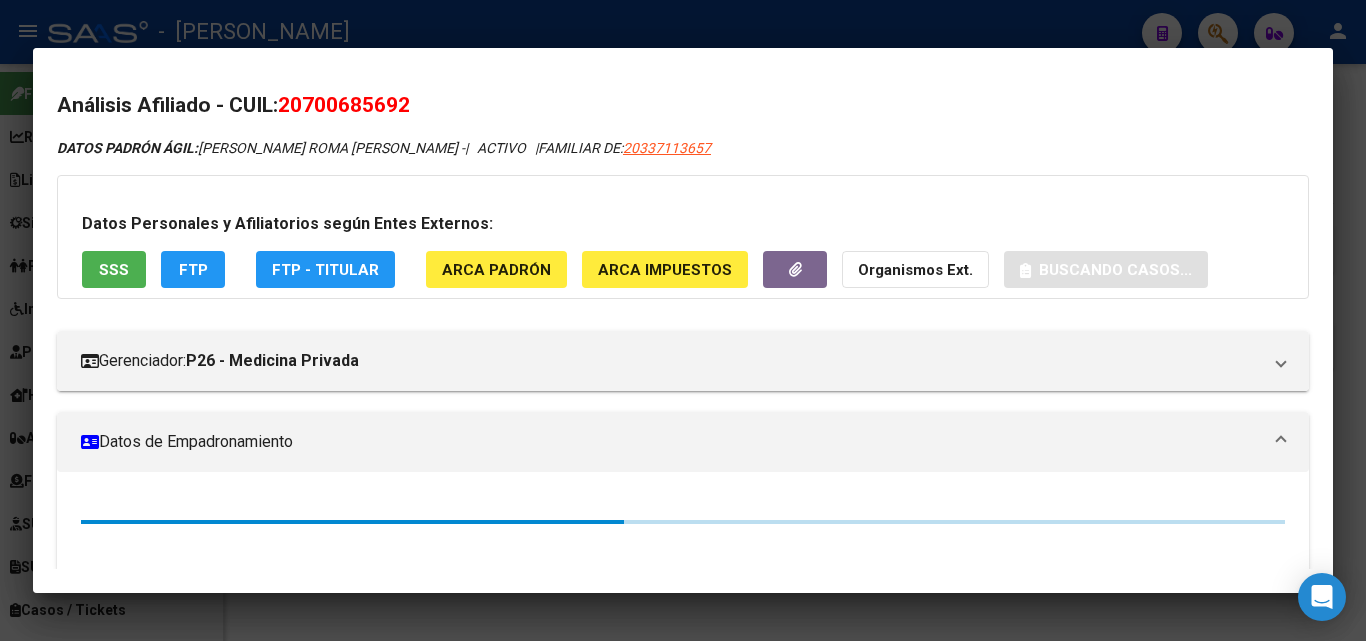 click on "ARCA Padrón" 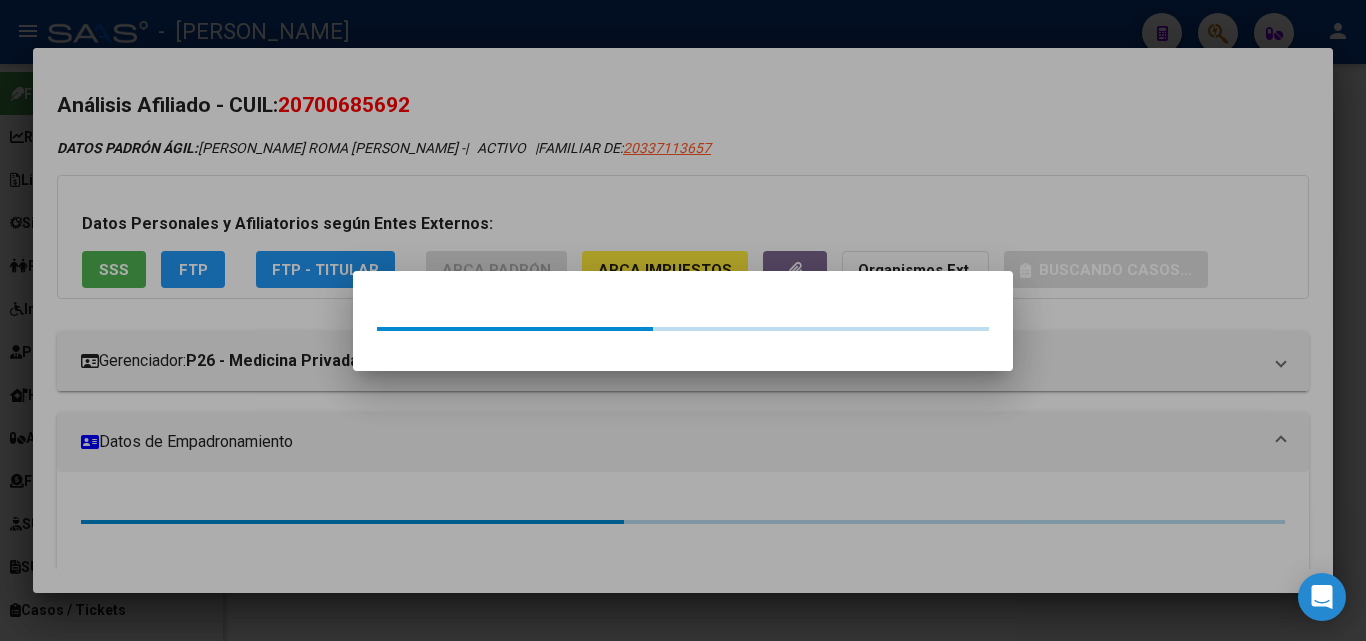 click at bounding box center (683, 320) 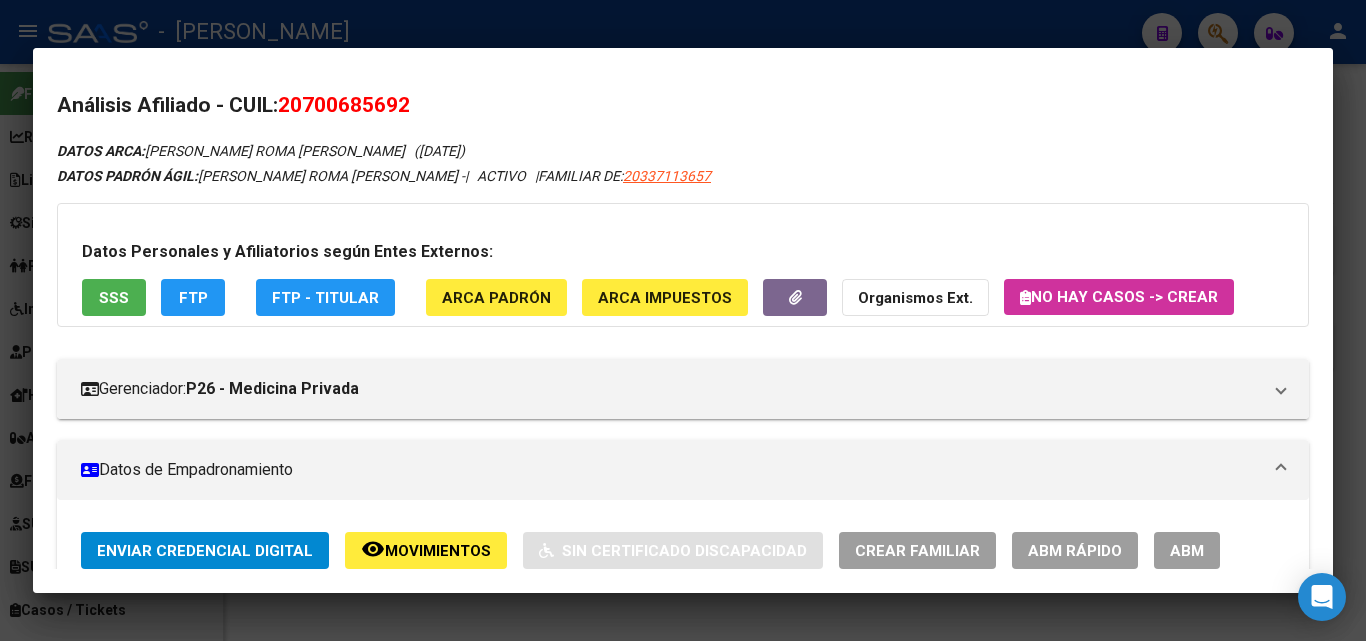 drag, startPoint x: 310, startPoint y: 103, endPoint x: 400, endPoint y: 101, distance: 90.02222 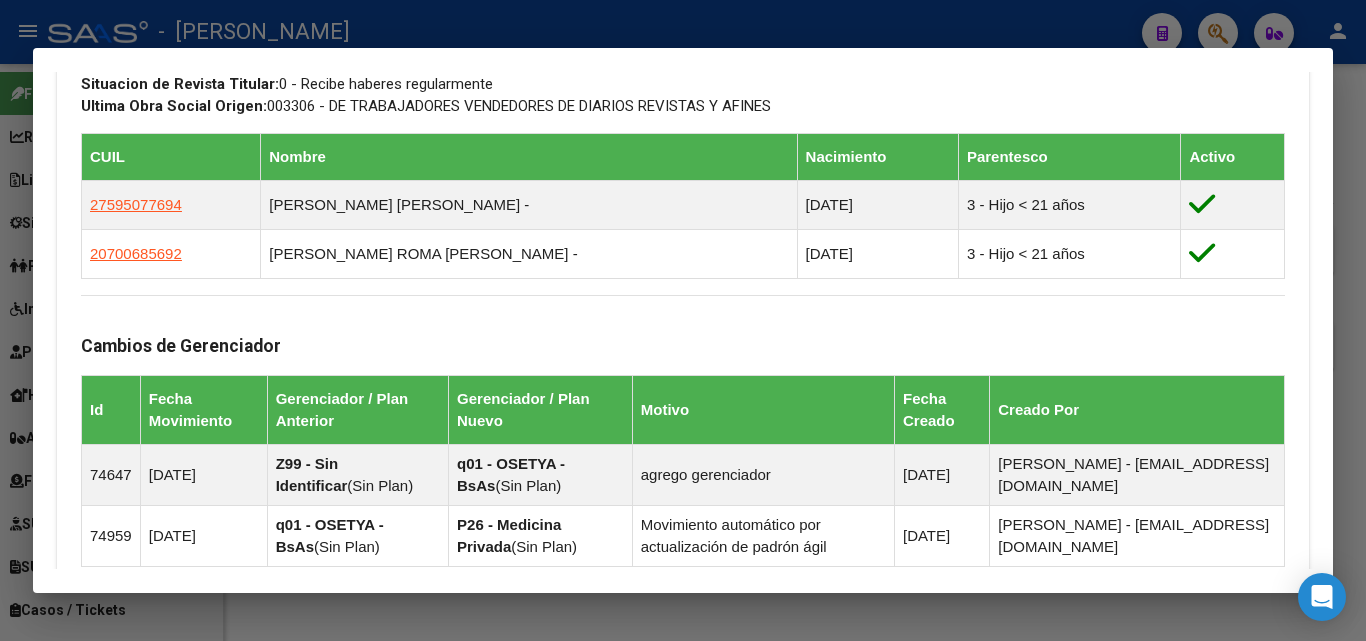 click on "Análisis Afiliado - CUIL:  20337113657 DATOS ARCA:  [PERSON_NAME] [PERSON_NAME]       ([DATE])  DATOS PADRÓN ÁGIL:  [PERSON_NAME]   [PERSON_NAME]     |   ACTIVO   |     AFILIADO TITULAR  Datos Personales y Afiliatorios según Entes Externos: SSS FTP ARCA Padrón ARCA Impuestos Organismos Ext.   No hay casos -> Crear
Gerenciador:      P26 - Medicina Privada Atención telefónica: Atención emergencias: Otros Datos Útiles:    Datos de Empadronamiento  Enviar Credencial Digital remove_red_eye Movimientos    Sin Certificado Discapacidad Crear Familiar ABM Rápido ABM Etiquetas: Estado: ACTIVO Última Alta Formal:  [DATE] Ultimo Tipo Movimiento Alta:  ALTA RG OPCION Online (clave fiscal) Comentario ADMIN:  ALTA AUTOMATICA POR ADHESION AFIP el [DATE] 15:42:47 DATOS DEL AFILIADO Apellido:  [PERSON_NAME] [PERSON_NAME] CUIL:  20337113657 Documento:  DU - DOCUMENTO UNICO 33711365  Nacionalidad:  [DEMOGRAPHIC_DATA] Parentesco:  0 - Titular Estado Civil:  [DEMOGRAPHIC_DATA] Discapacitado:    NO (00) Sexo:  M Nacimiento:  [DEMOGRAPHIC_DATA]" at bounding box center (683, 320) 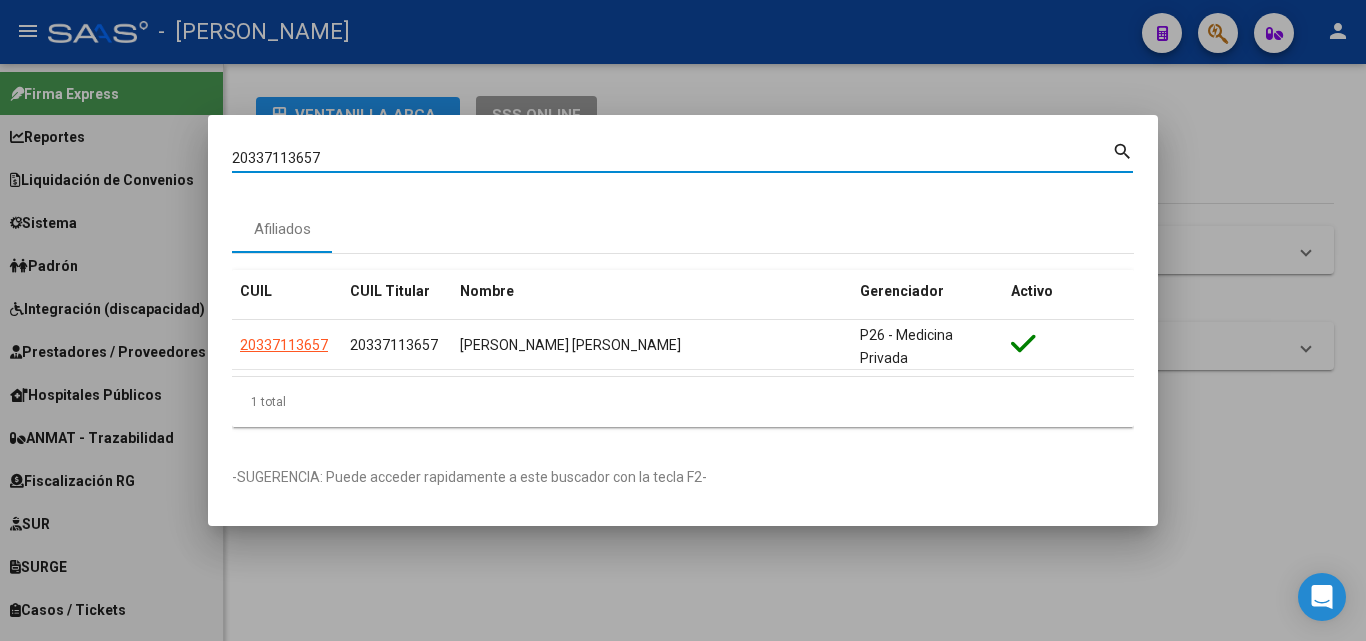 click on "20337113657" at bounding box center [672, 158] 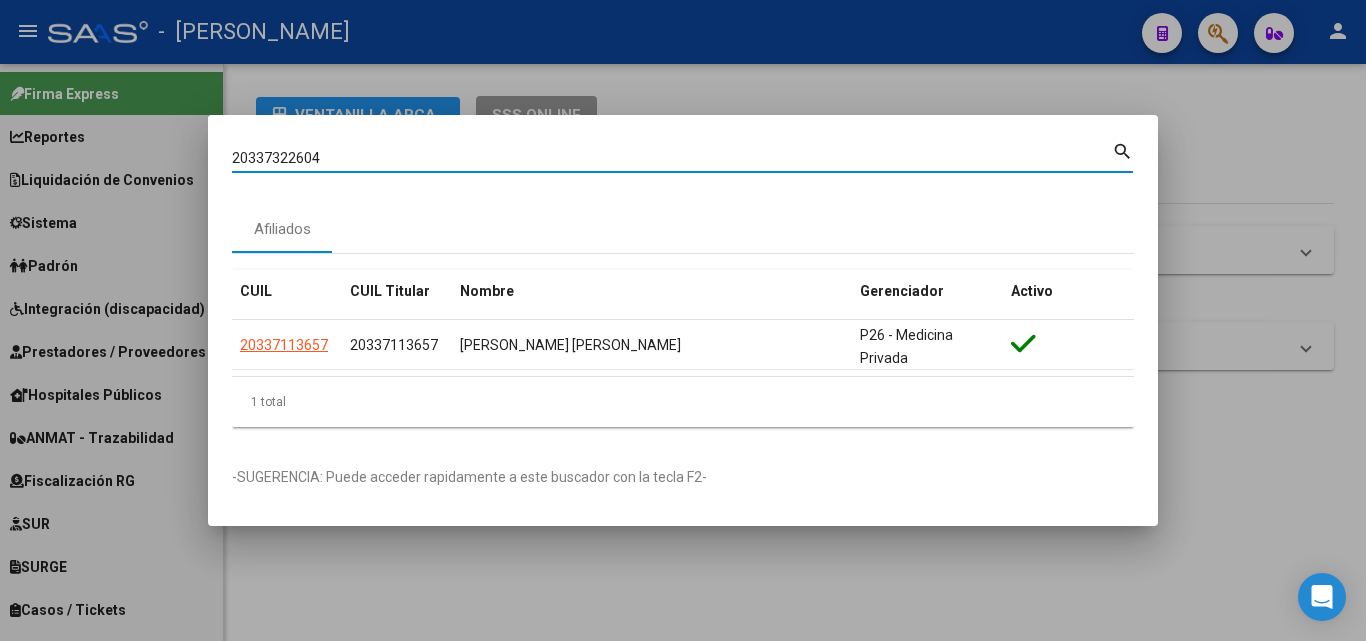 type on "20337322604" 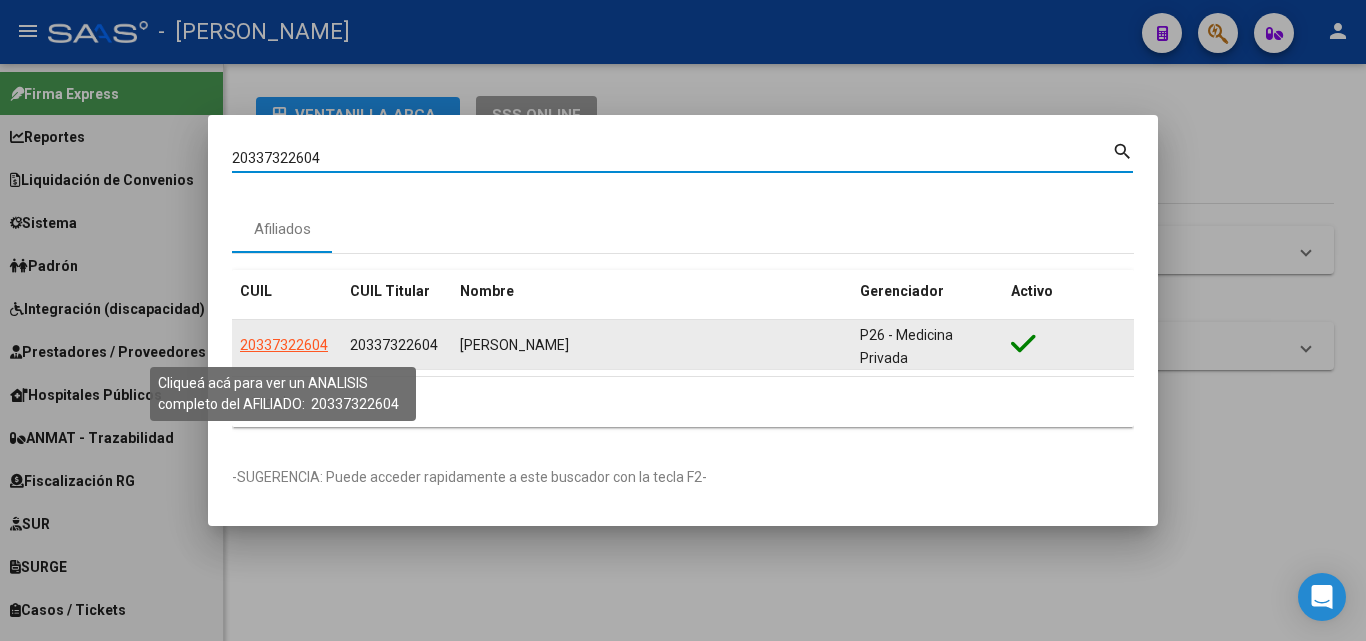 click on "20337322604" 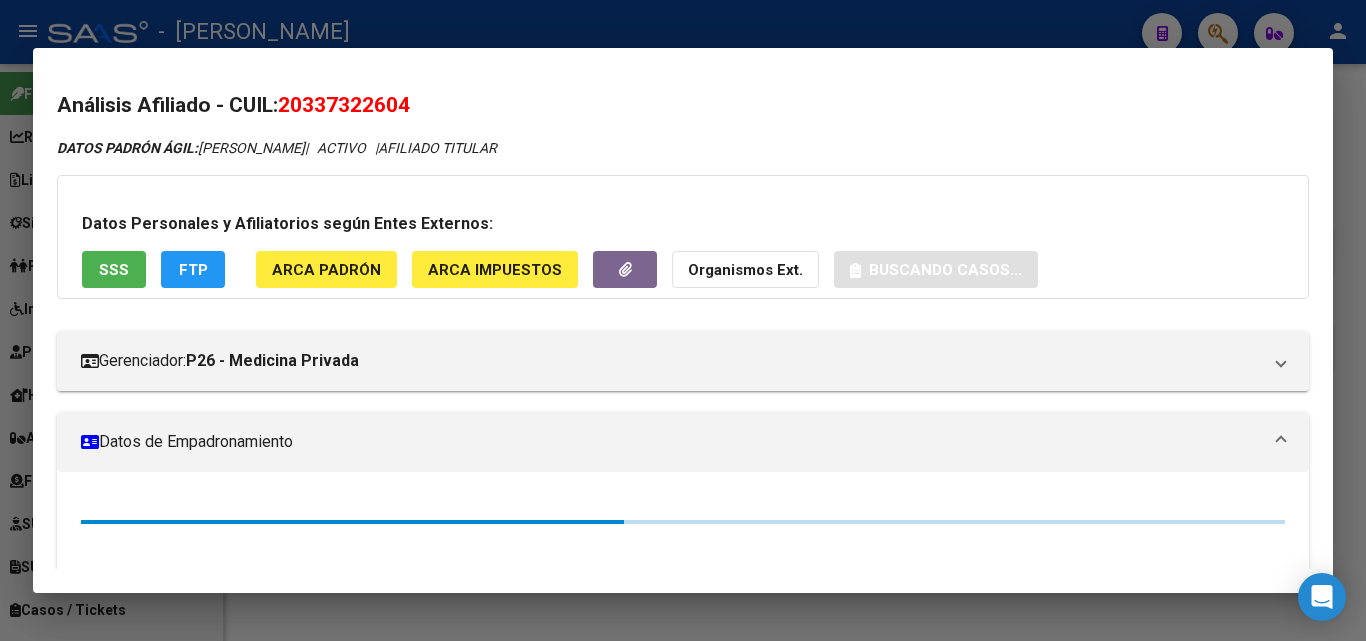 click on "Datos Personales y Afiliatorios según Entes Externos: SSS FTP ARCA Padrón ARCA Impuestos Organismos Ext.    Buscando casos..." at bounding box center [683, 237] 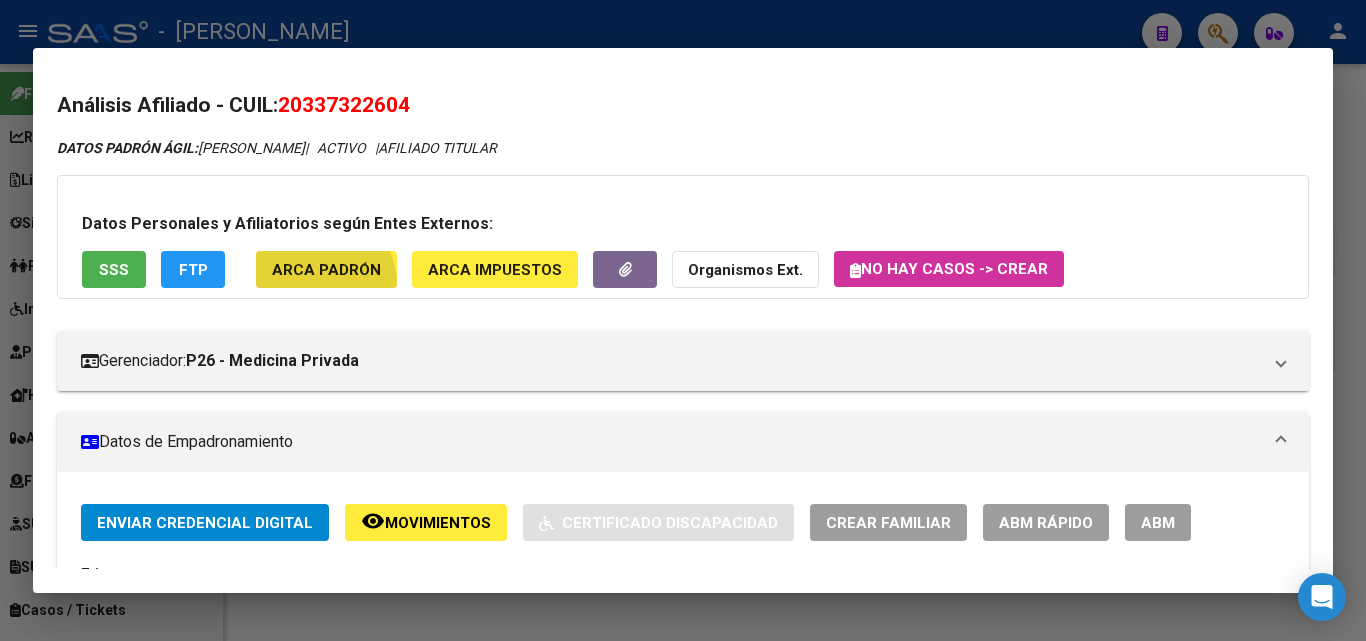 click on "ARCA Padrón" 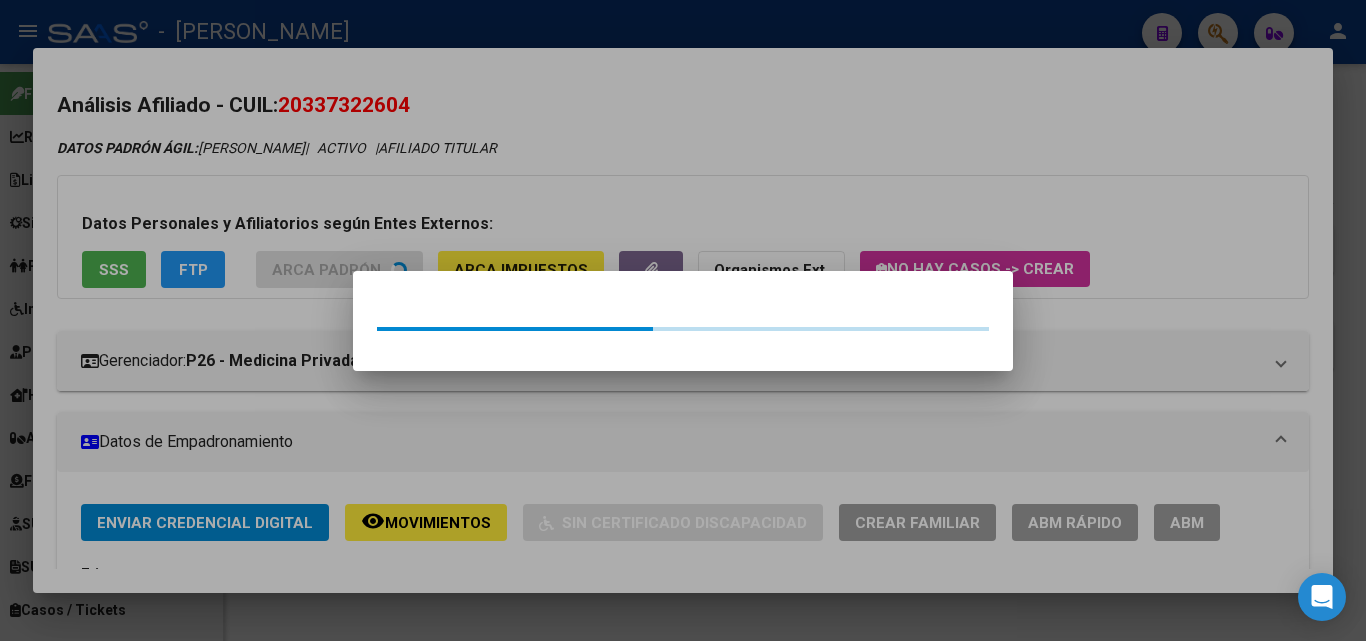click at bounding box center [683, 320] 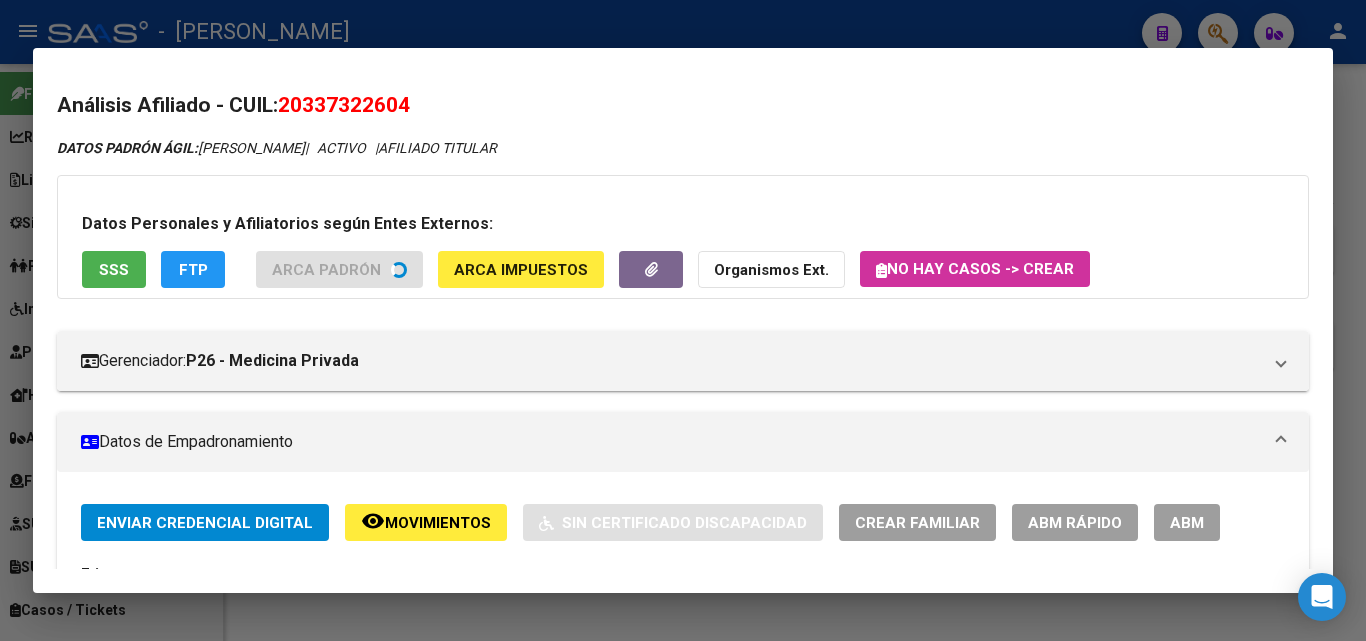click on "SSS" at bounding box center (114, 269) 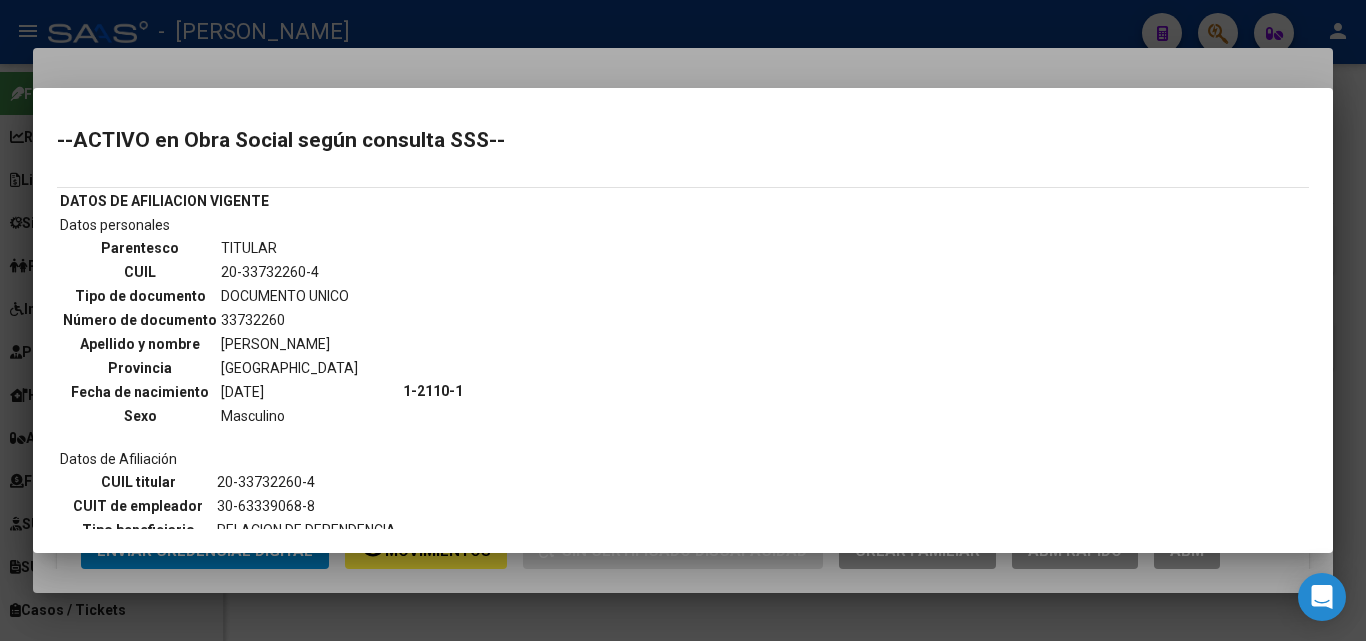 click at bounding box center (683, 320) 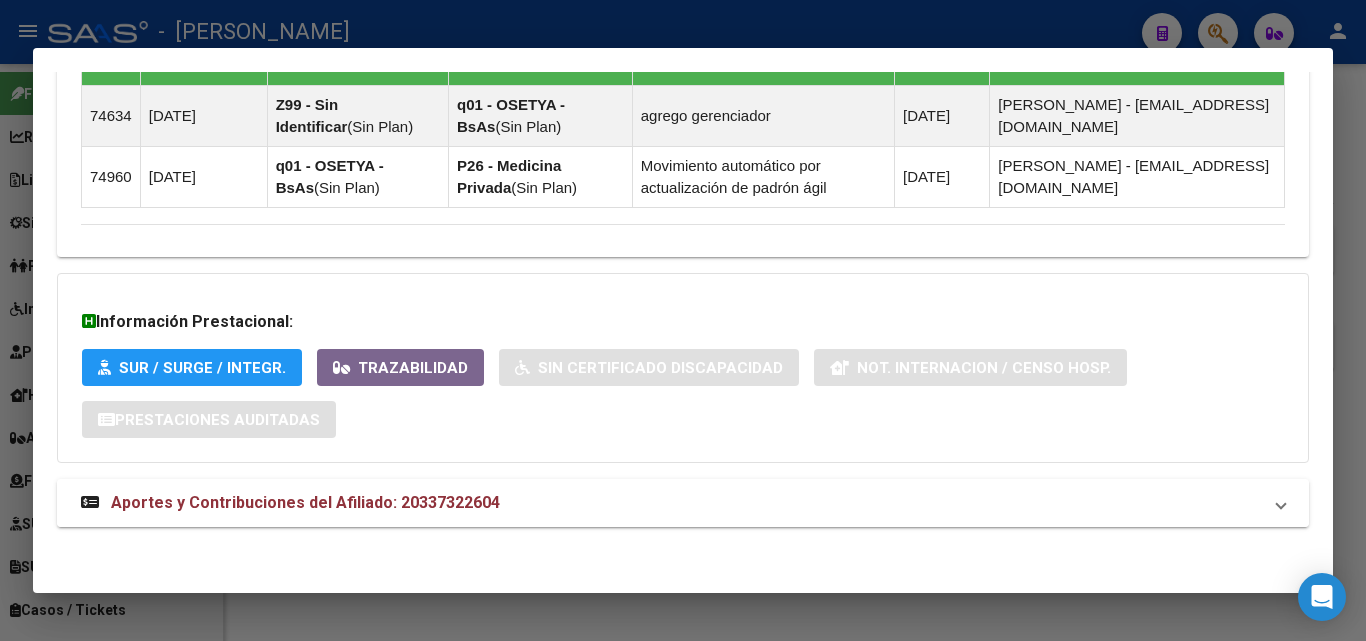 click on "Aportes y Contribuciones del Afiliado: 20337322604" at bounding box center [305, 502] 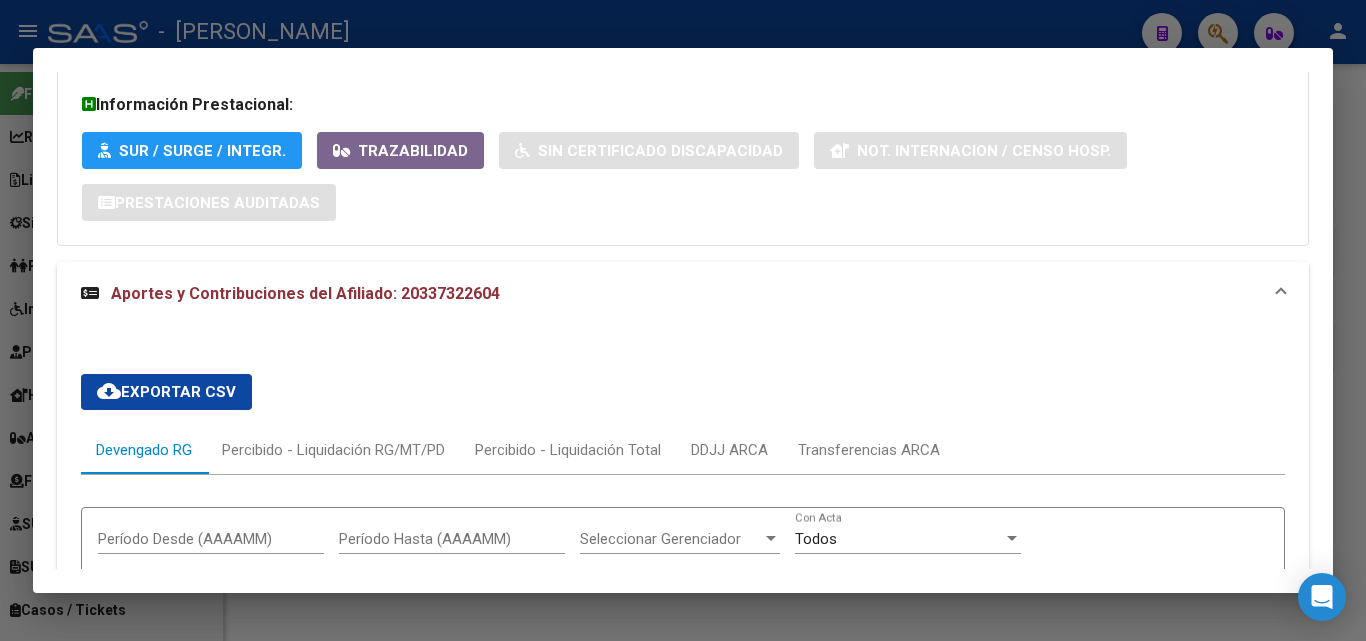 scroll, scrollTop: 1860, scrollLeft: 0, axis: vertical 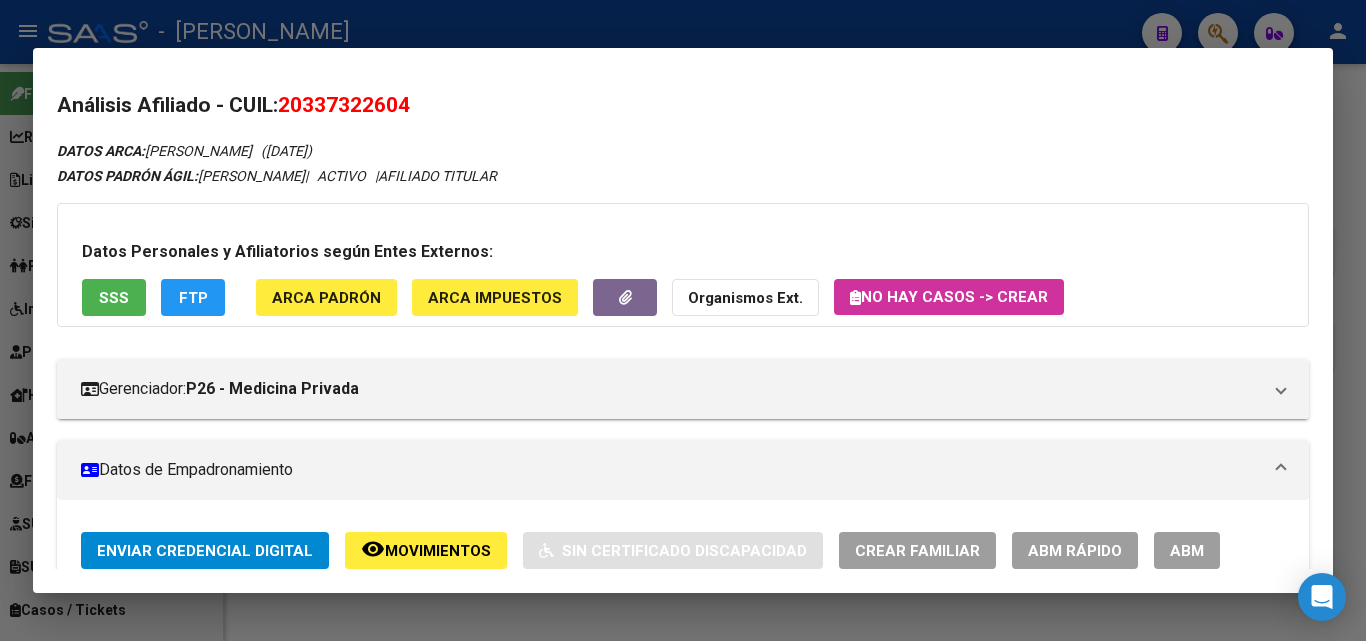 click on "ARCA Padrón" 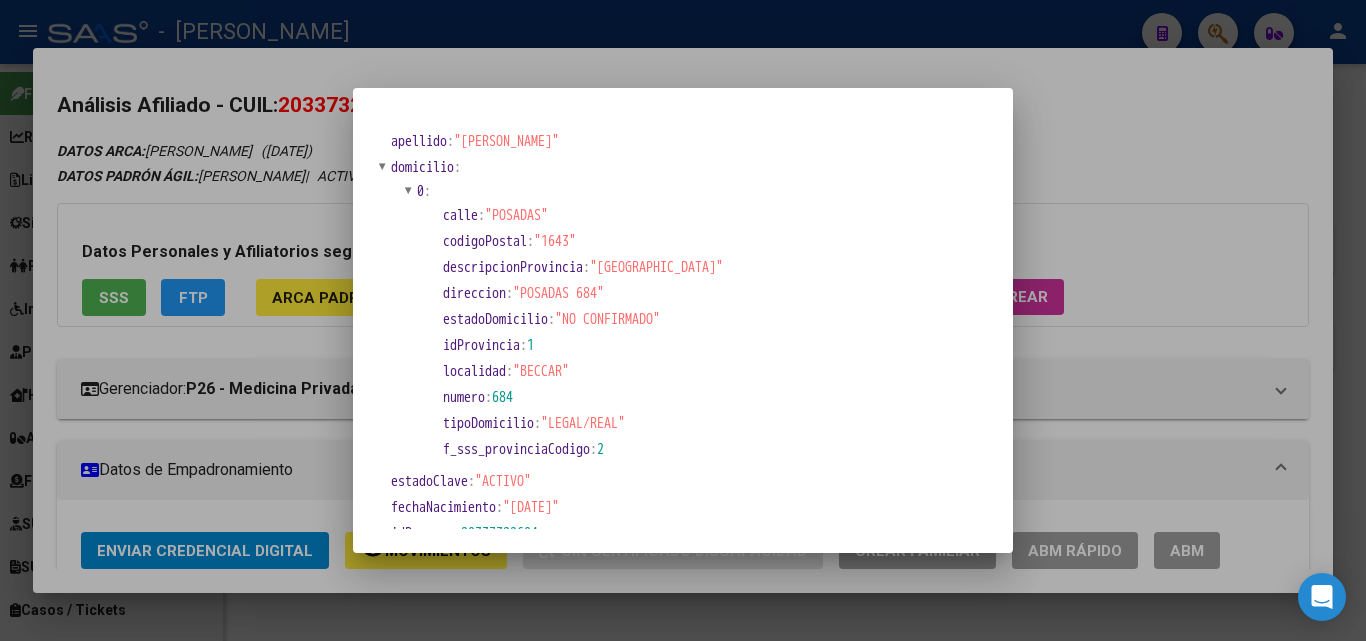 click at bounding box center [683, 320] 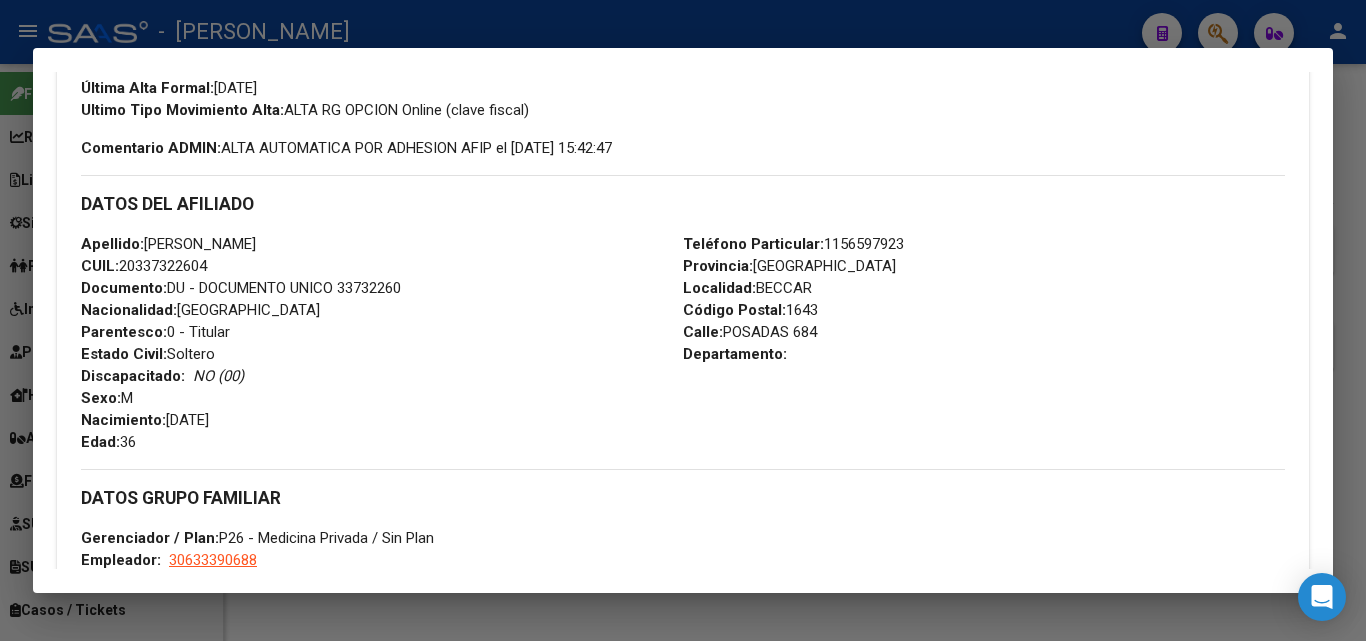 scroll, scrollTop: 600, scrollLeft: 0, axis: vertical 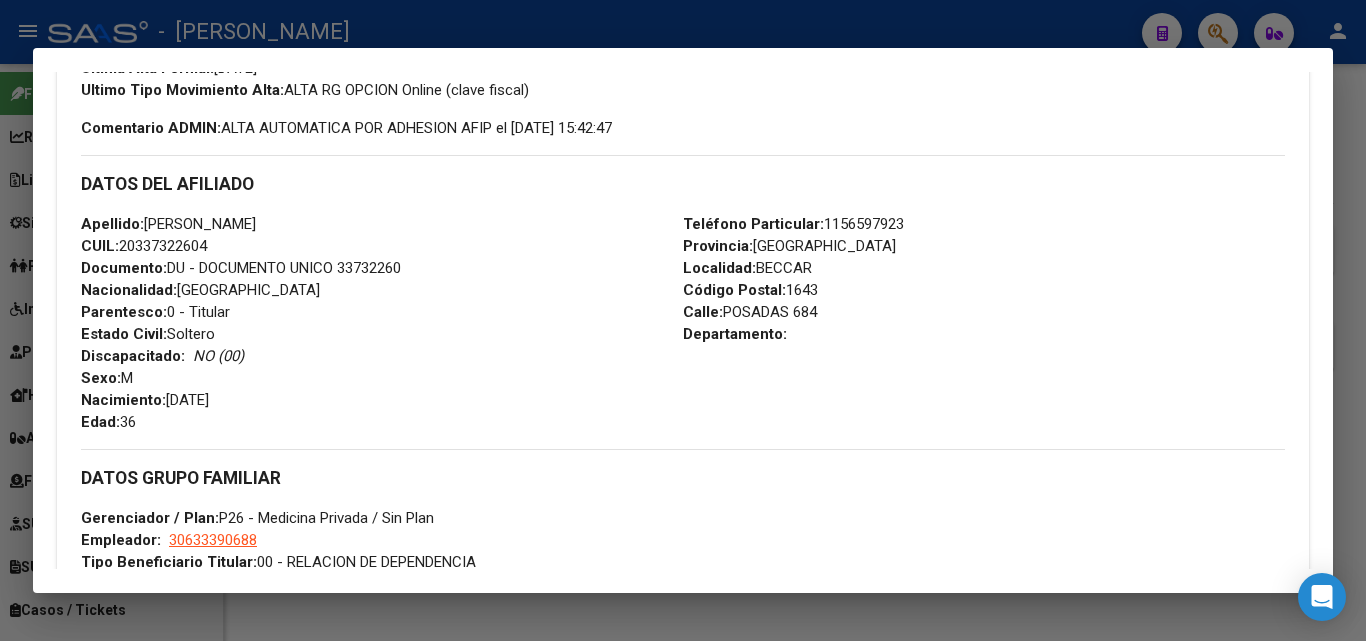 click on "Documento:  DU - DOCUMENTO UNICO 33732260" at bounding box center [241, 268] 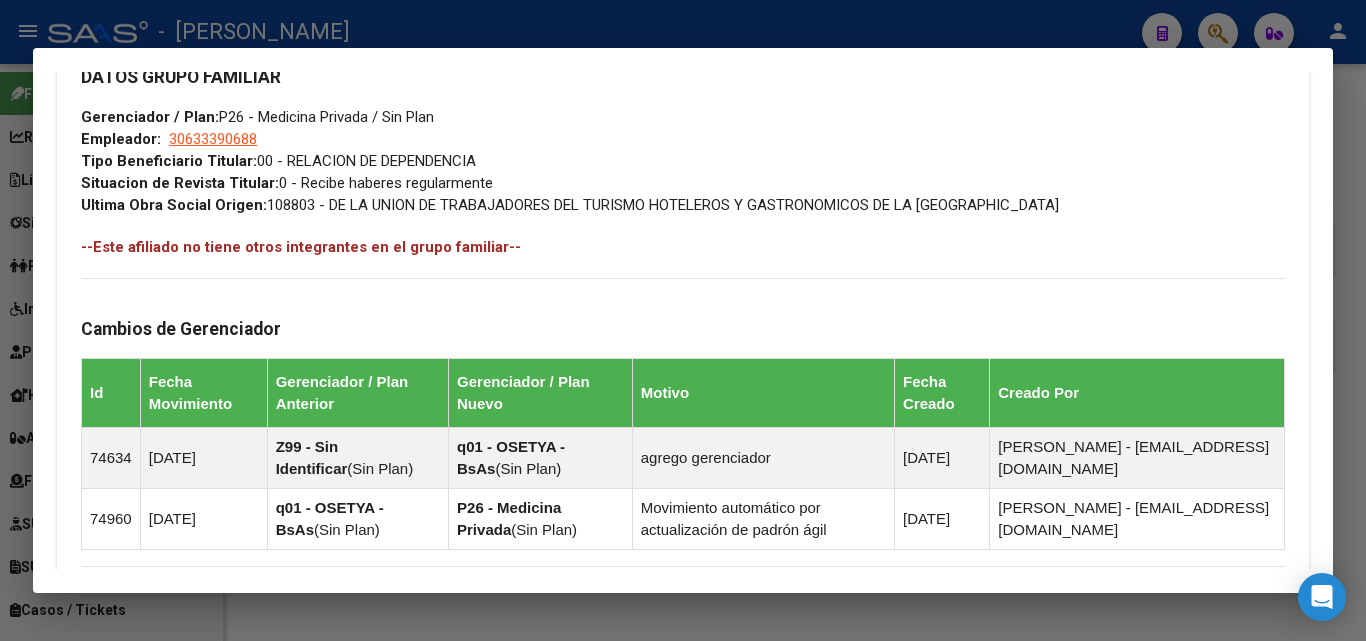 scroll, scrollTop: 1100, scrollLeft: 0, axis: vertical 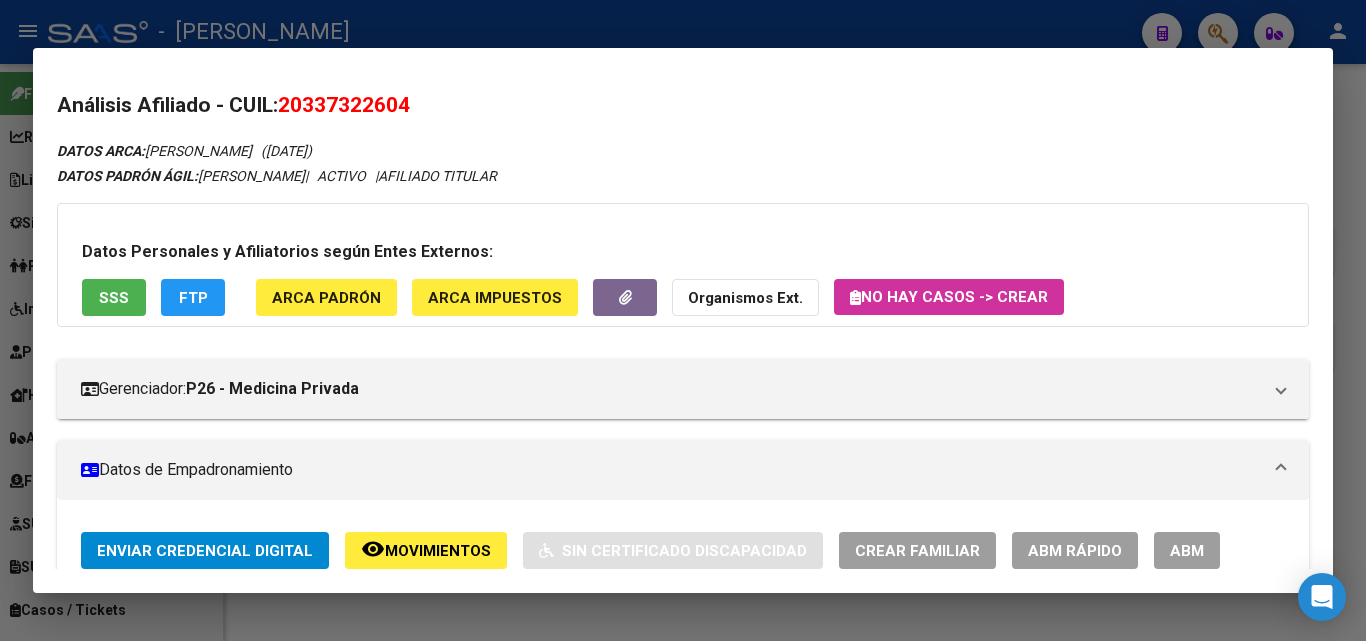 click on "ARCA Padrón" 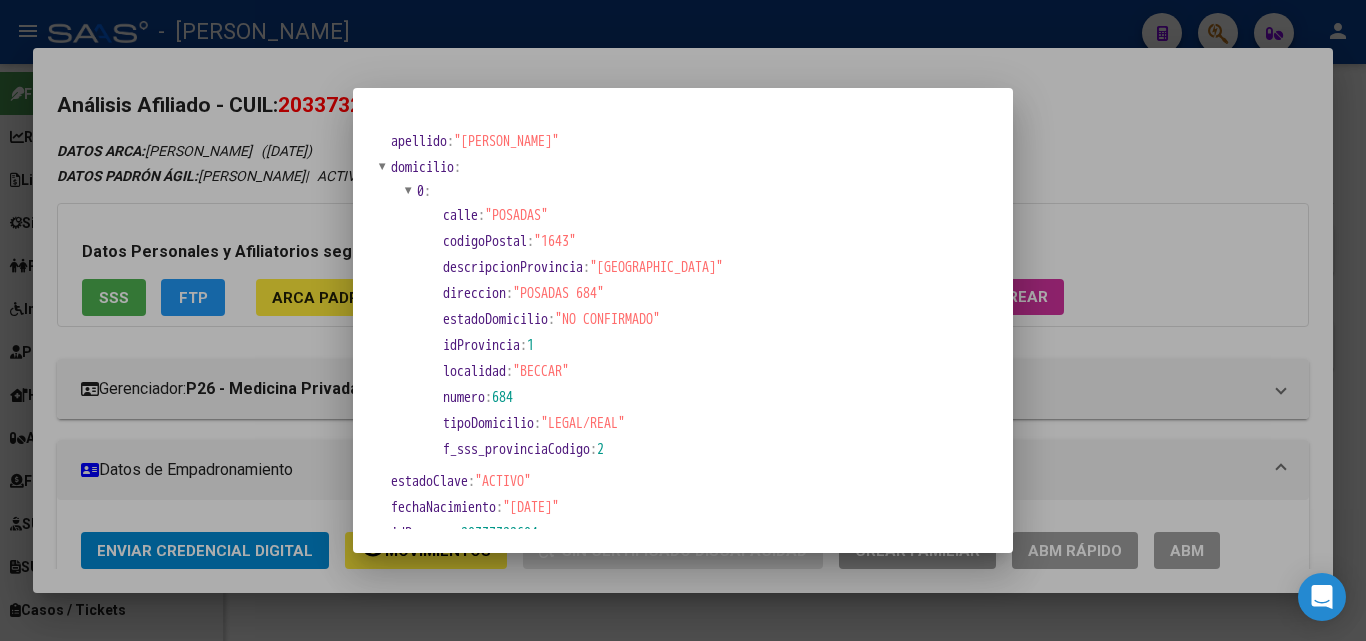 click at bounding box center (683, 320) 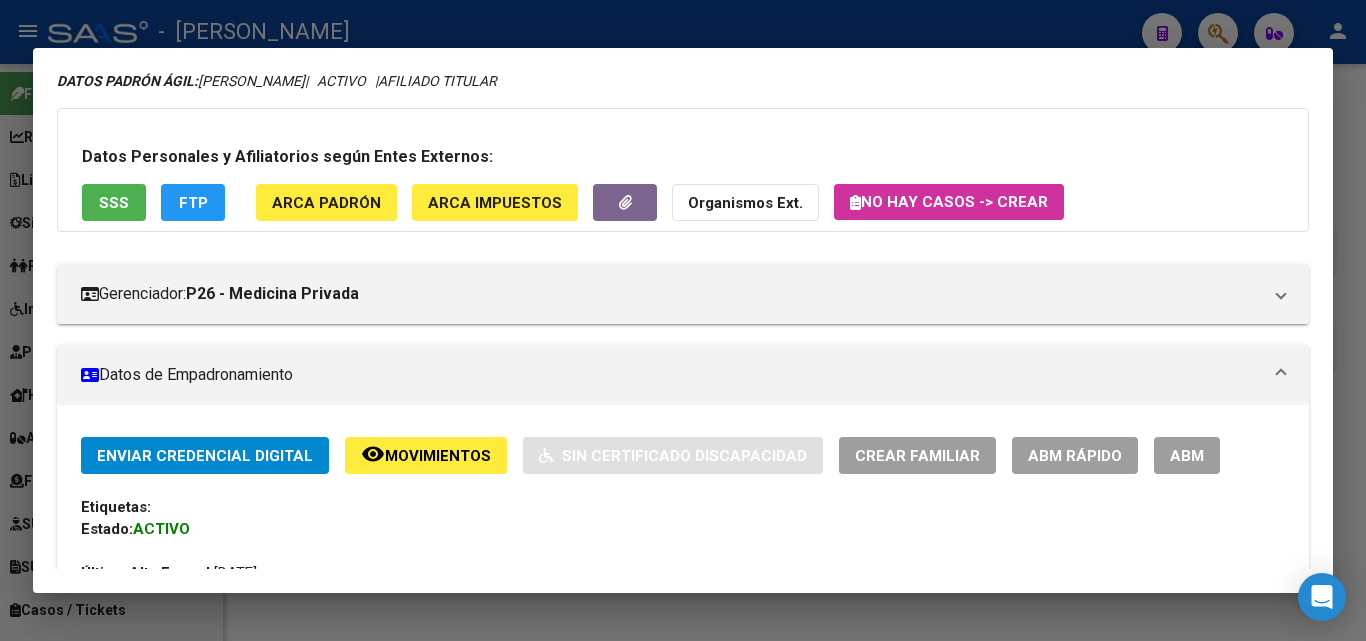 scroll, scrollTop: 300, scrollLeft: 0, axis: vertical 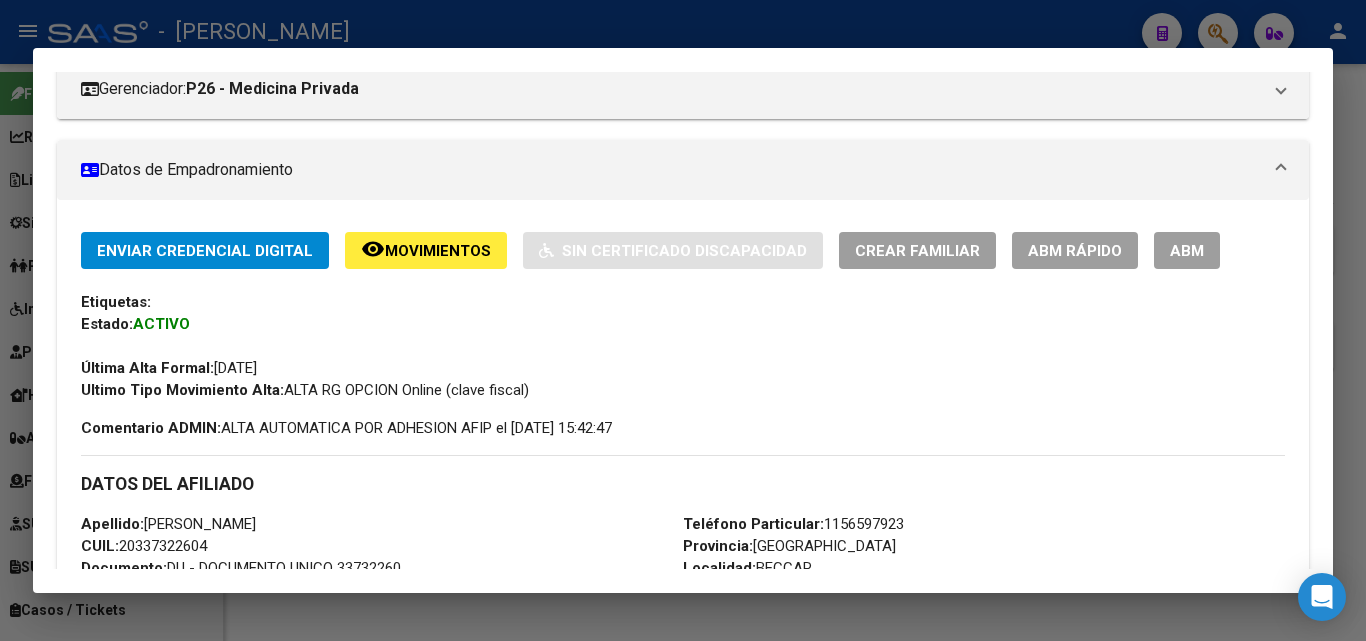 click on "Teléfono Particular:  [PHONE_NUMBER]" at bounding box center (793, 524) 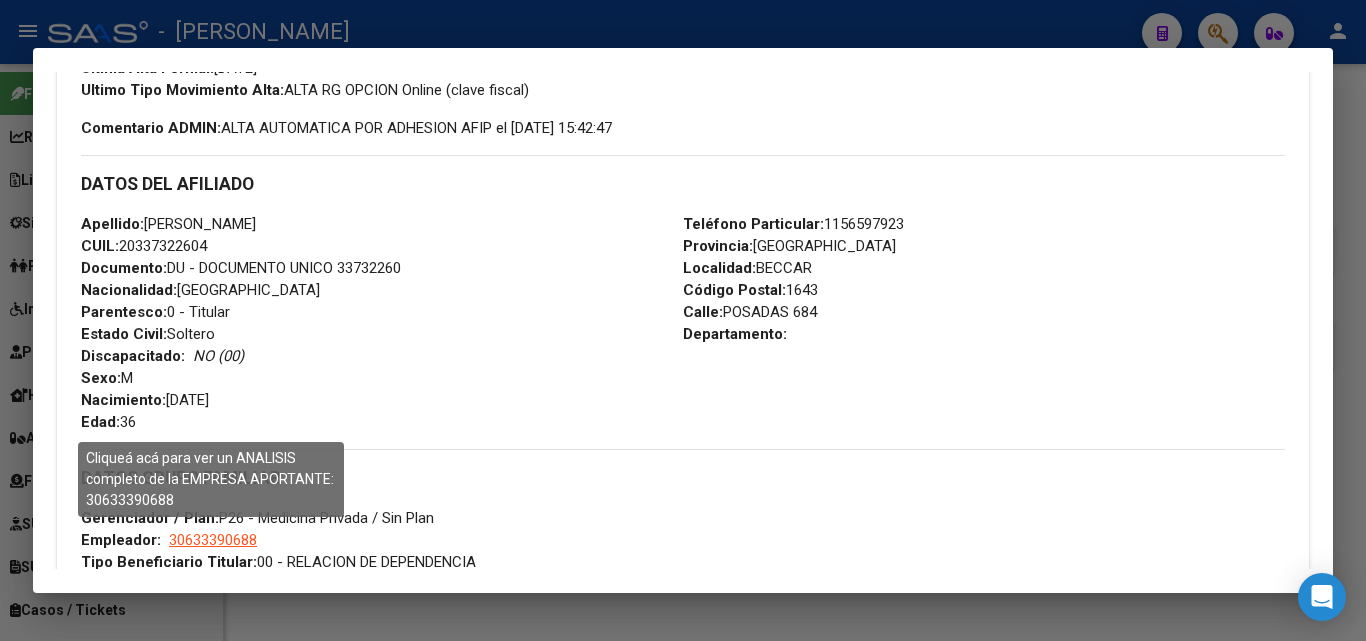 click on "30633390688" at bounding box center [213, 540] 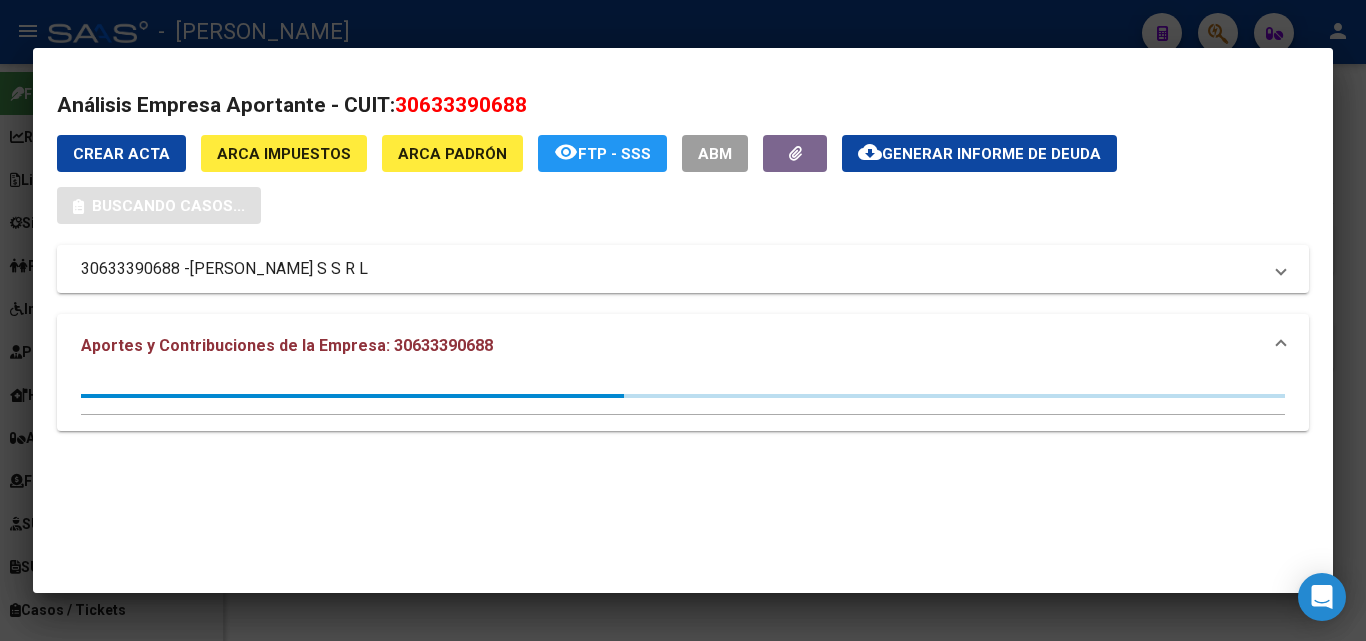 click at bounding box center (683, 320) 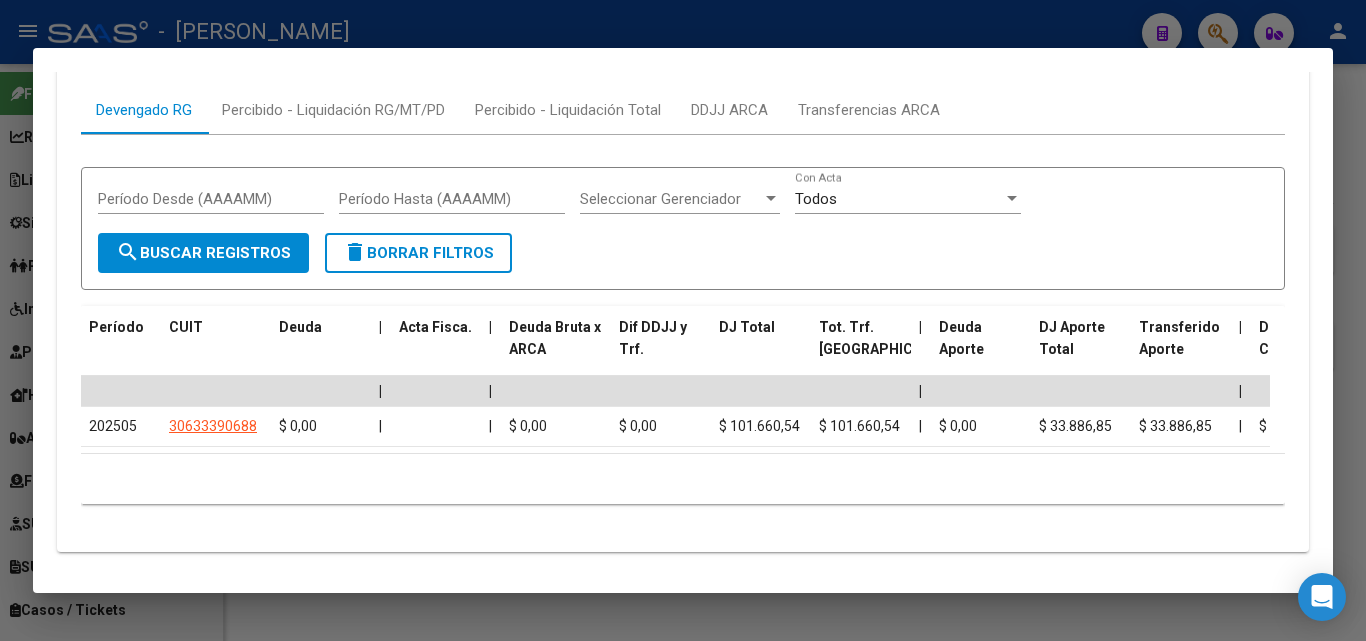 scroll, scrollTop: 1941, scrollLeft: 0, axis: vertical 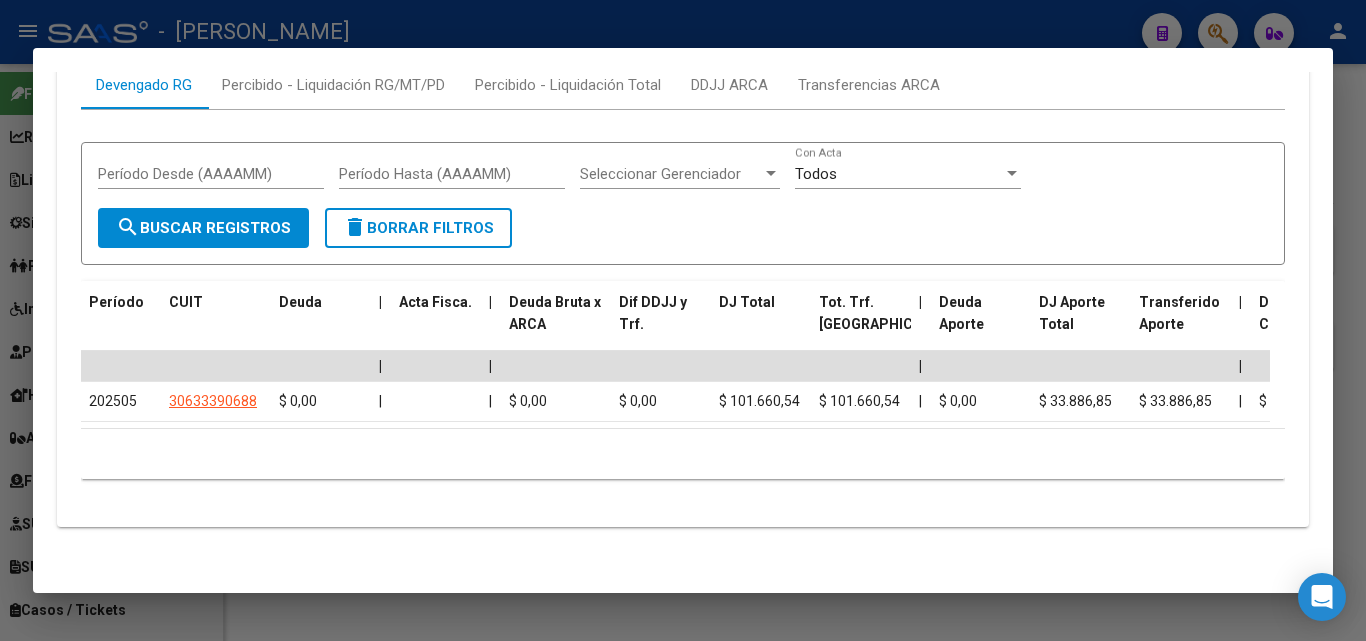 click at bounding box center [683, 320] 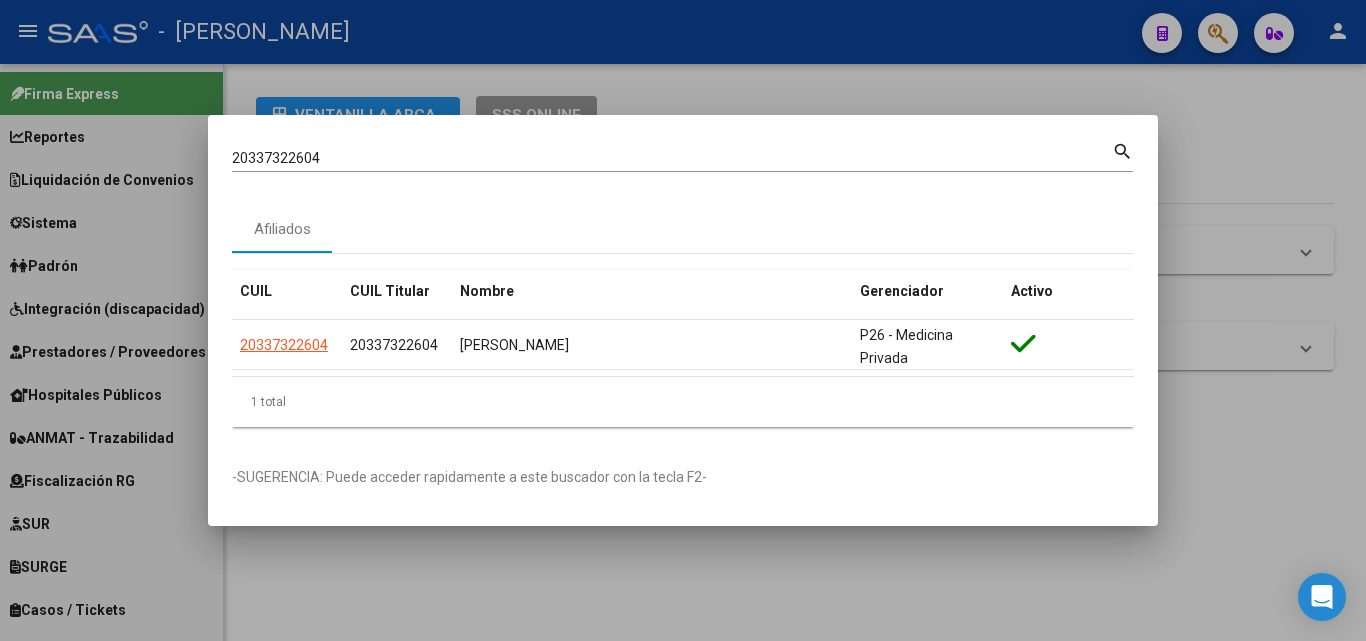 click on "20337322604" at bounding box center [672, 158] 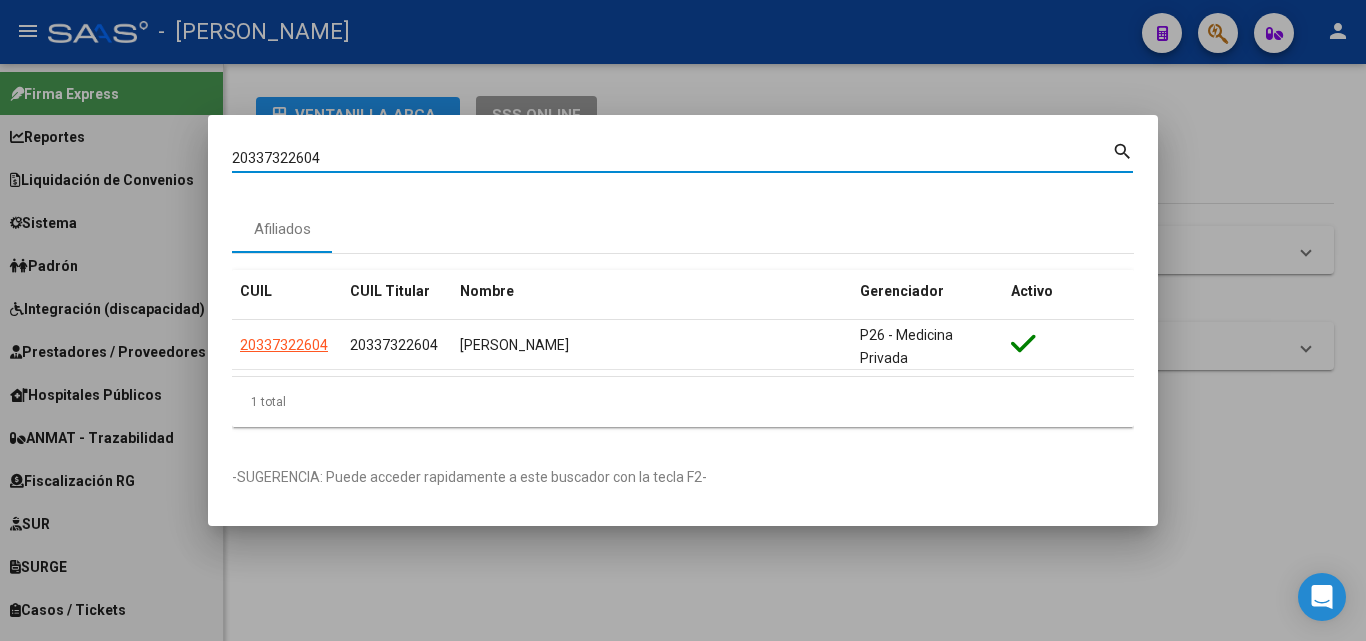 click on "20337322604" at bounding box center (672, 158) 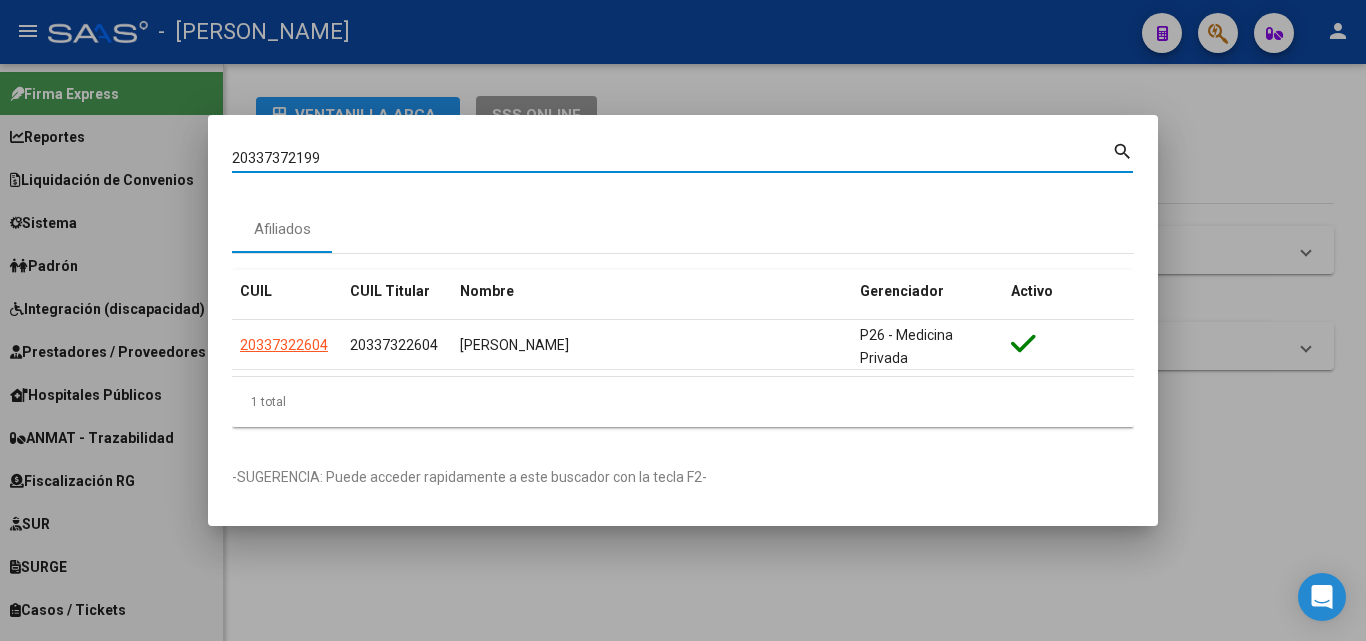 type on "20337372199" 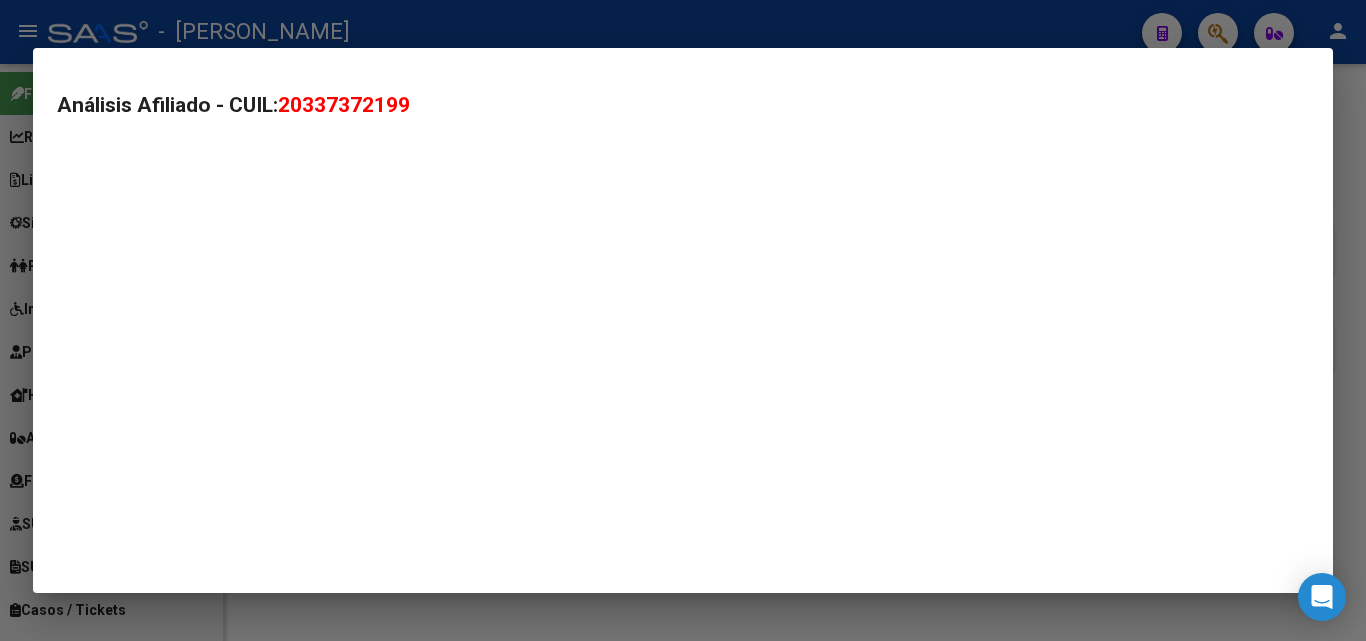 type on "20337372199" 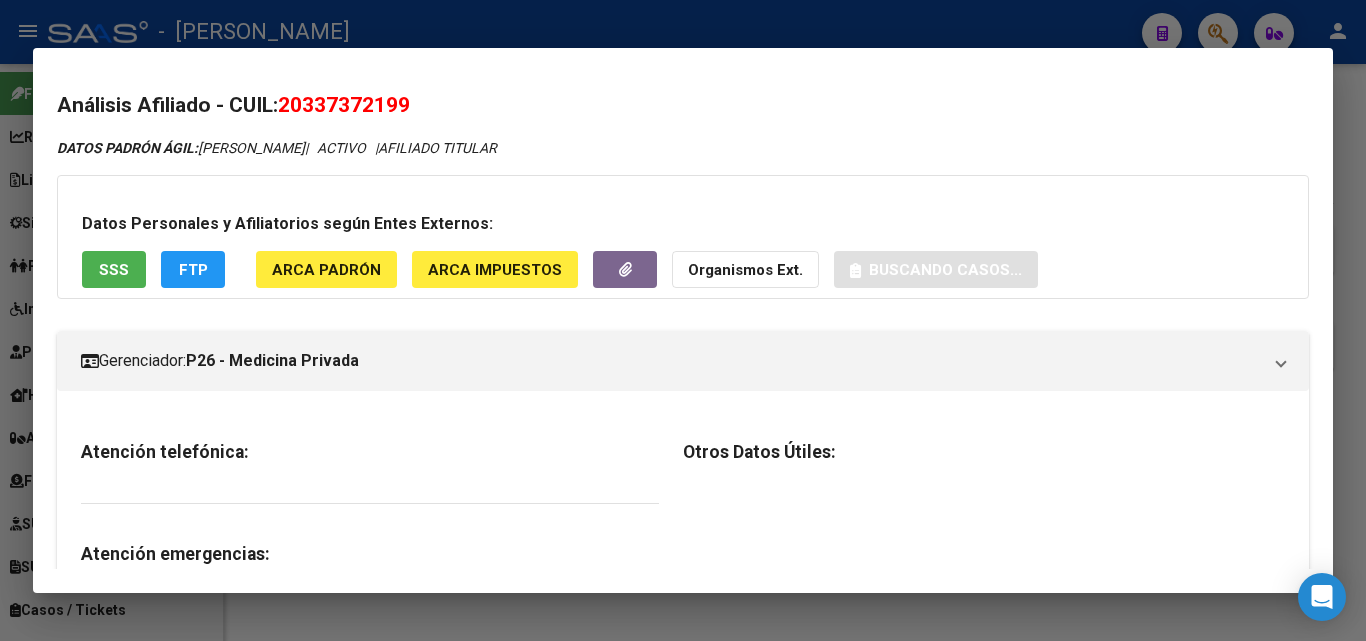 click on "ARCA Padrón" 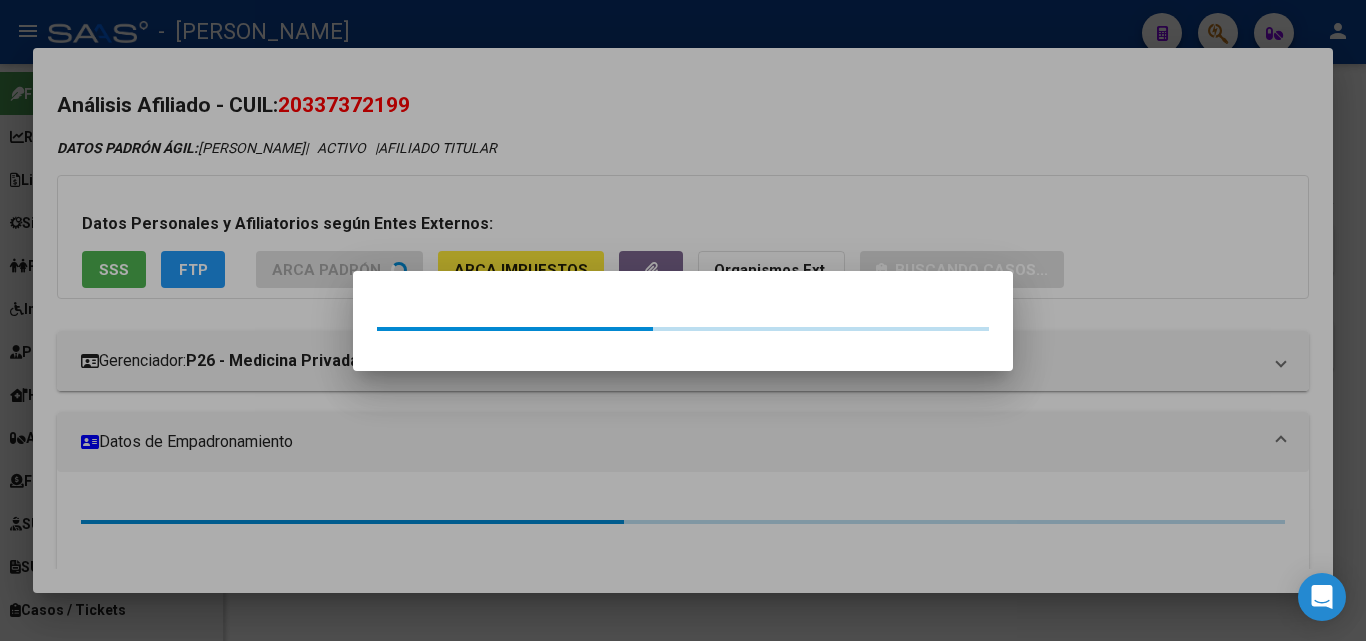 click at bounding box center [683, 320] 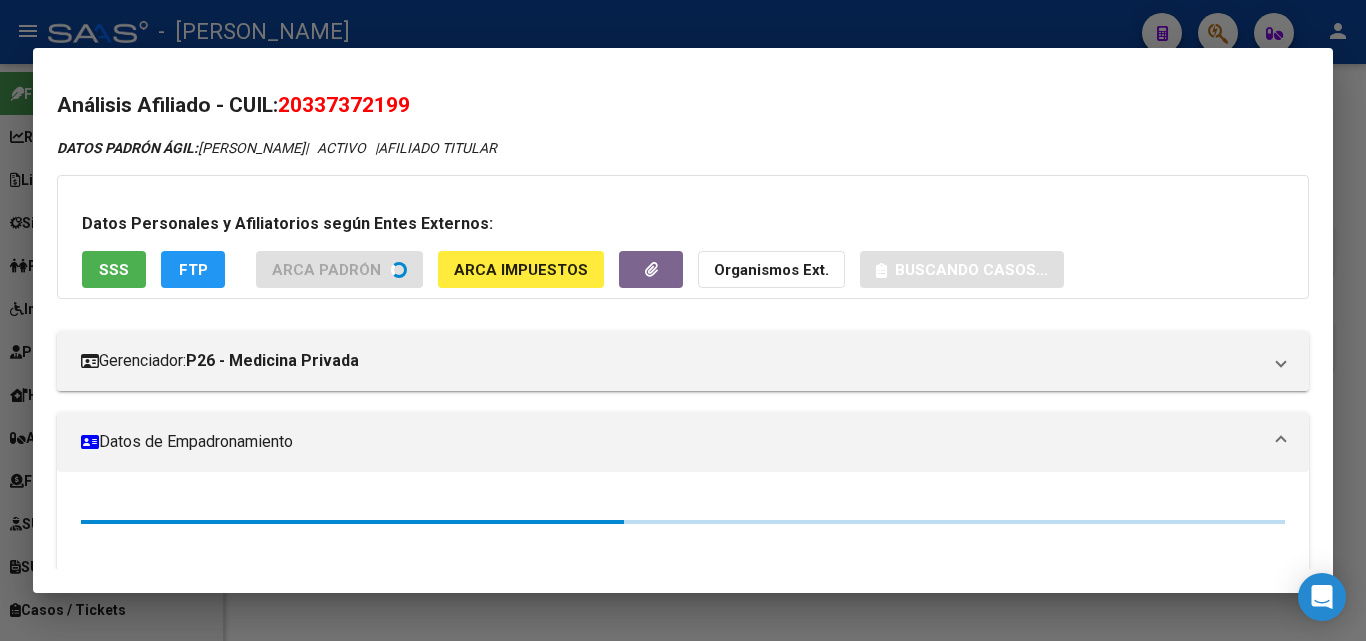 click on "SSS" at bounding box center (114, 269) 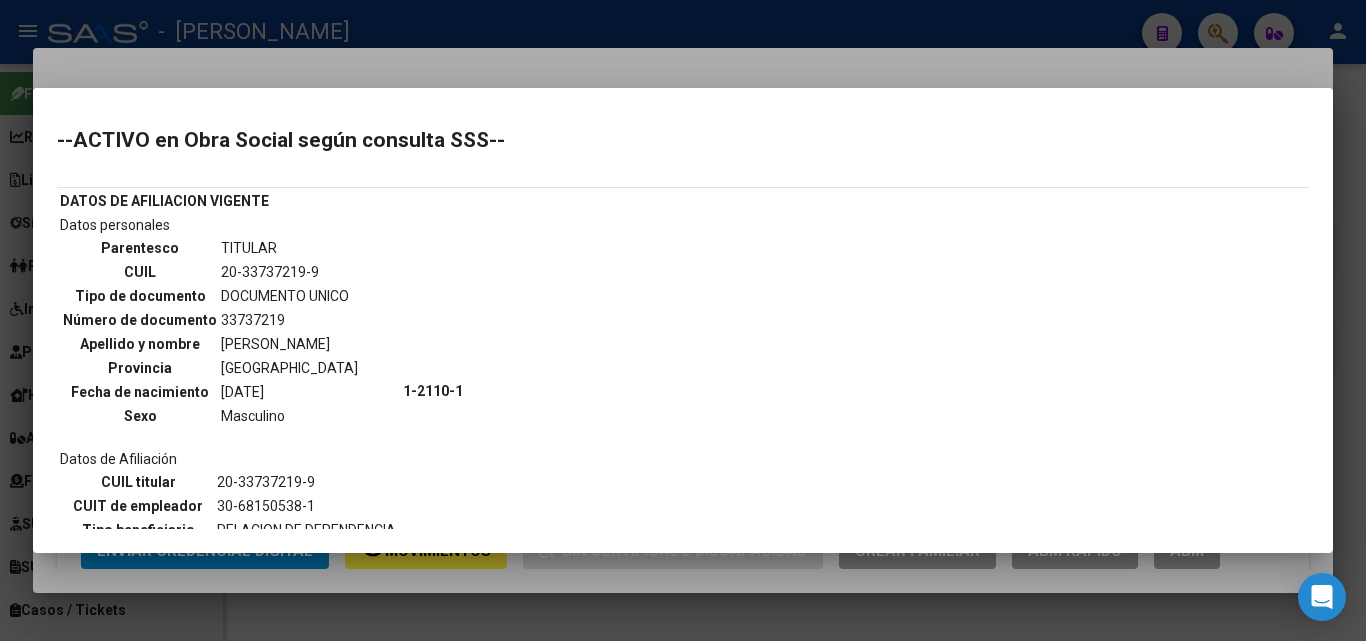click at bounding box center (683, 320) 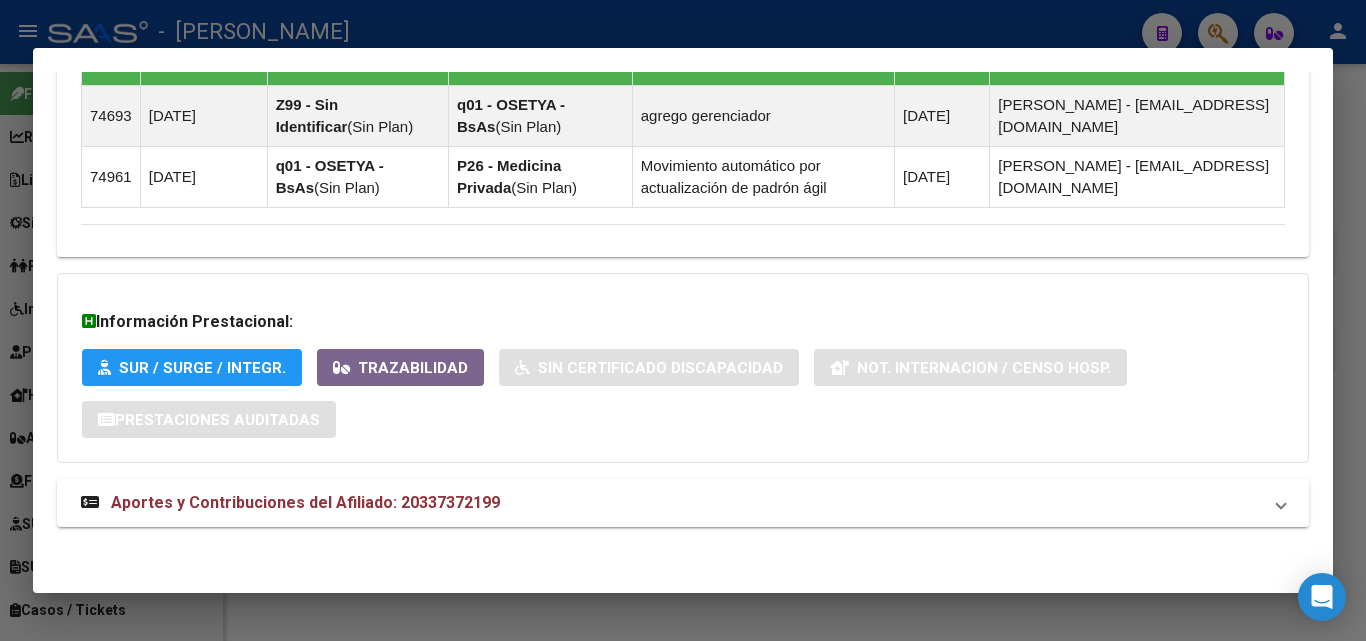 click on "Aportes y Contribuciones del Afiliado: 20337372199" at bounding box center [671, 503] 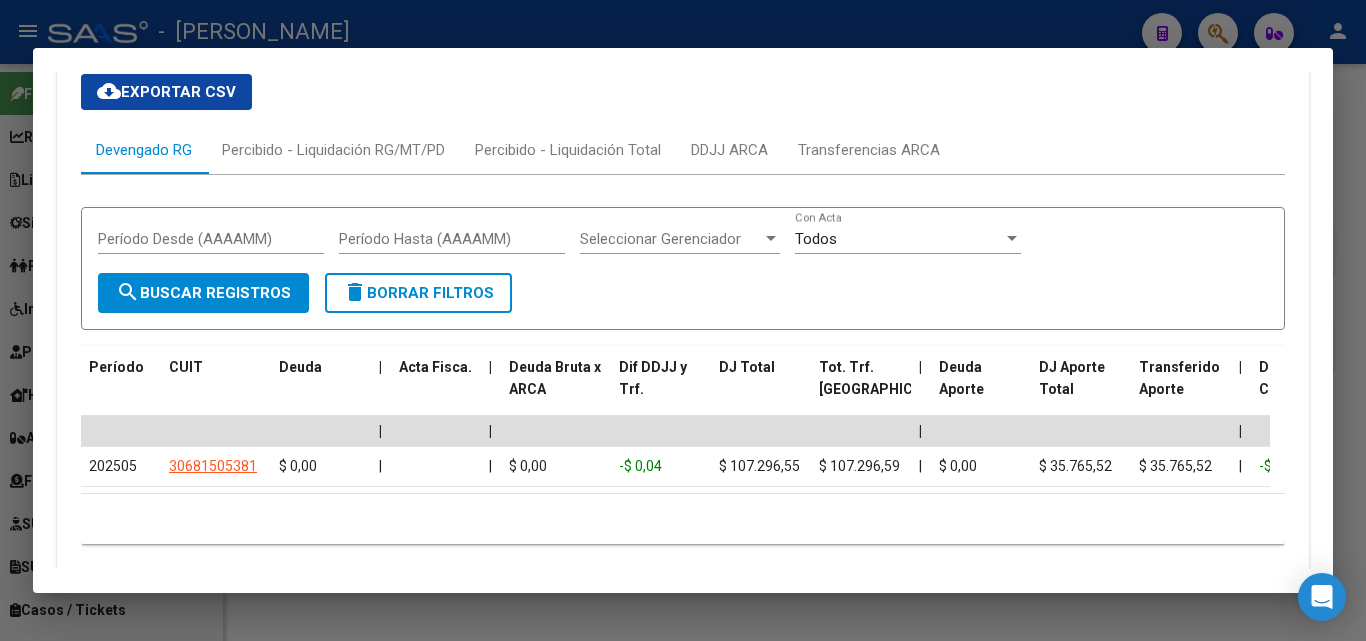 scroll, scrollTop: 1941, scrollLeft: 0, axis: vertical 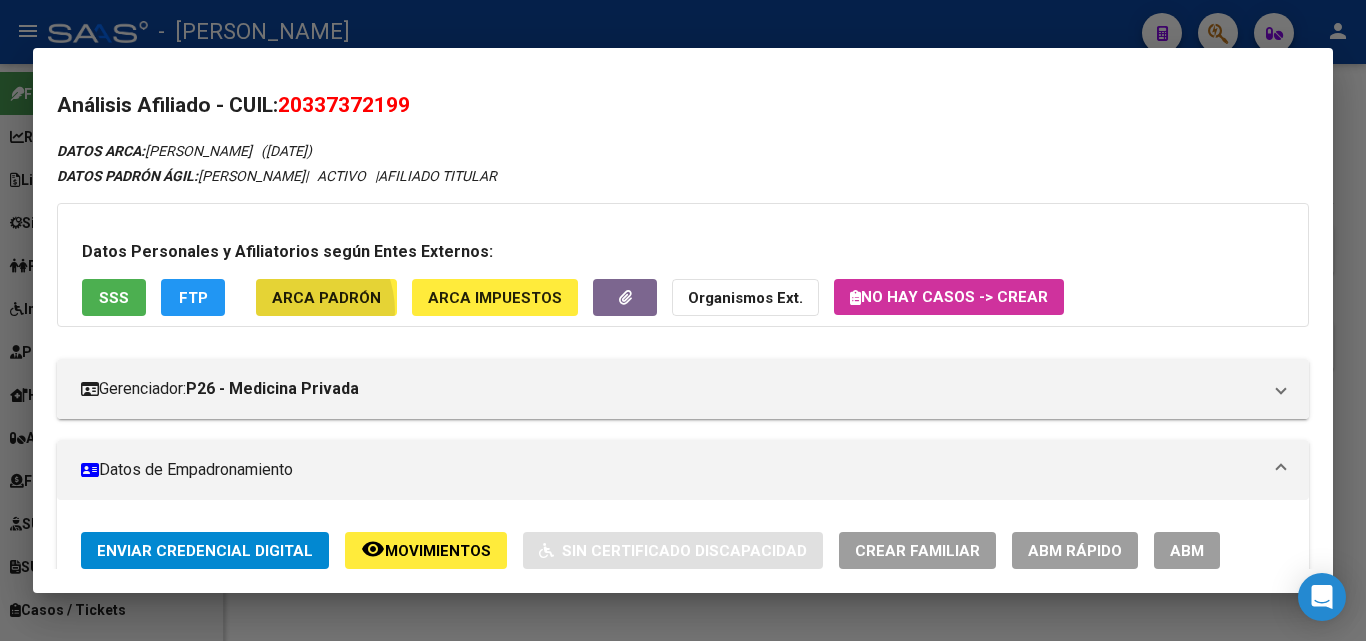 click on "ARCA Padrón" 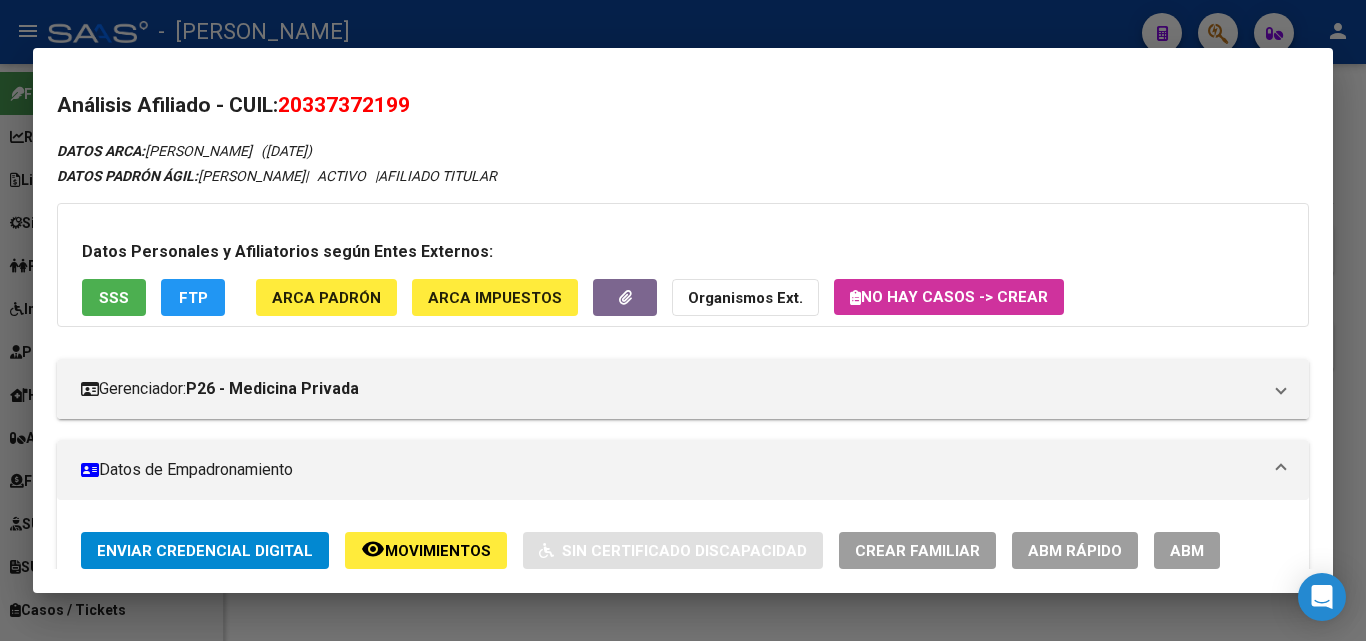 click on "Documento:  DU - DOCUMENTO UNICO 33737219" at bounding box center (241, 868) 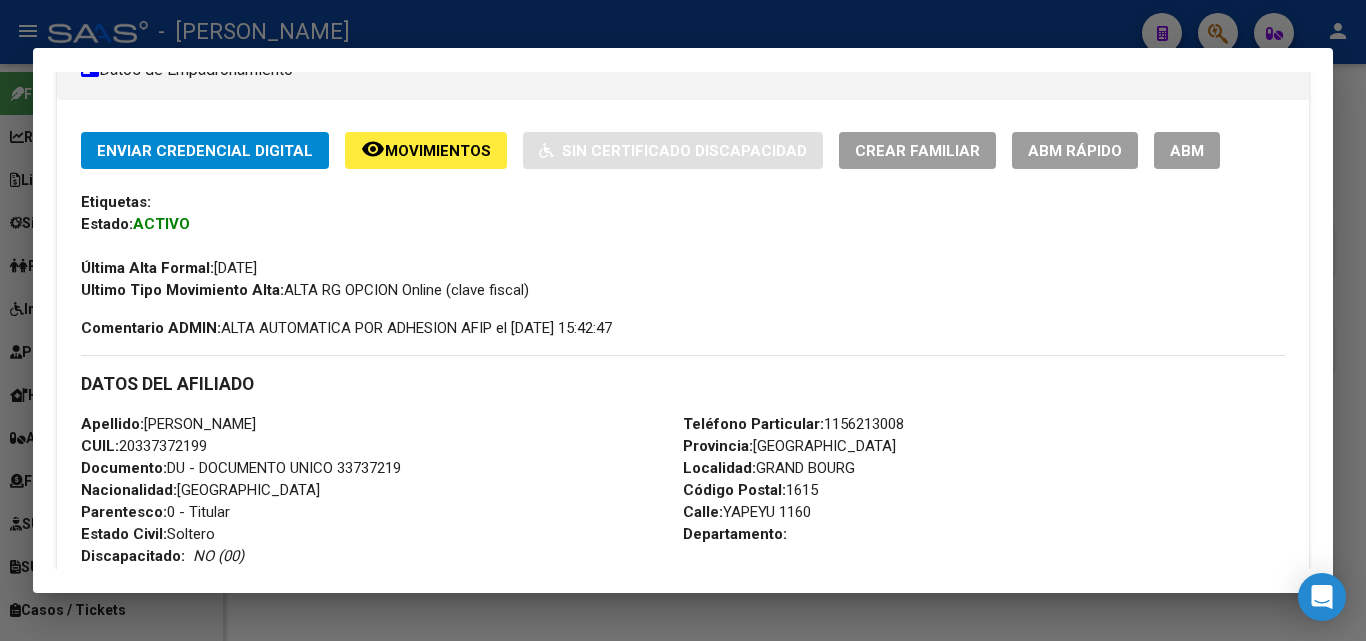 click on "Documento:  DU - DOCUMENTO UNICO 33737219" at bounding box center [241, 468] 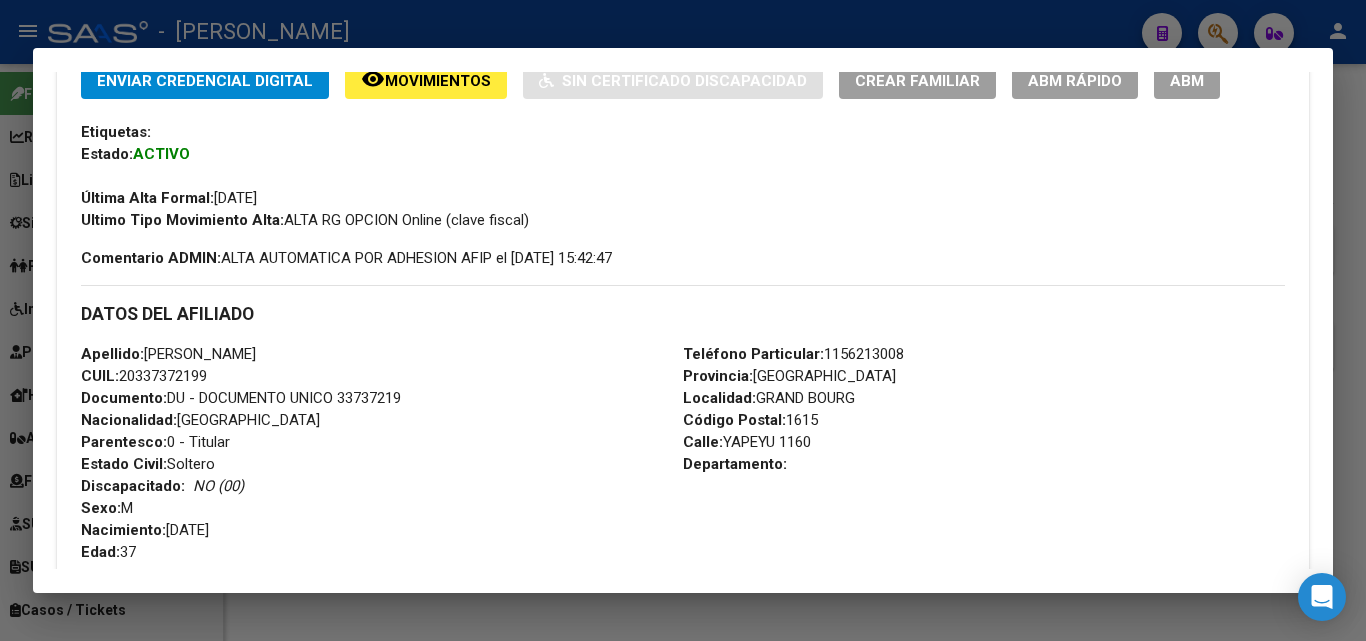 scroll, scrollTop: 600, scrollLeft: 0, axis: vertical 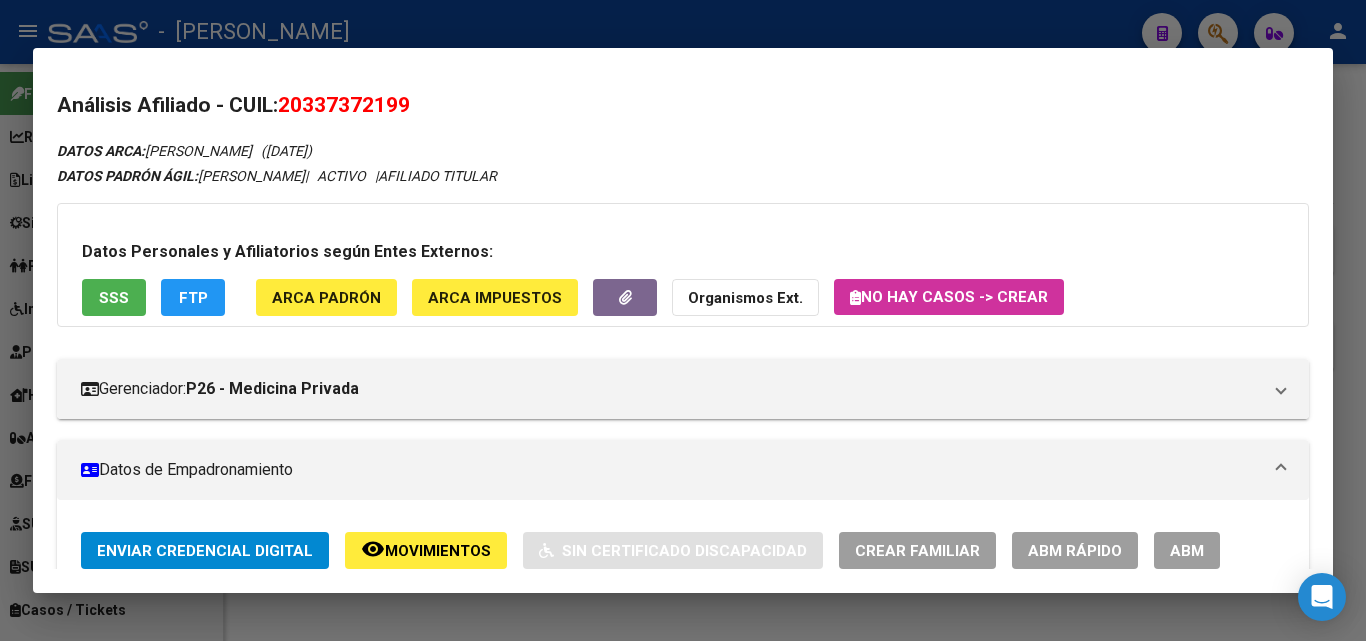 click on "ARCA Padrón" 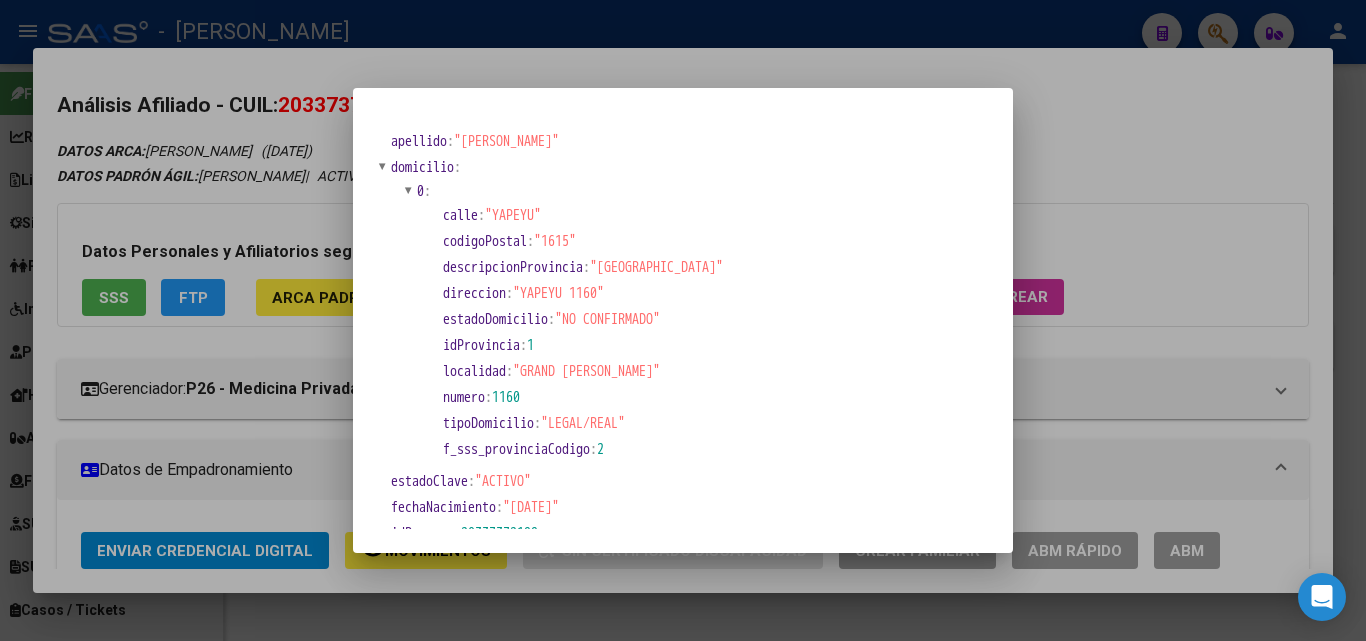 click at bounding box center (683, 320) 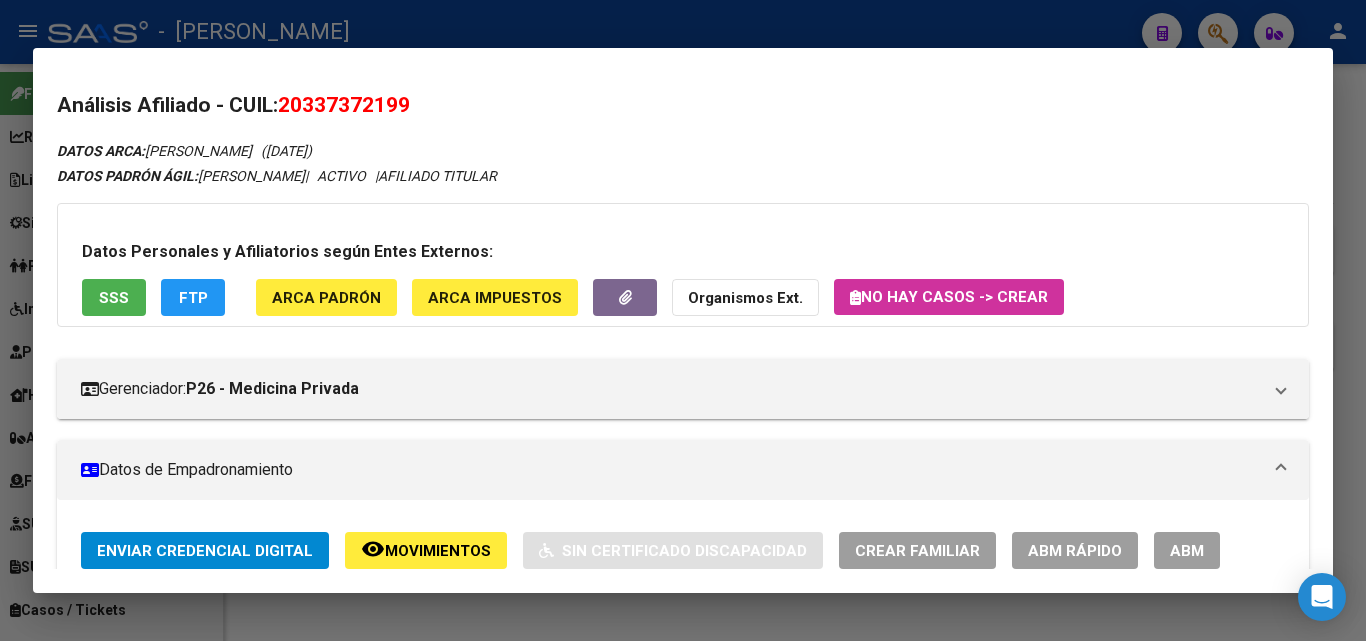 scroll, scrollTop: 400, scrollLeft: 0, axis: vertical 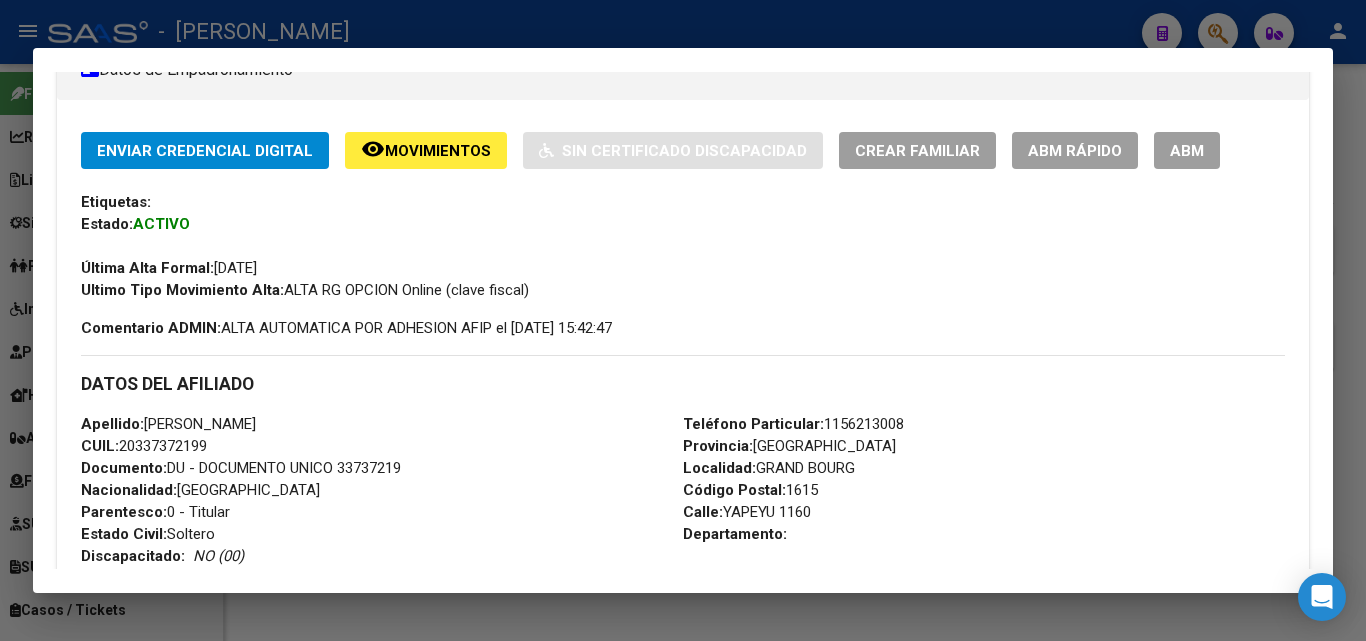 click on "Teléfono Particular:  1156213008" at bounding box center (793, 424) 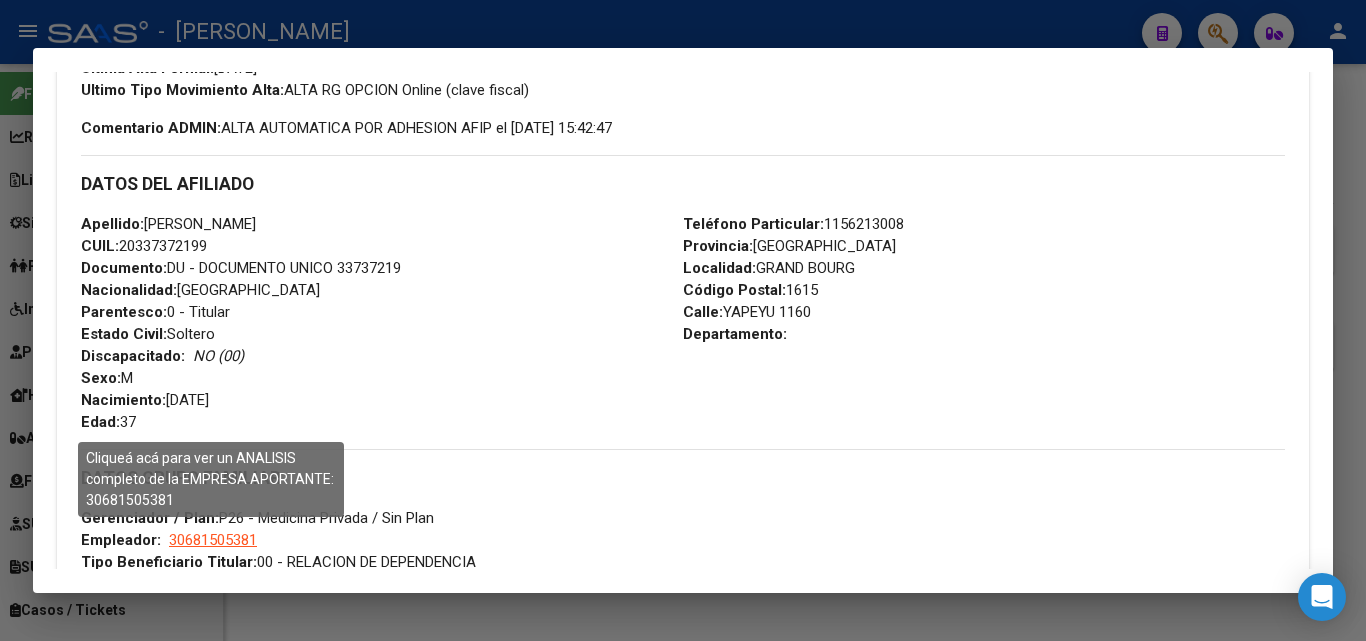 click on "30681505381" at bounding box center [213, 540] 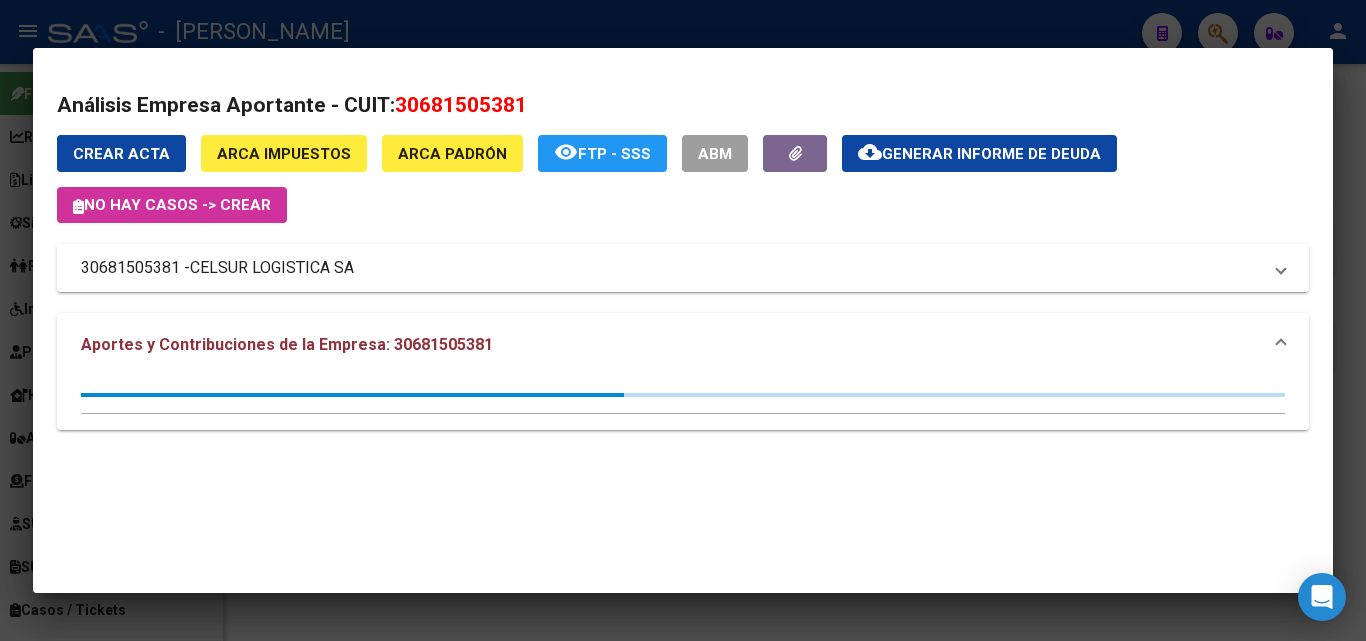 click at bounding box center [683, 320] 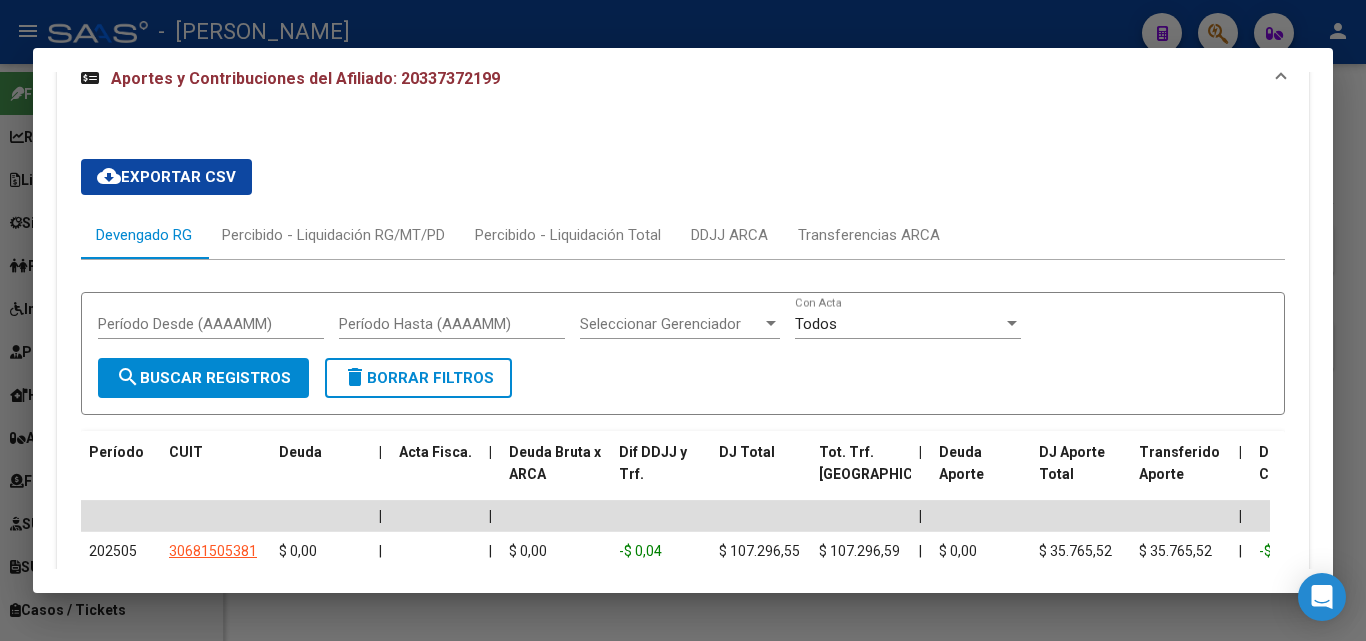 scroll, scrollTop: 1800, scrollLeft: 0, axis: vertical 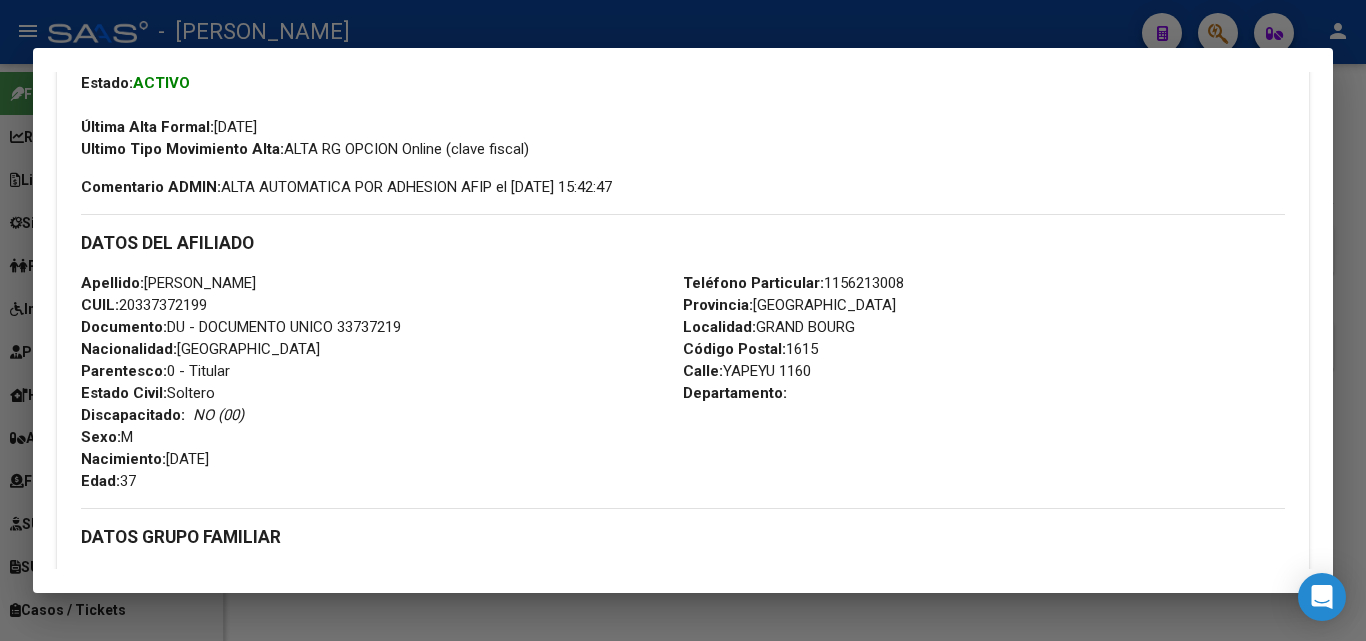 click at bounding box center (683, 320) 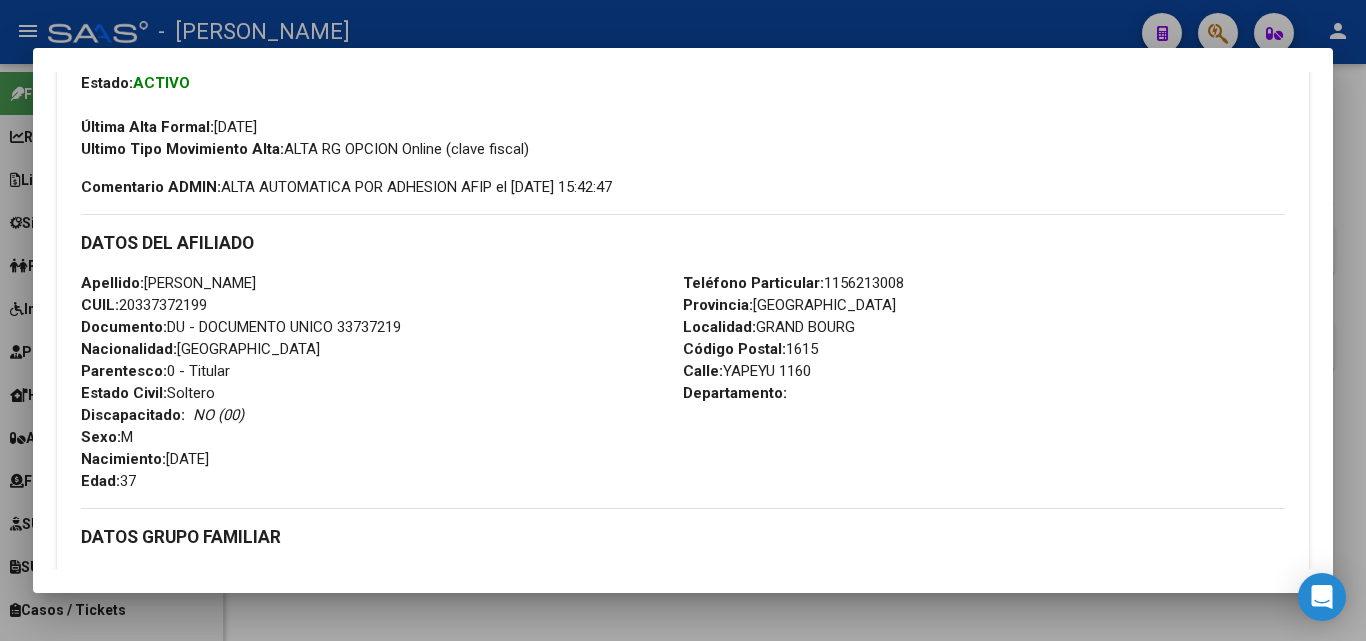 click on "20337372199" at bounding box center [672, 158] 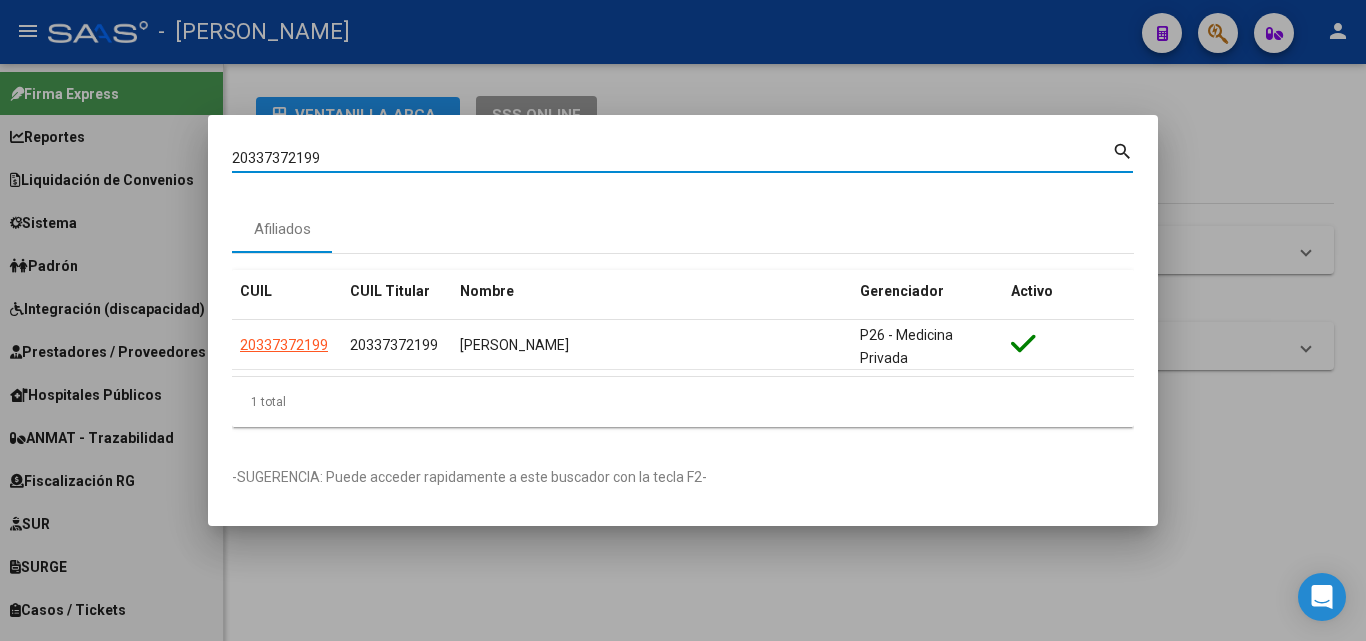 click on "20337372199" at bounding box center (672, 158) 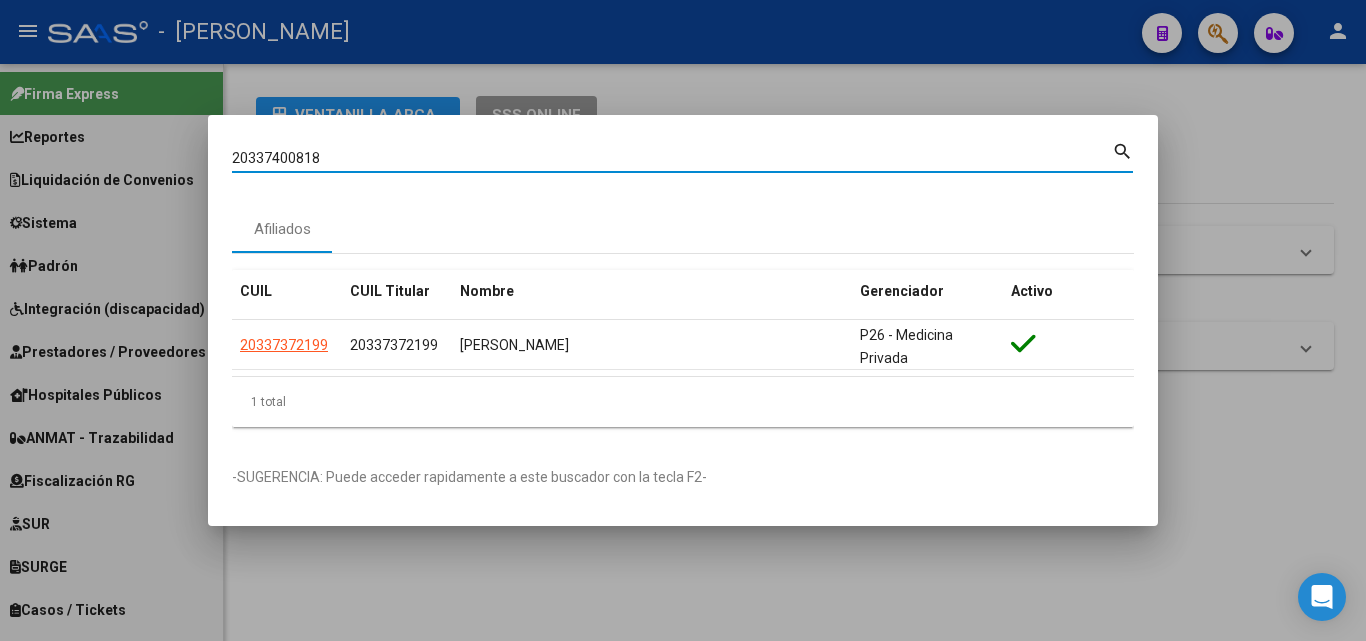 type on "20337400818" 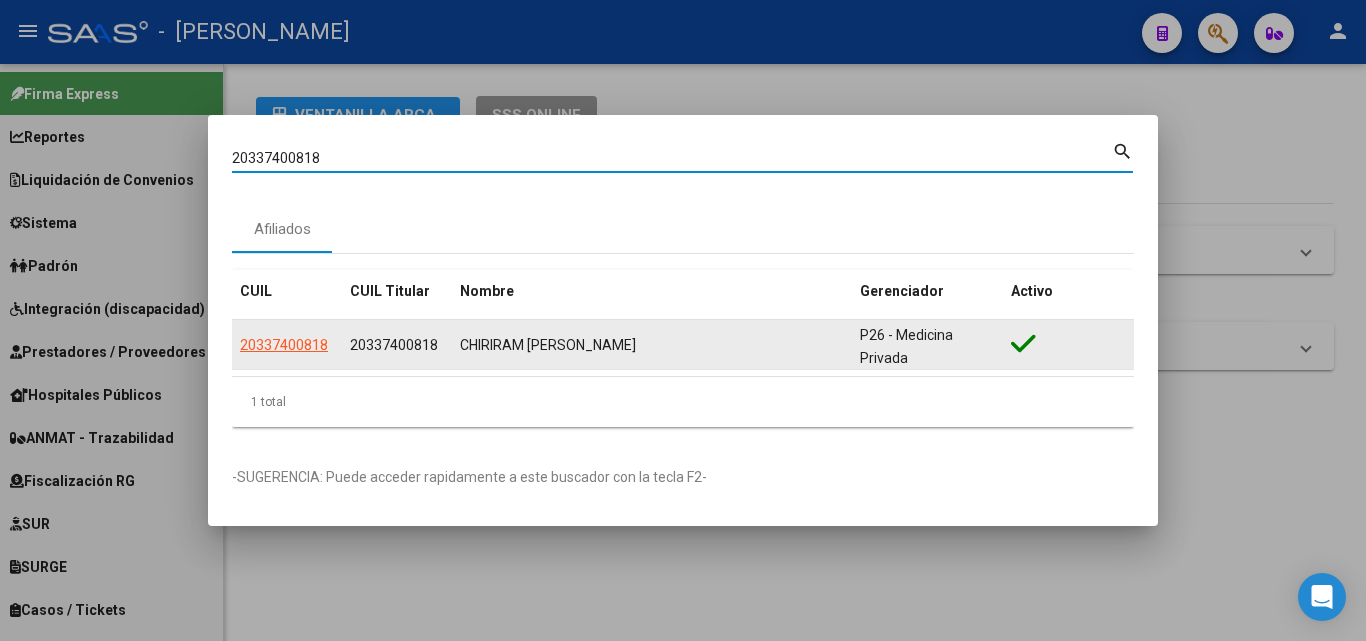 drag, startPoint x: 314, startPoint y: 329, endPoint x: 314, endPoint y: 342, distance: 13 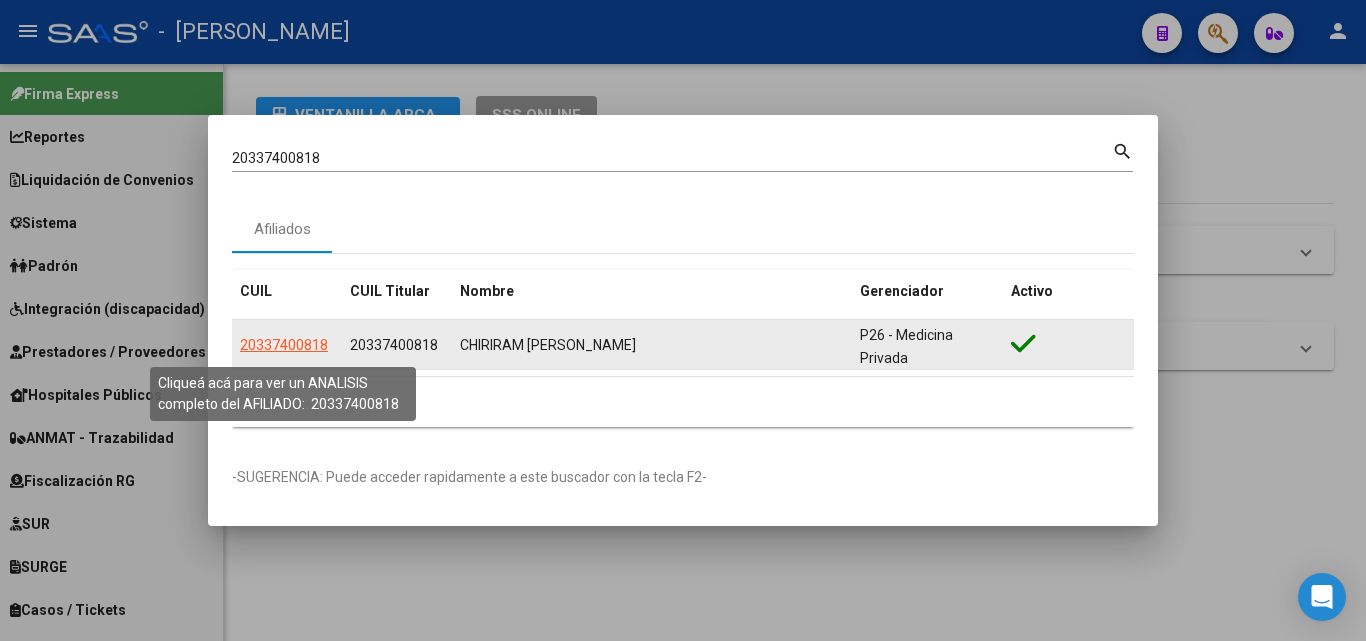 click on "20337400818" 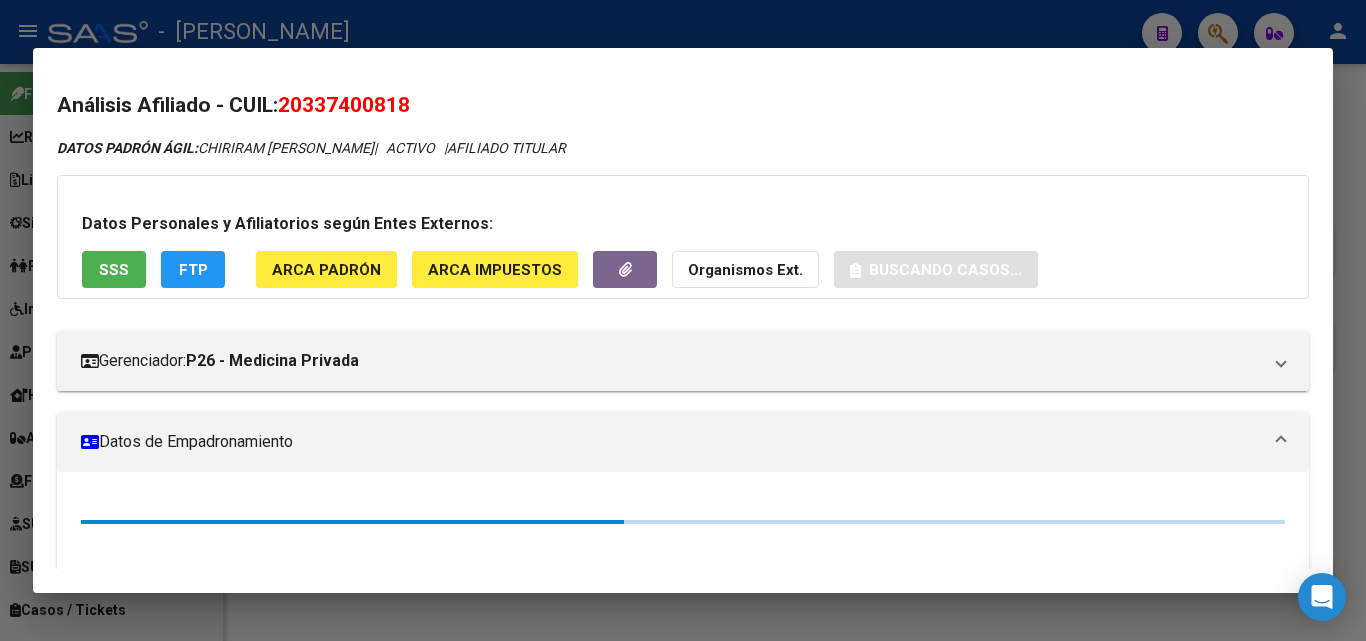 click on "ARCA Padrón" 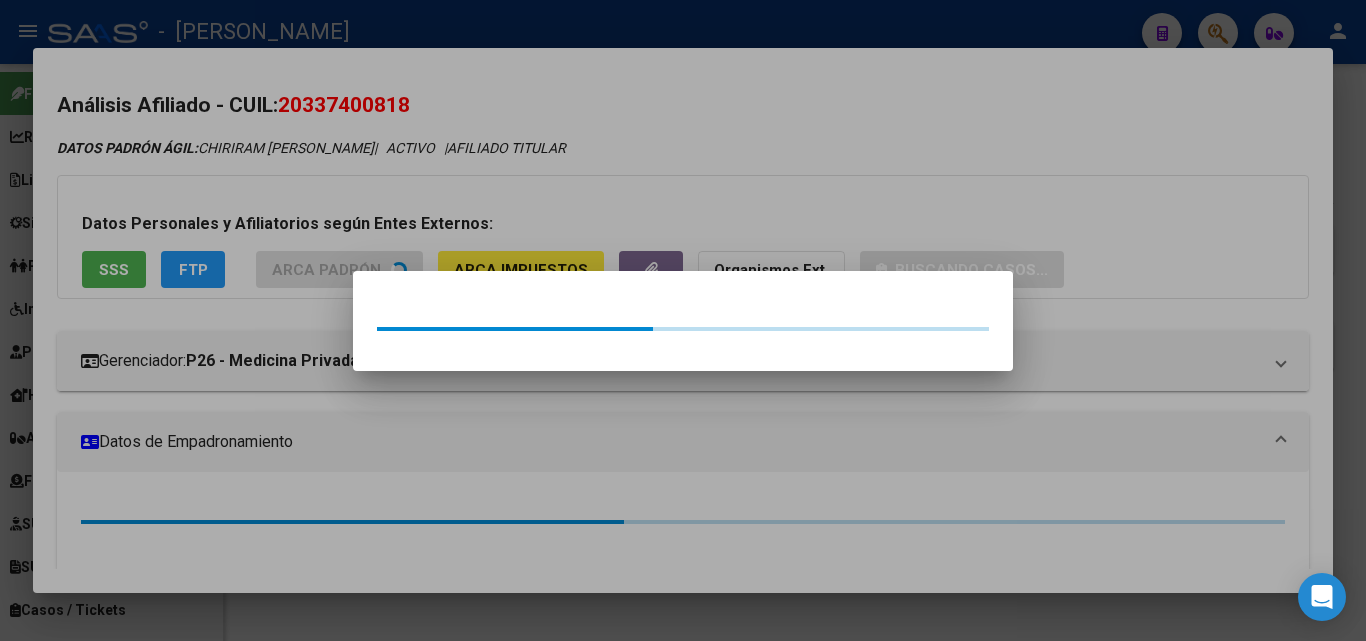 drag, startPoint x: 345, startPoint y: 279, endPoint x: 177, endPoint y: 246, distance: 171.2104 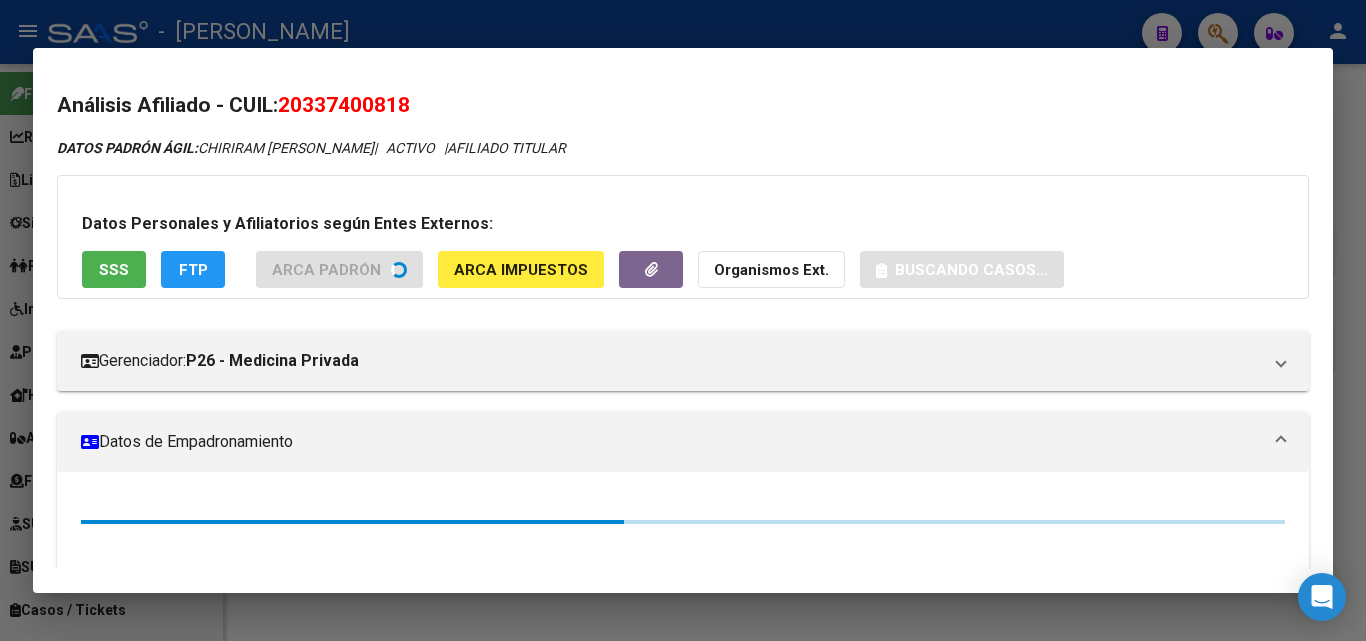 click on "SSS" at bounding box center (114, 270) 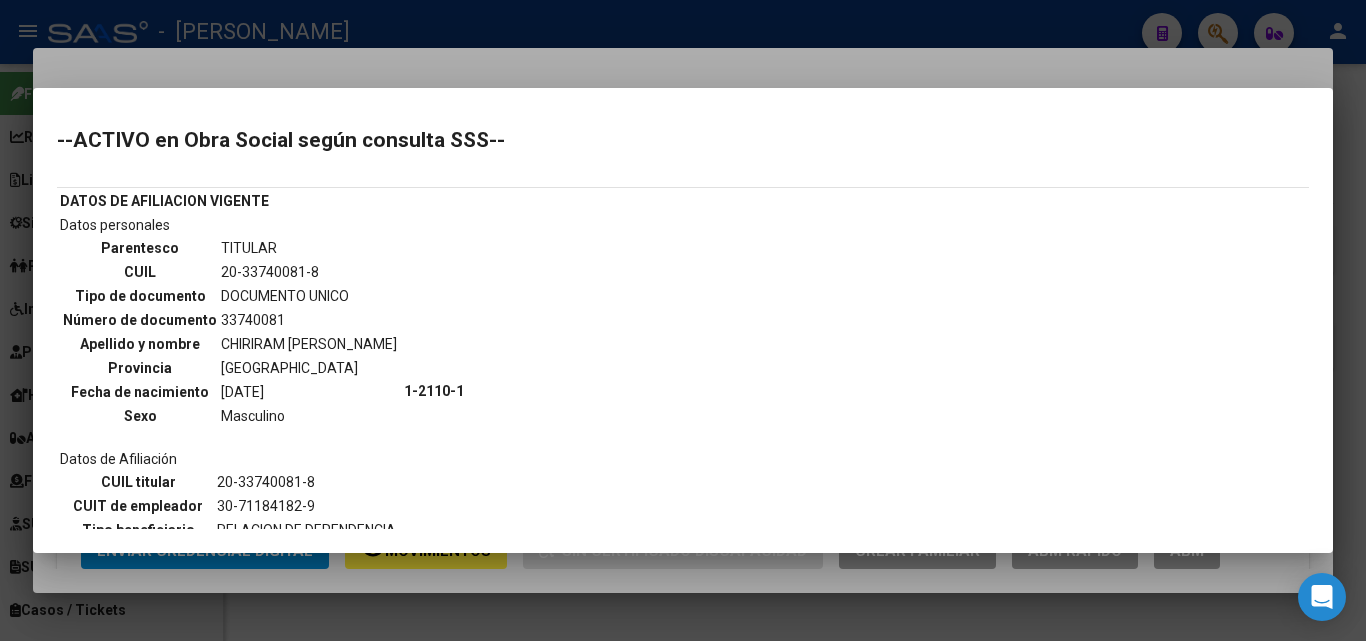 click at bounding box center (683, 320) 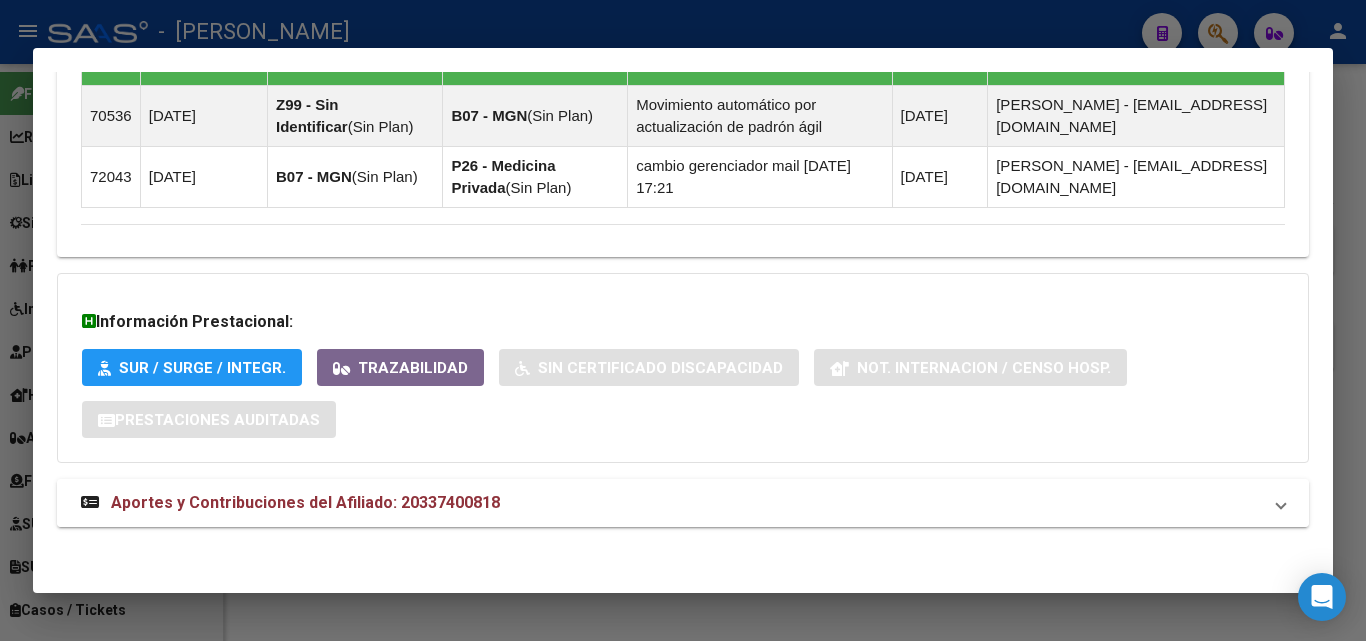 click on "Aportes y Contribuciones del Afiliado: 20337400818" at bounding box center [305, 502] 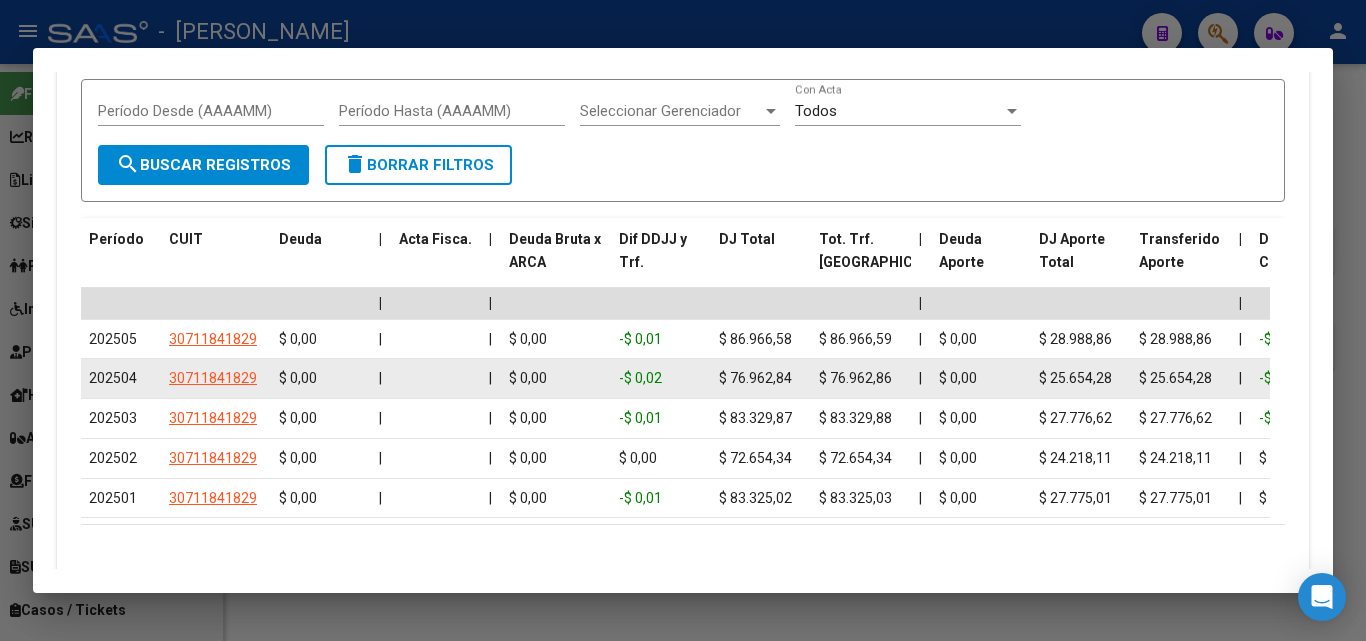 scroll, scrollTop: 2186, scrollLeft: 0, axis: vertical 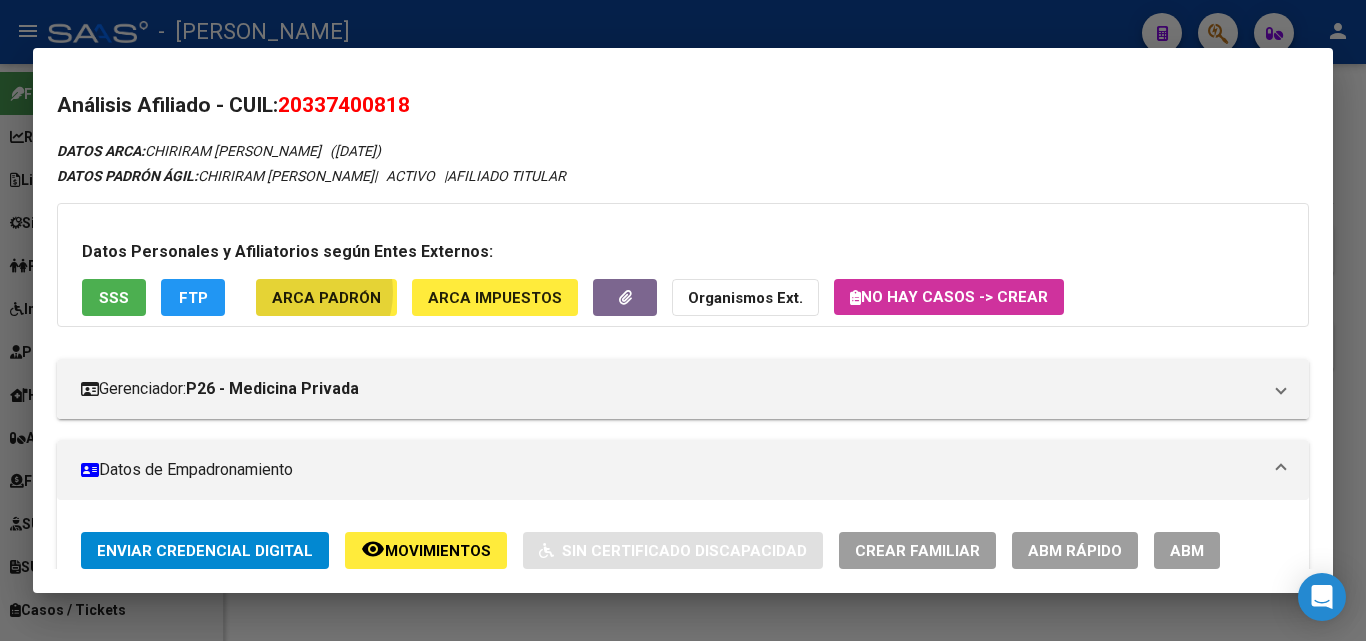 click on "ARCA Padrón" 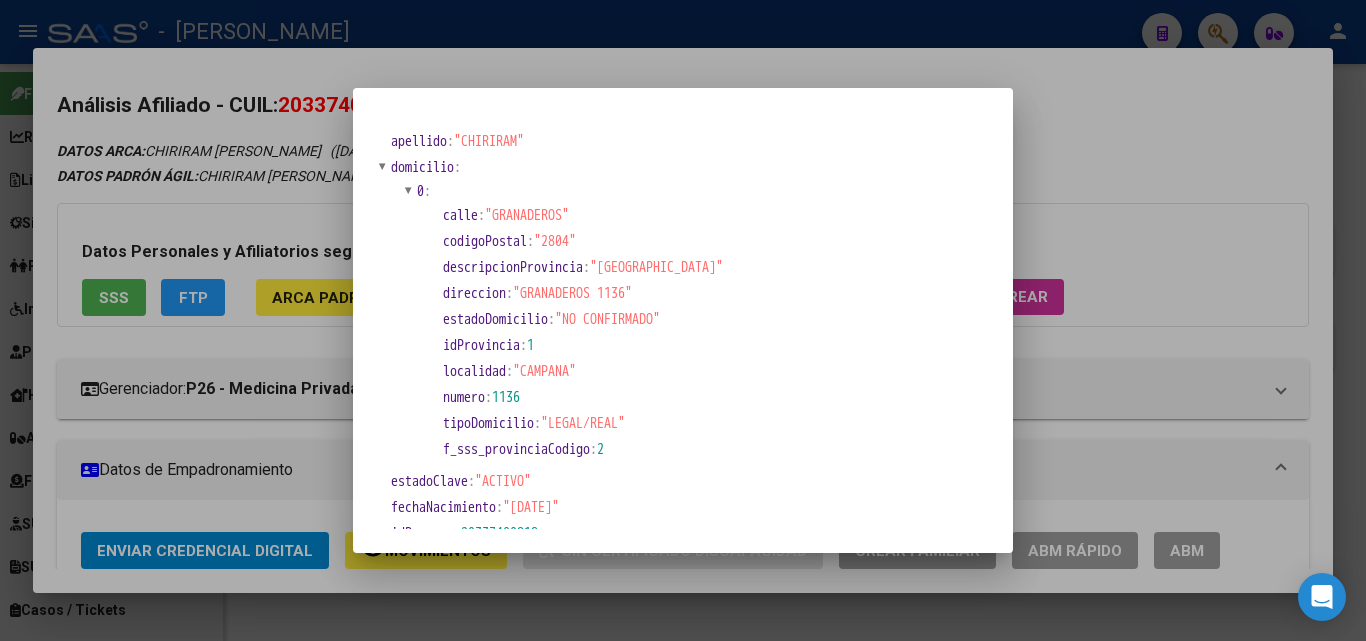 click at bounding box center [683, 320] 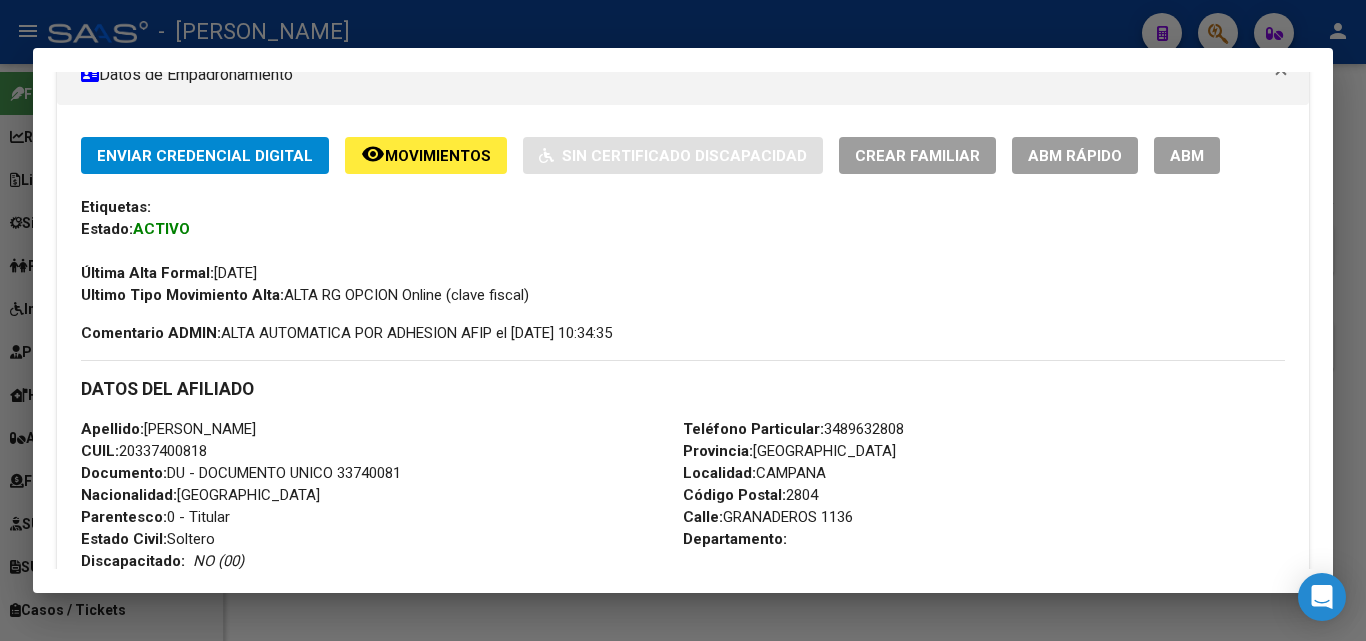 scroll, scrollTop: 400, scrollLeft: 0, axis: vertical 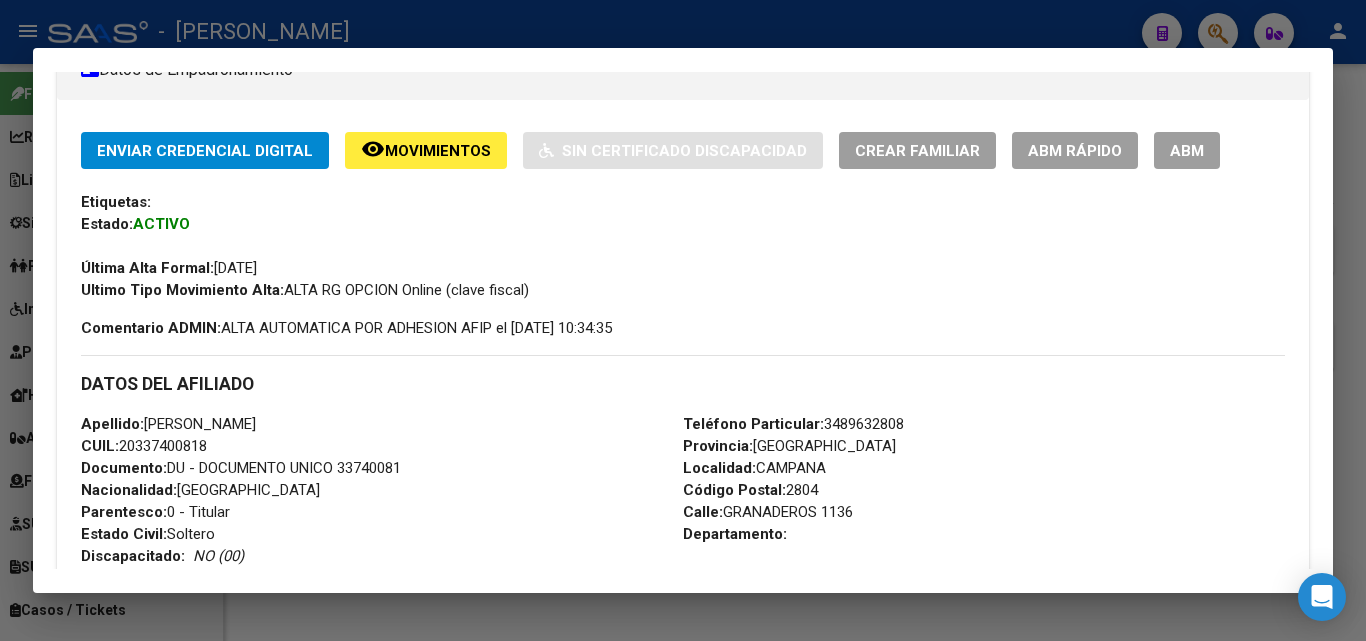 click on "Teléfono Particular:  3489632808           Provincia:  Buenos Aires Localidad:  CAMPANA Código Postal:  2804 Calle:  GRANADEROS 1136 Departamento:" at bounding box center (984, 523) 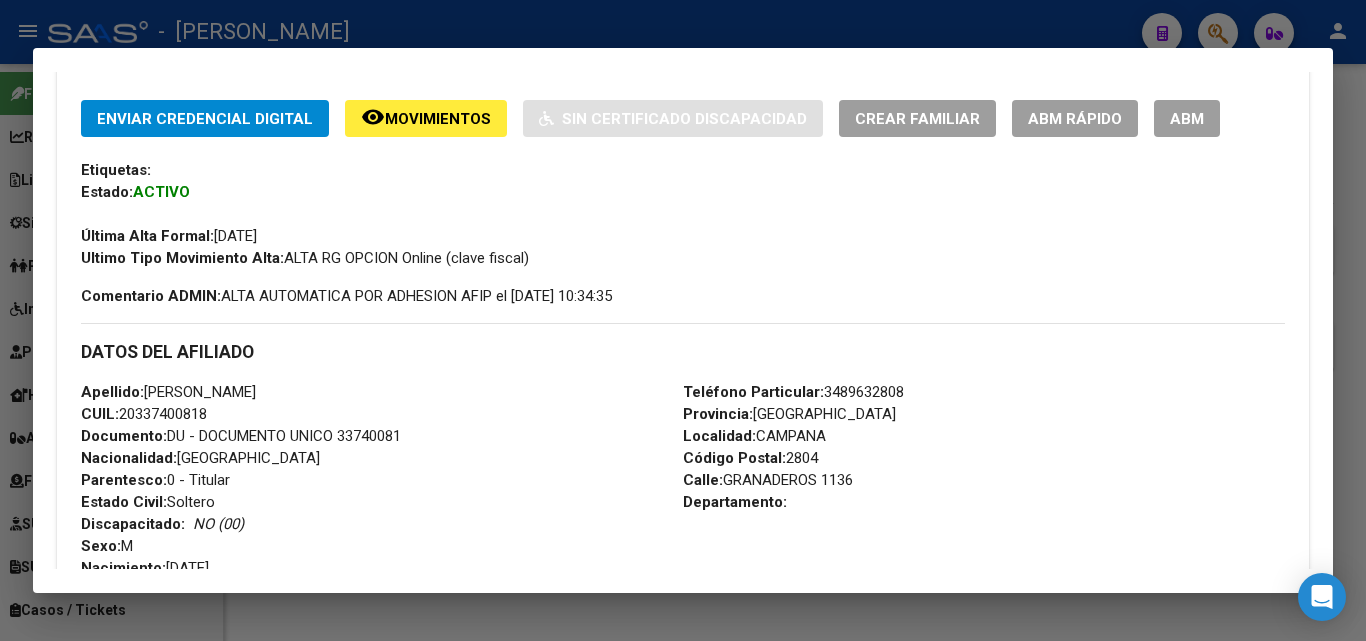 scroll, scrollTop: 500, scrollLeft: 0, axis: vertical 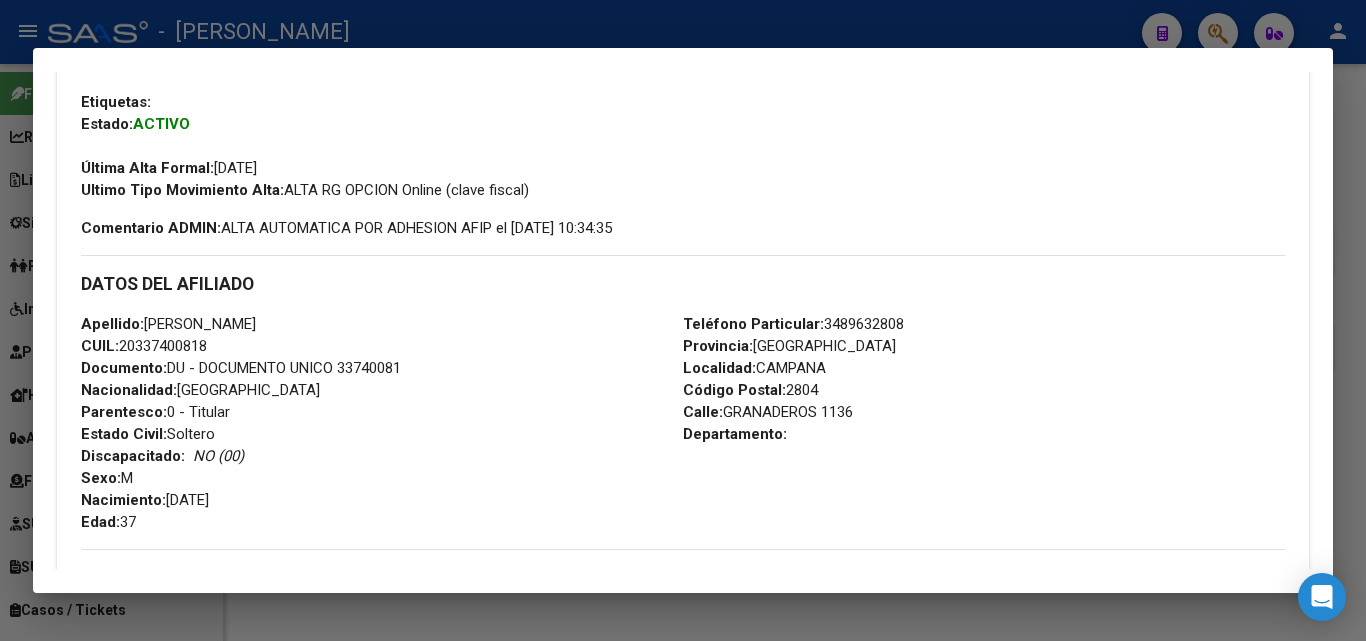 click on "Documento:  DU - DOCUMENTO UNICO 33740081" at bounding box center [241, 368] 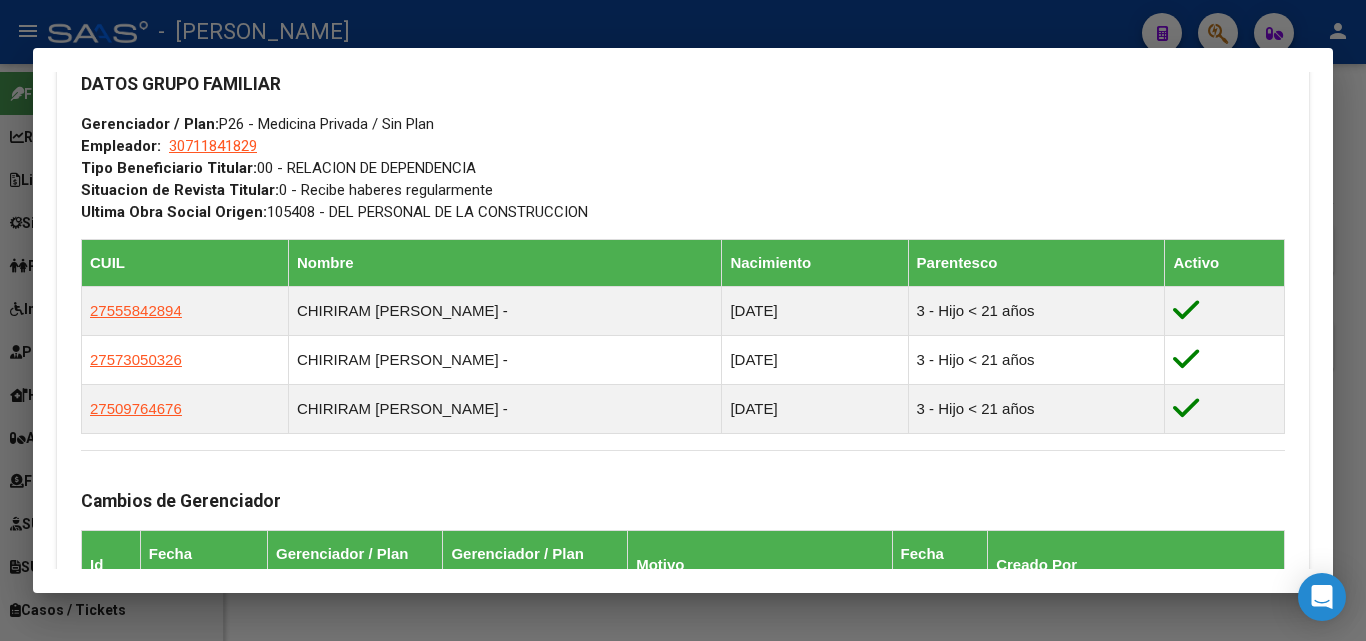 scroll, scrollTop: 1000, scrollLeft: 0, axis: vertical 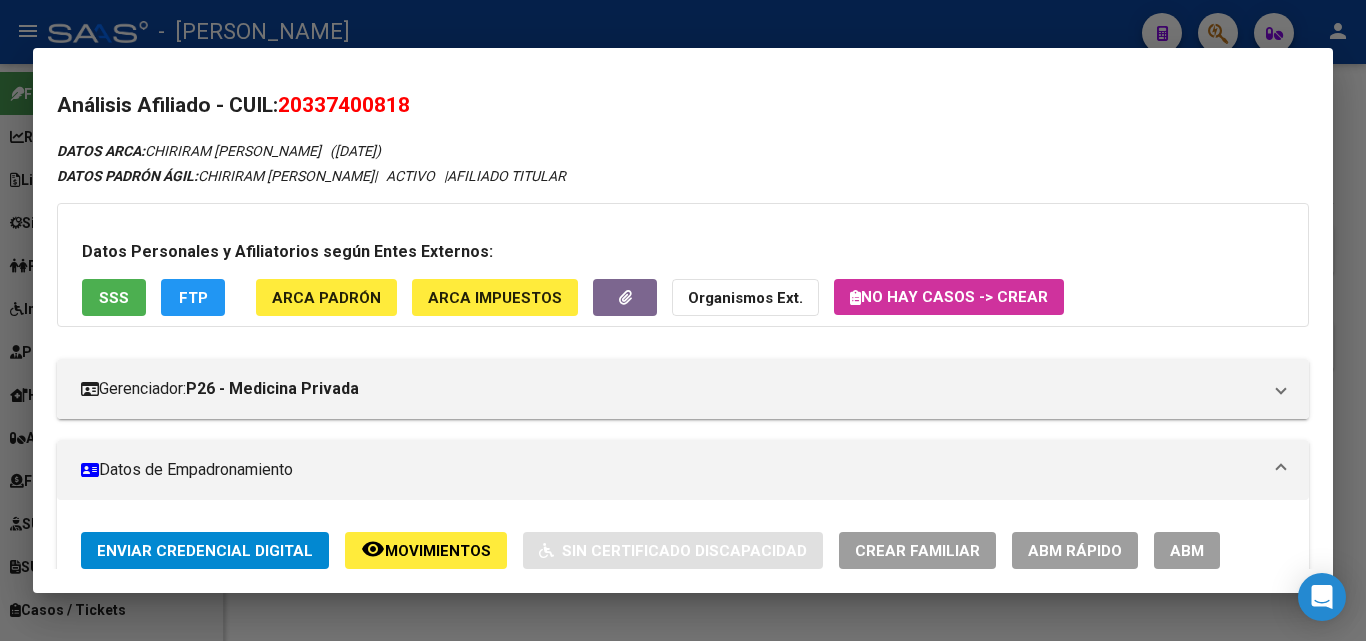 click on "ARCA Padrón" 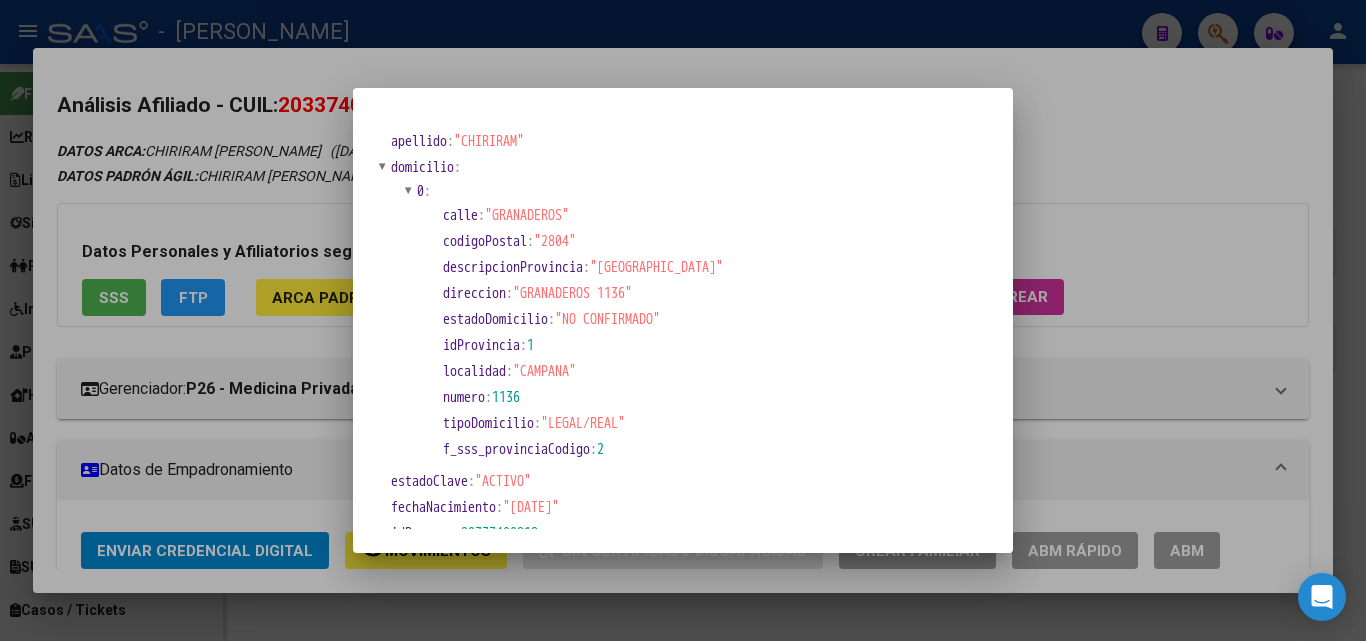 click at bounding box center (683, 320) 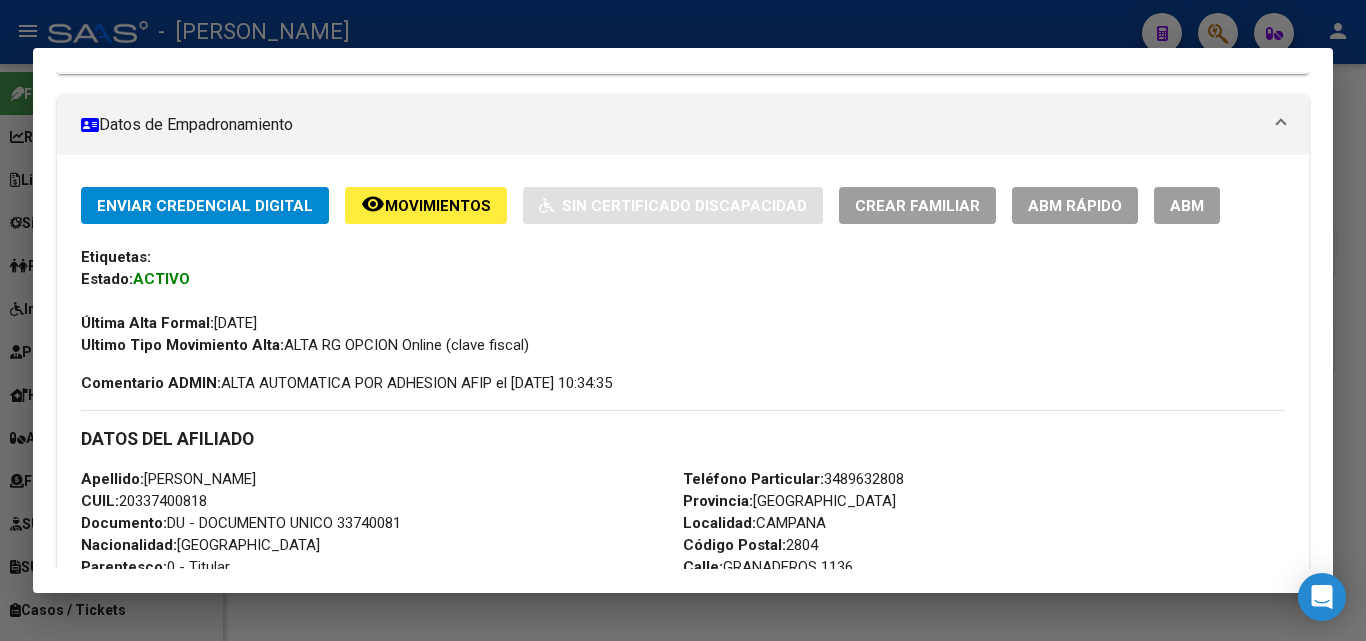 scroll, scrollTop: 500, scrollLeft: 0, axis: vertical 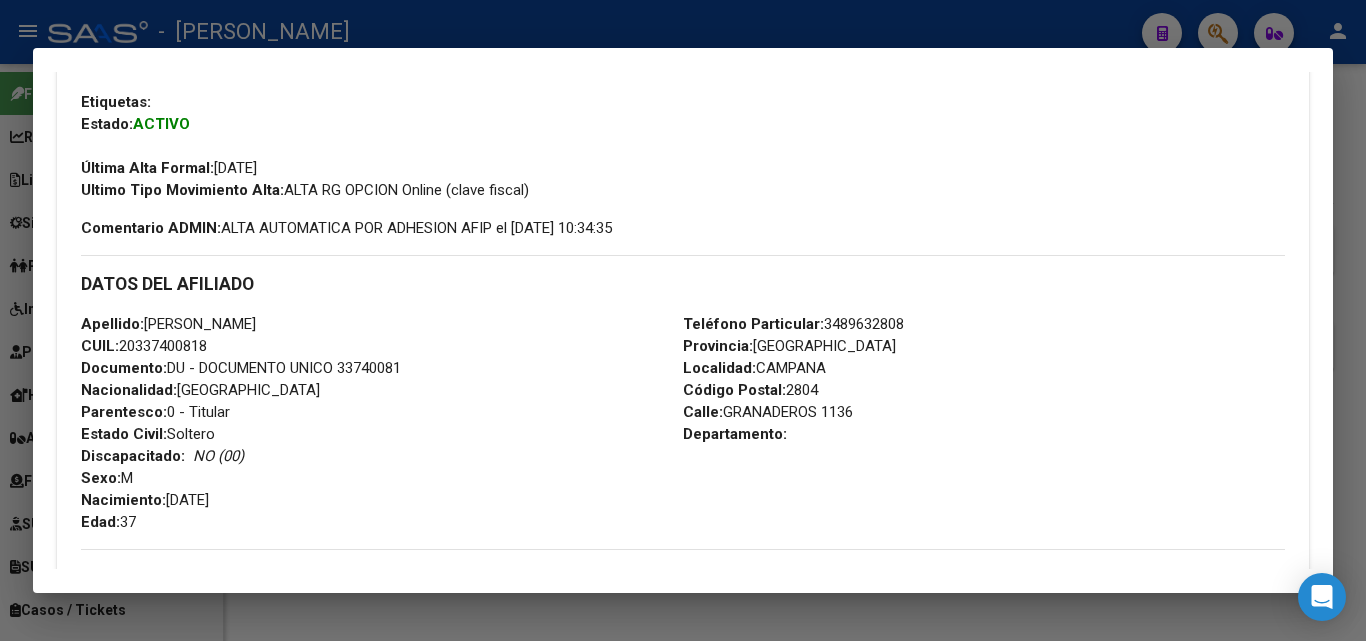 click on "DATOS DEL AFILIADO" at bounding box center (683, 284) 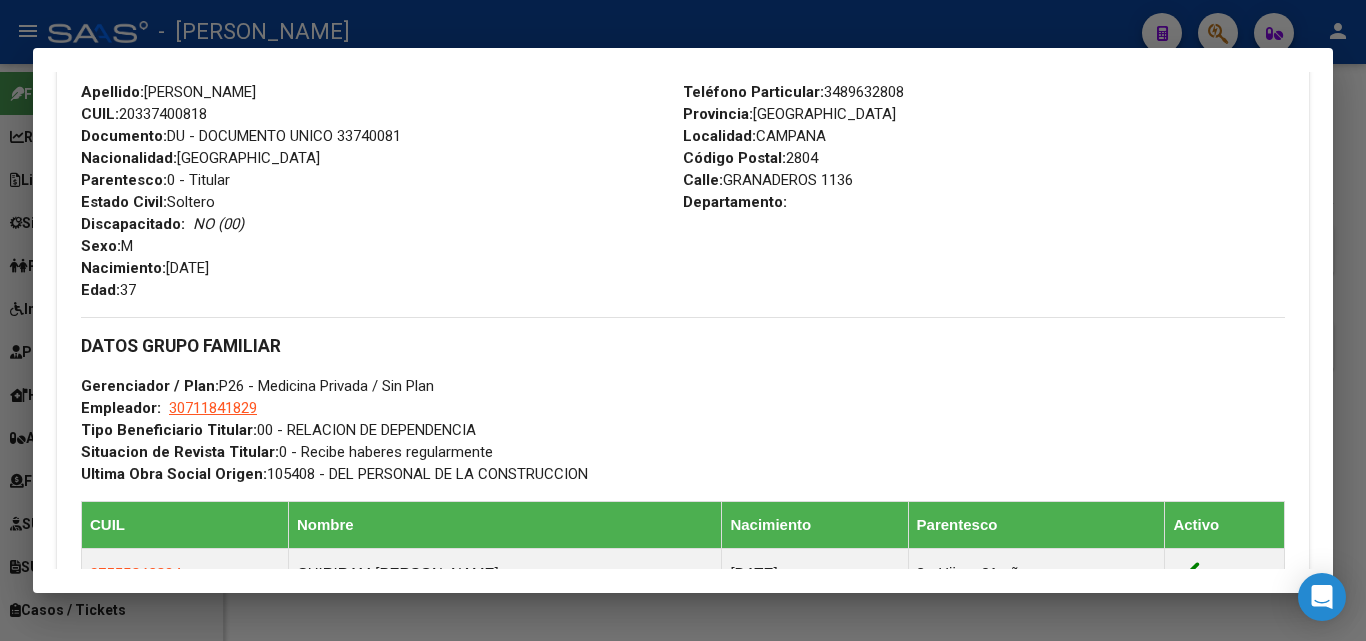 scroll, scrollTop: 800, scrollLeft: 0, axis: vertical 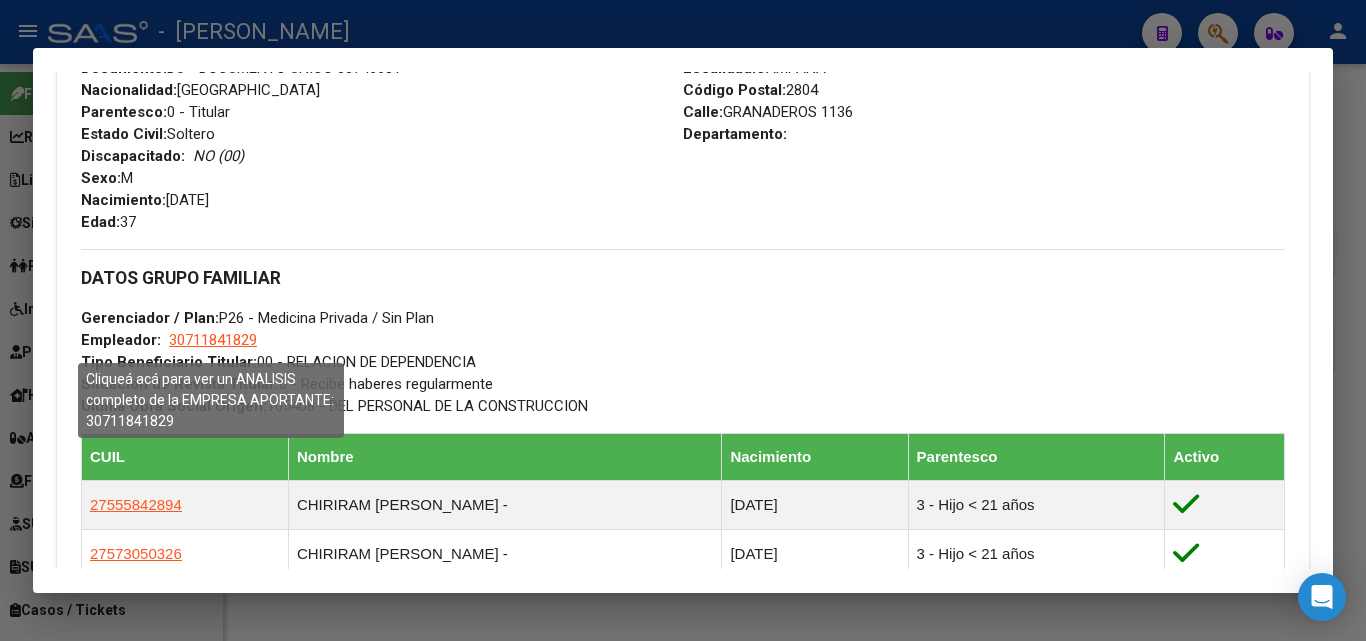 click on "30711841829" at bounding box center (213, 340) 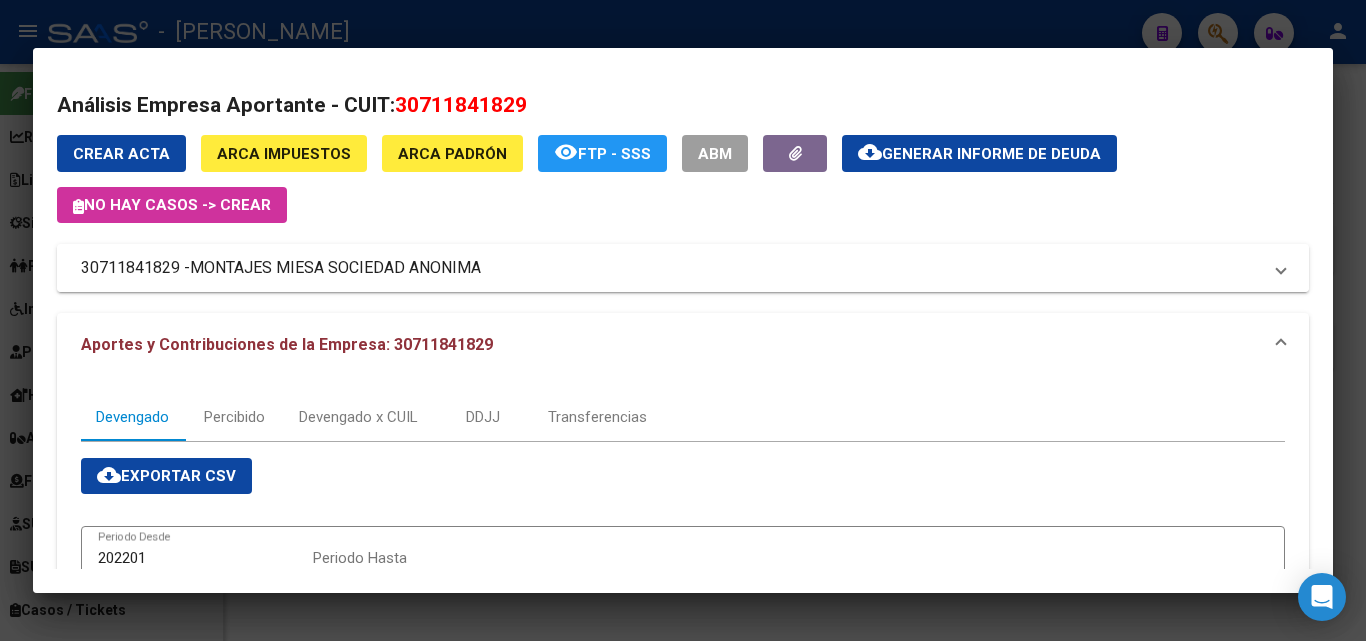 click on "MONTAJES MIESA SOCIEDAD ANONIMA" at bounding box center [335, 268] 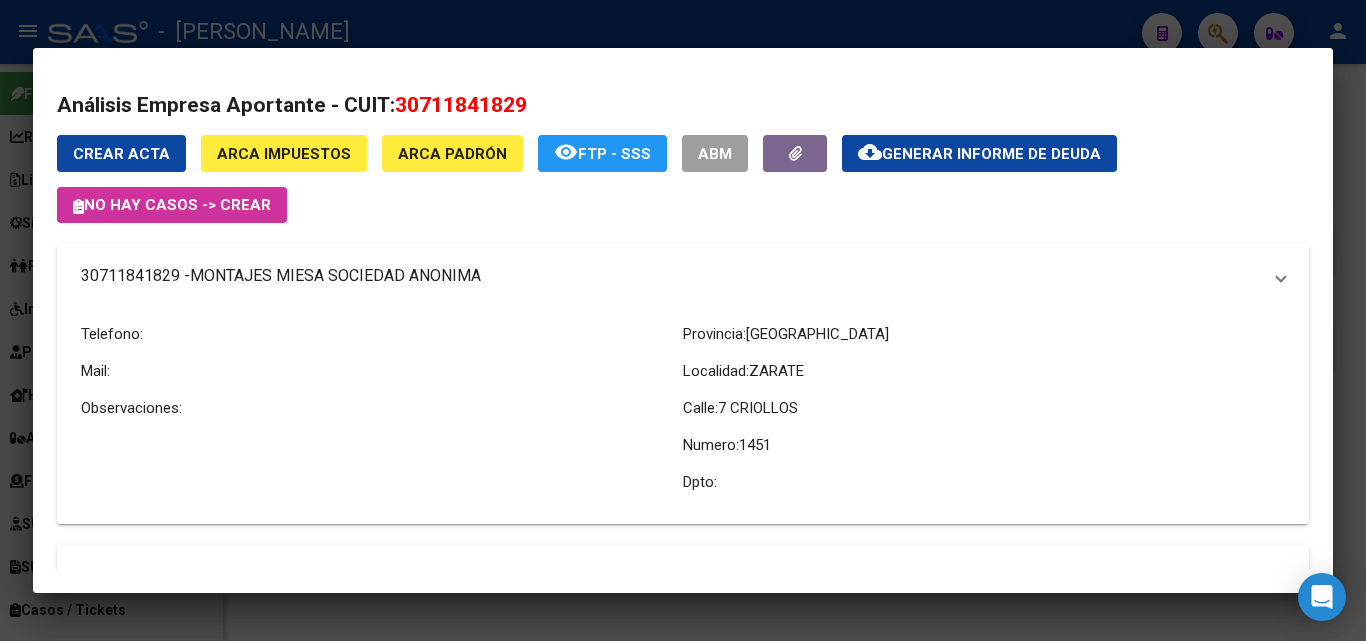 copy on "MONTAJES MIESA SOCIEDAD ANONIMA" 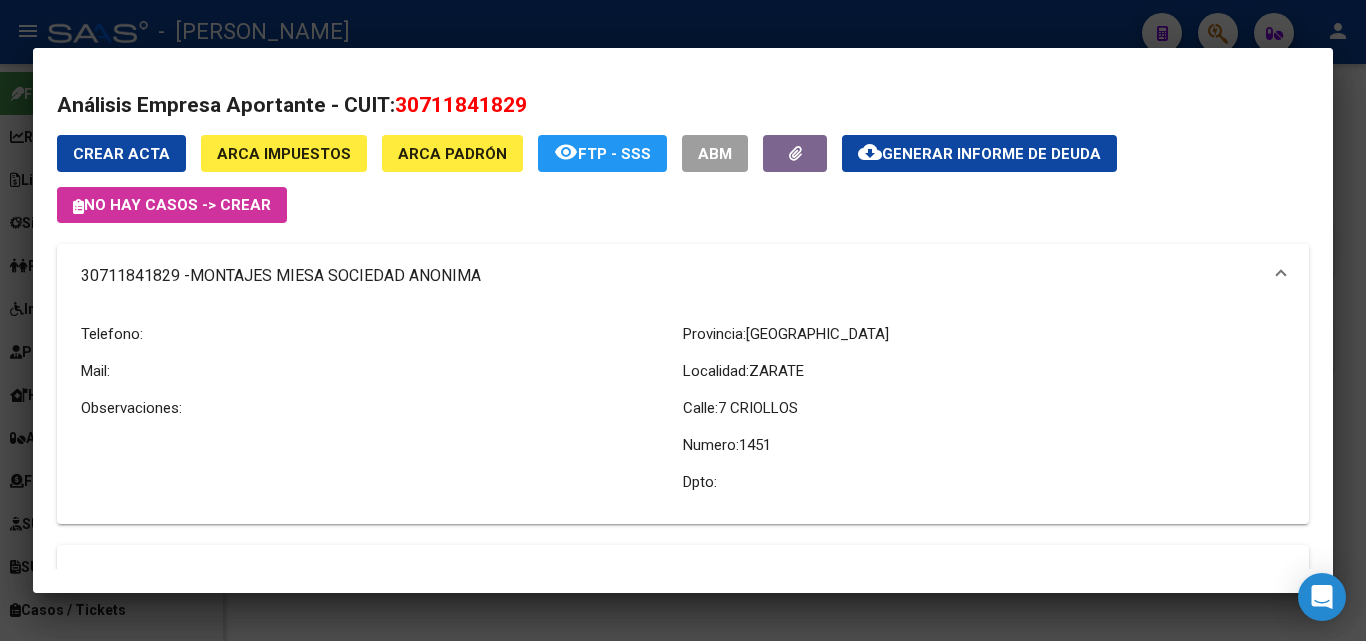 click at bounding box center [683, 320] 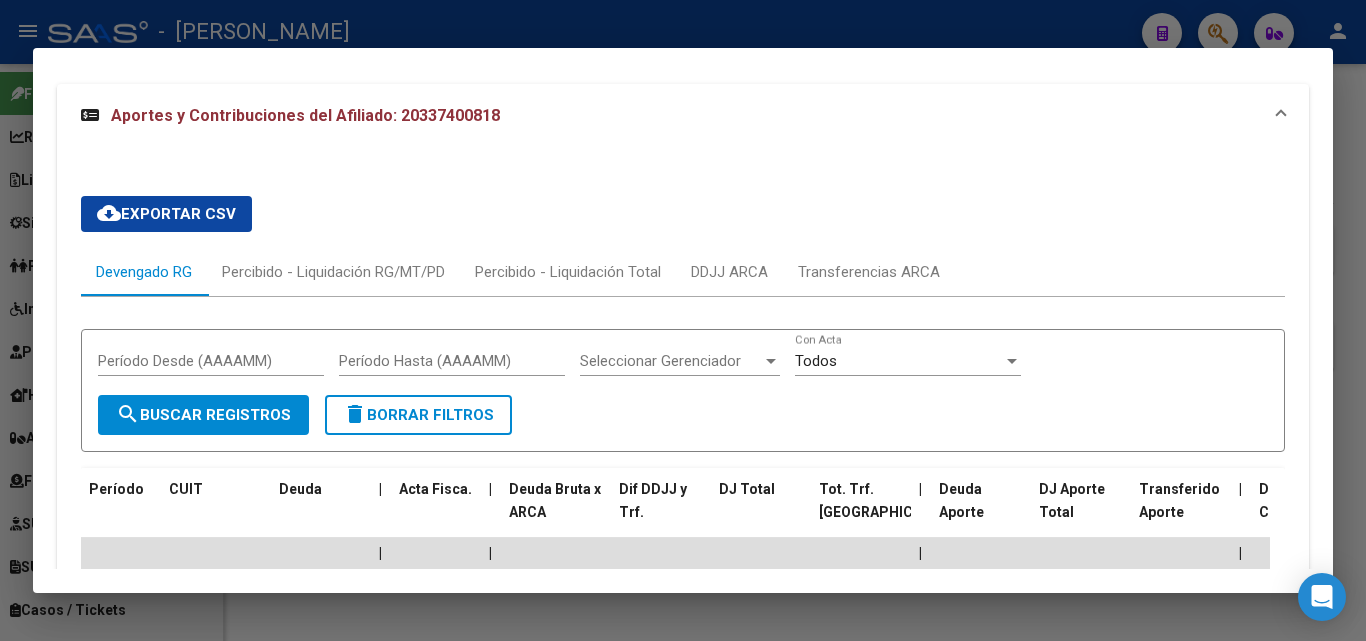 scroll, scrollTop: 1869, scrollLeft: 0, axis: vertical 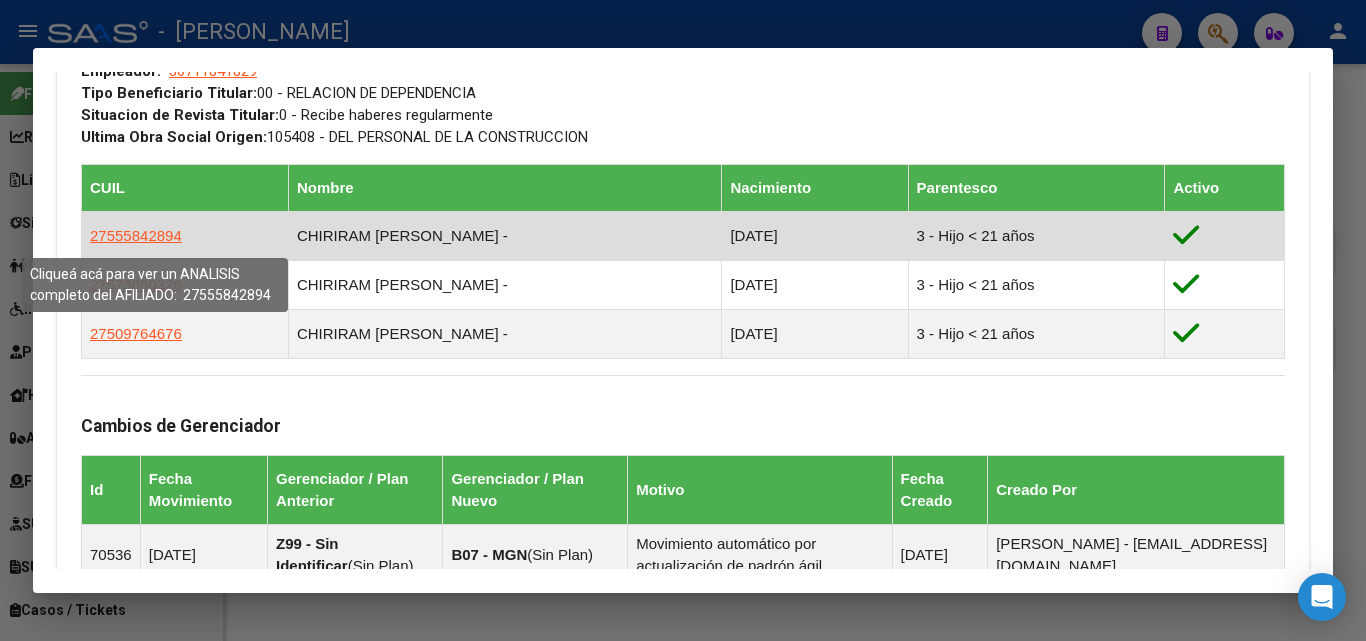 click on "27555842894" at bounding box center (136, 235) 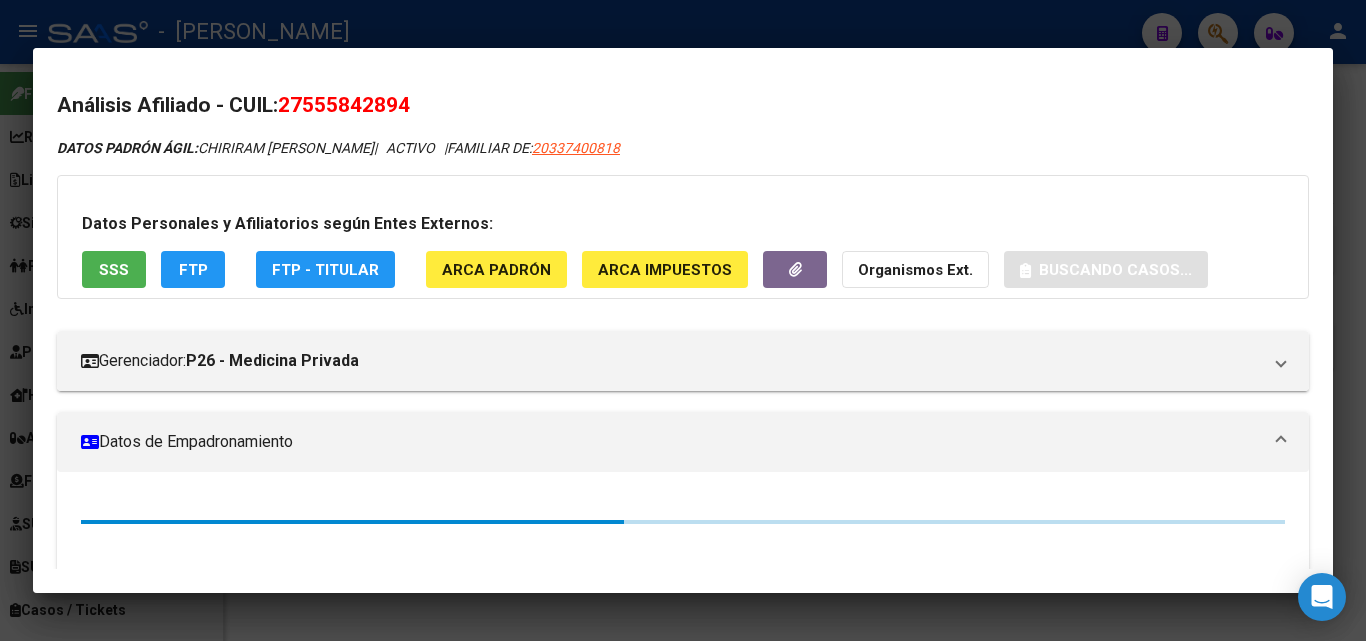 click on "ARCA Padrón" 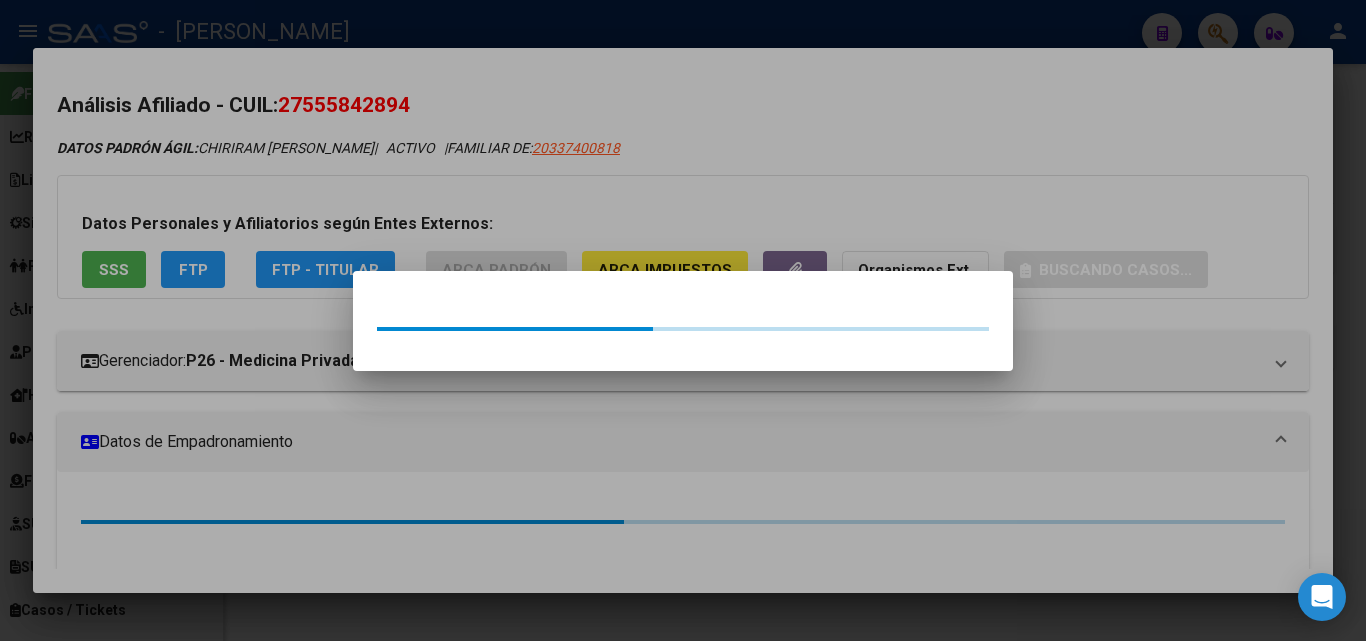 click at bounding box center [683, 320] 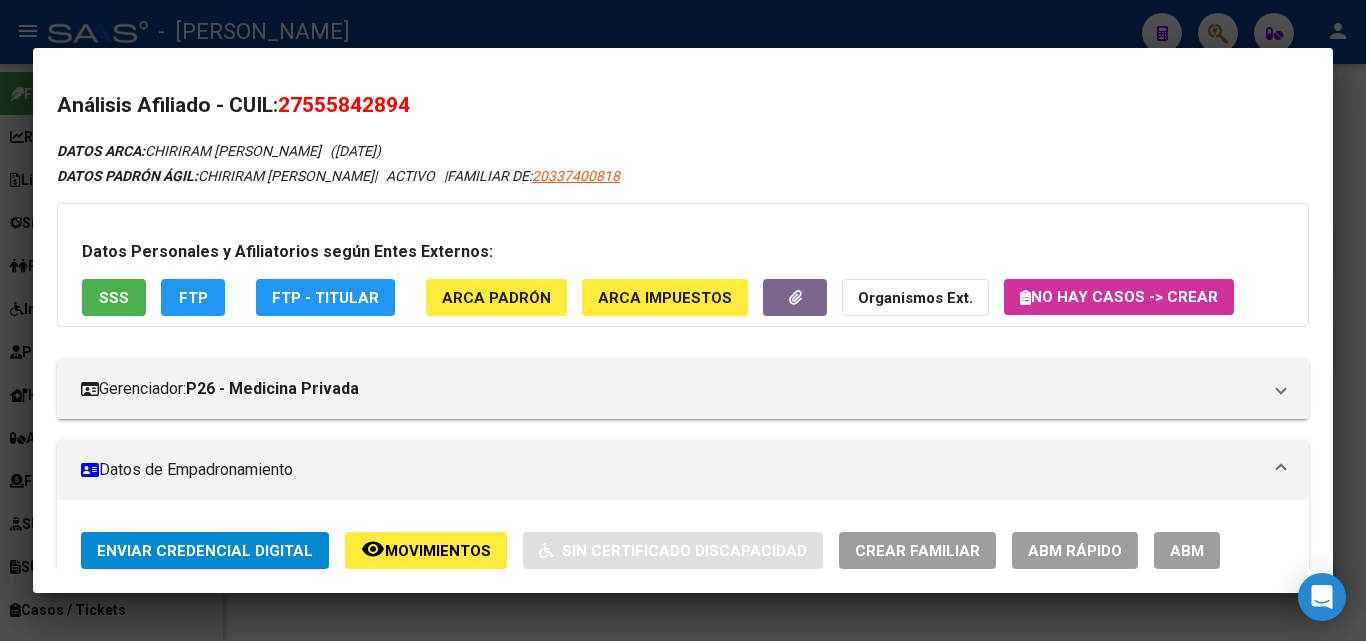 drag, startPoint x: 311, startPoint y: 100, endPoint x: 404, endPoint y: 106, distance: 93.193344 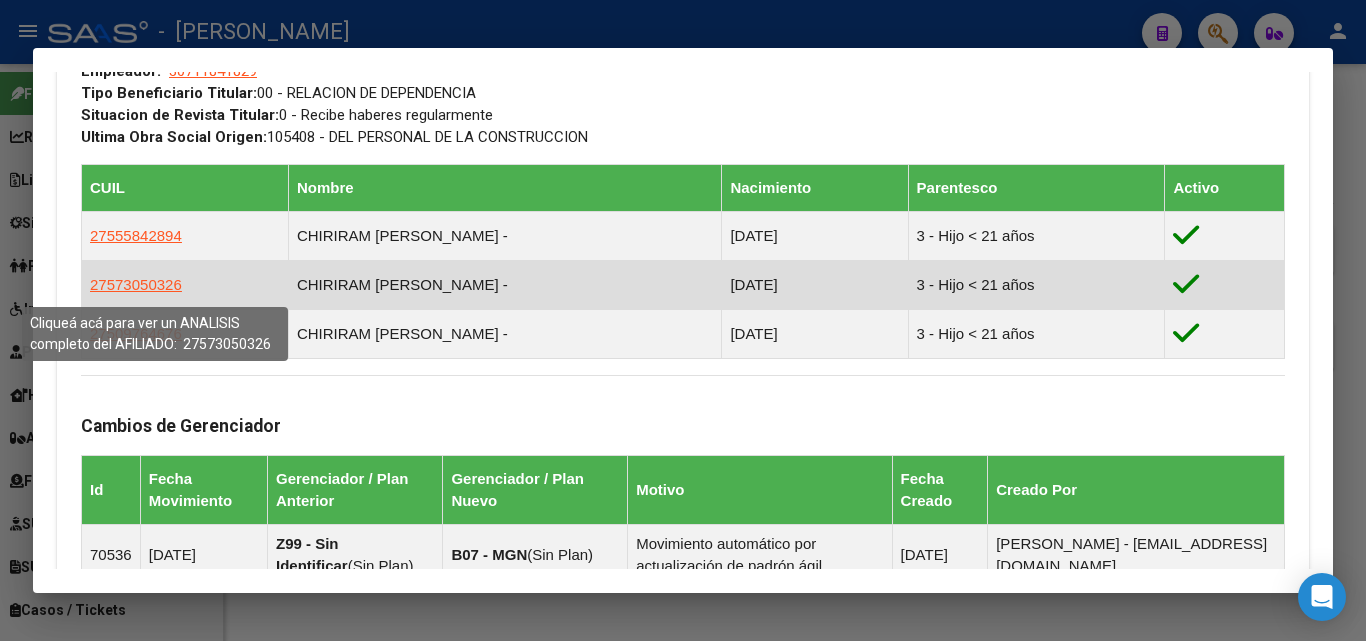 click on "27573050326" at bounding box center (136, 284) 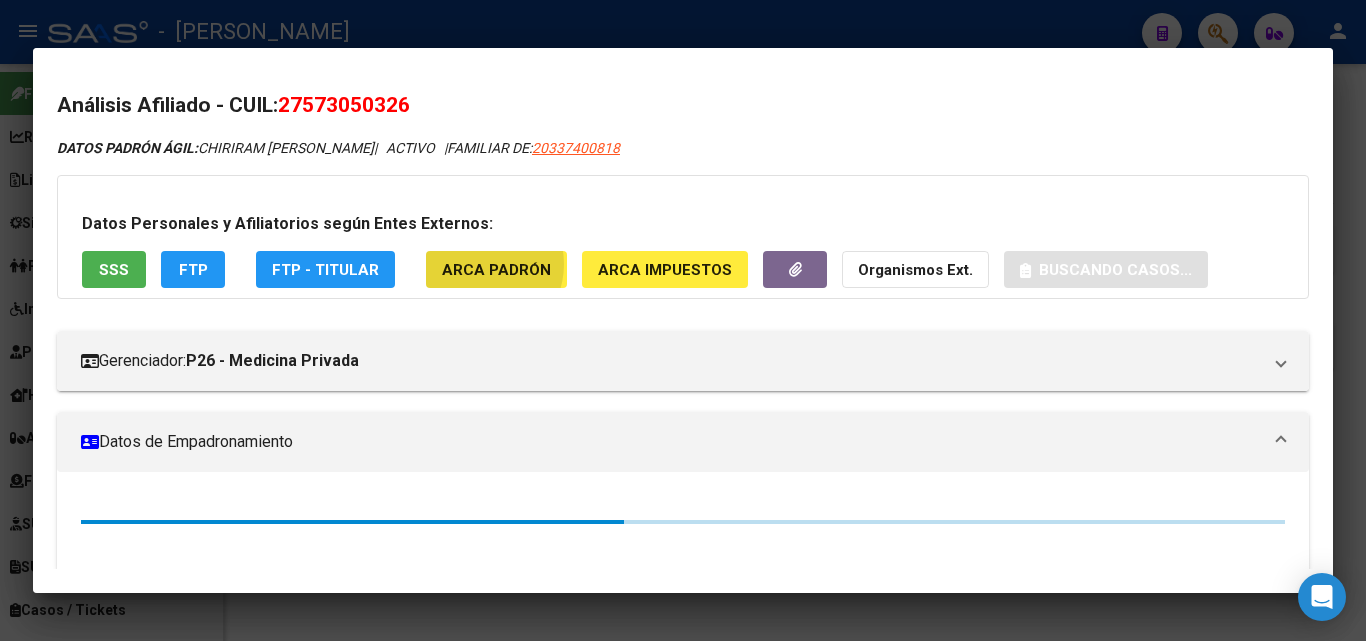 click on "ARCA Padrón" 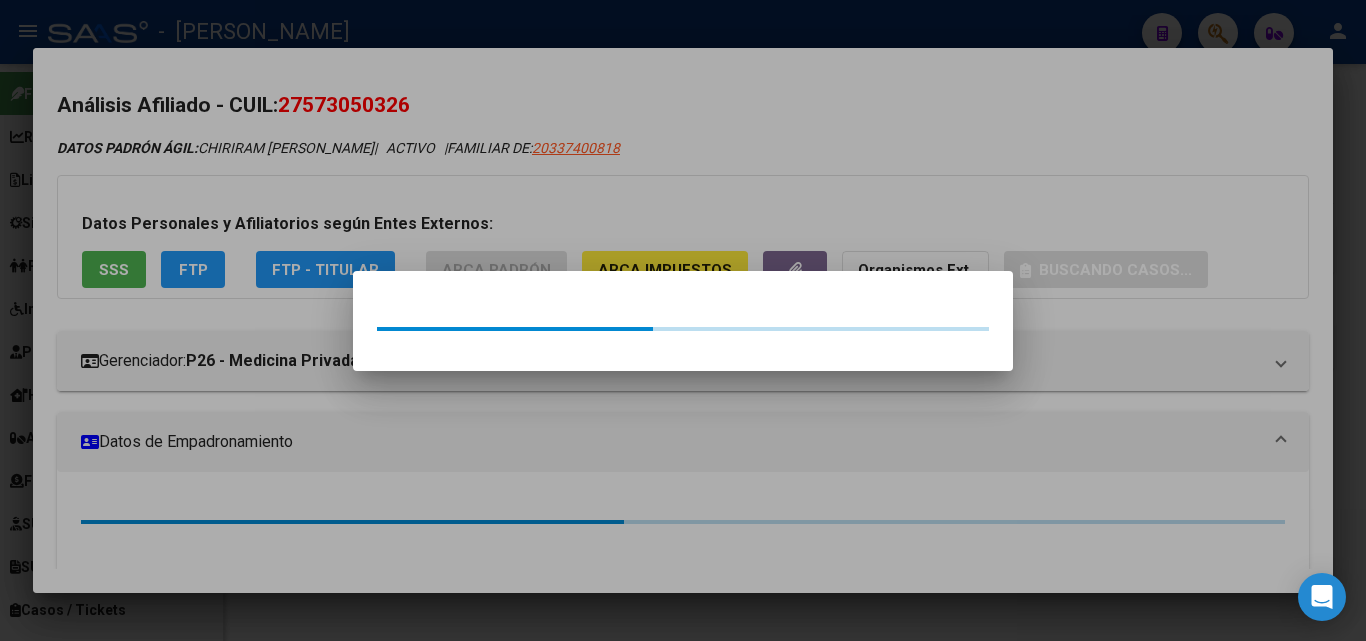 click at bounding box center (683, 320) 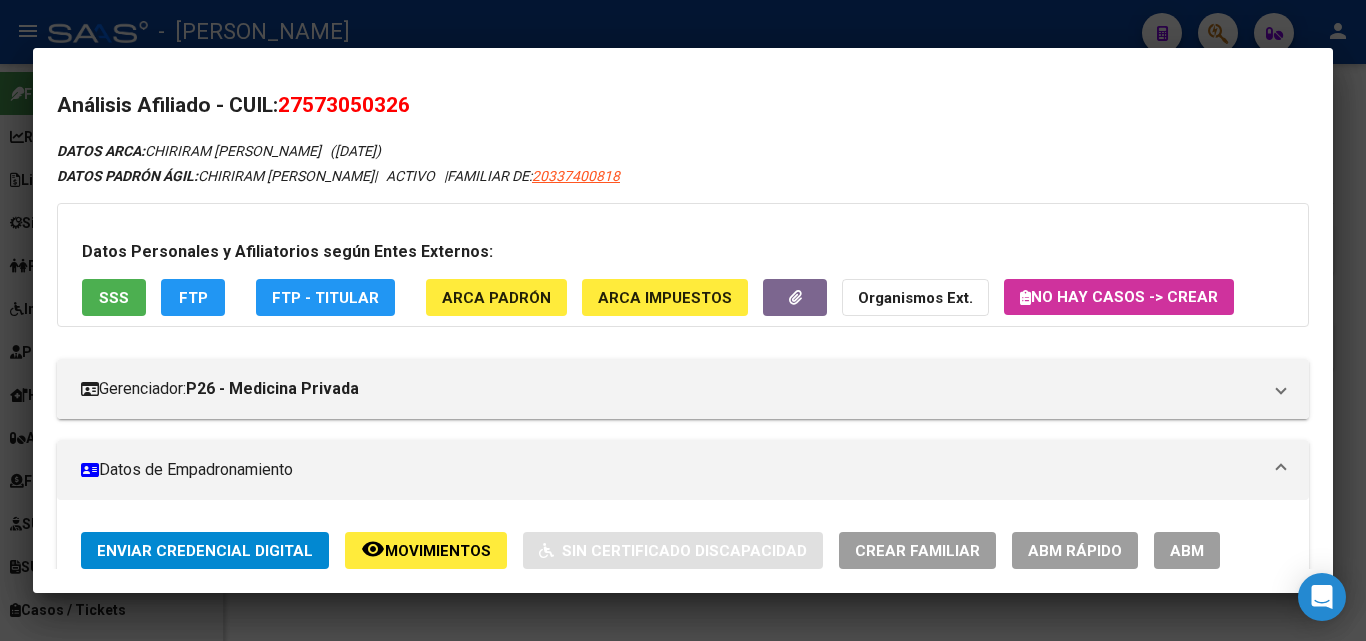 click on "27573050326" at bounding box center [344, 105] 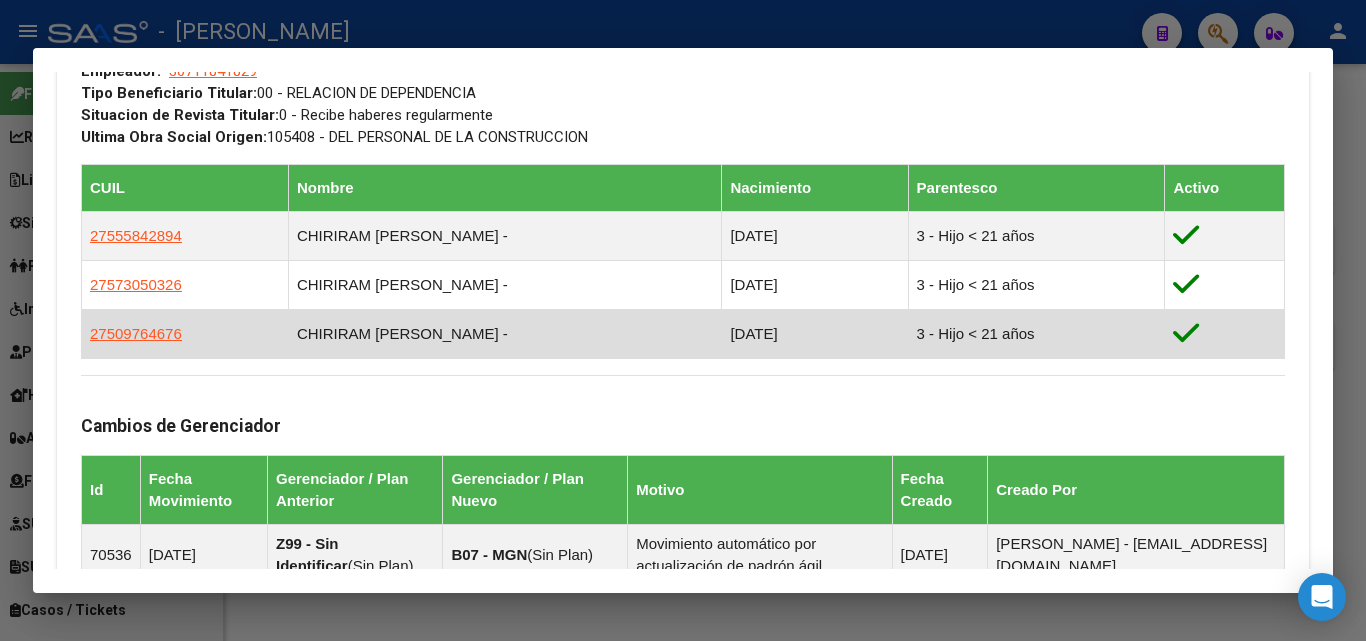 click on "27509764676" at bounding box center [185, 333] 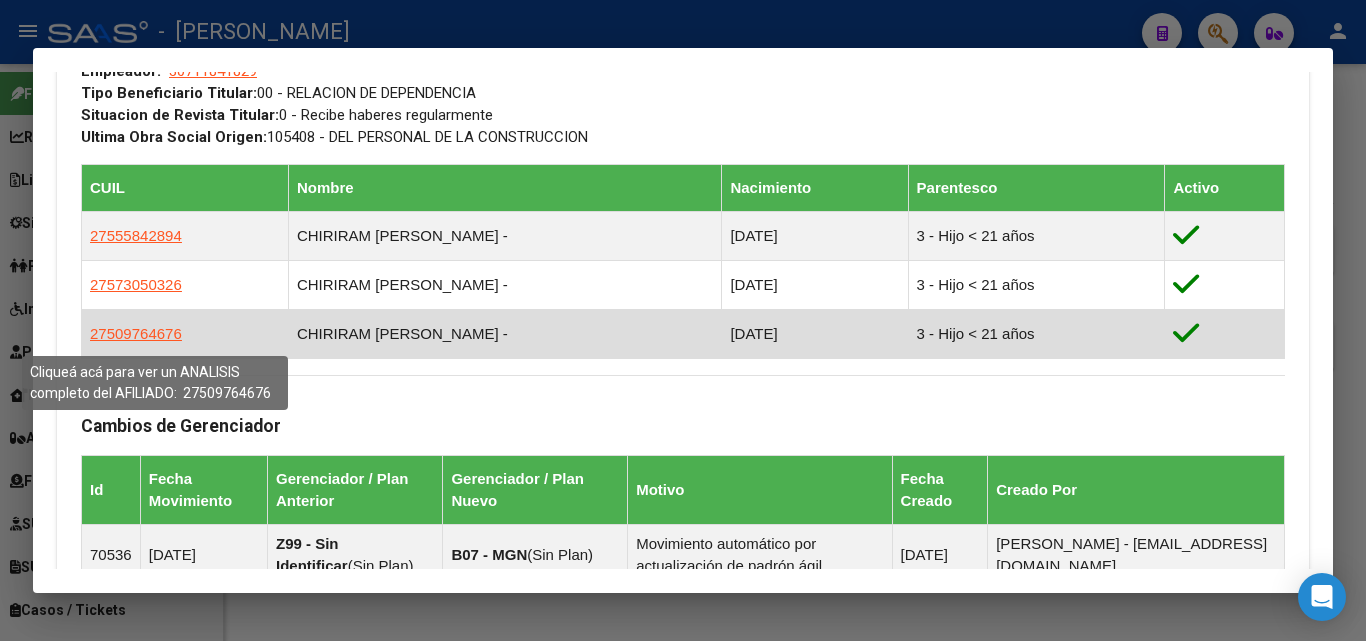 click on "27509764676" at bounding box center (136, 333) 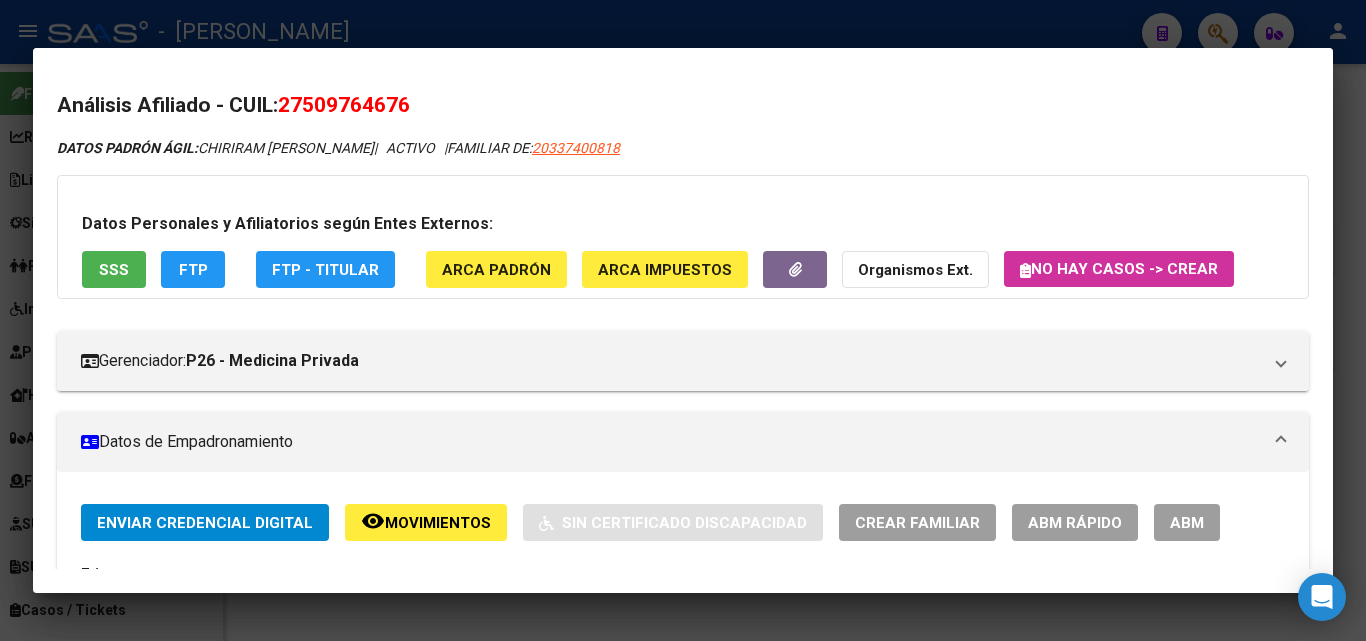 click on "ARCA Padrón" 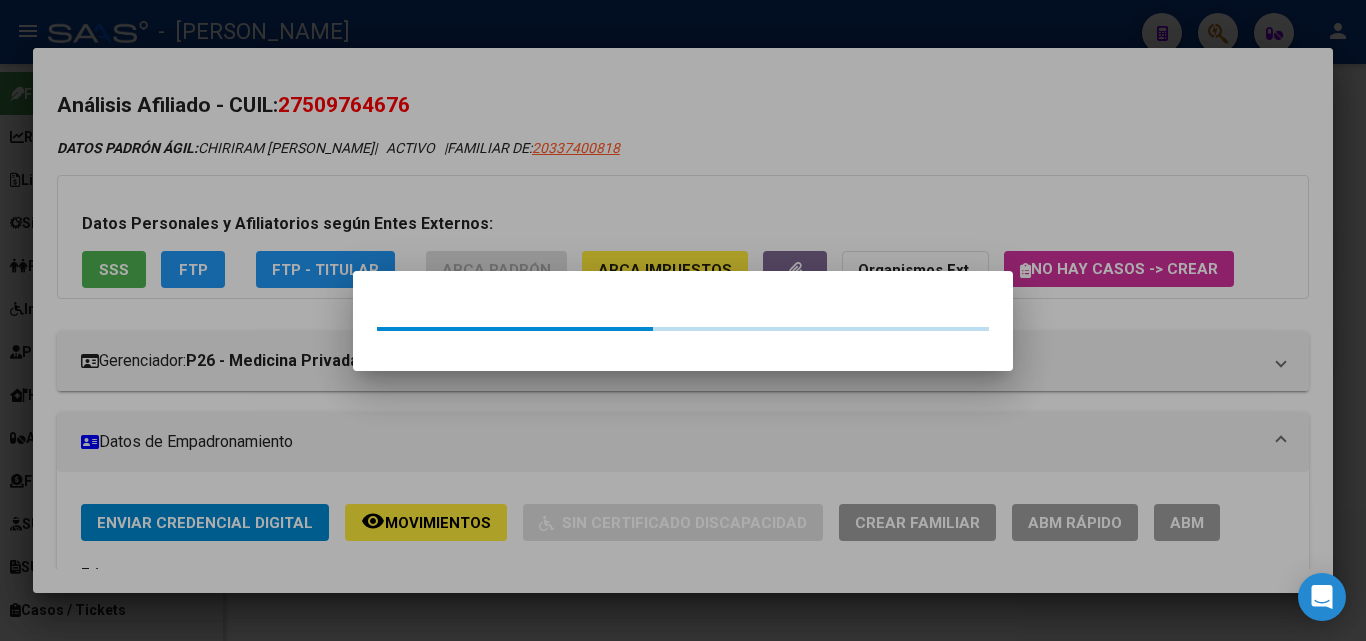 click at bounding box center (683, 320) 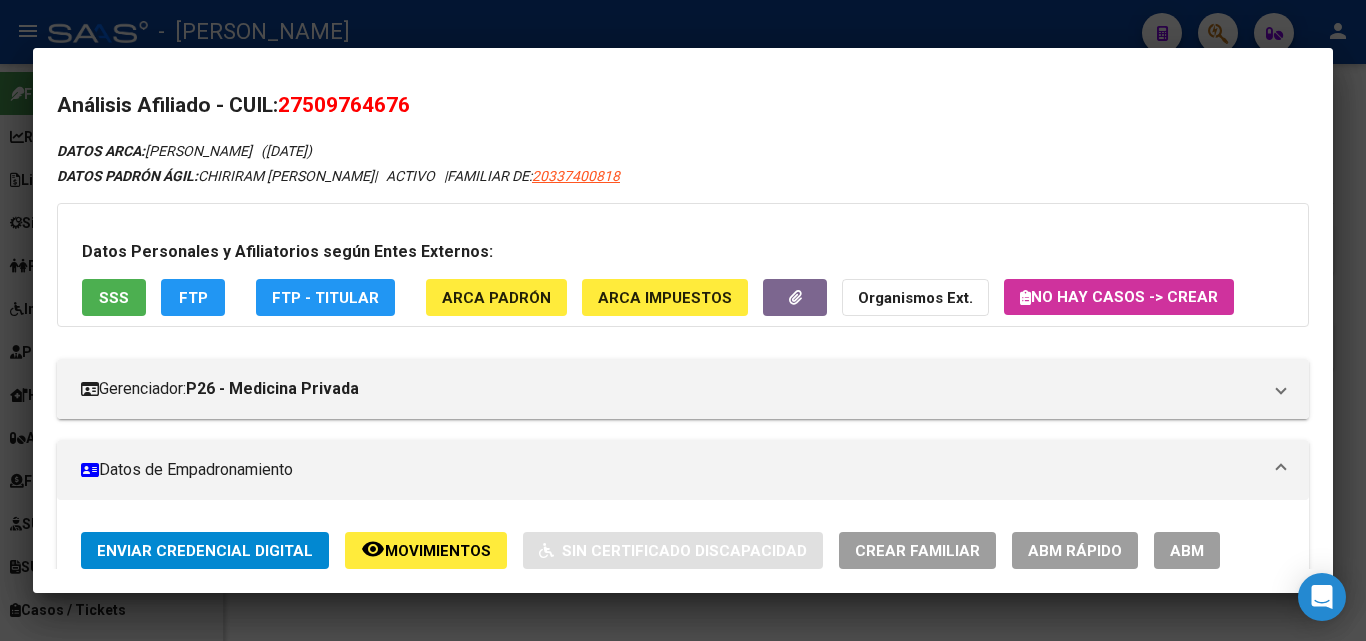 drag, startPoint x: 313, startPoint y: 104, endPoint x: 402, endPoint y: 112, distance: 89.358826 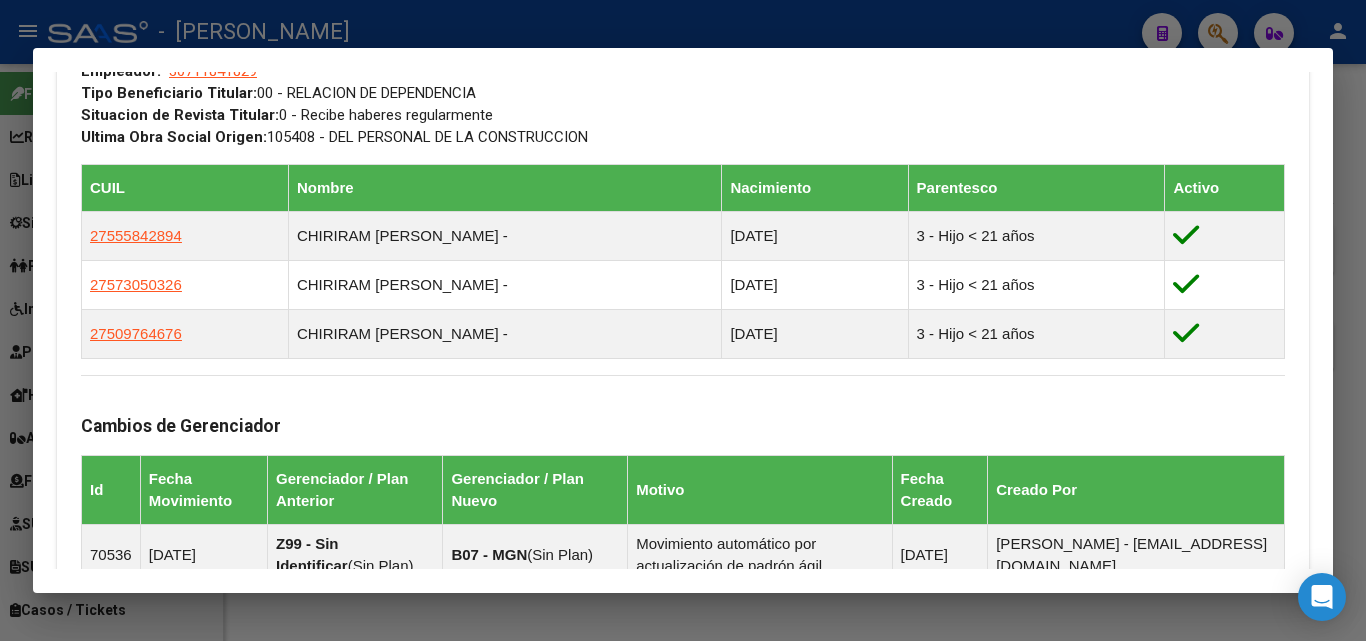 click at bounding box center [683, 320] 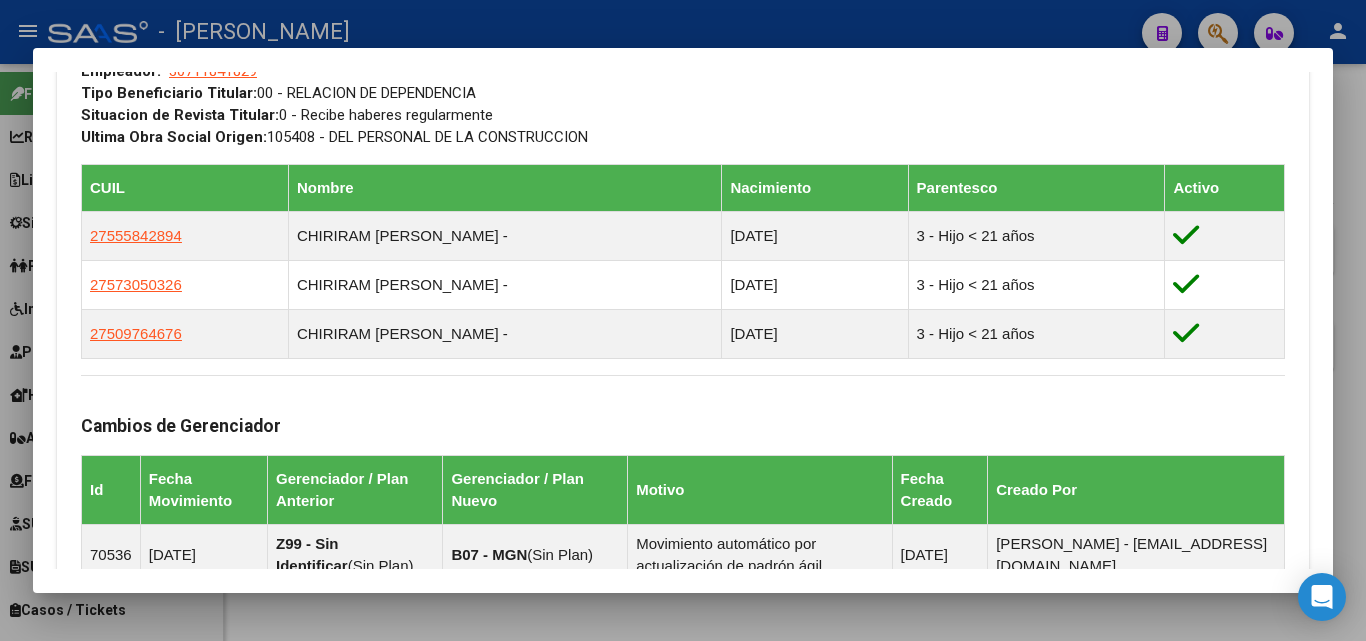 click on "20337400818 Buscar (apellido, dni, cuil, nro traspaso, cuit, obra social)" at bounding box center [672, 158] 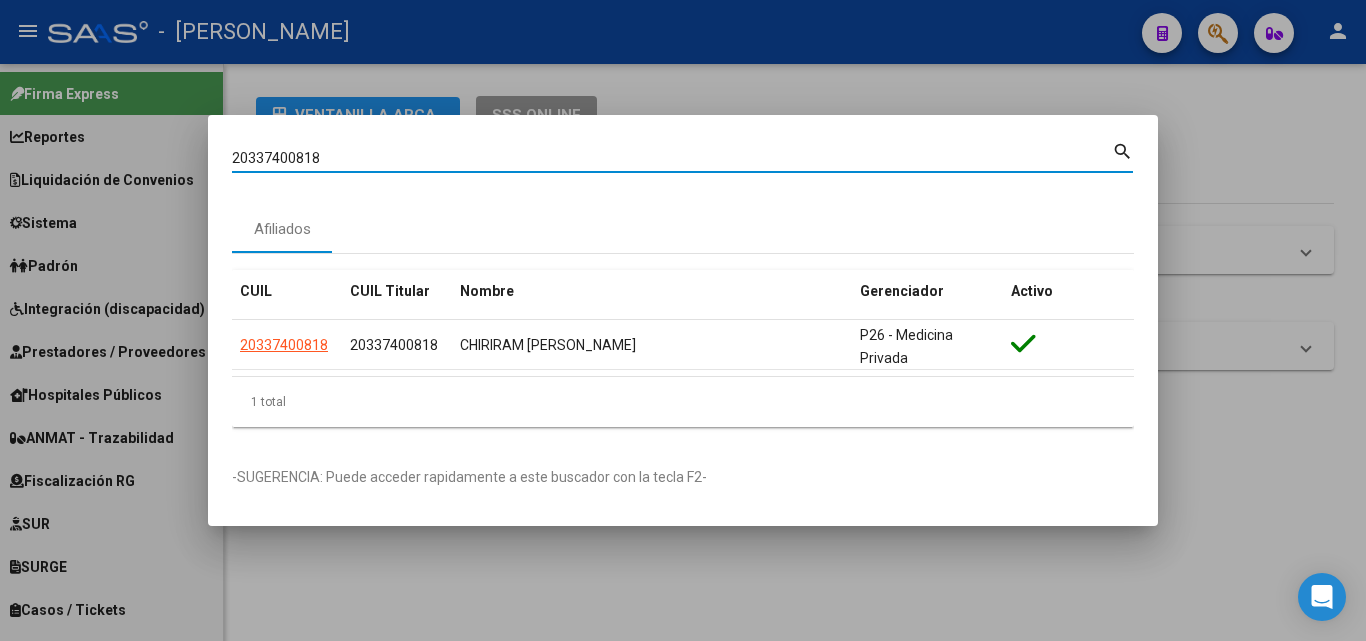 click on "20337400818" at bounding box center [672, 158] 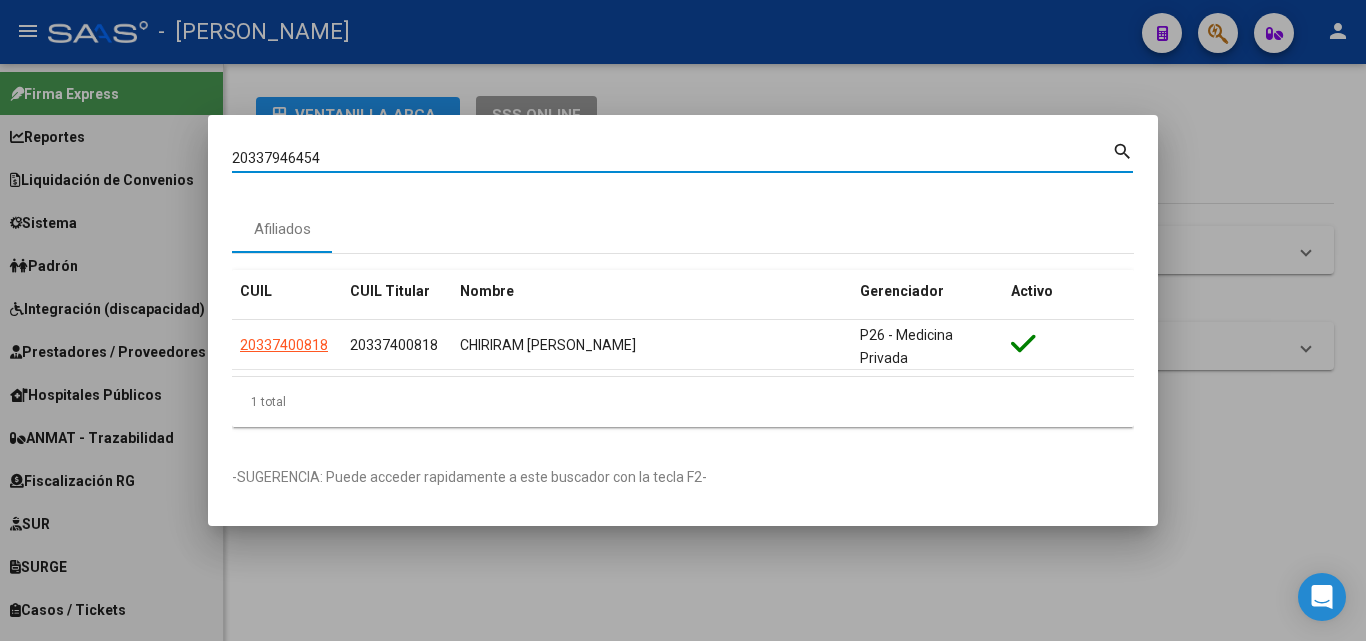 type on "20337946454" 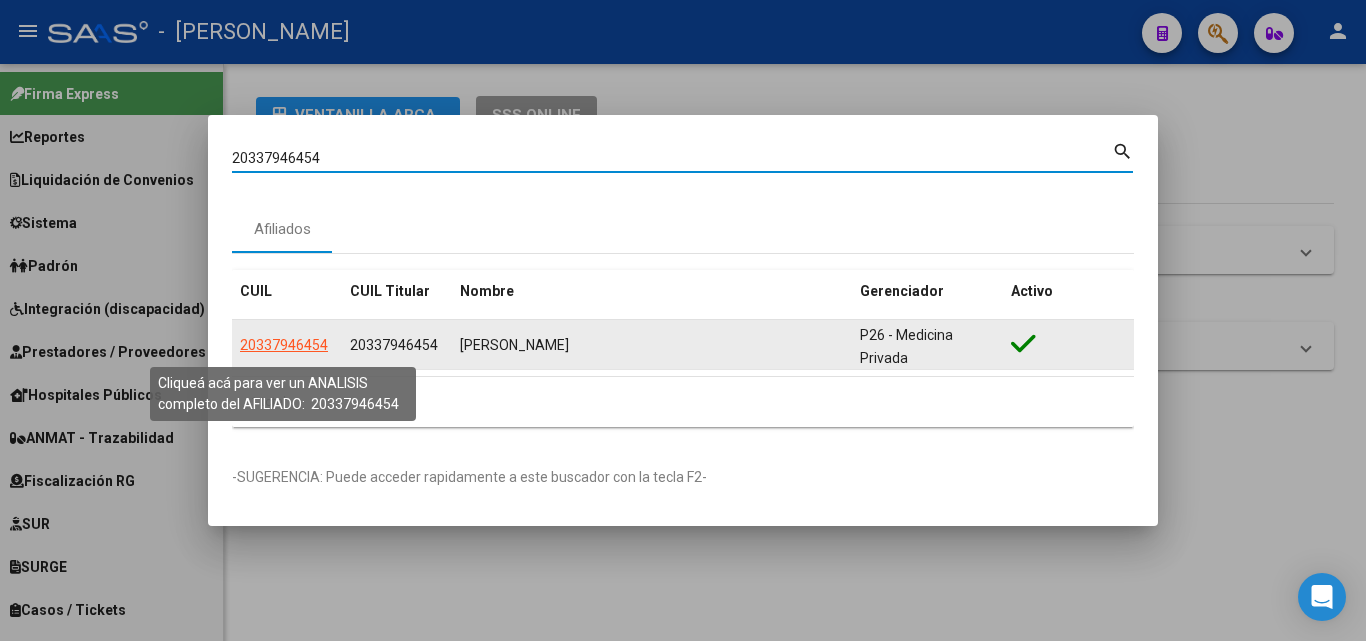 click on "20337946454" 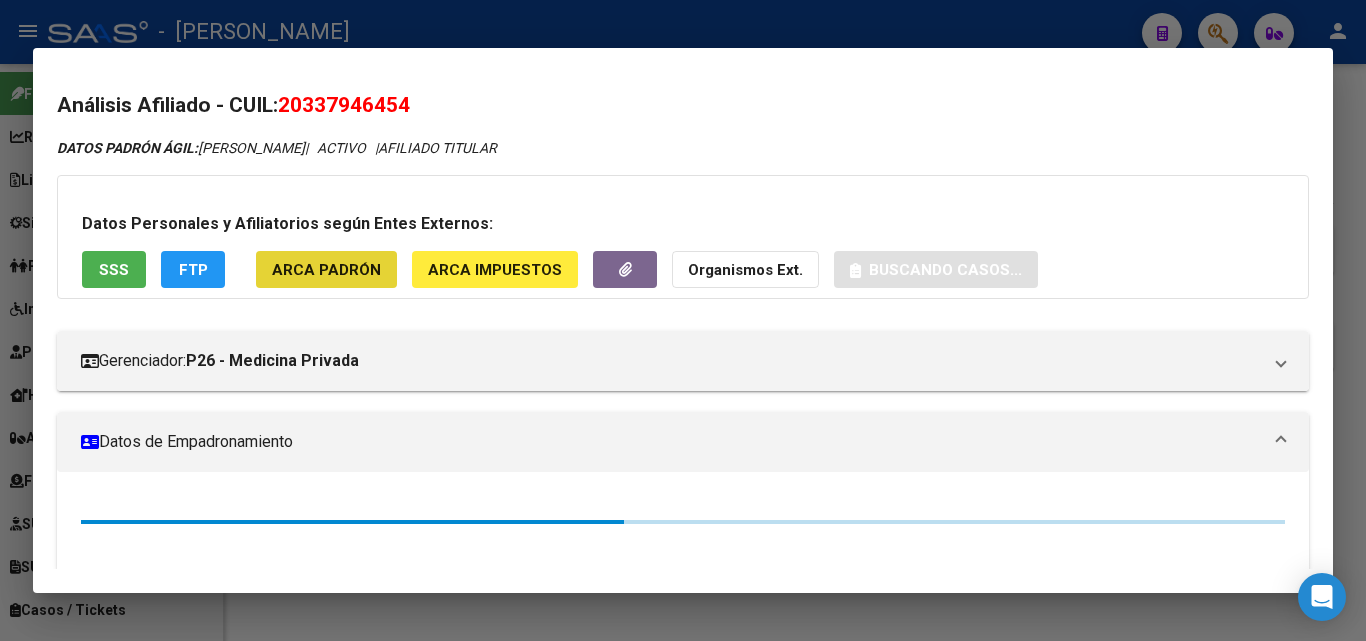 click on "ARCA Padrón" 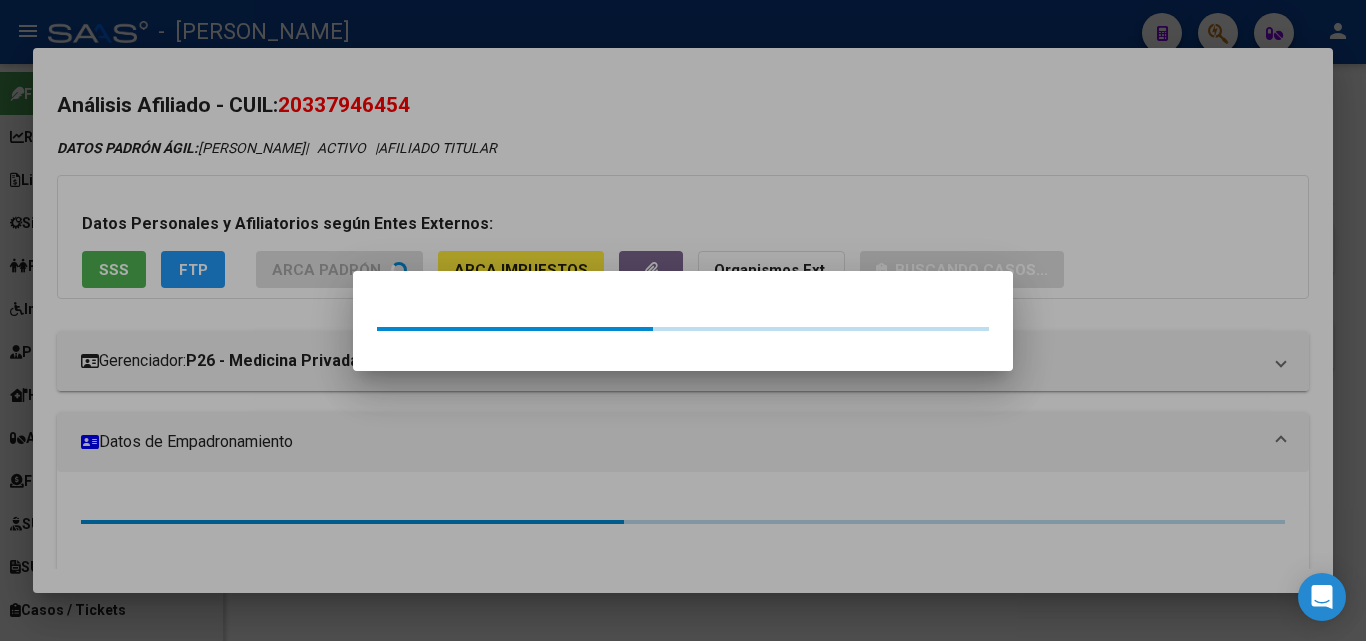 click at bounding box center [683, 320] 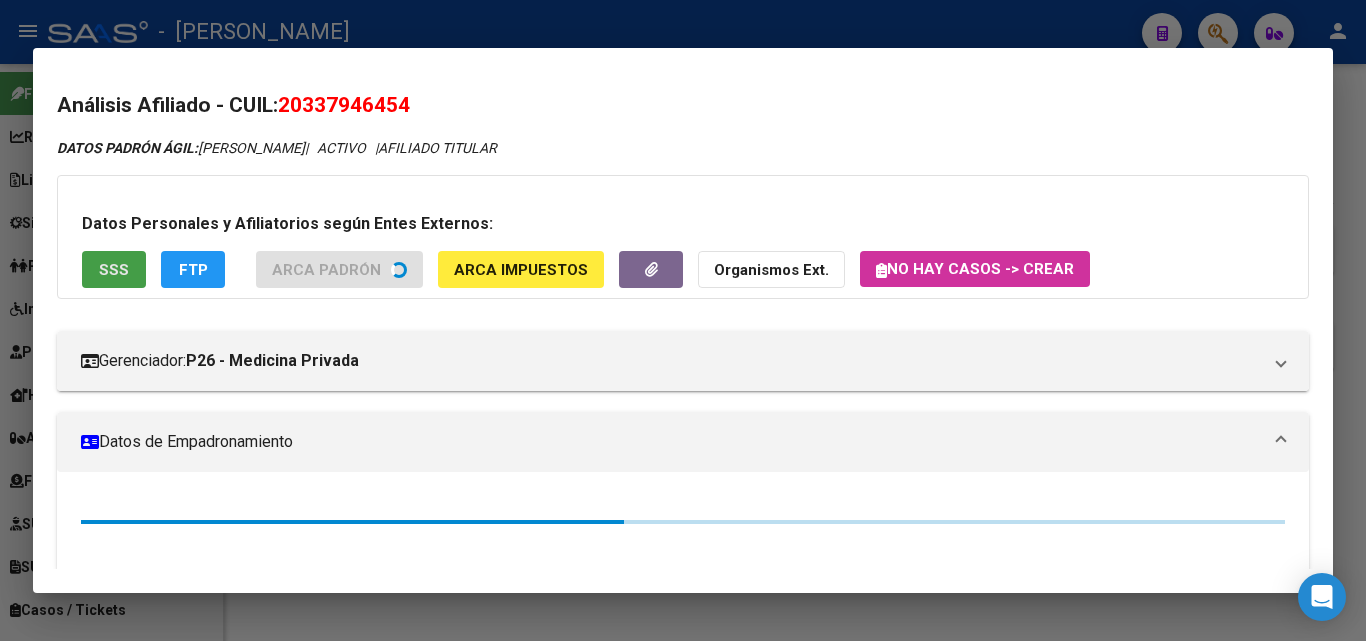 click on "SSS" at bounding box center [114, 270] 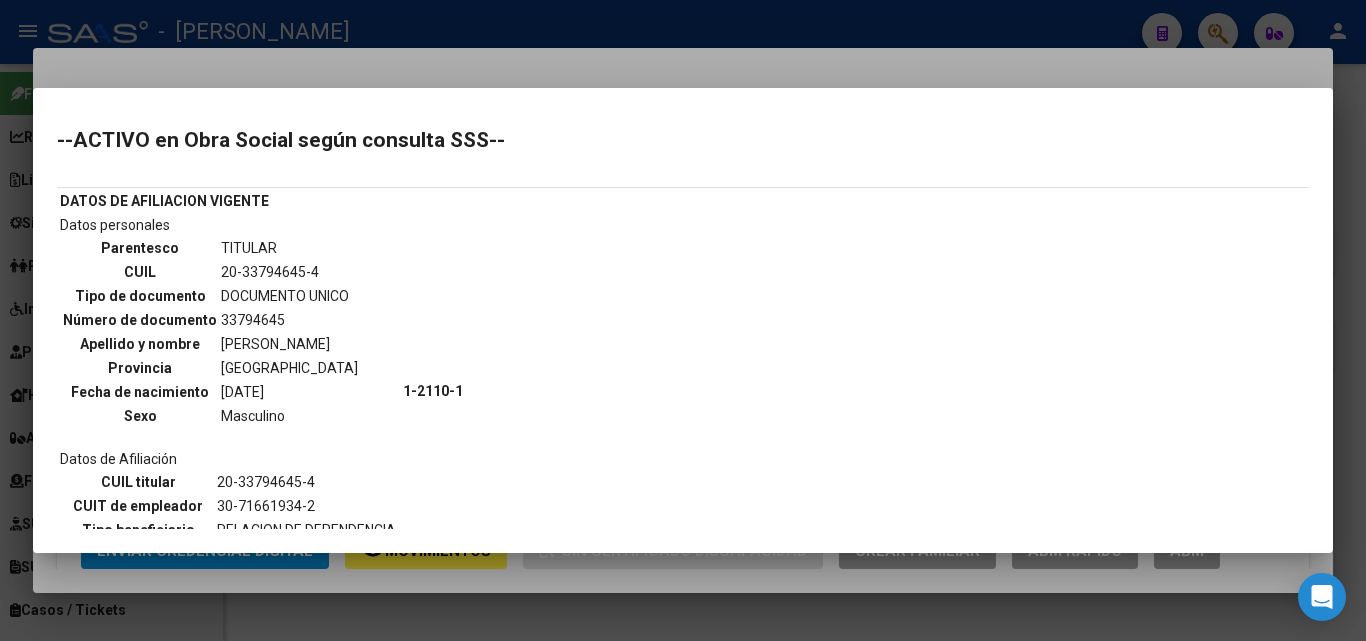 click at bounding box center [683, 320] 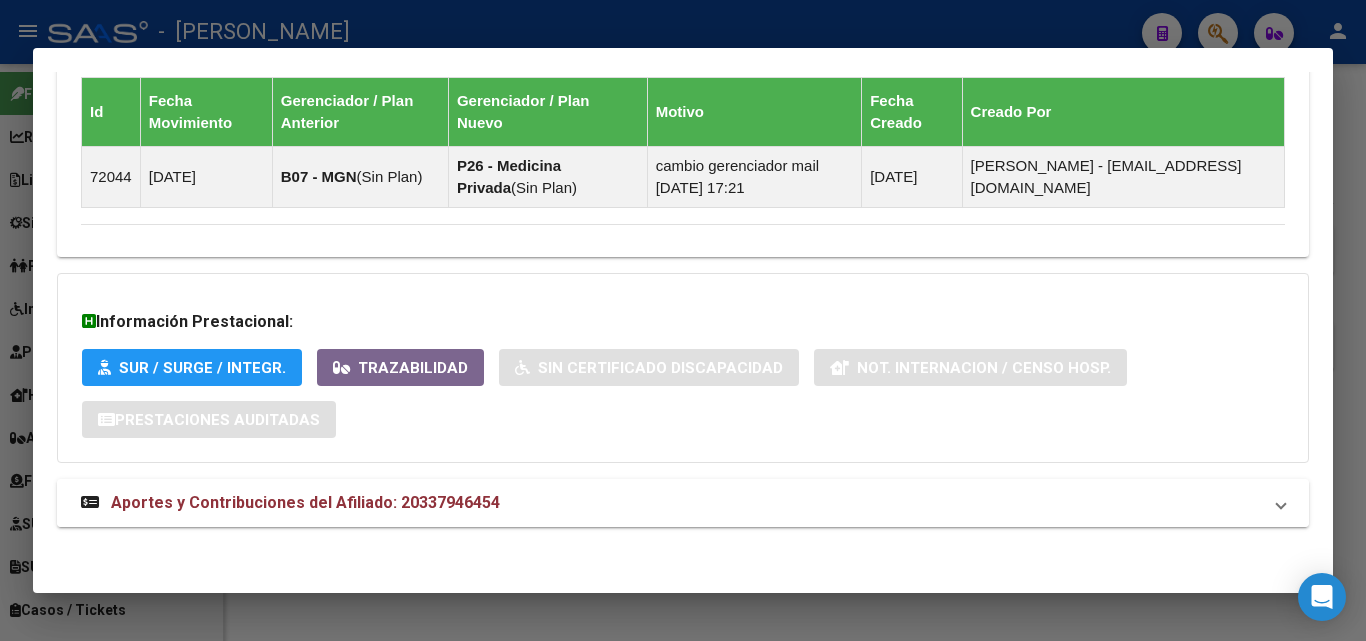 click on "Aportes y Contribuciones del Afiliado: 20337946454" at bounding box center [683, 503] 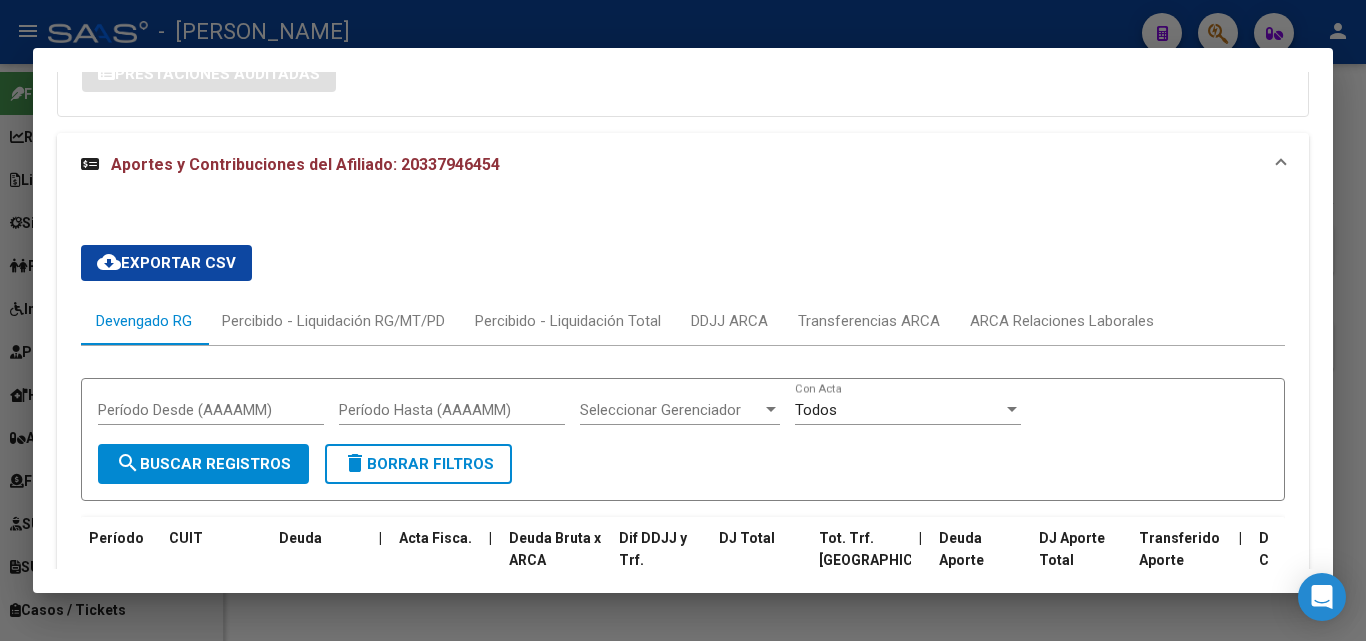scroll, scrollTop: 1799, scrollLeft: 0, axis: vertical 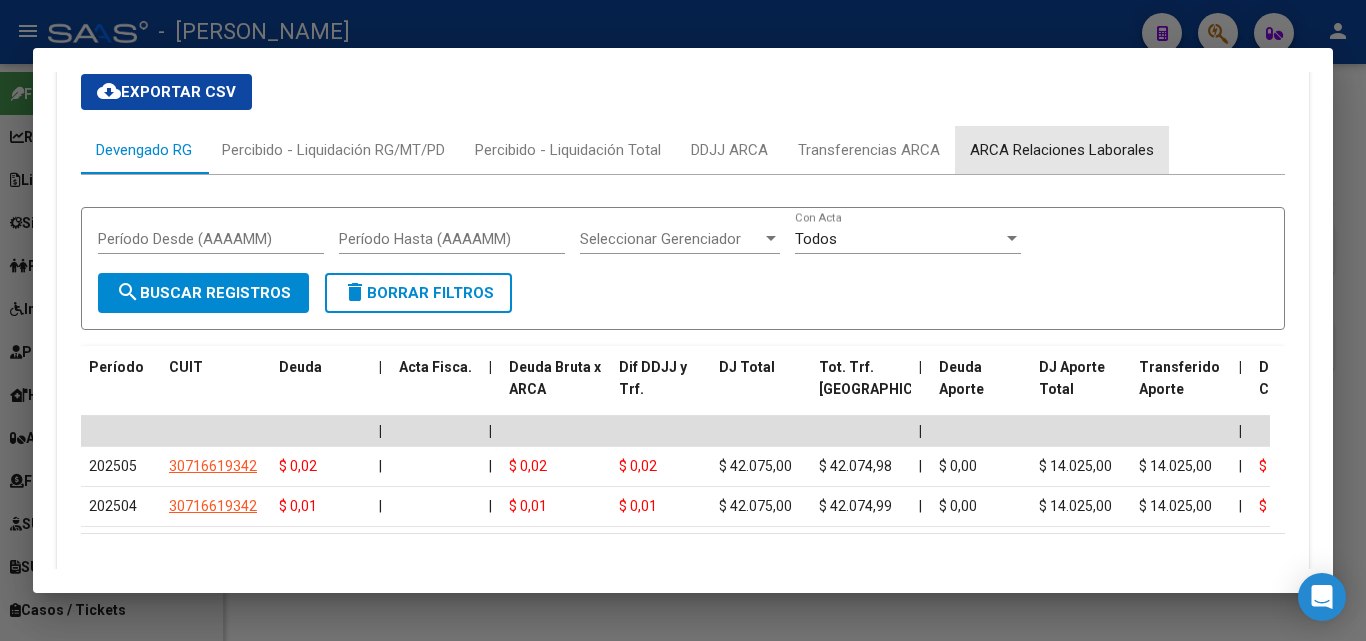 click on "ARCA Relaciones Laborales" at bounding box center (1062, 150) 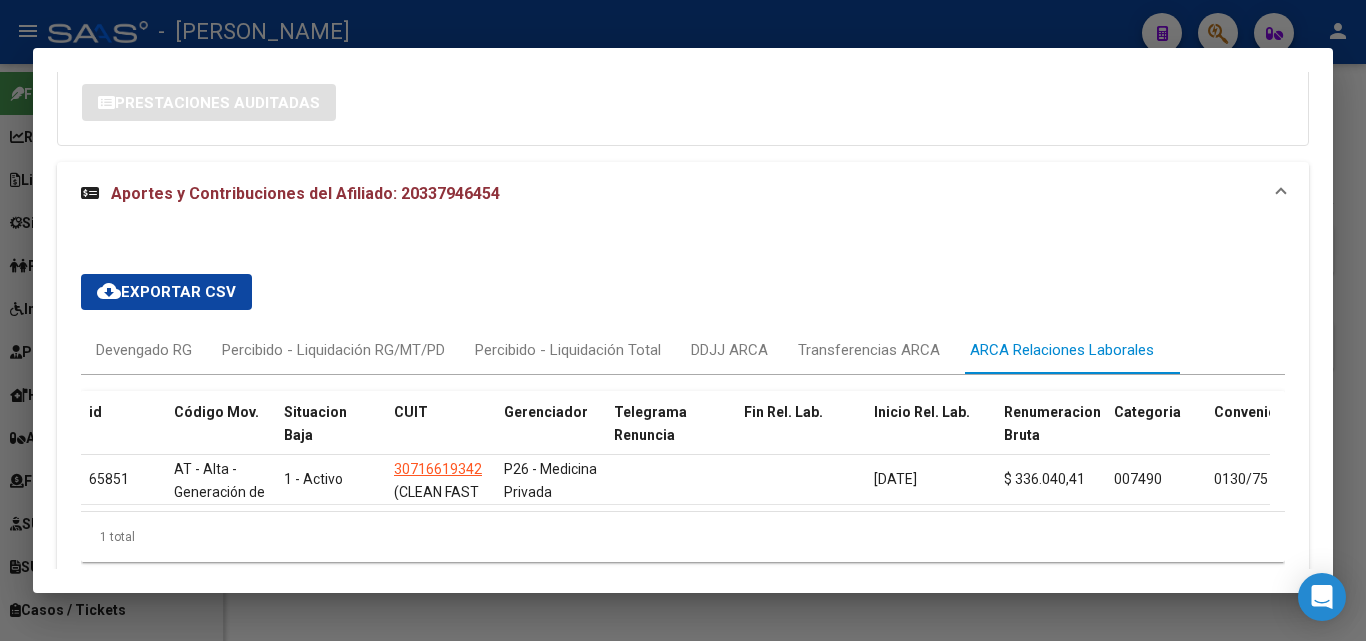 scroll, scrollTop: 1697, scrollLeft: 0, axis: vertical 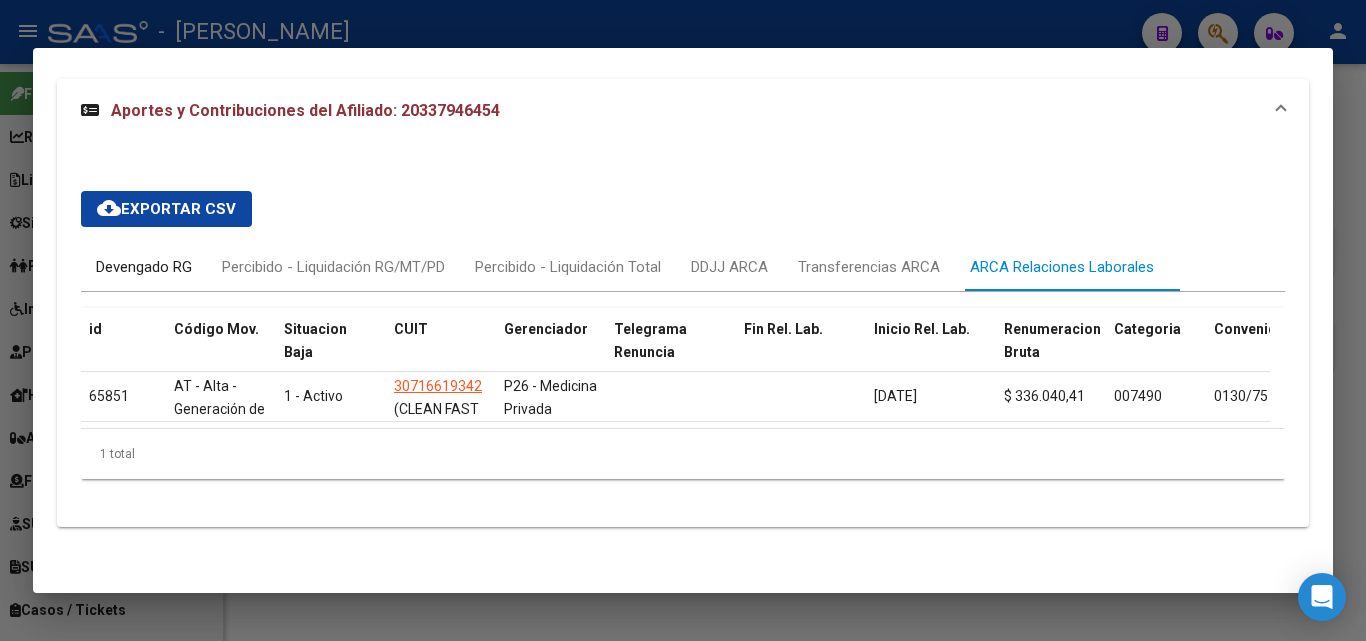 click on "Devengado RG" at bounding box center (144, 267) 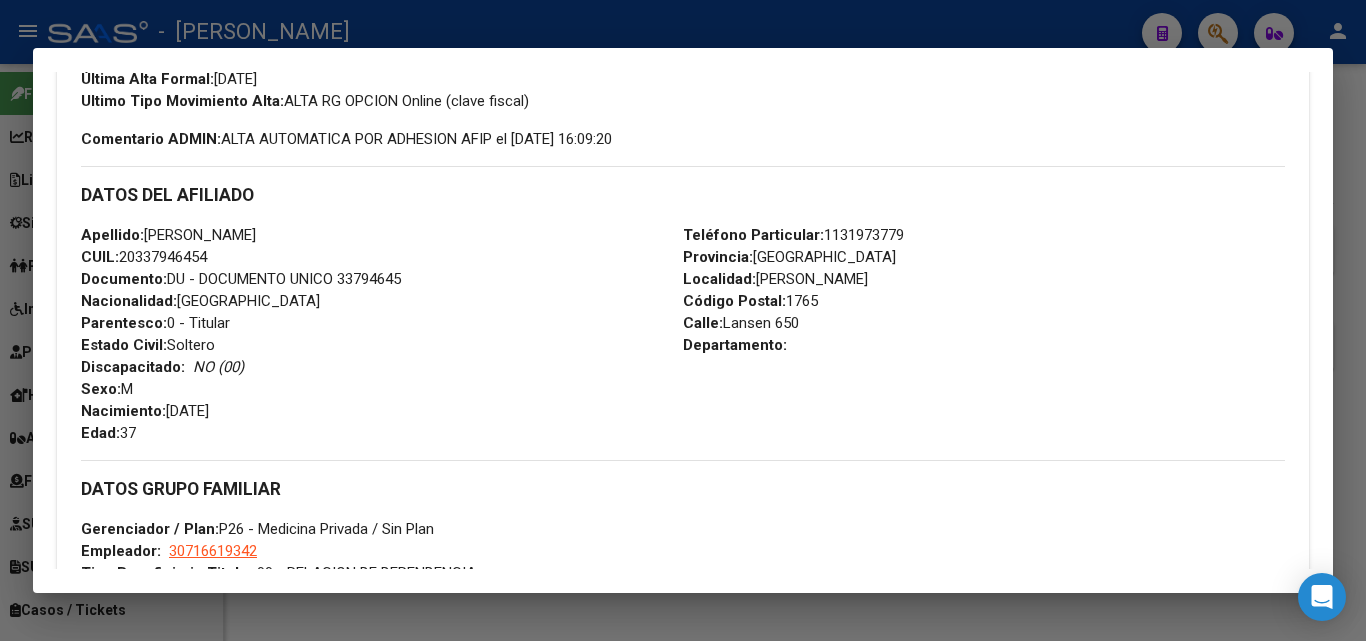 scroll, scrollTop: 97, scrollLeft: 0, axis: vertical 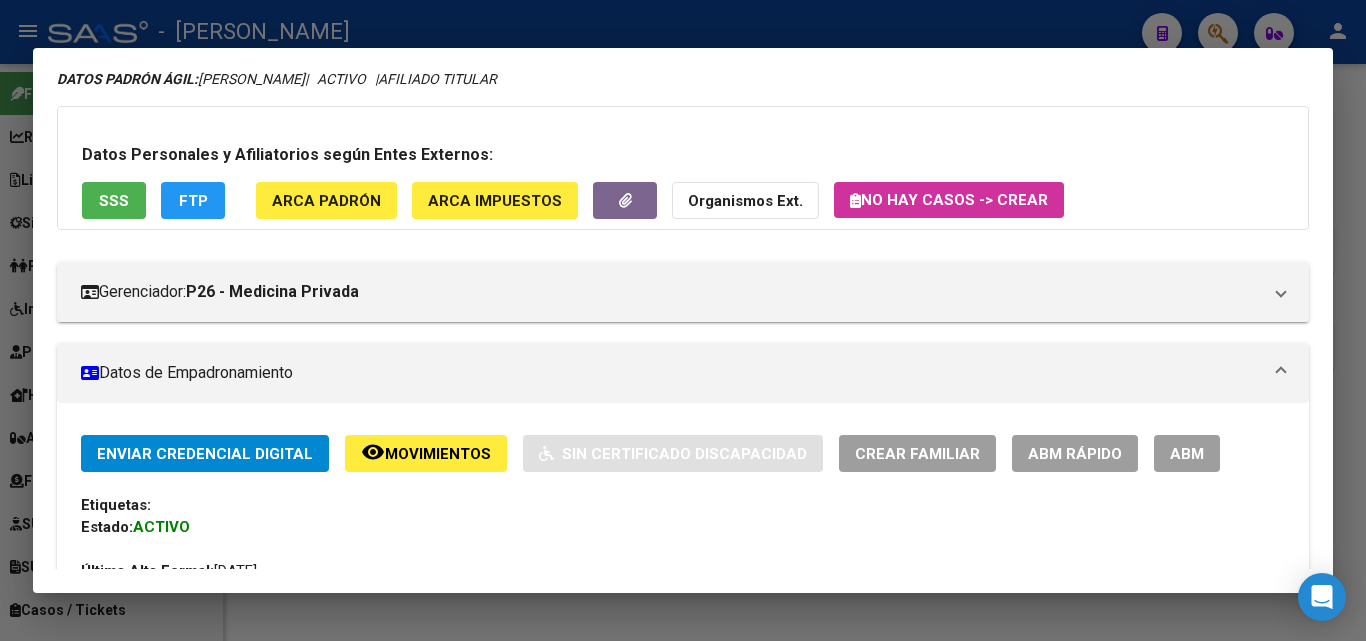click on "Datos Personales y Afiliatorios según Entes Externos: SSS FTP ARCA Padrón ARCA Impuestos Organismos Ext.   No hay casos -> Crear" at bounding box center (683, 168) 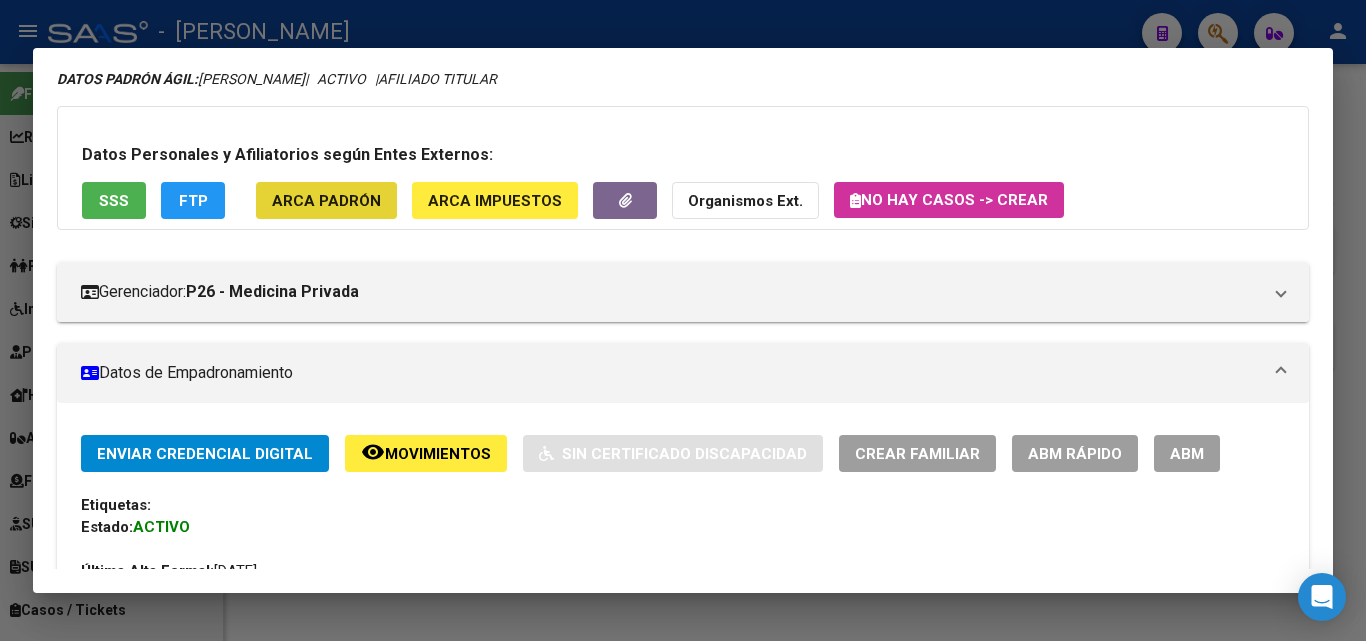 click on "ARCA Padrón" 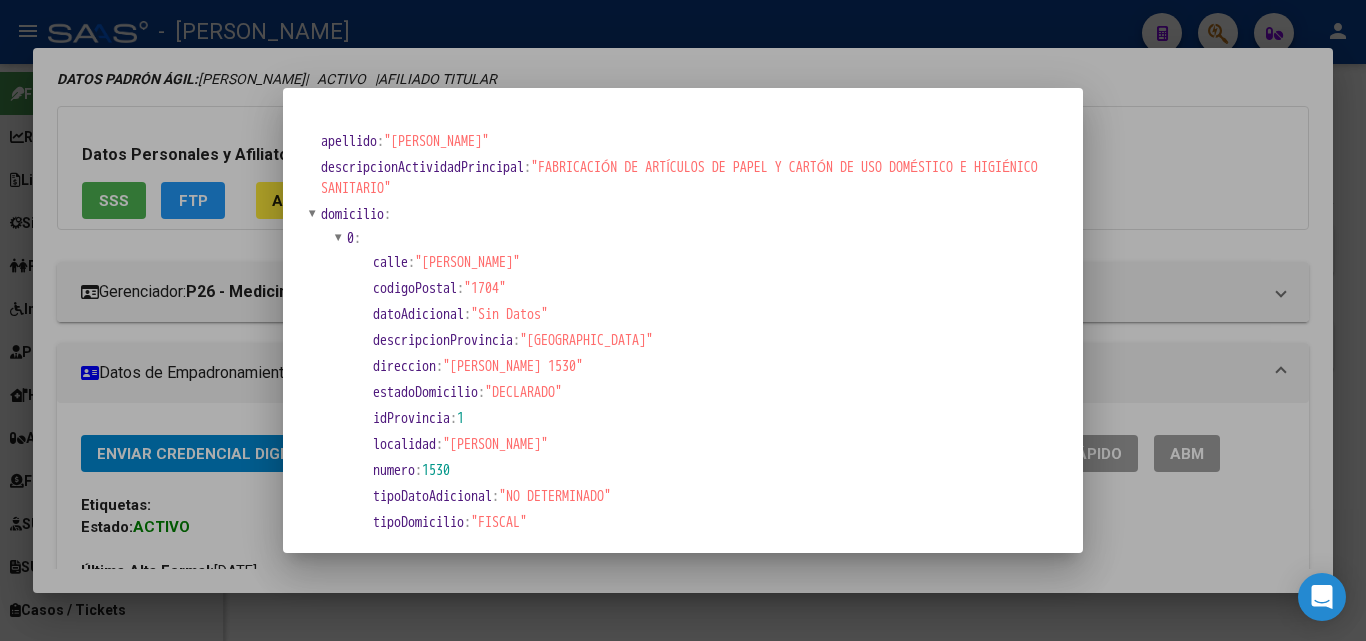 click at bounding box center [683, 320] 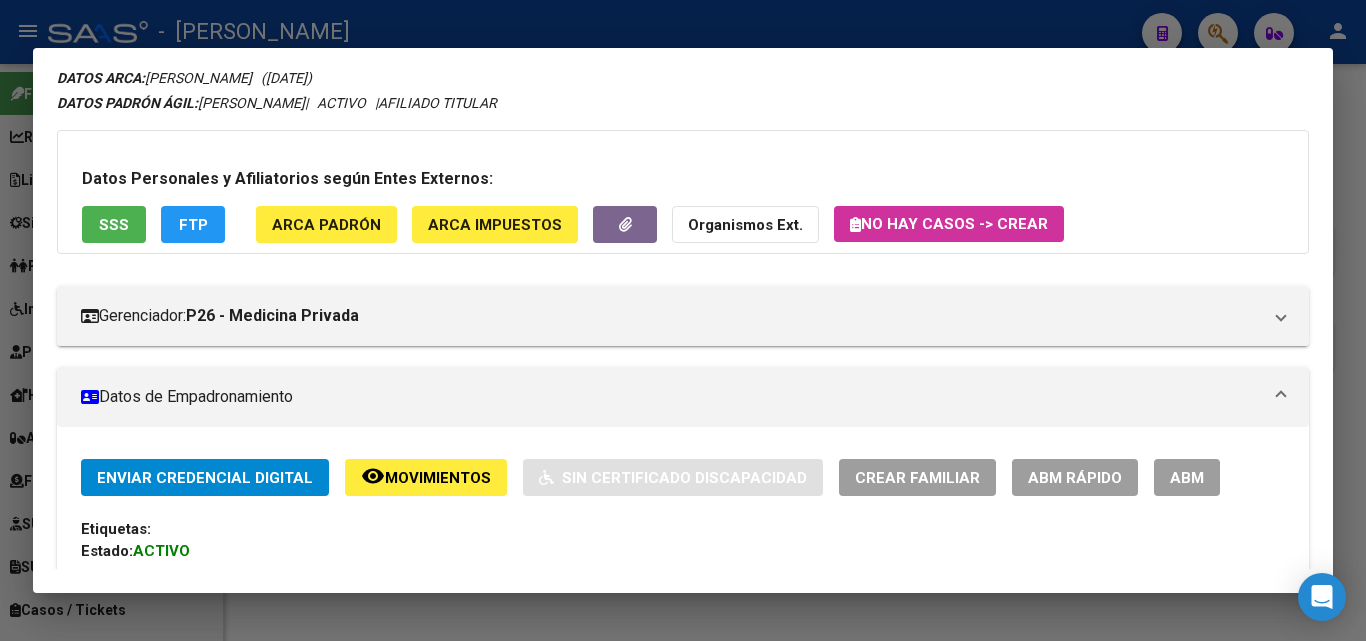 scroll, scrollTop: 0, scrollLeft: 0, axis: both 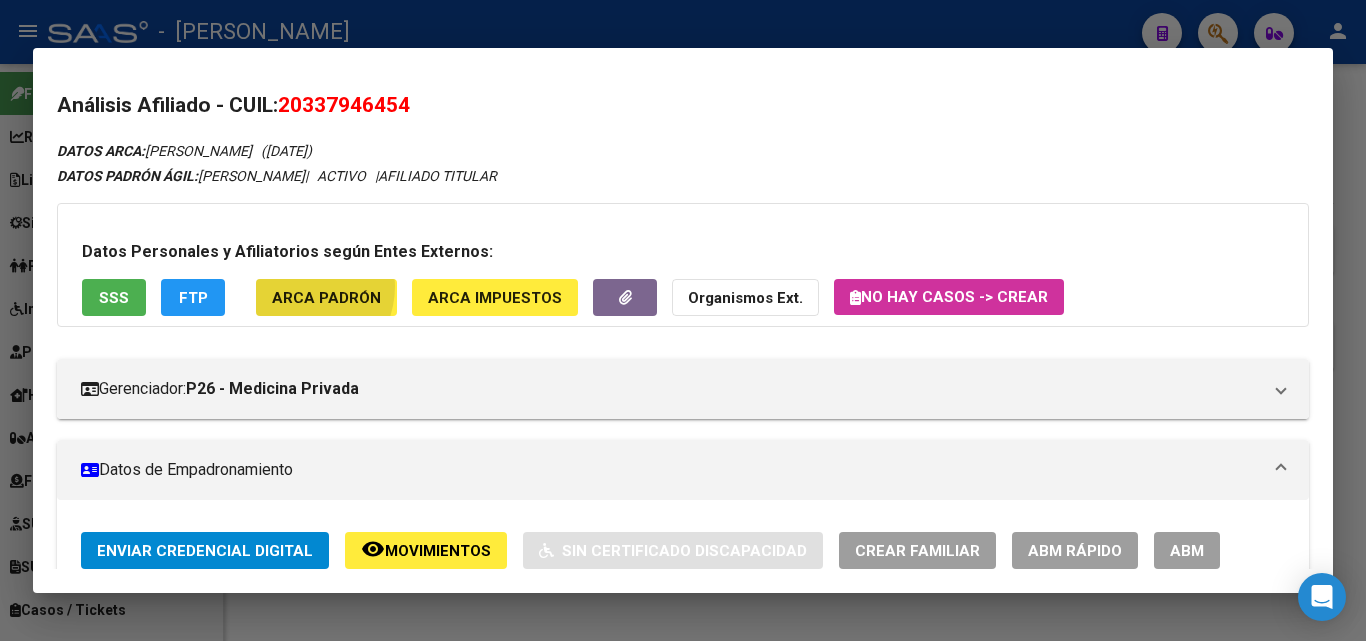 click on "ARCA Padrón" 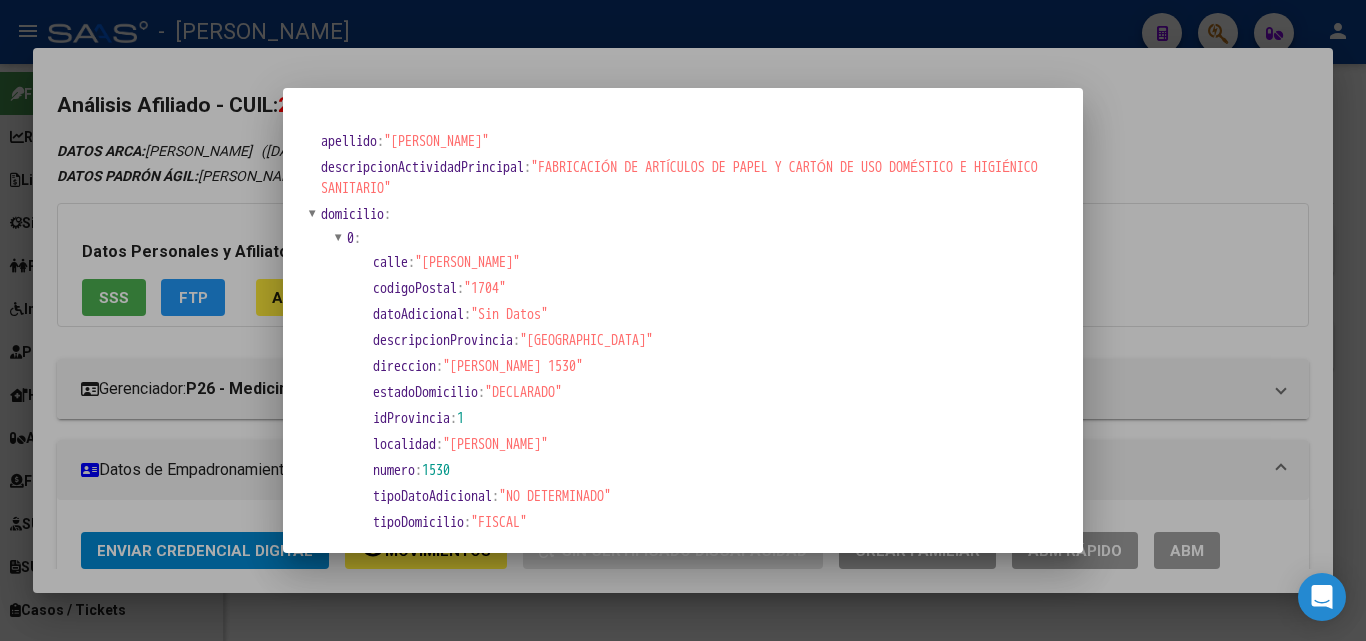 click at bounding box center (683, 320) 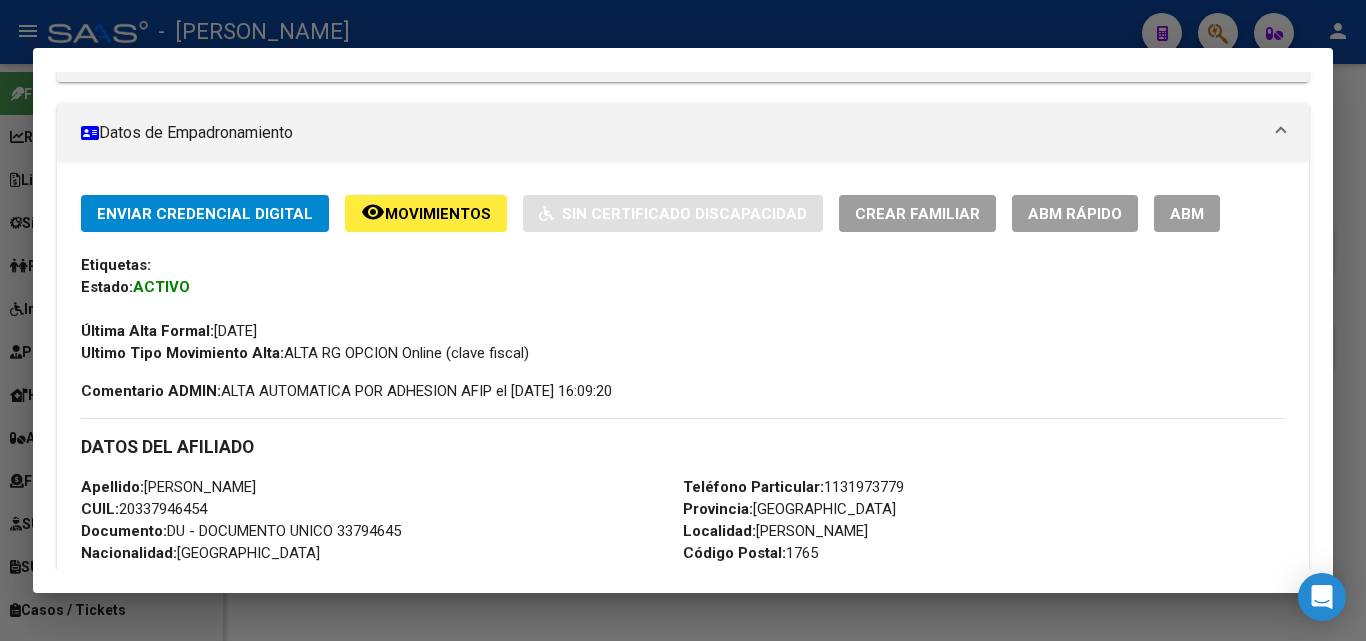scroll, scrollTop: 400, scrollLeft: 0, axis: vertical 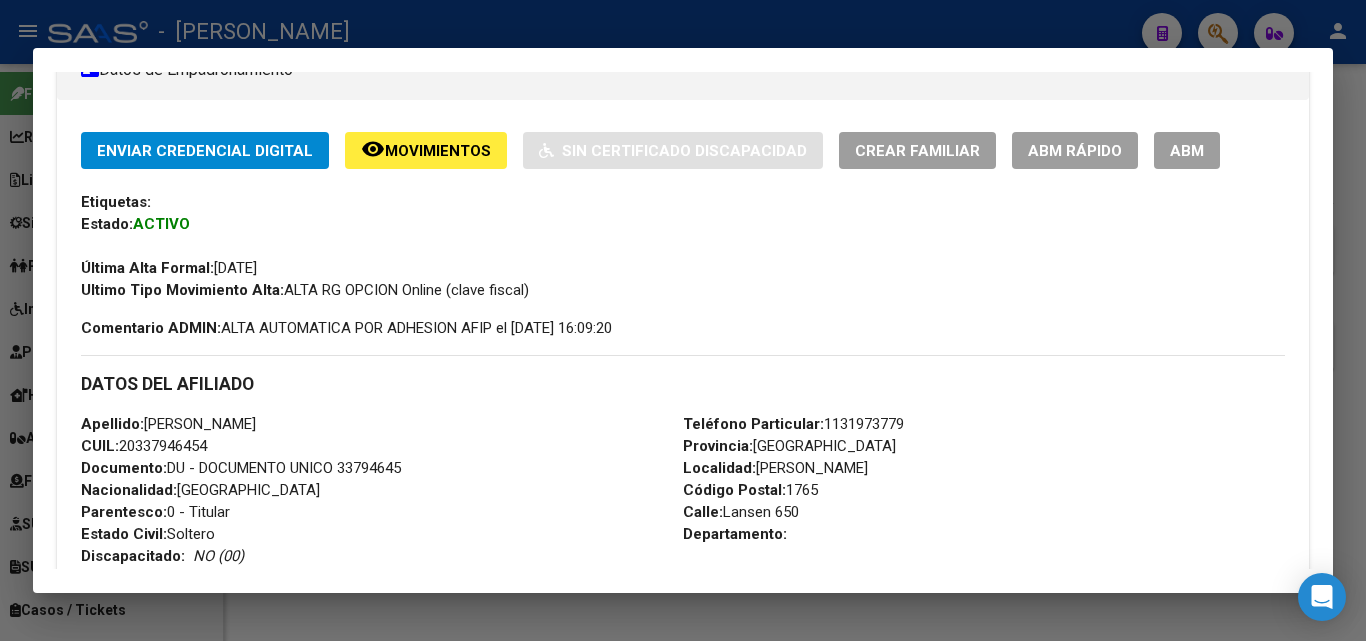 click on "Documento:  DU - DOCUMENTO UNICO 33794645" at bounding box center [241, 468] 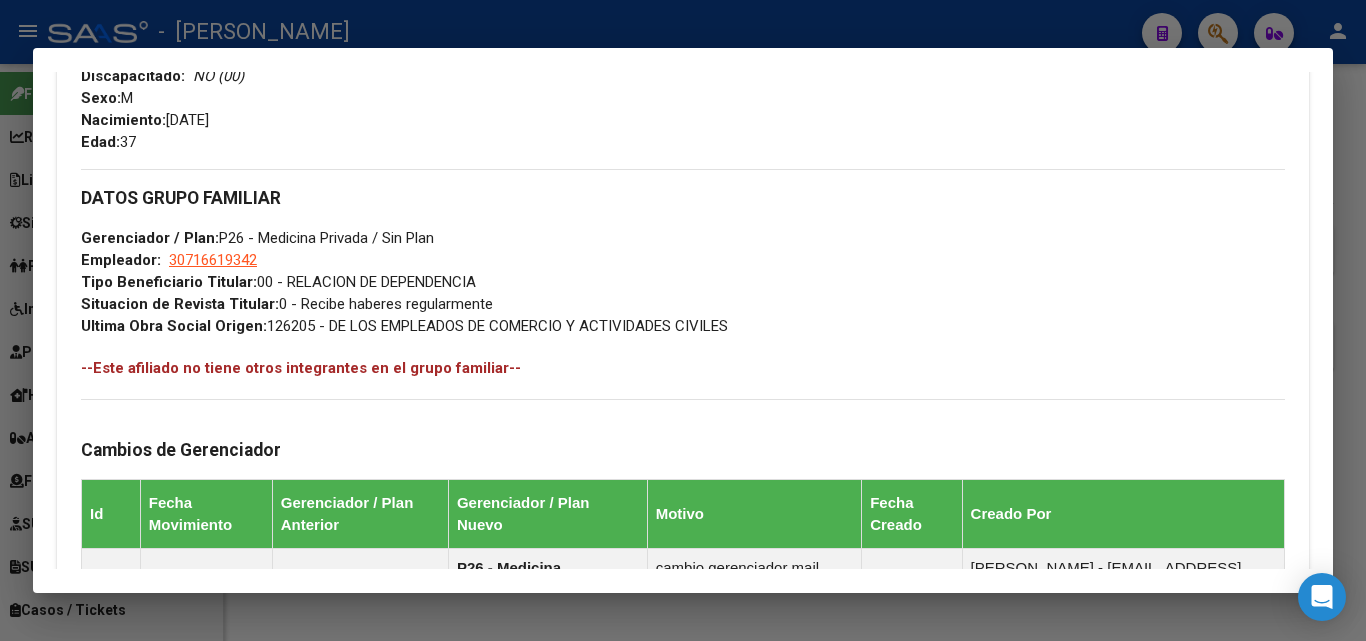 scroll, scrollTop: 900, scrollLeft: 0, axis: vertical 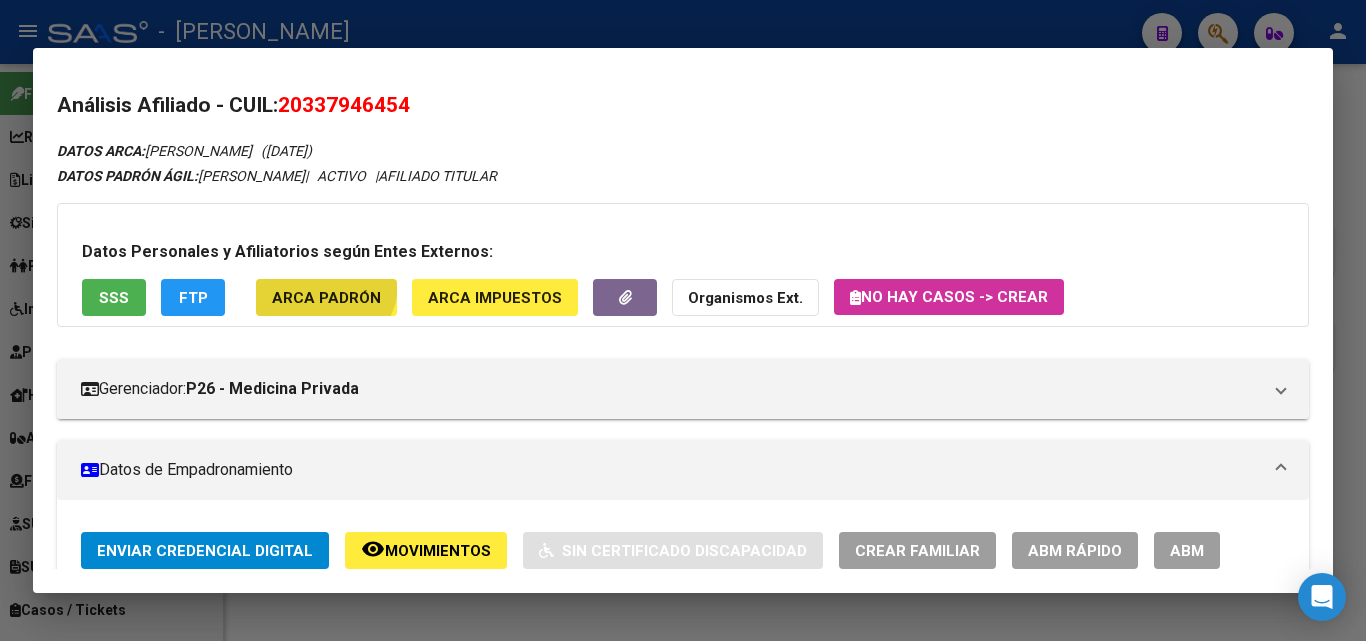 click on "ARCA Padrón" 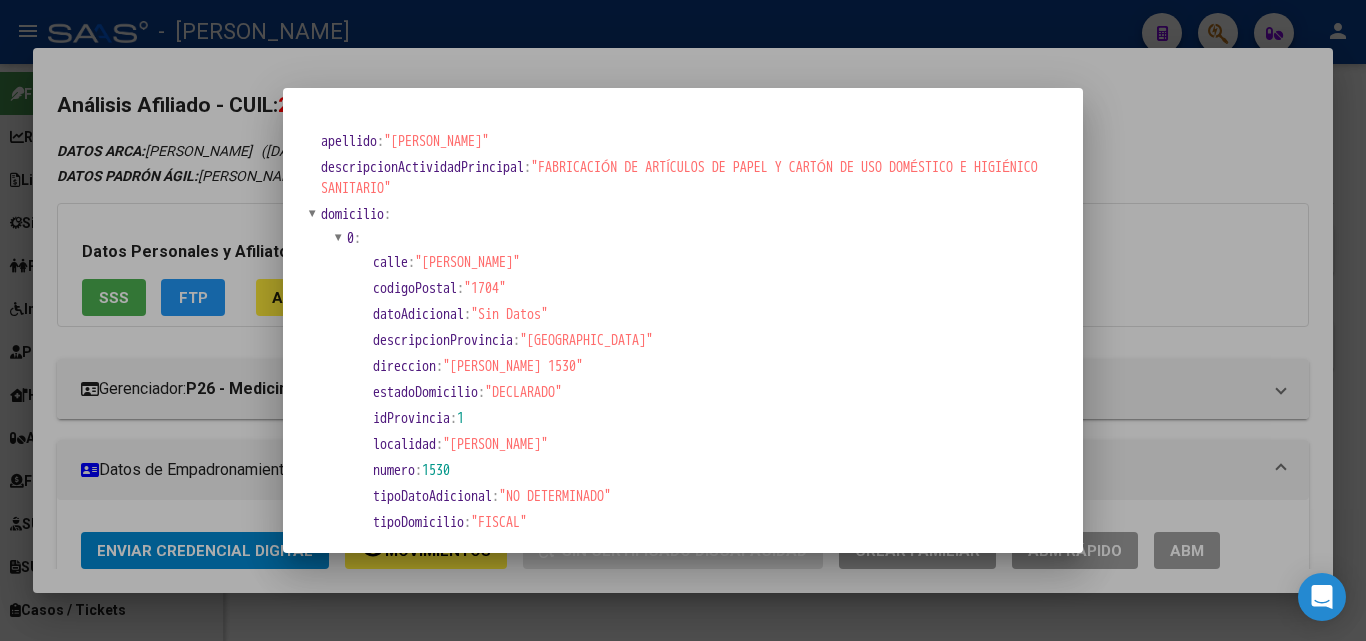click at bounding box center [683, 320] 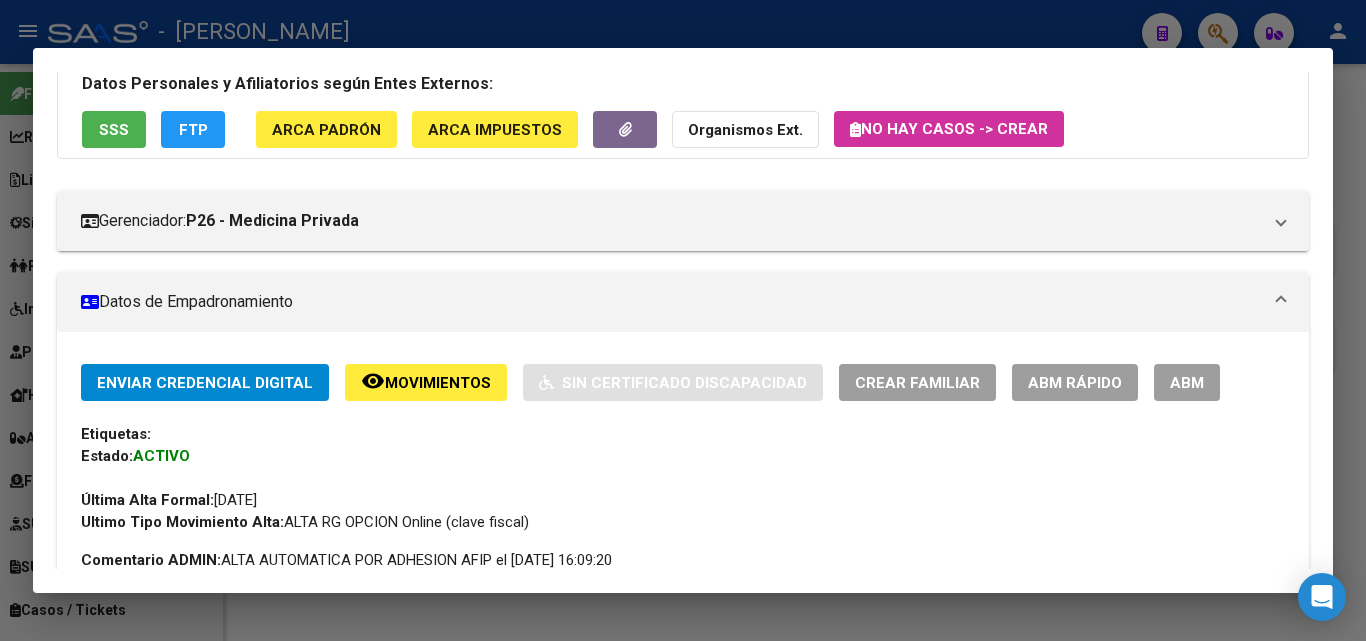 scroll, scrollTop: 300, scrollLeft: 0, axis: vertical 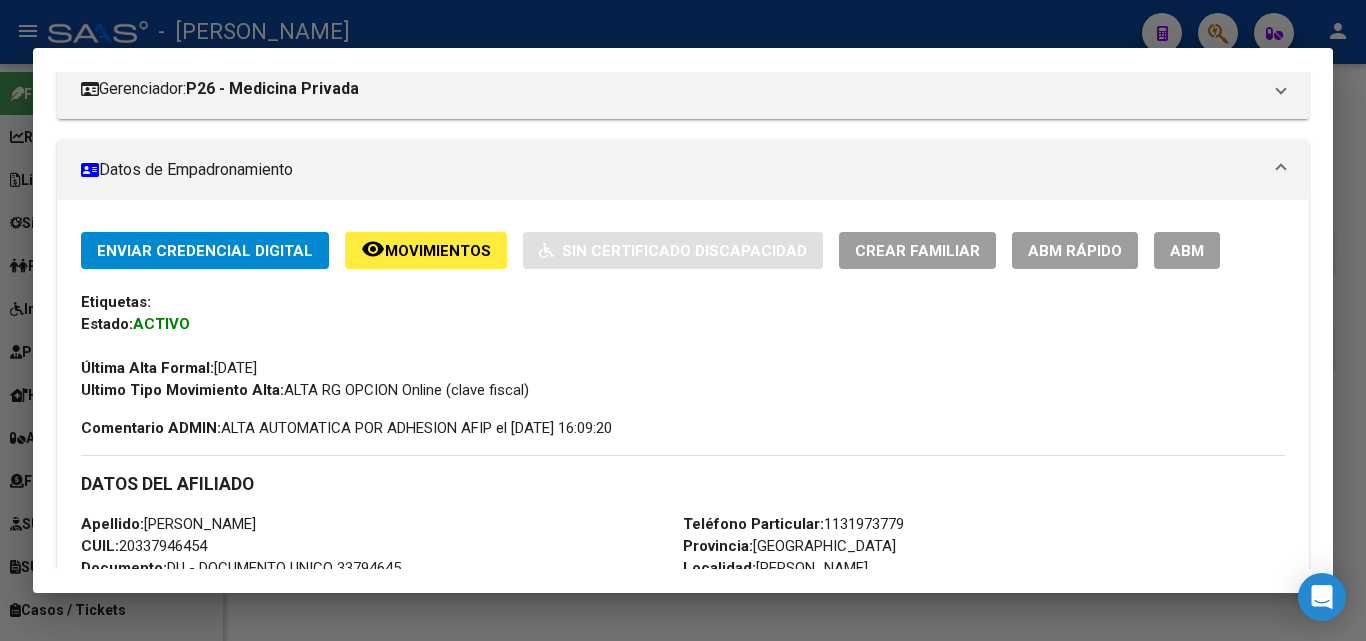 click on "Teléfono Particular:  1131973779           Provincia:  Buenos Aires Localidad:  ISIDRO CASANOVA Código Postal:  1765 Calle:  Lansen 650 Departamento:" at bounding box center (984, 623) 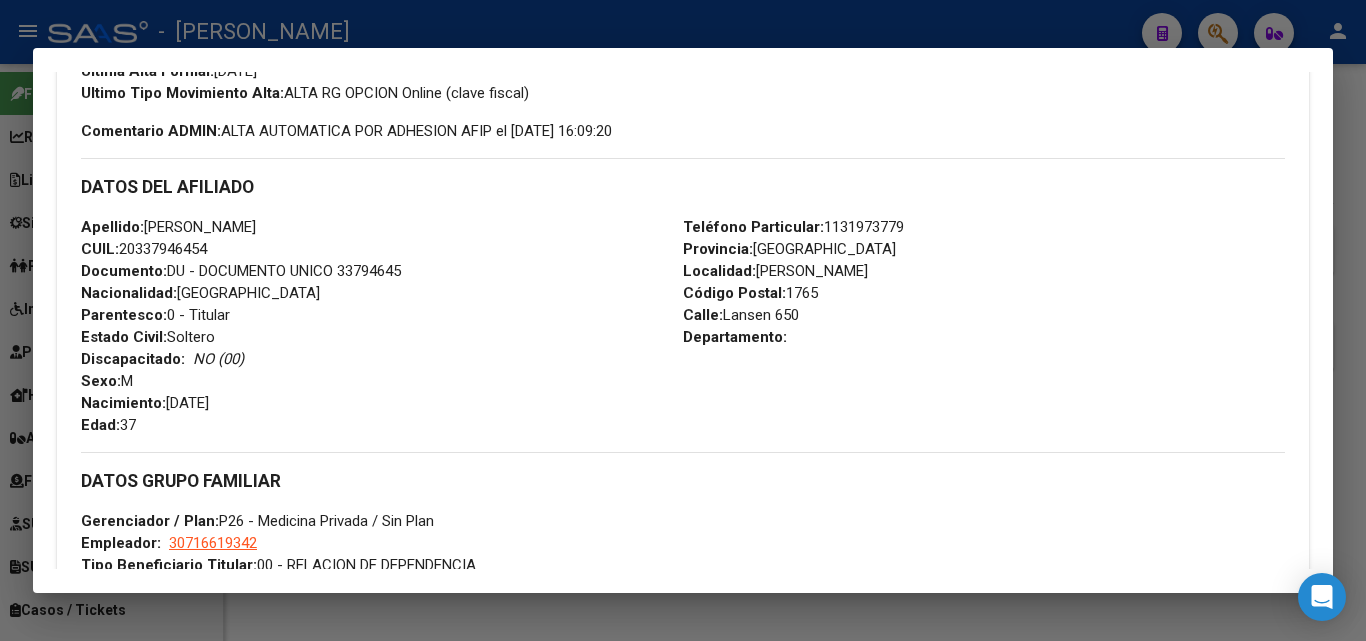 scroll, scrollTop: 800, scrollLeft: 0, axis: vertical 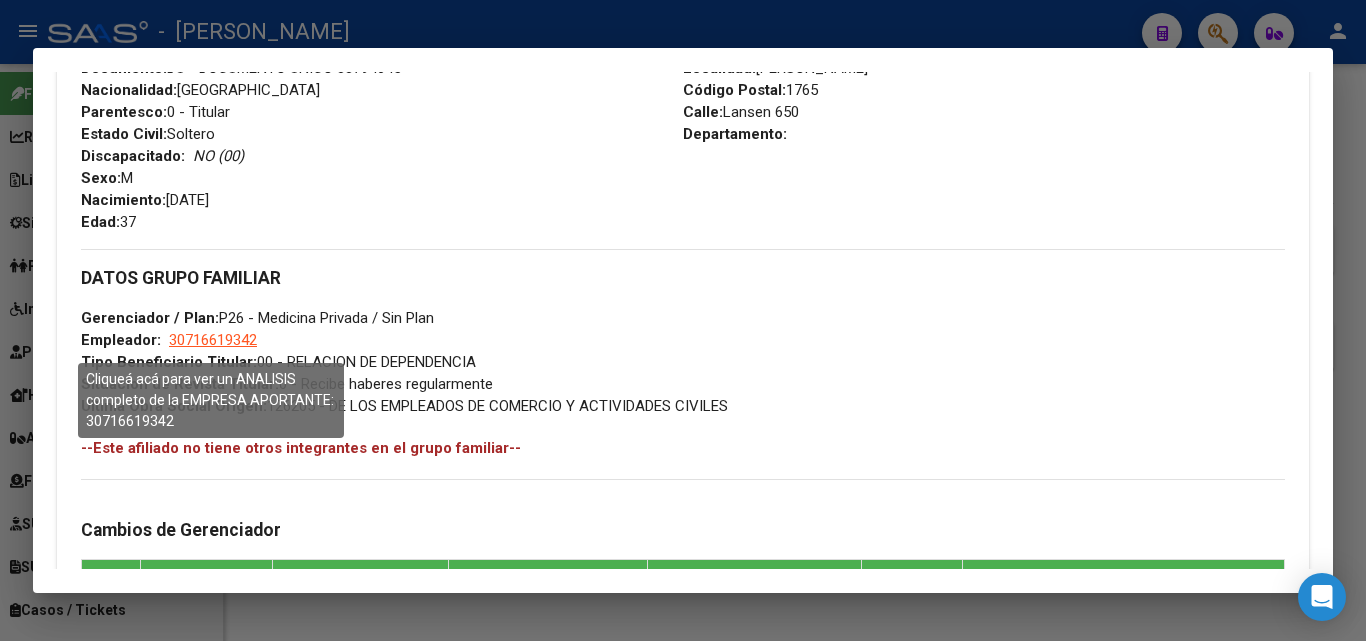 click on "30716619342" at bounding box center (213, 340) 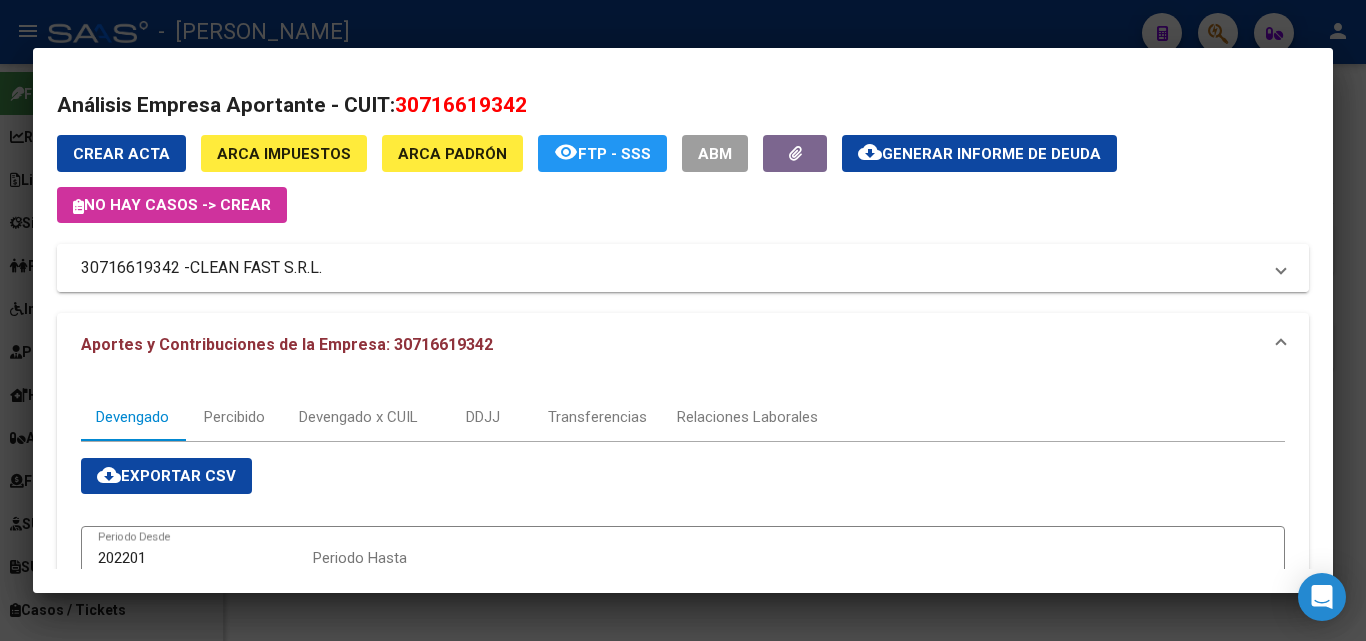 click on "CLEAN FAST S.R.L." at bounding box center [256, 268] 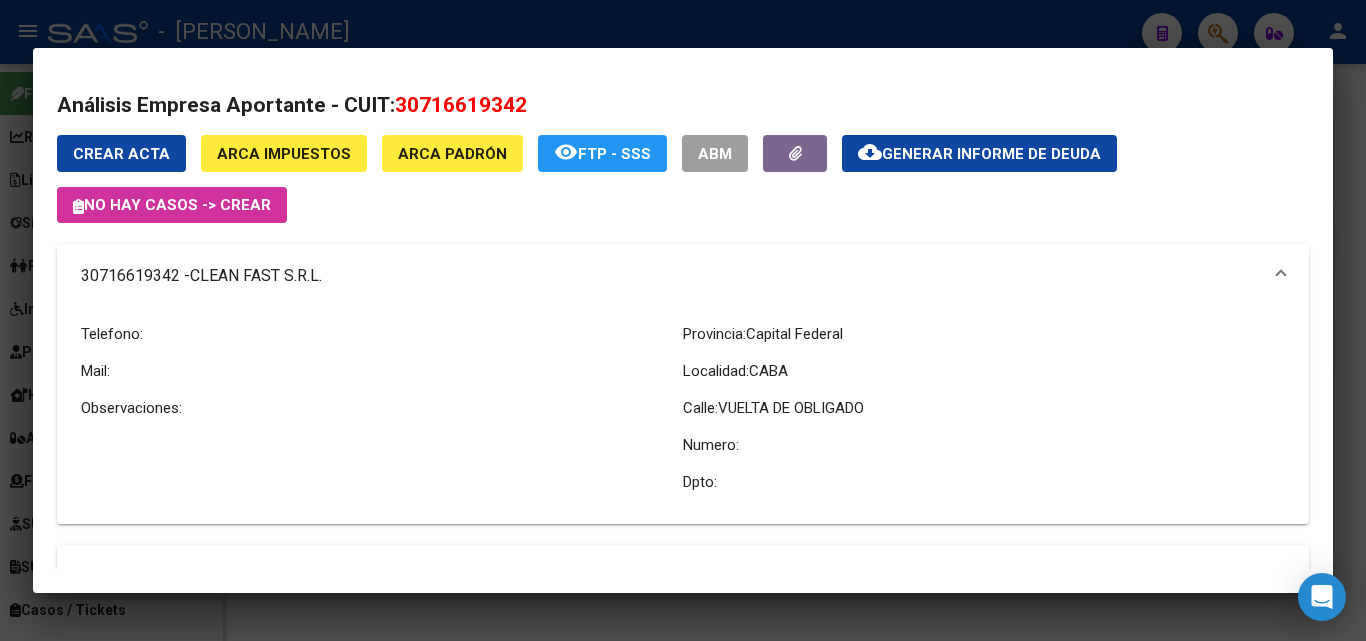 click on "CLEAN FAST S.R.L." at bounding box center (256, 276) 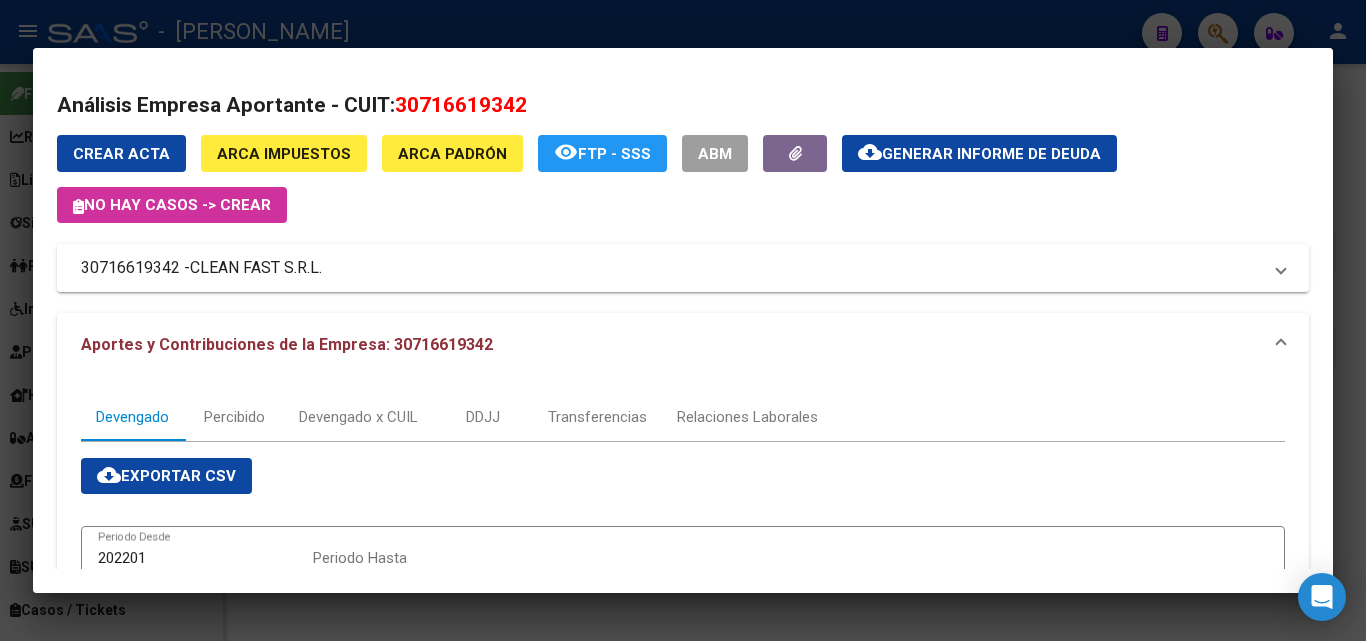 click at bounding box center (683, 320) 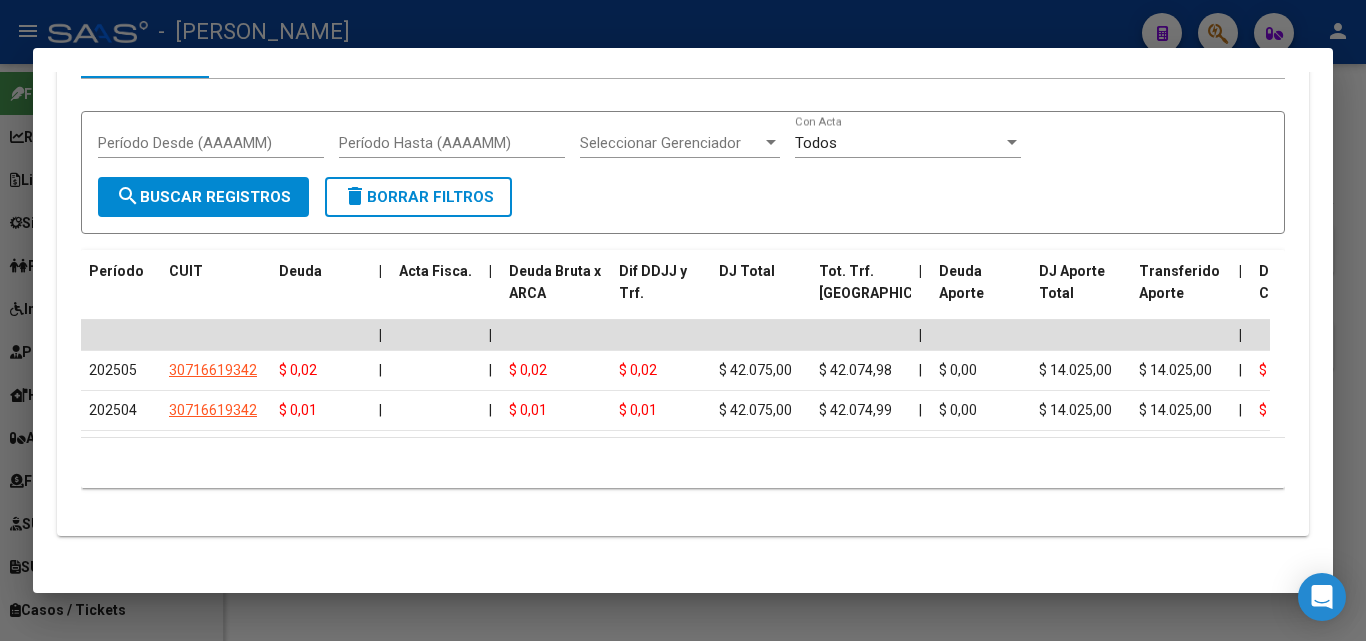 scroll, scrollTop: 1900, scrollLeft: 0, axis: vertical 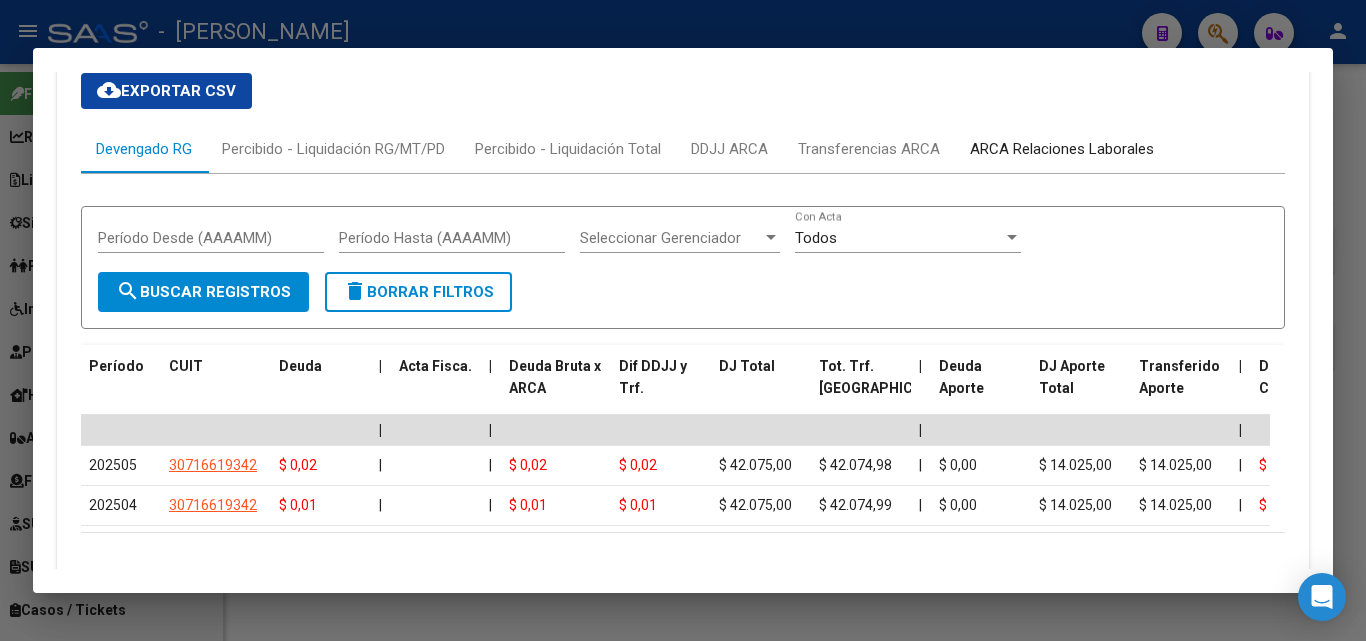 click on "ARCA Relaciones Laborales" at bounding box center [1062, 149] 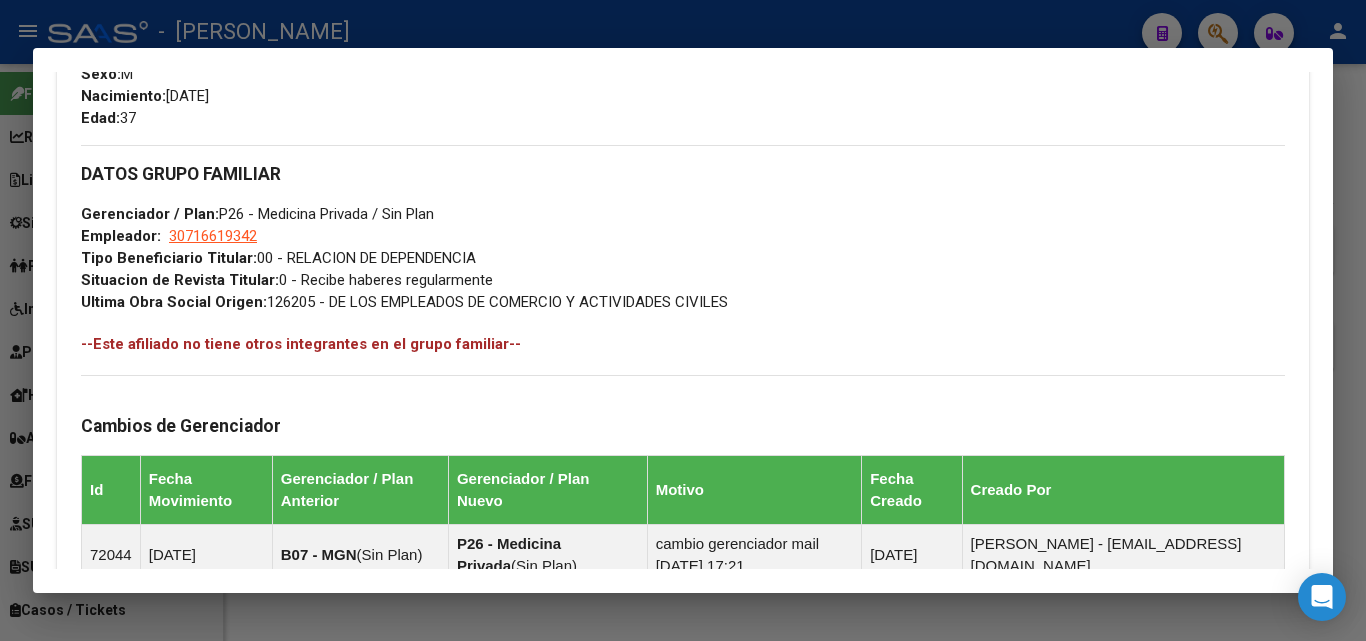scroll, scrollTop: 1200, scrollLeft: 0, axis: vertical 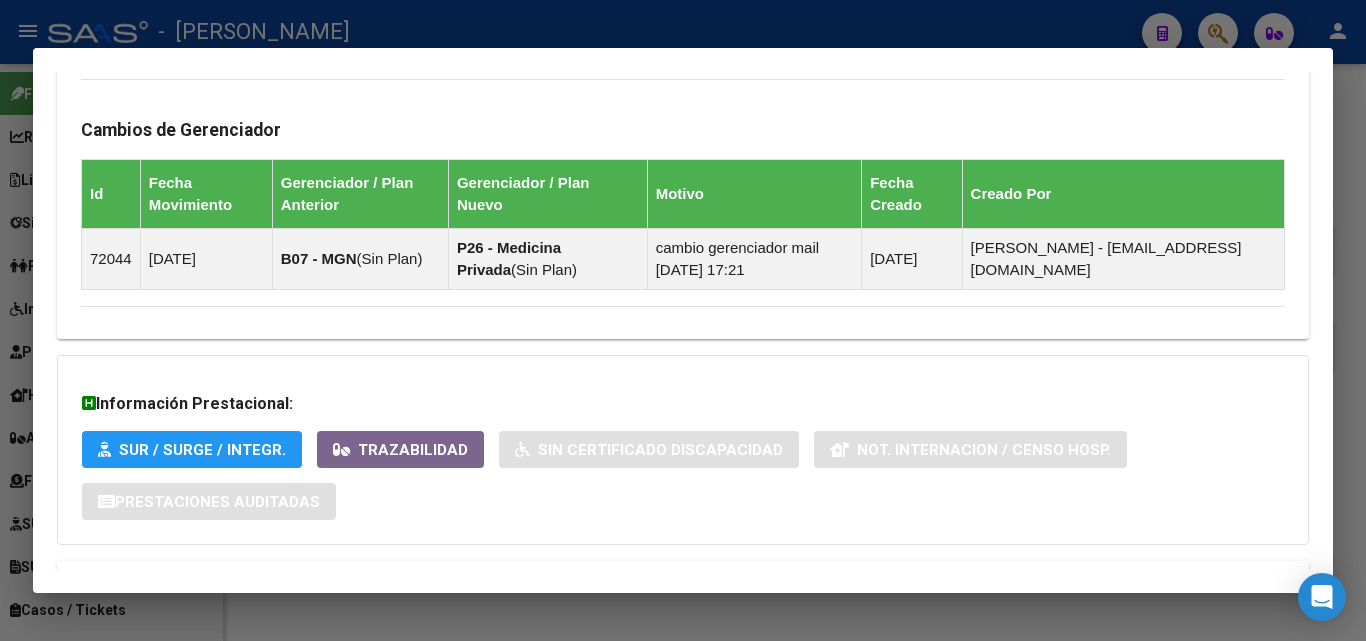 click at bounding box center [683, 320] 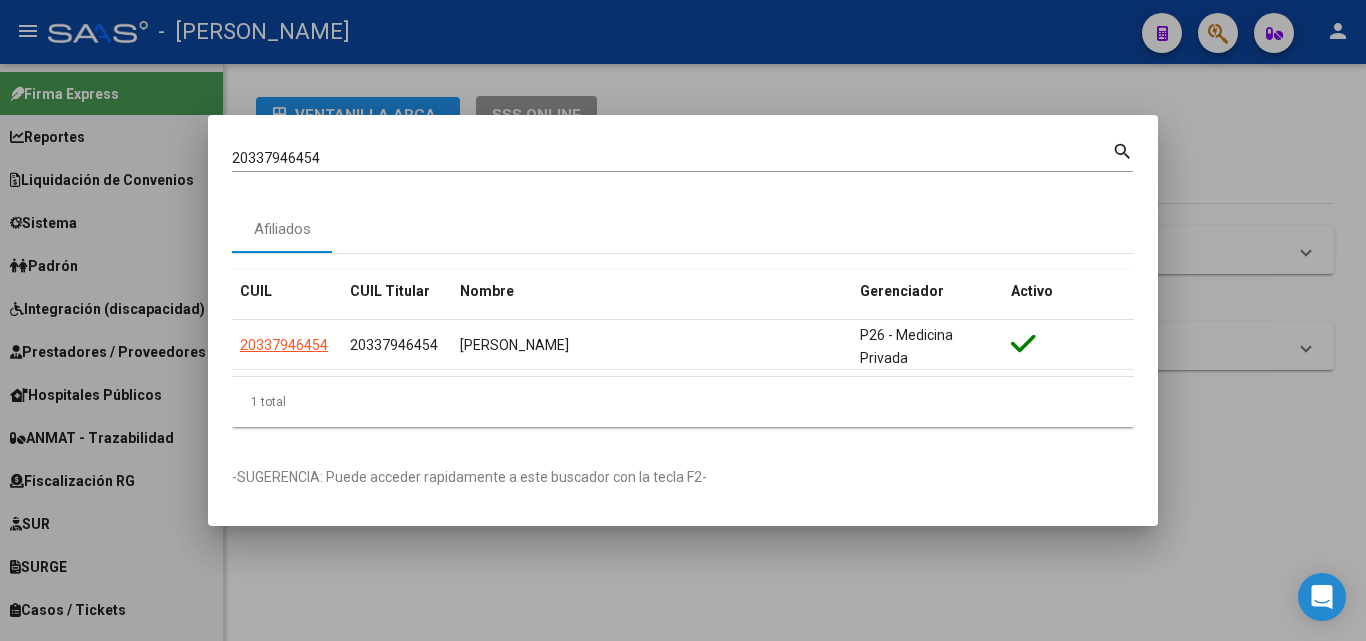 click on "20337946454" at bounding box center (672, 158) 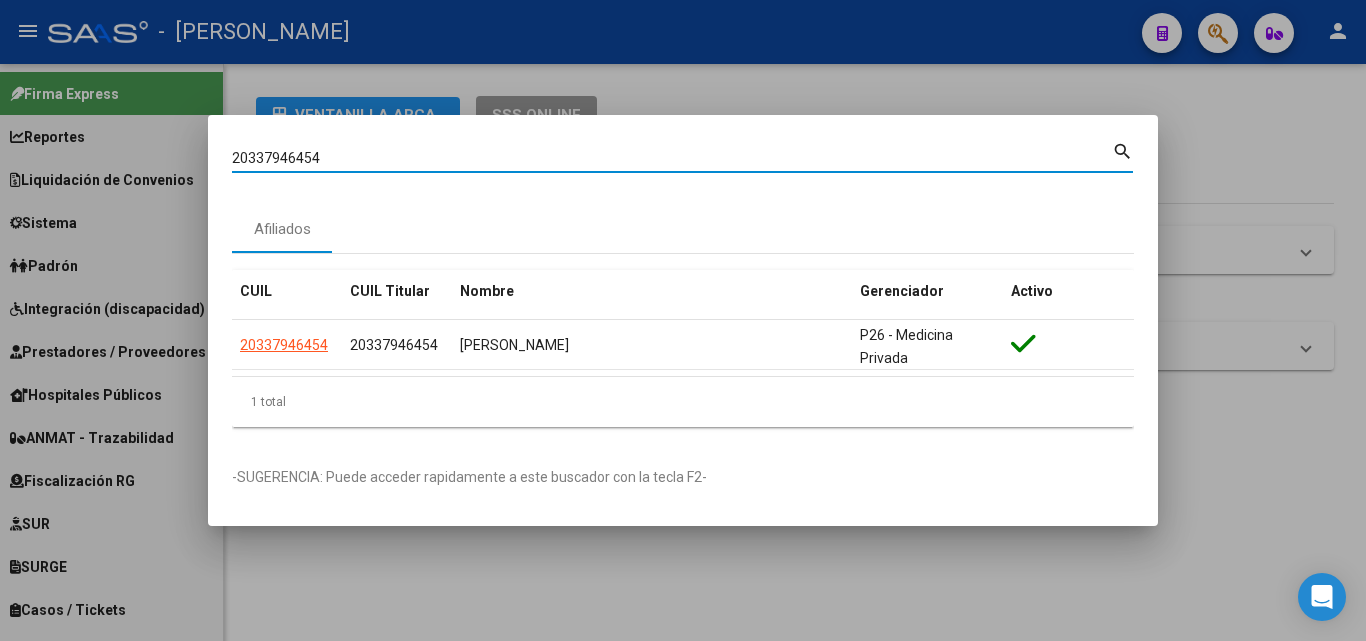 click on "20337946454" at bounding box center [672, 158] 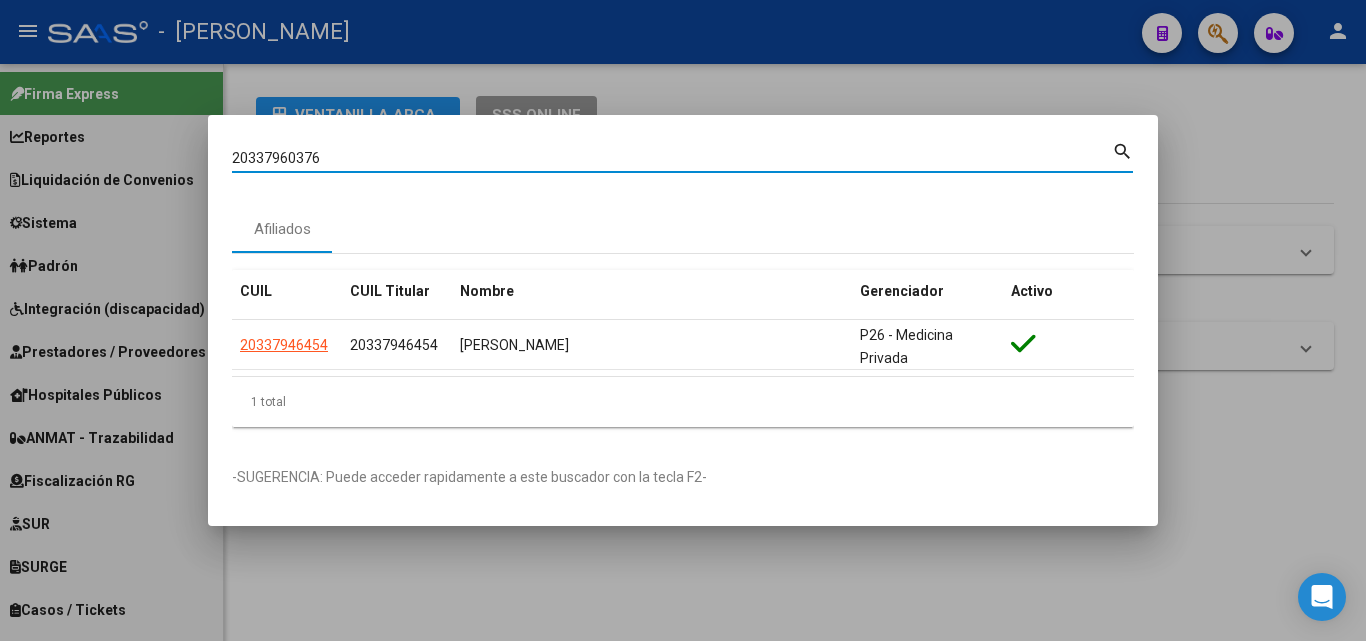 type on "20337960376" 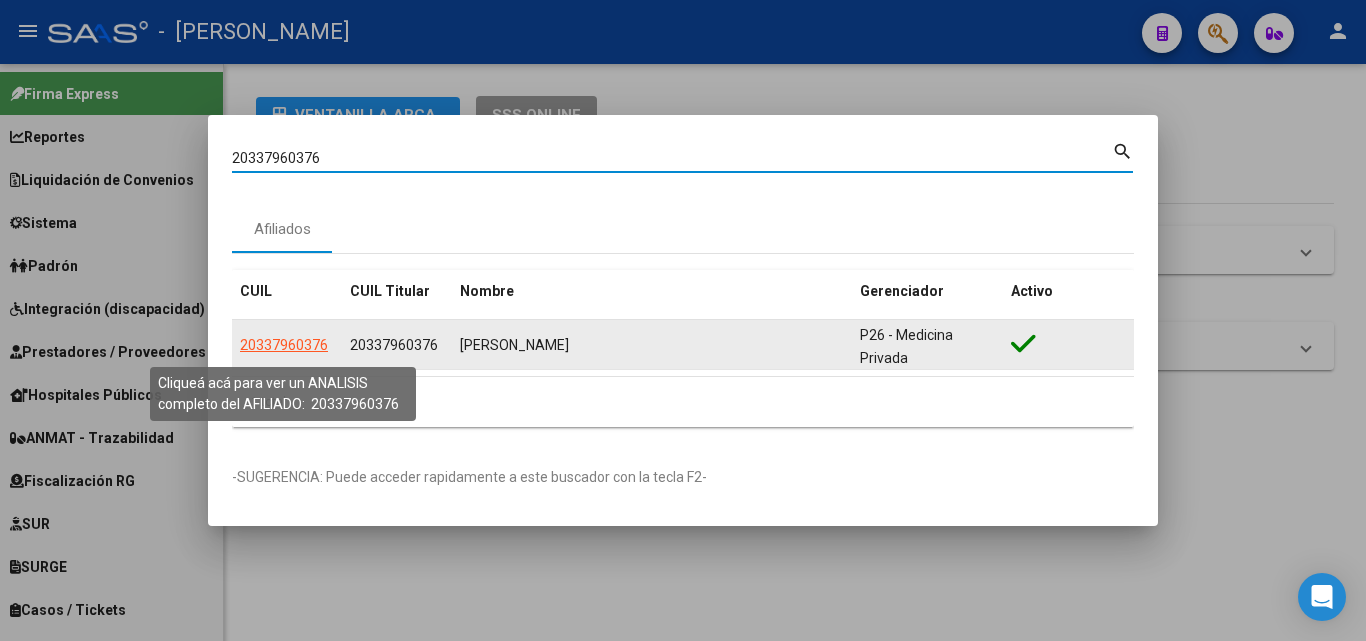 click on "20337960376" 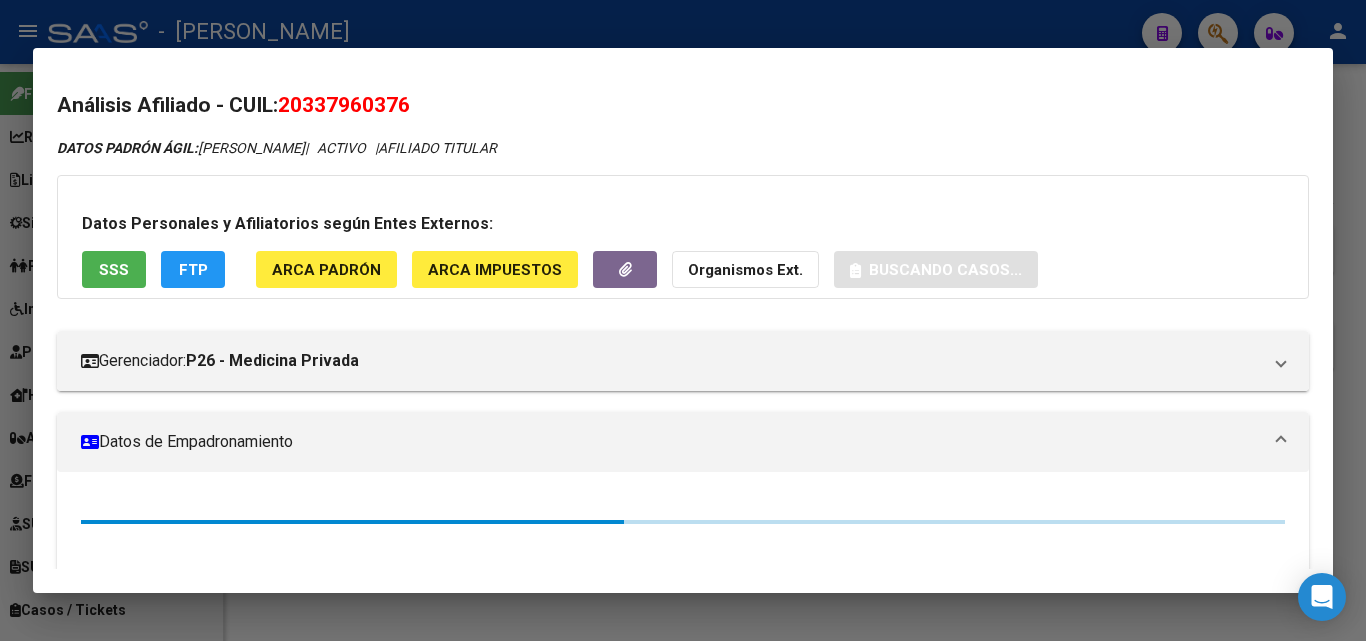 click on "ARCA Padrón" 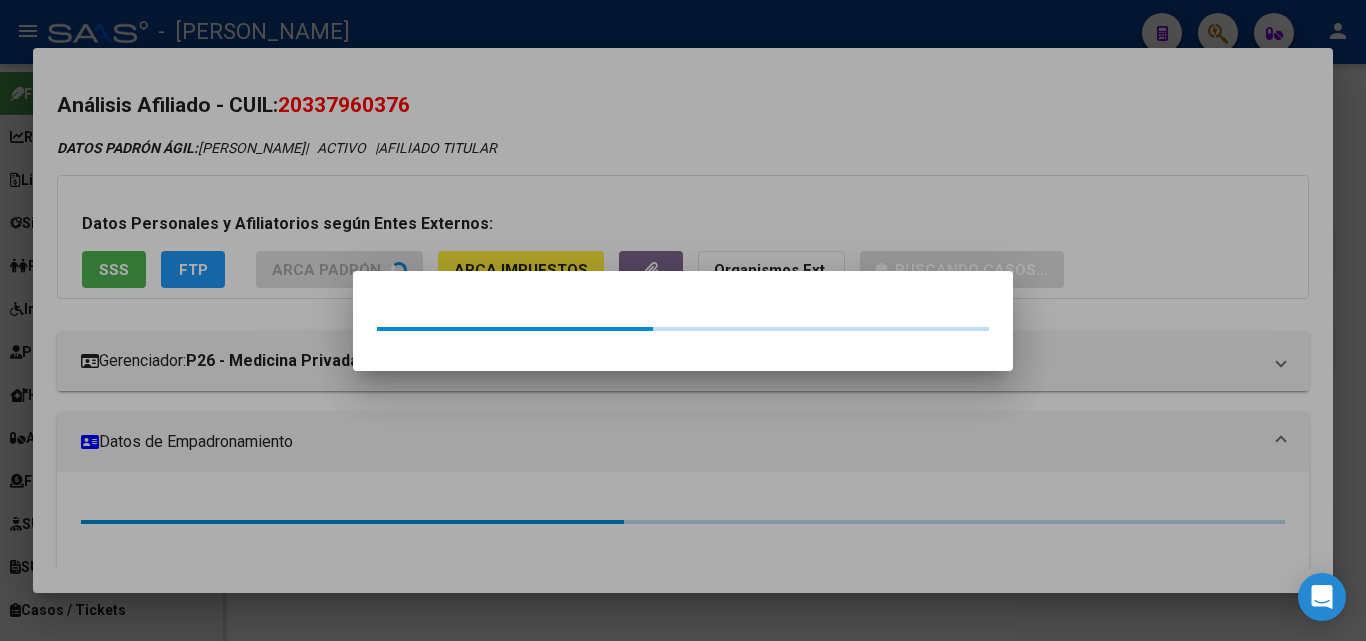 click at bounding box center [683, 320] 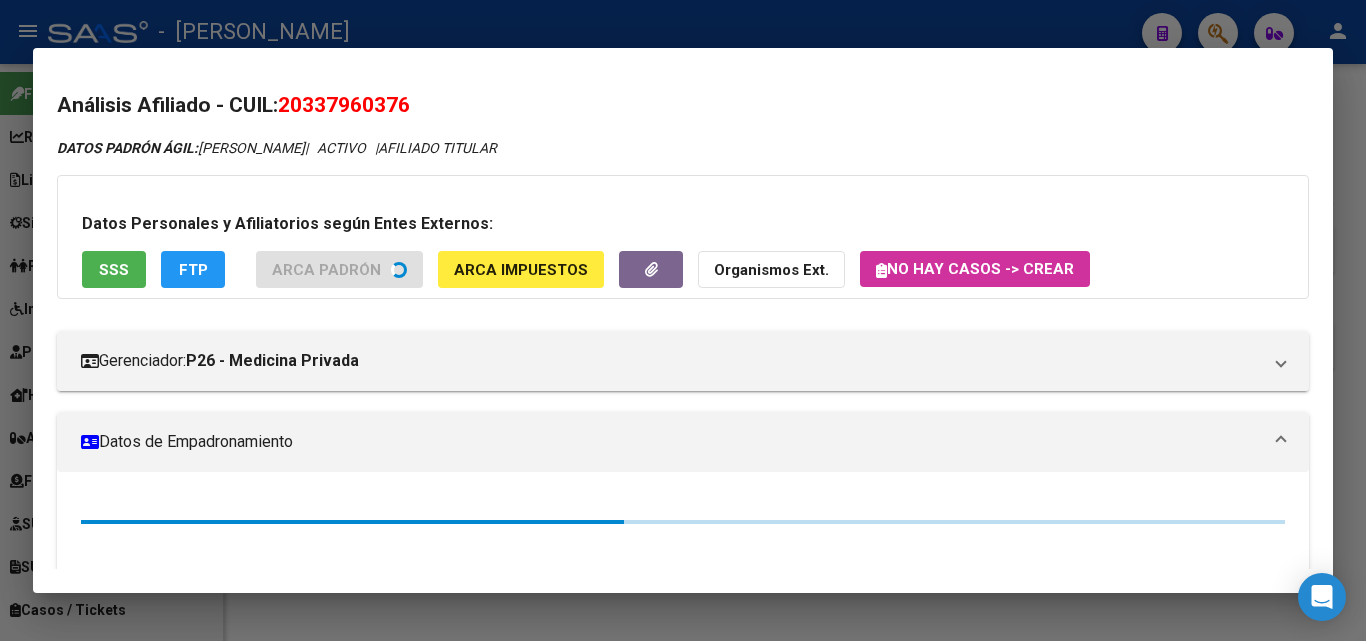 click on "SSS" at bounding box center (114, 270) 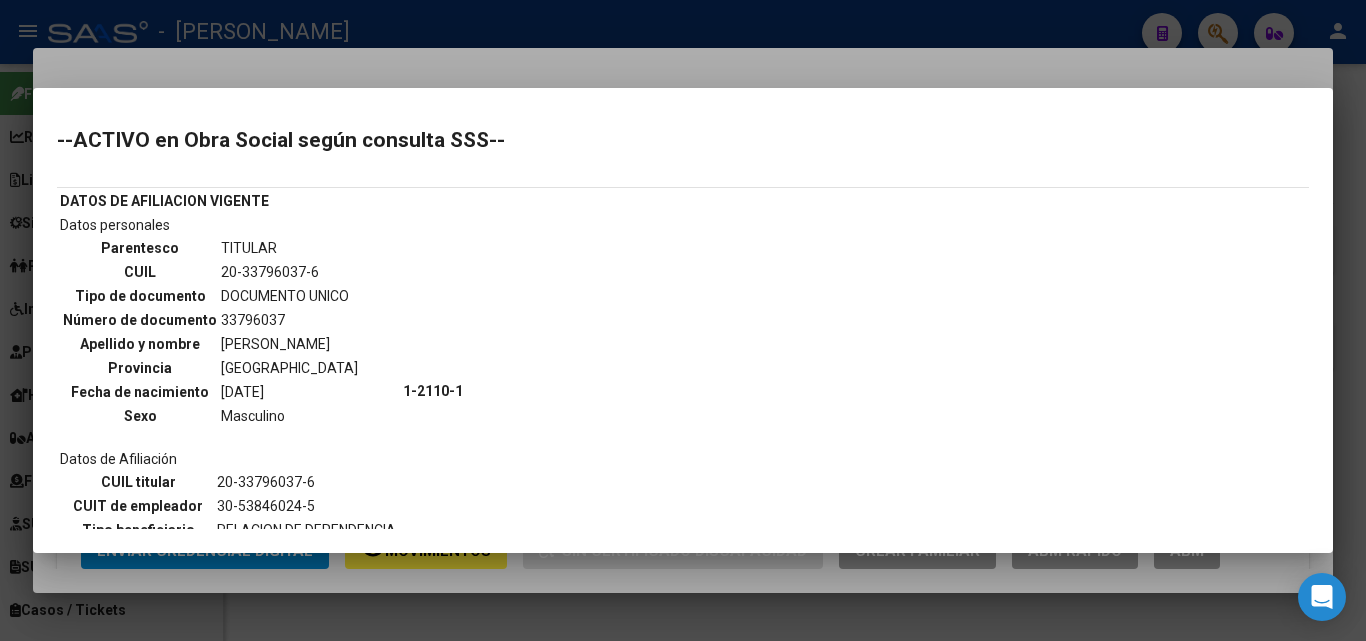click at bounding box center [683, 320] 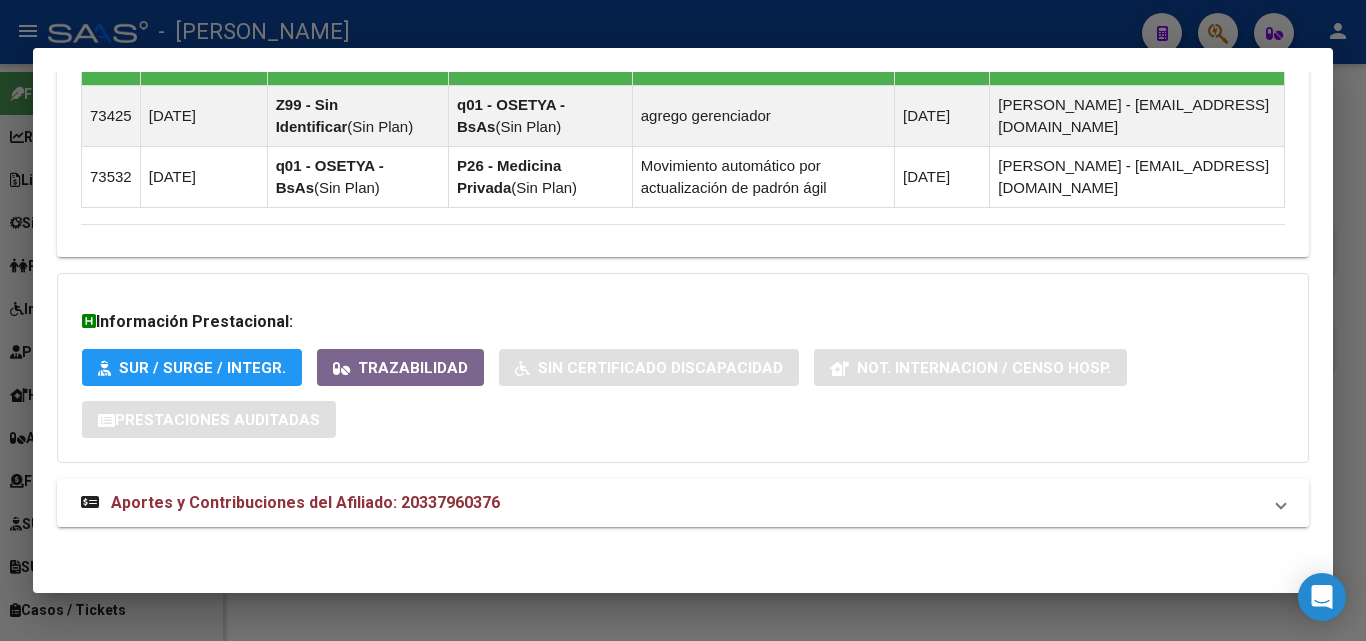 click on "Aportes y Contribuciones del Afiliado: 20337960376" at bounding box center (683, 503) 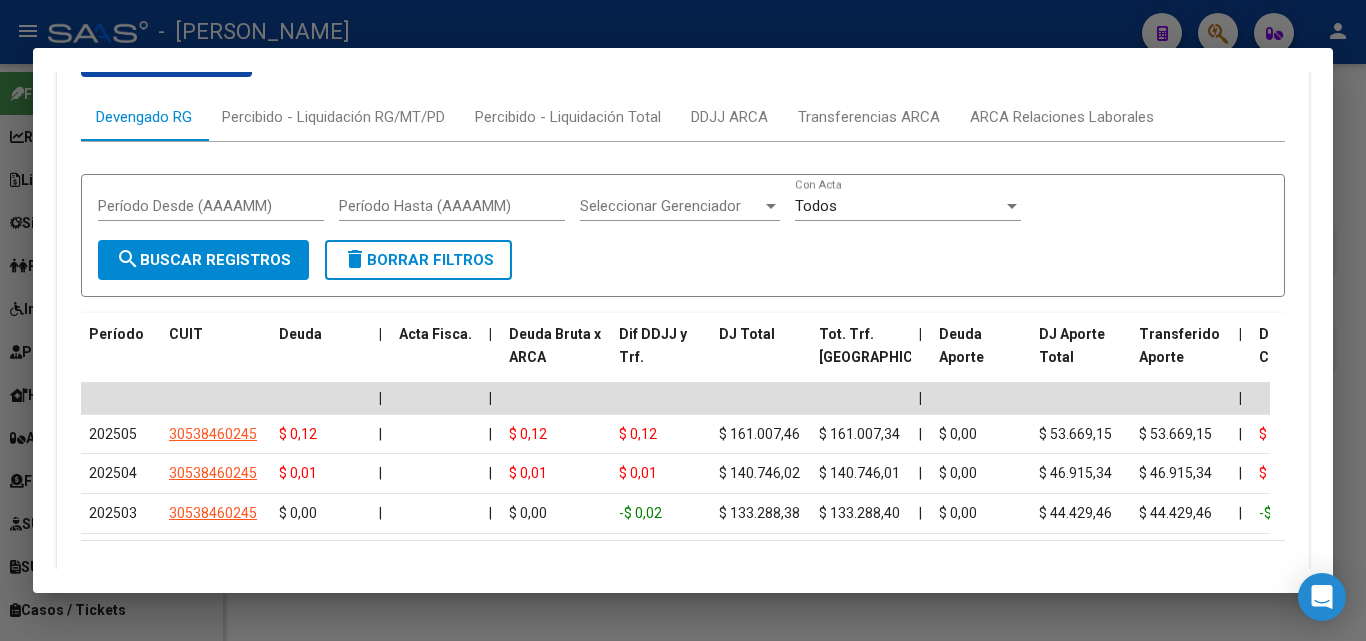 scroll, scrollTop: 2037, scrollLeft: 0, axis: vertical 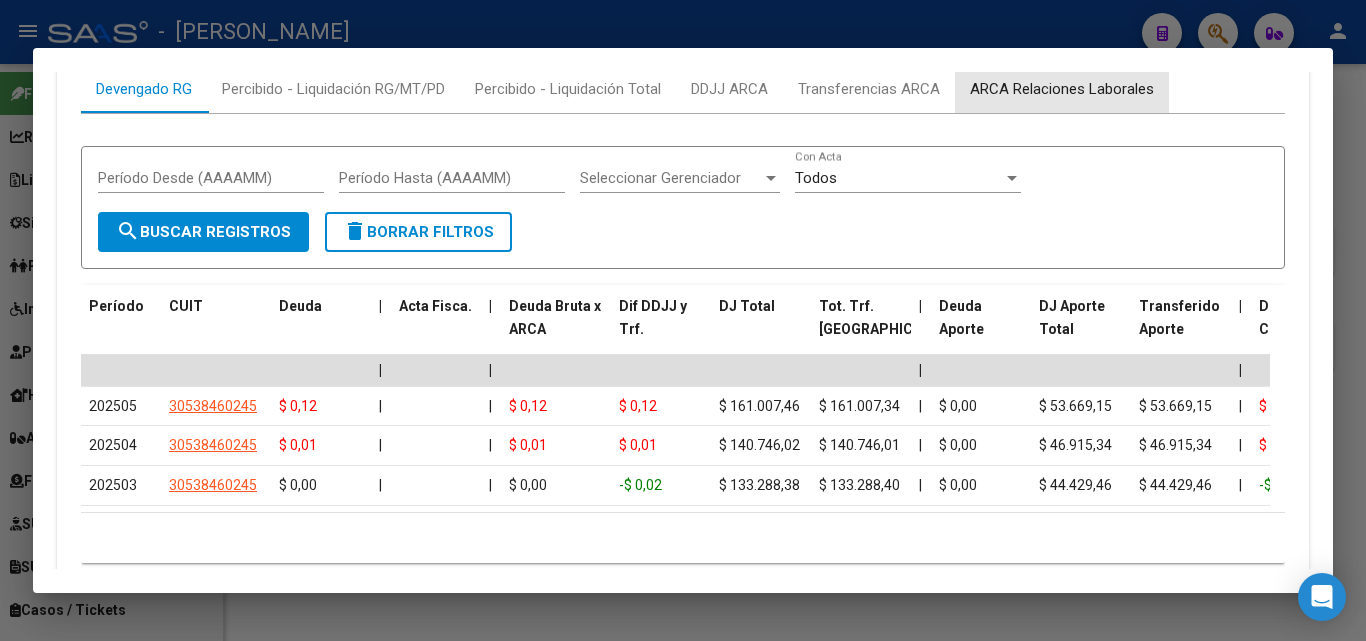 click on "ARCA Relaciones Laborales" at bounding box center [1062, 89] 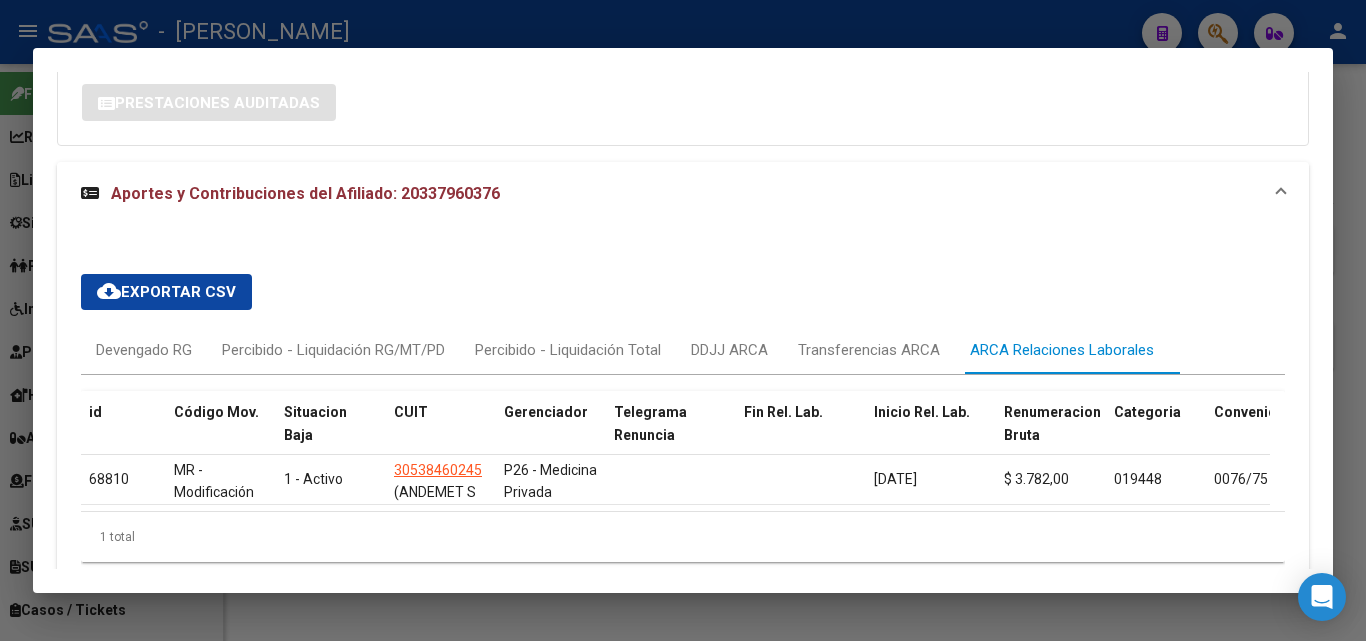 scroll, scrollTop: 1874, scrollLeft: 0, axis: vertical 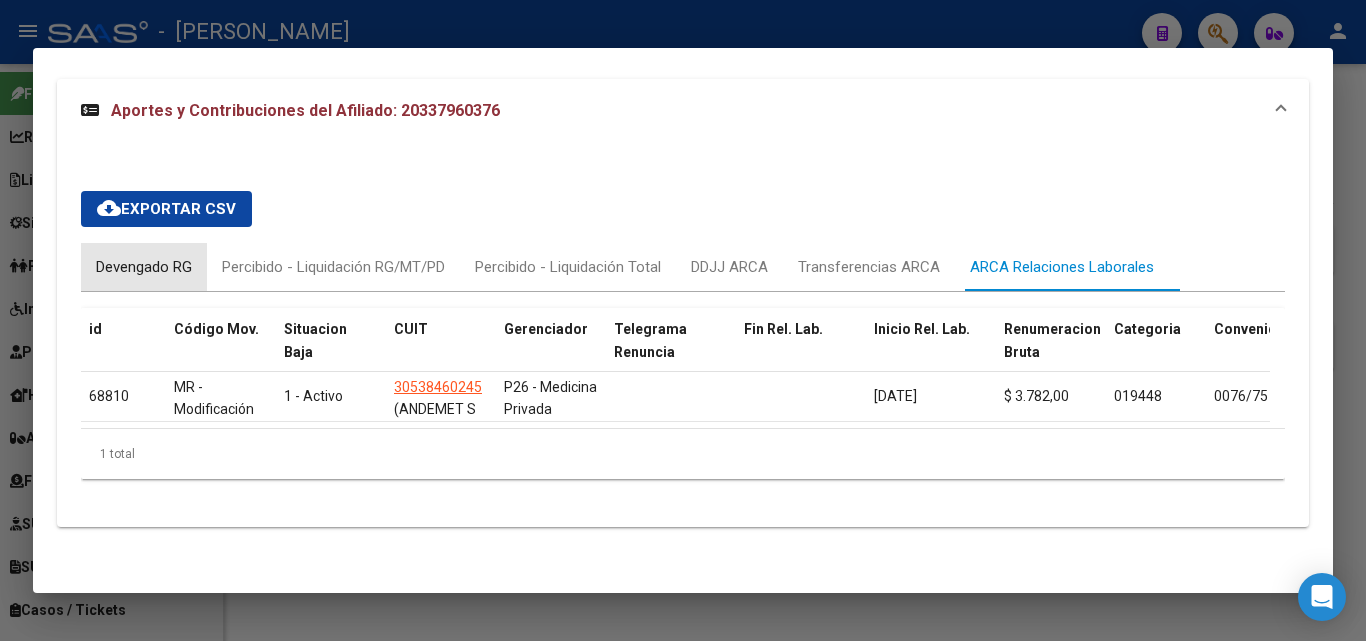 click on "Devengado RG" at bounding box center (144, 267) 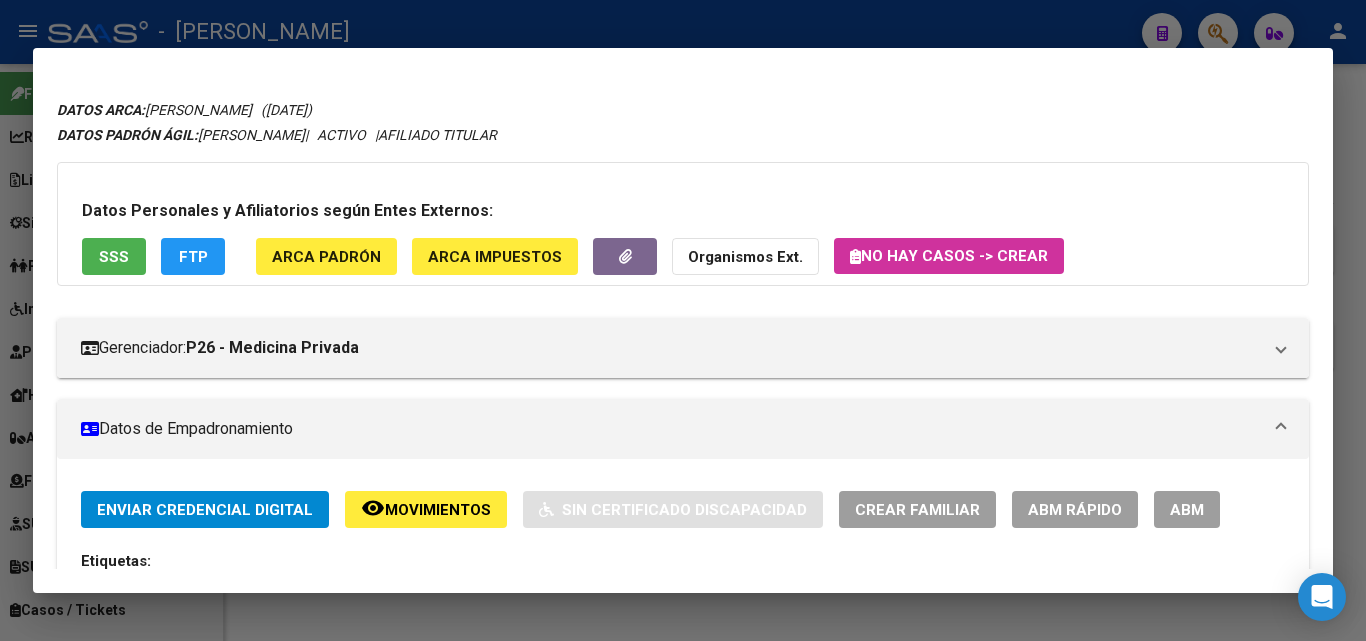 scroll, scrollTop: 0, scrollLeft: 0, axis: both 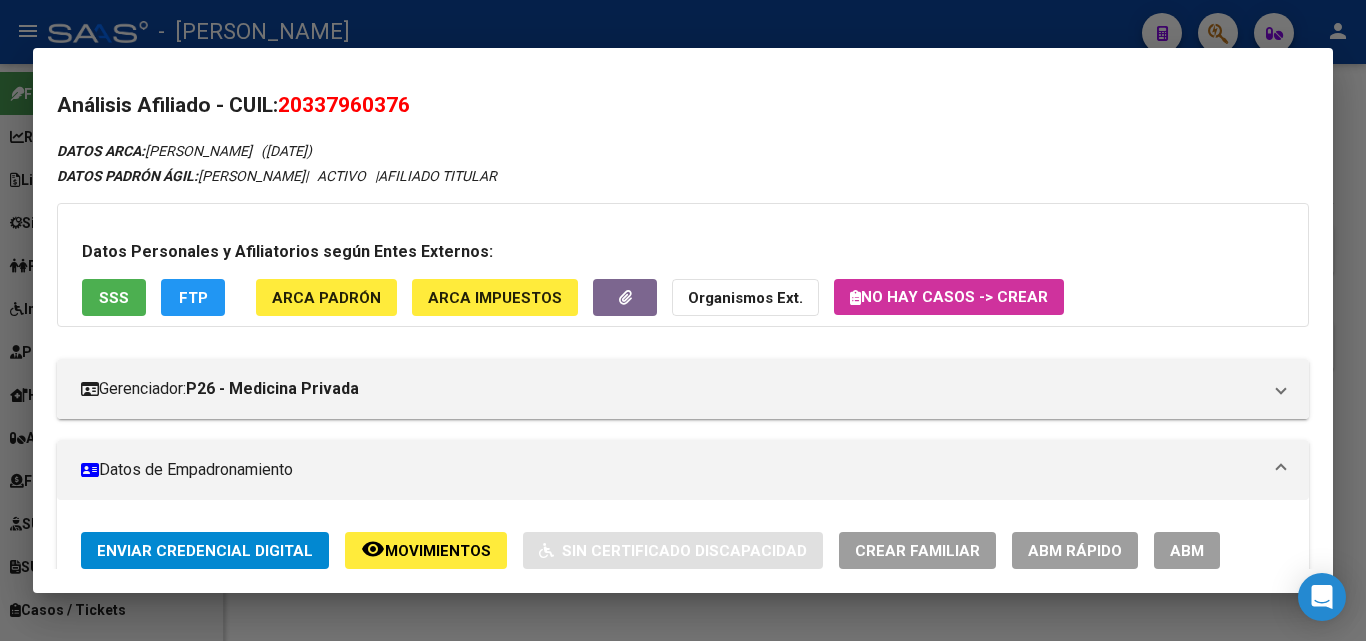 click on "ARCA Padrón" 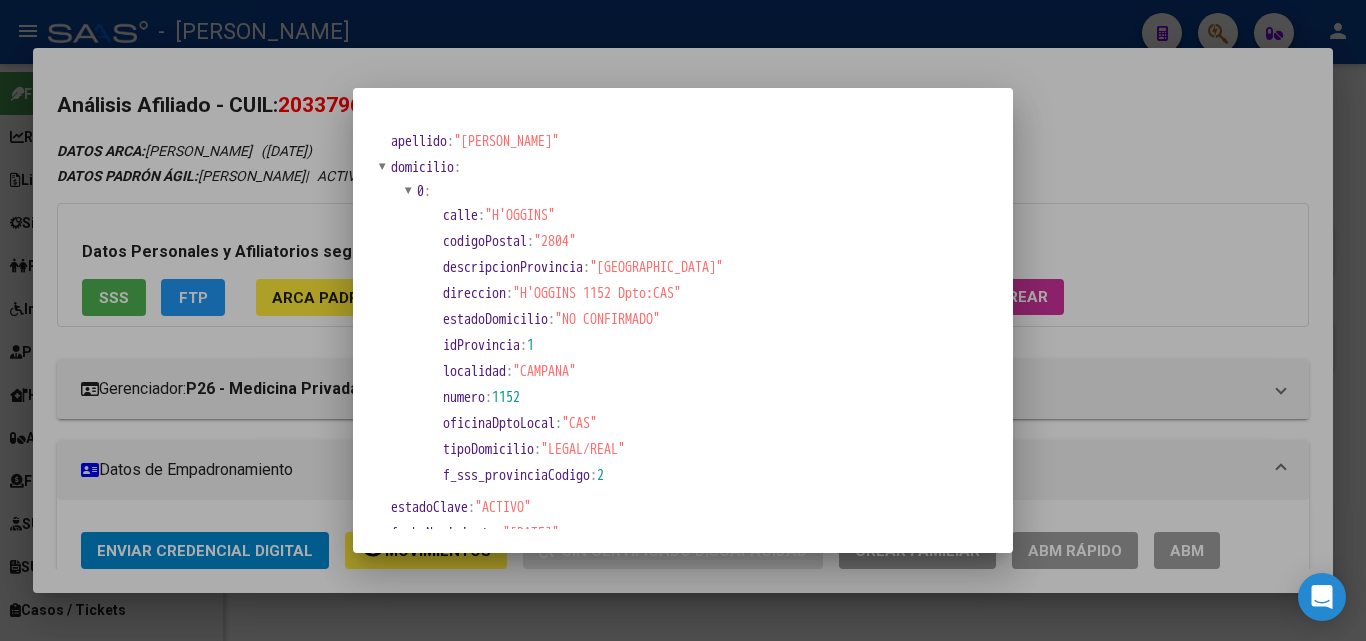 click at bounding box center (683, 320) 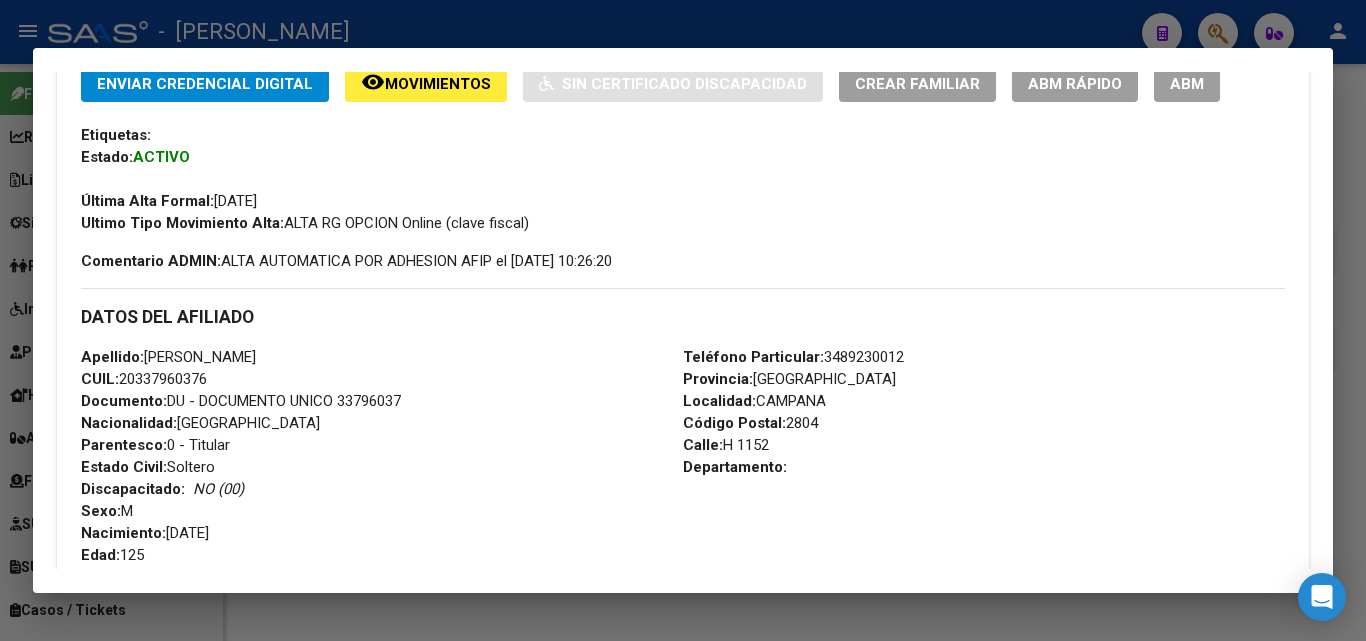 scroll, scrollTop: 500, scrollLeft: 0, axis: vertical 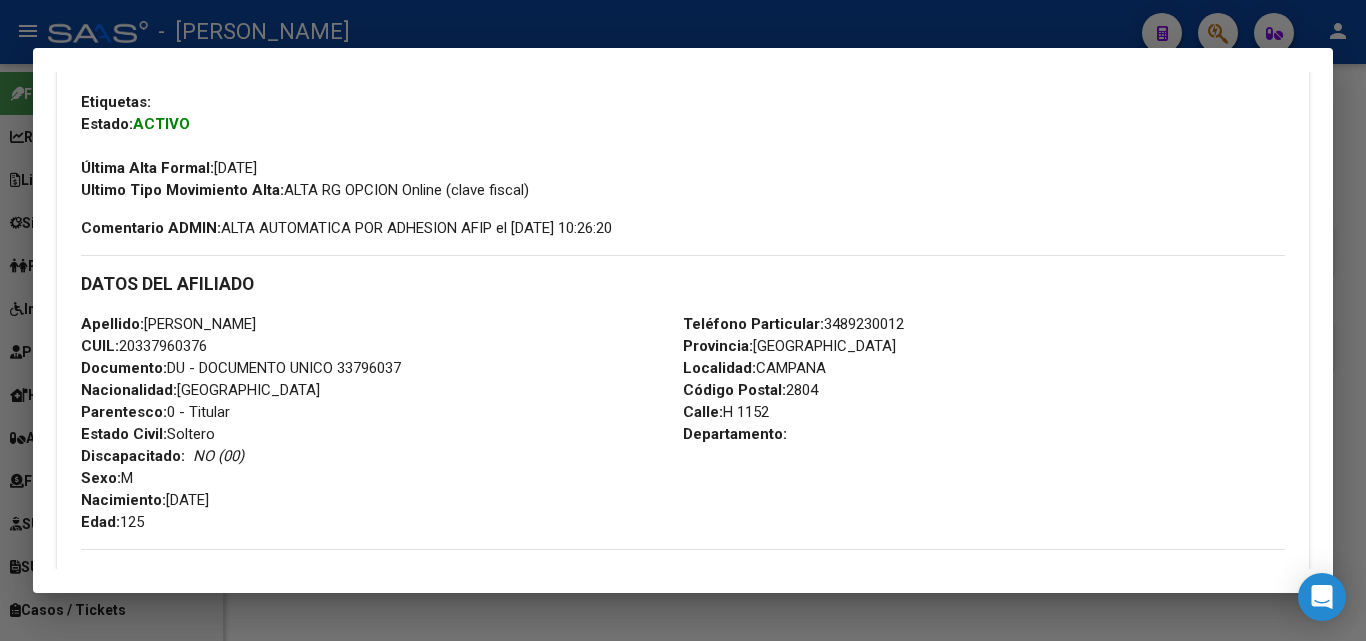click on "Documento:  DU - DOCUMENTO UNICO 33796037" at bounding box center (241, 368) 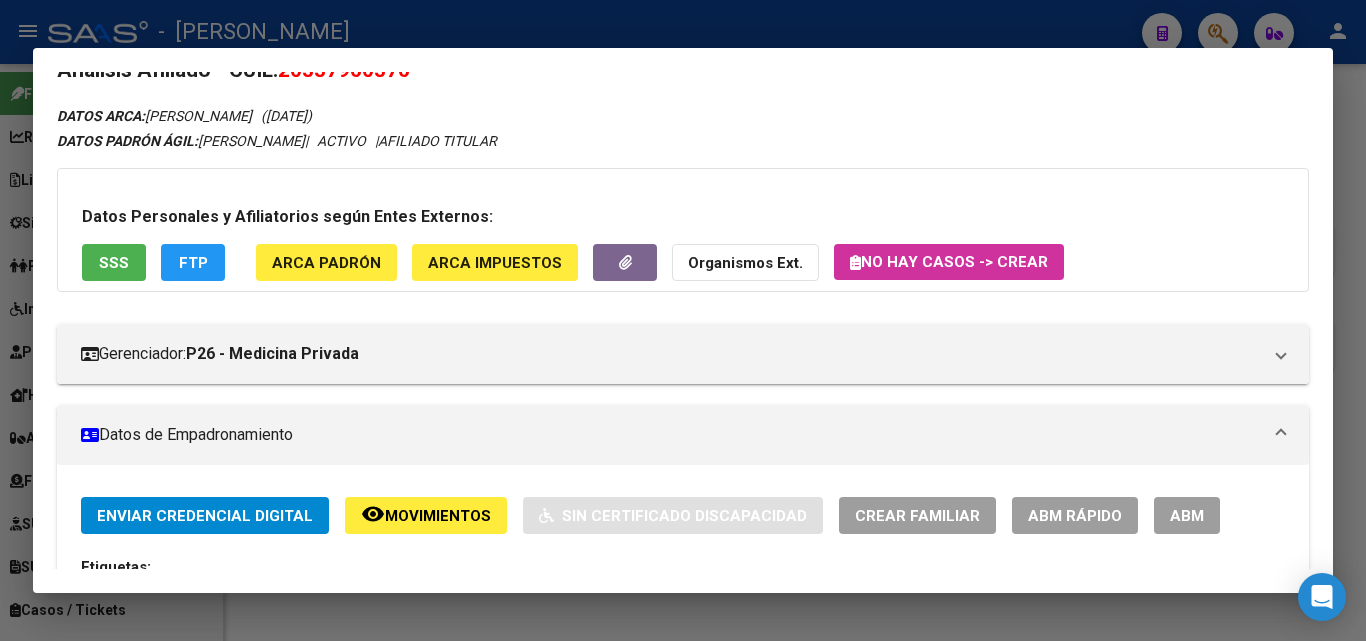 scroll, scrollTop: 0, scrollLeft: 0, axis: both 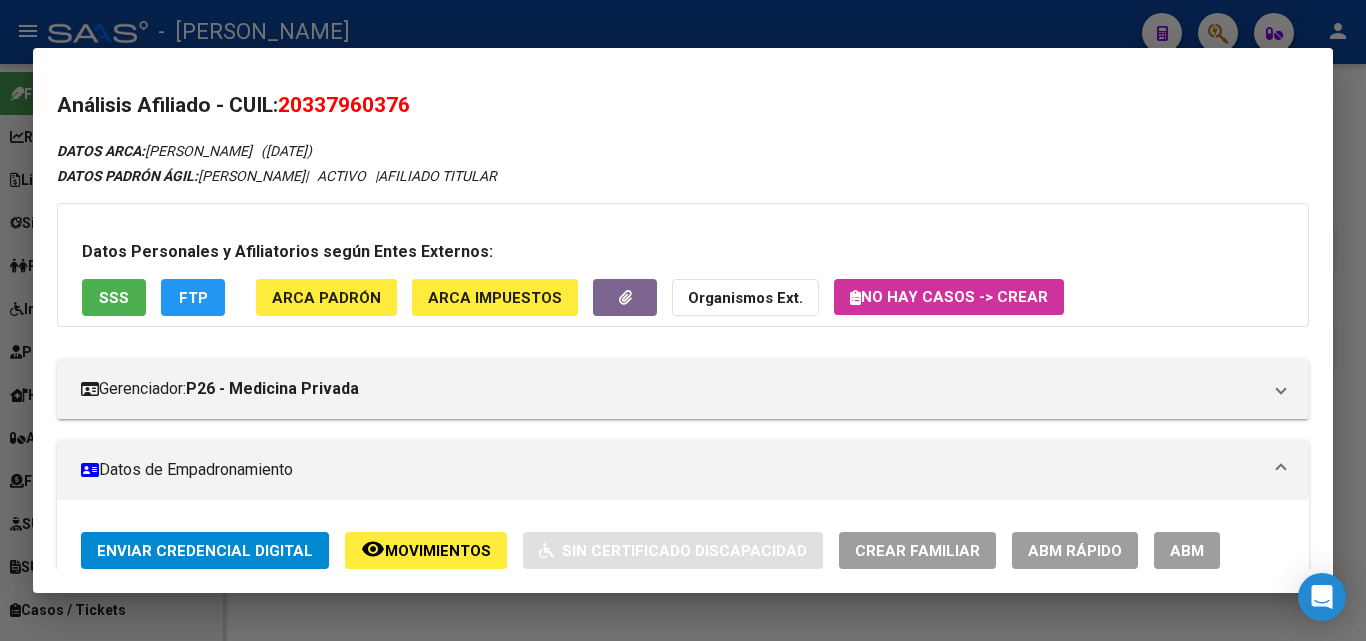 click on "ARCA Padrón" 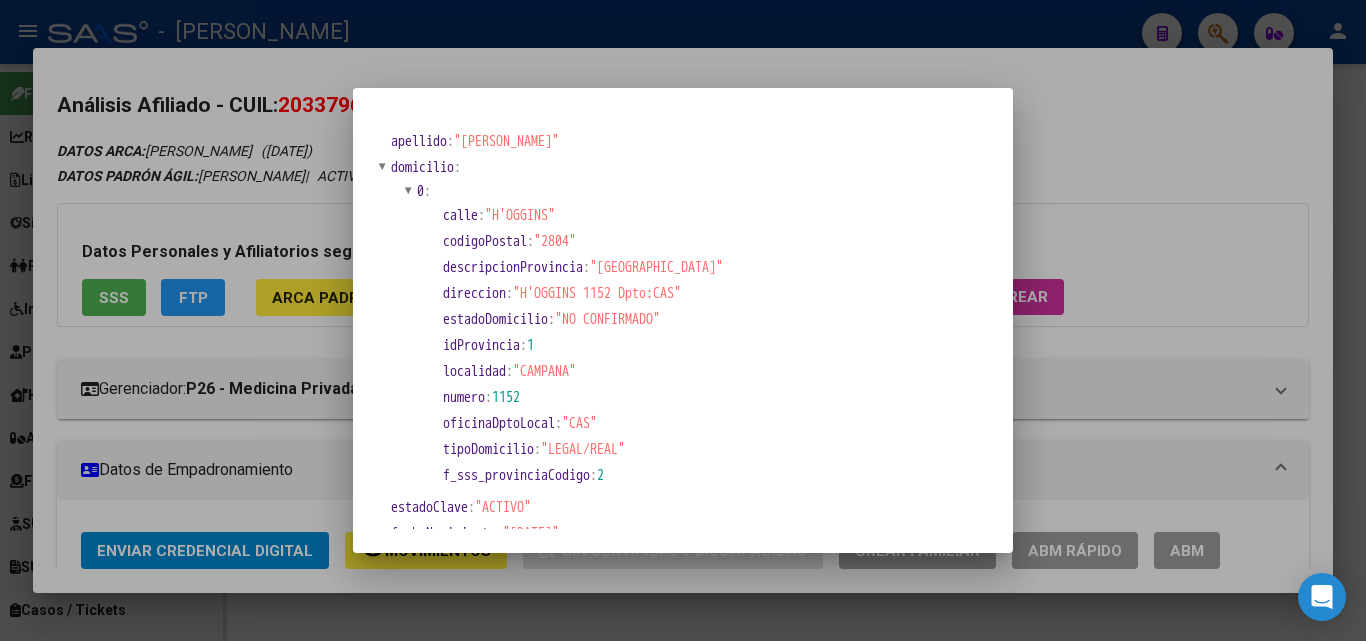 click at bounding box center (683, 320) 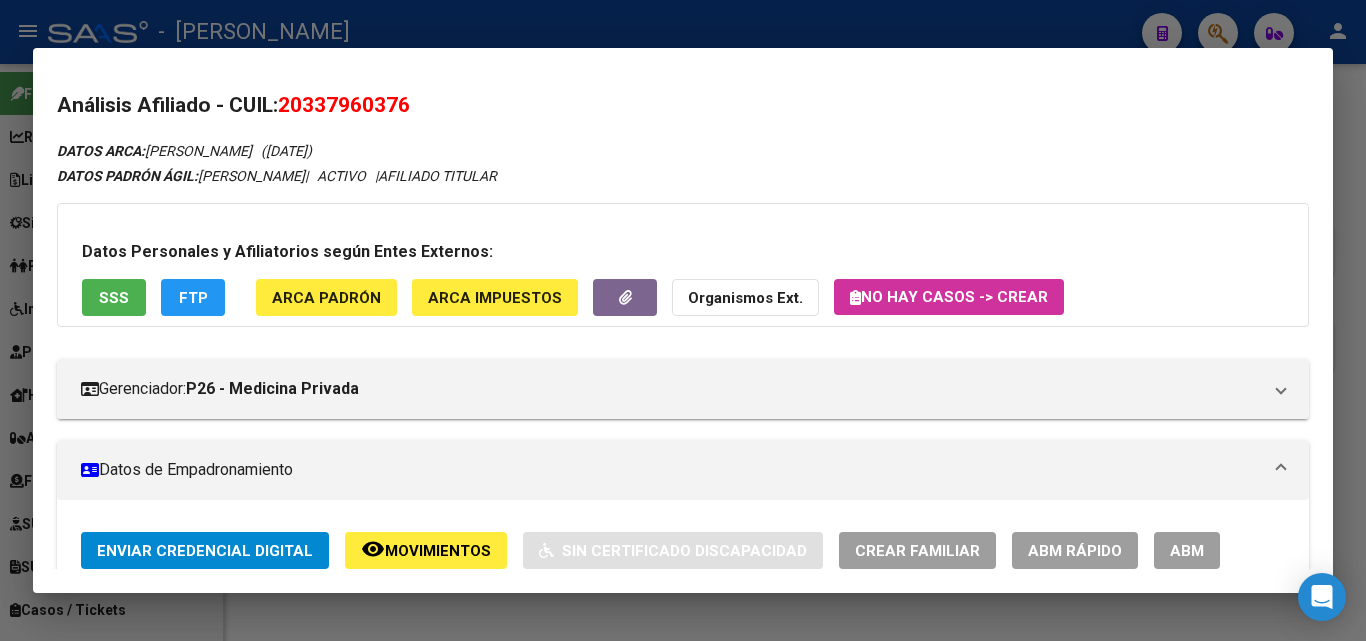 scroll, scrollTop: 500, scrollLeft: 0, axis: vertical 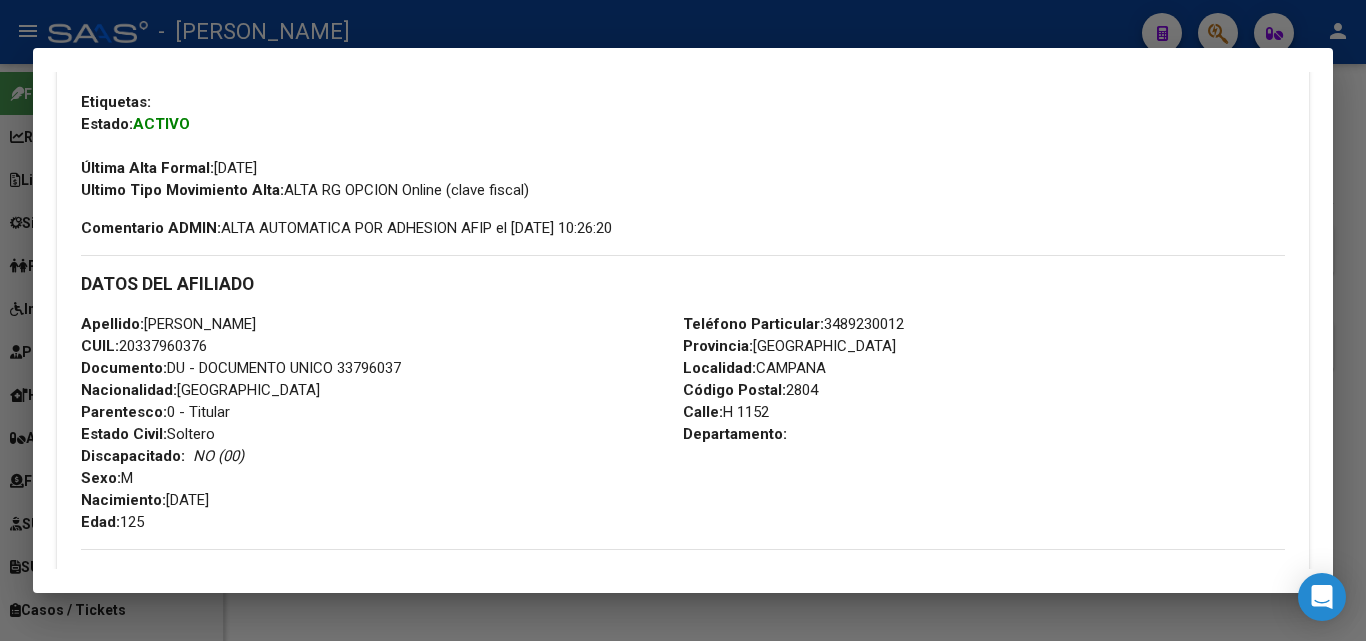 click on "Teléfono Particular:  3489230012" at bounding box center (793, 324) 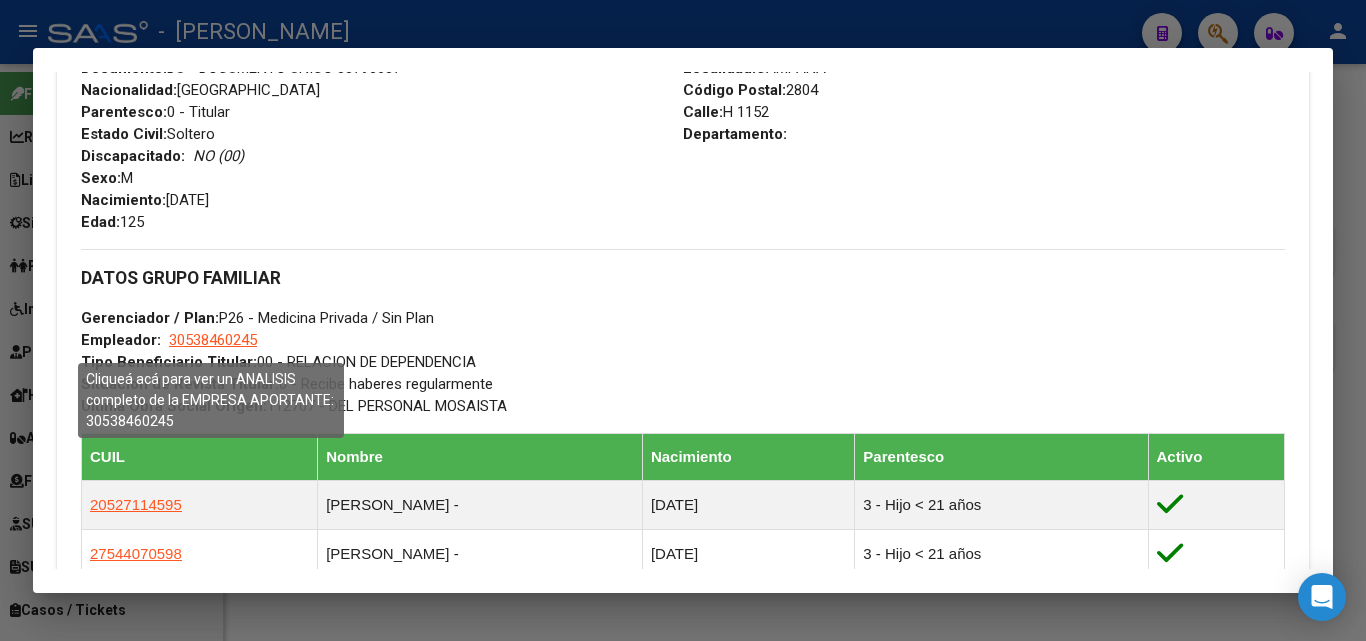 click on "30538460245" at bounding box center (213, 340) 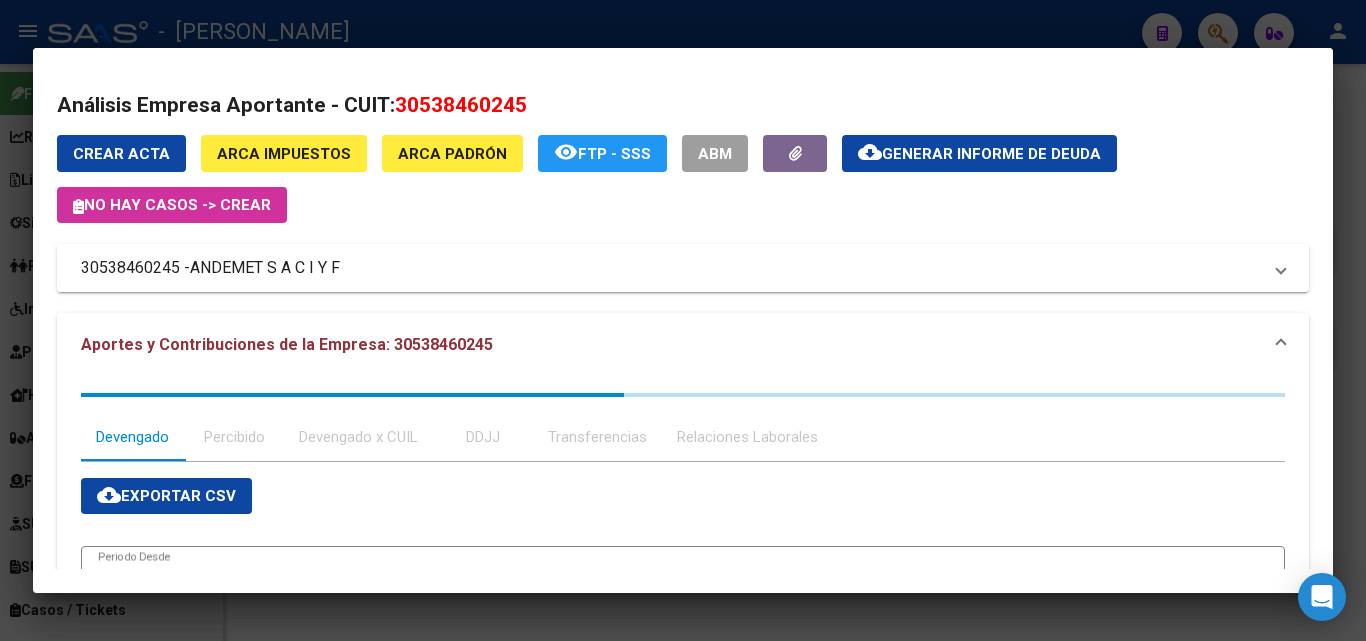click on "ANDEMET S A C I Y F" at bounding box center [265, 268] 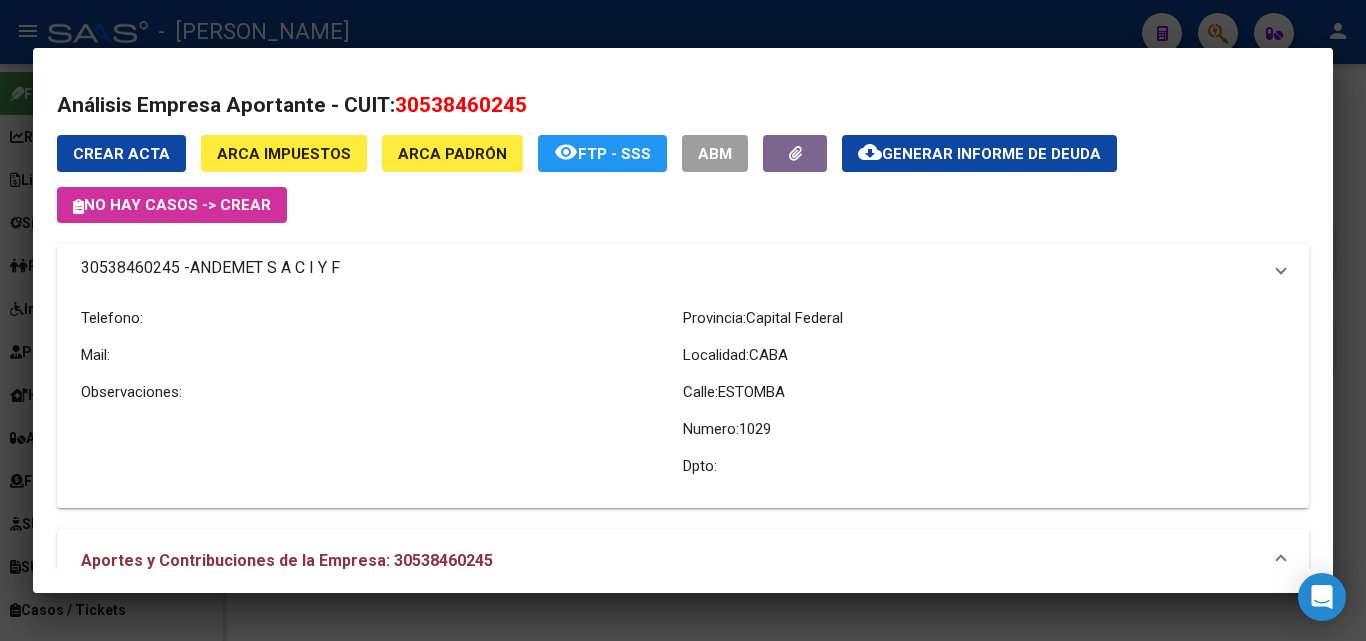 click on "ANDEMET S A C I Y F" at bounding box center (265, 268) 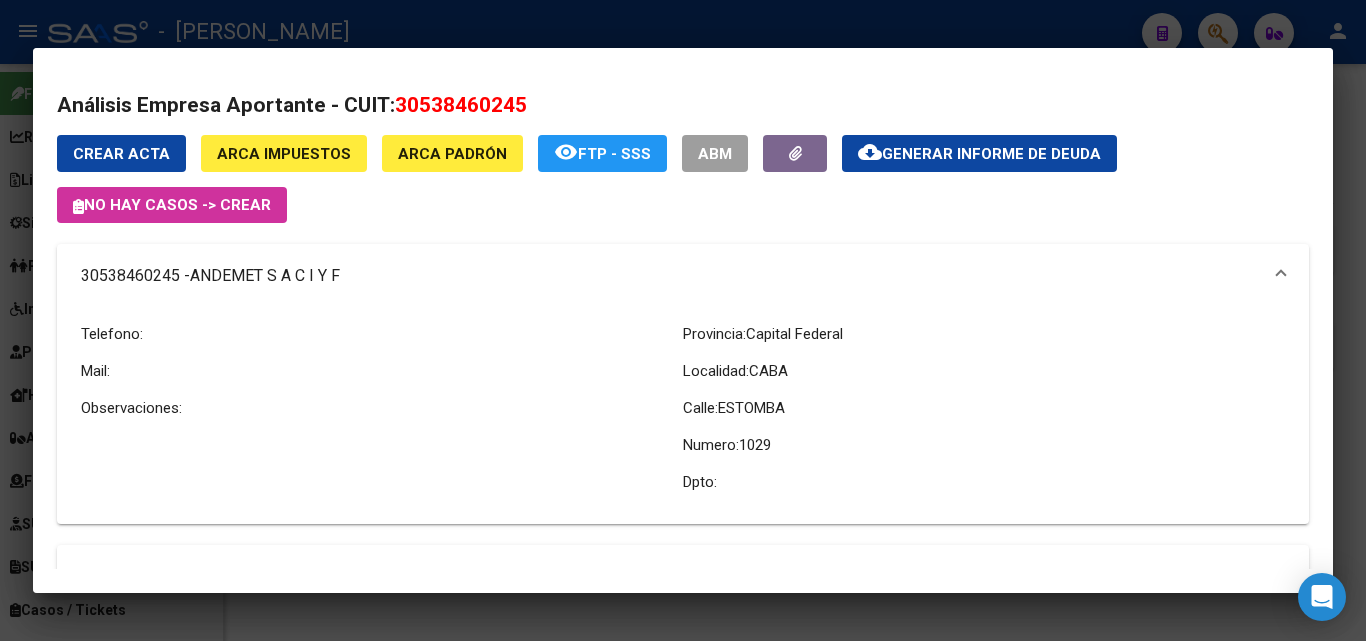 click at bounding box center (683, 320) 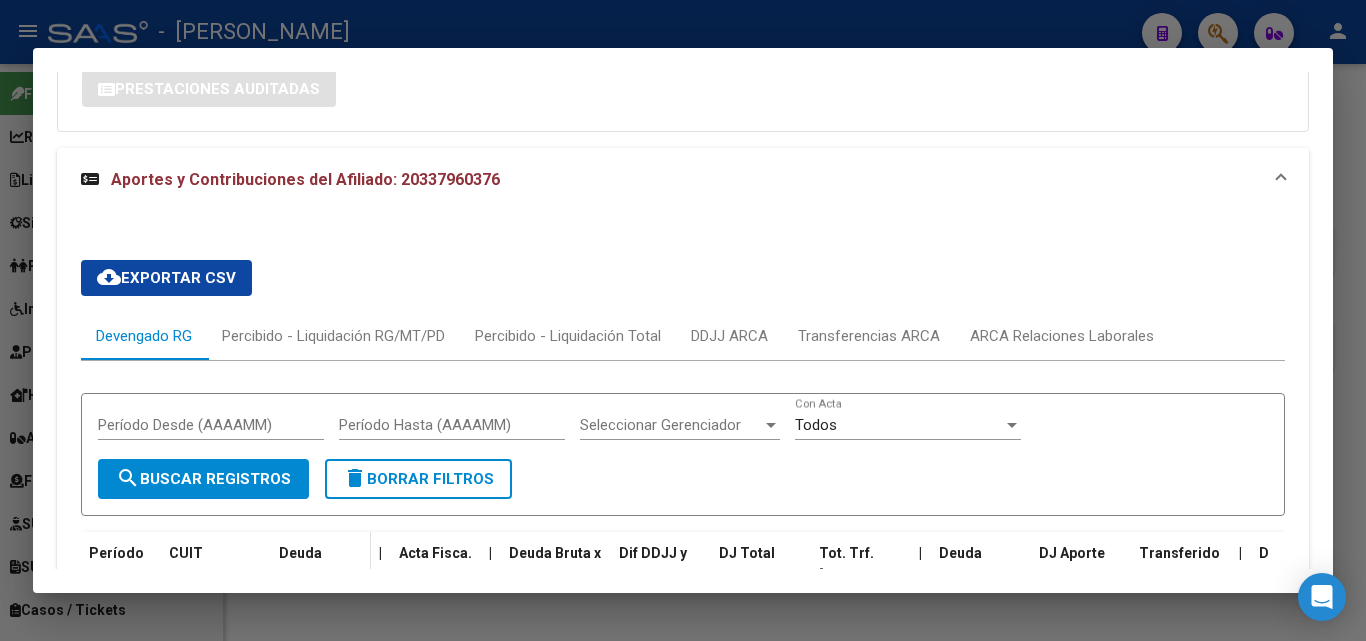 scroll, scrollTop: 2100, scrollLeft: 0, axis: vertical 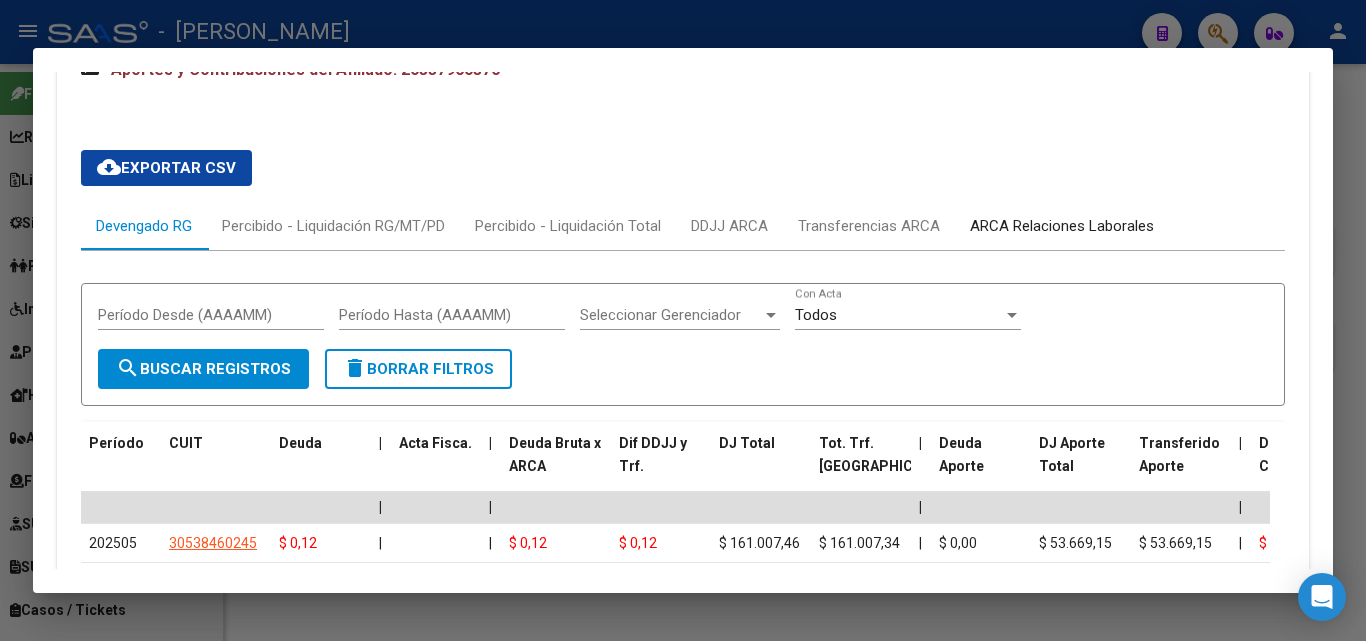 click on "ARCA Relaciones Laborales" at bounding box center (1062, 226) 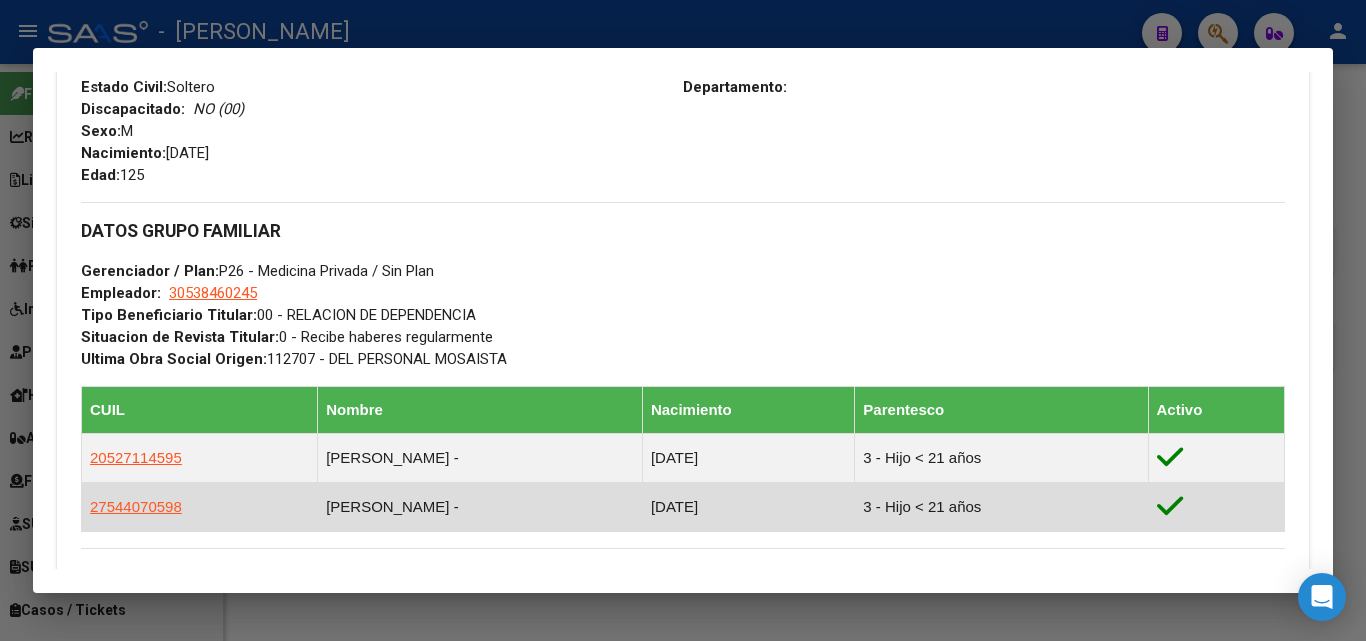 scroll, scrollTop: 1074, scrollLeft: 0, axis: vertical 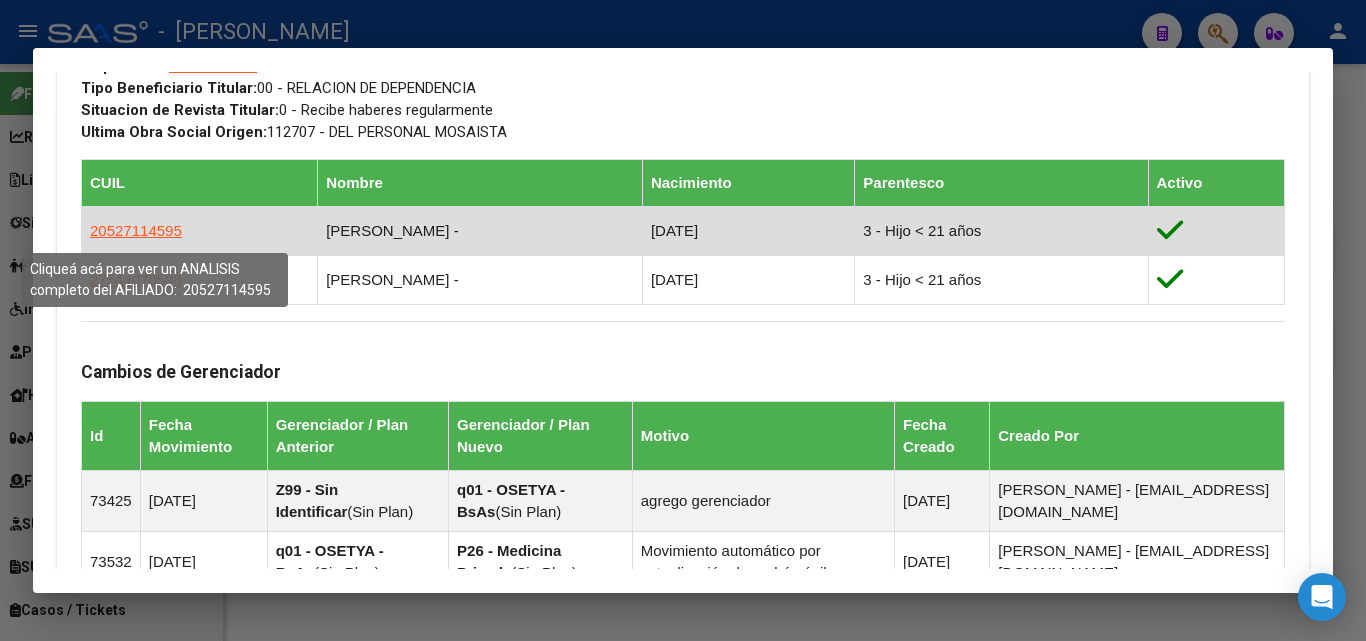 click on "20527114595" at bounding box center (136, 230) 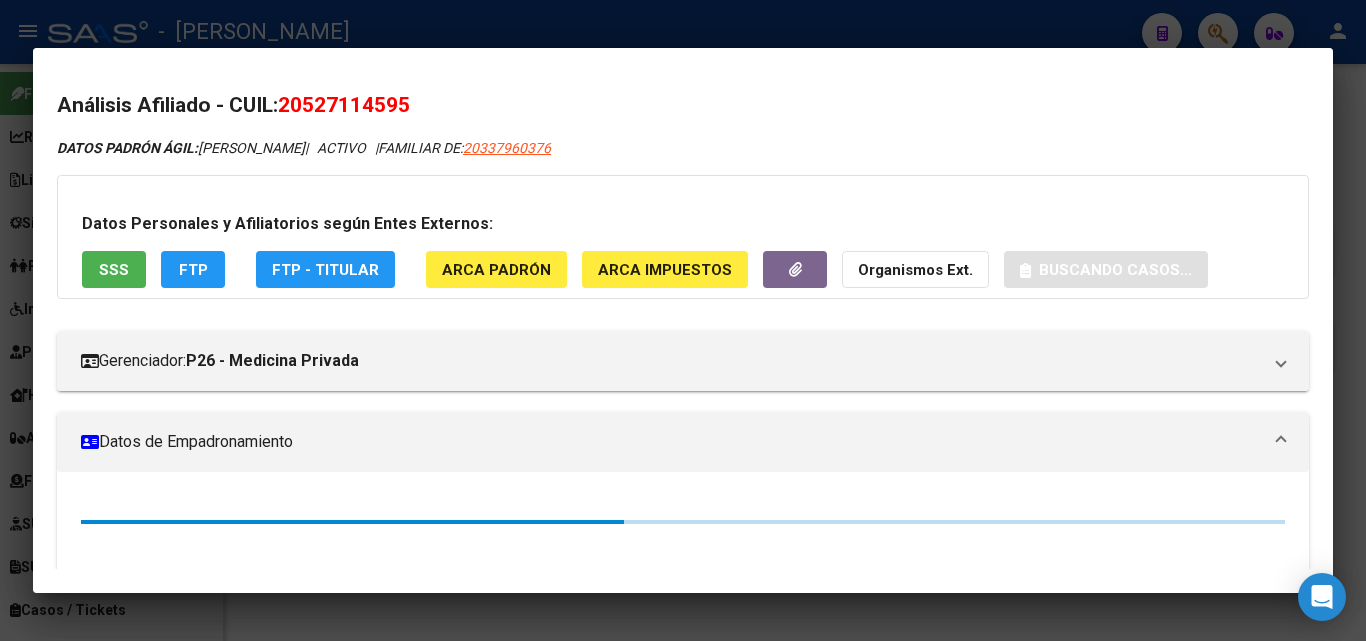click on "ARCA Padrón" 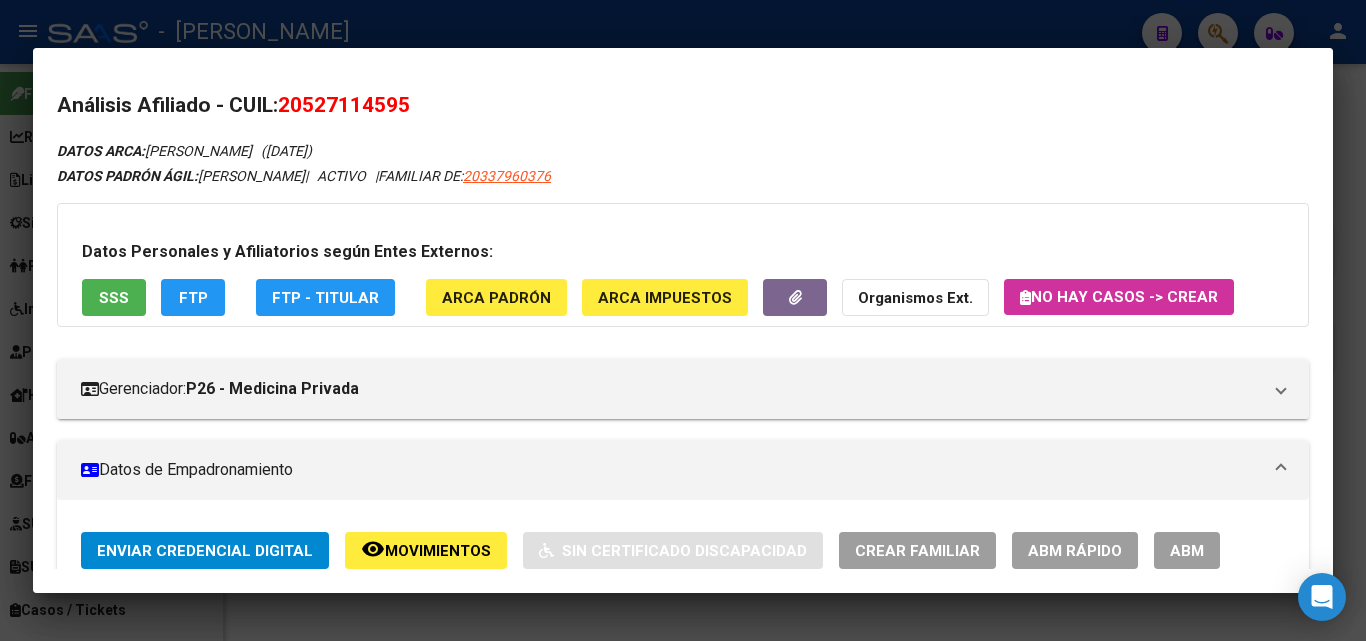 drag, startPoint x: 309, startPoint y: 98, endPoint x: 405, endPoint y: 104, distance: 96.18732 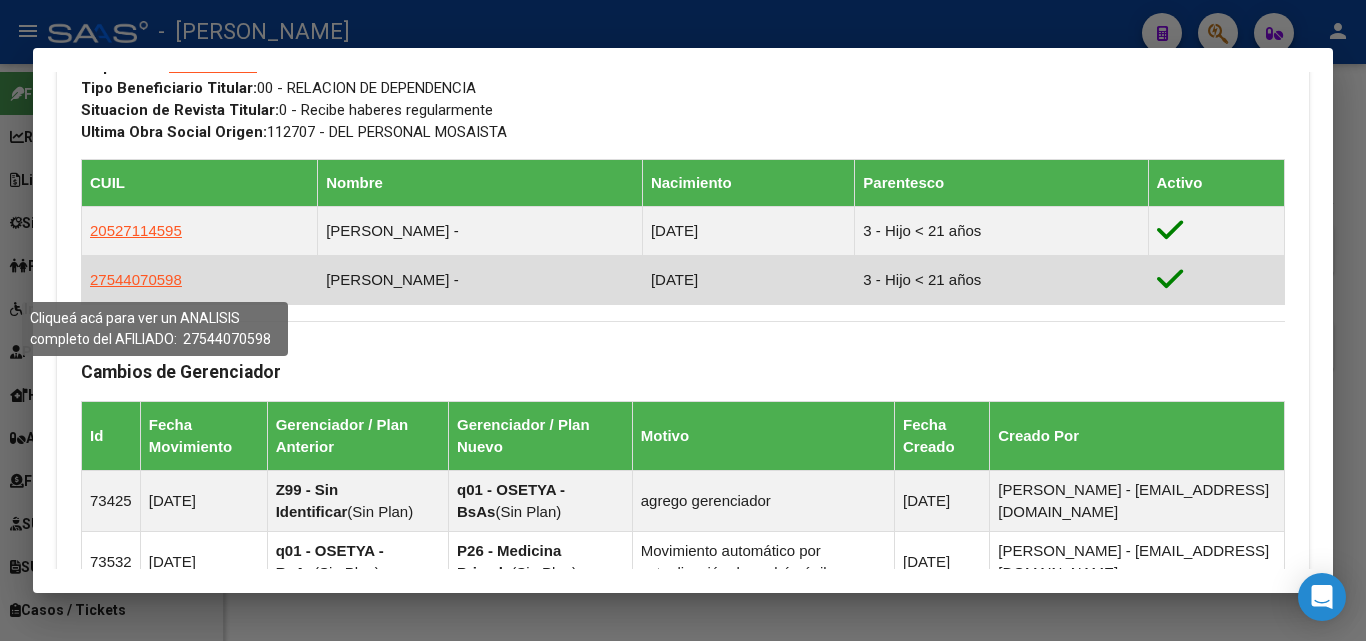 click on "27544070598" at bounding box center (136, 279) 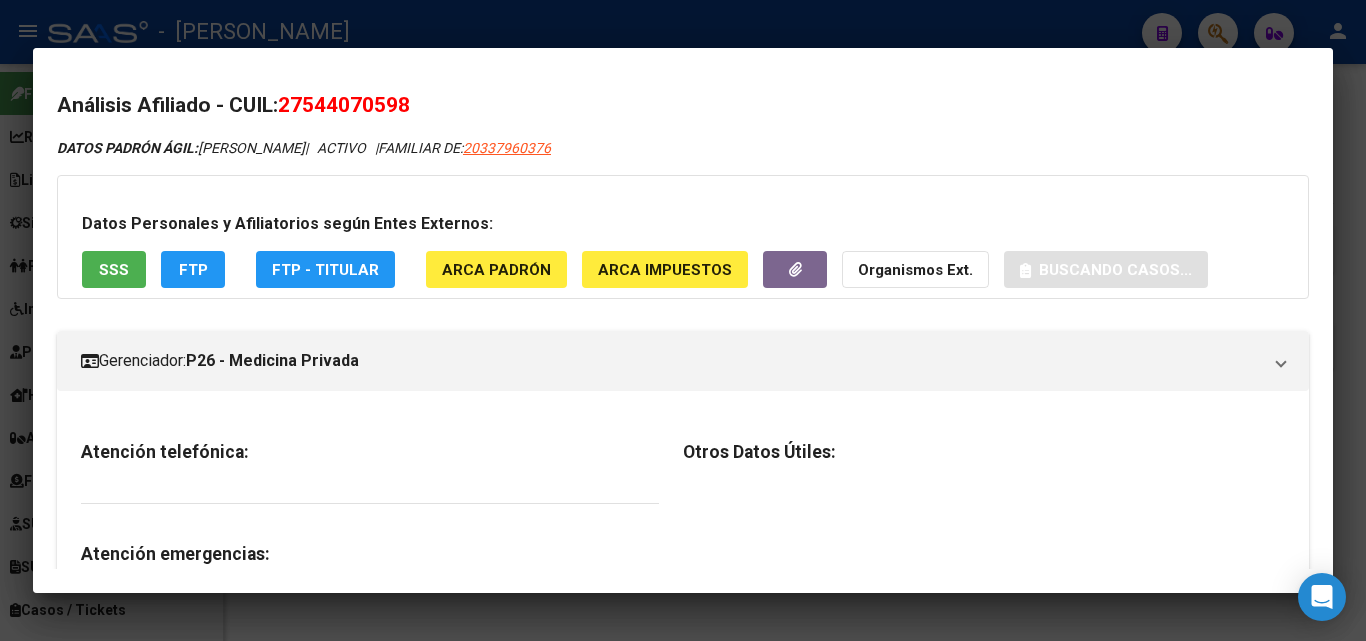 click on "ARCA Padrón" 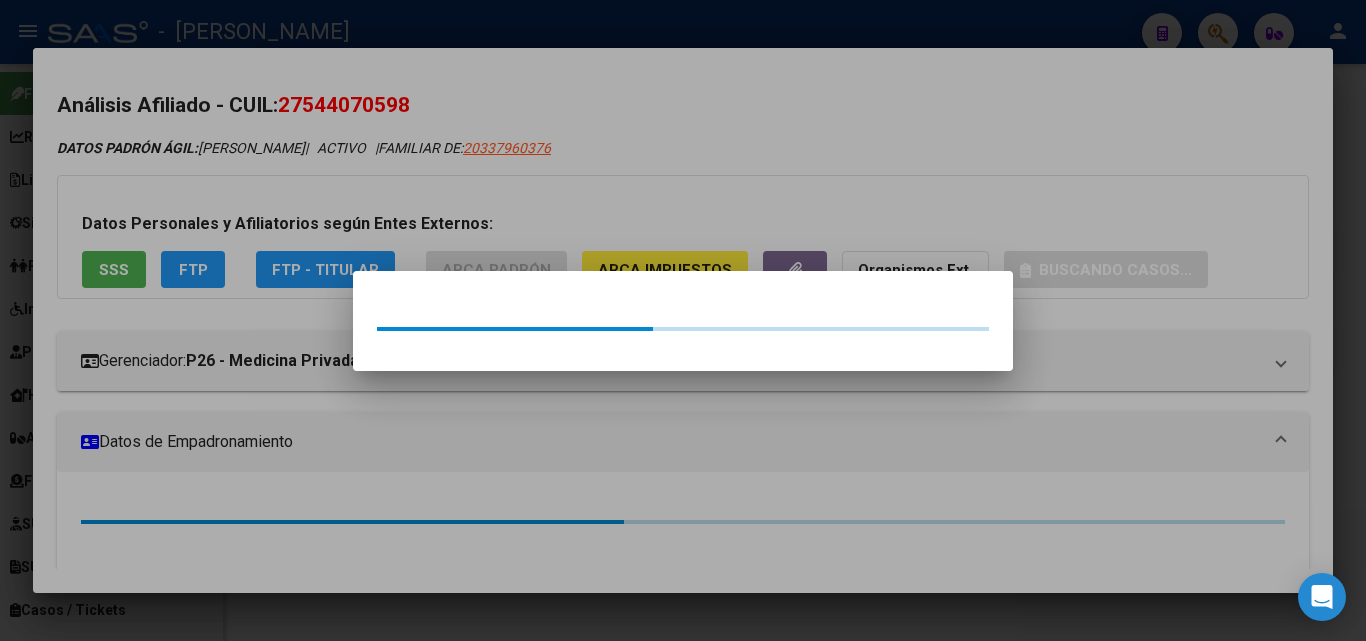 click at bounding box center (683, 320) 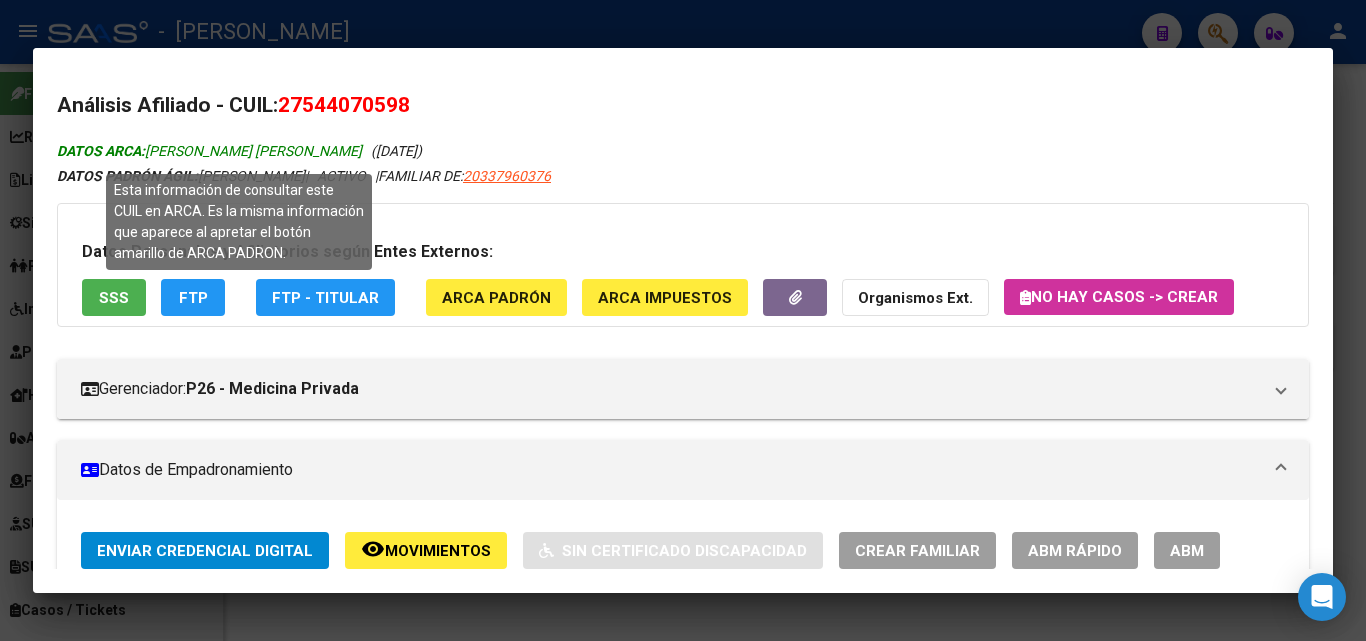 drag, startPoint x: 152, startPoint y: 149, endPoint x: 314, endPoint y: 144, distance: 162.07715 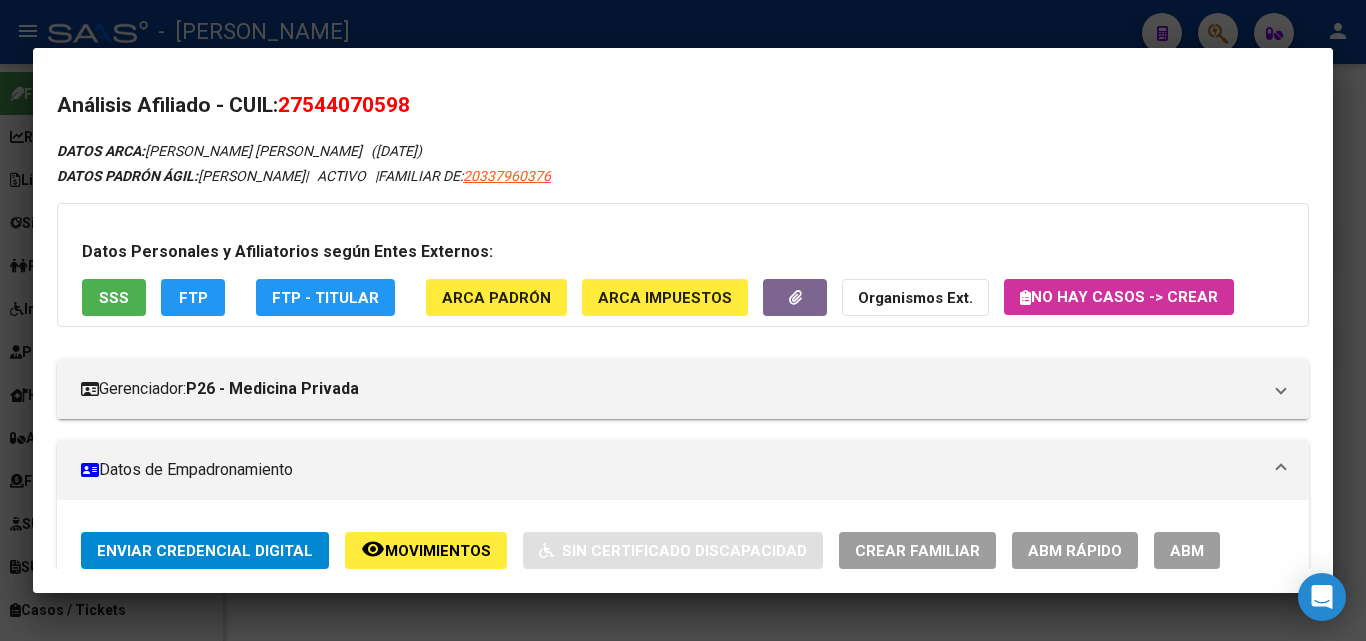drag, startPoint x: 311, startPoint y: 100, endPoint x: 405, endPoint y: 107, distance: 94.26028 